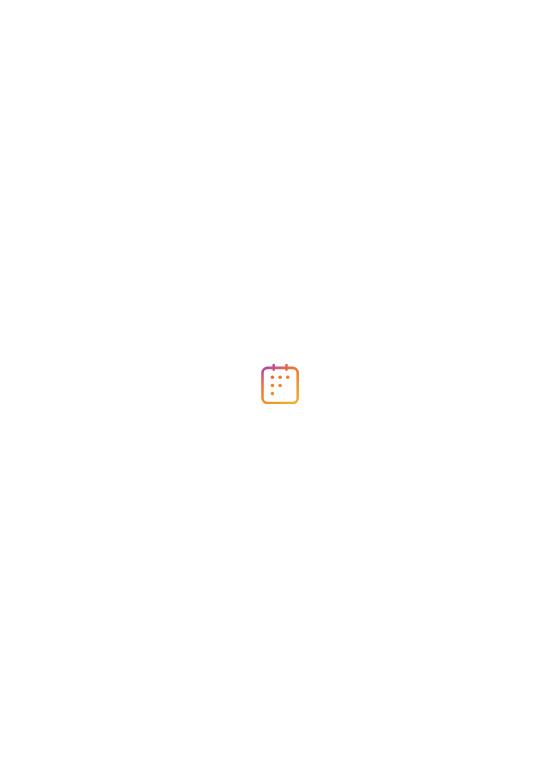 scroll, scrollTop: 0, scrollLeft: 0, axis: both 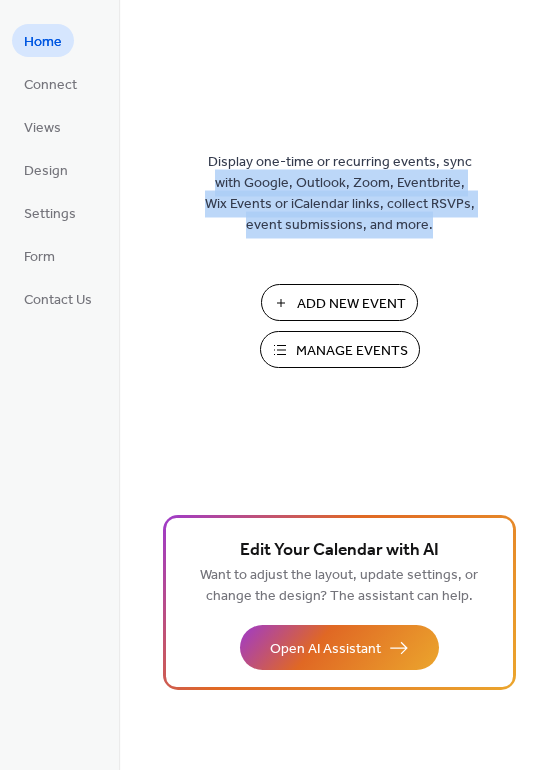drag, startPoint x: 555, startPoint y: 130, endPoint x: 575, endPoint y: 278, distance: 149.34523 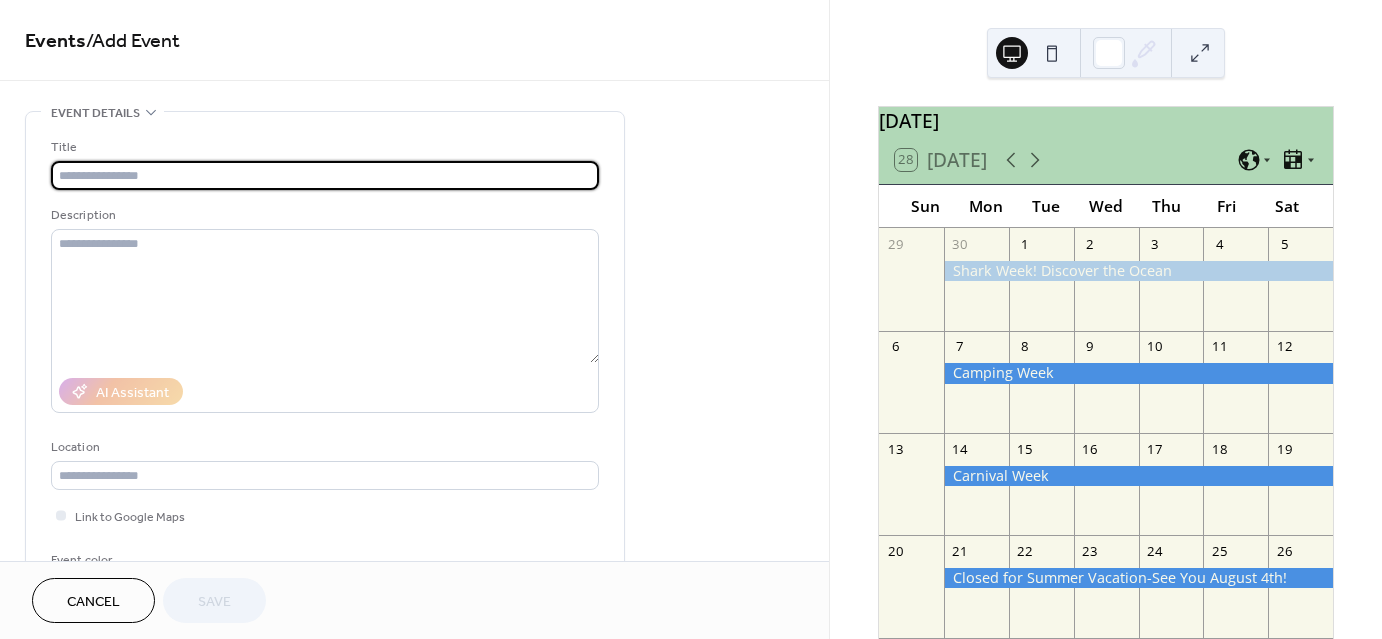 scroll, scrollTop: 0, scrollLeft: 0, axis: both 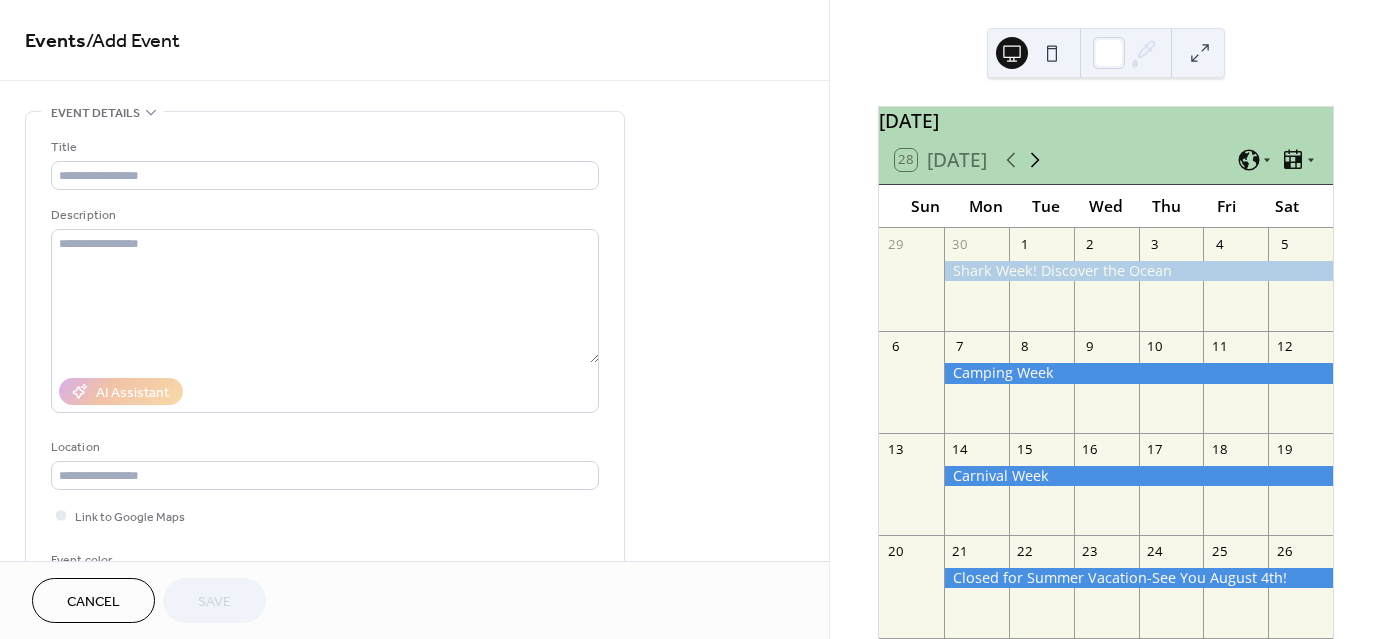 click 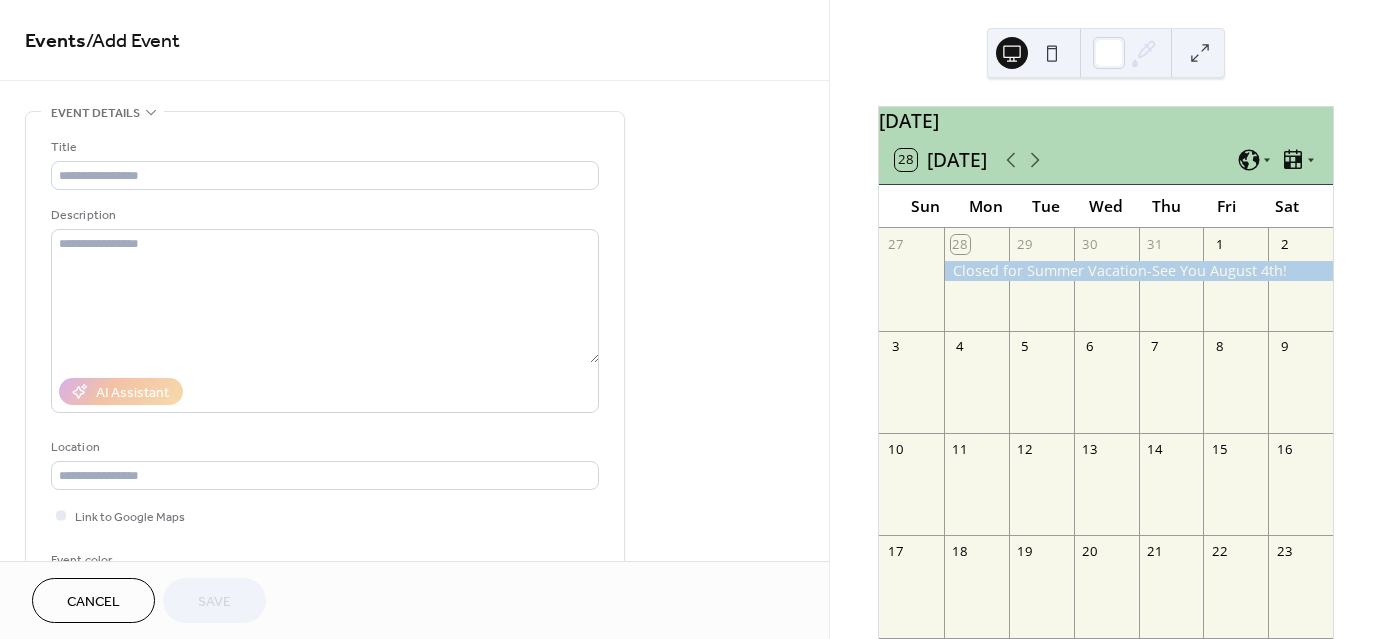click on "4" at bounding box center [976, 347] 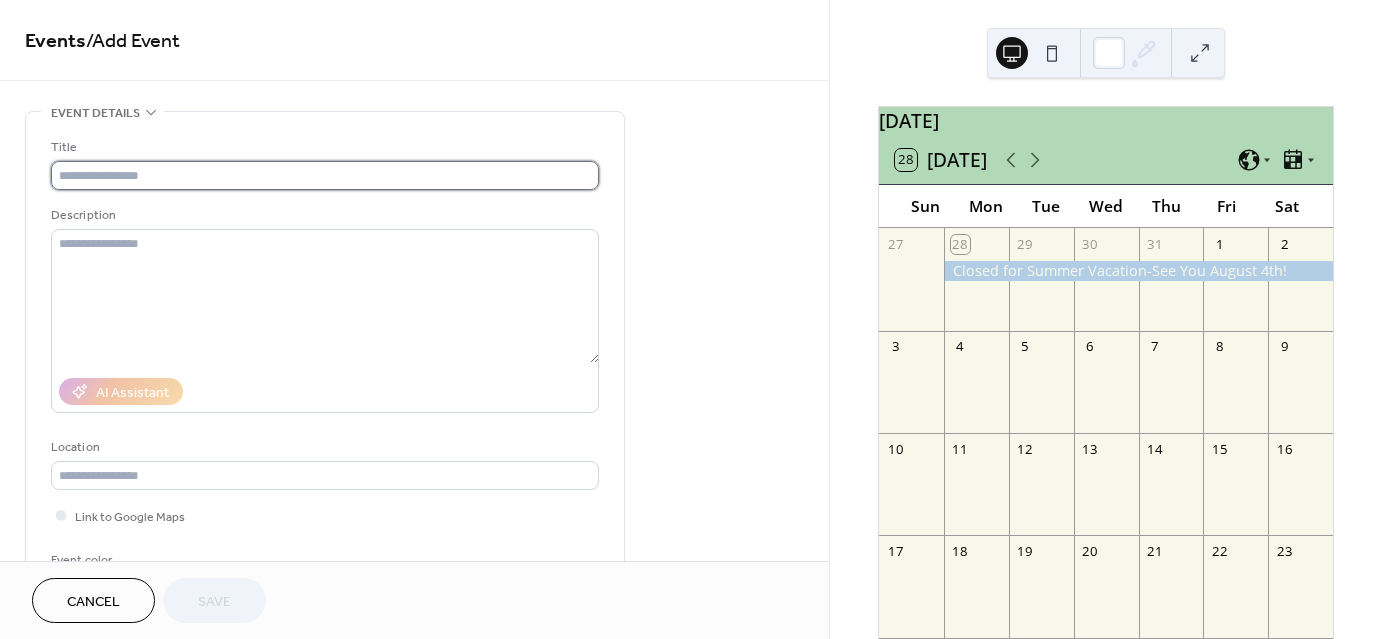 click at bounding box center (325, 175) 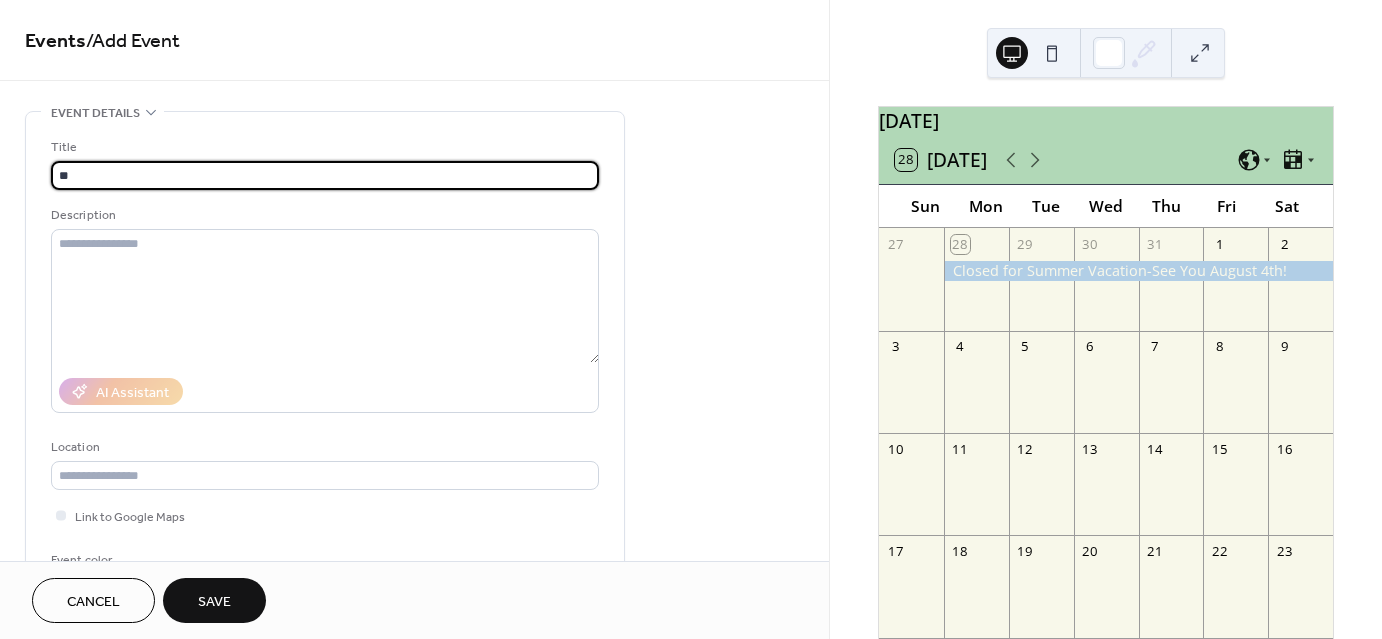 type on "*" 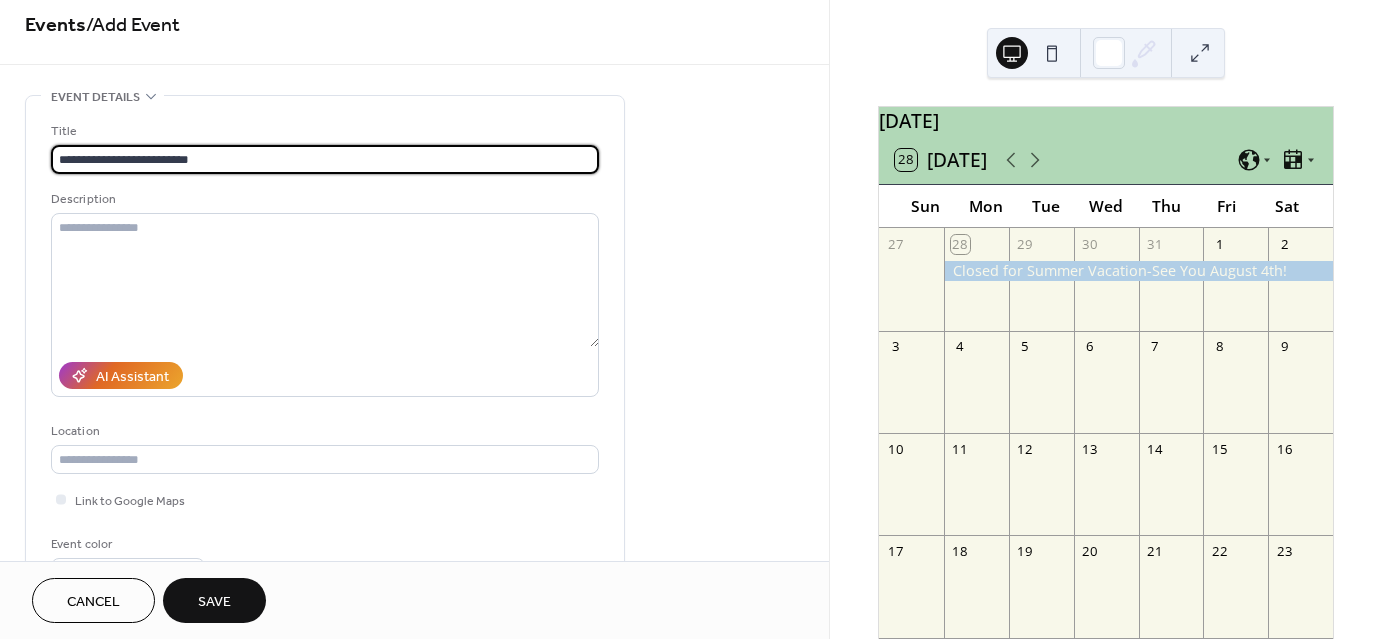 scroll, scrollTop: 12, scrollLeft: 0, axis: vertical 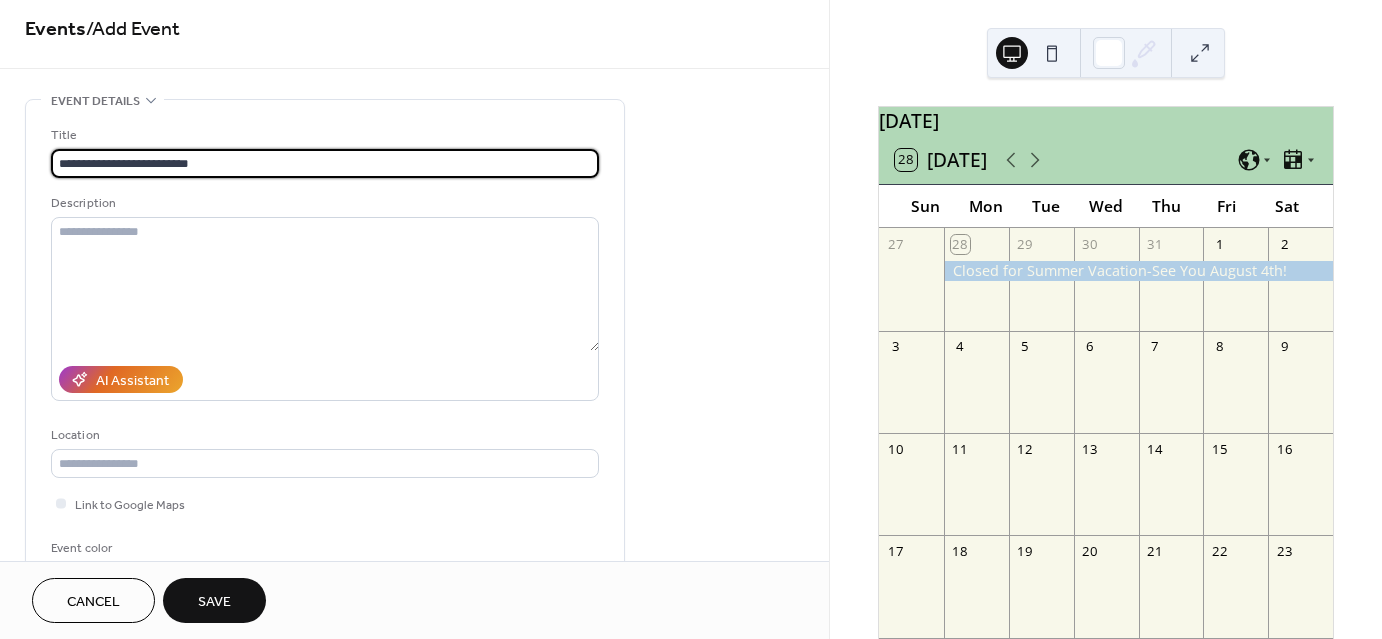 type on "**********" 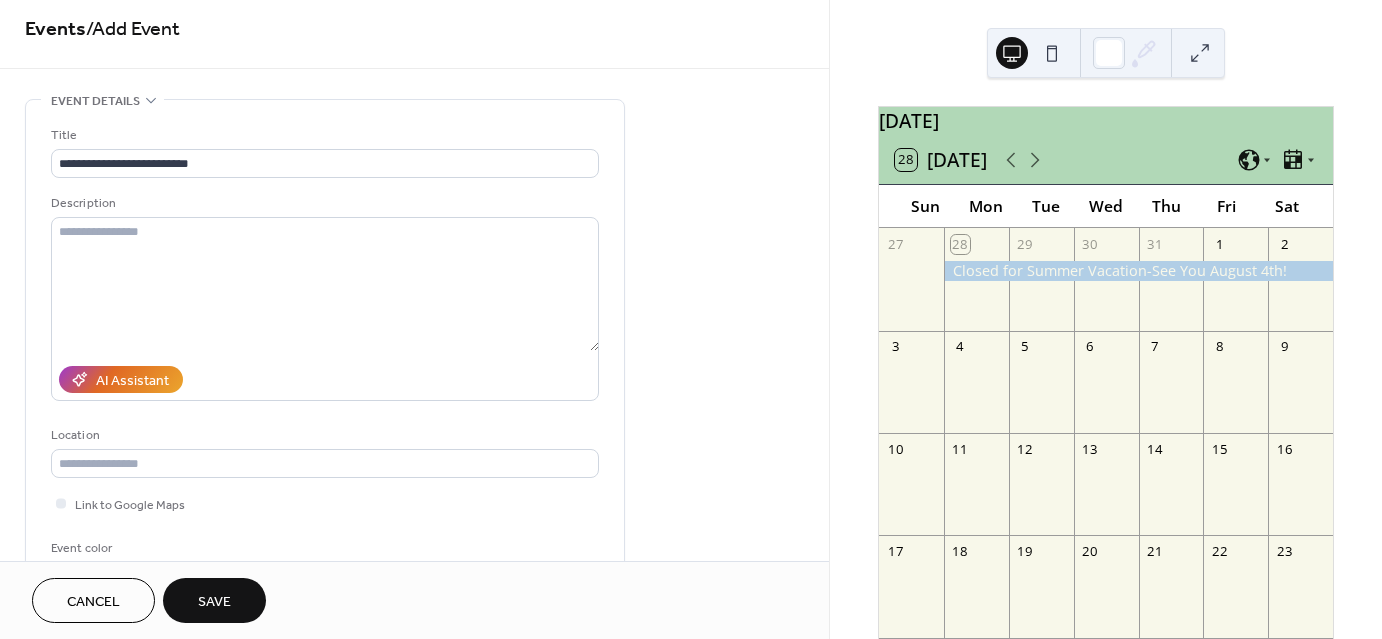 click on "Cancel" at bounding box center (93, 600) 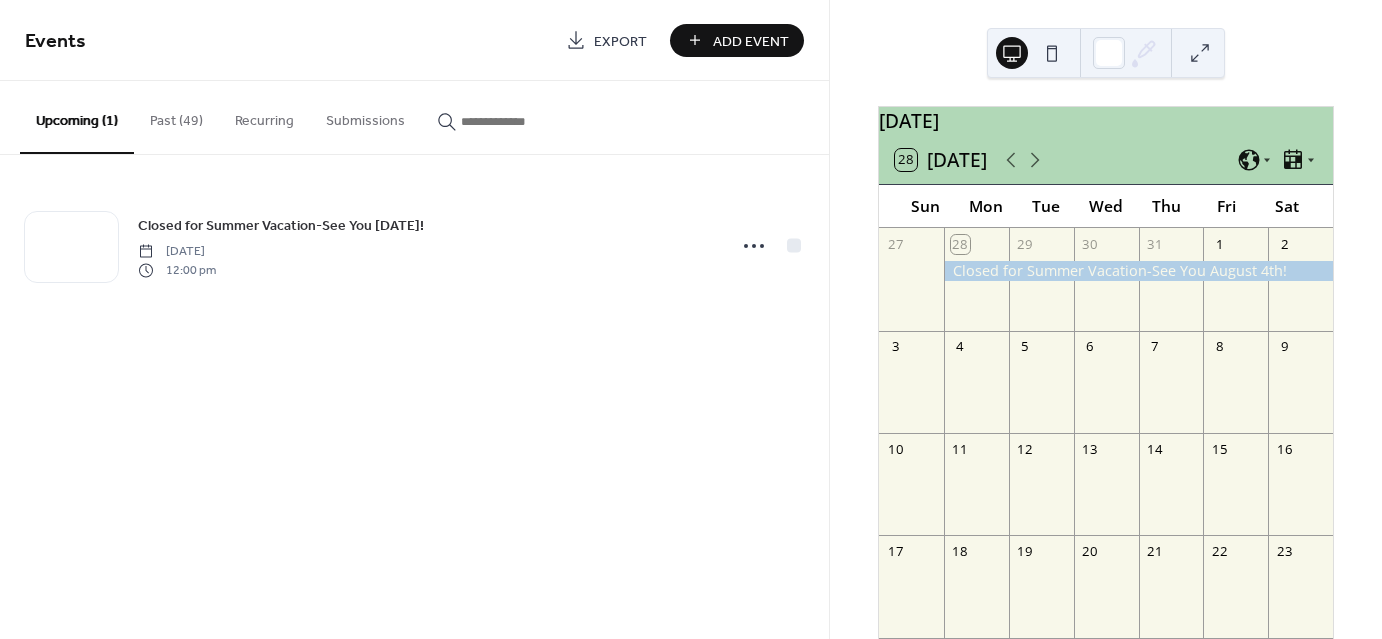 click on "Add Event" at bounding box center [751, 41] 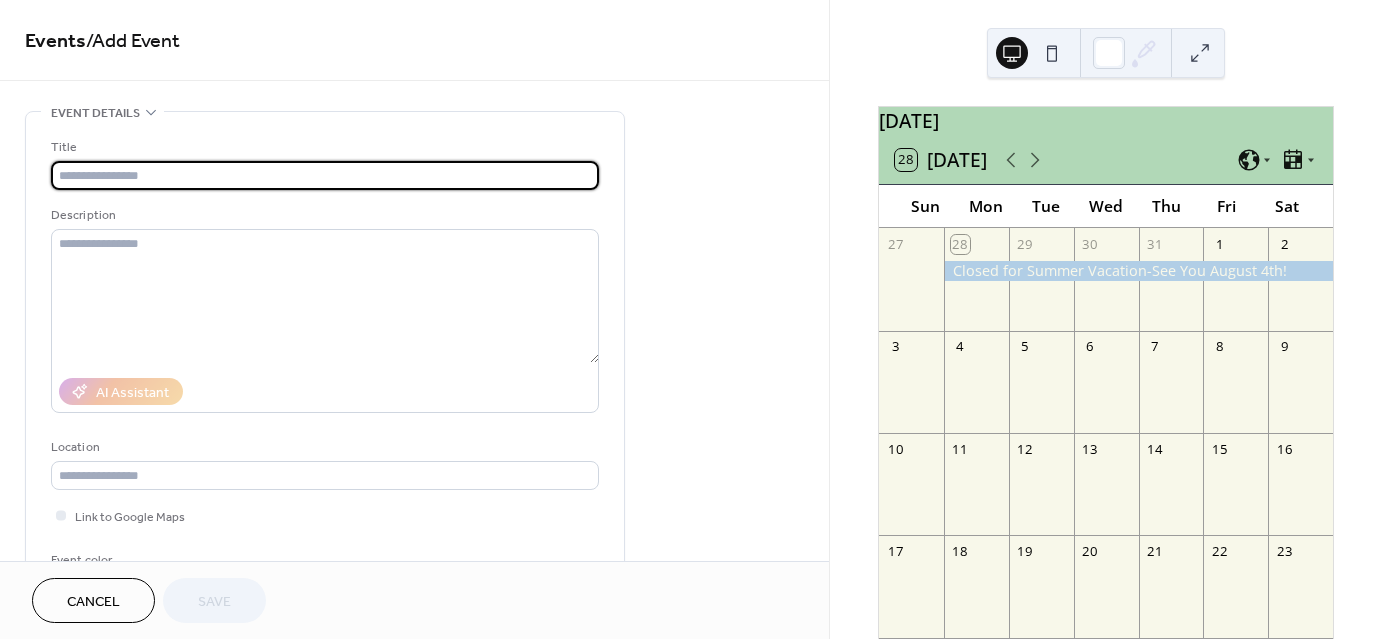 click at bounding box center (325, 175) 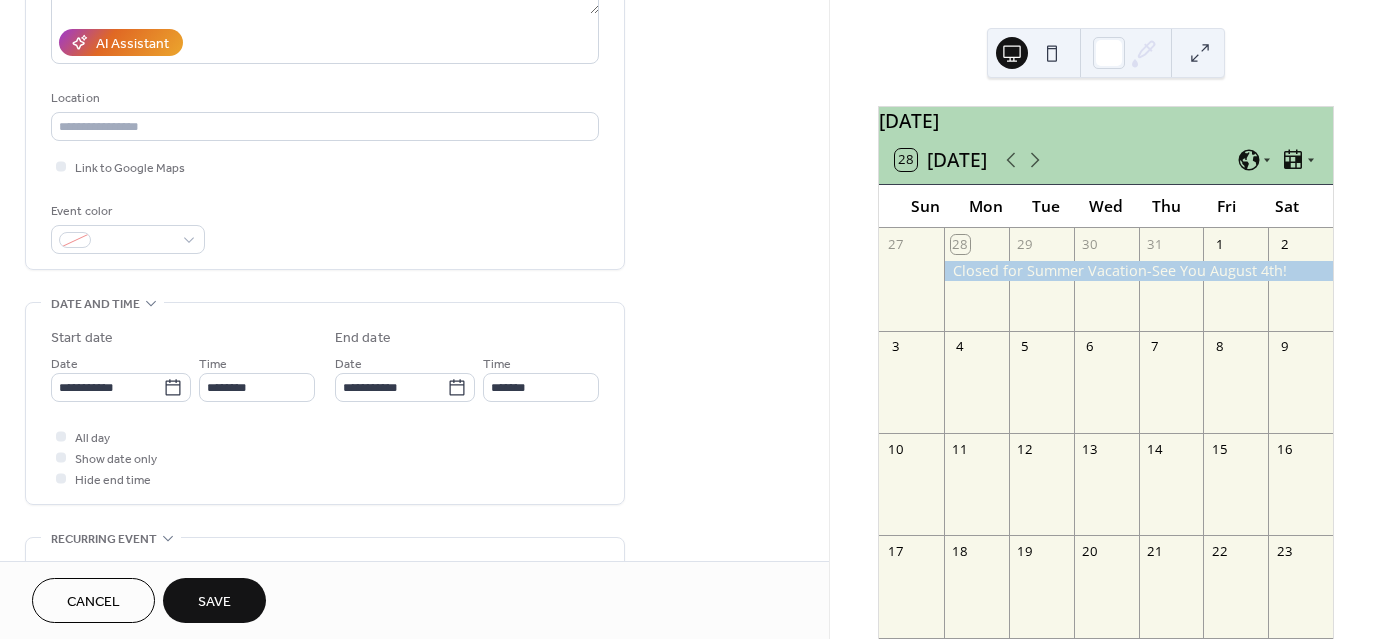 scroll, scrollTop: 372, scrollLeft: 0, axis: vertical 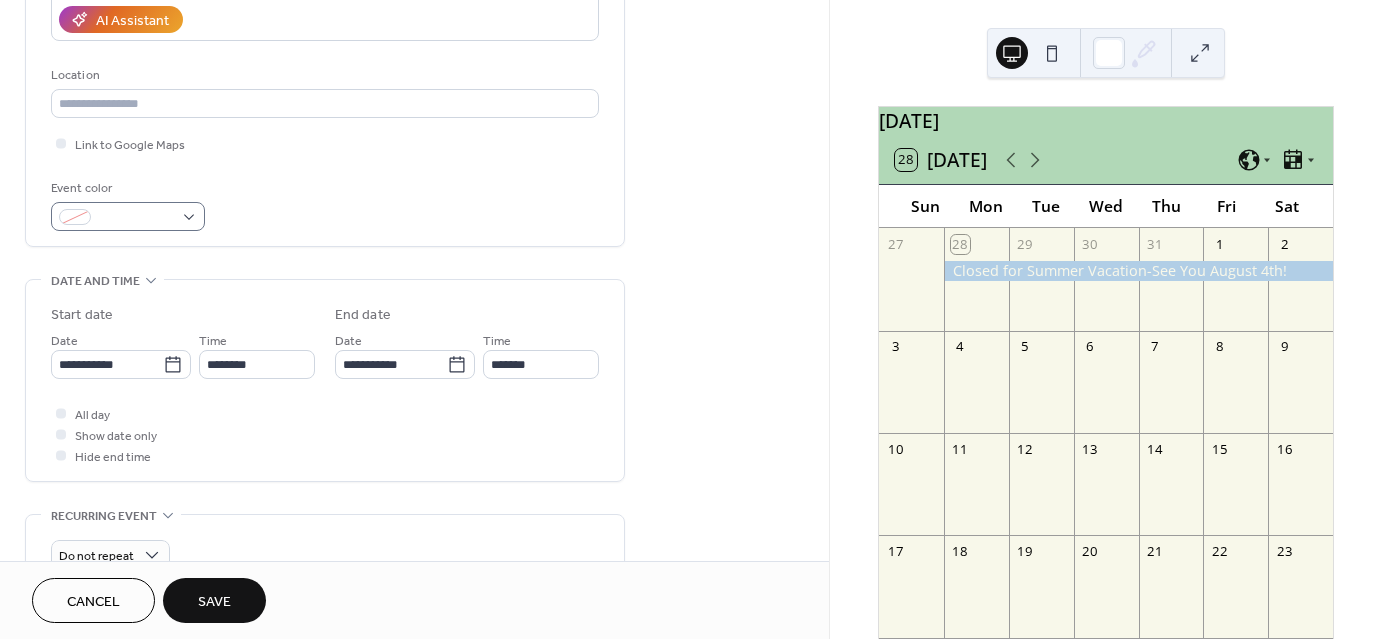 type on "**********" 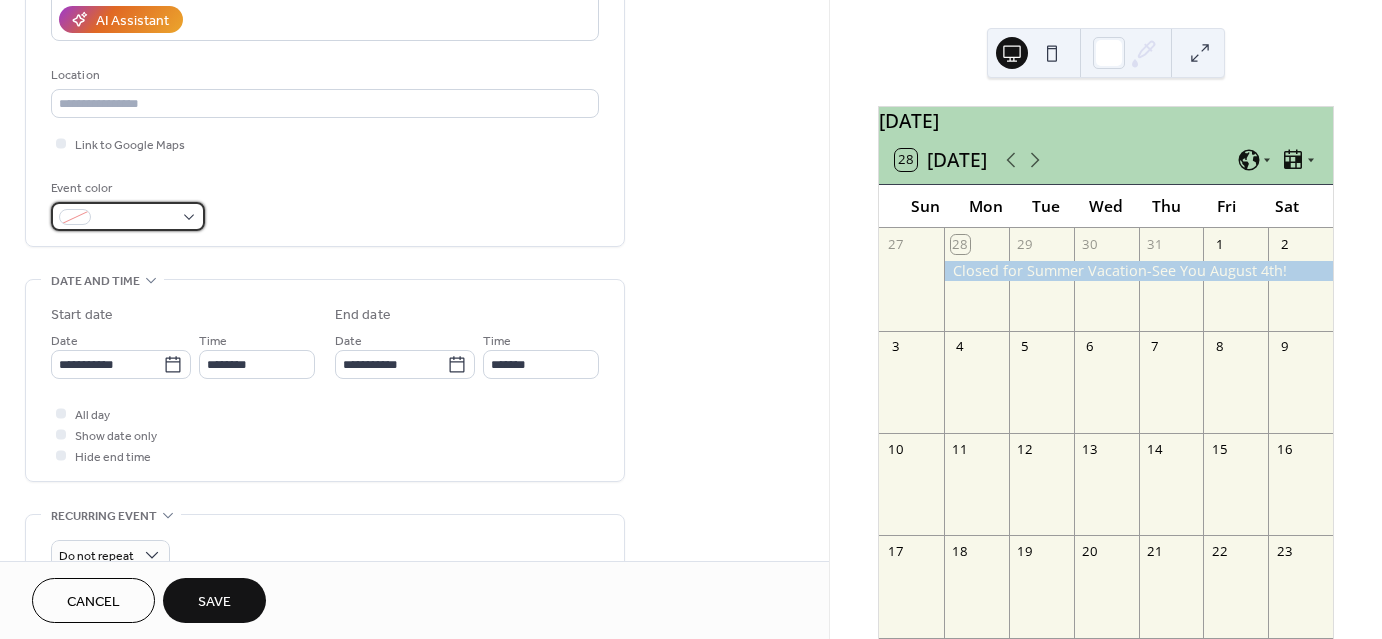 click at bounding box center [128, 216] 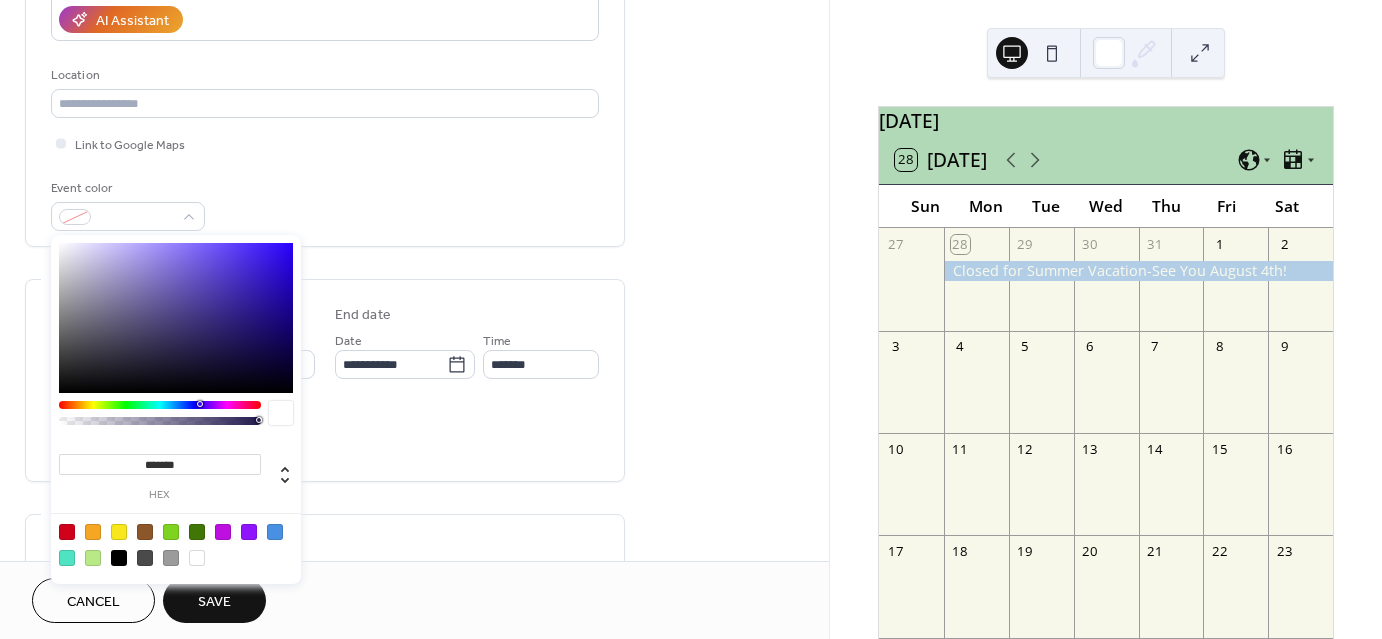 click at bounding box center [275, 532] 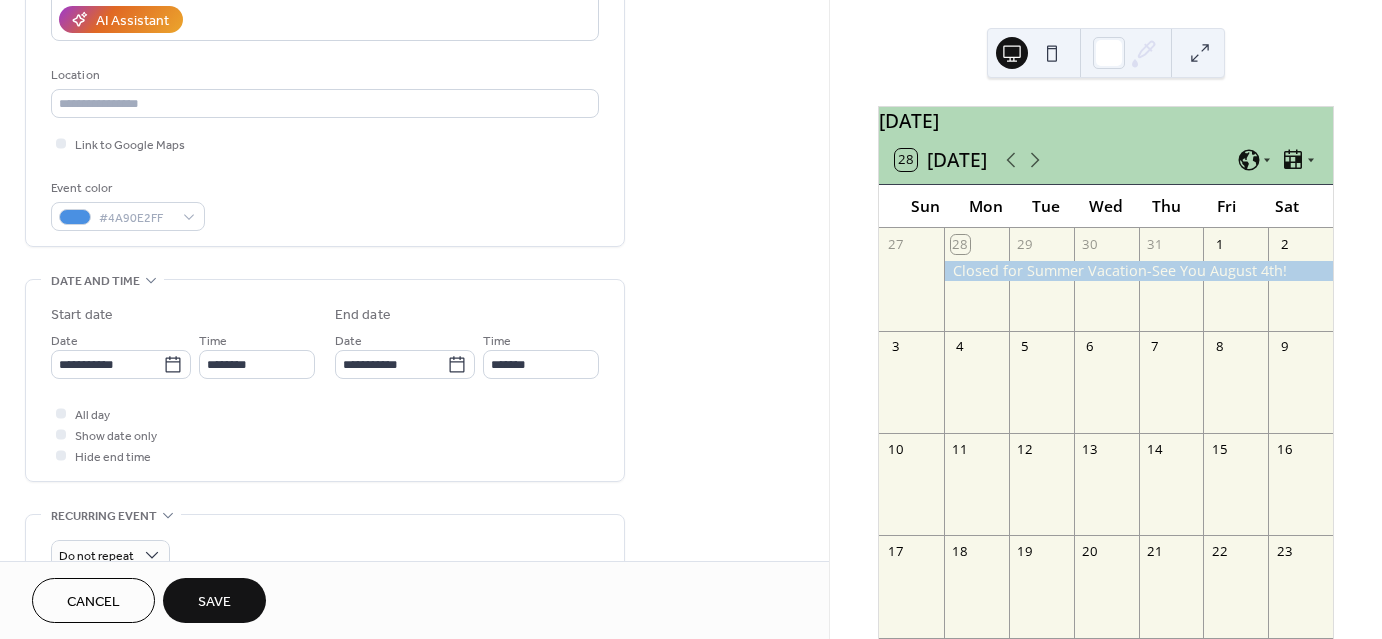 click on "**********" at bounding box center [325, 380] 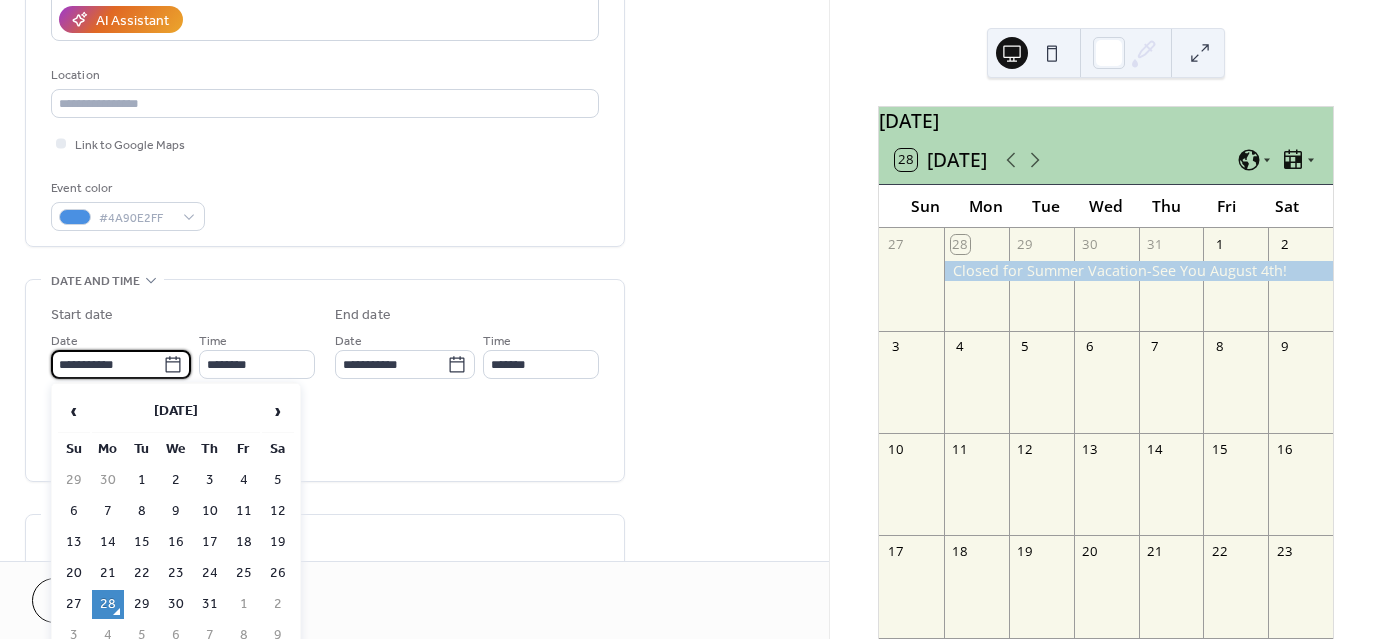 click on "**********" at bounding box center [107, 364] 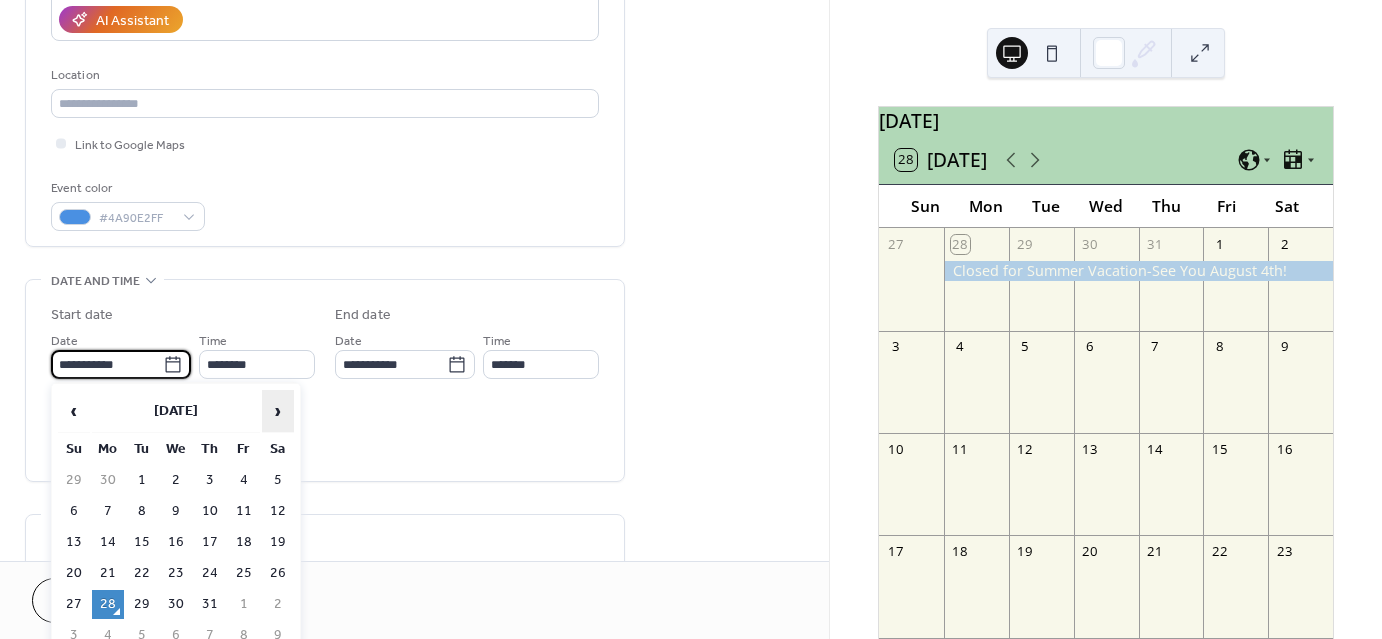 click on "›" at bounding box center [278, 411] 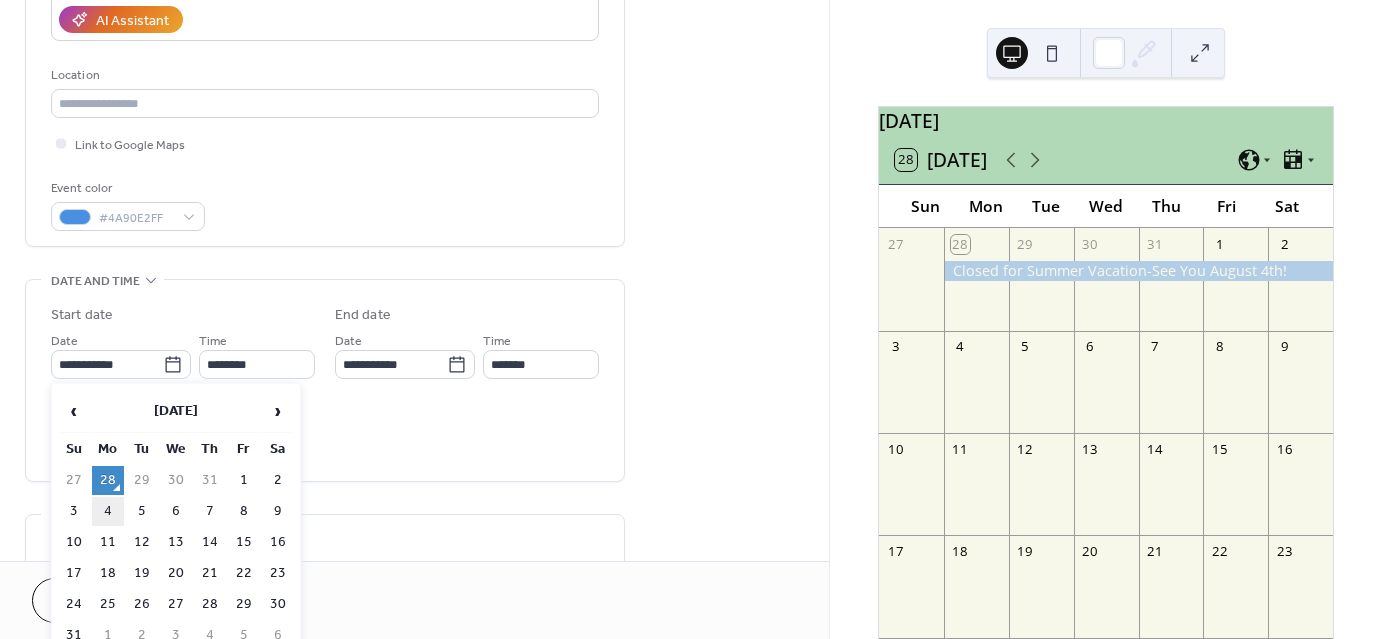 click on "4" at bounding box center (108, 511) 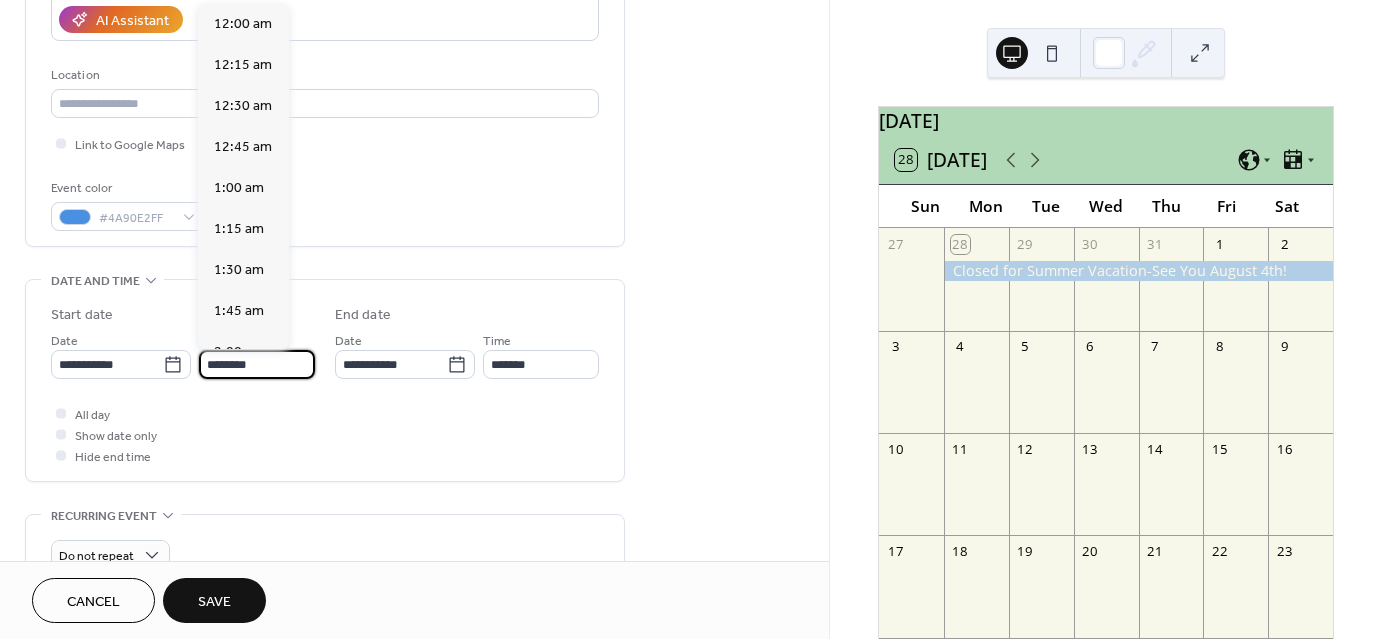 click on "********" at bounding box center (257, 364) 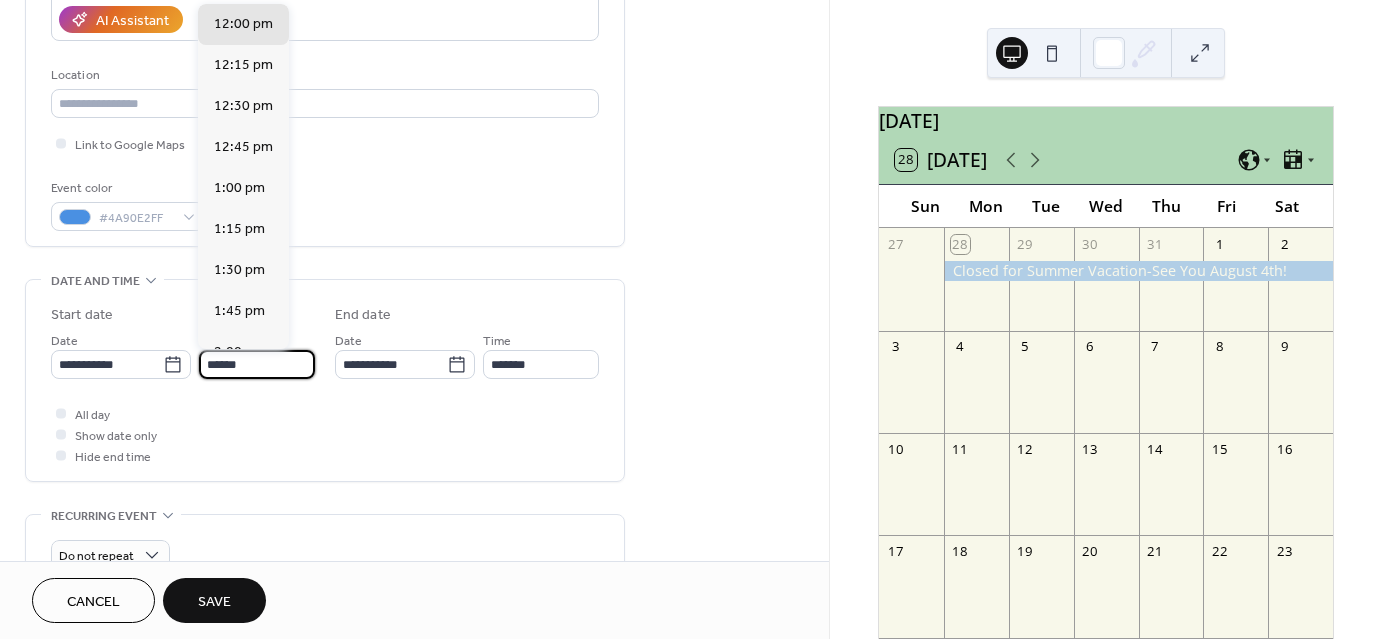 scroll, scrollTop: 0, scrollLeft: 0, axis: both 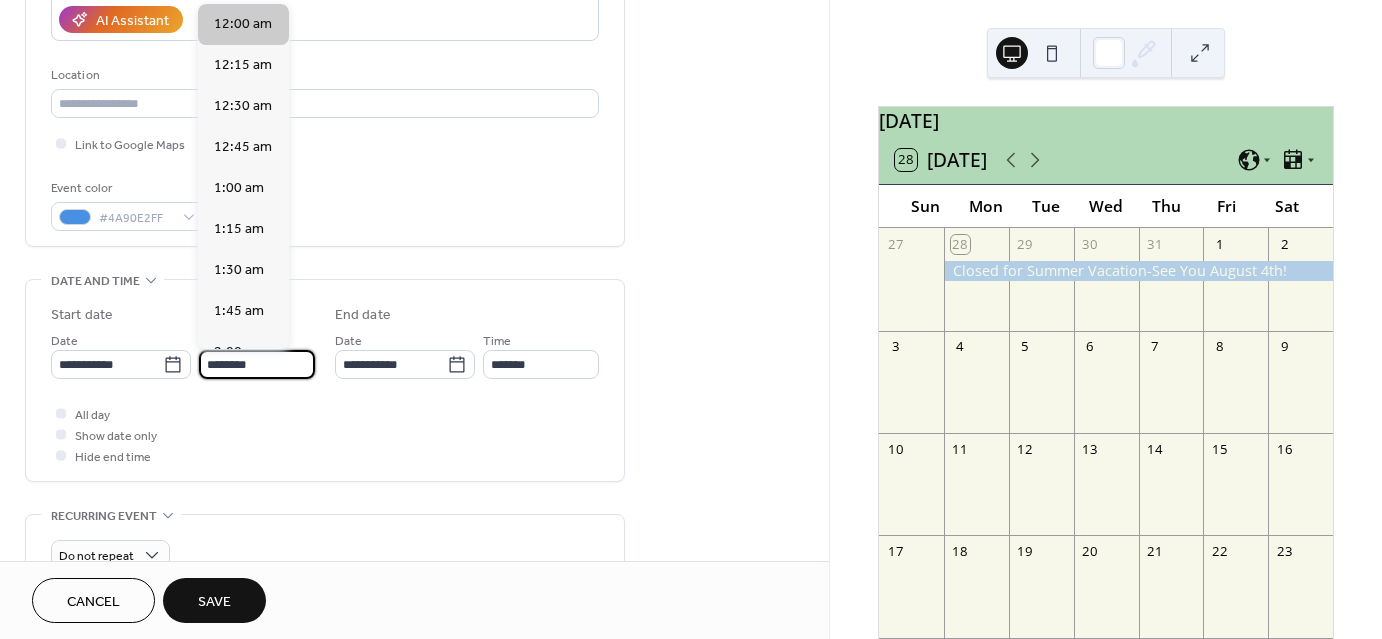 type on "********" 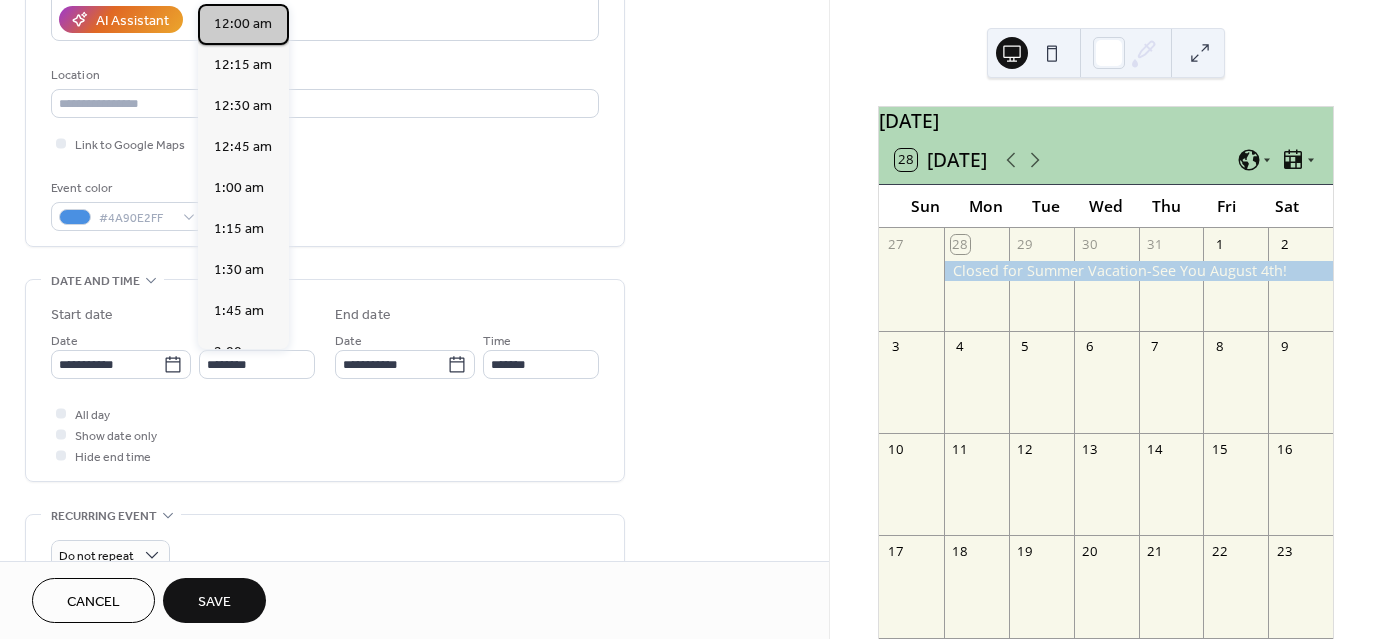 click on "12:00 am" at bounding box center (243, 24) 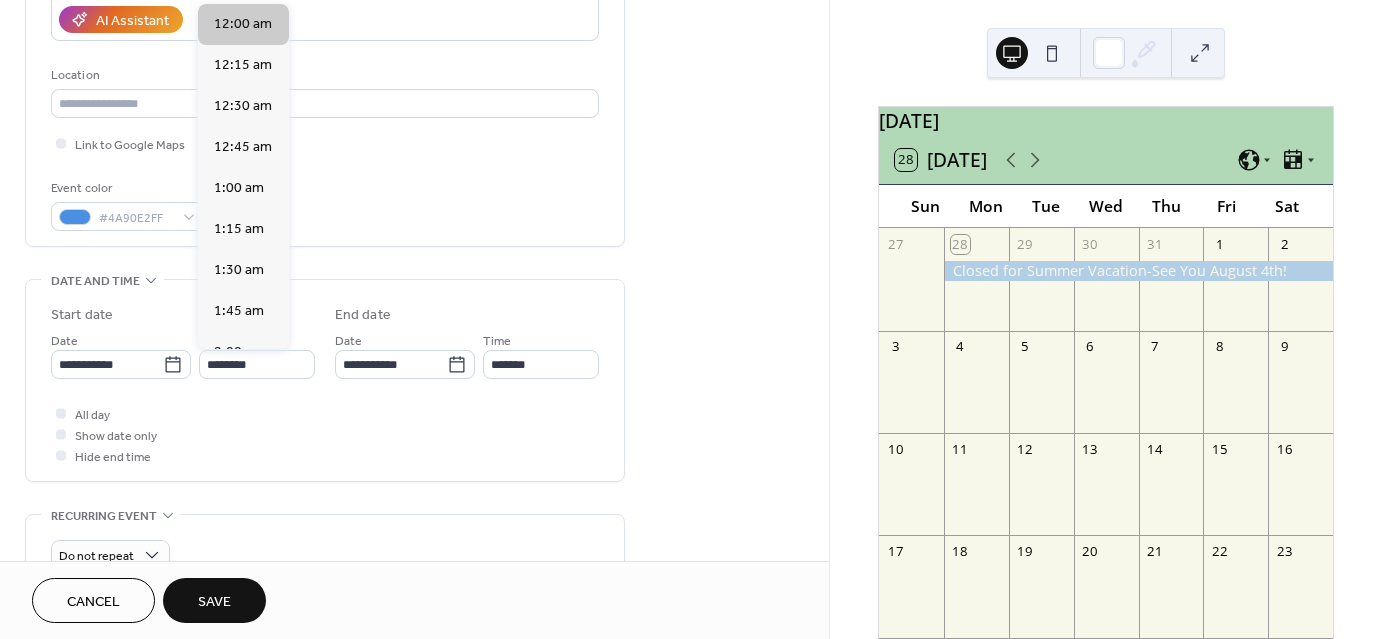type on "*******" 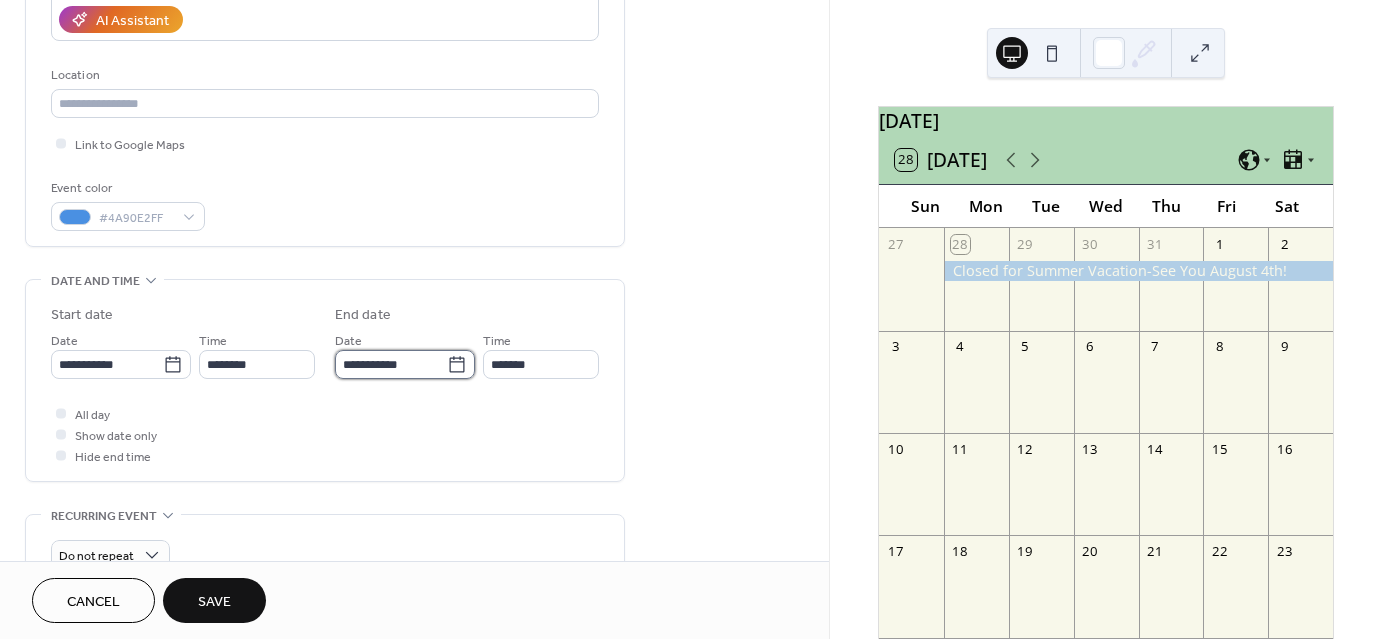 click on "**********" at bounding box center (391, 364) 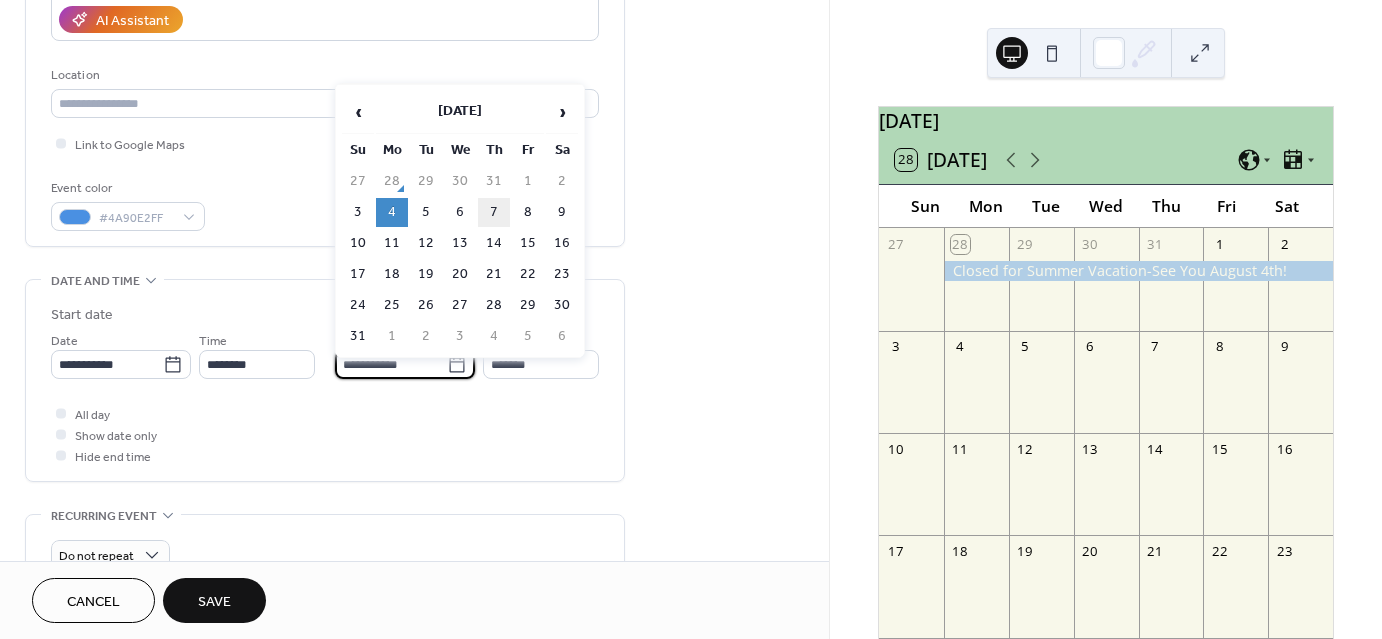 click on "7" at bounding box center [494, 212] 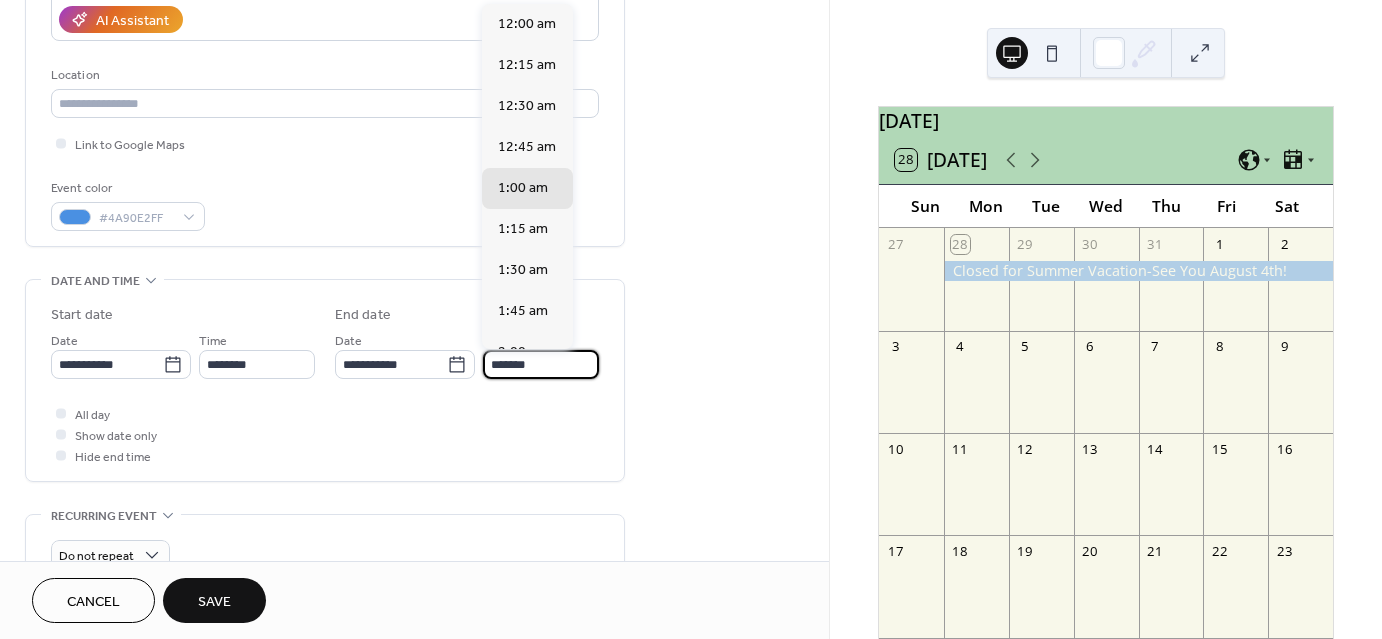 click on "*******" at bounding box center [541, 364] 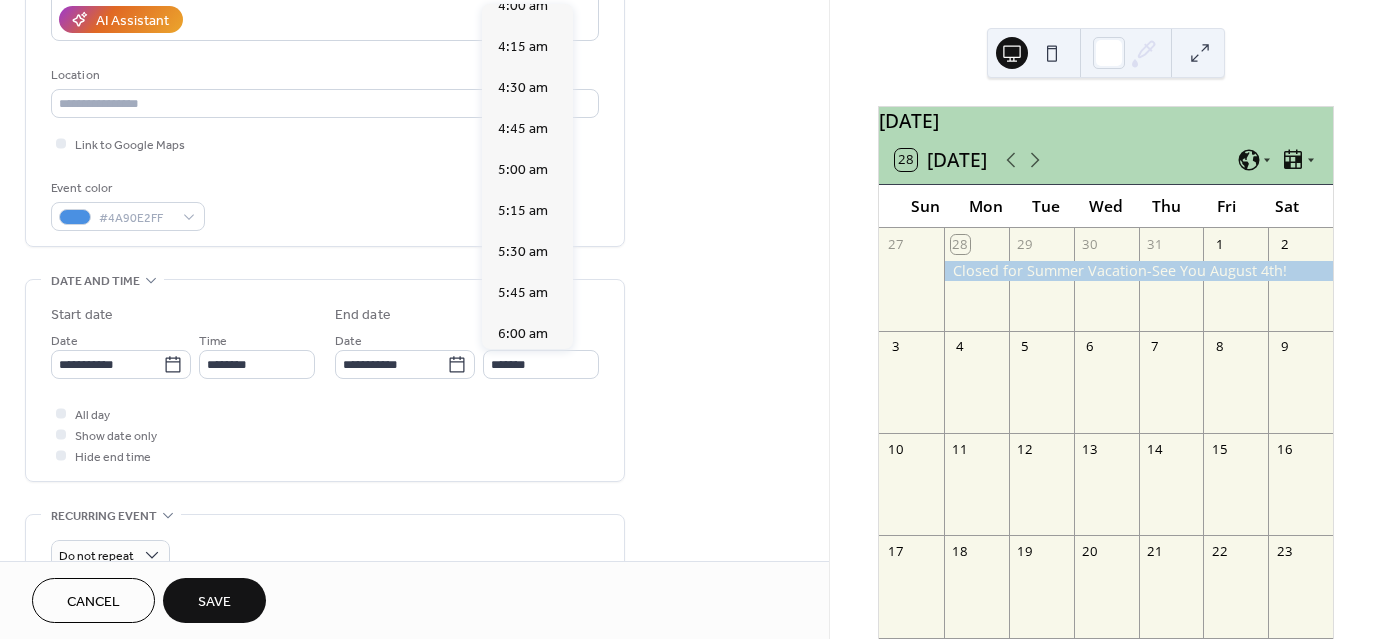 scroll, scrollTop: 701, scrollLeft: 0, axis: vertical 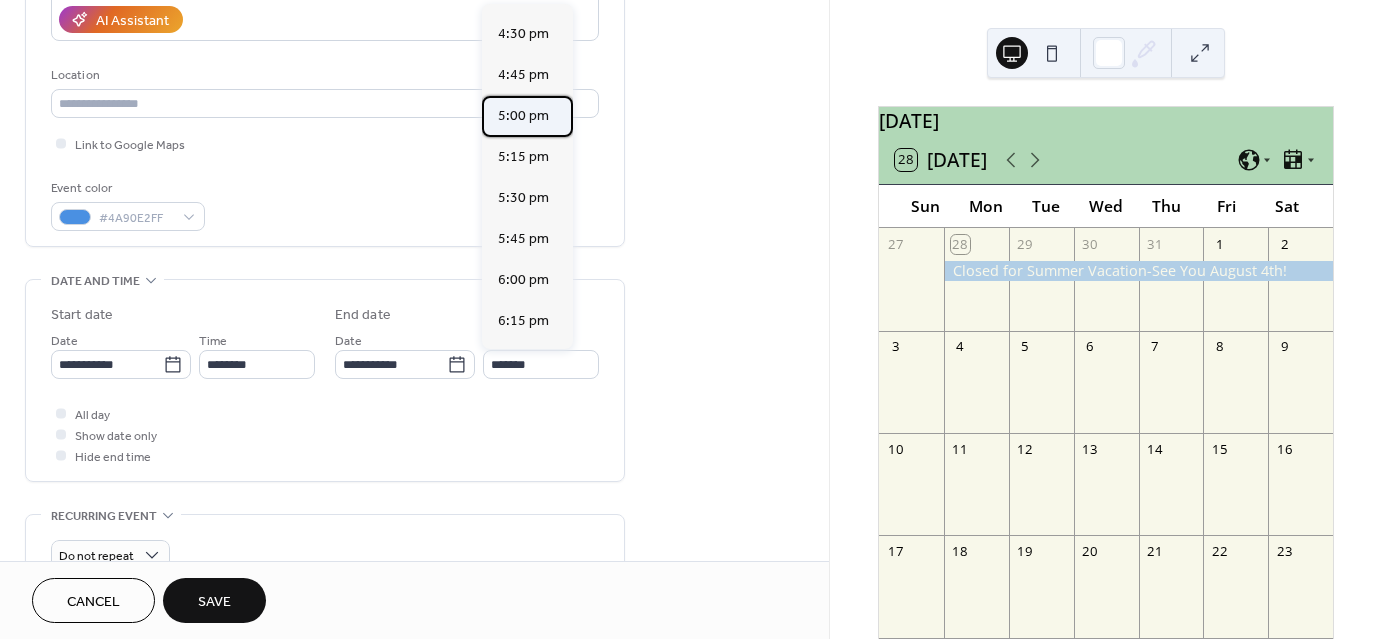 click on "5:00 pm" at bounding box center [523, 116] 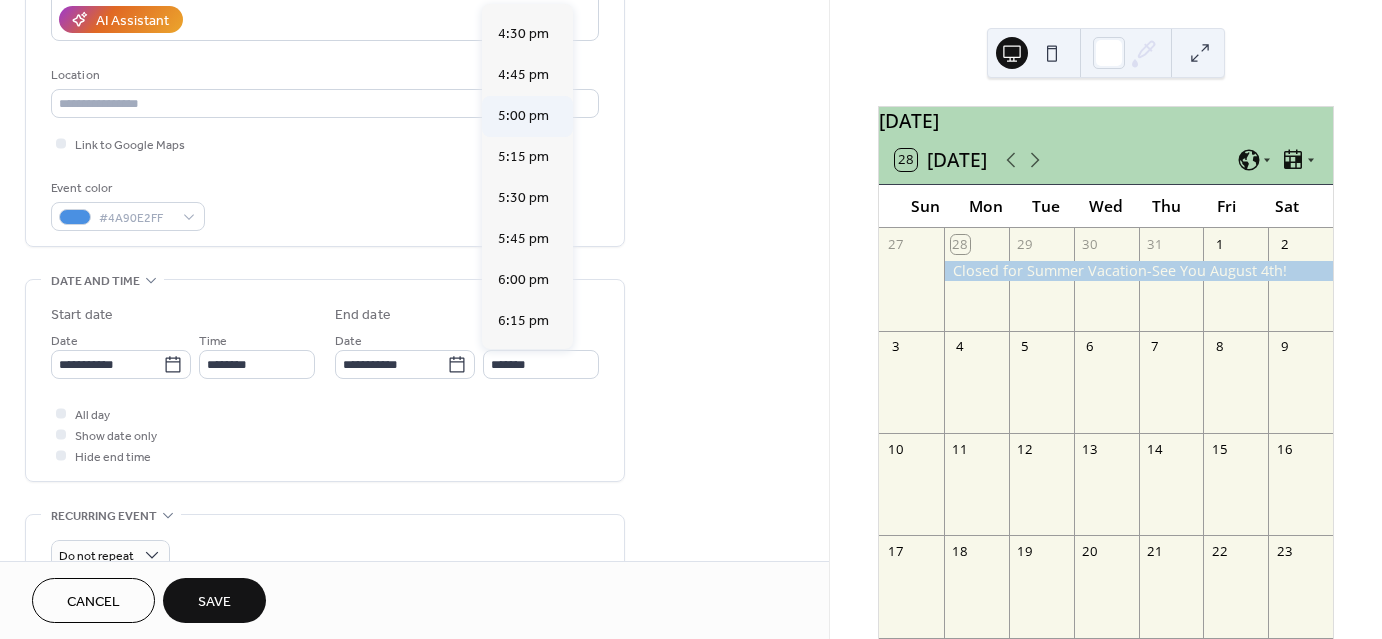 type on "*******" 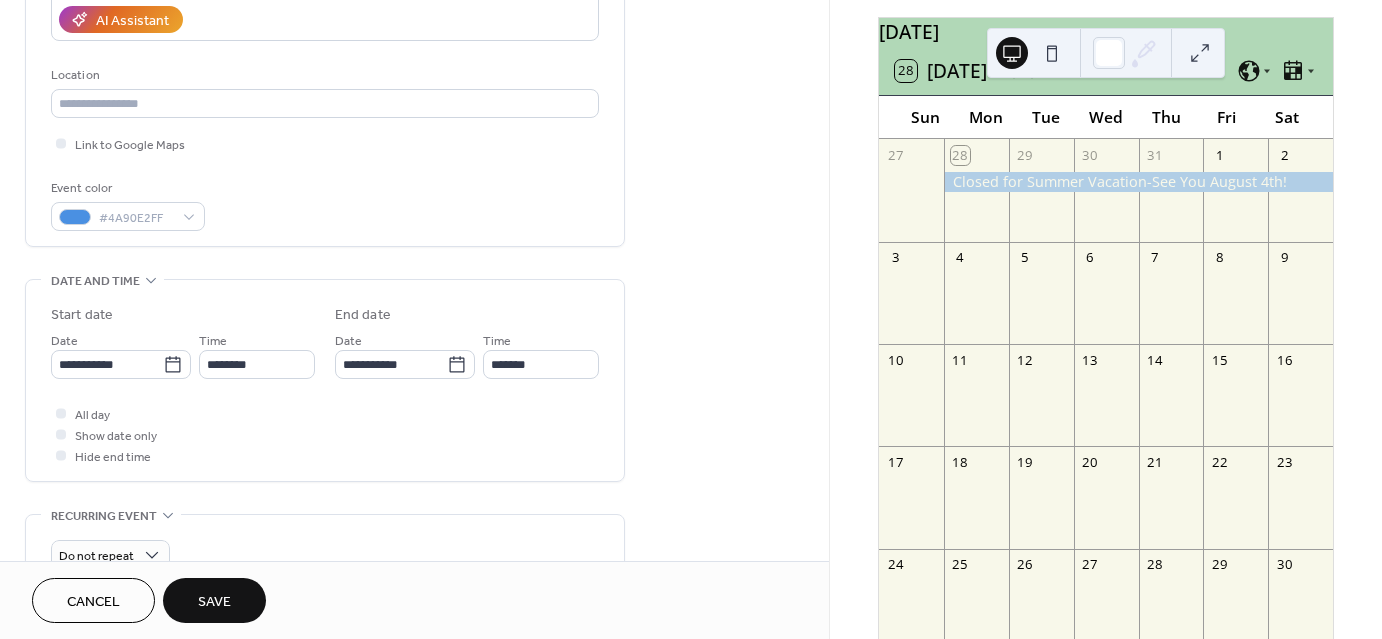scroll, scrollTop: 90, scrollLeft: 0, axis: vertical 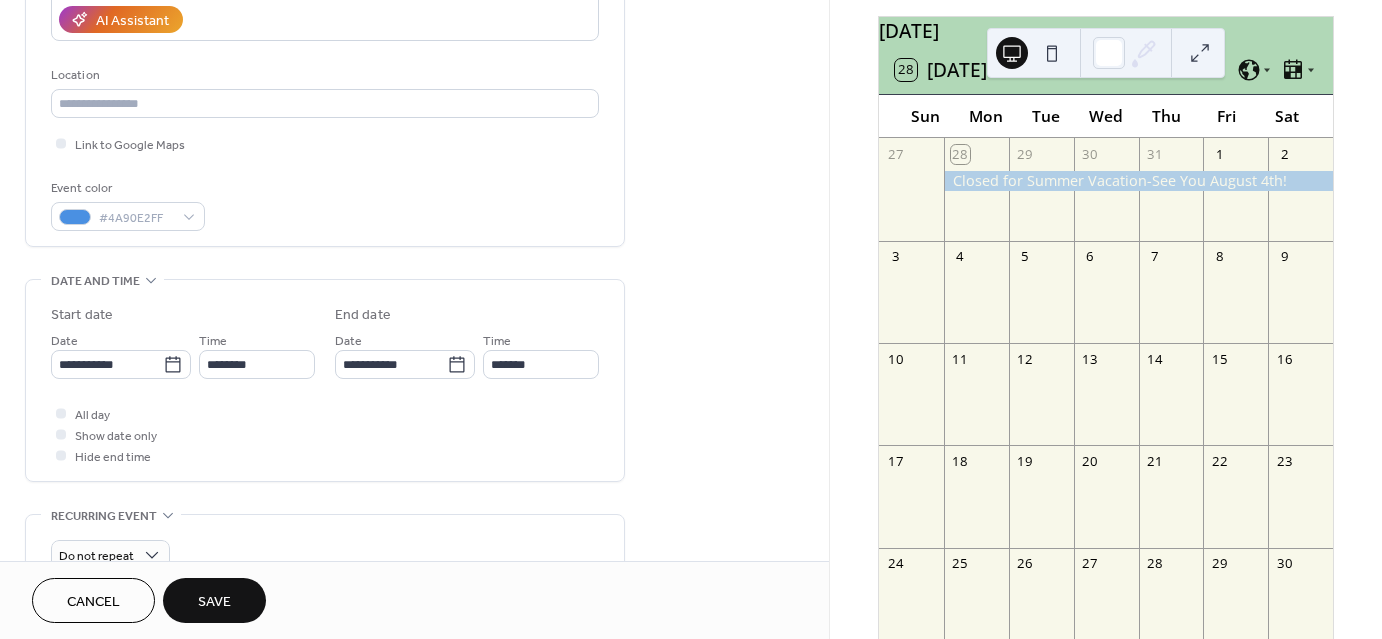 click on "[DATE] 28 [DATE] Sun Mon Tue Wed Thu Fri Sat 27 28 29 30 31 1 2 3 4 5 6 7 8 9 10 11 12 13 14 15 16 17 18 19 20 21 22 23 24 25 26 27 28 29 30 31 1 2 3 4 5 6 Subscribe" at bounding box center (1106, 319) 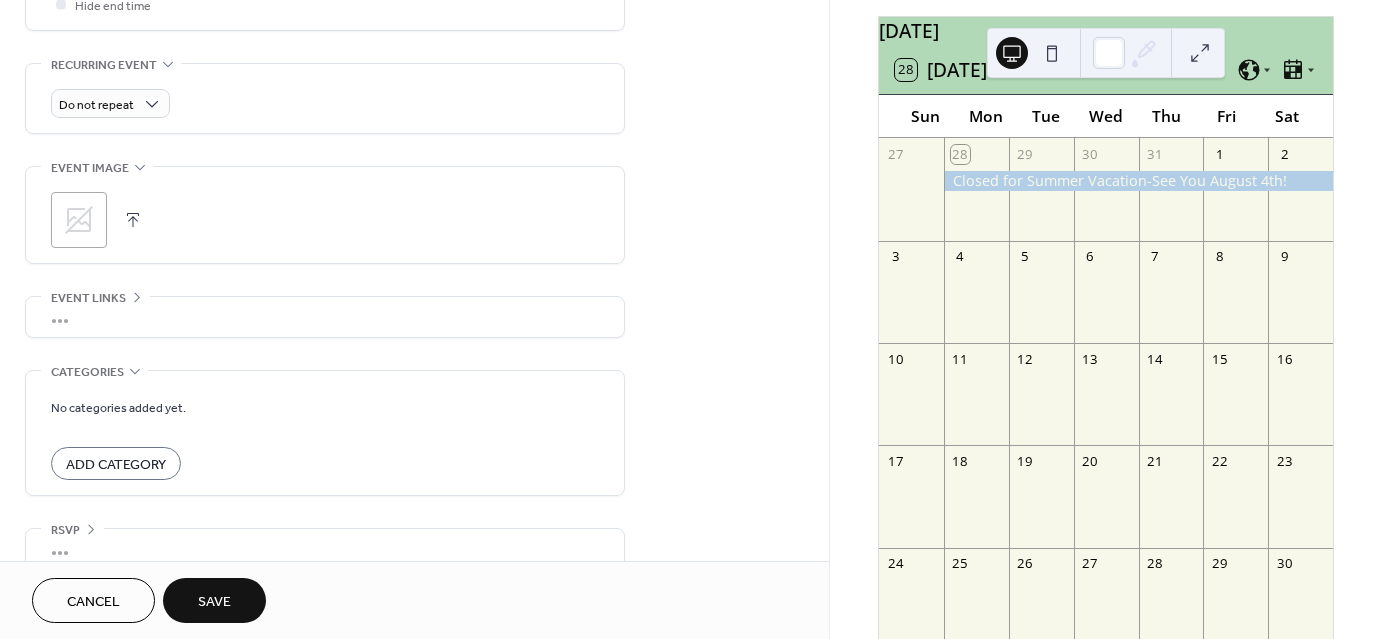 scroll, scrollTop: 849, scrollLeft: 0, axis: vertical 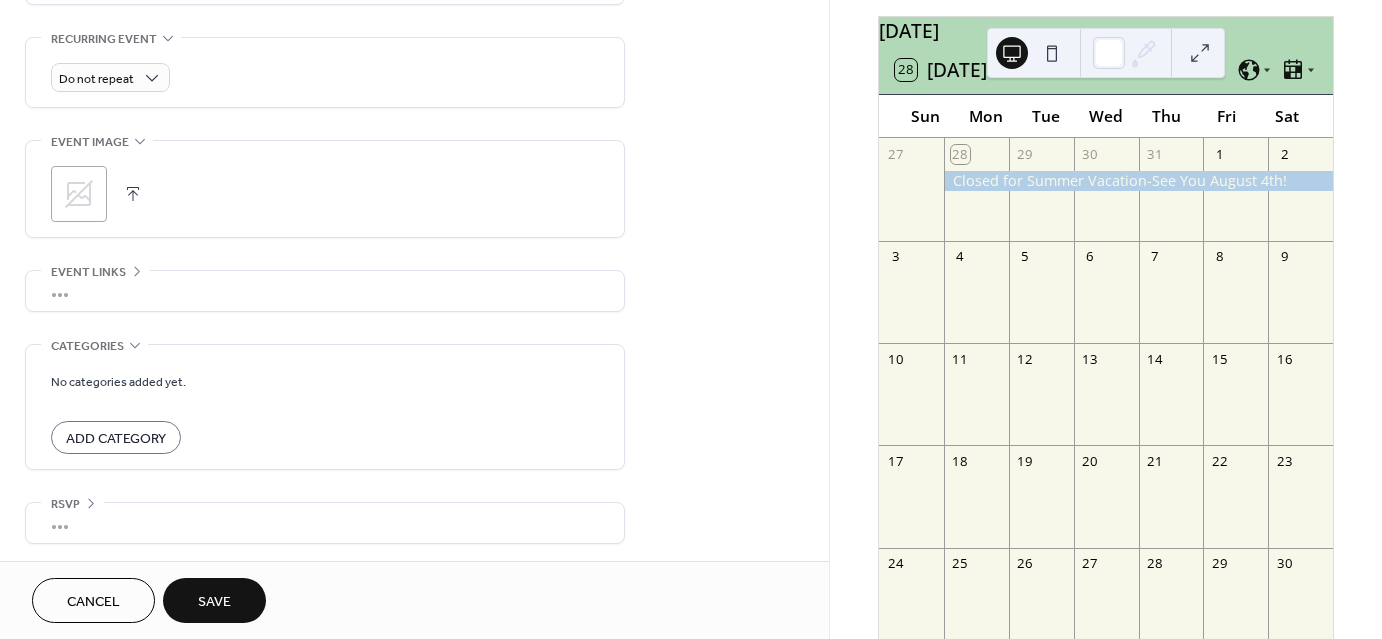 click on "Save" at bounding box center [214, 600] 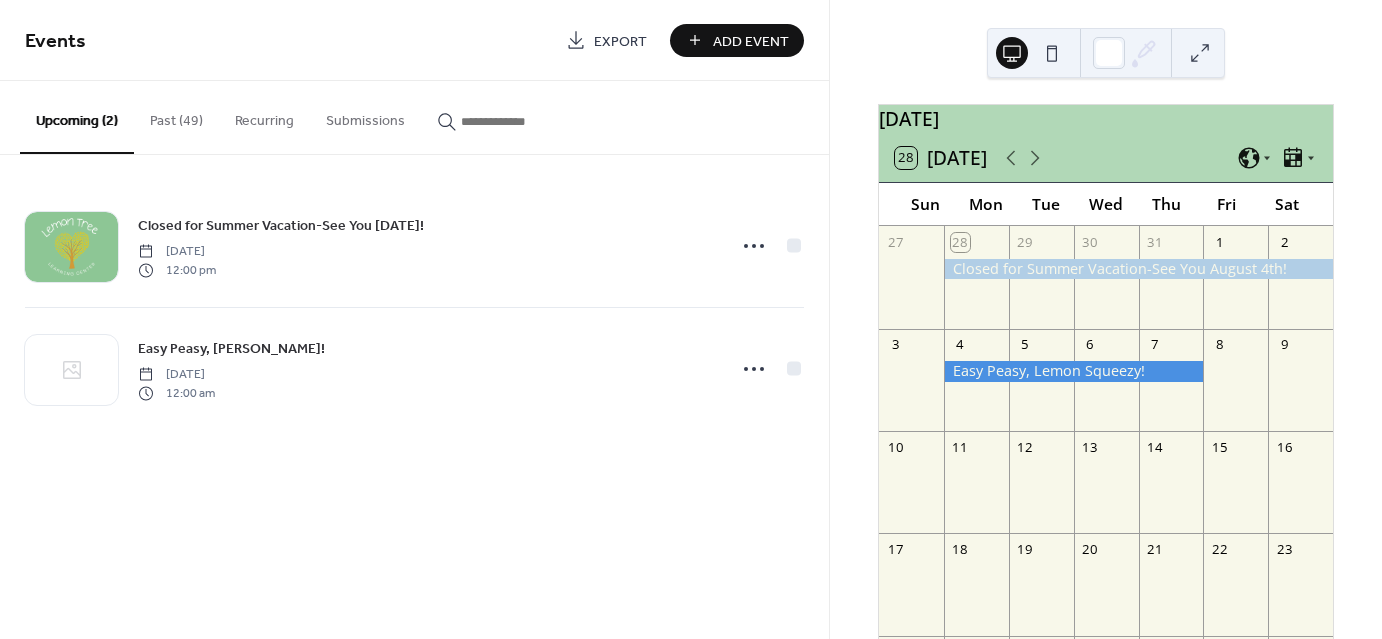 scroll, scrollTop: 0, scrollLeft: 0, axis: both 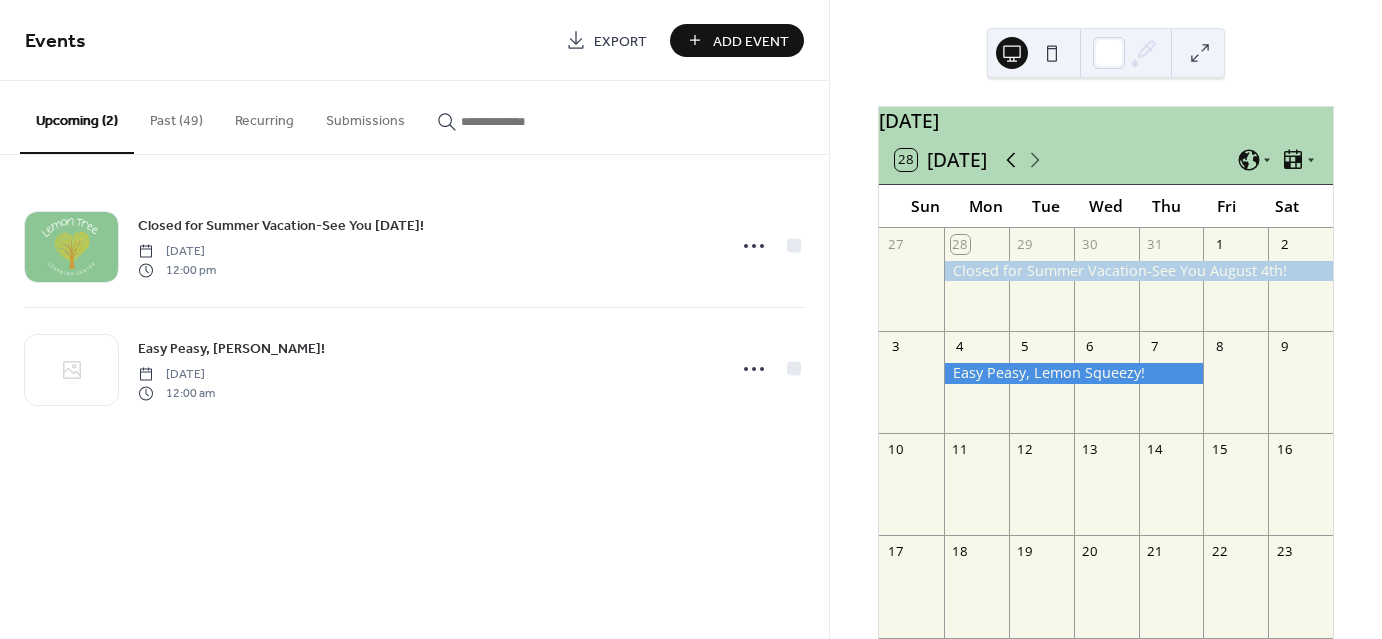 click 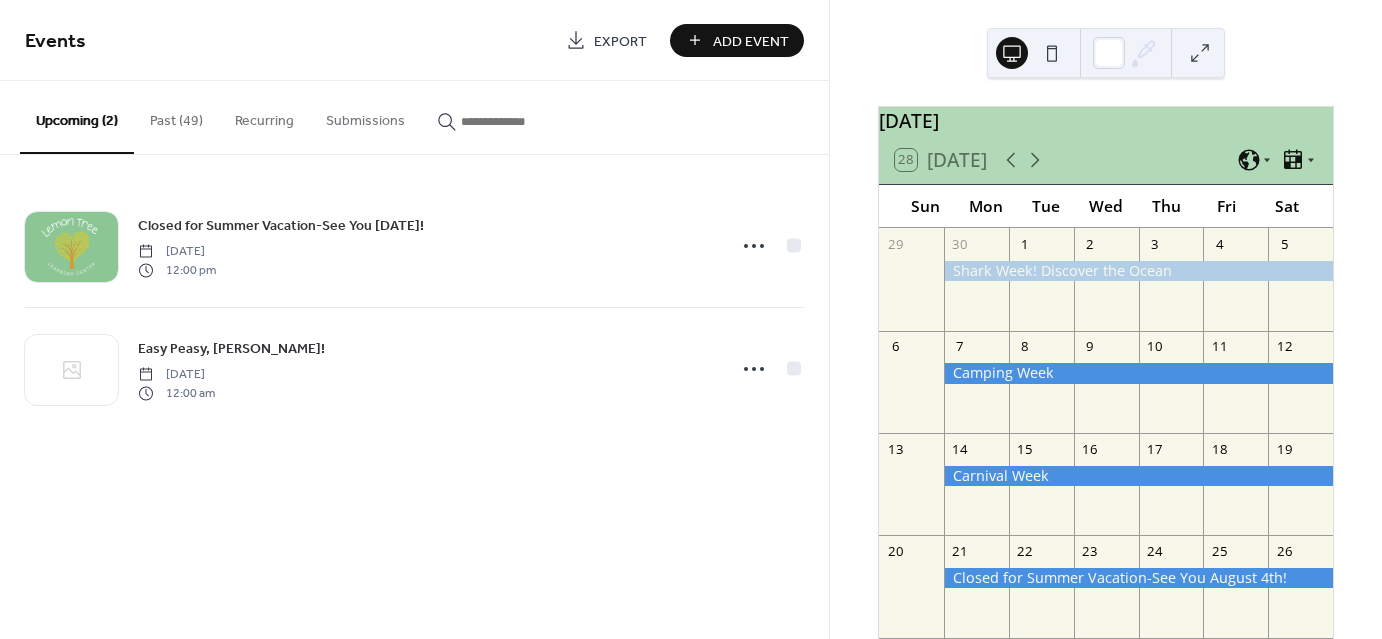 click at bounding box center (1138, 373) 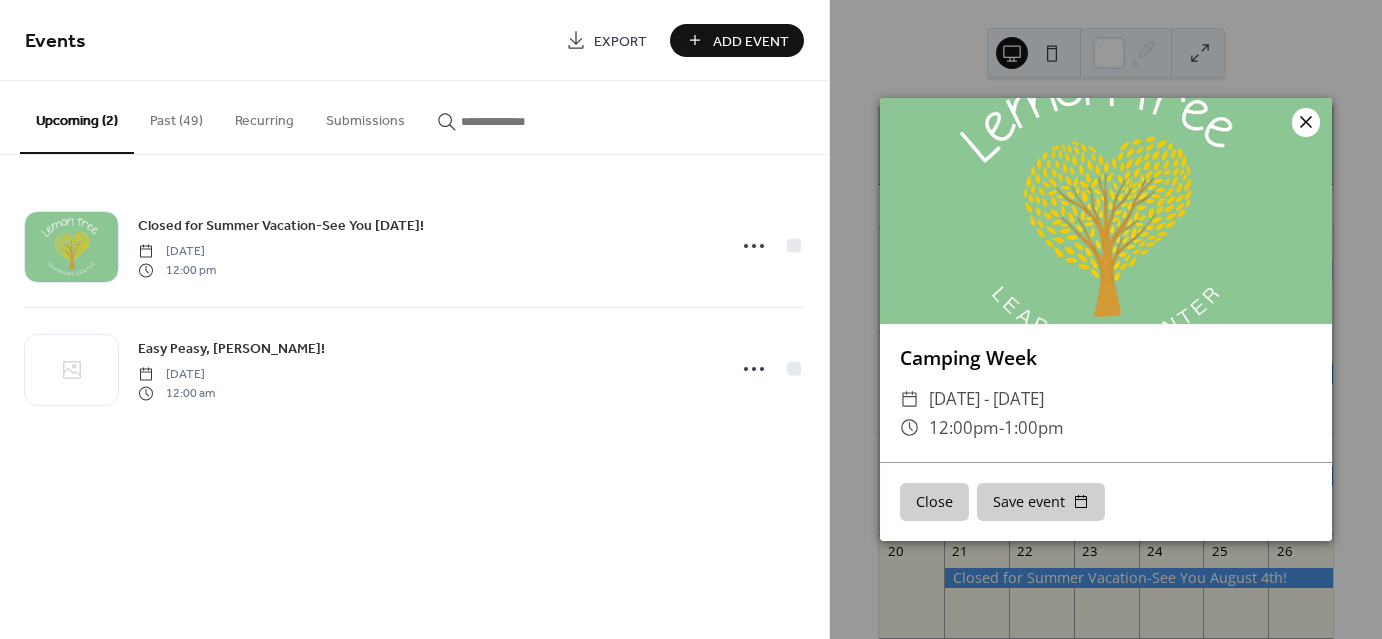 click 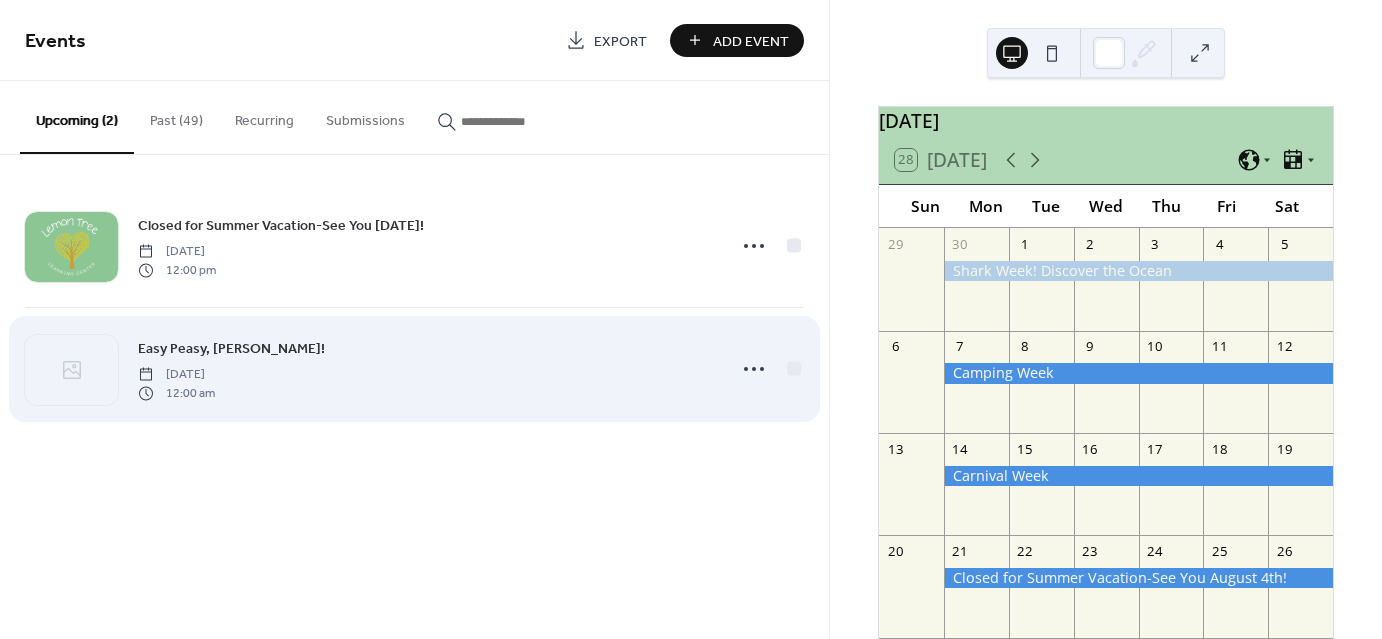 click on "Easy Peasy, [PERSON_NAME]! [DATE] 12:00 am" at bounding box center [426, 369] 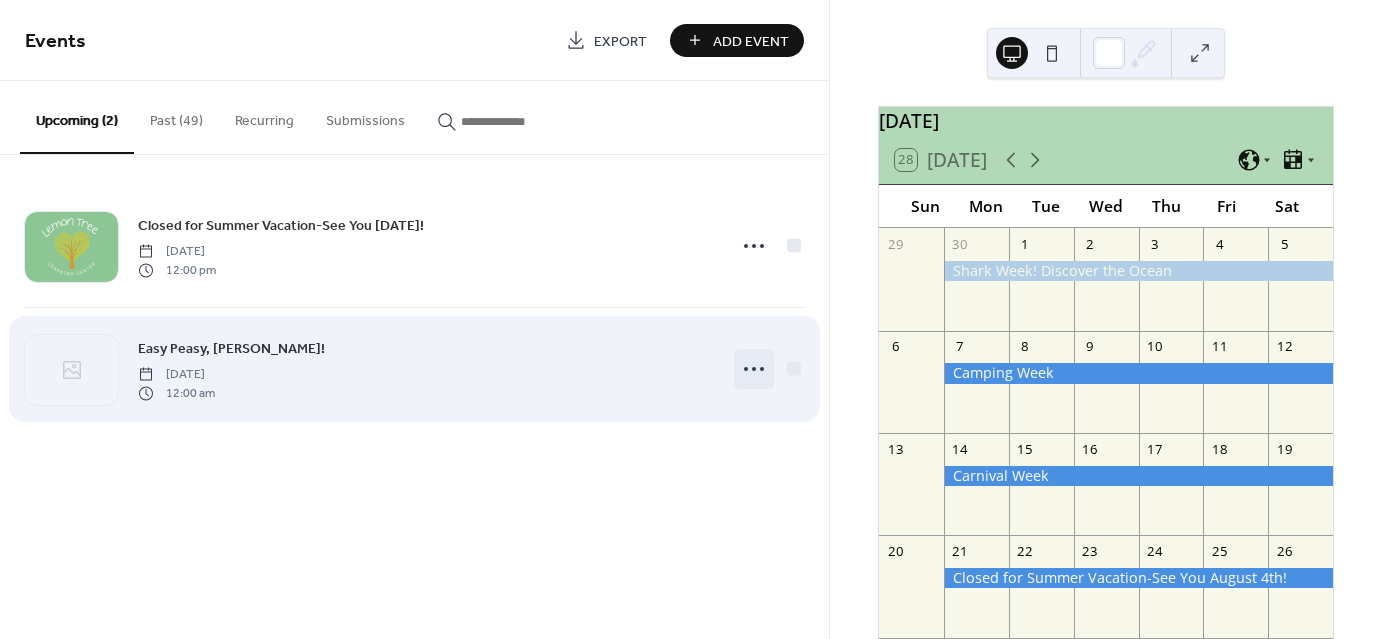 click 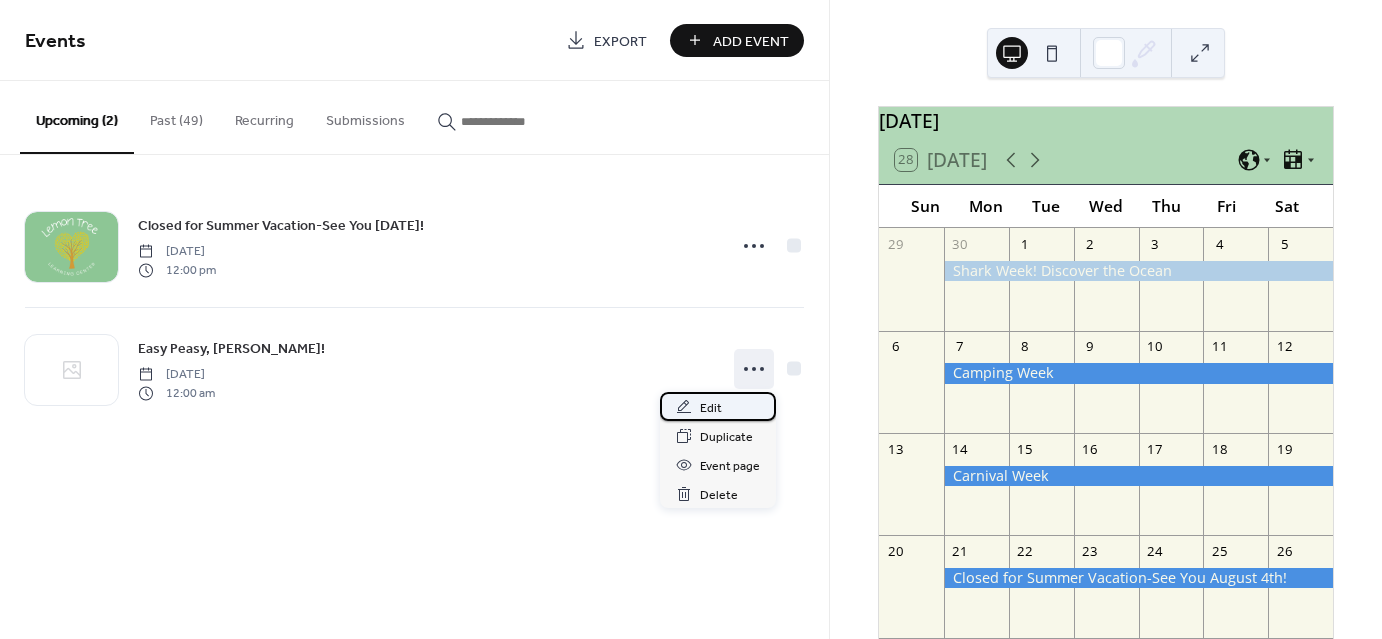 click on "Edit" at bounding box center (711, 408) 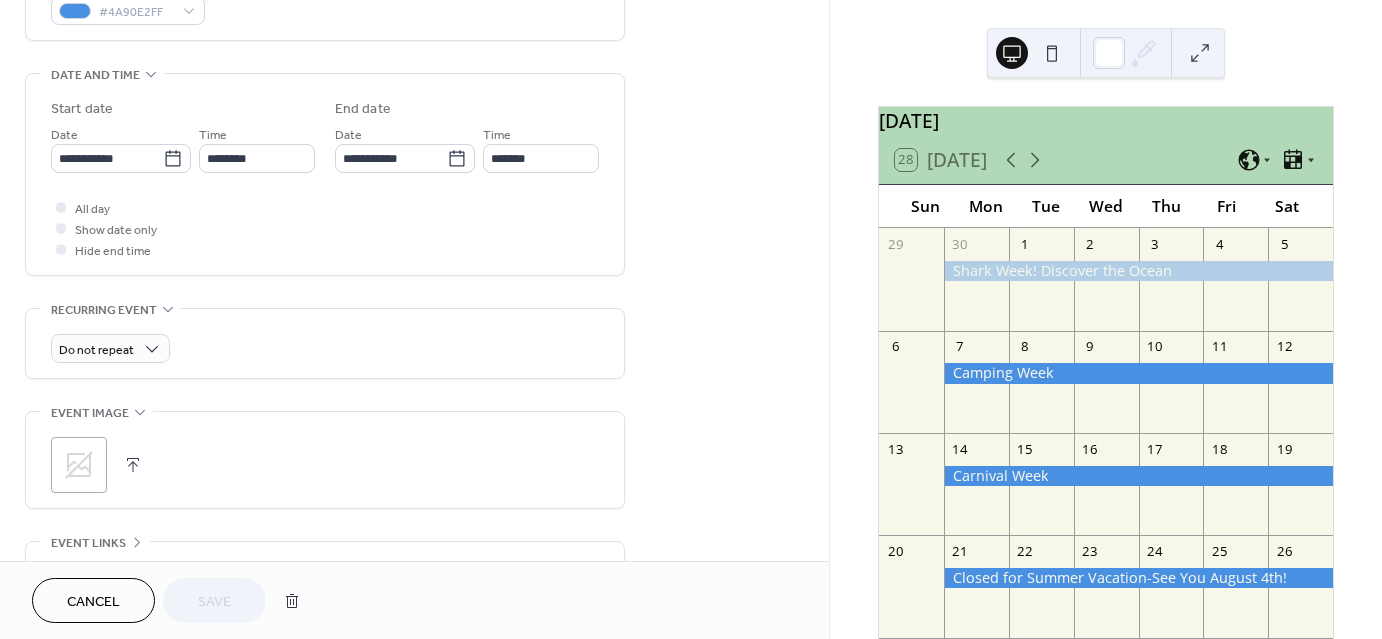 scroll, scrollTop: 584, scrollLeft: 0, axis: vertical 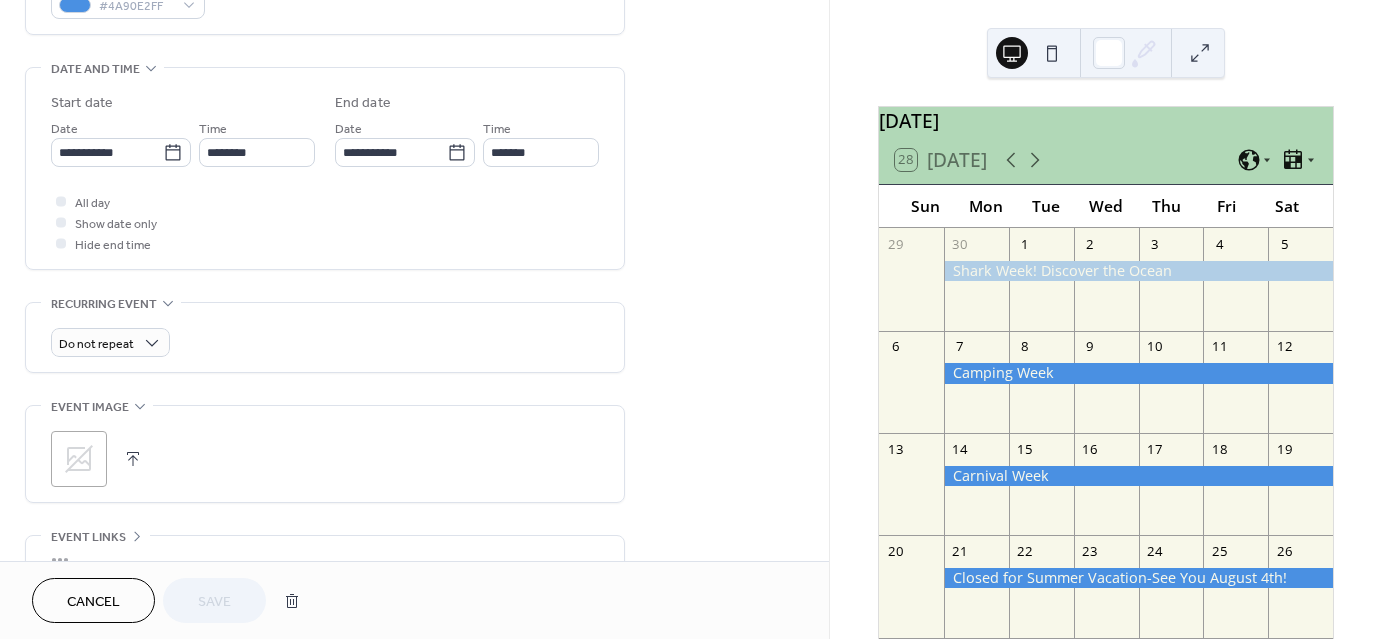 click at bounding box center (133, 459) 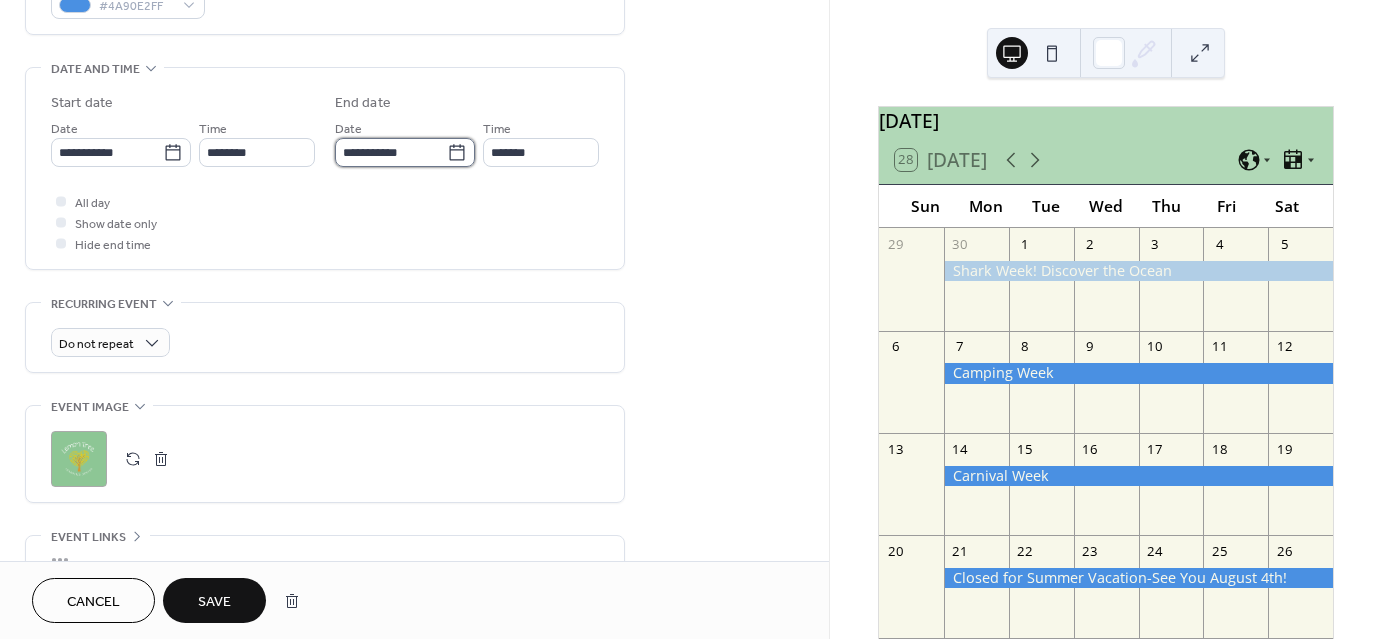 click on "**********" at bounding box center [391, 152] 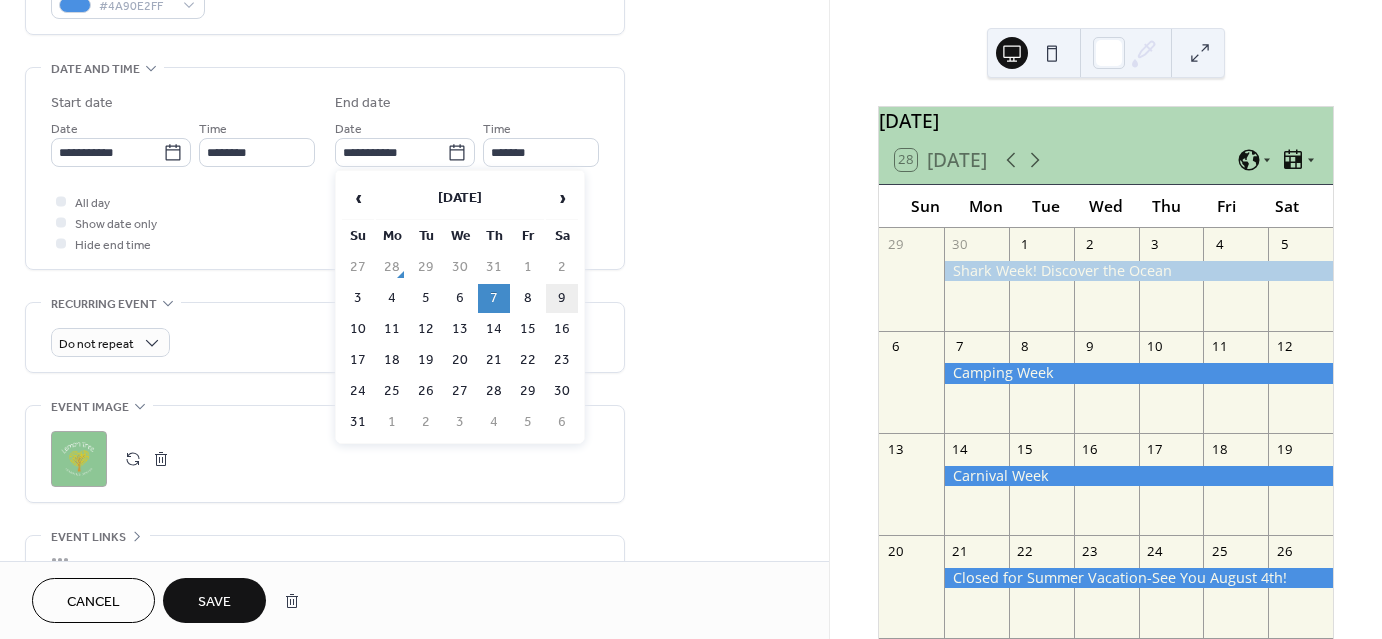click on "9" at bounding box center [562, 298] 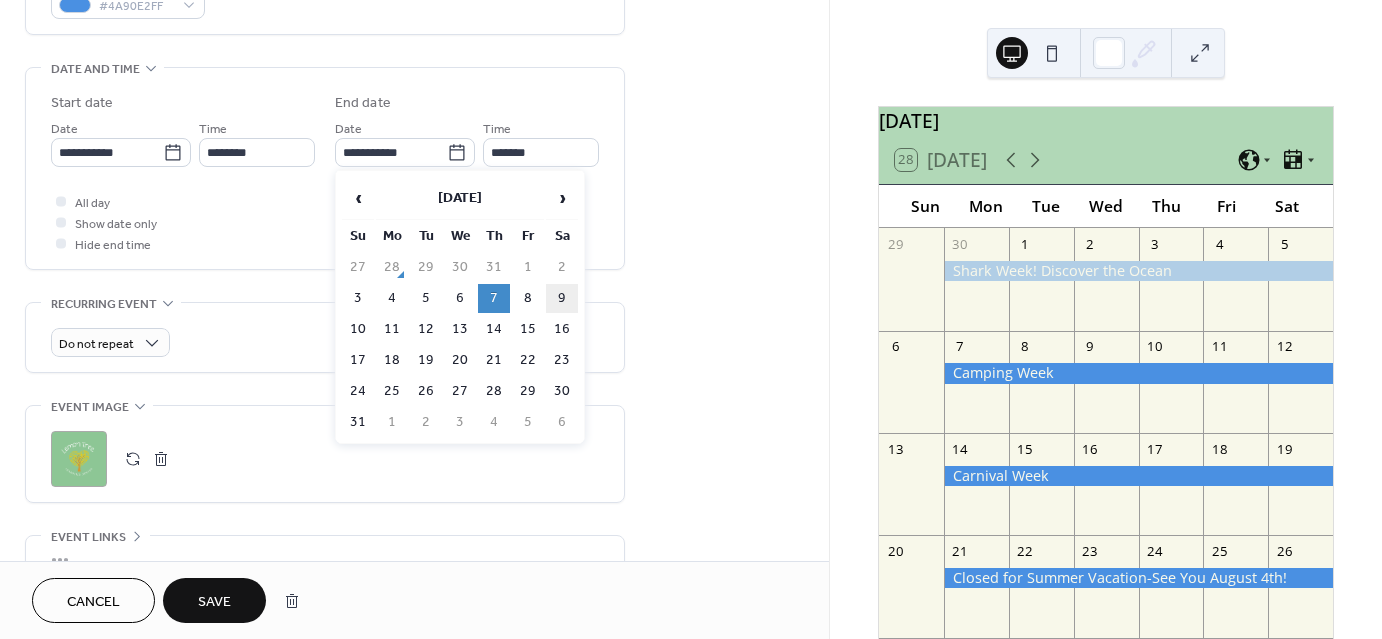 type on "**********" 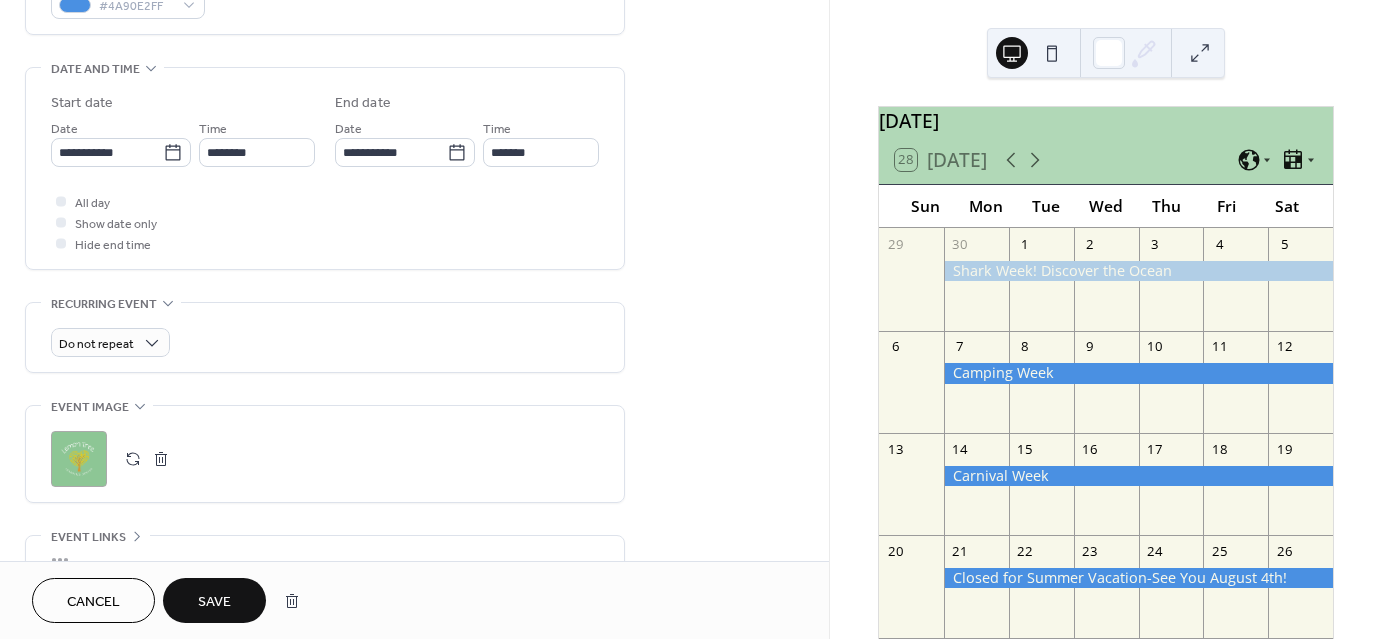 click on "Save" at bounding box center [214, 602] 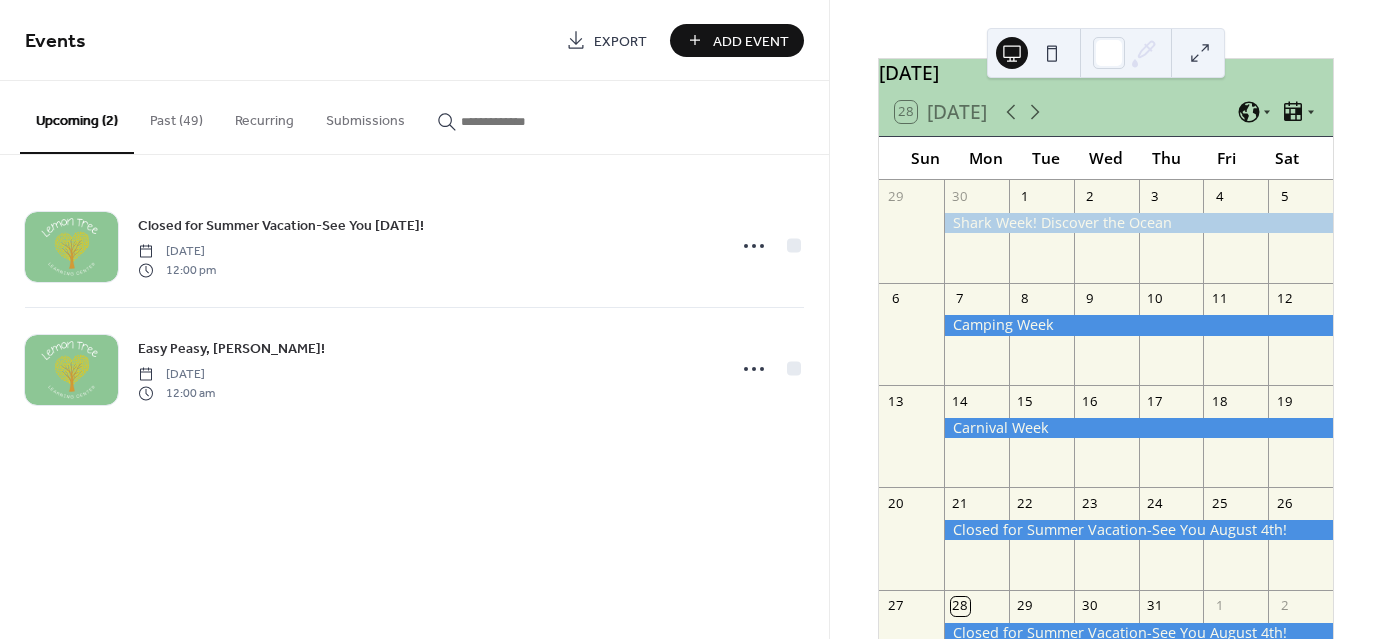 scroll, scrollTop: 48, scrollLeft: 0, axis: vertical 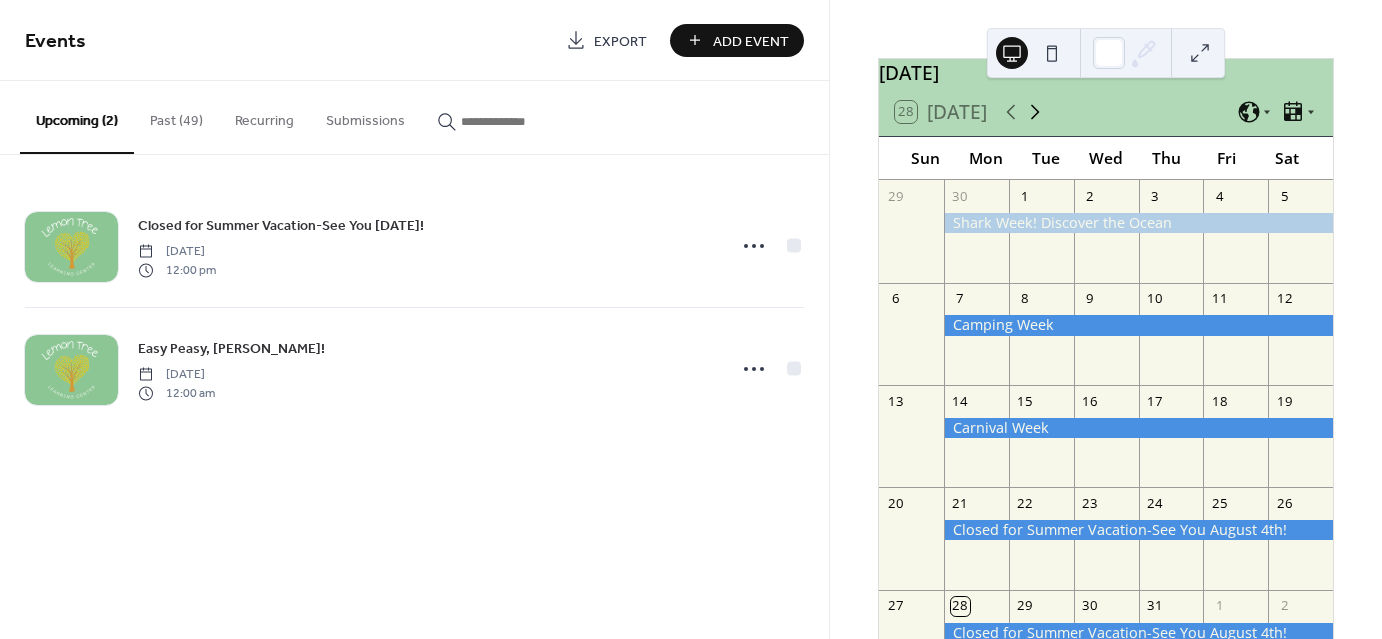 click 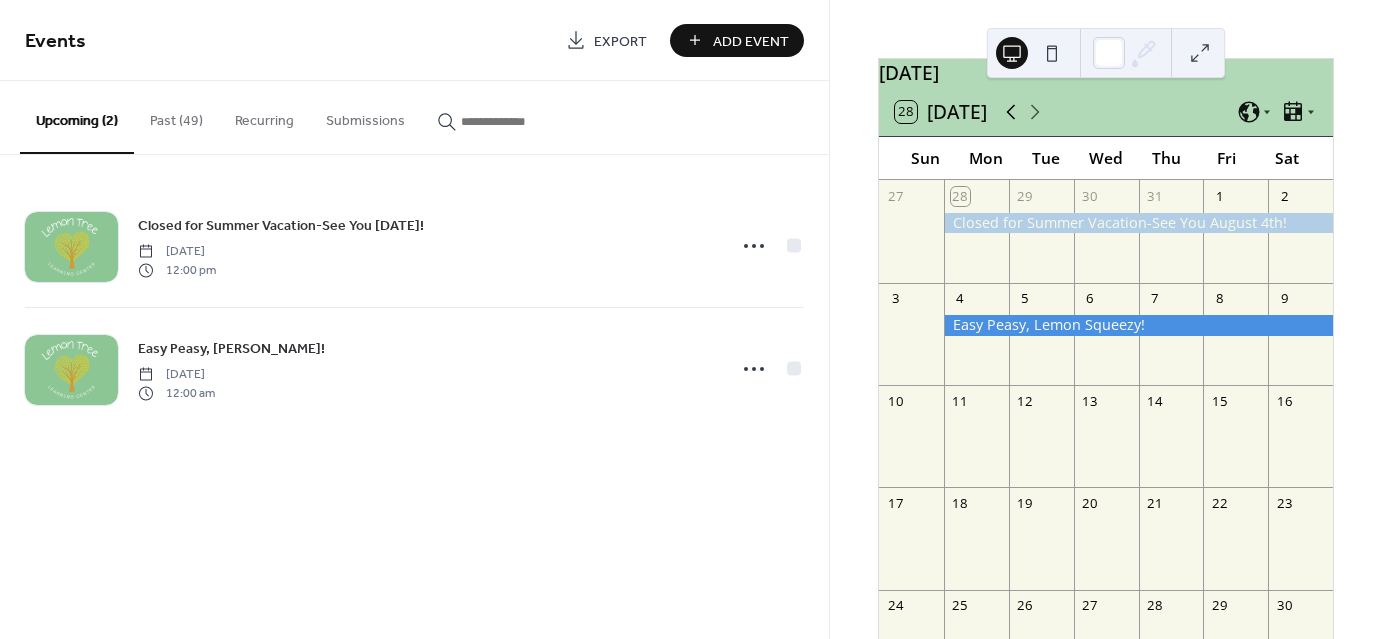 click 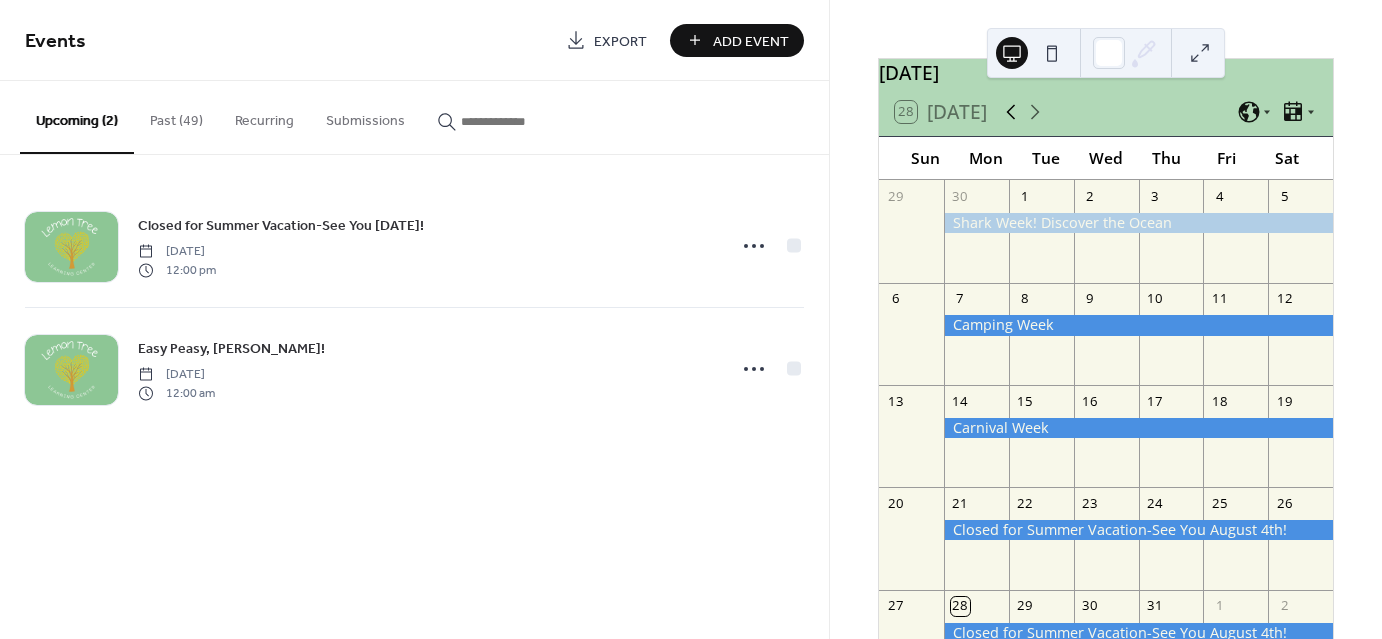 click 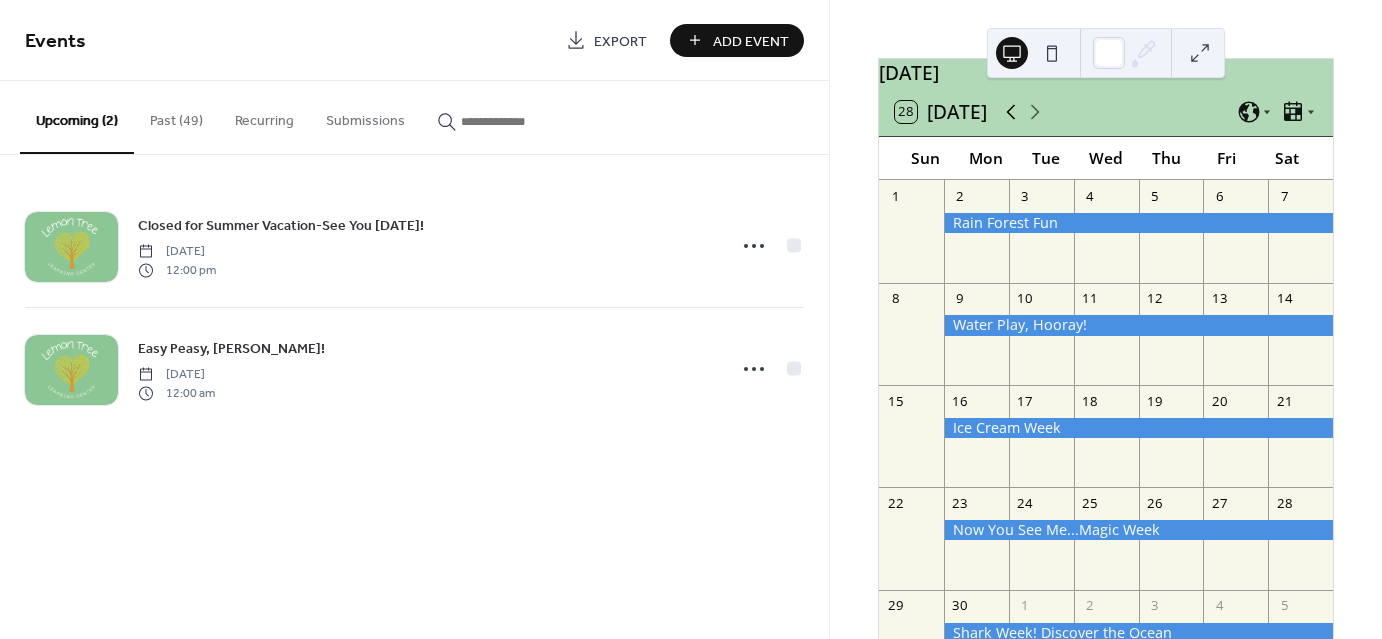 click 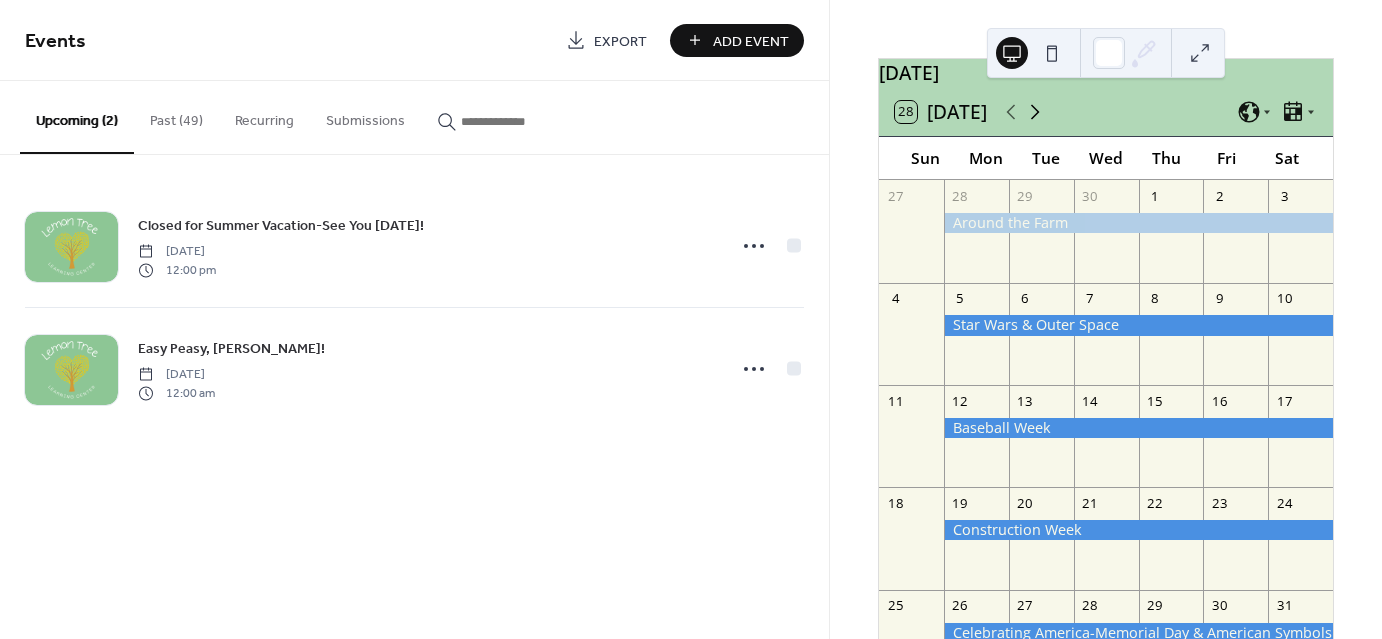 click 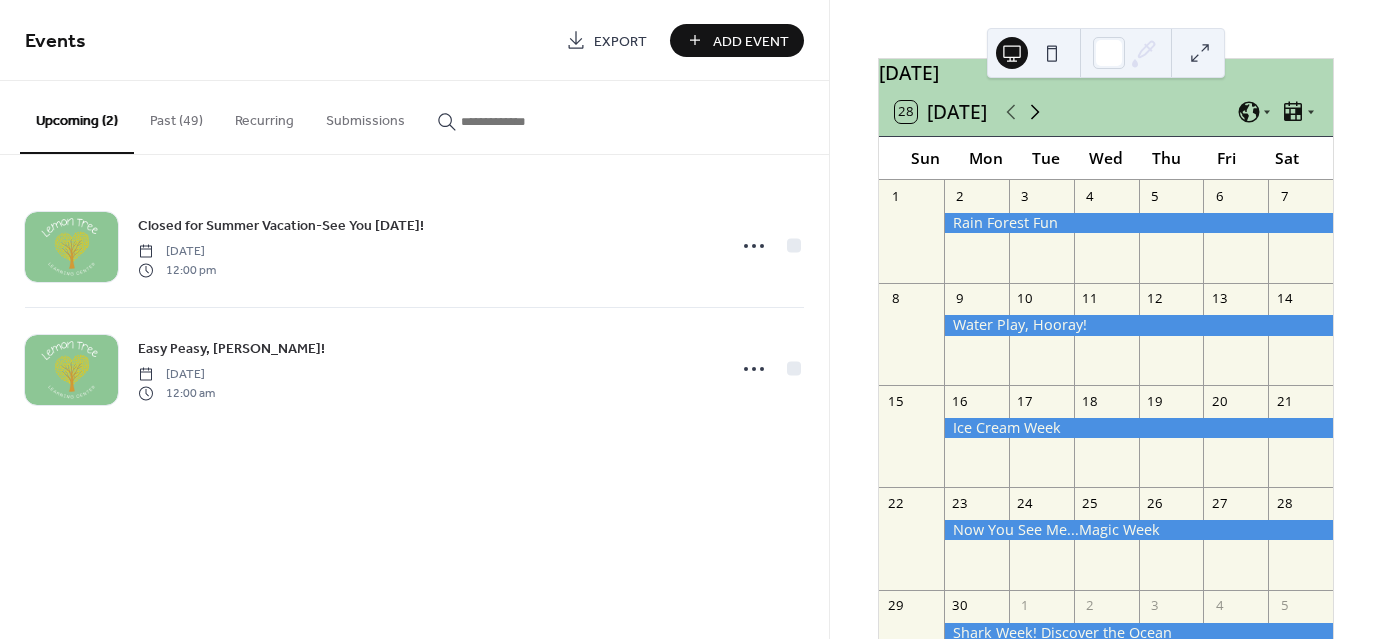 click 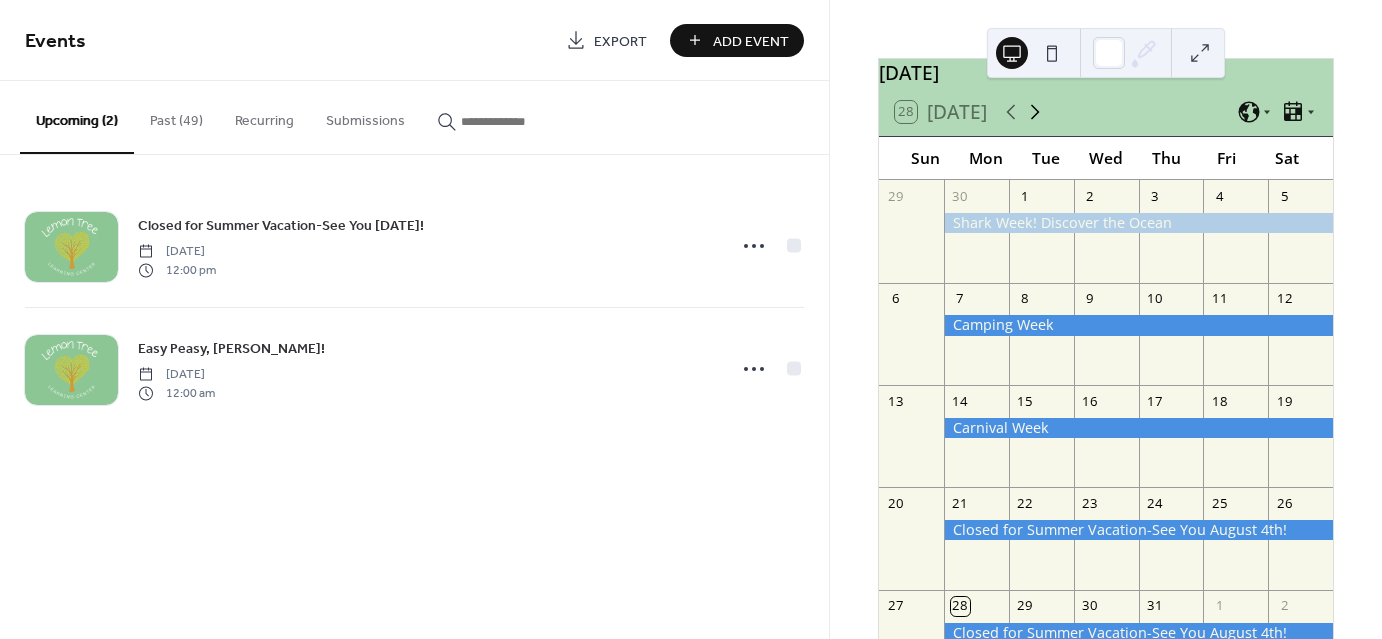 click 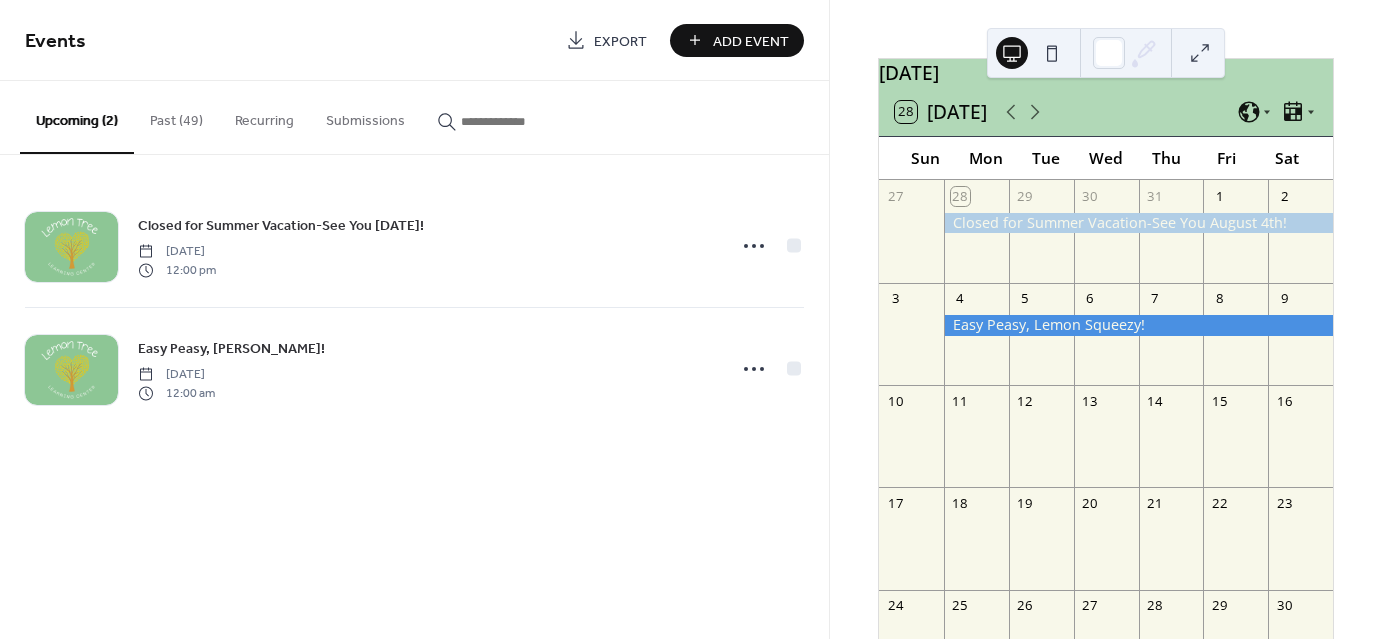 click on "Add Event" at bounding box center [751, 41] 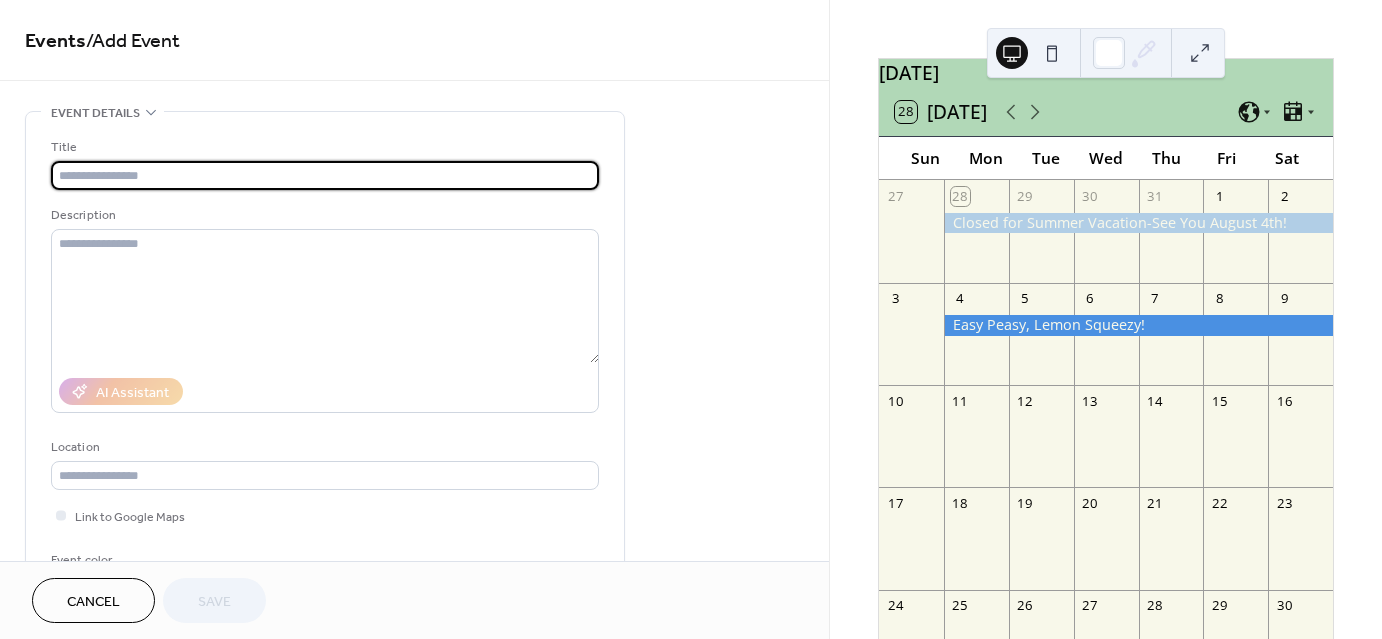 click at bounding box center [325, 175] 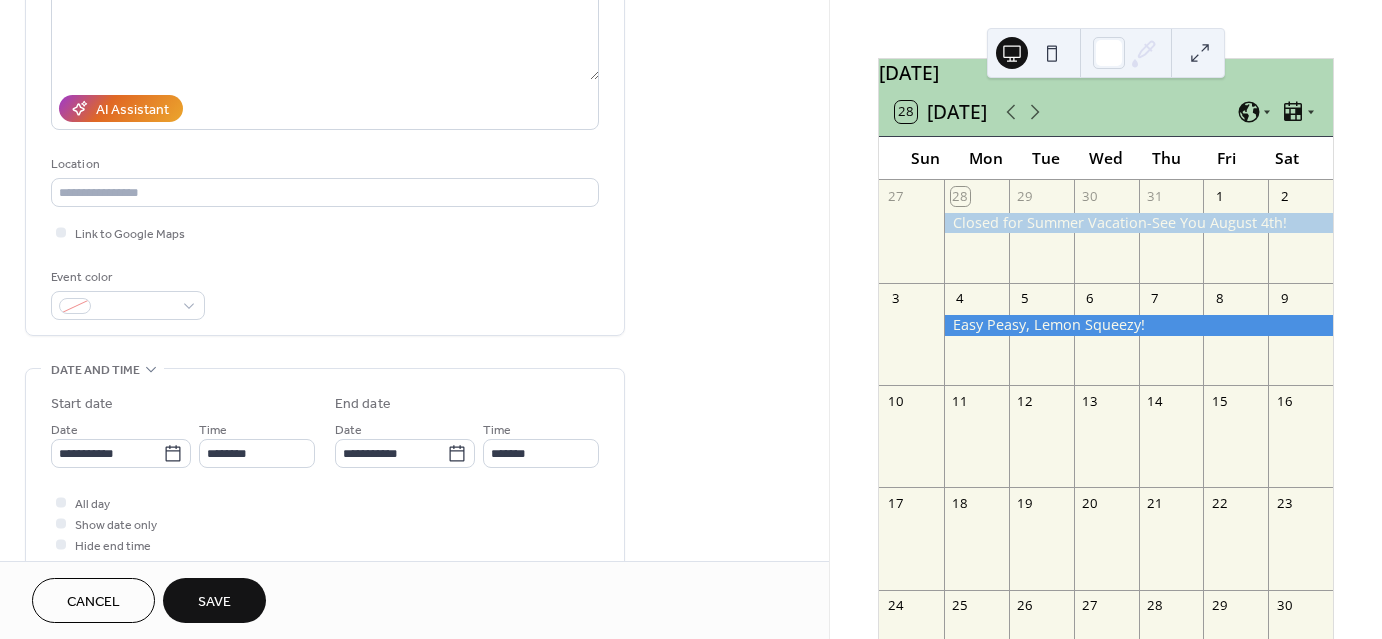 scroll, scrollTop: 288, scrollLeft: 0, axis: vertical 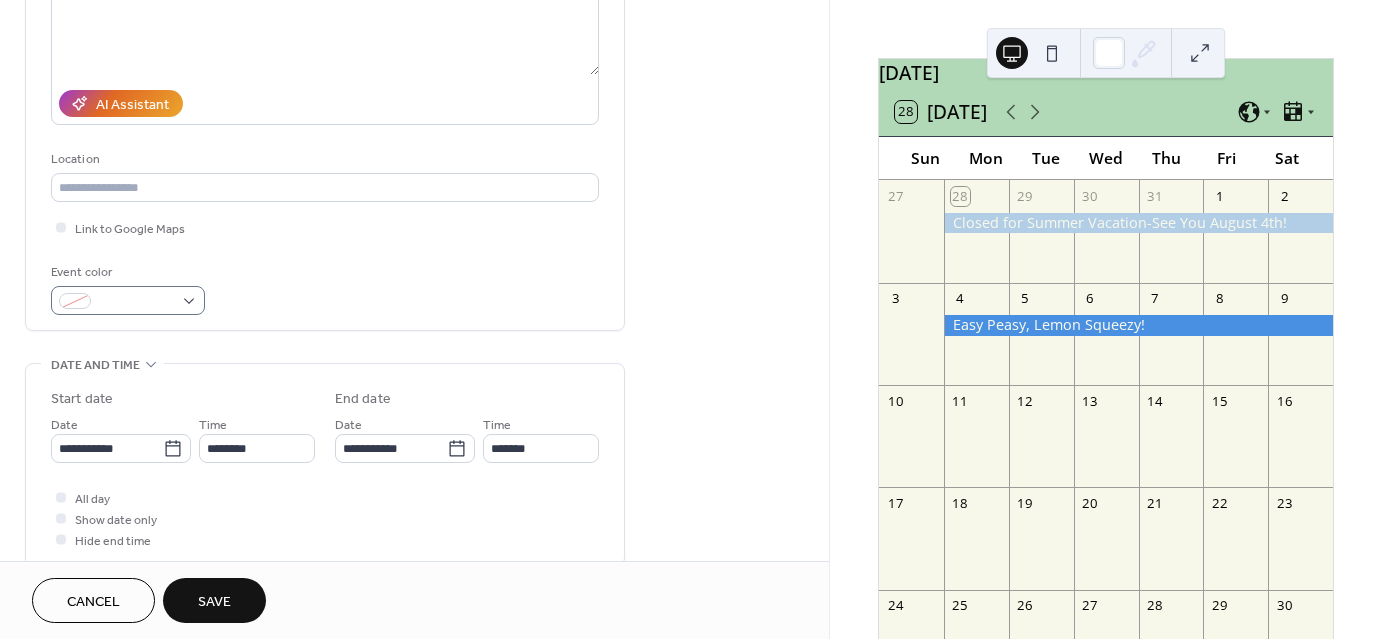 type on "**********" 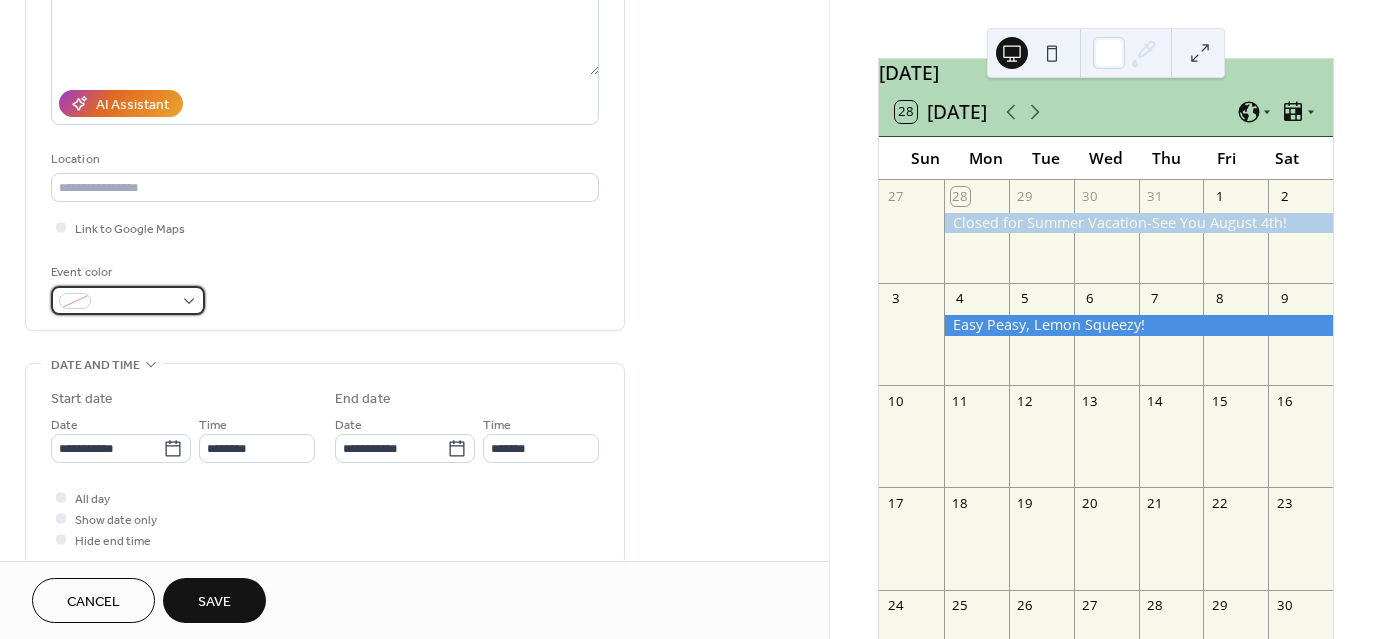 click at bounding box center [128, 300] 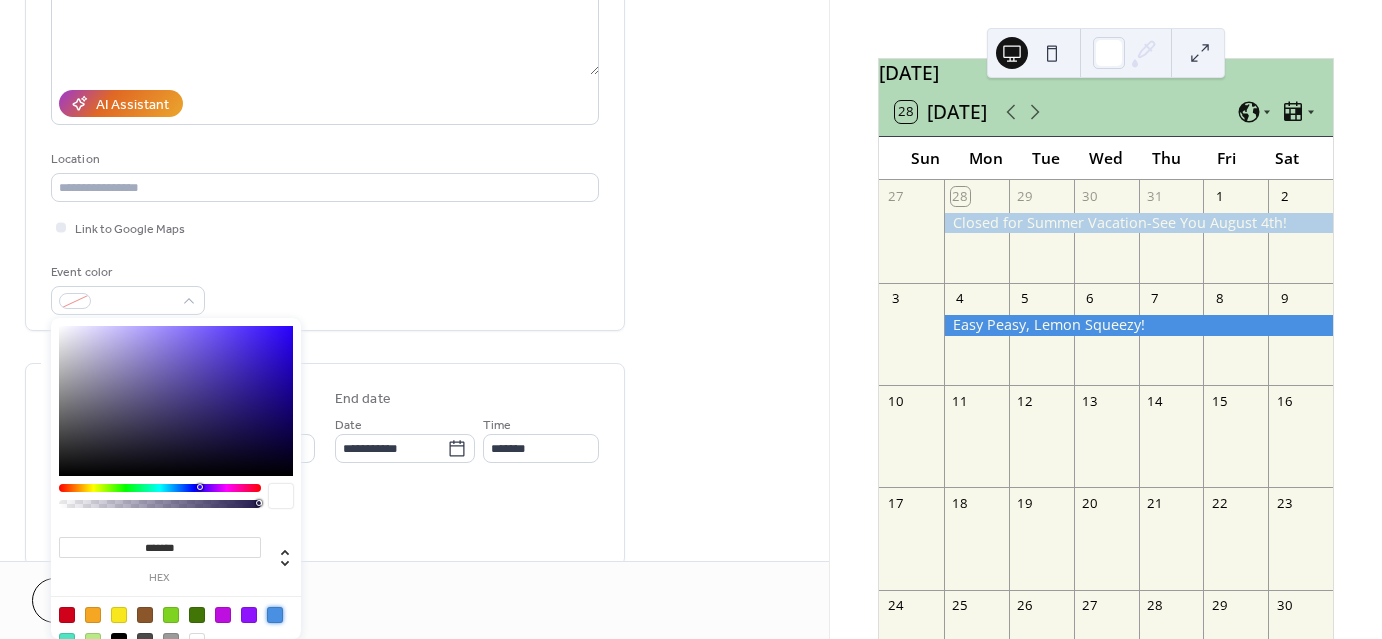 click at bounding box center (275, 615) 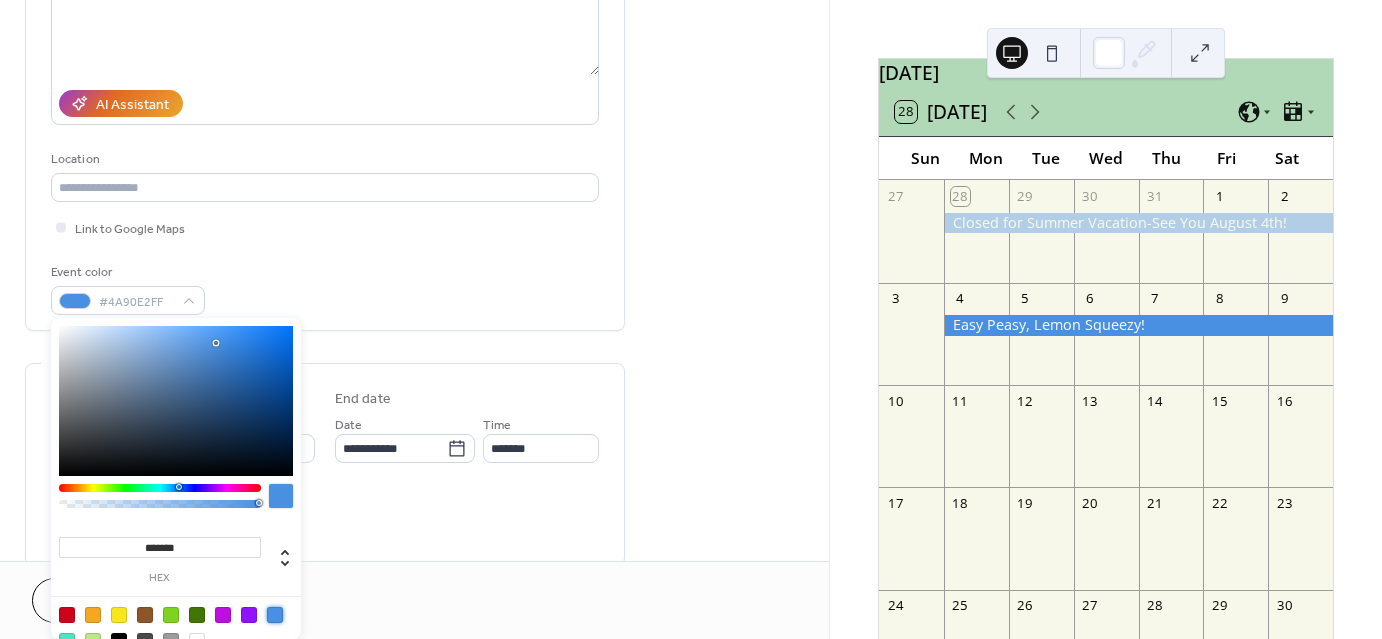 click on "**********" at bounding box center (325, 464) 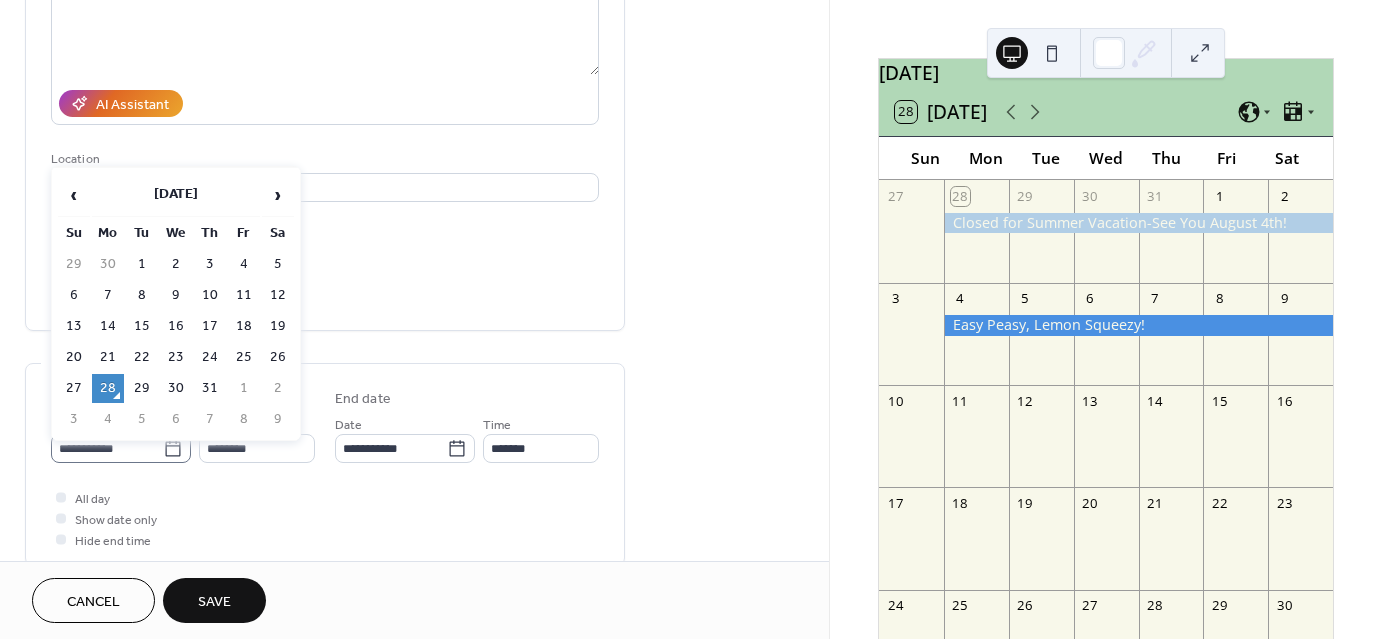 click 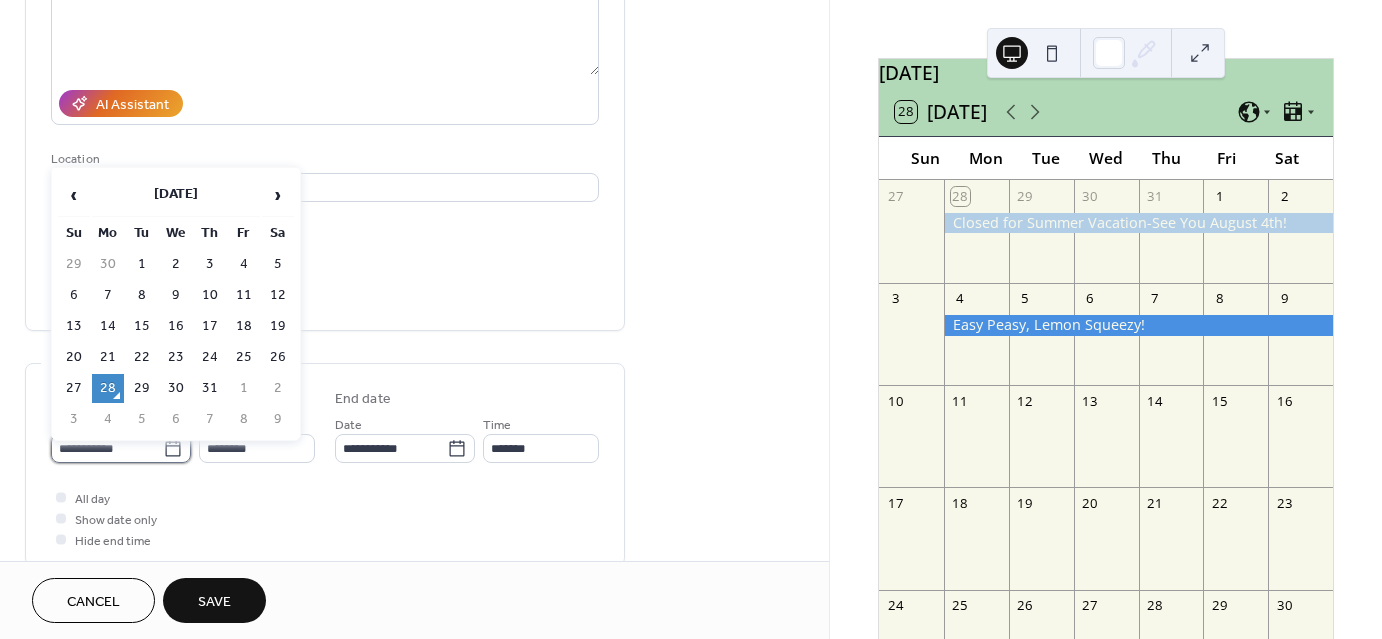 click on "**********" at bounding box center [107, 448] 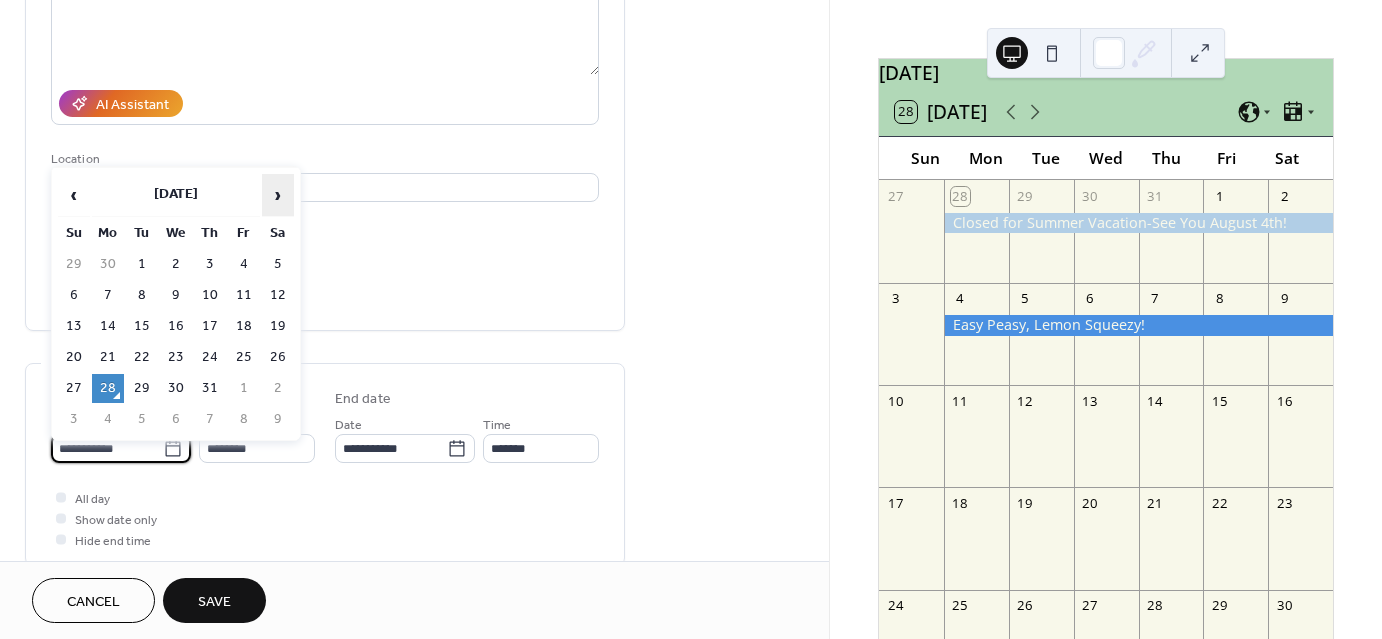 click on "›" at bounding box center (278, 195) 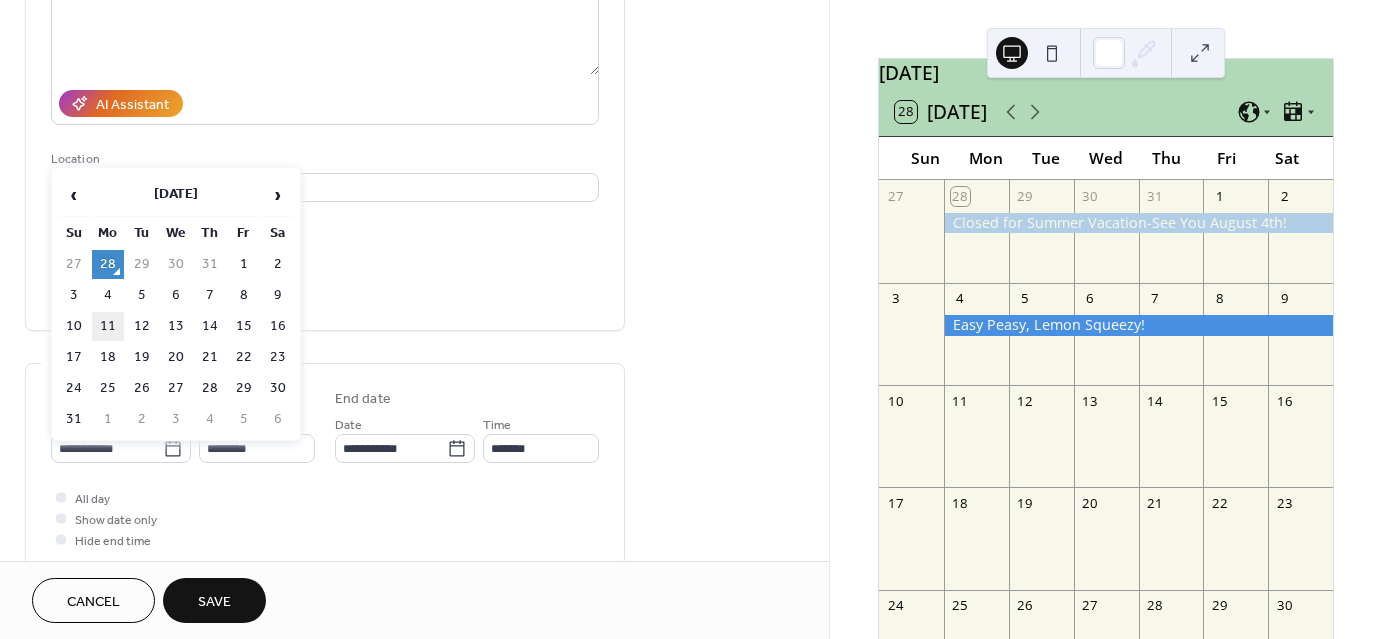 click on "11" at bounding box center (108, 326) 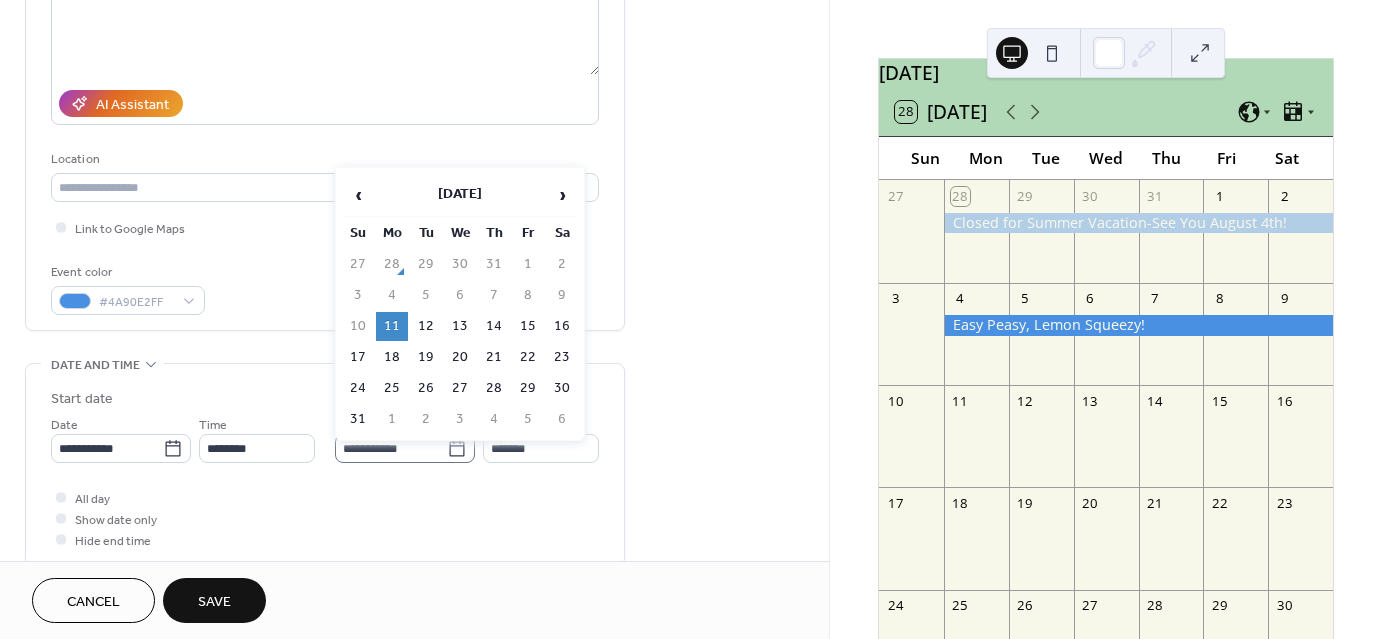 click 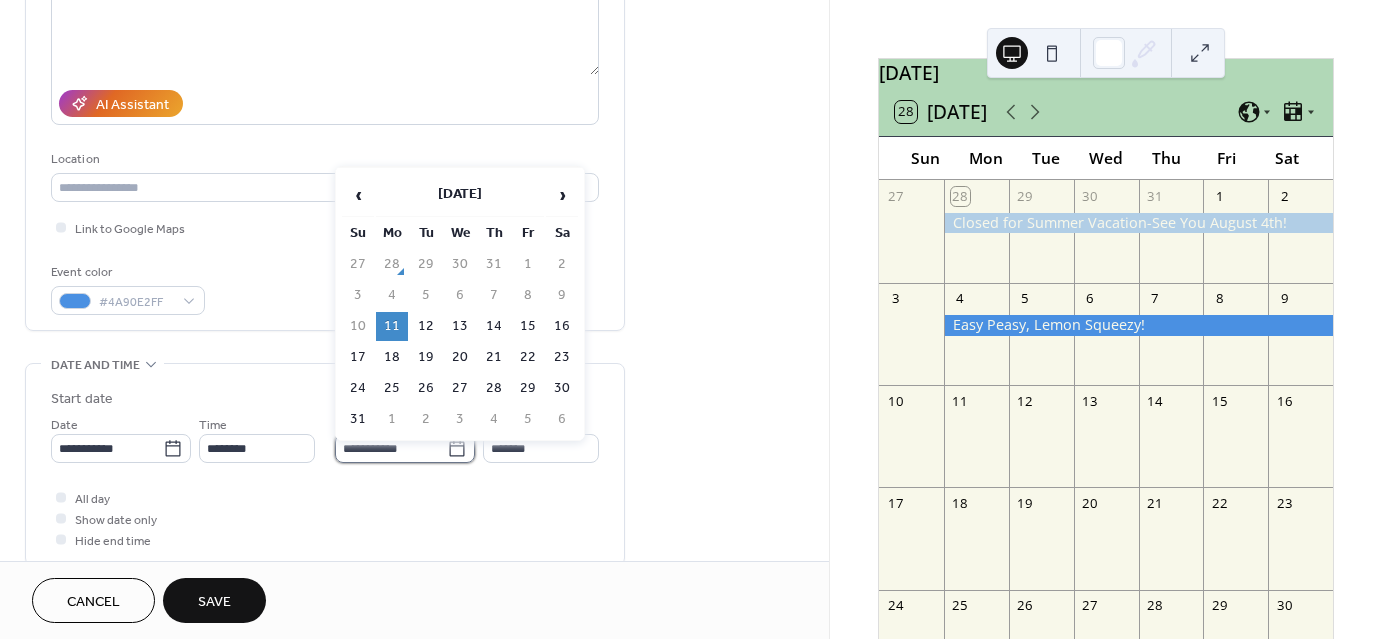 click on "**********" at bounding box center [391, 448] 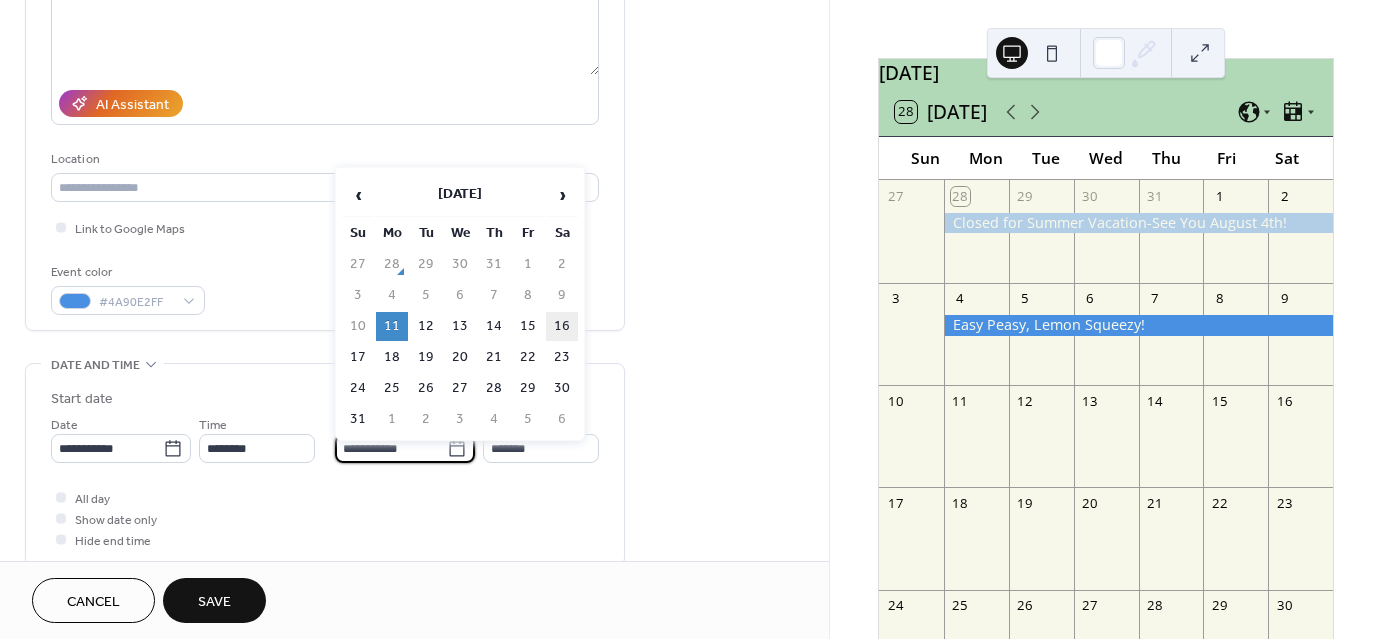 click on "16" at bounding box center [562, 326] 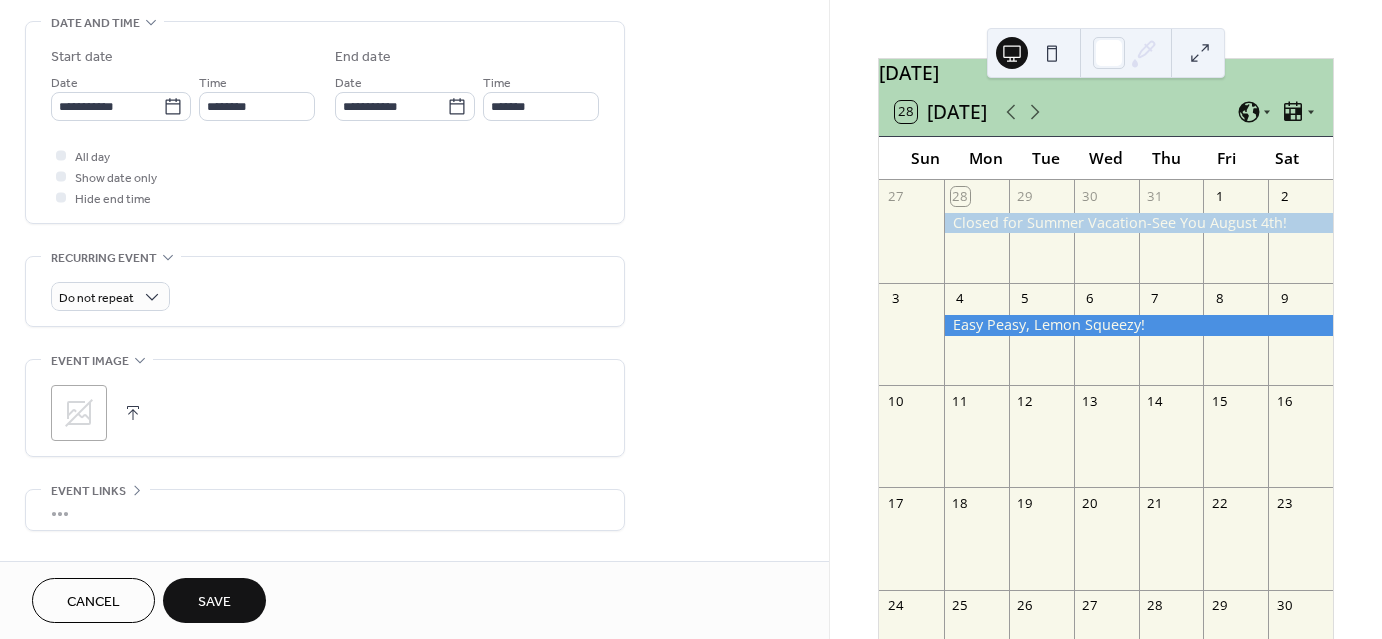 scroll, scrollTop: 636, scrollLeft: 0, axis: vertical 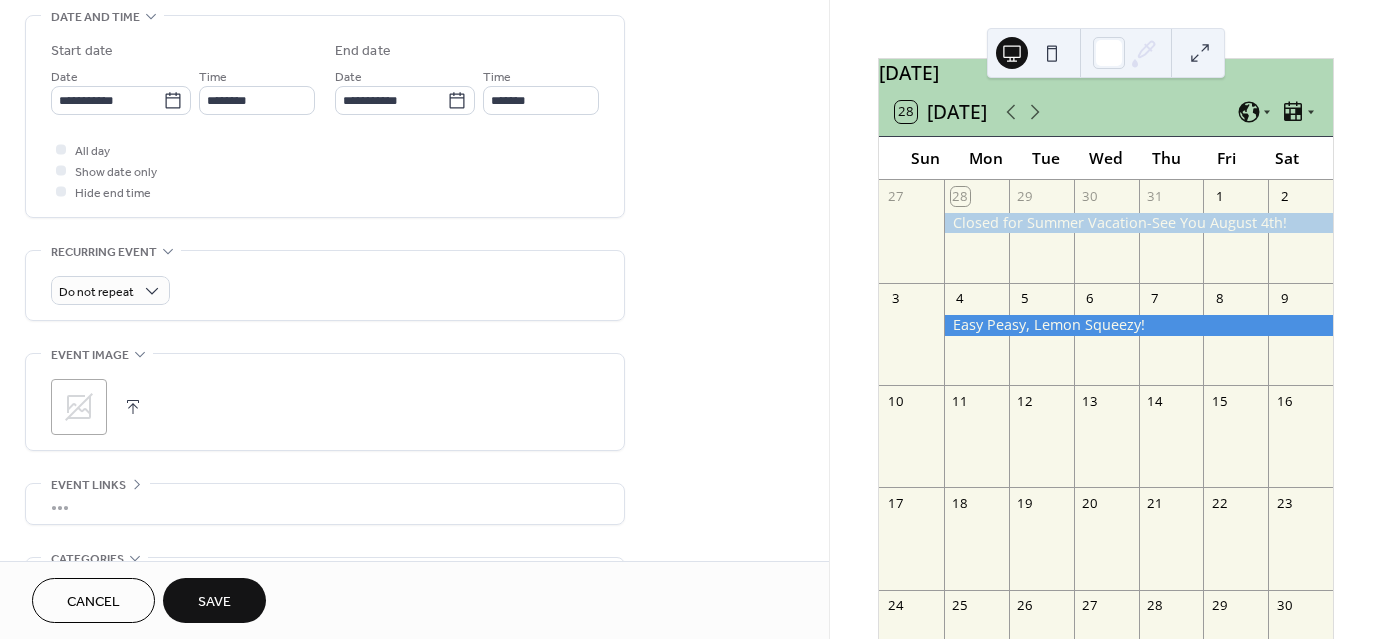 click at bounding box center [133, 407] 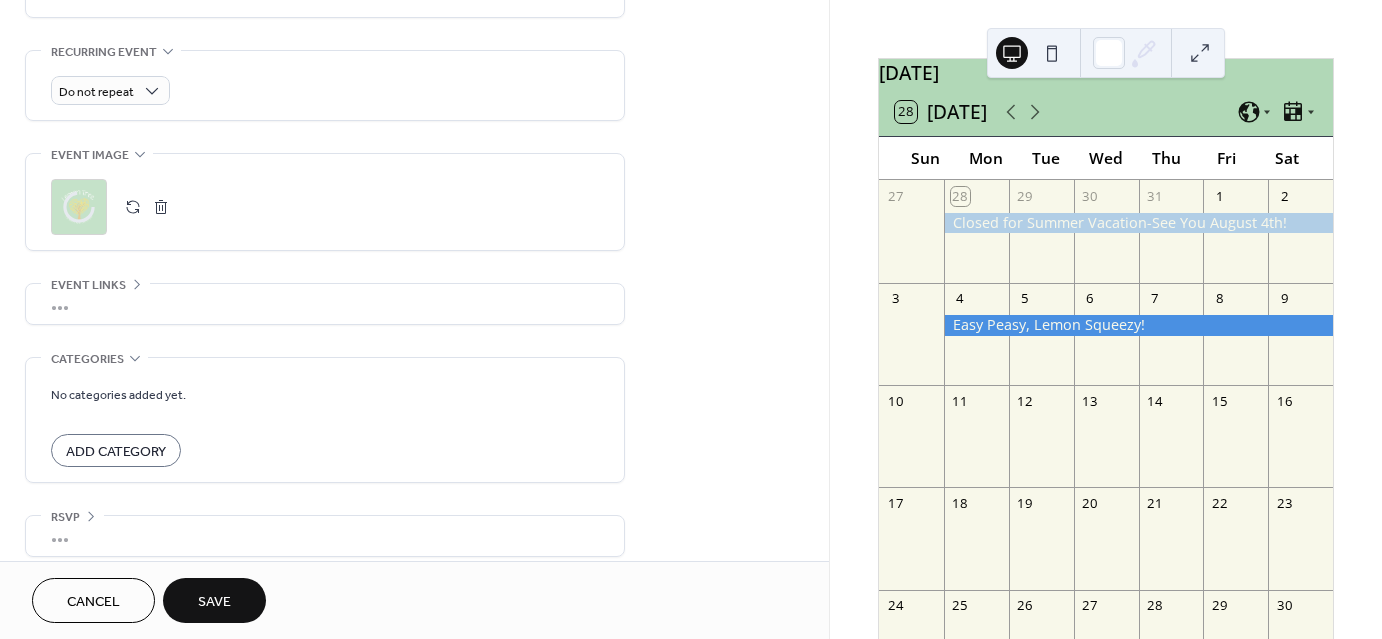 scroll, scrollTop: 849, scrollLeft: 0, axis: vertical 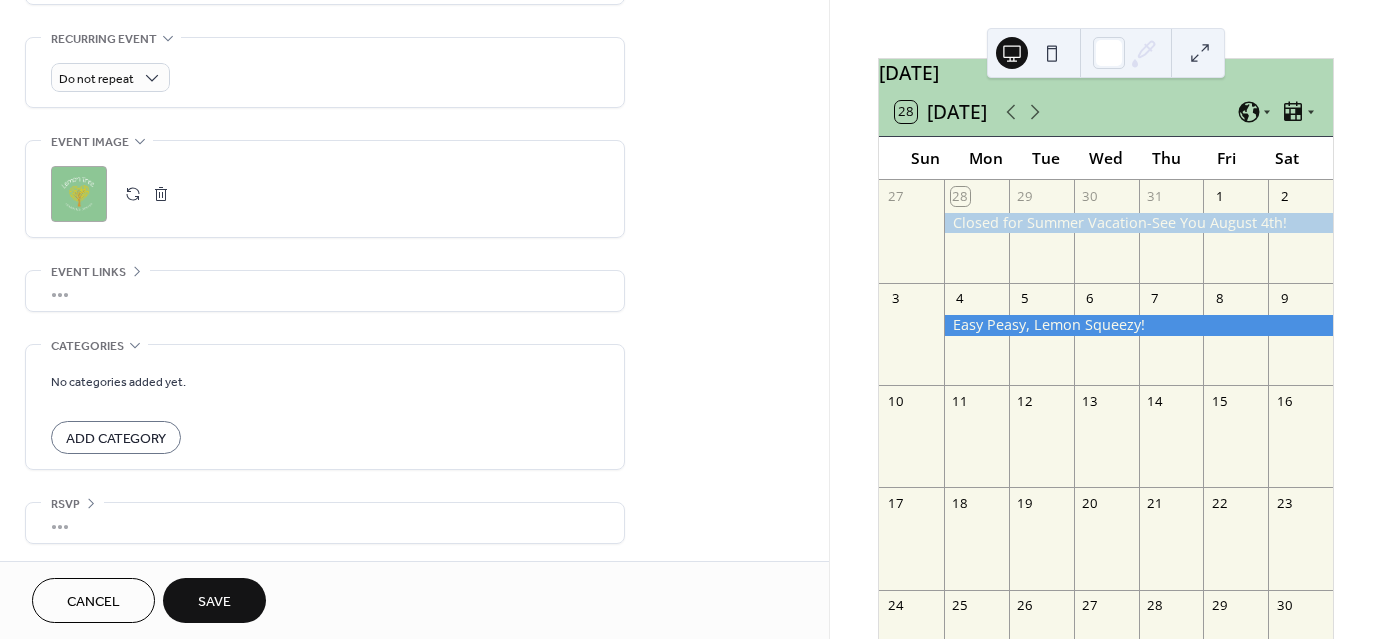 click on "Save" at bounding box center [214, 602] 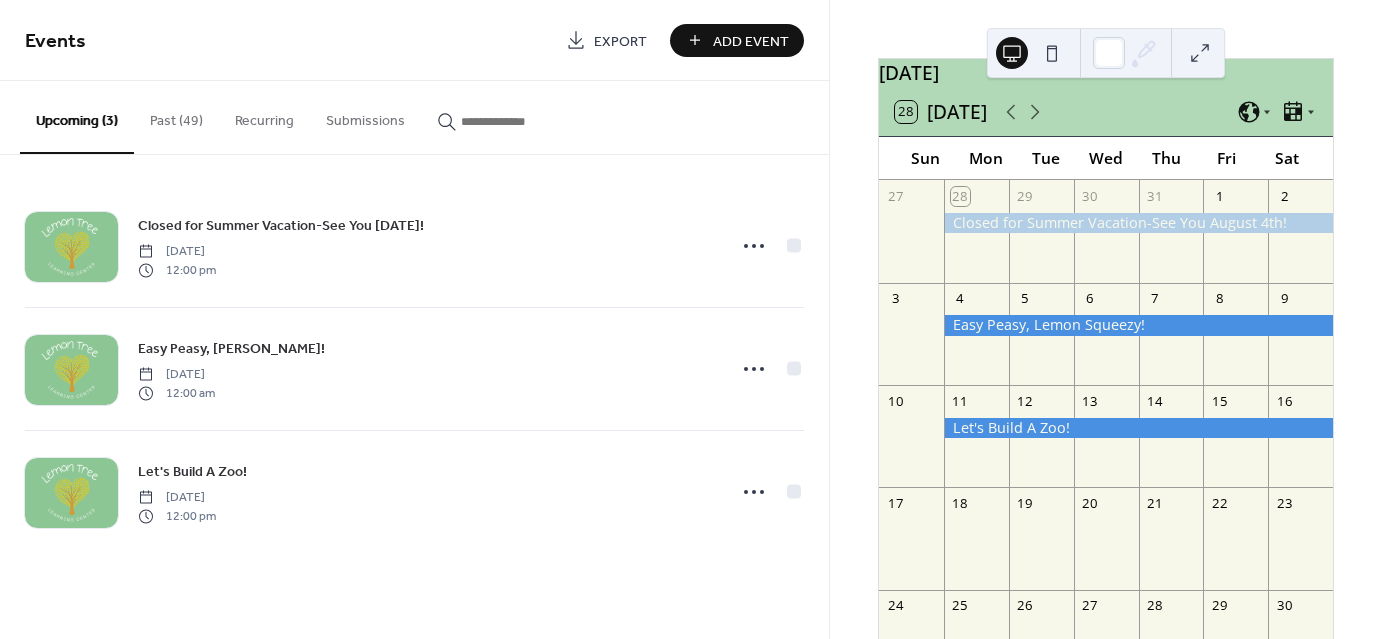 click on "Add Event" at bounding box center [737, 40] 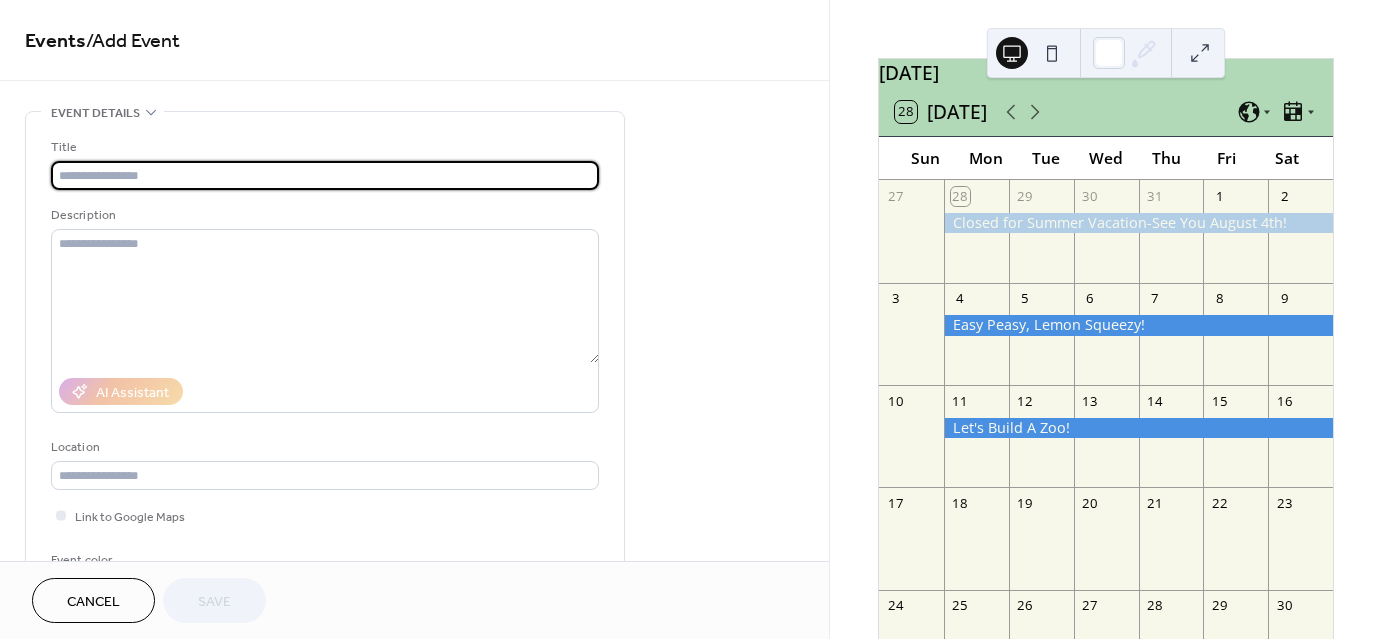 click at bounding box center (325, 175) 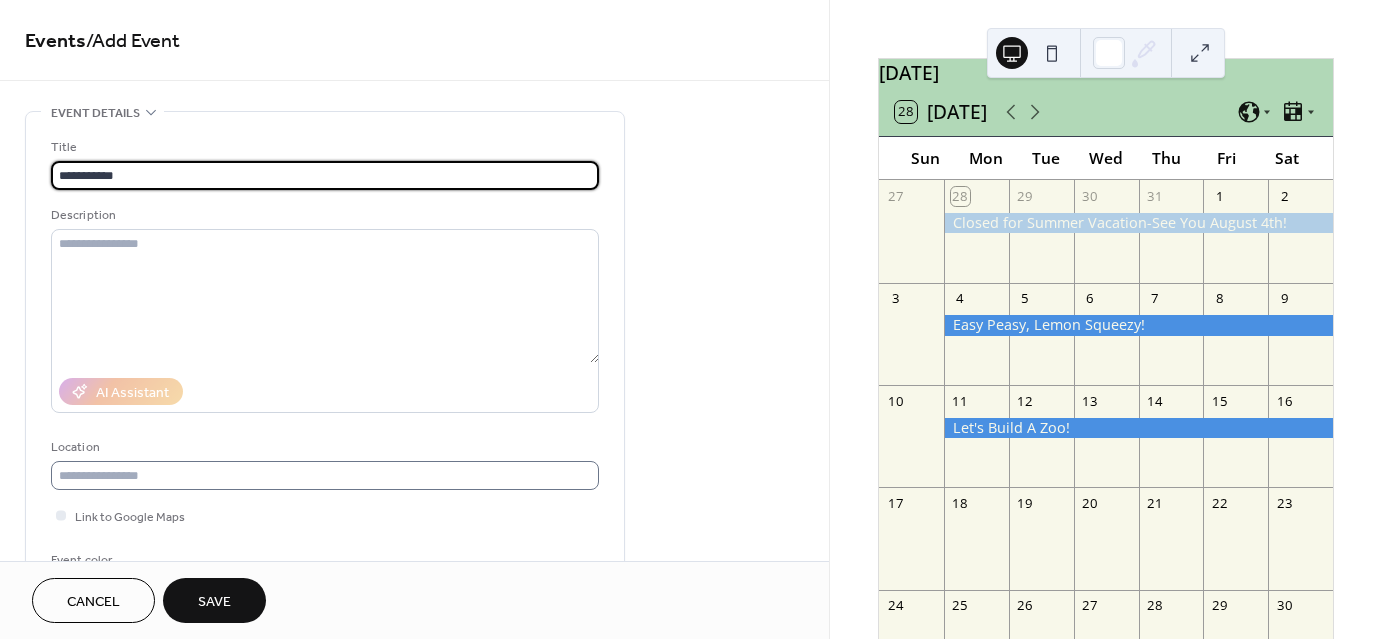 type on "**********" 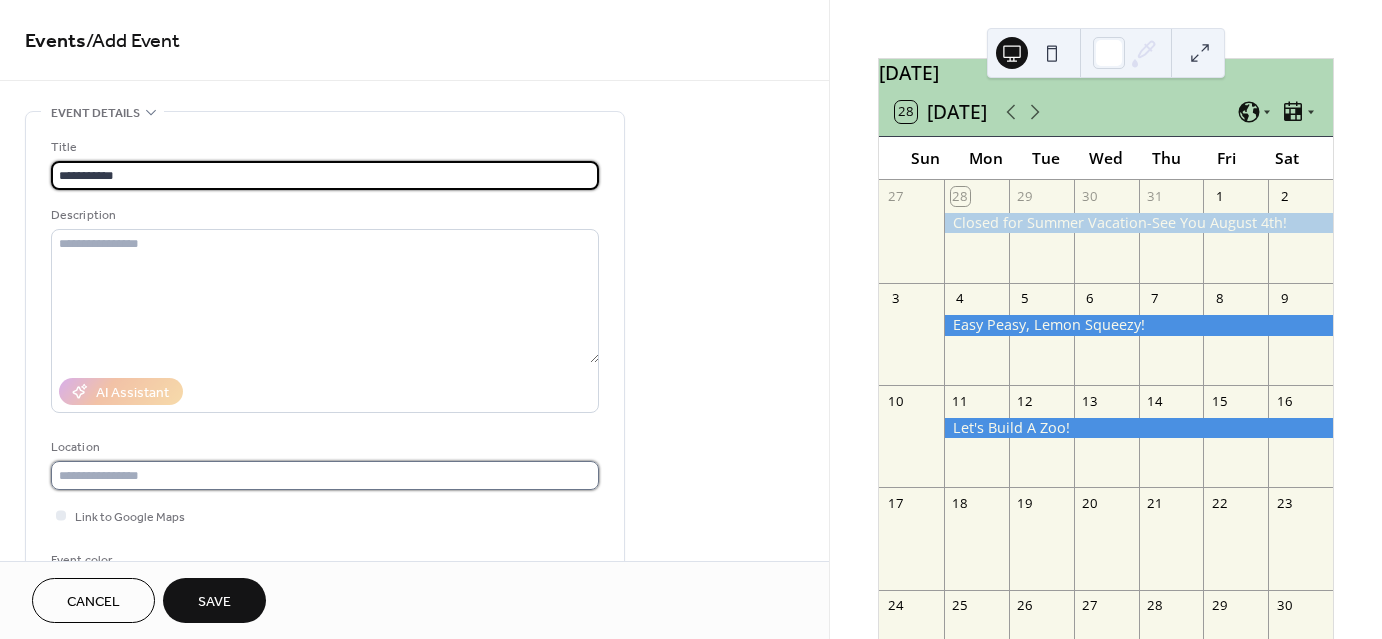 click at bounding box center (325, 475) 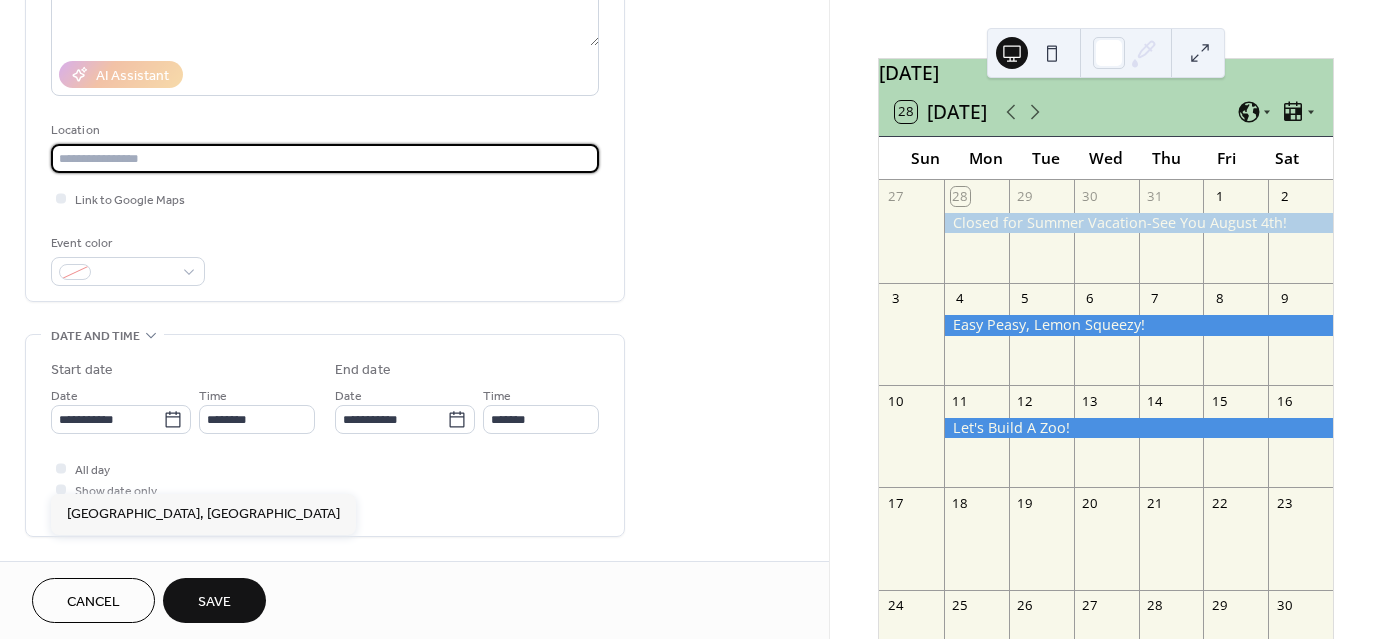 scroll, scrollTop: 319, scrollLeft: 0, axis: vertical 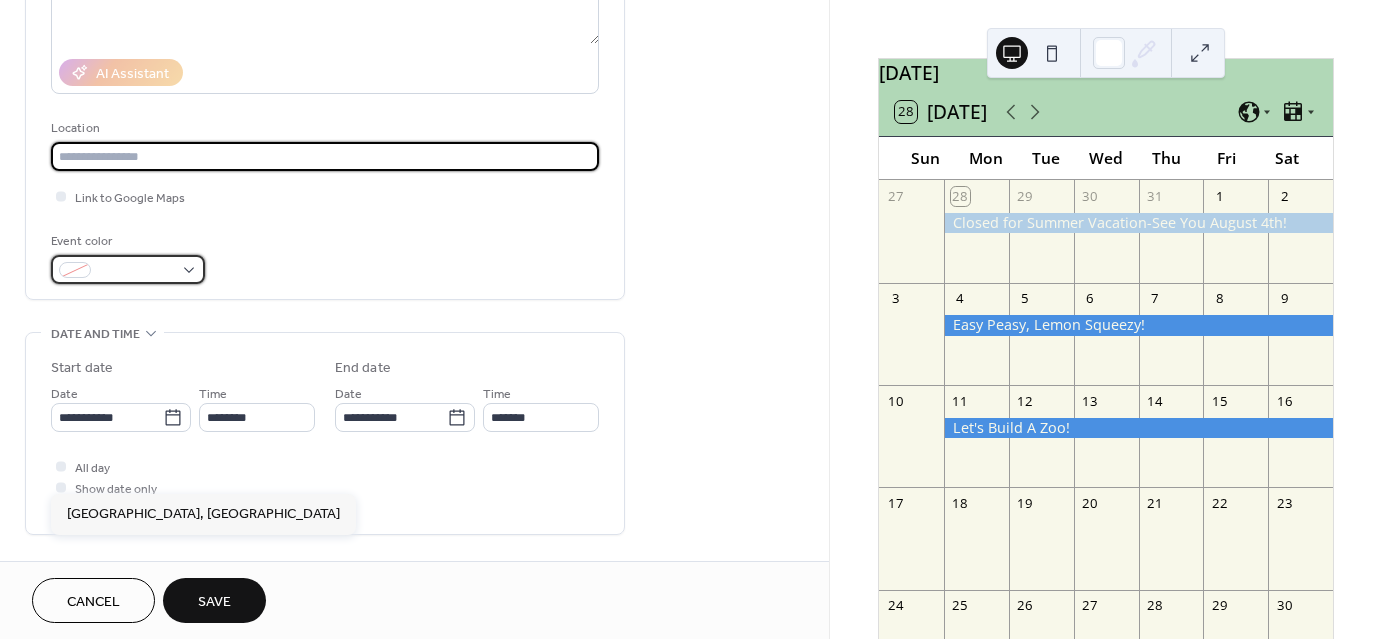 click at bounding box center [128, 269] 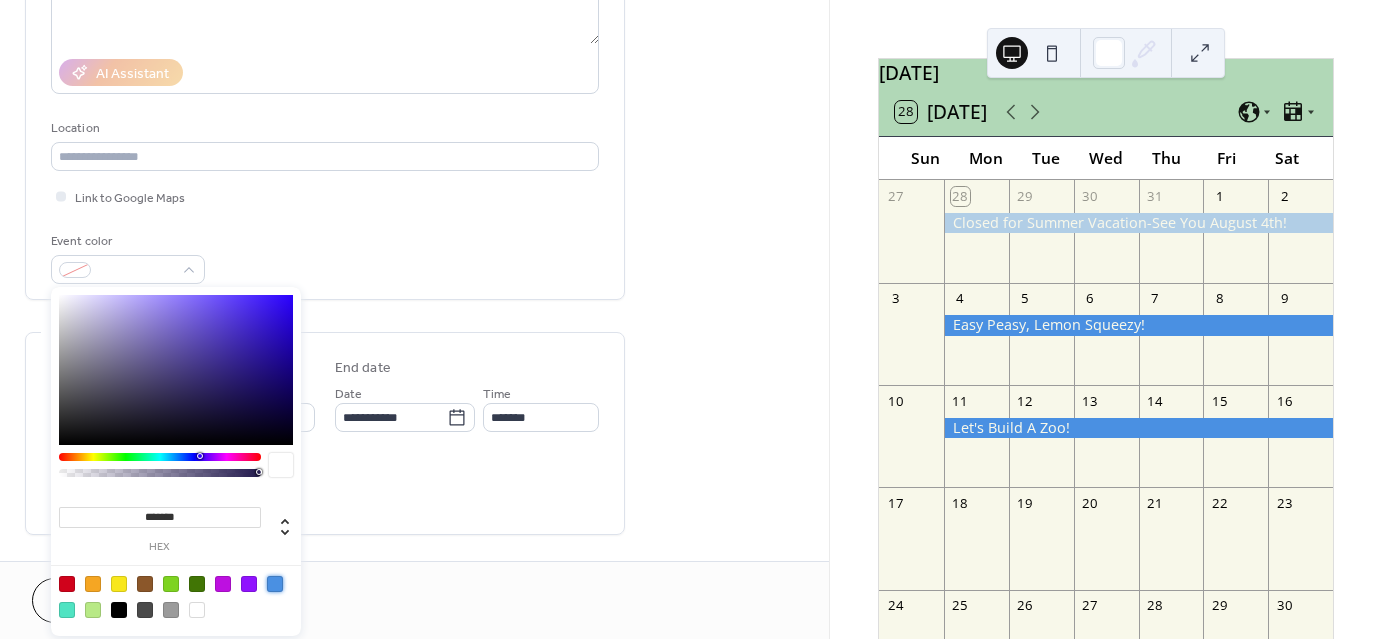 click at bounding box center [275, 584] 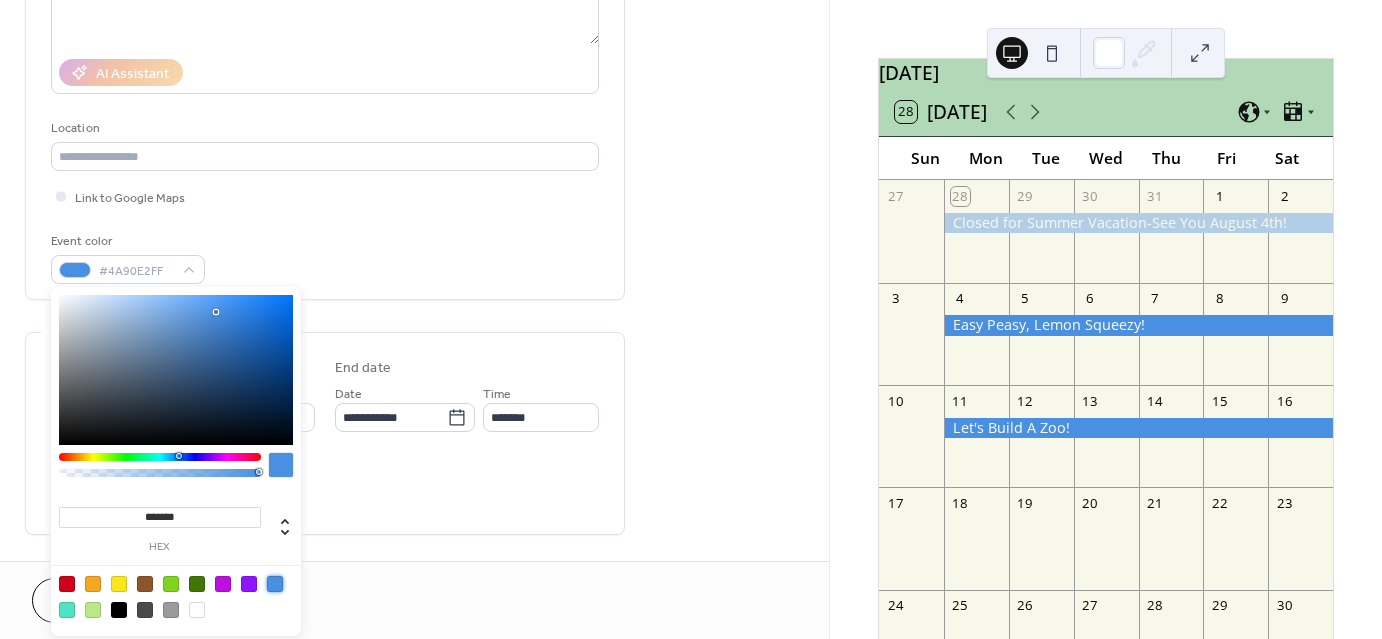 click on "All day Show date only Hide end time" at bounding box center [325, 487] 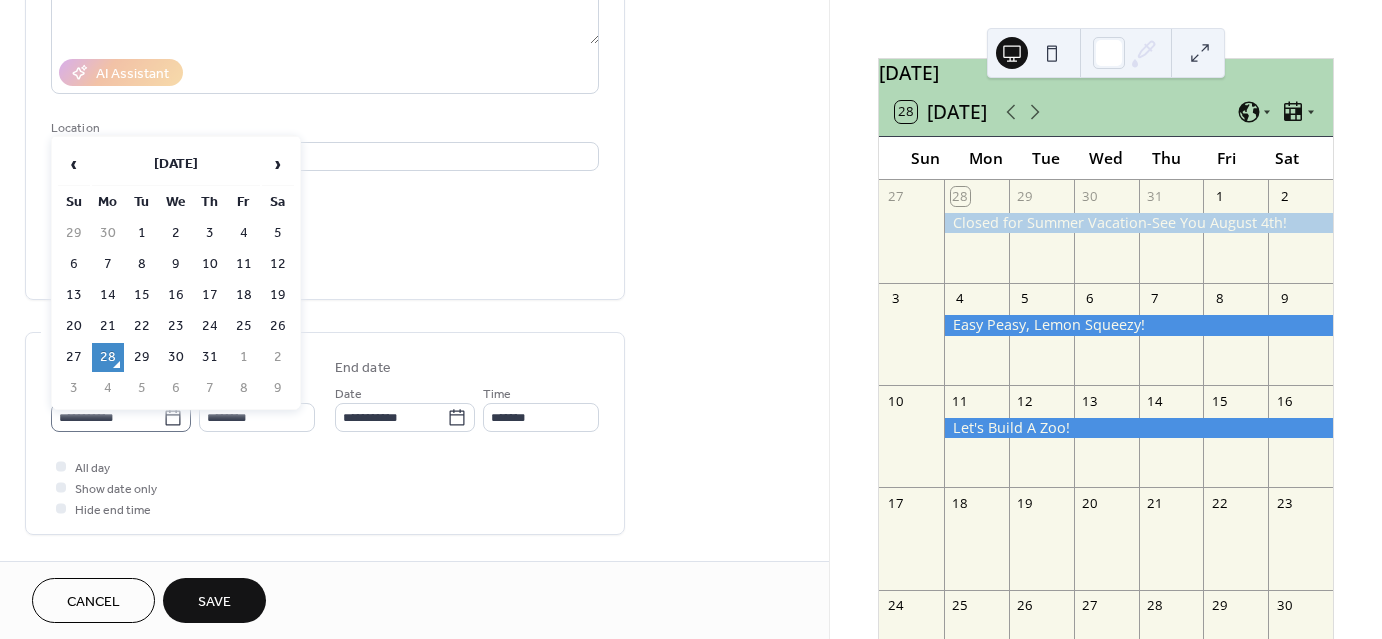 click 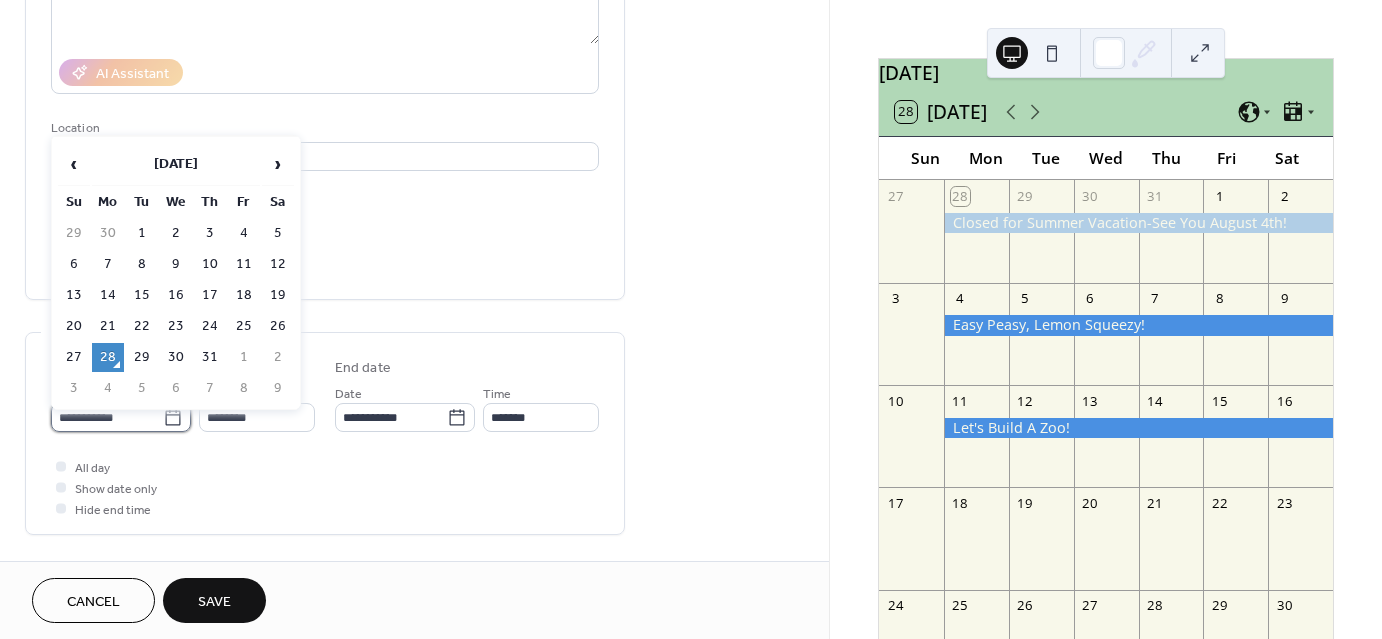 click on "**********" at bounding box center (107, 417) 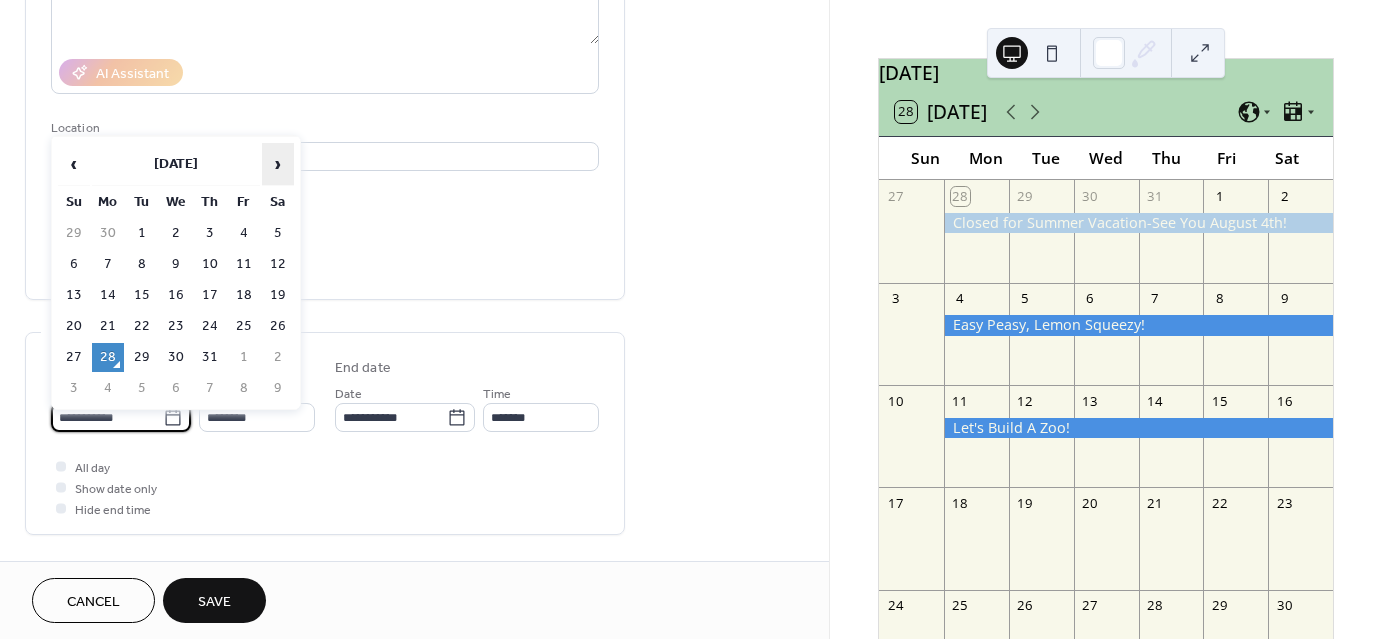 click on "›" at bounding box center [278, 164] 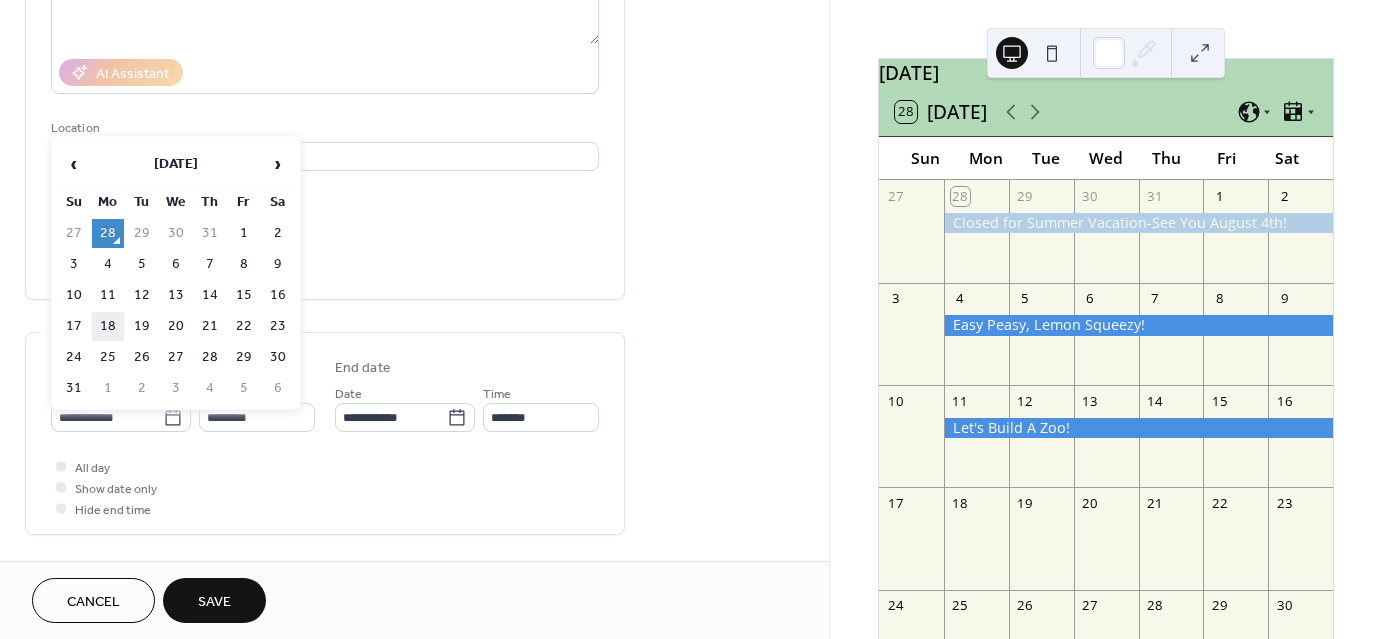 click on "18" at bounding box center (108, 326) 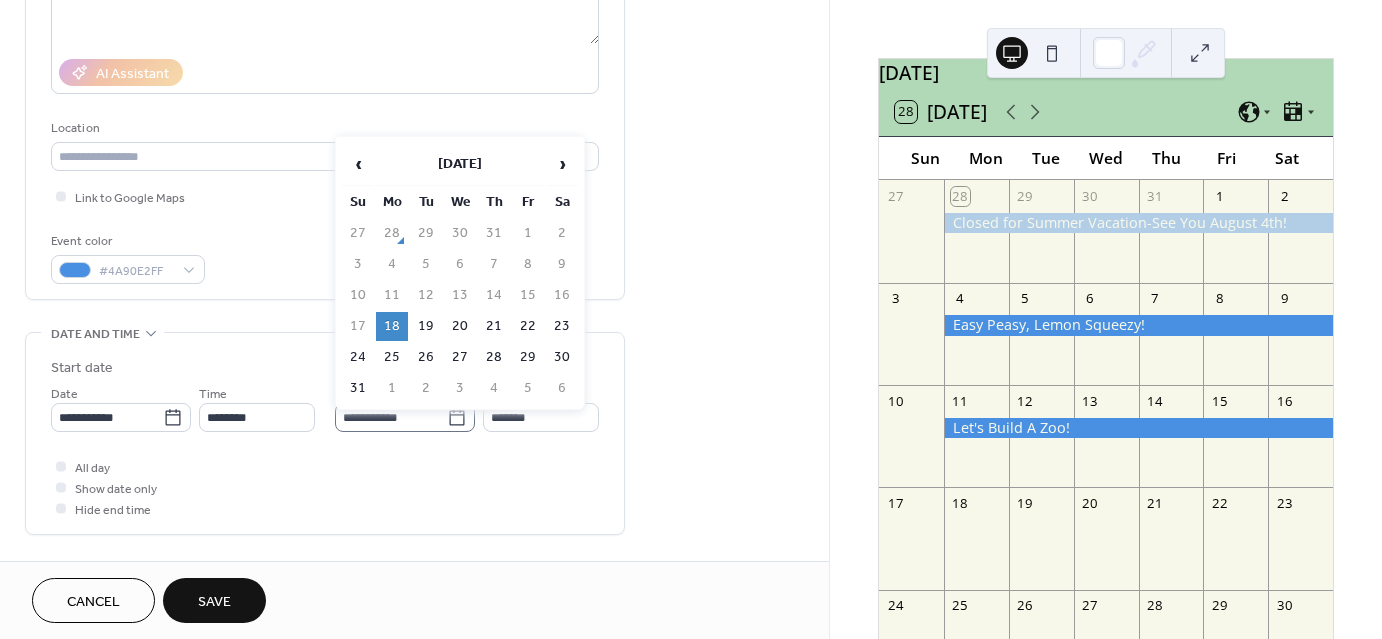 click on "**********" at bounding box center [405, 417] 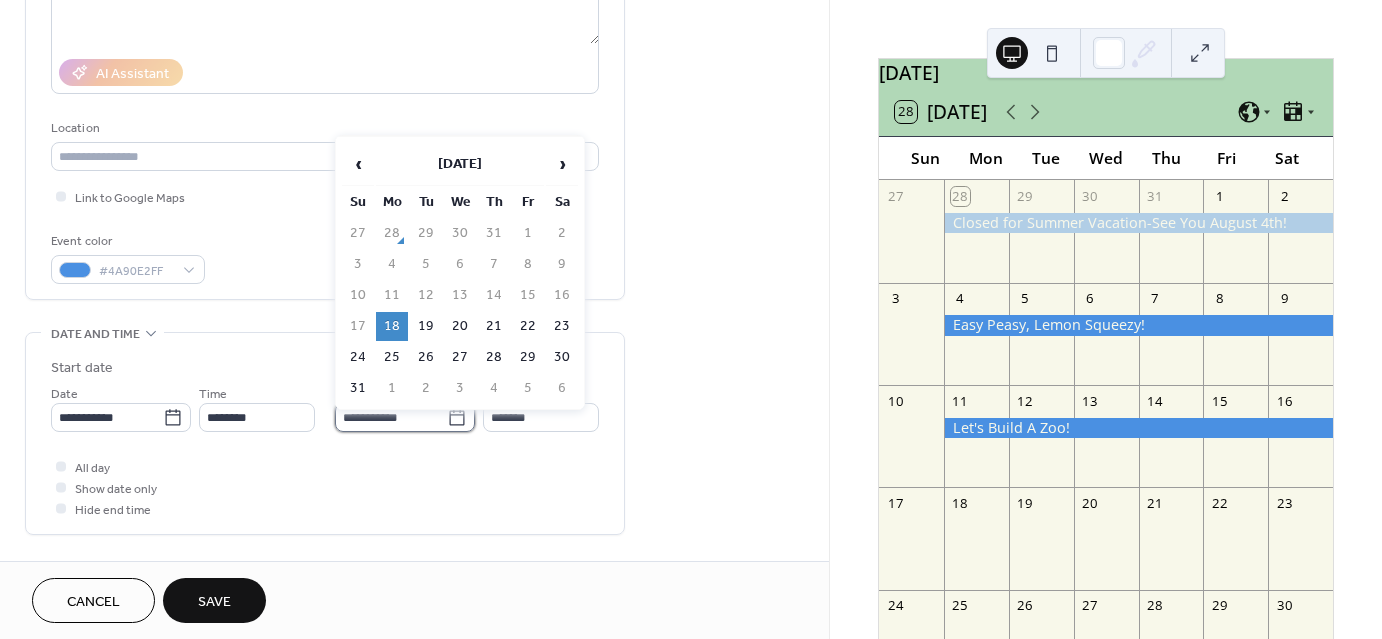 click on "**********" at bounding box center (391, 417) 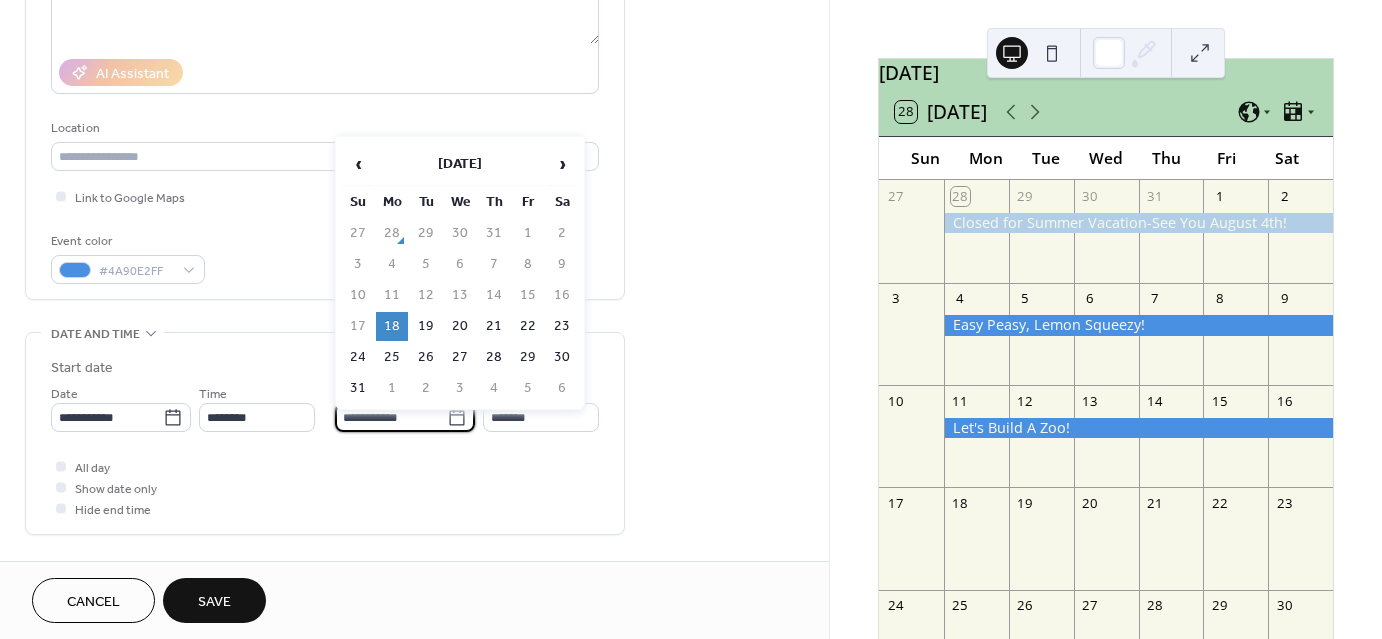 click on "‹ [DATE] › Su Mo Tu We Th Fr Sa 27 28 29 30 31 1 2 3 4 5 6 7 8 9 10 11 12 13 14 15 16 17 18 19 20 21 22 23 24 25 26 27 28 29 30 31 1 2 3 4 5 6" at bounding box center (460, 273) 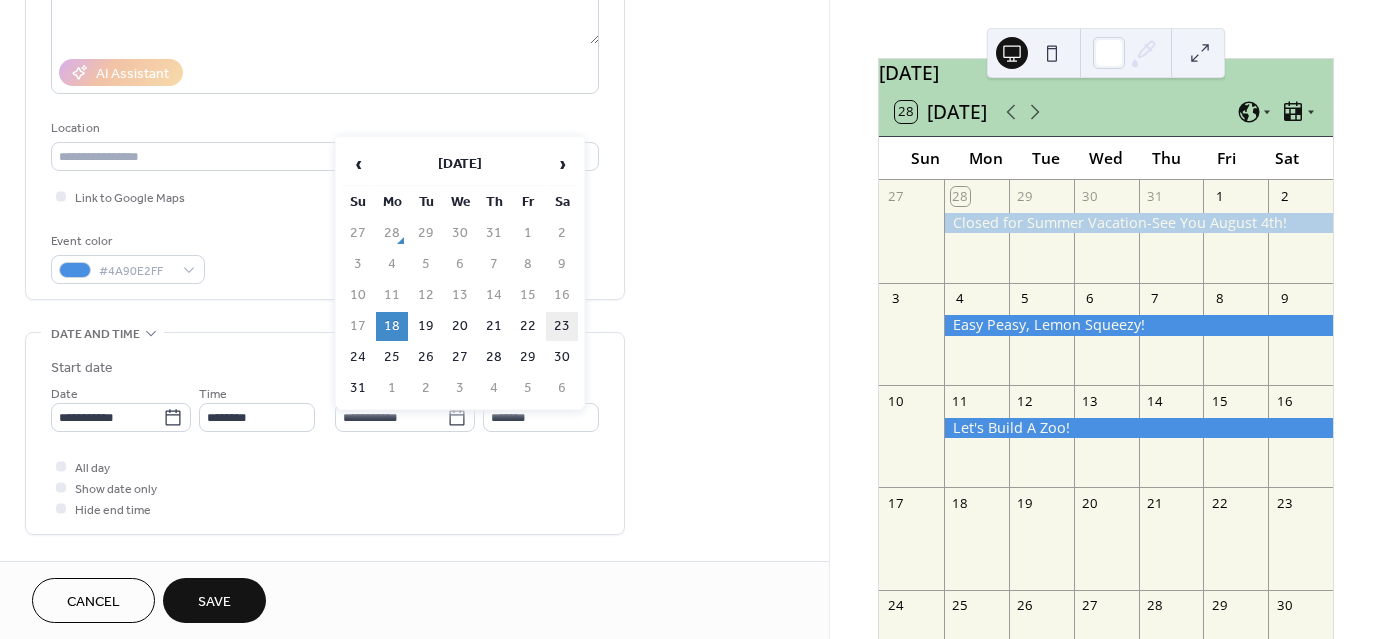 click on "23" at bounding box center [562, 326] 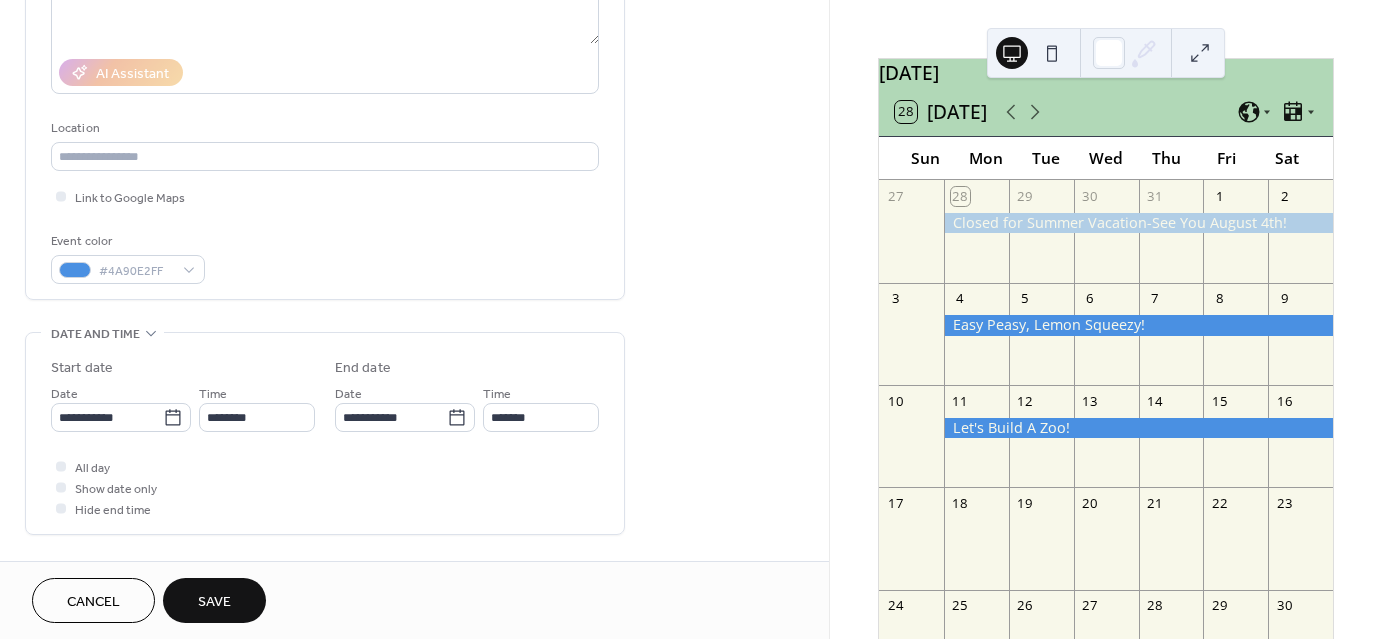 click on "All day Show date only Hide end time" at bounding box center [325, 487] 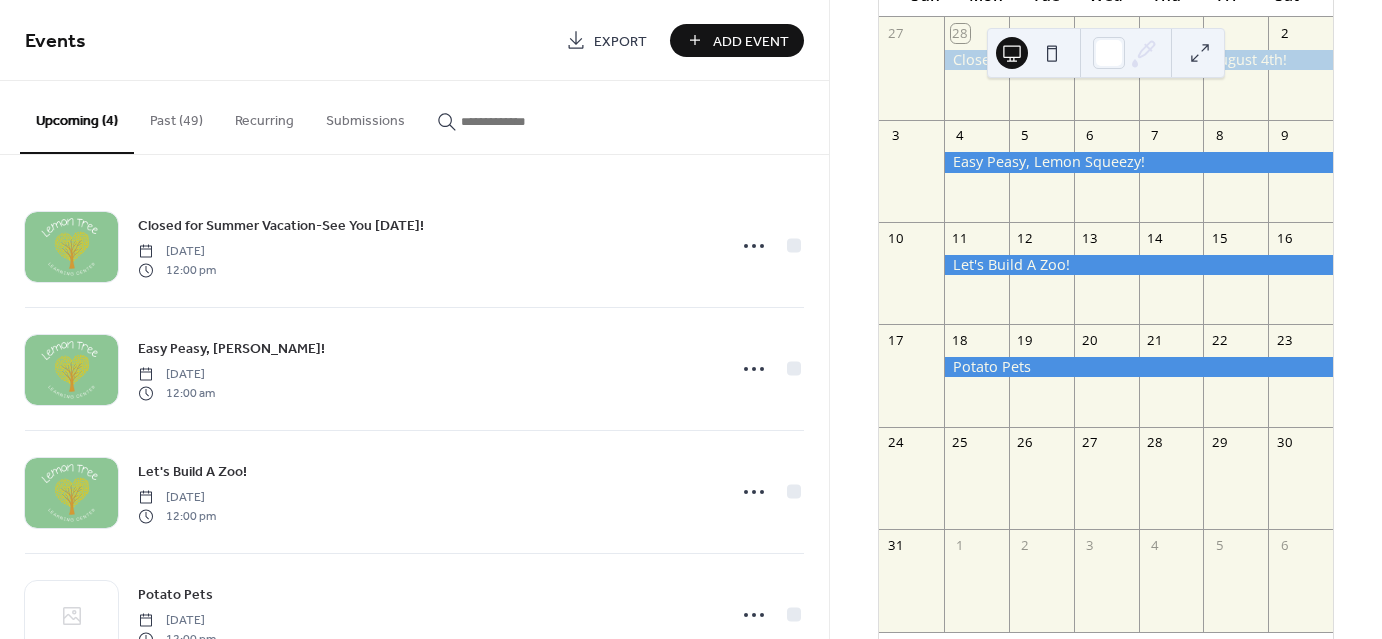 scroll, scrollTop: 232, scrollLeft: 0, axis: vertical 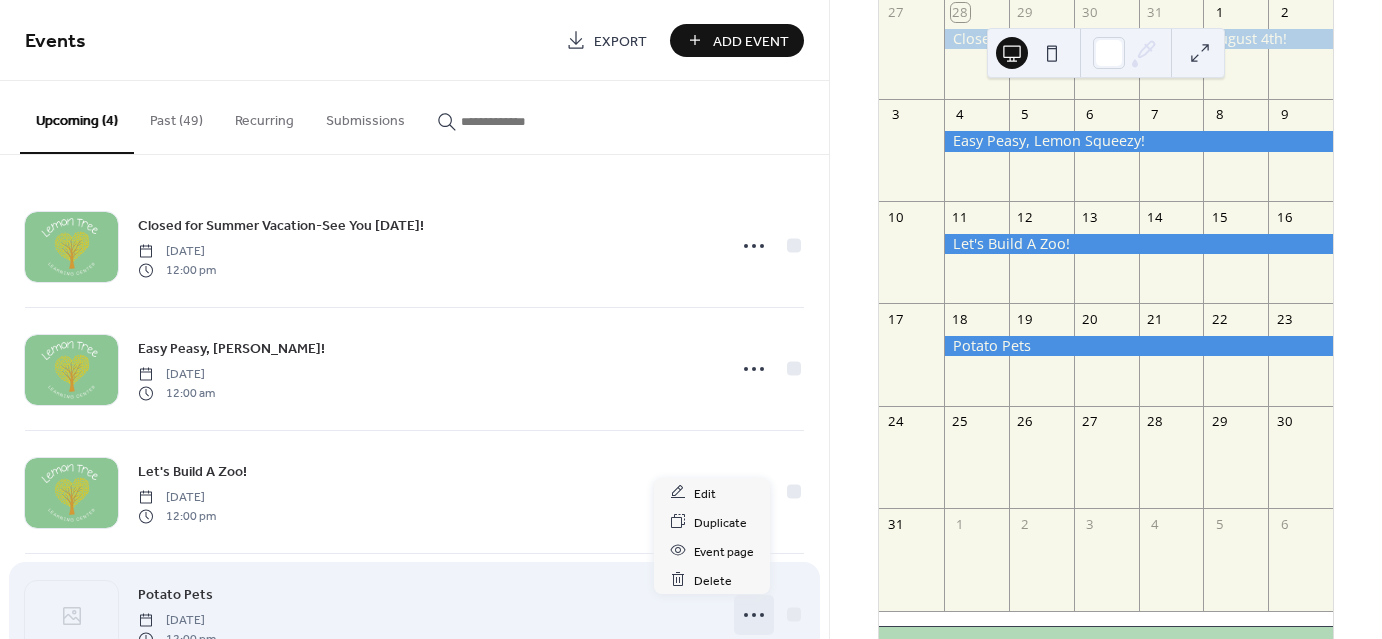 click 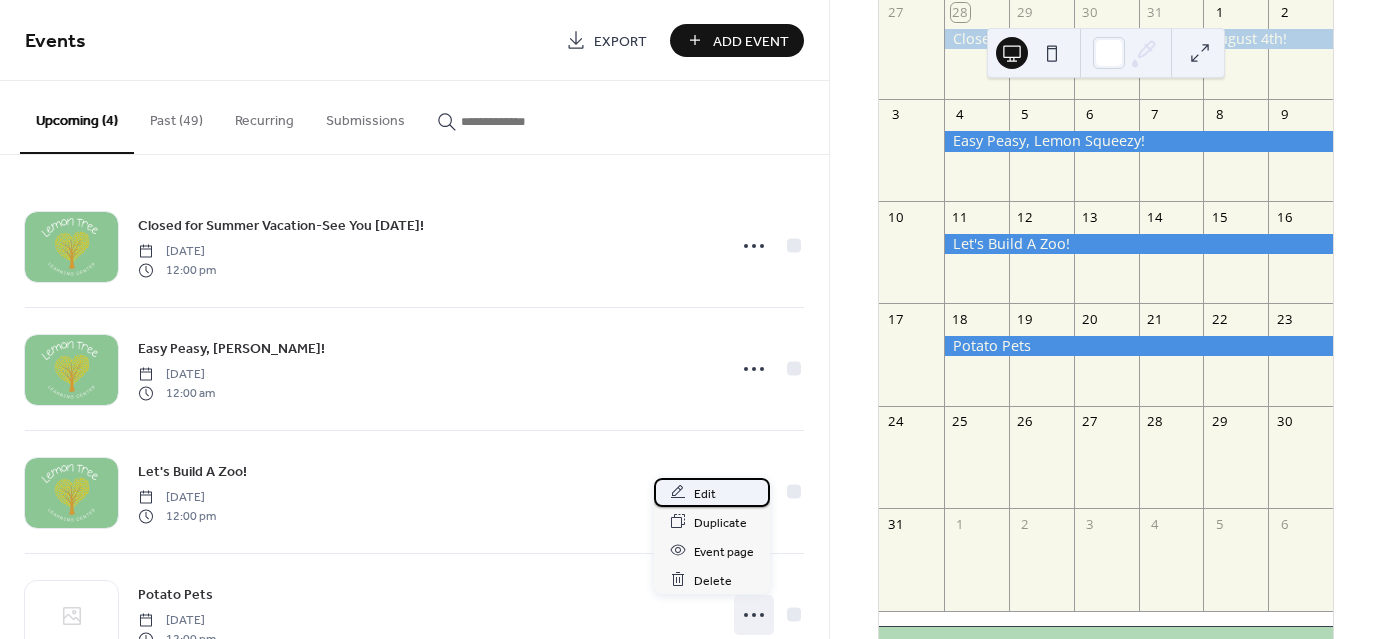 click on "Edit" at bounding box center (705, 493) 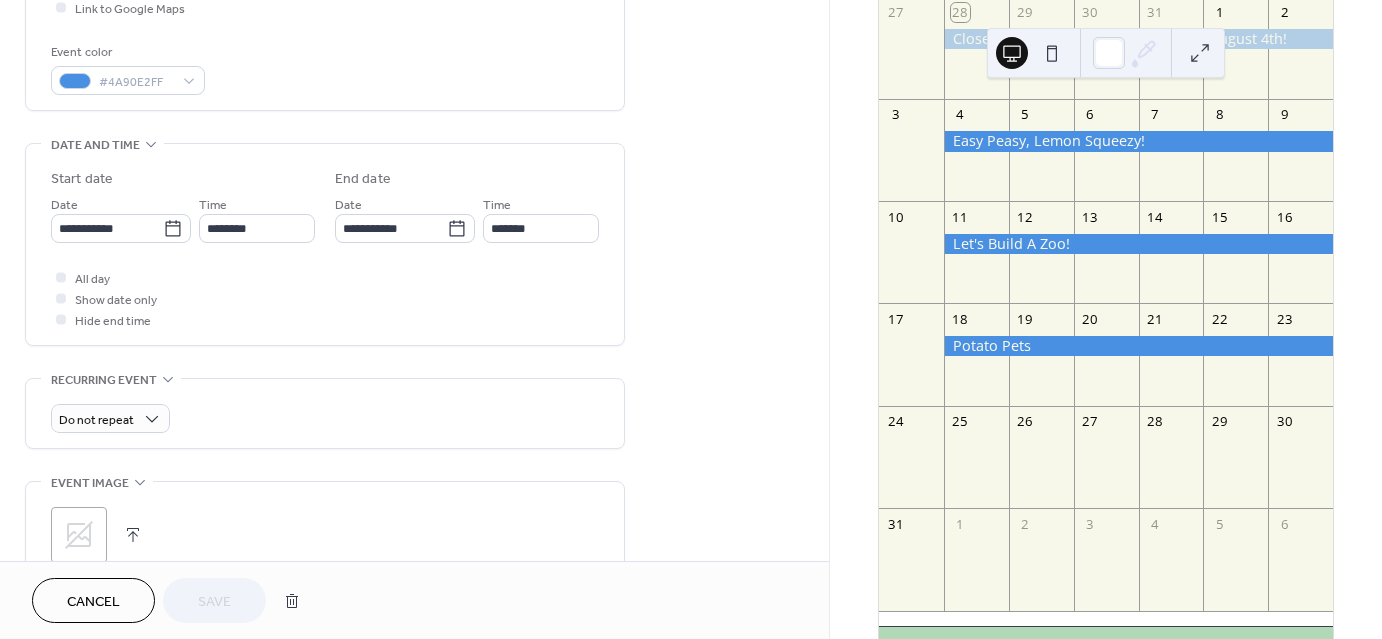 scroll, scrollTop: 518, scrollLeft: 0, axis: vertical 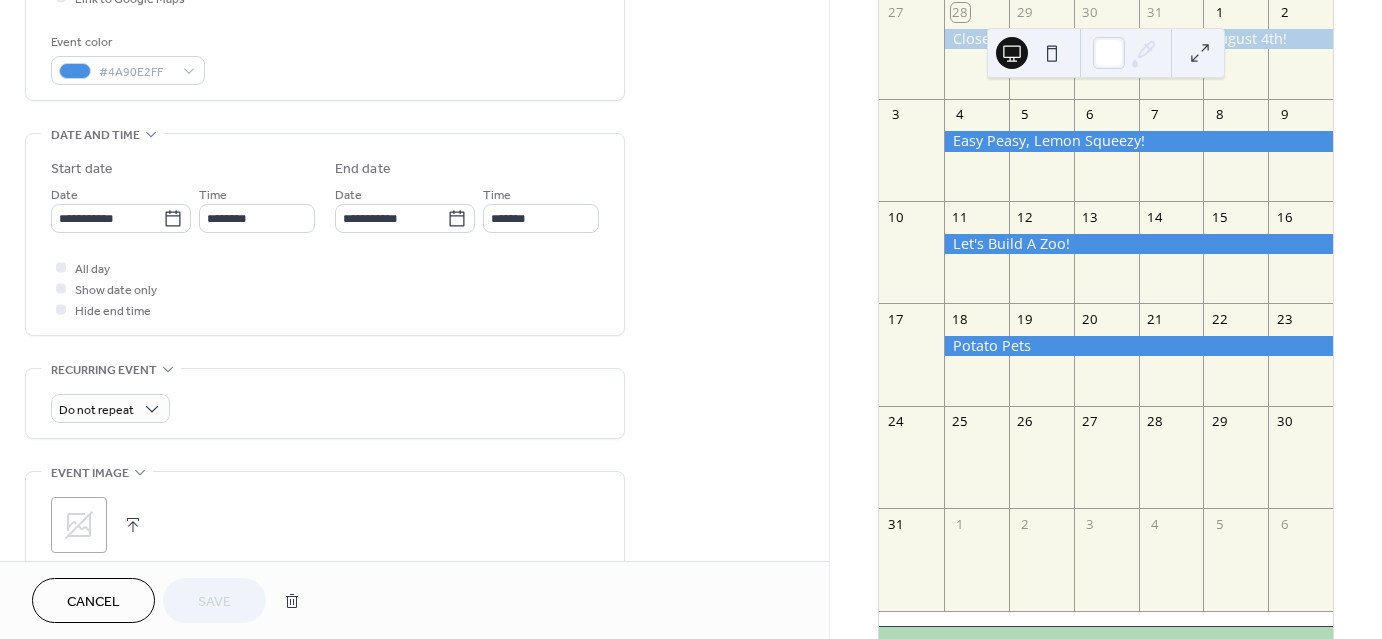 click at bounding box center (133, 525) 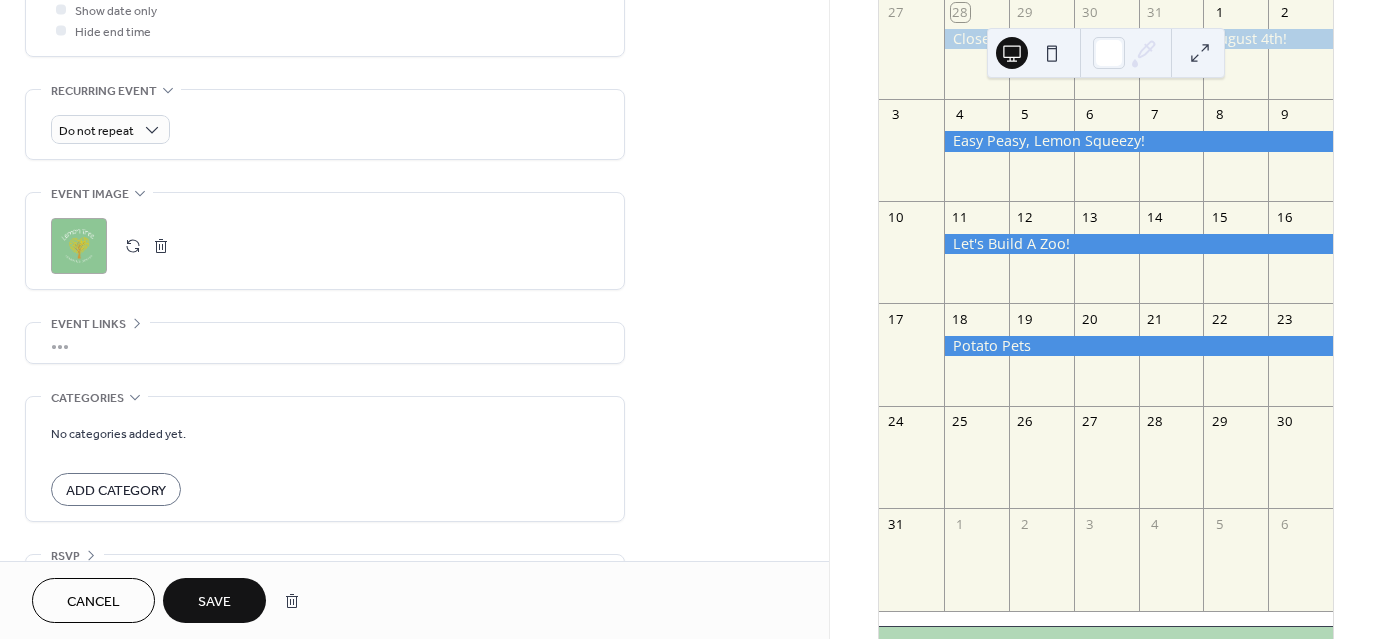 scroll, scrollTop: 818, scrollLeft: 0, axis: vertical 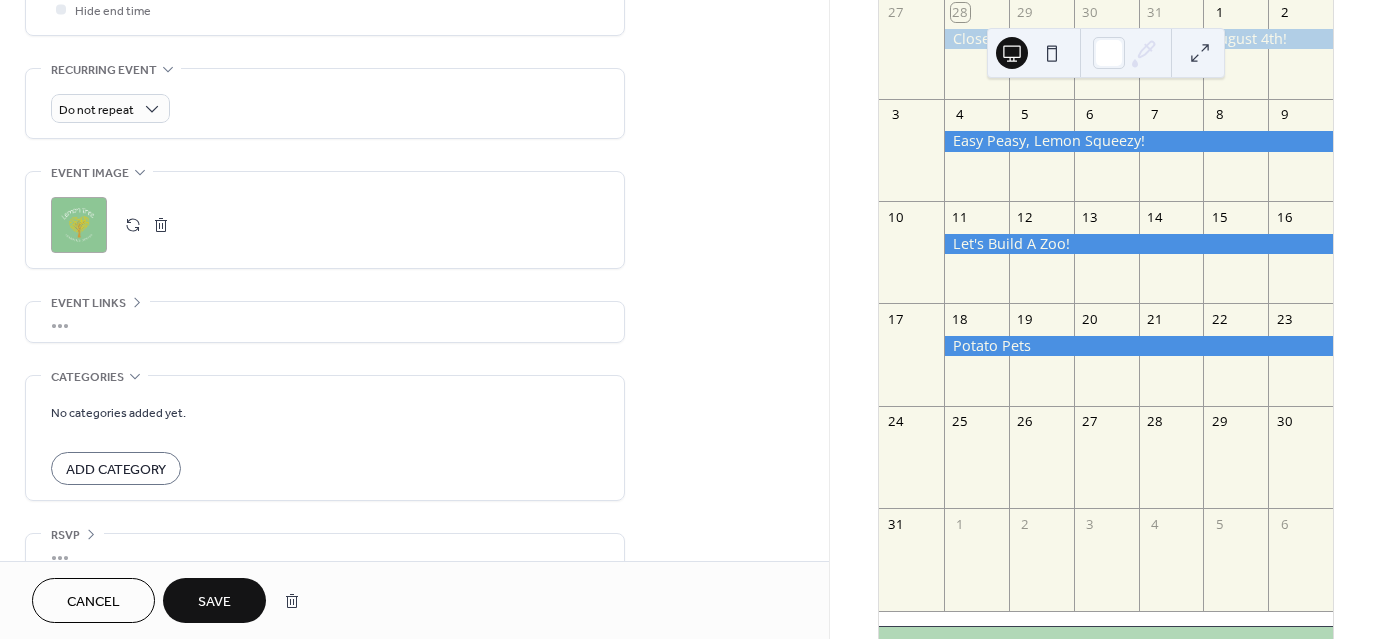 click on "Save" at bounding box center [214, 602] 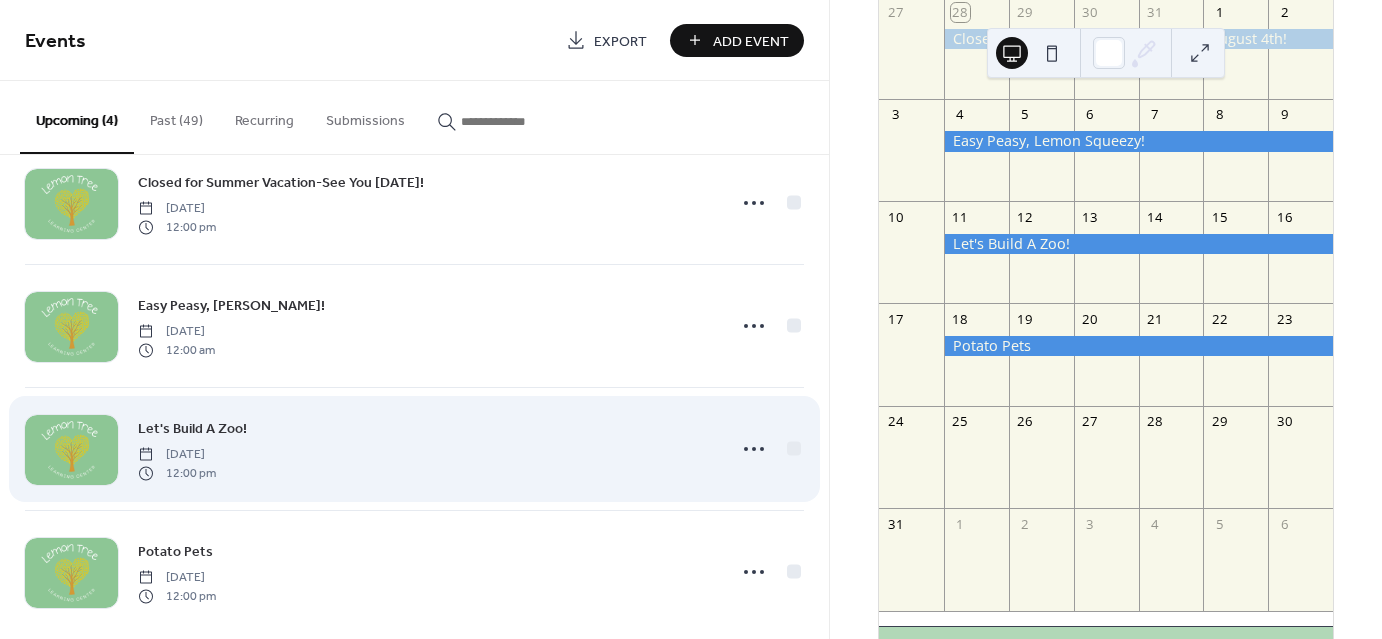 scroll, scrollTop: 65, scrollLeft: 0, axis: vertical 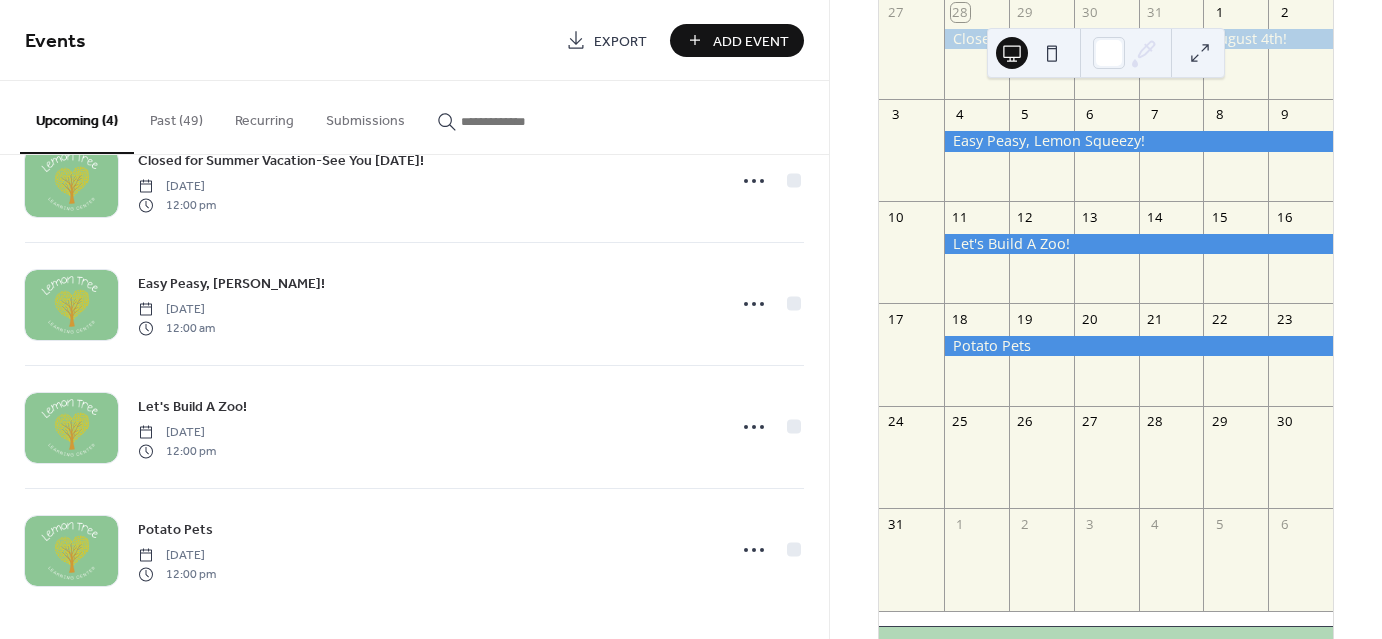 click on "Add Event" at bounding box center [751, 41] 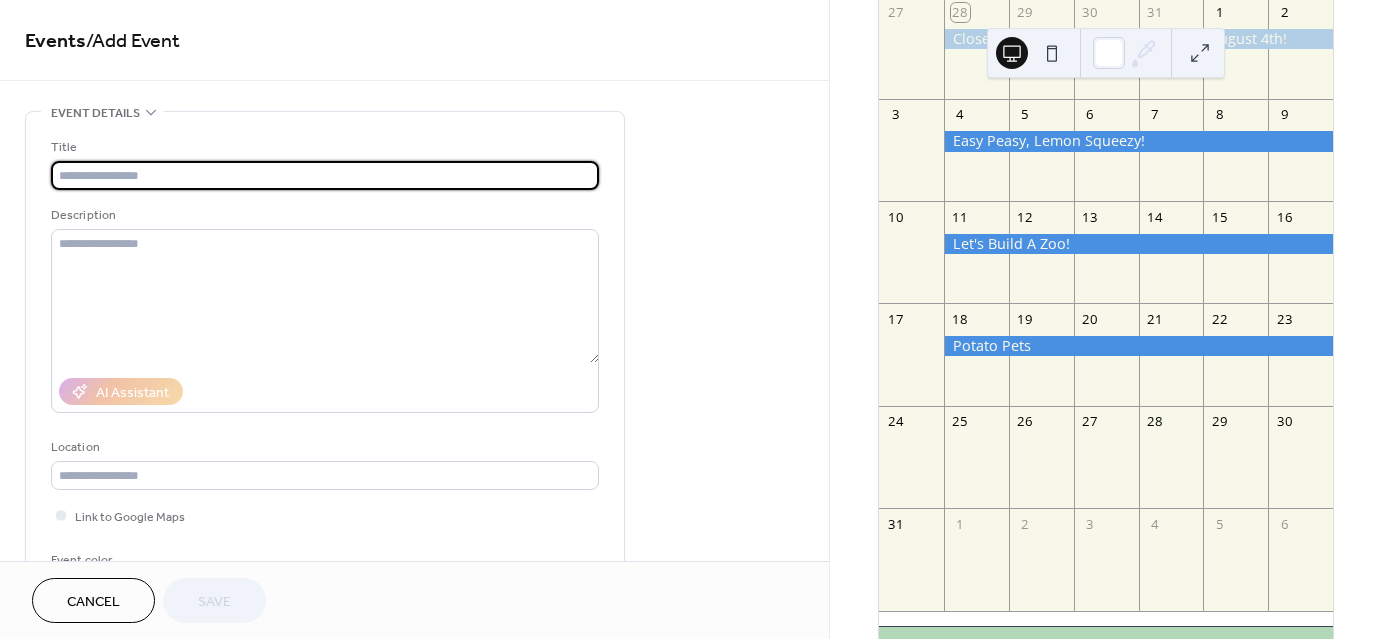 click at bounding box center [325, 175] 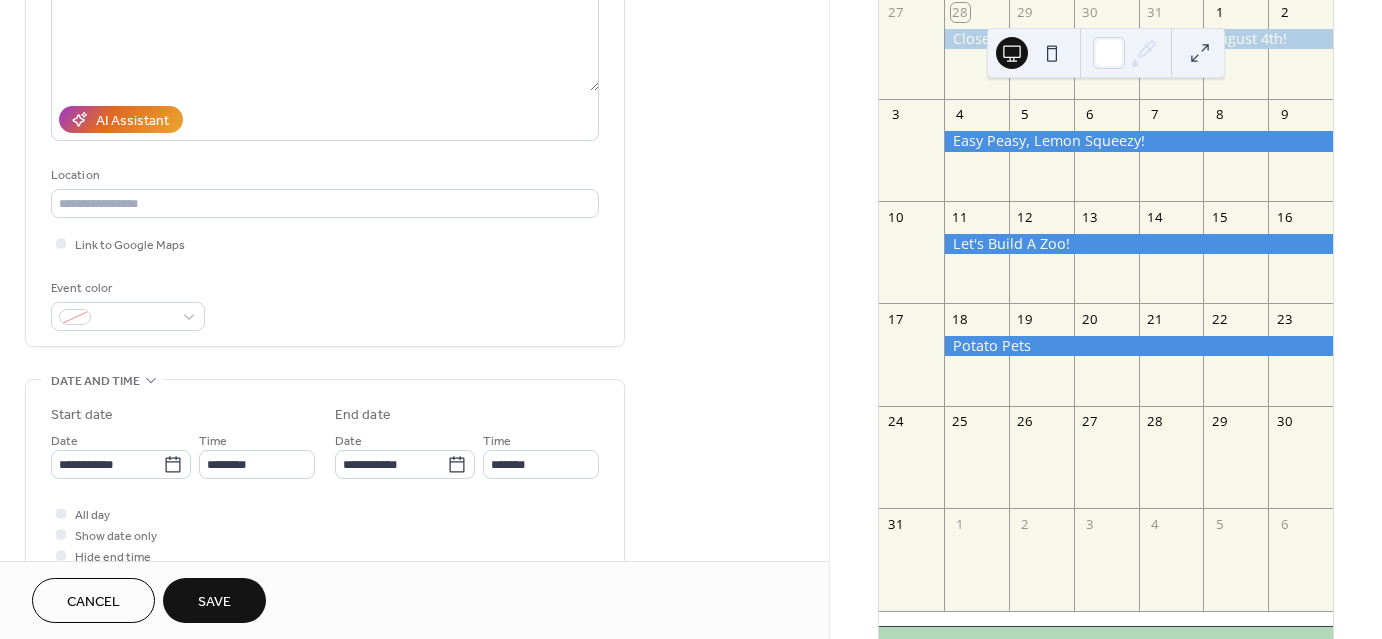 scroll, scrollTop: 300, scrollLeft: 0, axis: vertical 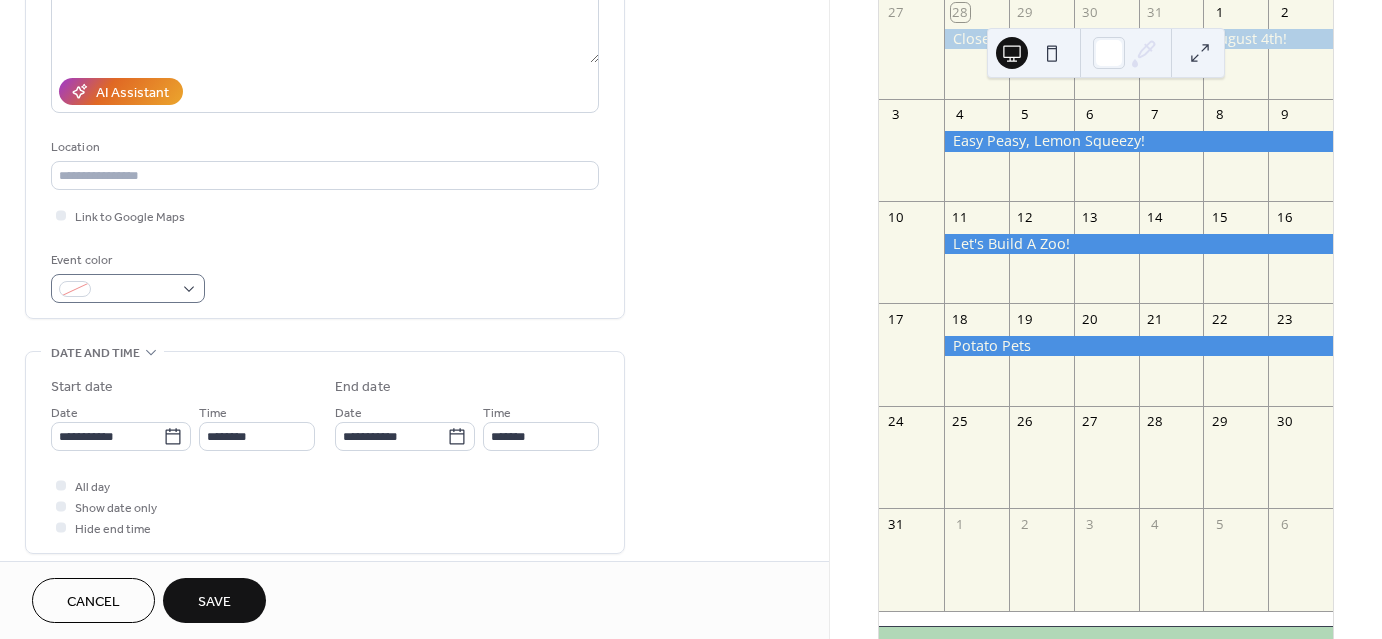 type on "**********" 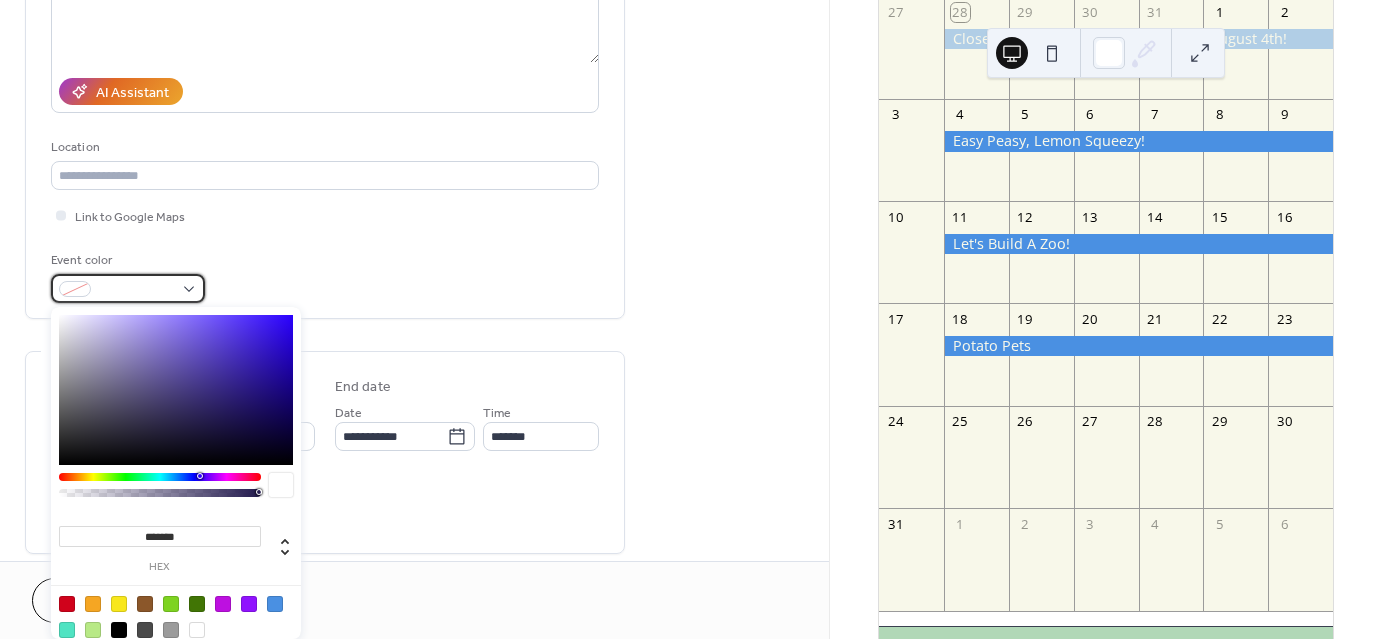 click at bounding box center [128, 288] 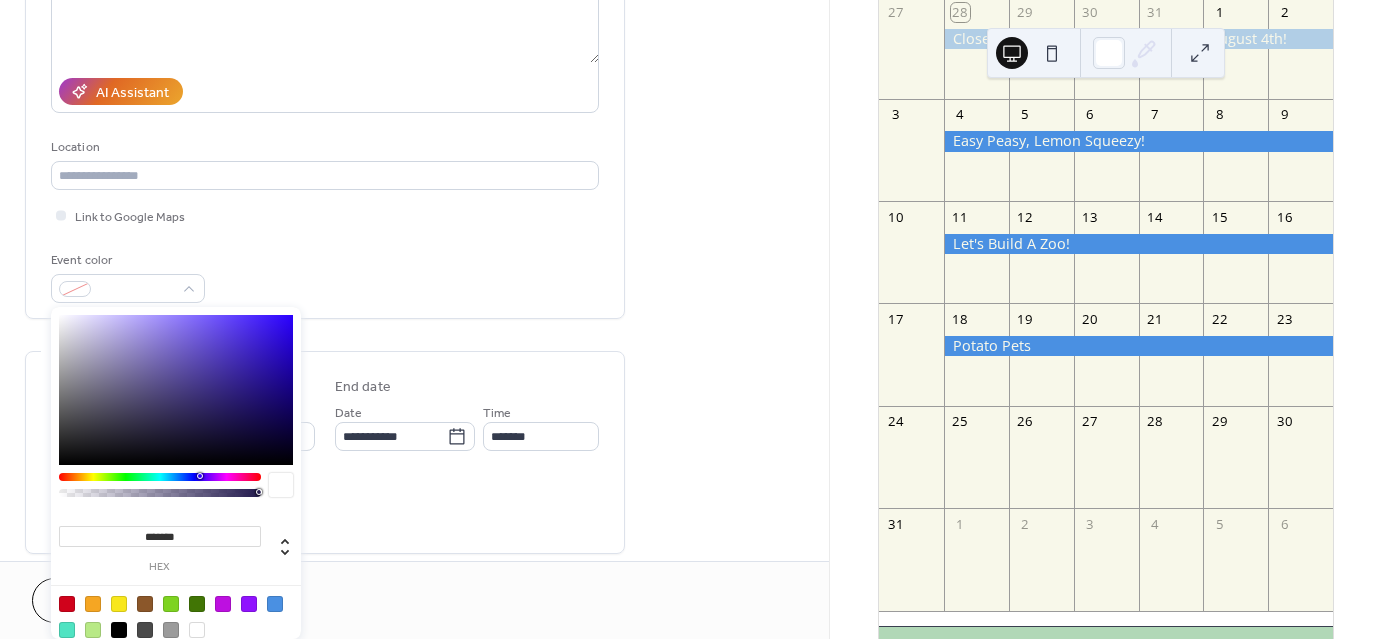 click at bounding box center (275, 604) 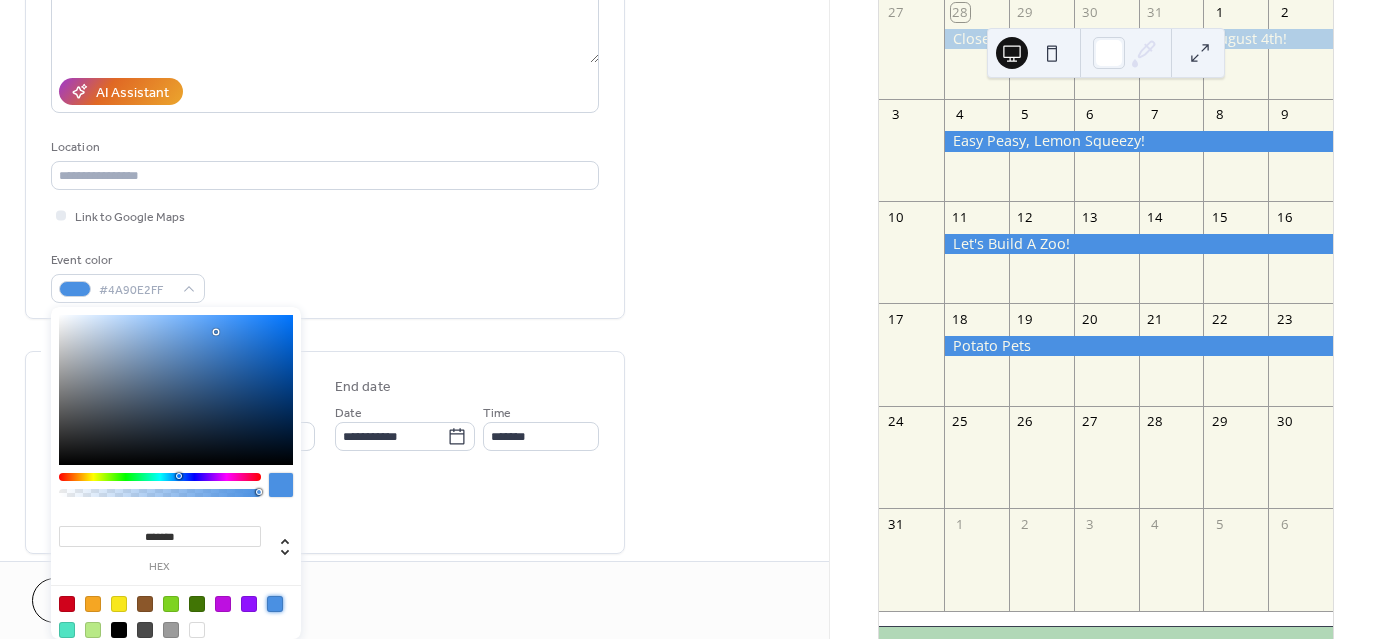 click on "**********" at bounding box center [325, 452] 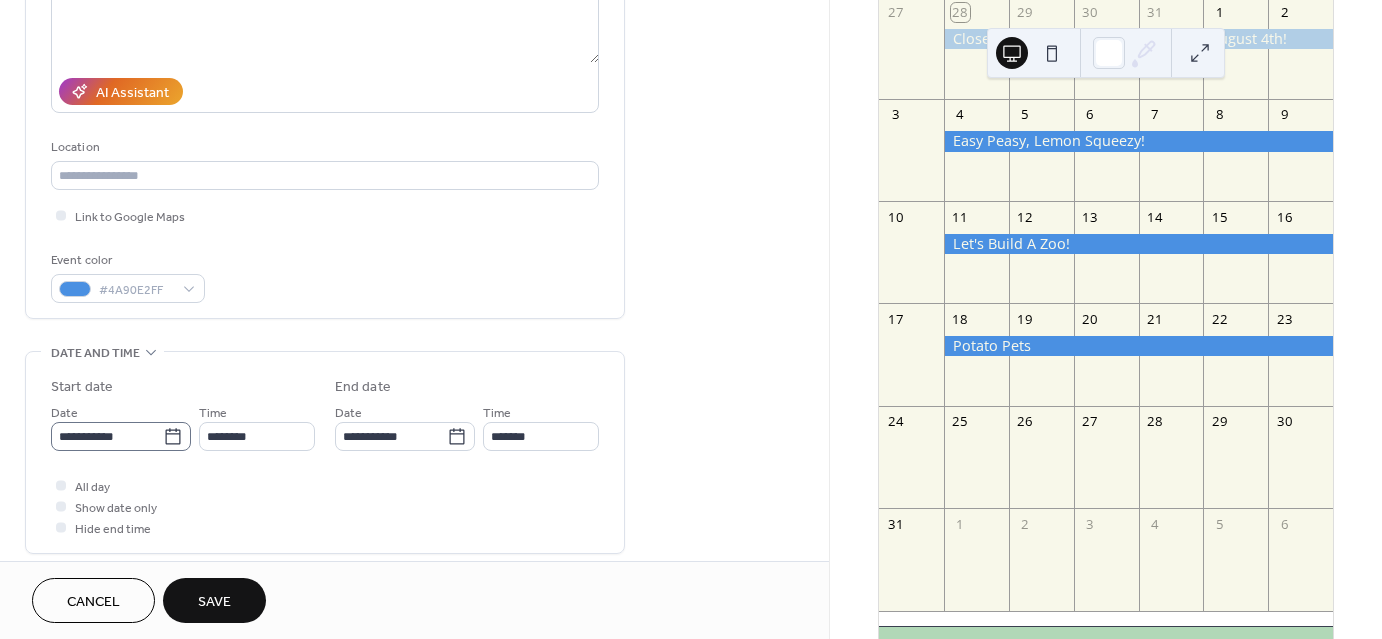 click 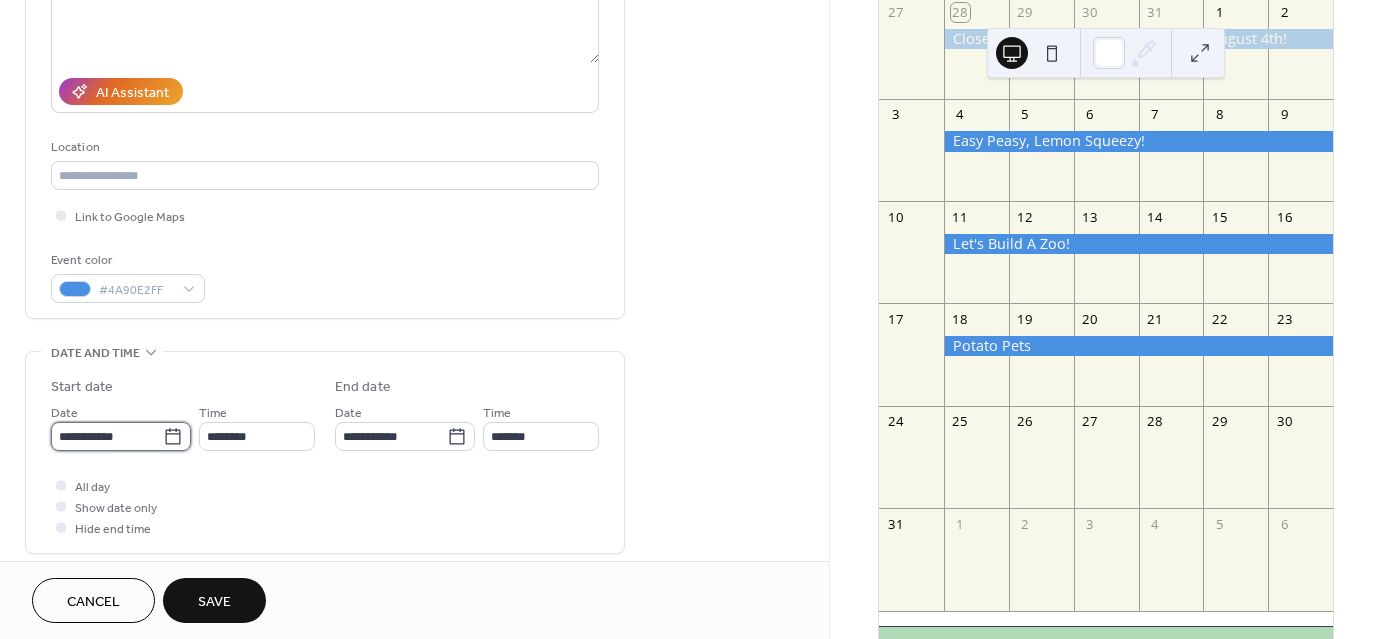 click on "**********" at bounding box center (107, 436) 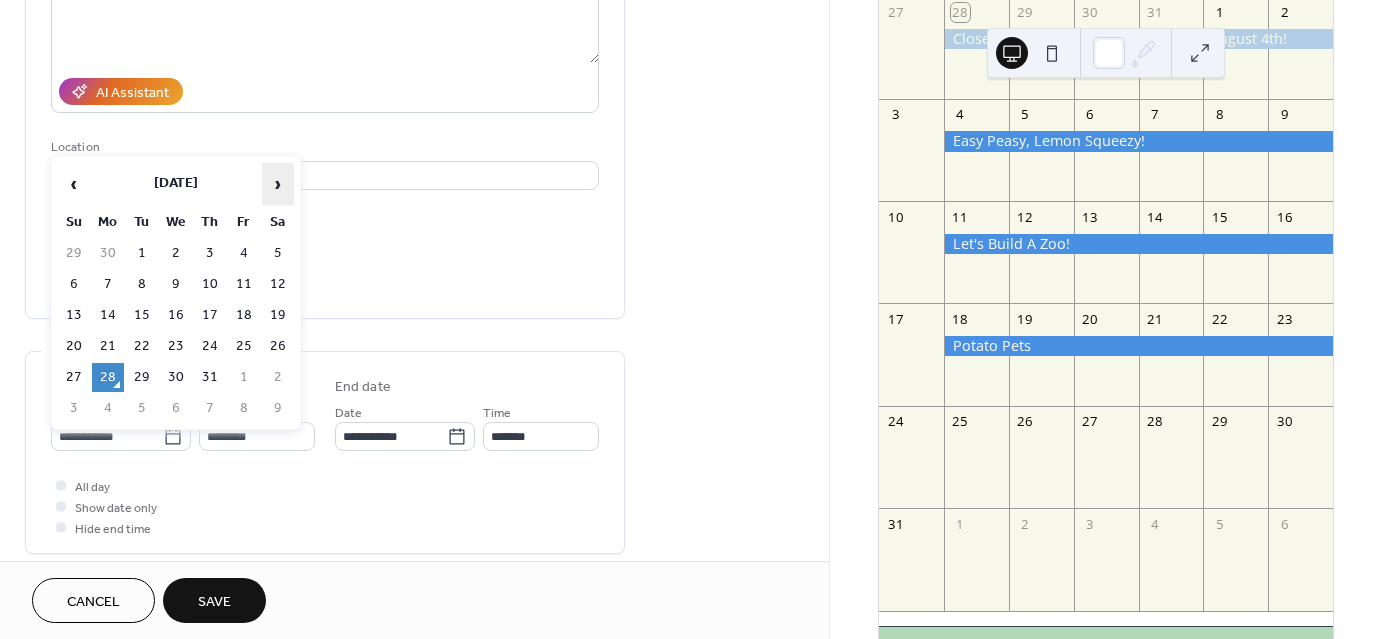 click on "›" at bounding box center [278, 184] 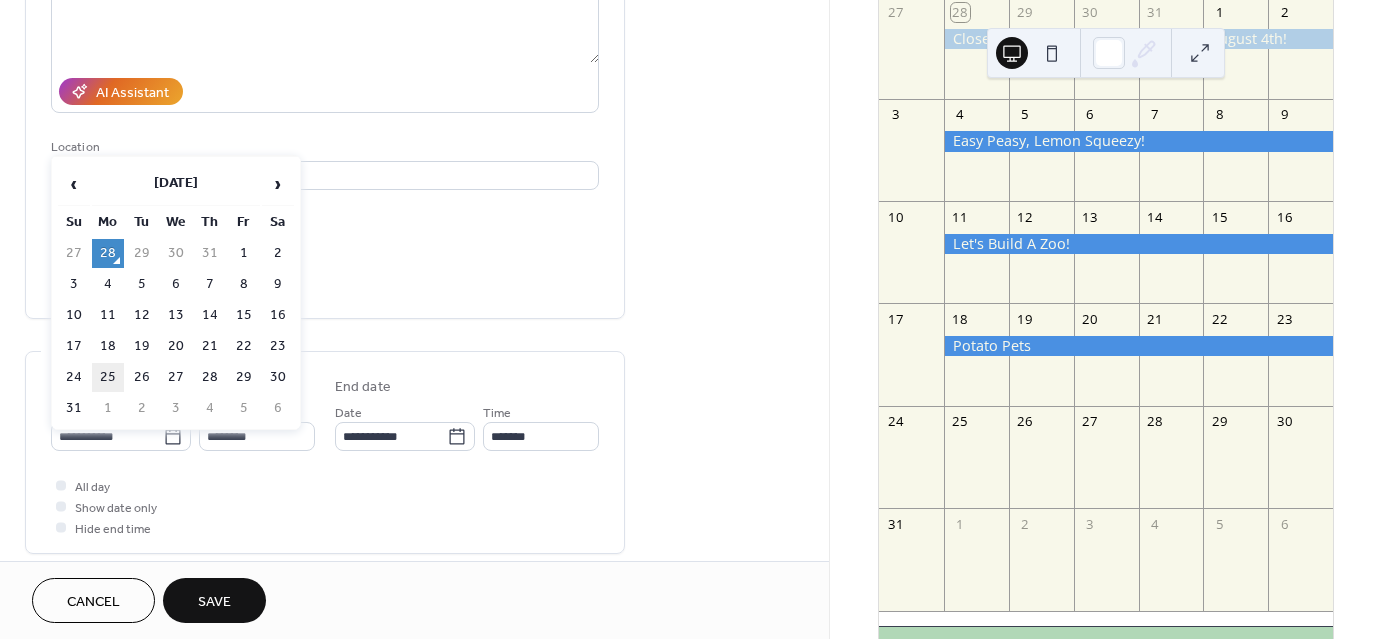 click on "25" at bounding box center [108, 377] 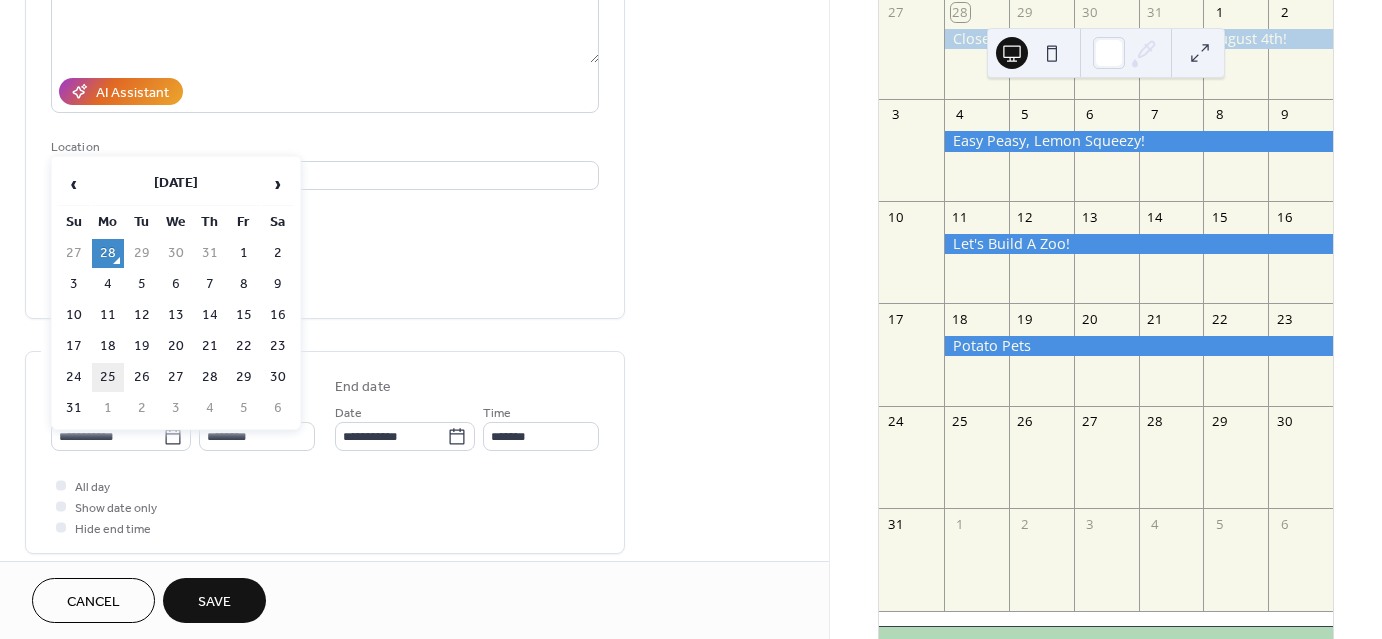type on "**********" 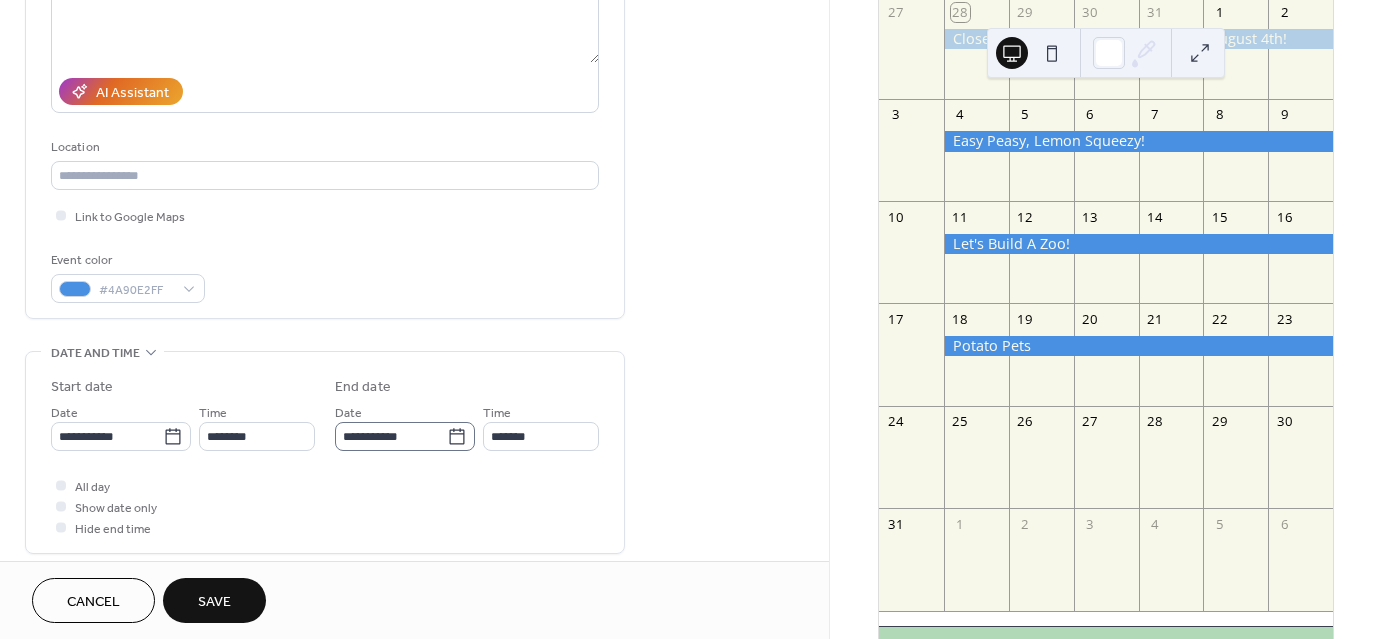 click 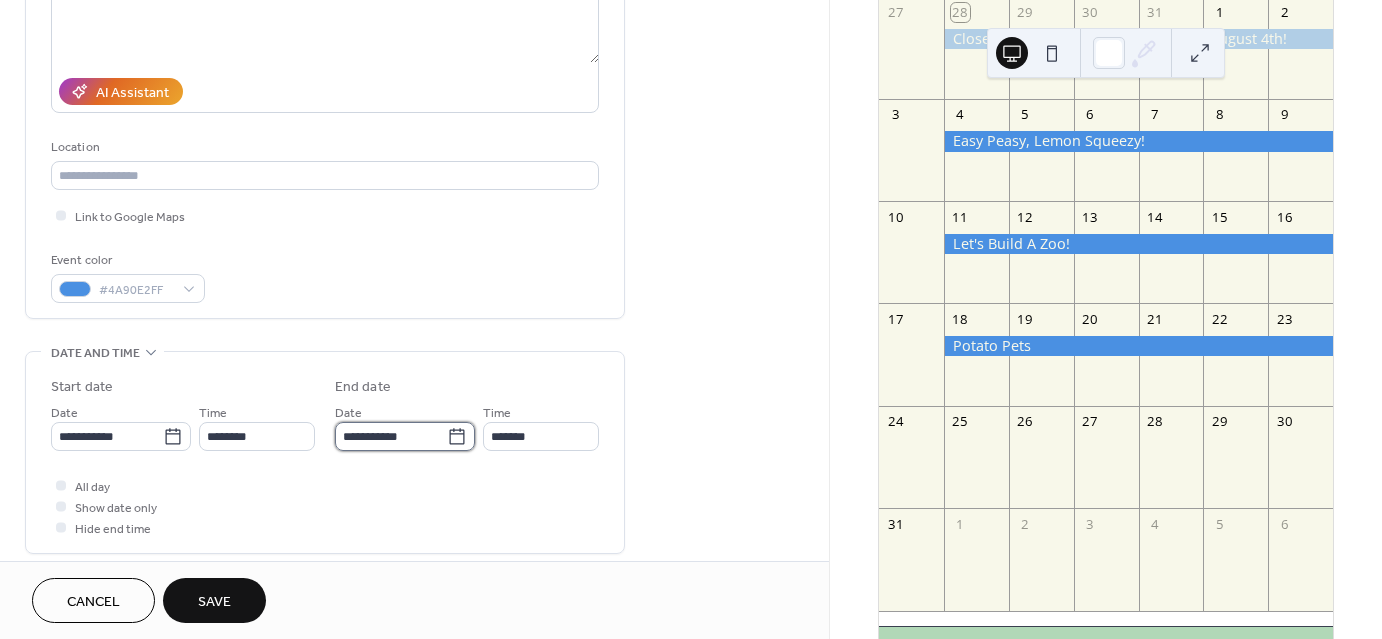 click on "**********" at bounding box center [391, 436] 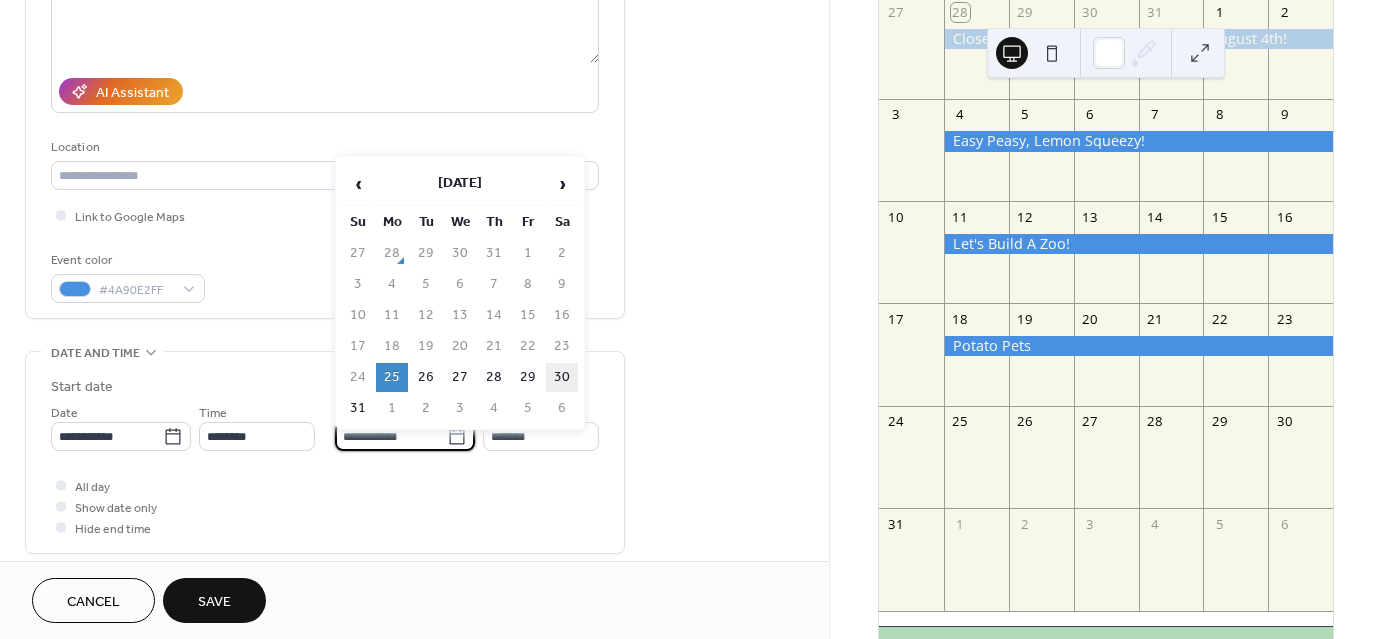click on "30" at bounding box center (562, 377) 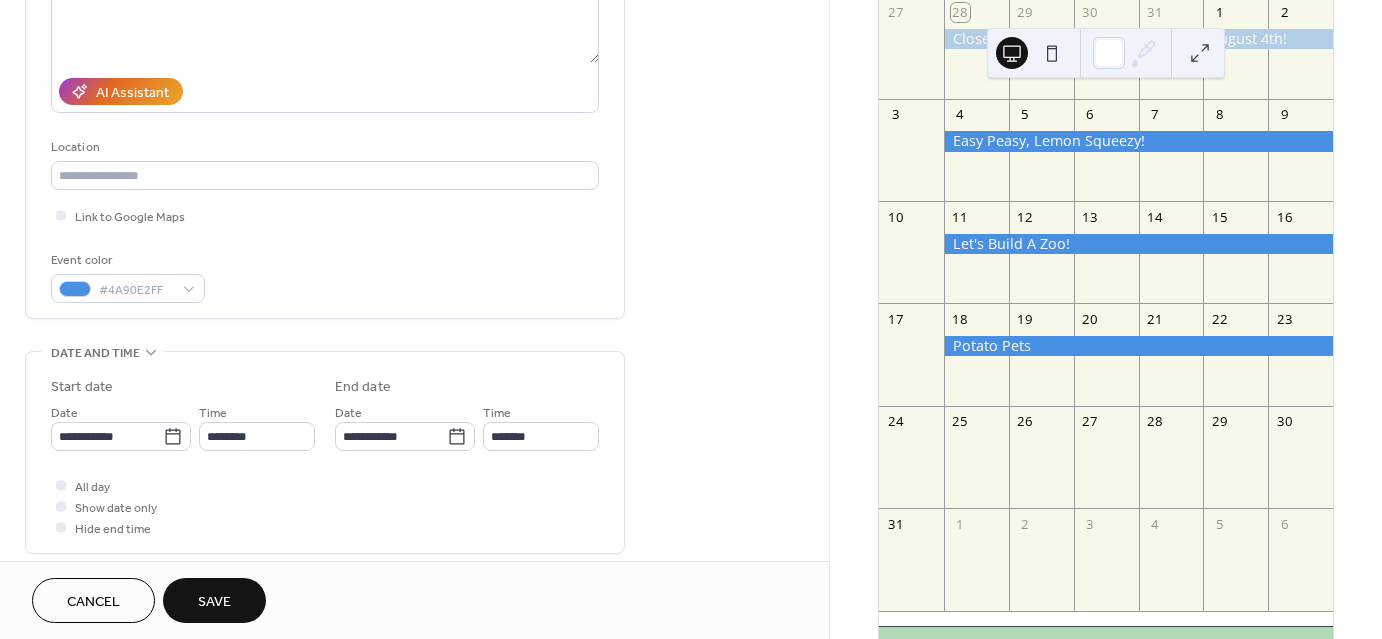click on "All day Show date only Hide end time" at bounding box center (325, 506) 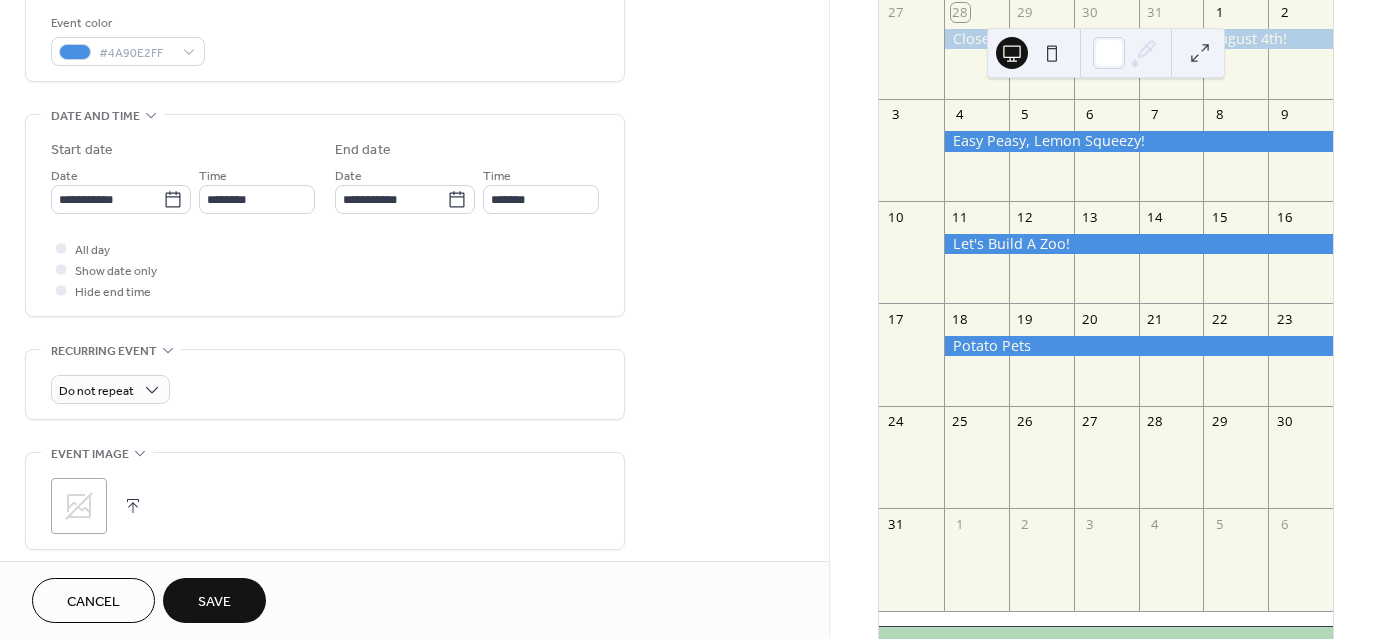 scroll, scrollTop: 600, scrollLeft: 0, axis: vertical 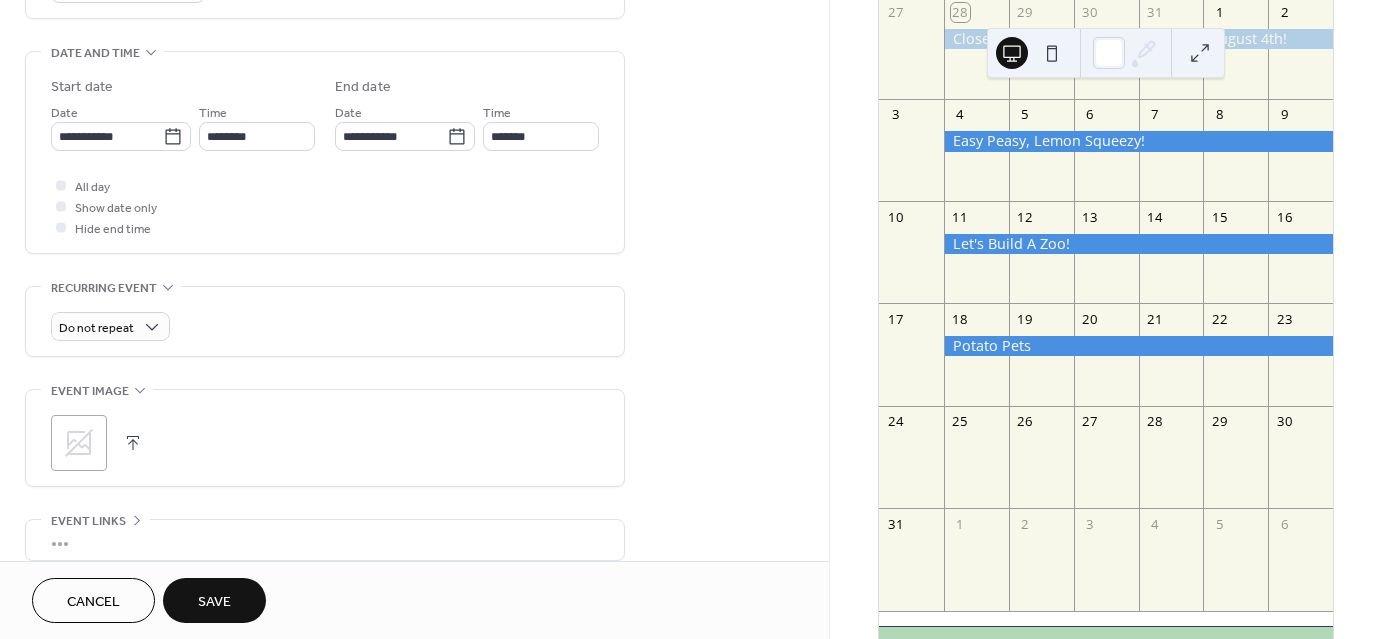 click at bounding box center [133, 443] 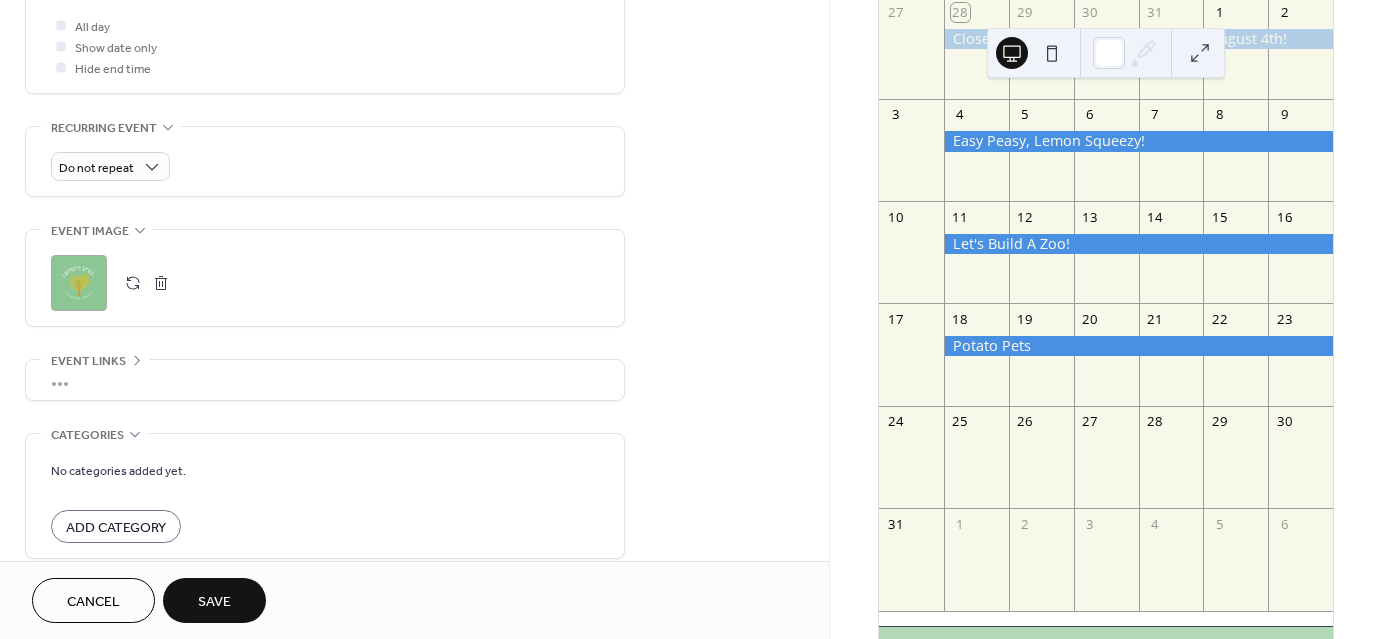 scroll, scrollTop: 800, scrollLeft: 0, axis: vertical 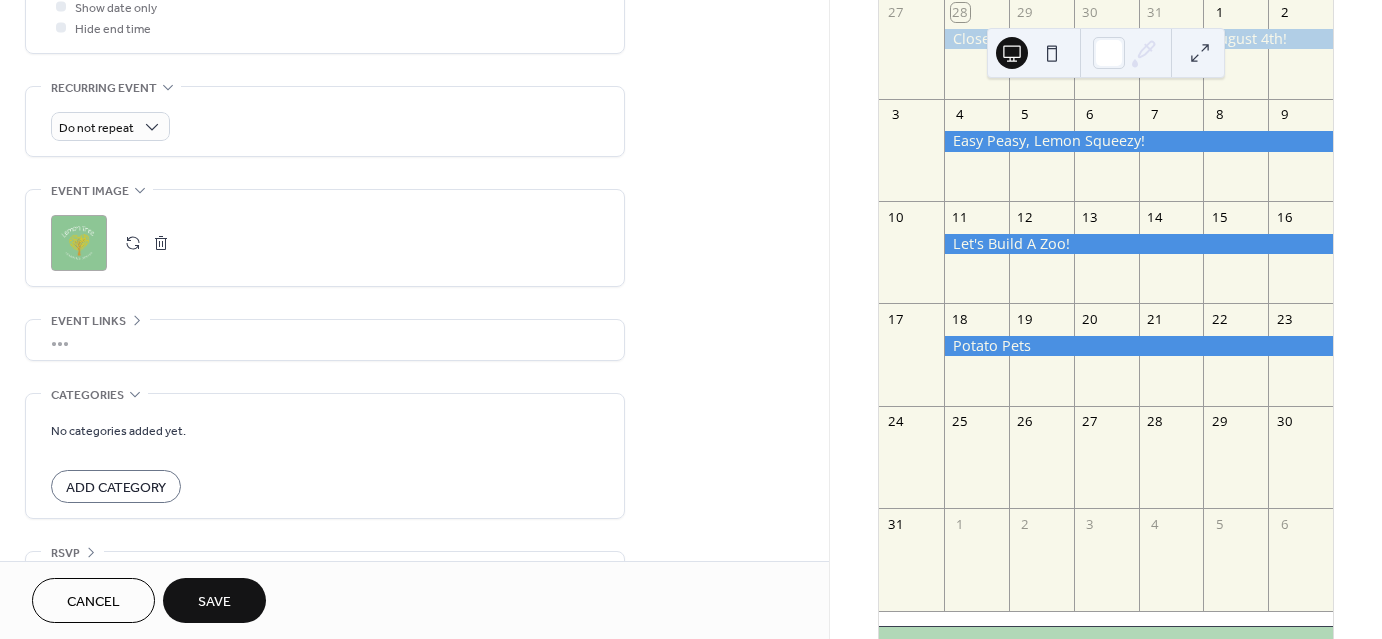 click on "Save" at bounding box center [214, 600] 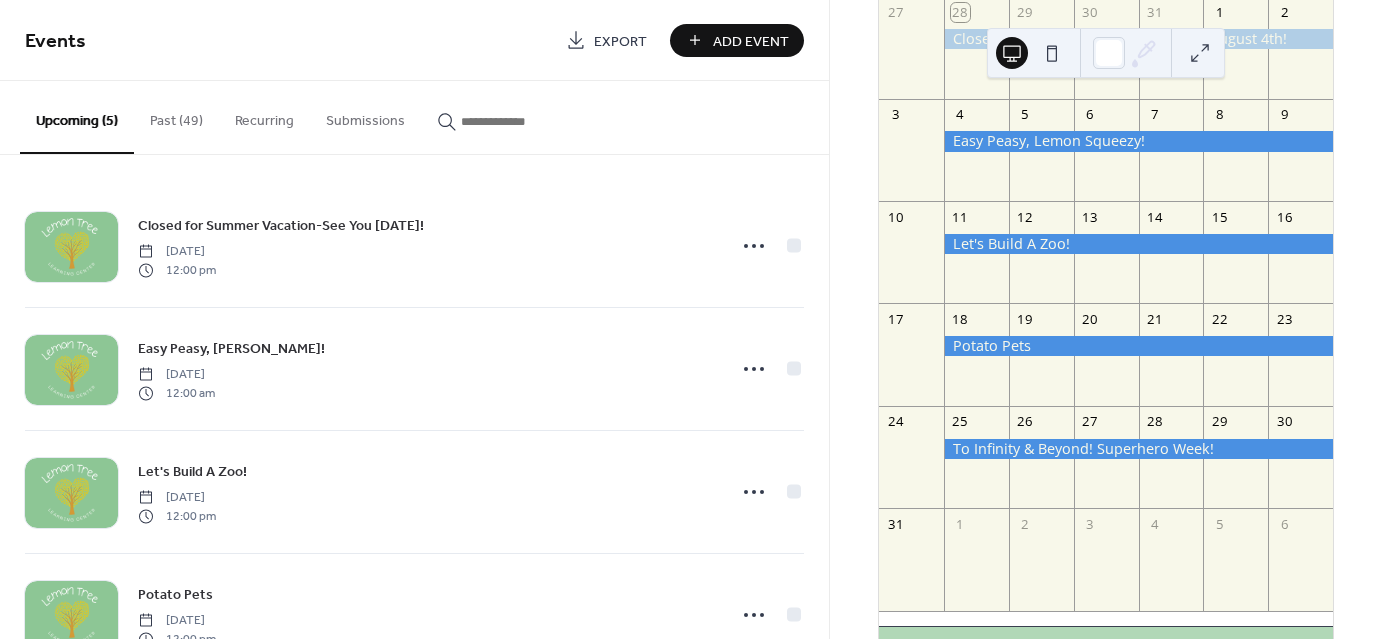 click on "Add Event" at bounding box center (751, 41) 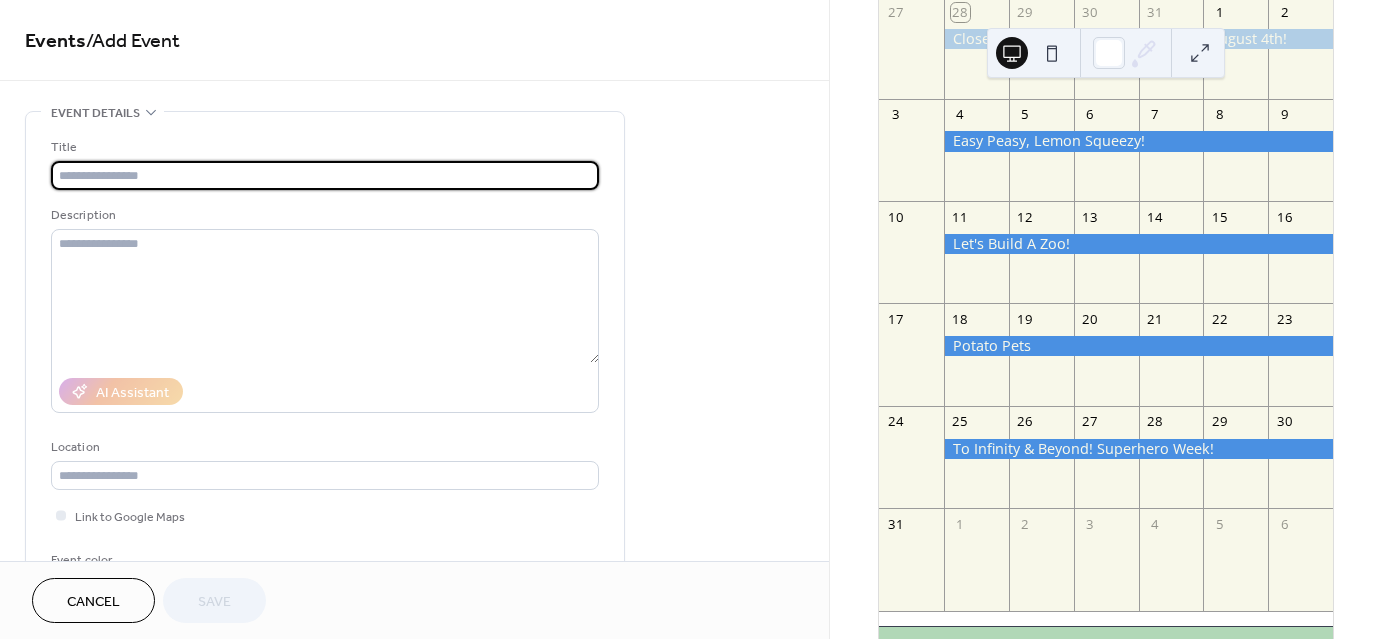 click at bounding box center (325, 175) 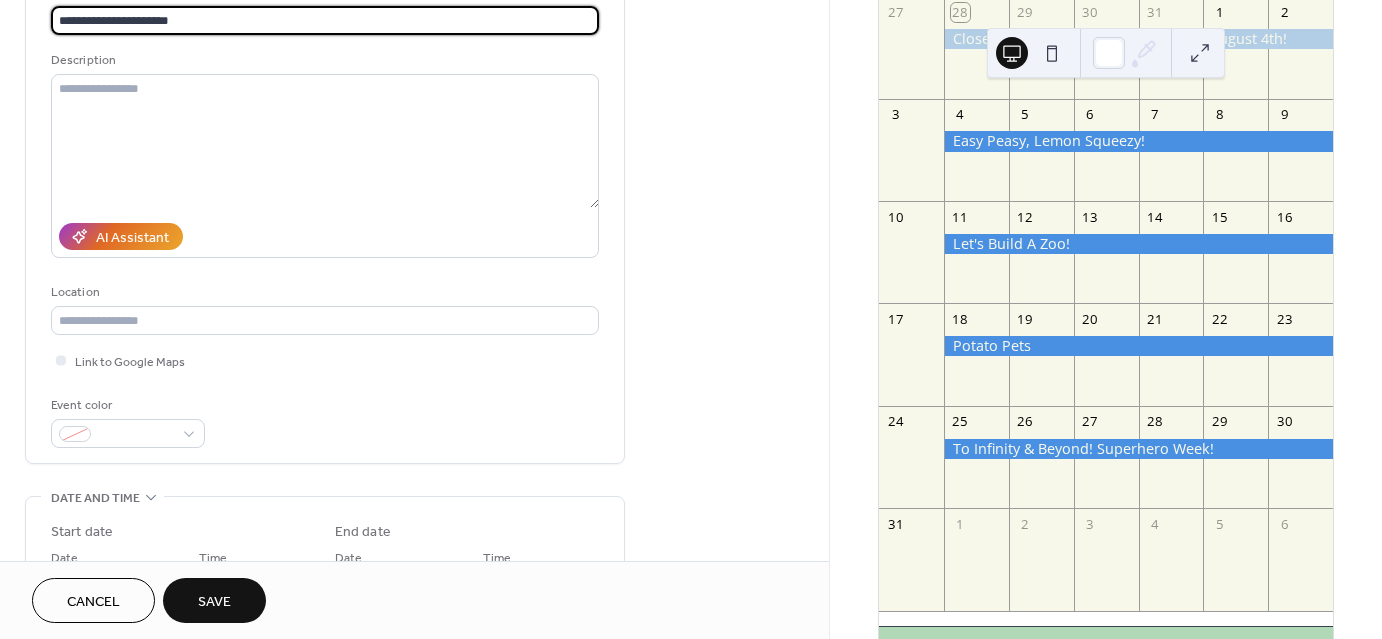 scroll, scrollTop: 200, scrollLeft: 0, axis: vertical 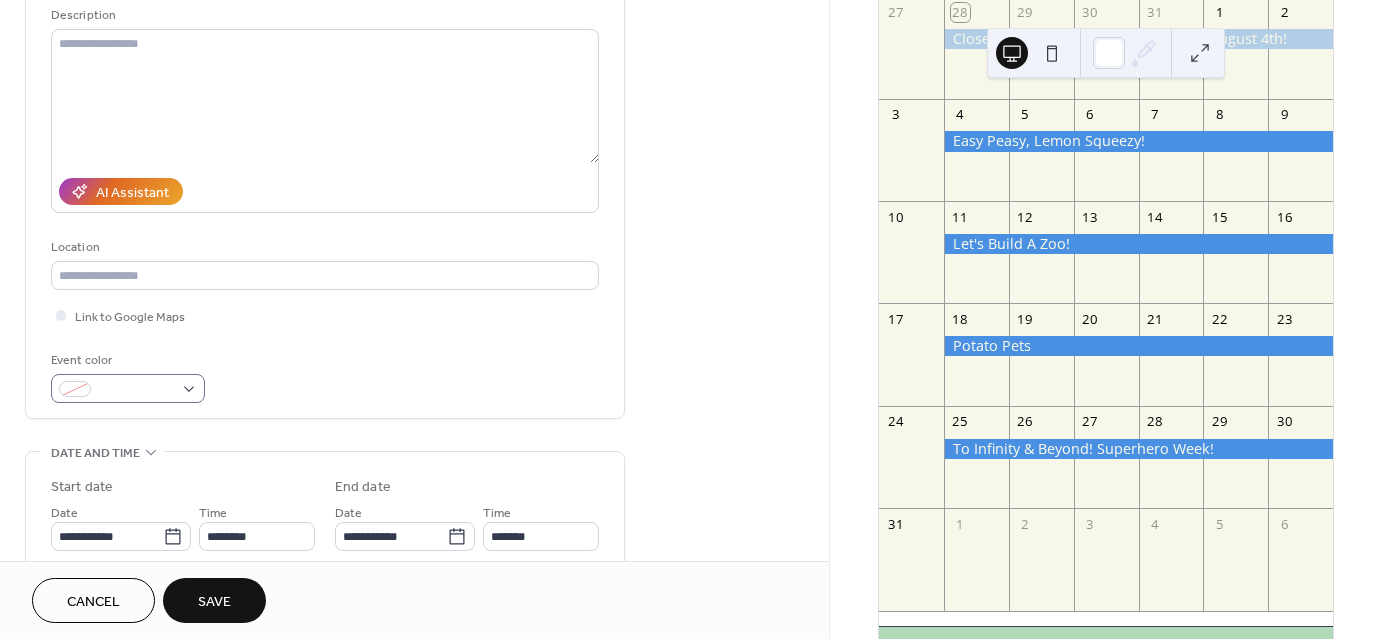 type on "**********" 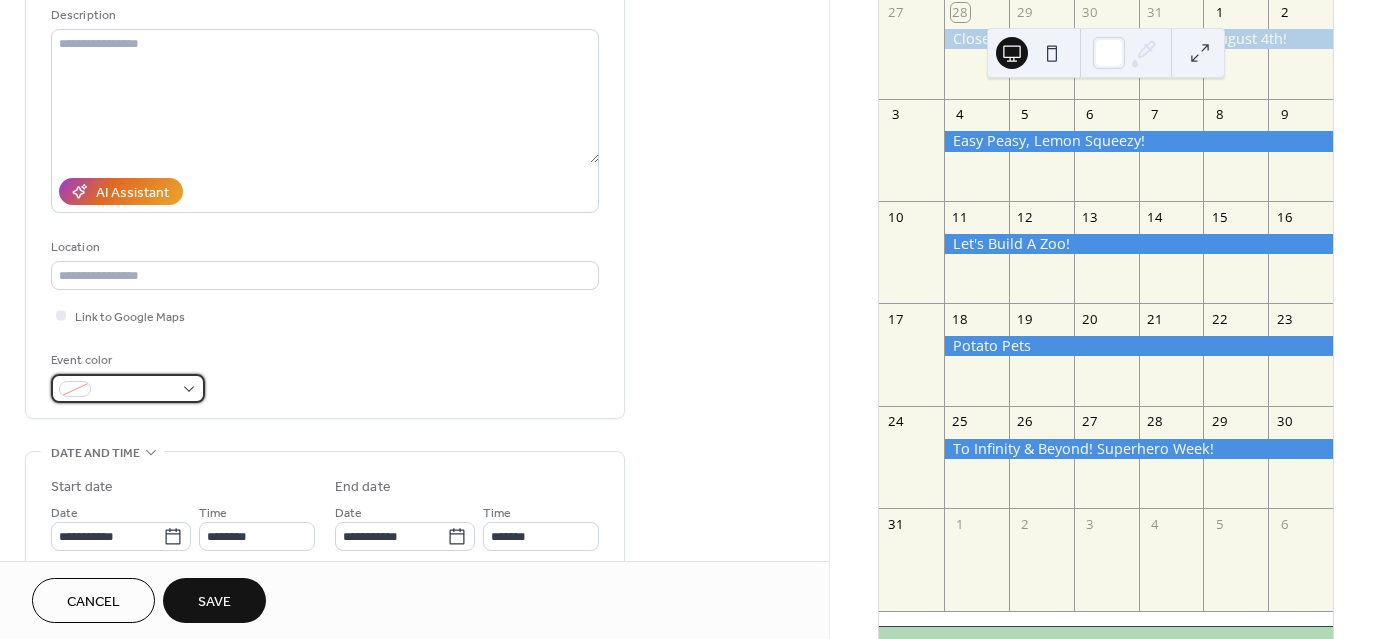 click at bounding box center (128, 388) 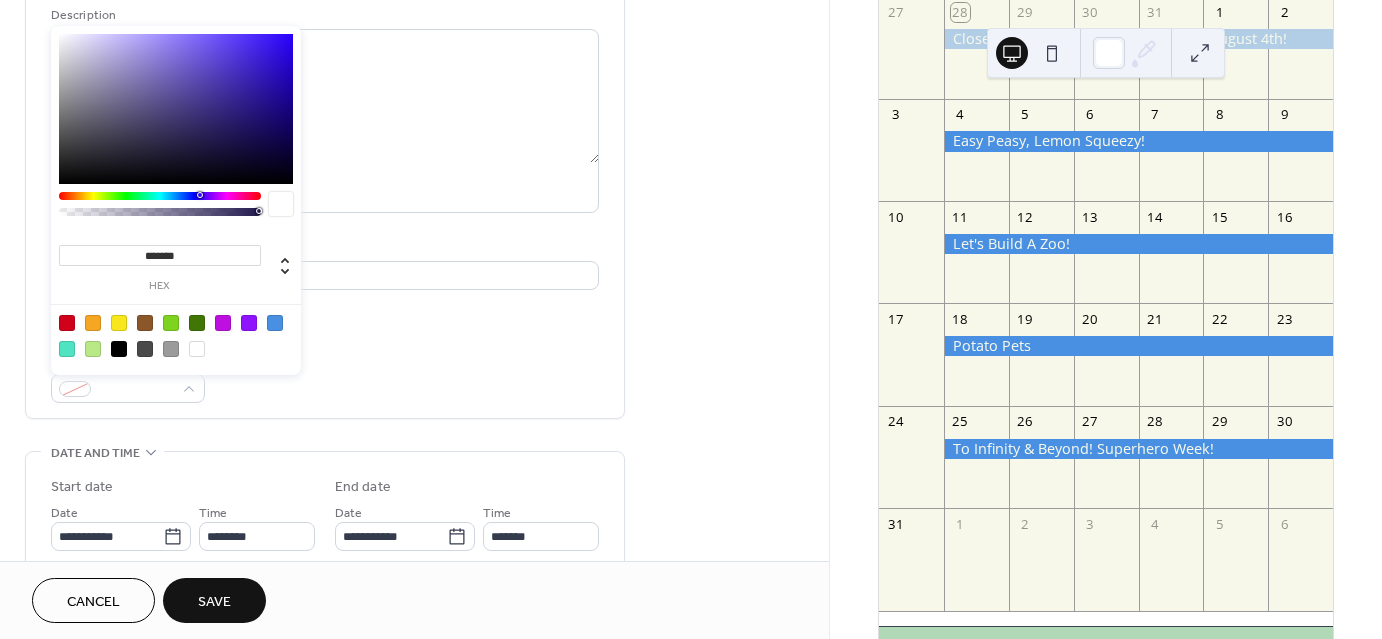 click at bounding box center [176, 335] 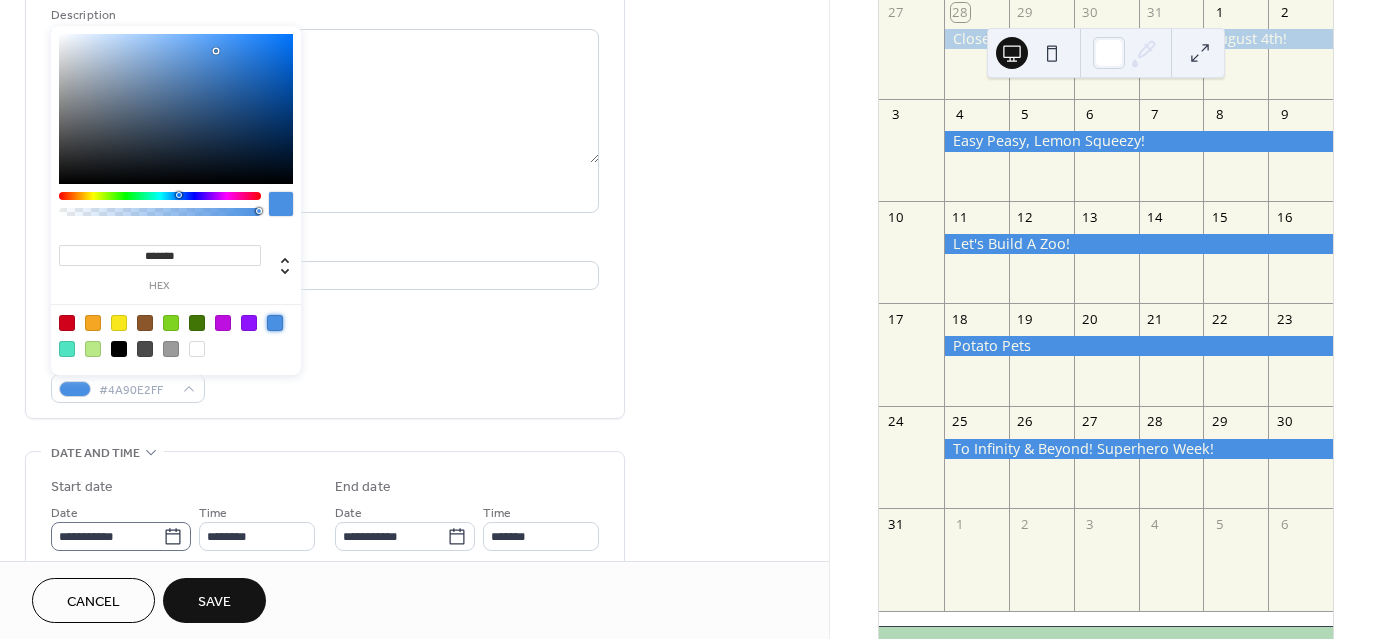click 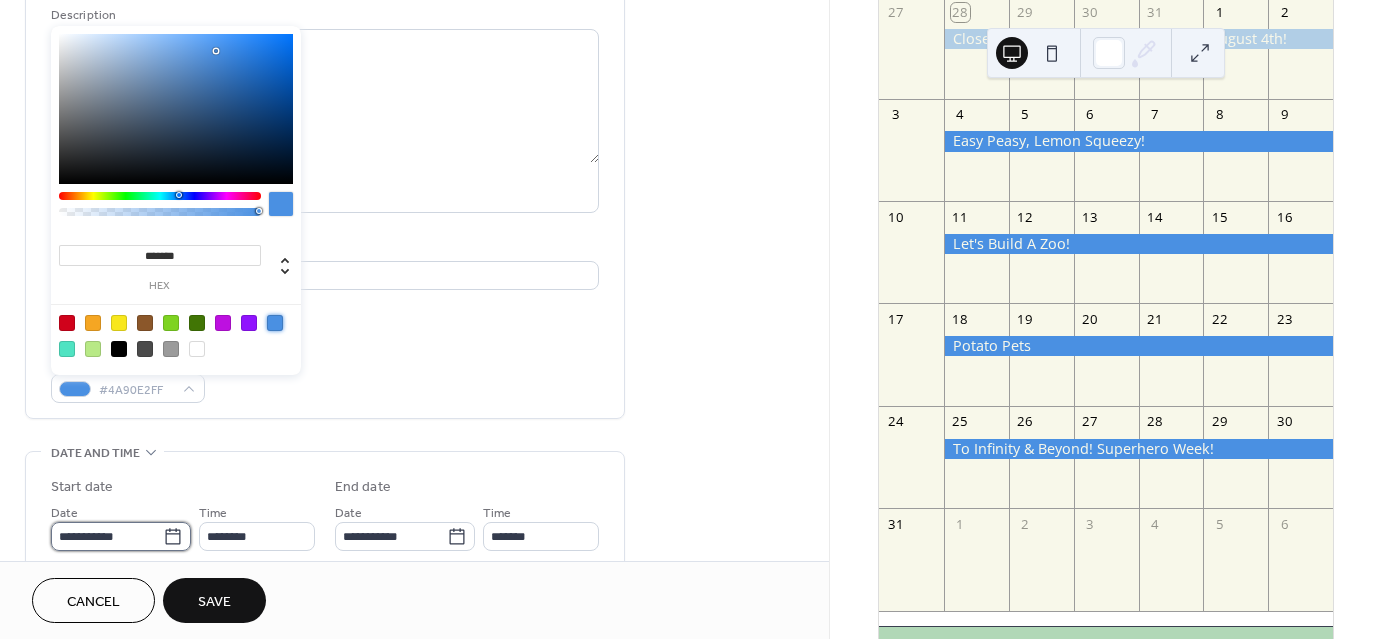 click on "**********" at bounding box center [107, 536] 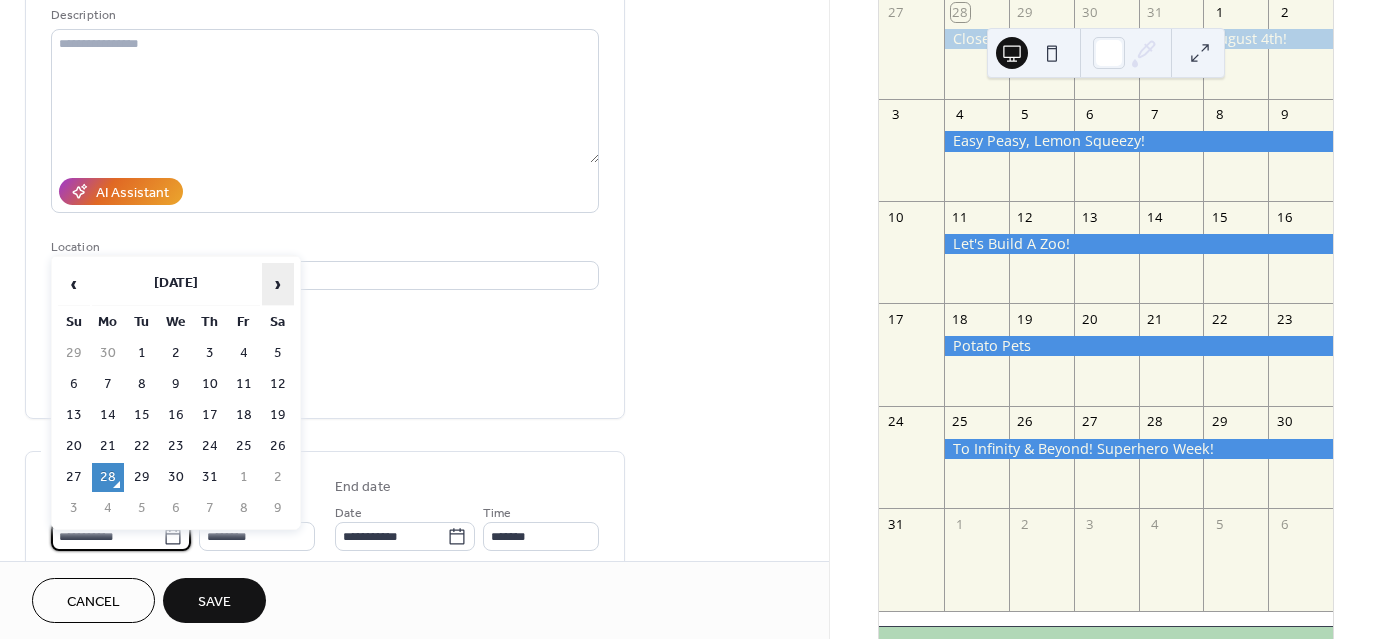 click on "›" at bounding box center [278, 284] 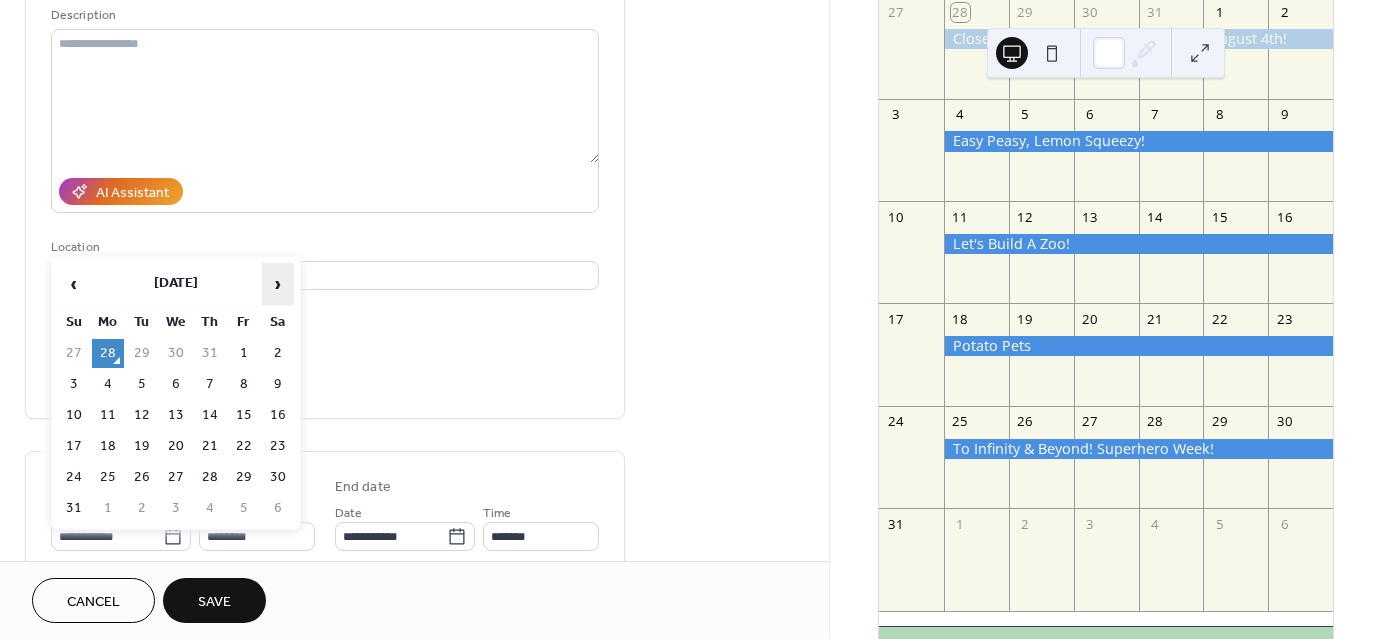 click on "›" at bounding box center (278, 284) 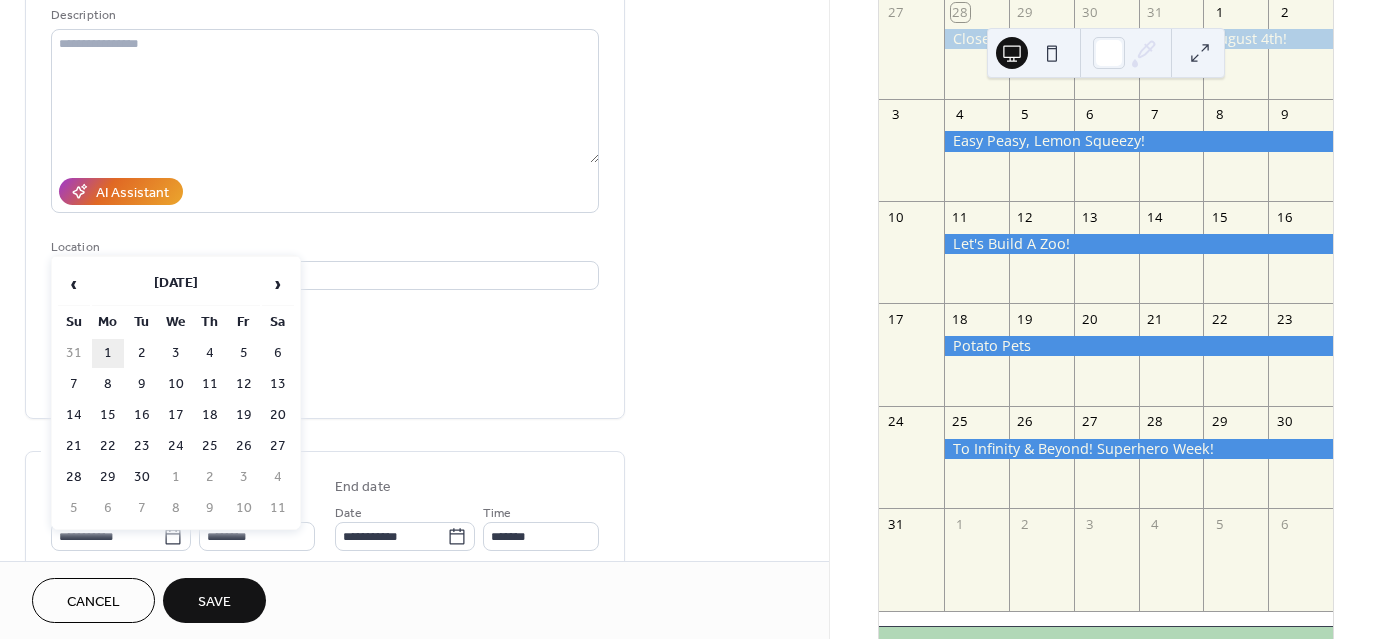 click on "1" at bounding box center (108, 353) 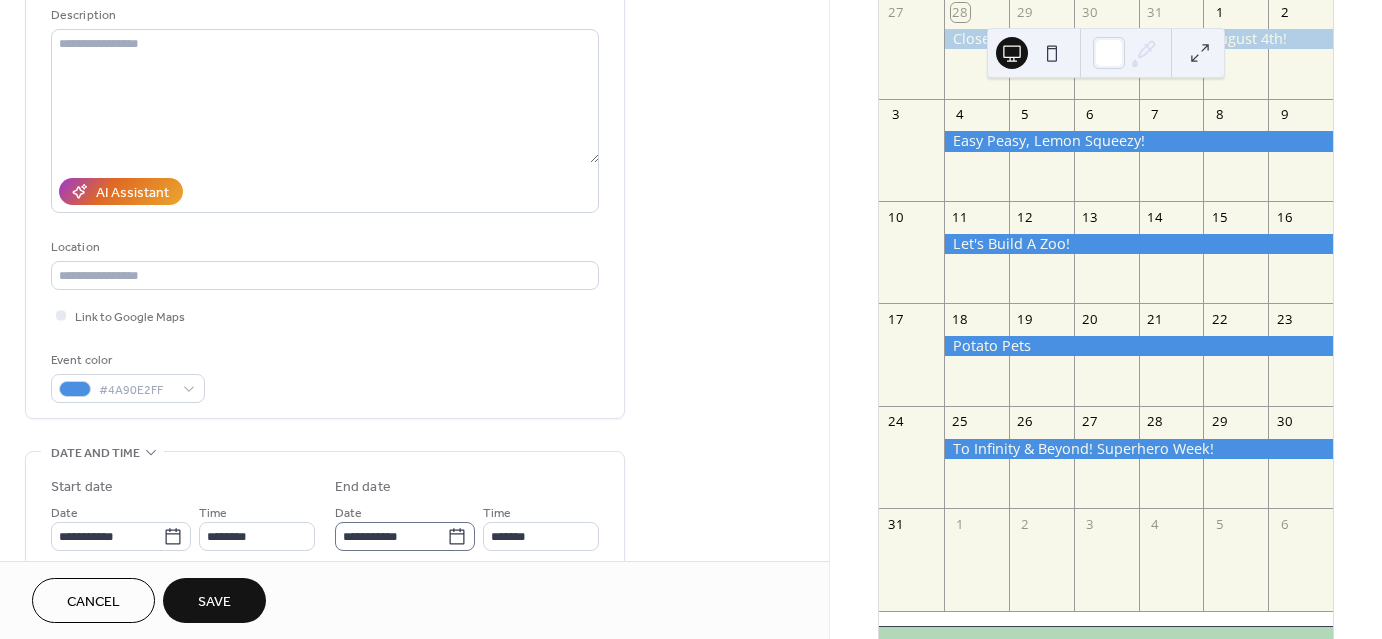 click 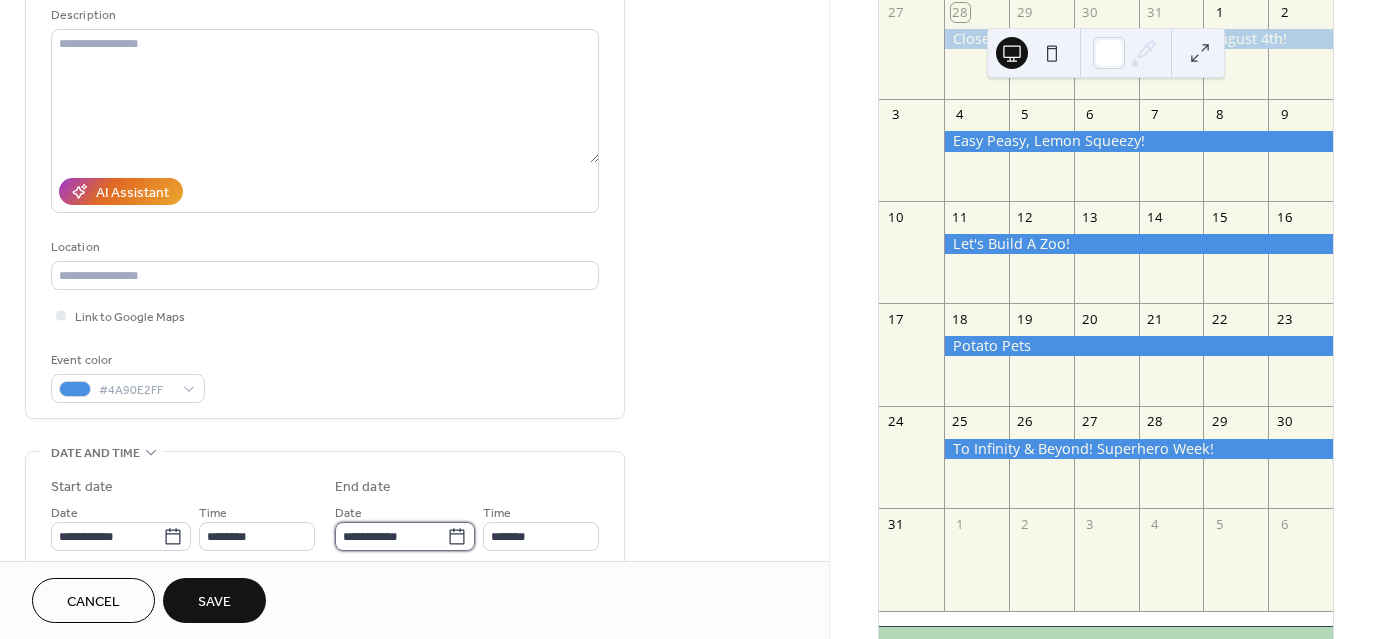 click on "**********" at bounding box center (391, 536) 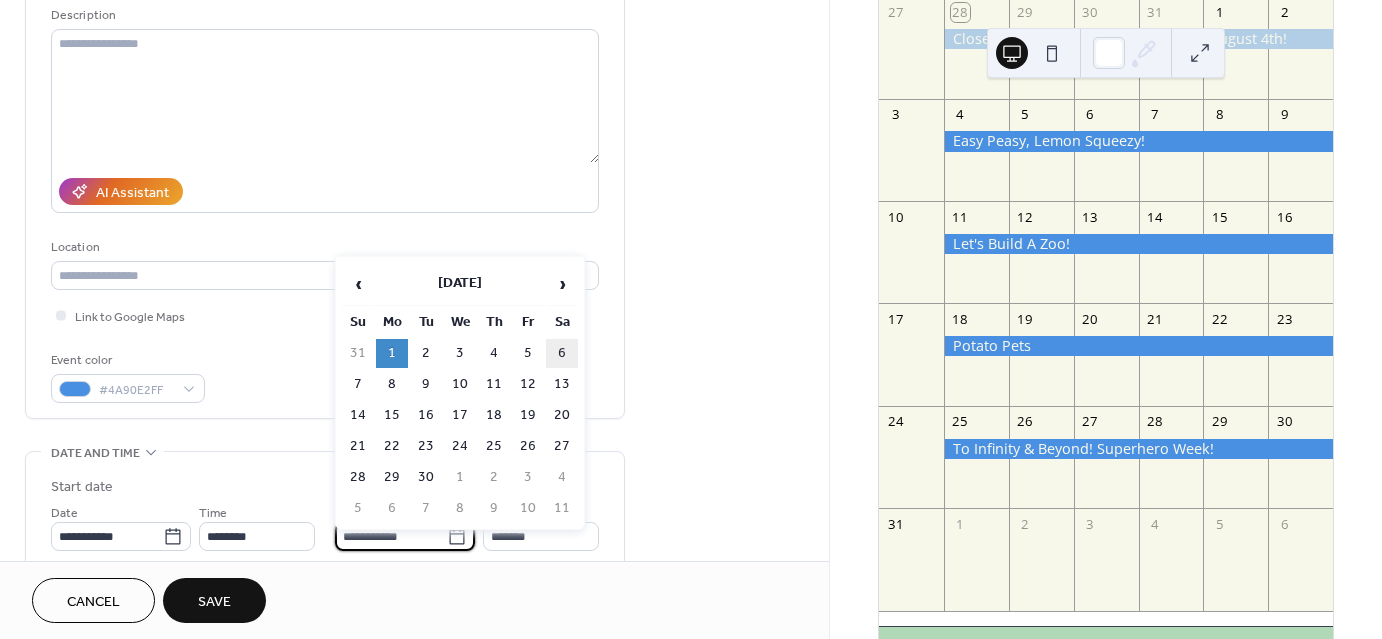 click on "6" at bounding box center (562, 353) 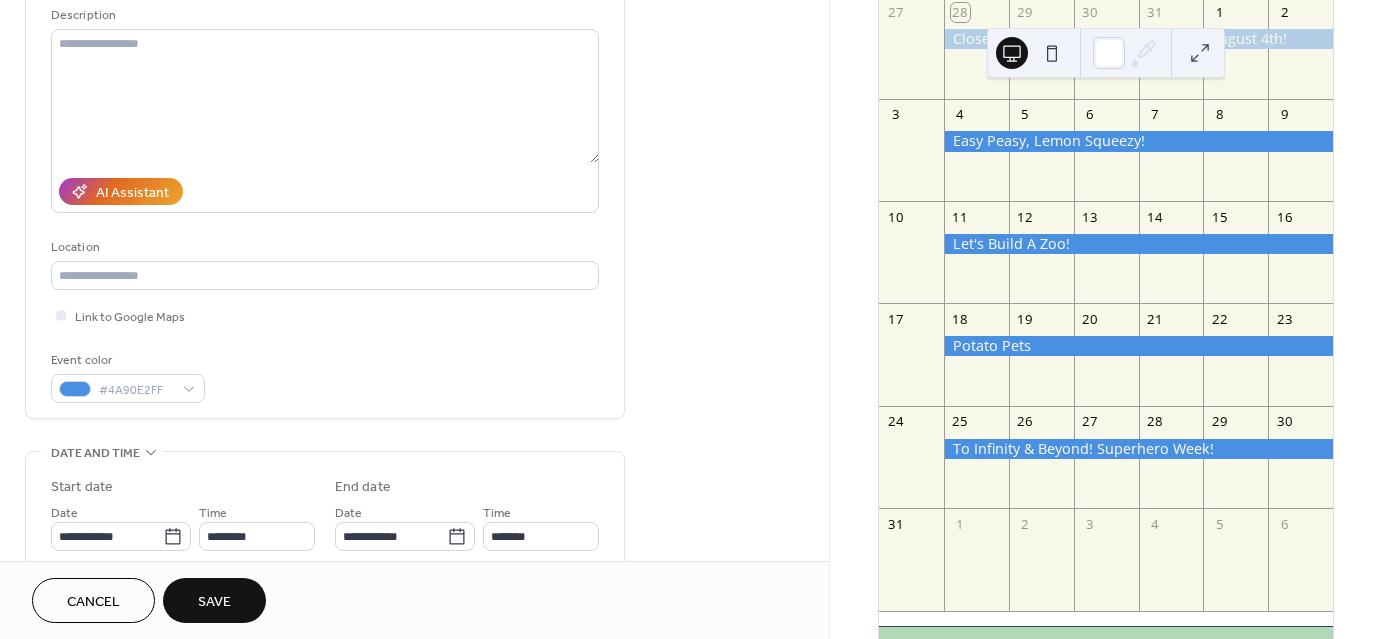 click on "**********" at bounding box center (325, 552) 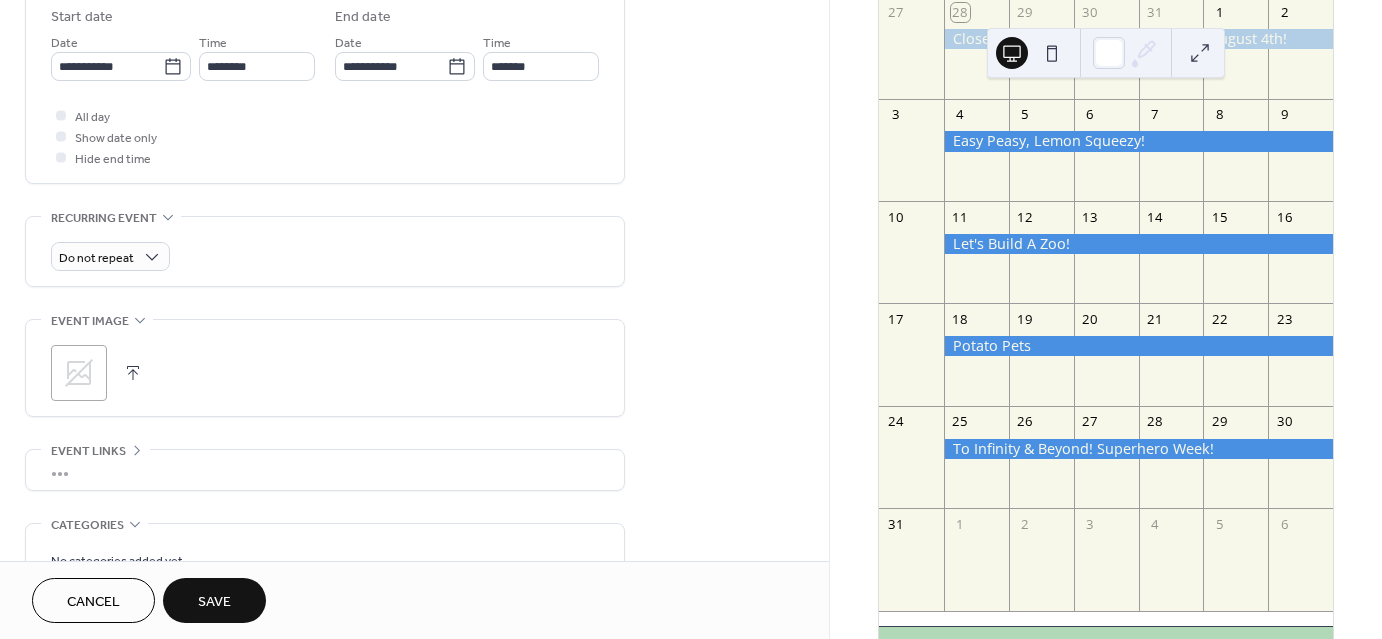 scroll, scrollTop: 700, scrollLeft: 0, axis: vertical 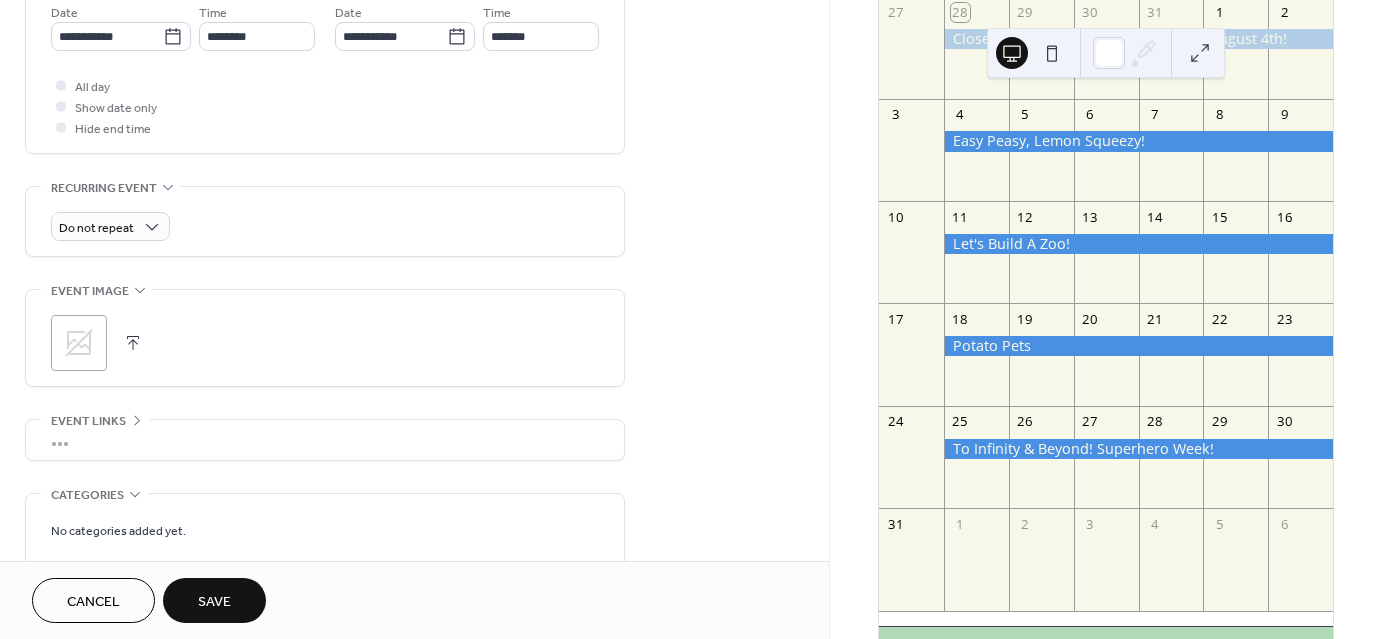 click at bounding box center [133, 343] 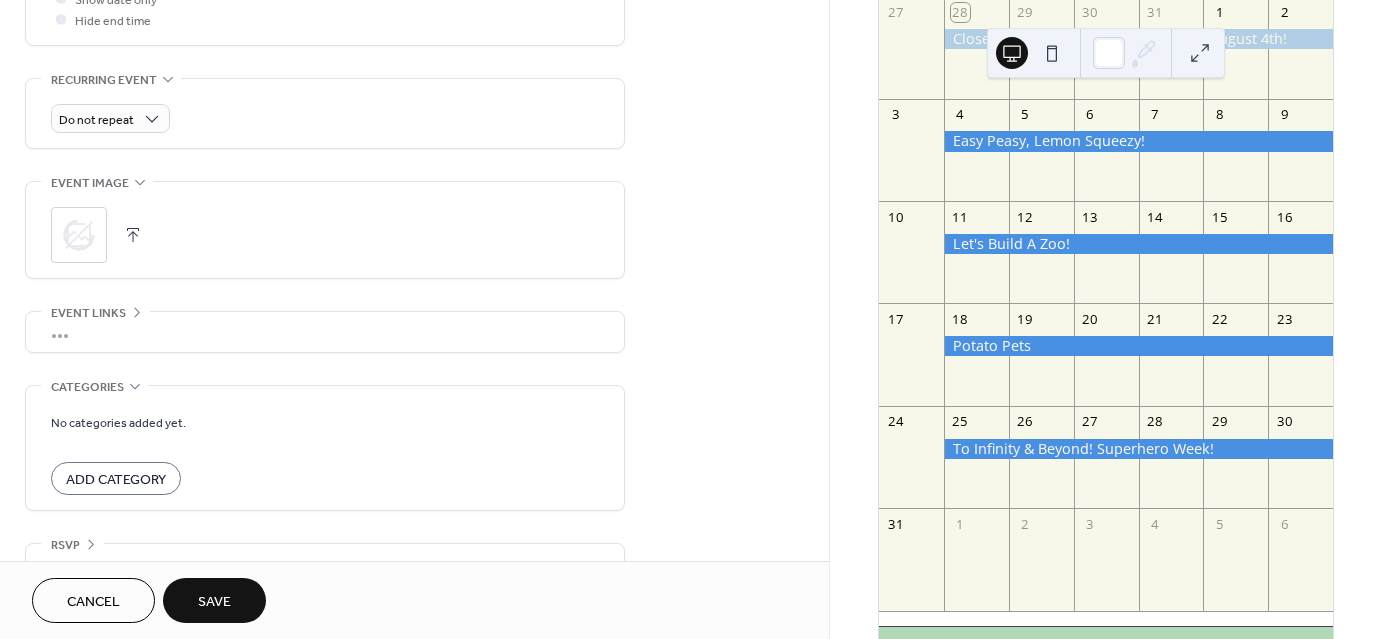 scroll, scrollTop: 849, scrollLeft: 0, axis: vertical 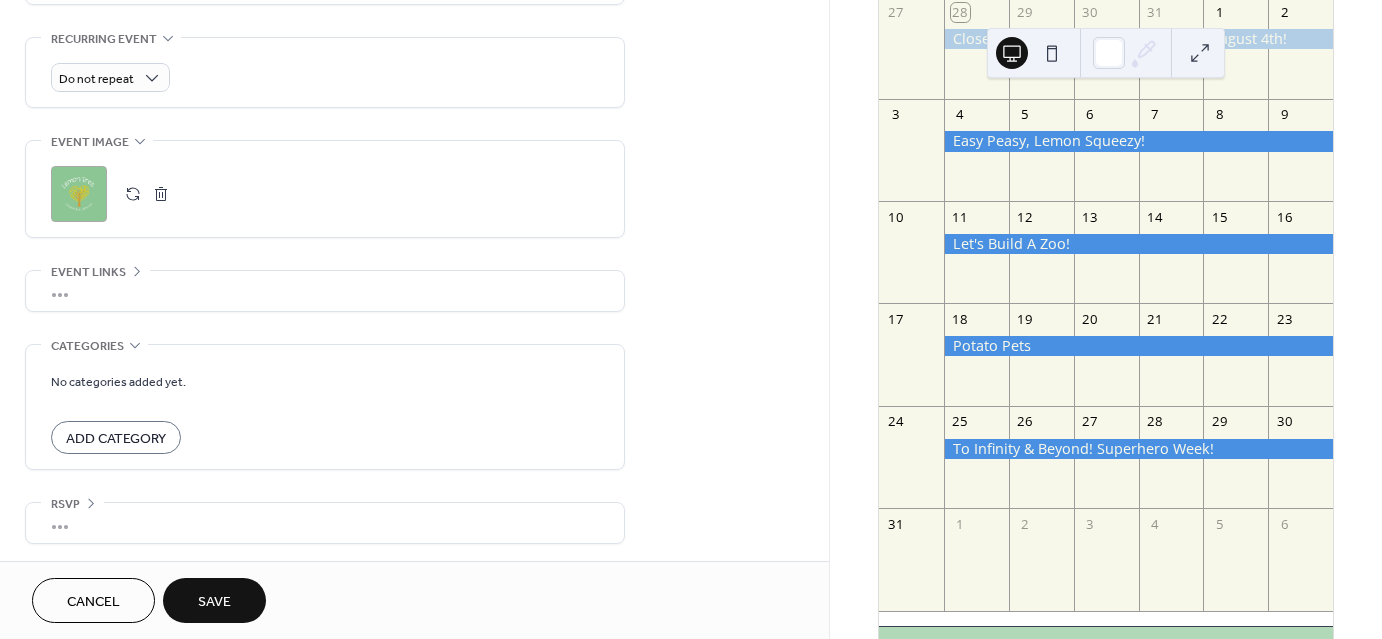 click on "Save" at bounding box center (214, 602) 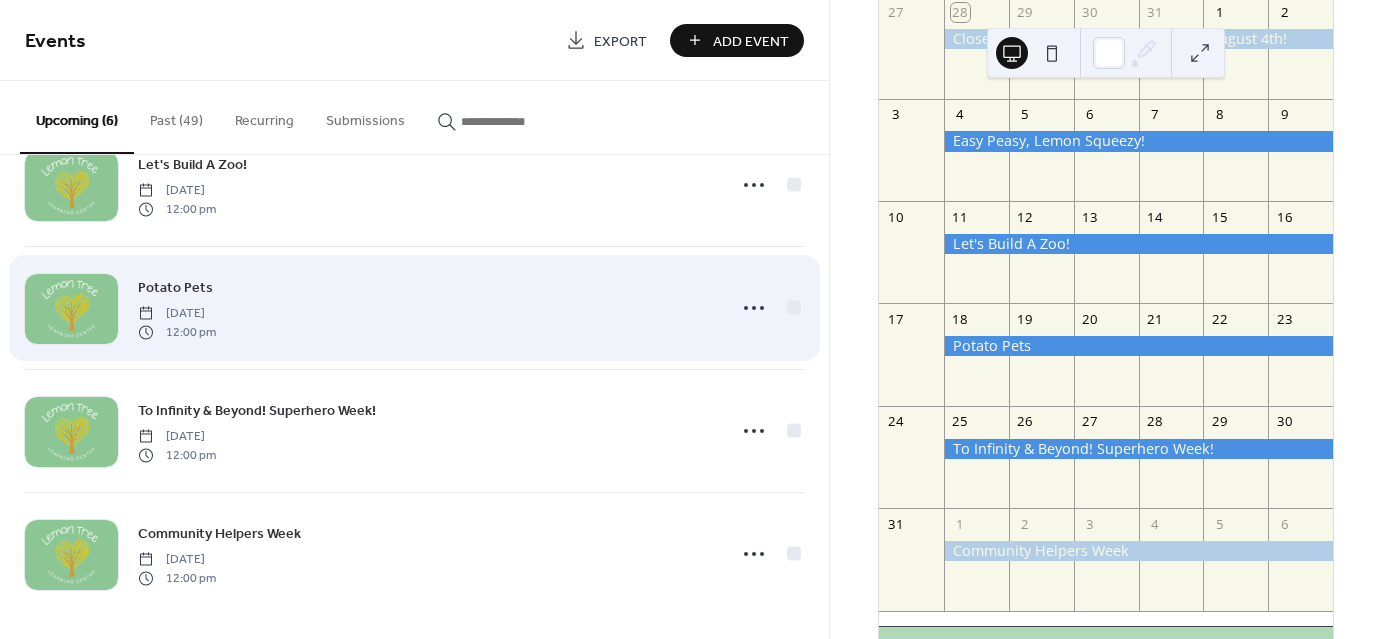 scroll, scrollTop: 311, scrollLeft: 0, axis: vertical 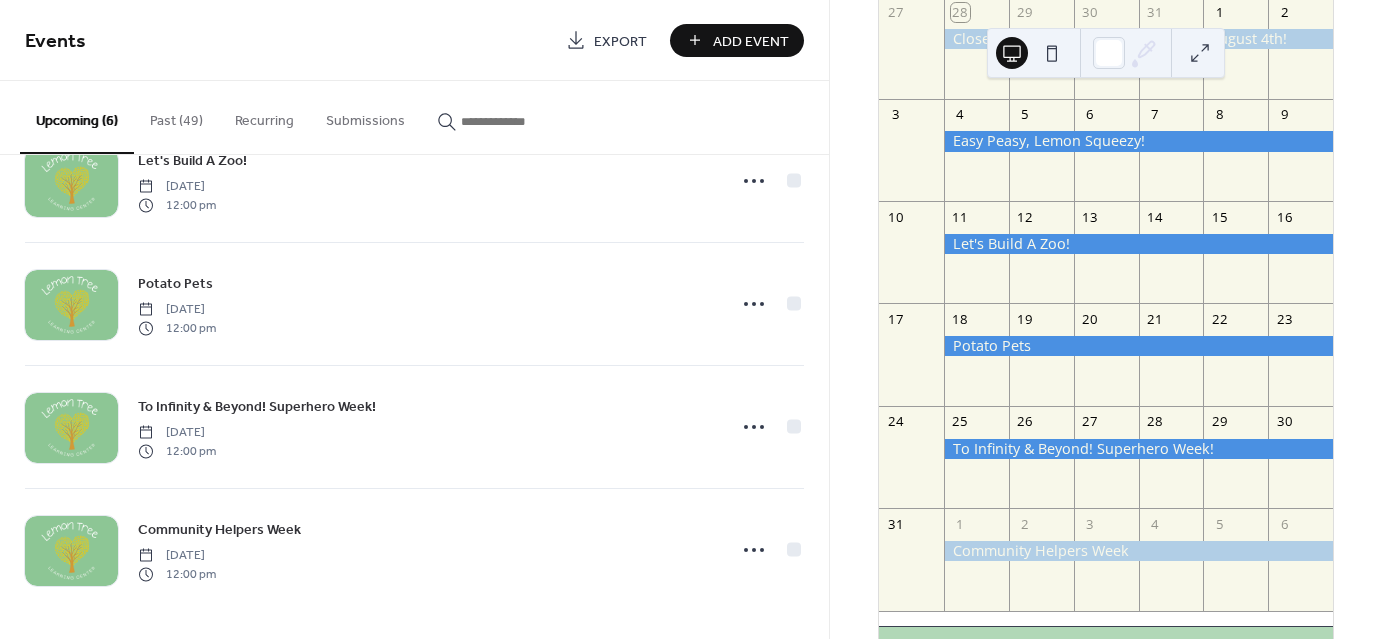 click on "Add Event" at bounding box center (751, 41) 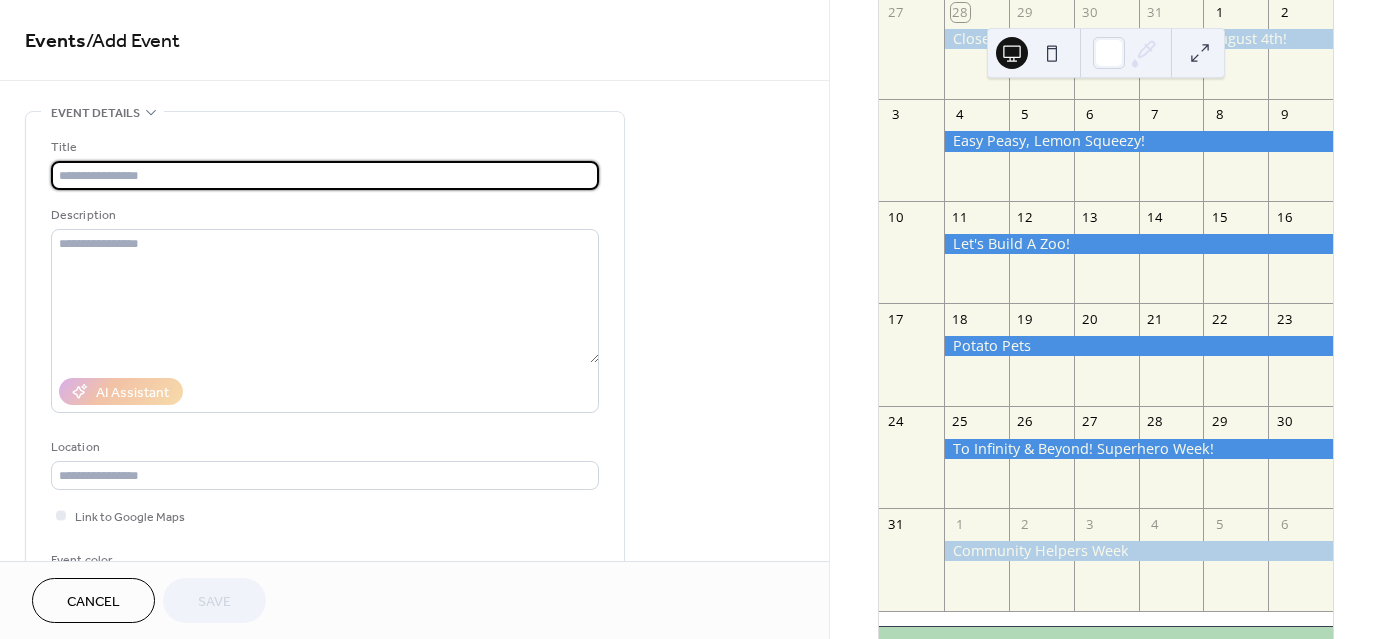 click at bounding box center [325, 175] 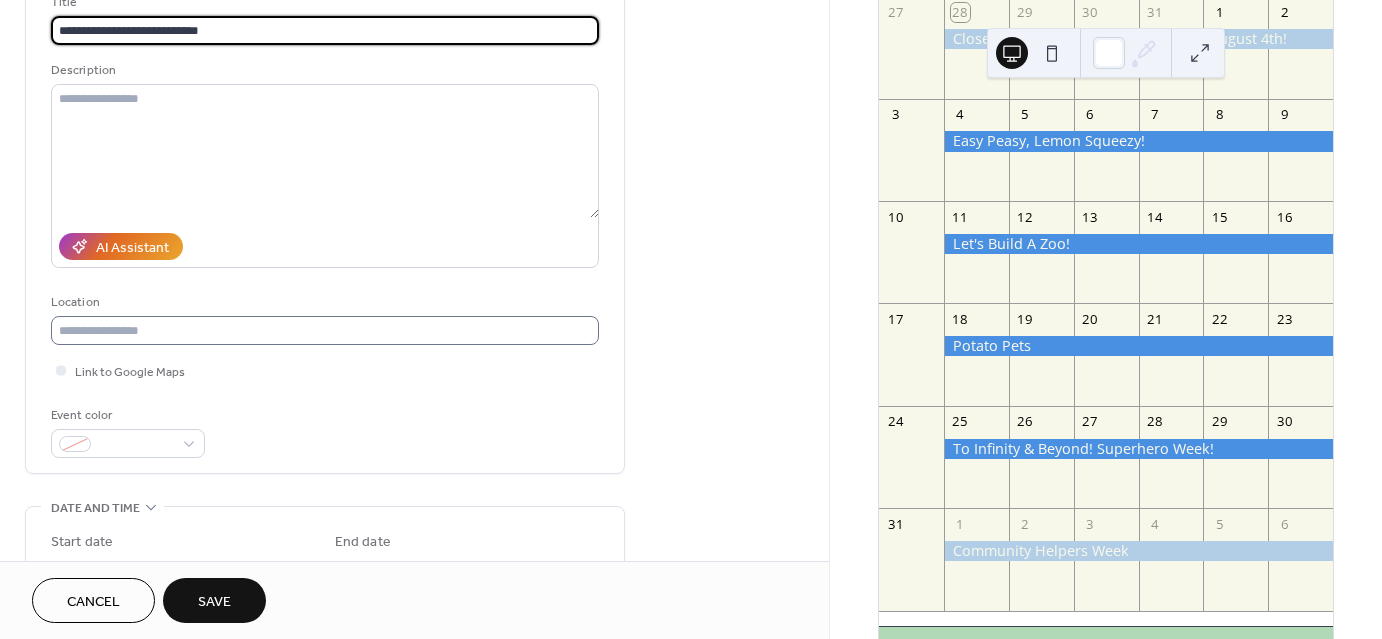 scroll, scrollTop: 200, scrollLeft: 0, axis: vertical 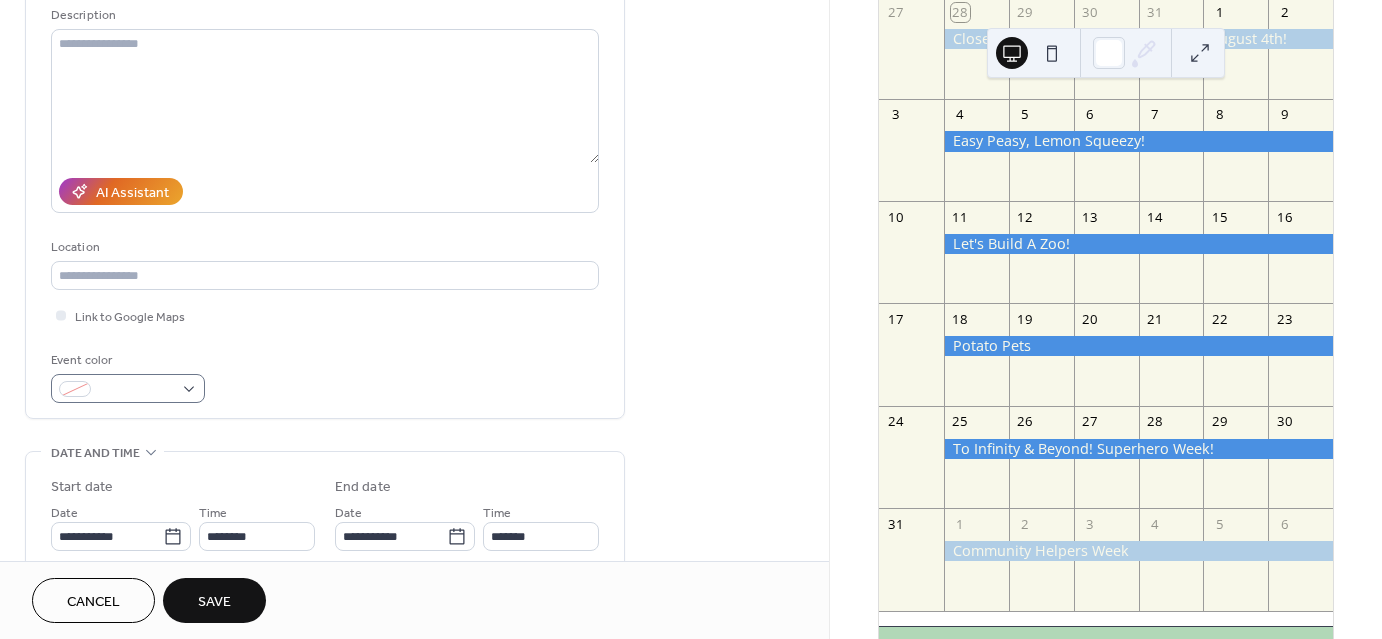 type on "**********" 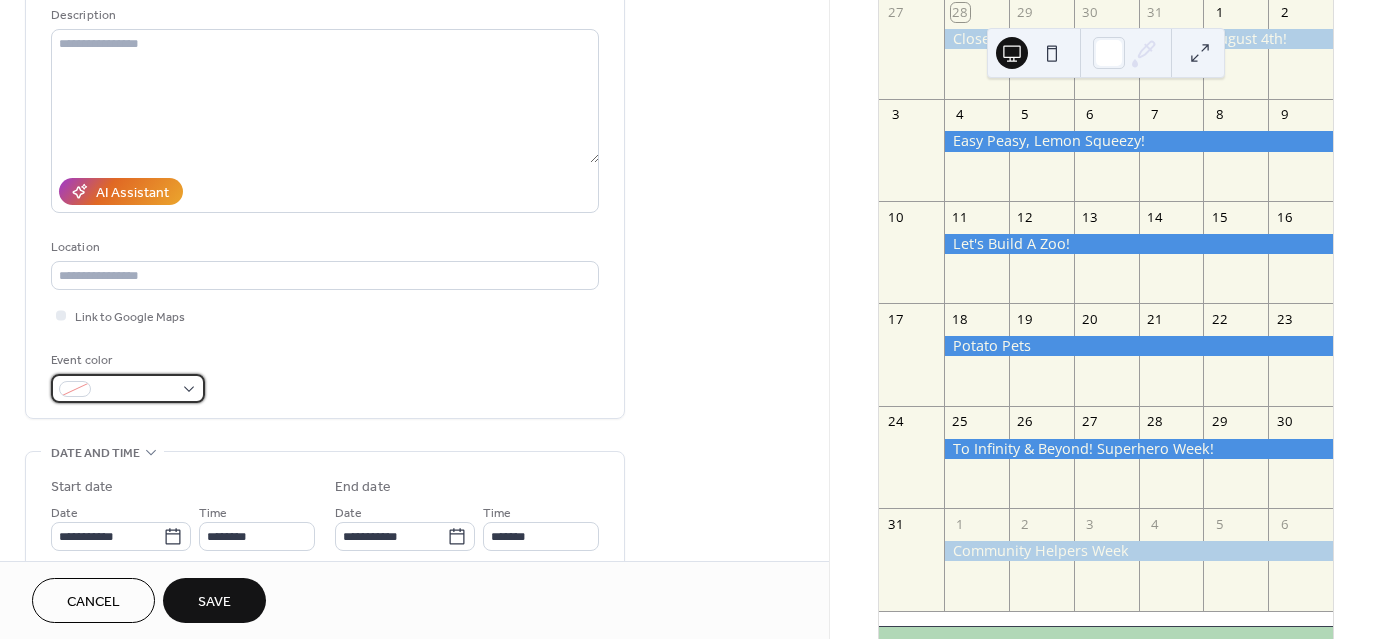 click at bounding box center (136, 390) 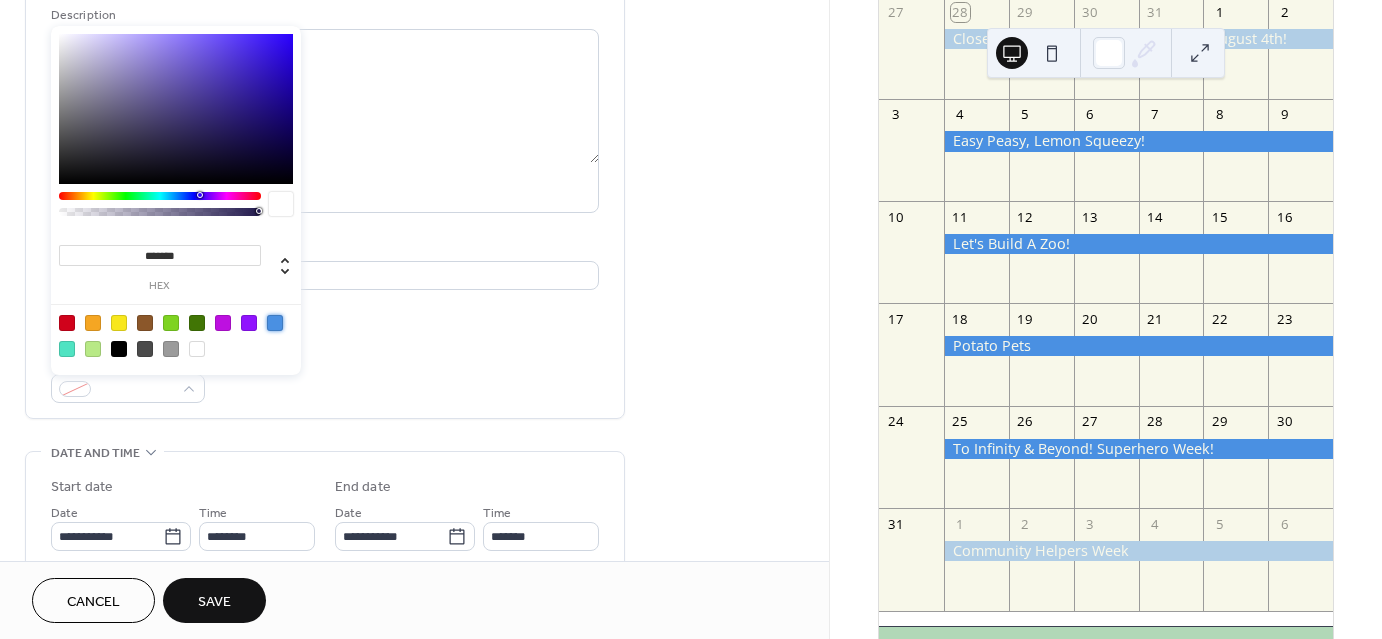 click at bounding box center (275, 323) 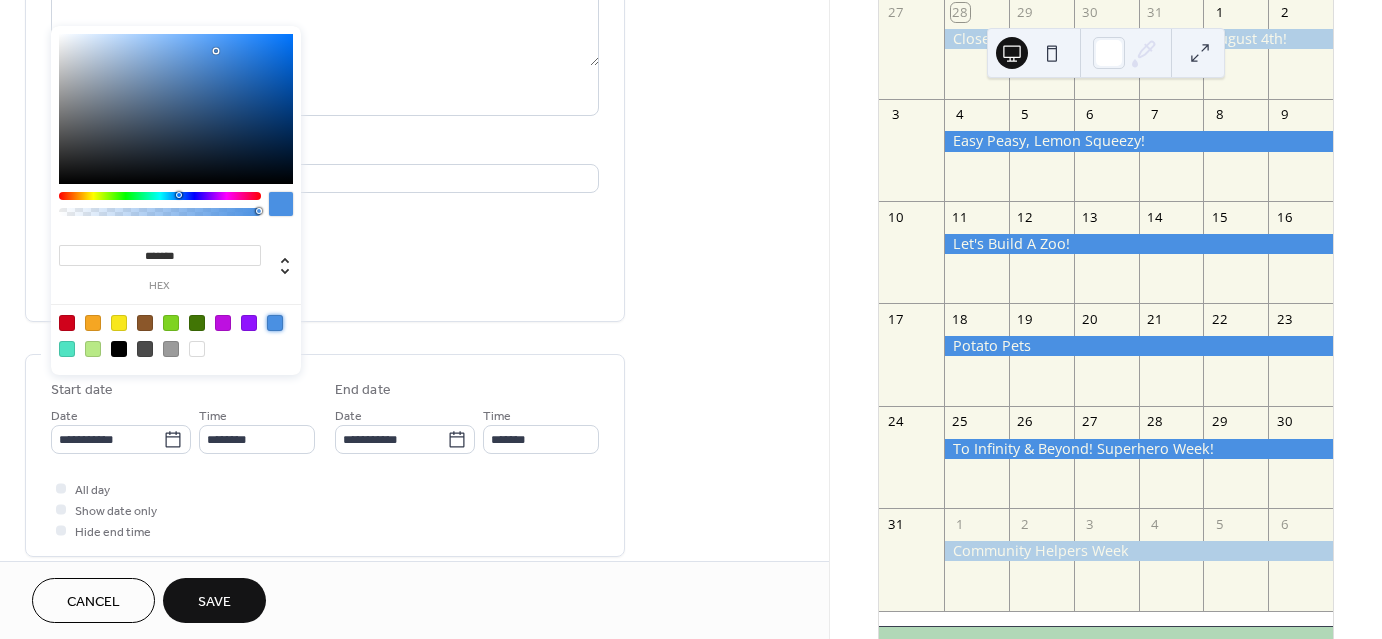 scroll, scrollTop: 300, scrollLeft: 0, axis: vertical 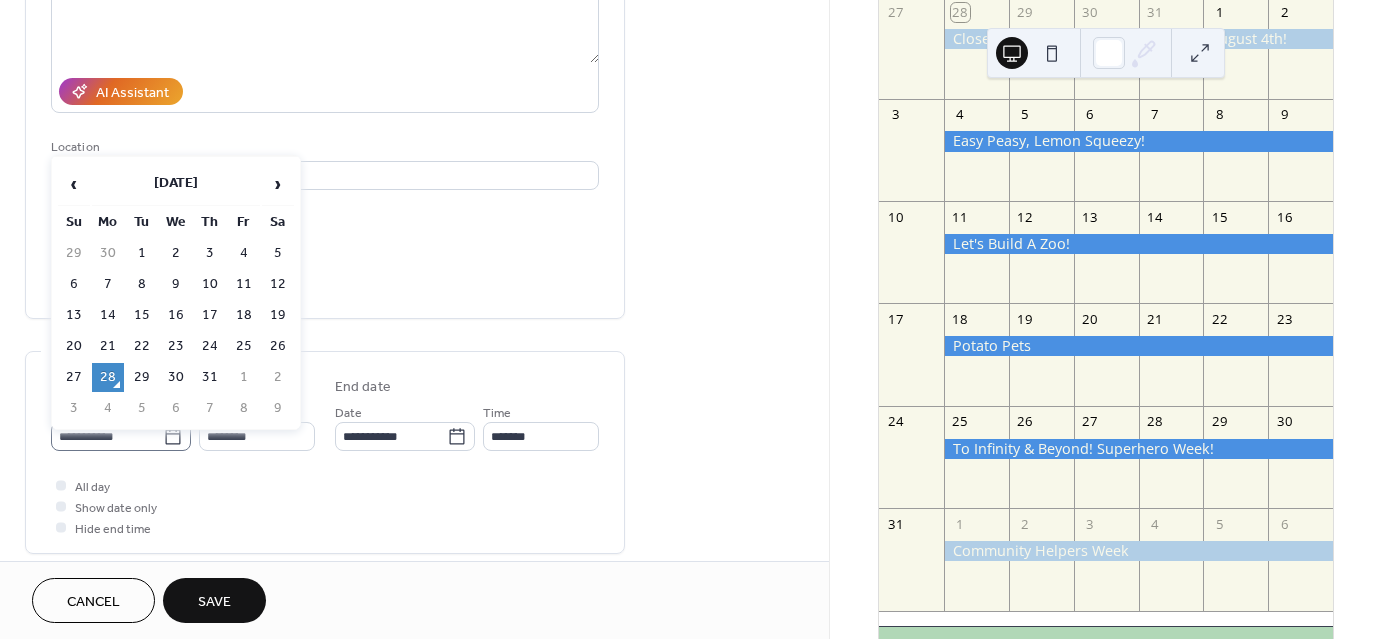 click 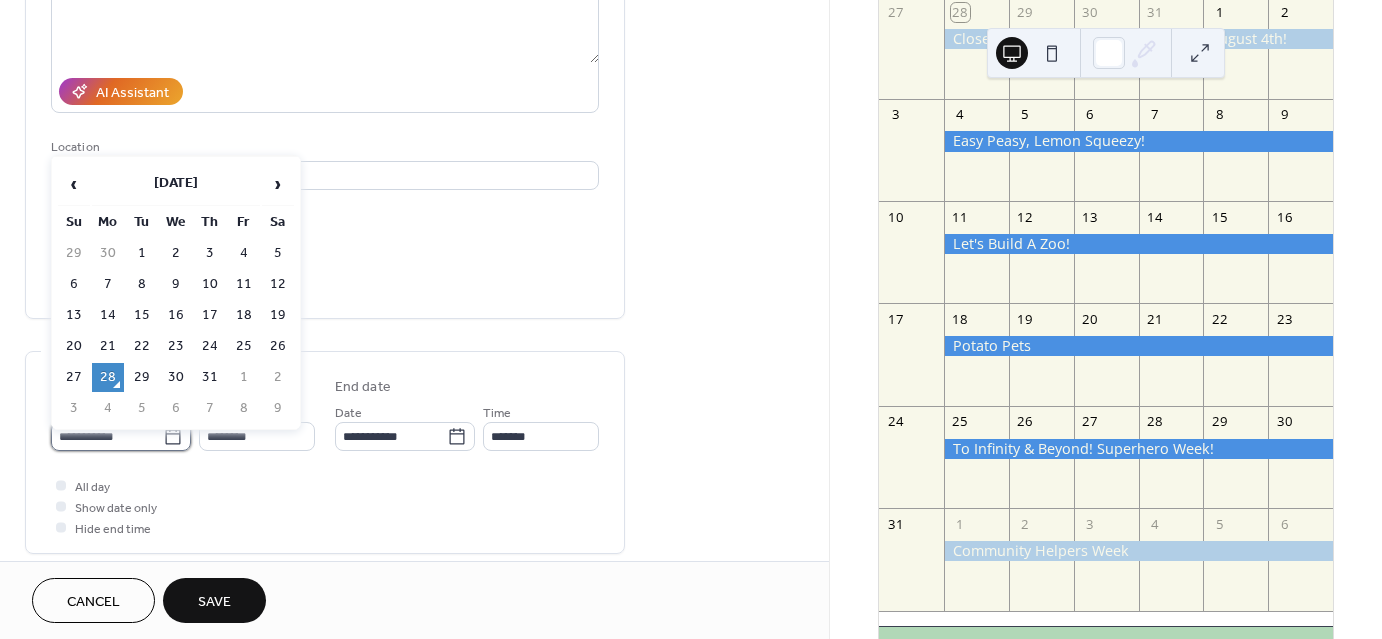 click on "**********" at bounding box center (107, 436) 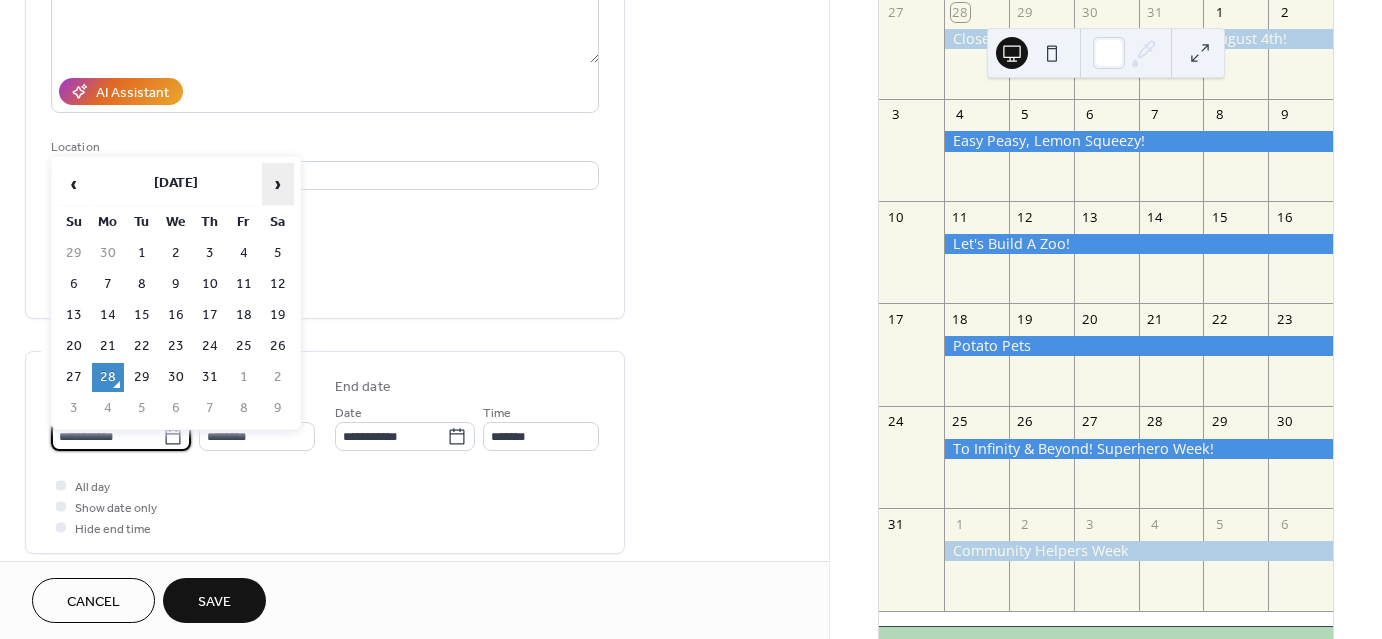 click on "›" at bounding box center (278, 184) 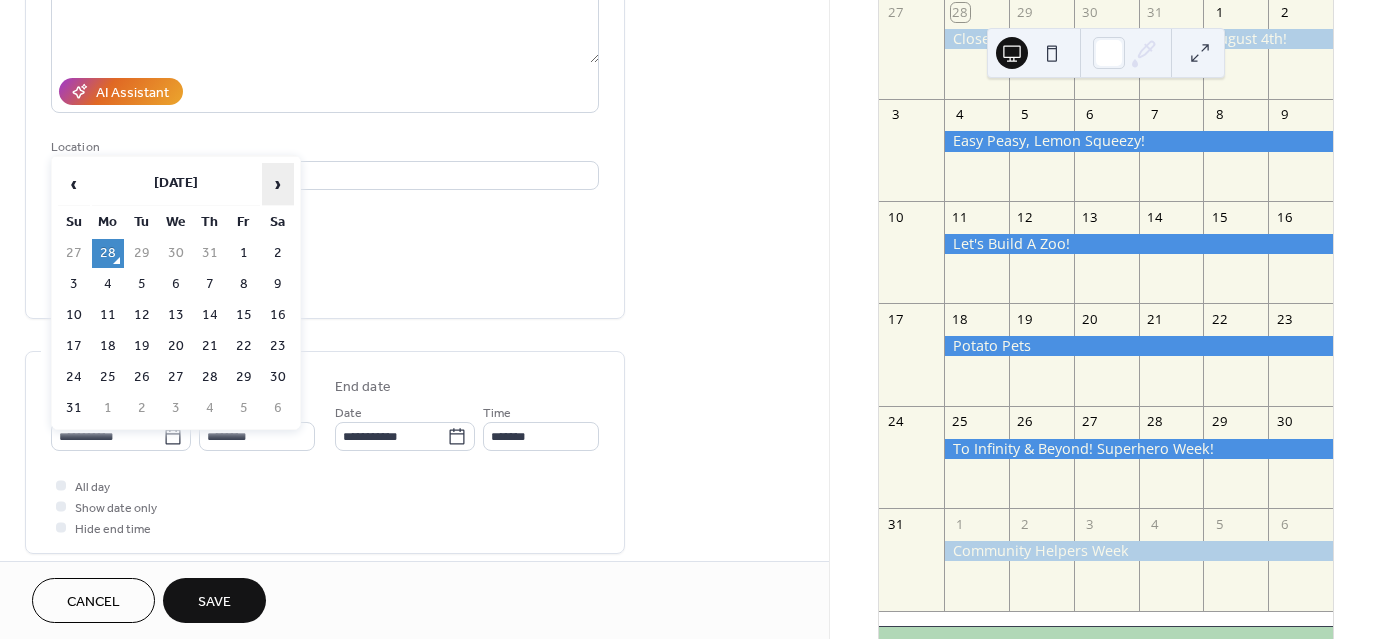 click on "›" at bounding box center [278, 184] 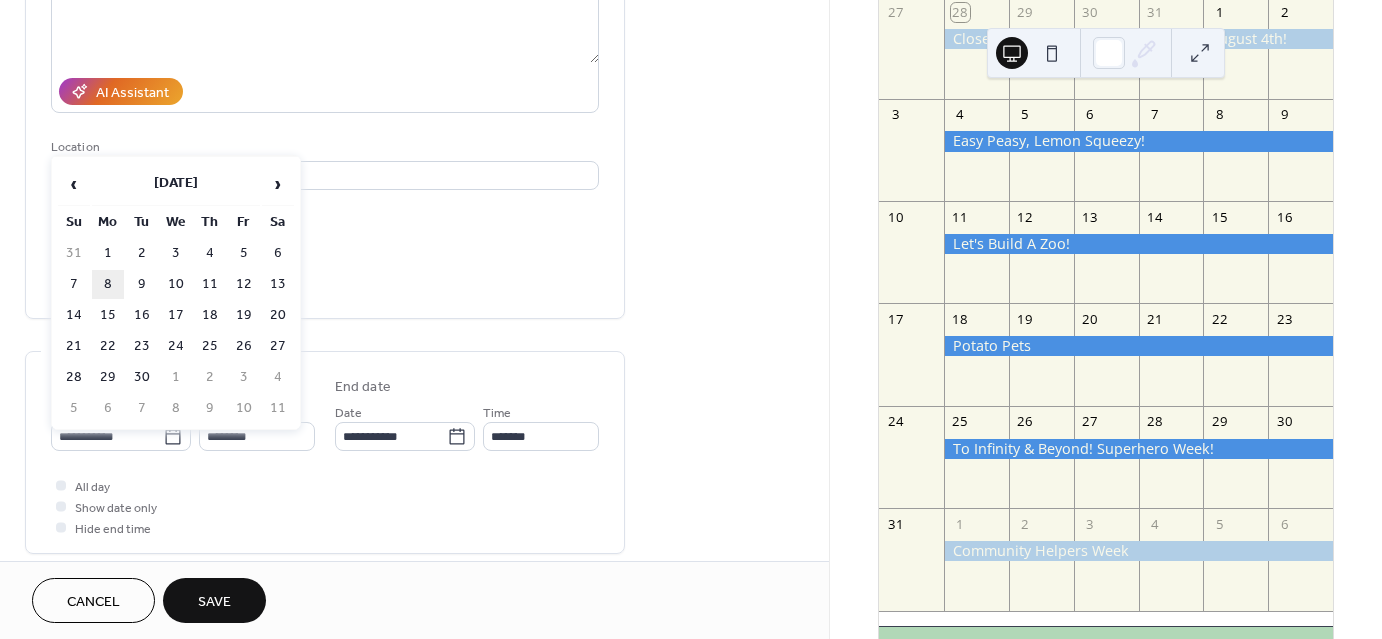 click on "8" at bounding box center [108, 284] 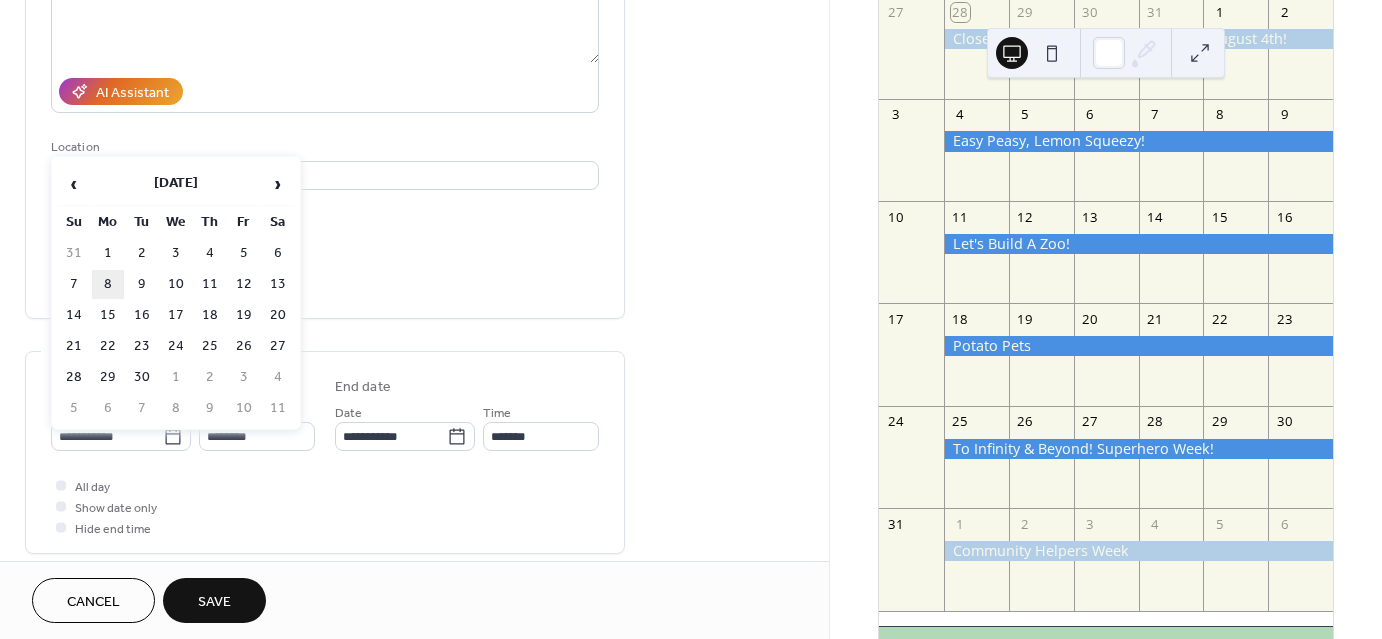 type on "**********" 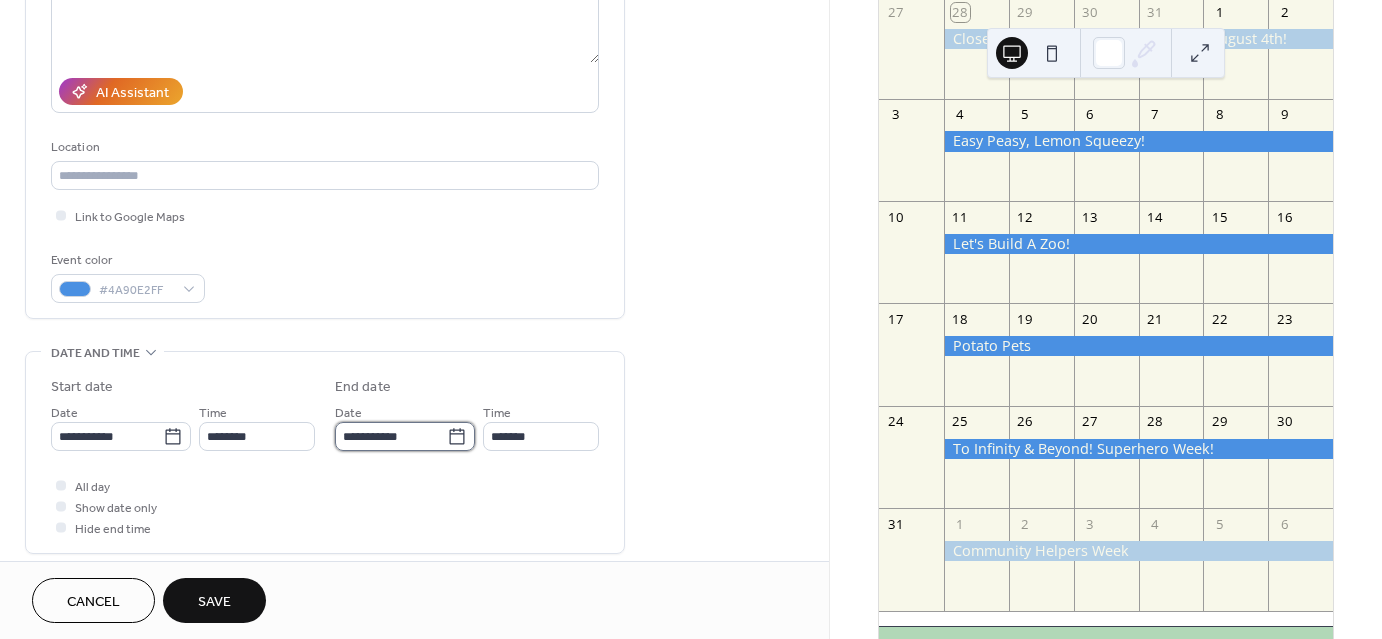 click on "**********" at bounding box center [391, 436] 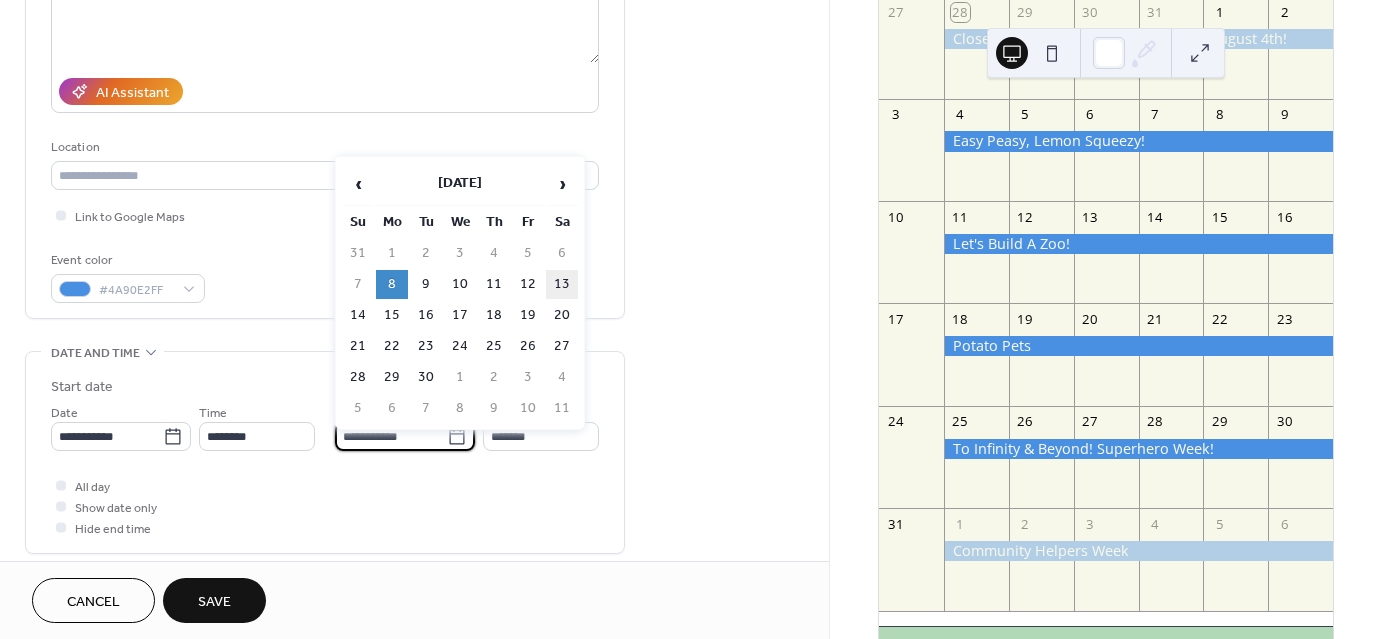 click on "13" at bounding box center (562, 284) 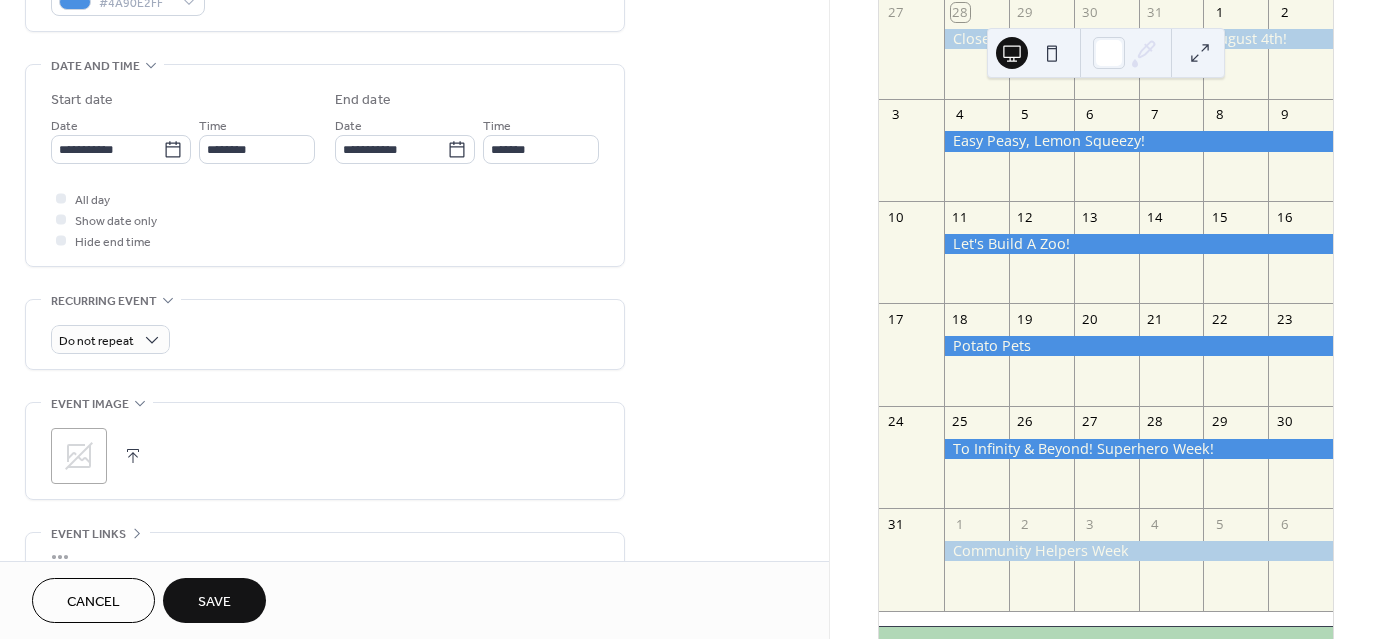 scroll, scrollTop: 600, scrollLeft: 0, axis: vertical 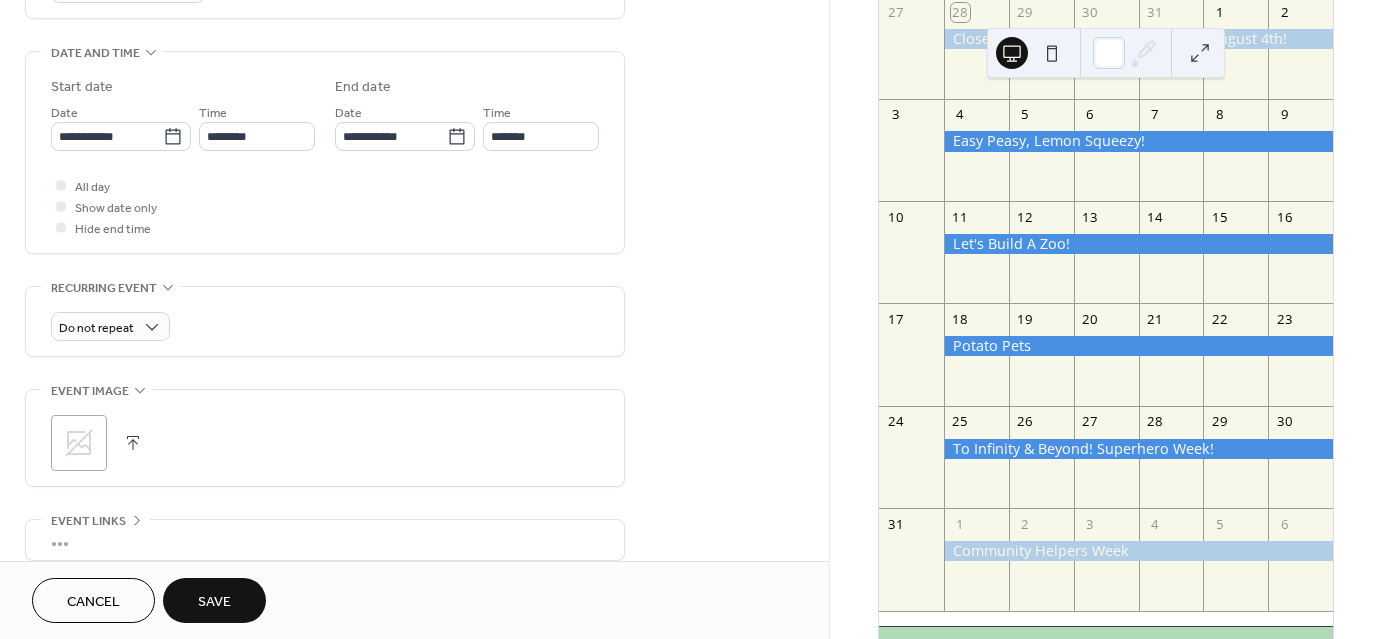 click at bounding box center [133, 443] 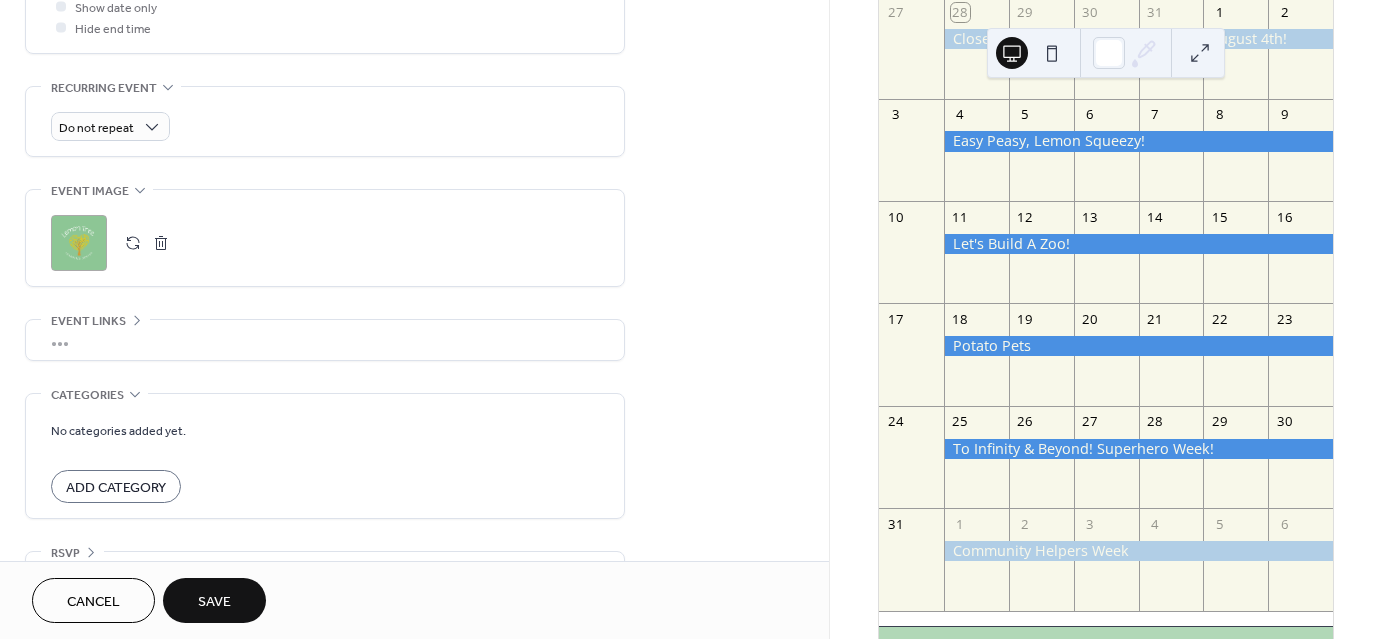 scroll, scrollTop: 849, scrollLeft: 0, axis: vertical 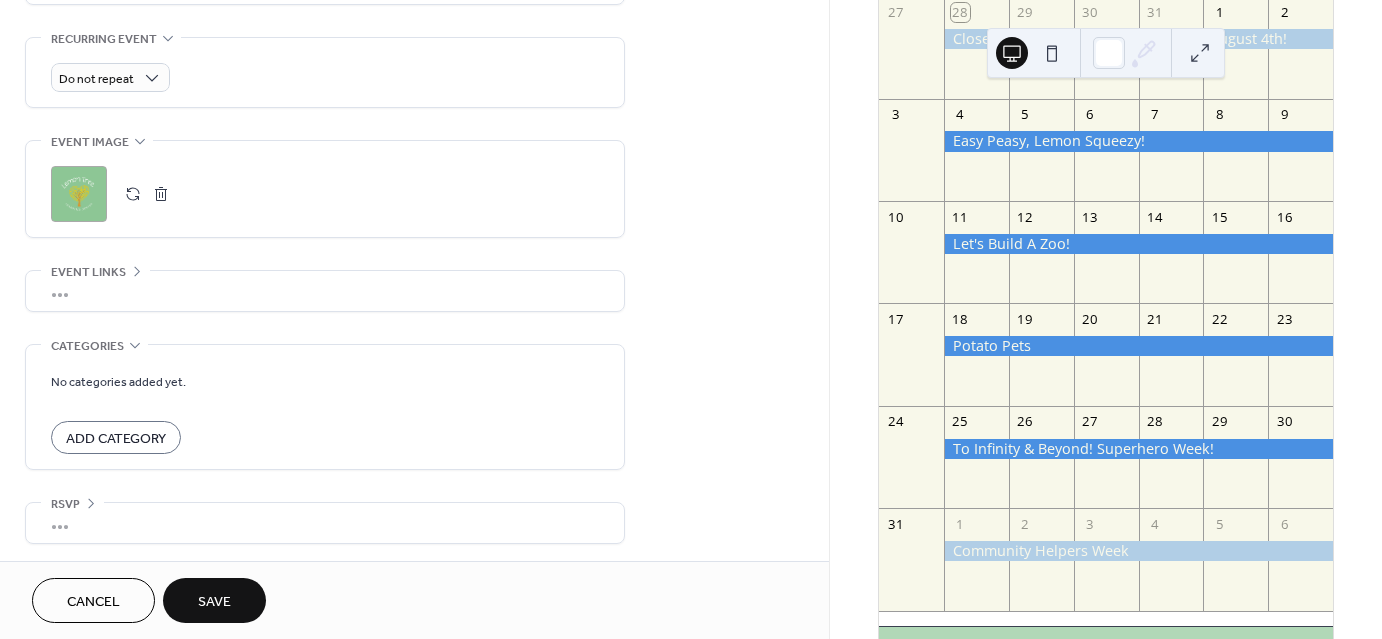 click on "Save" at bounding box center (214, 600) 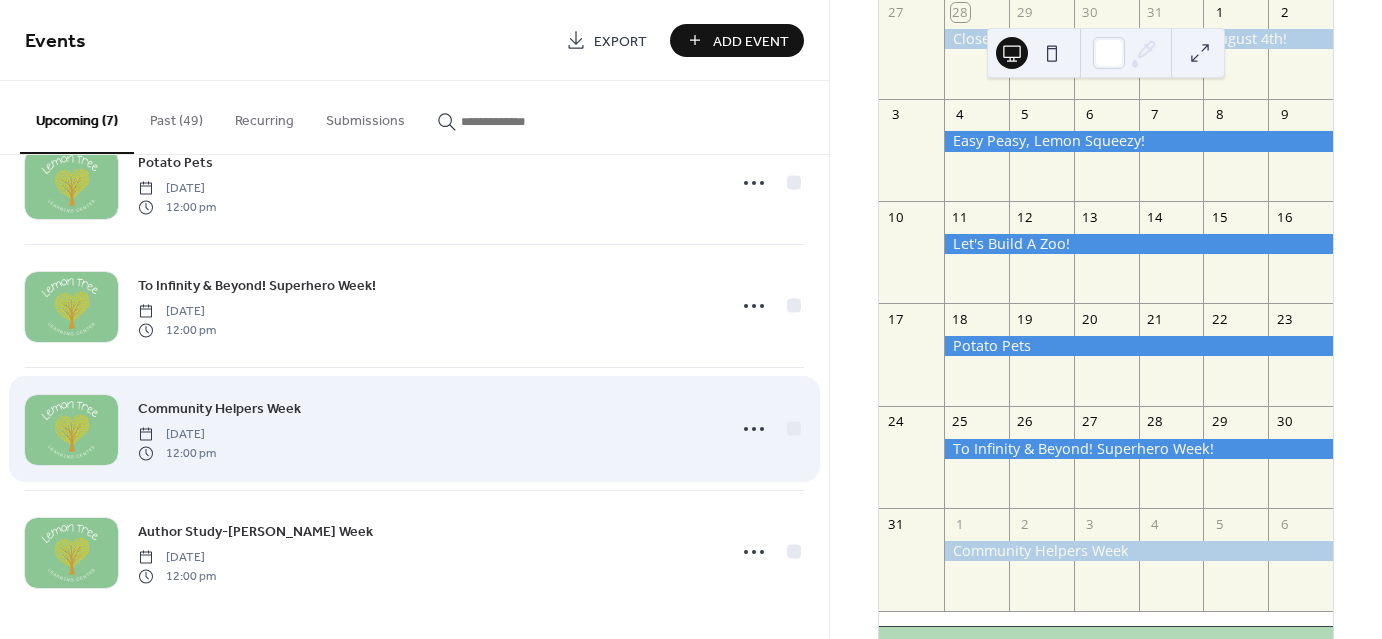 scroll, scrollTop: 433, scrollLeft: 0, axis: vertical 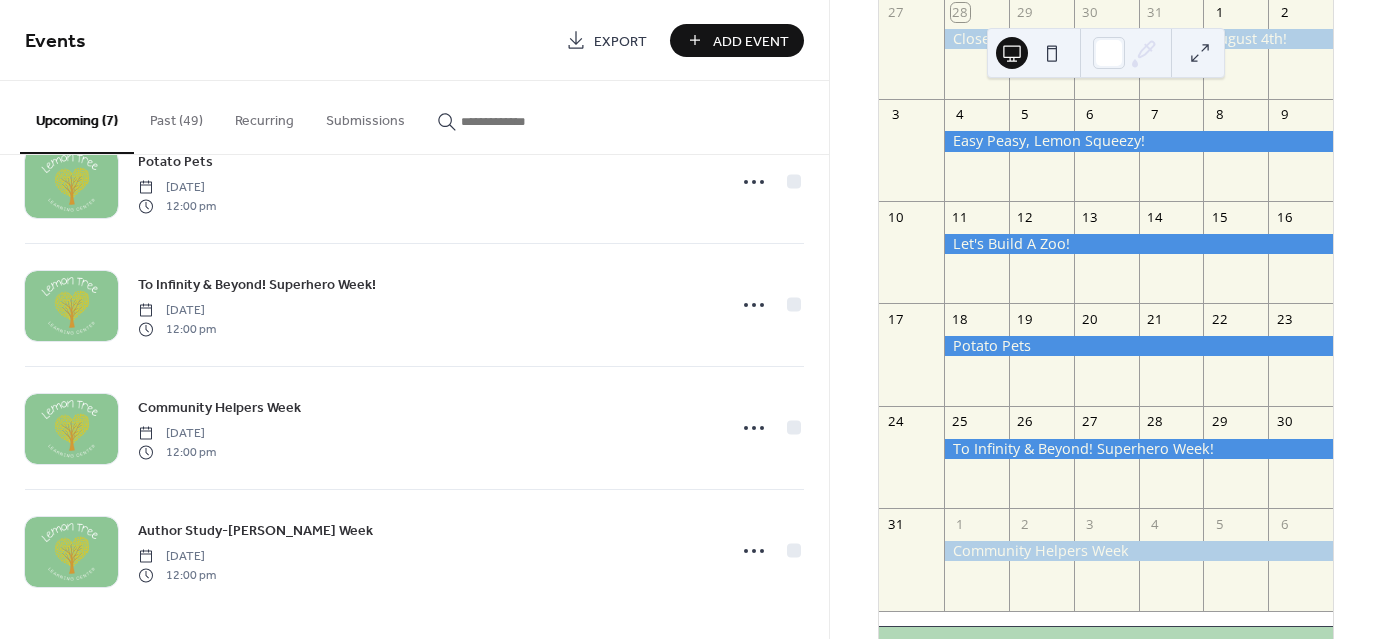 click on "Add Event" at bounding box center [751, 41] 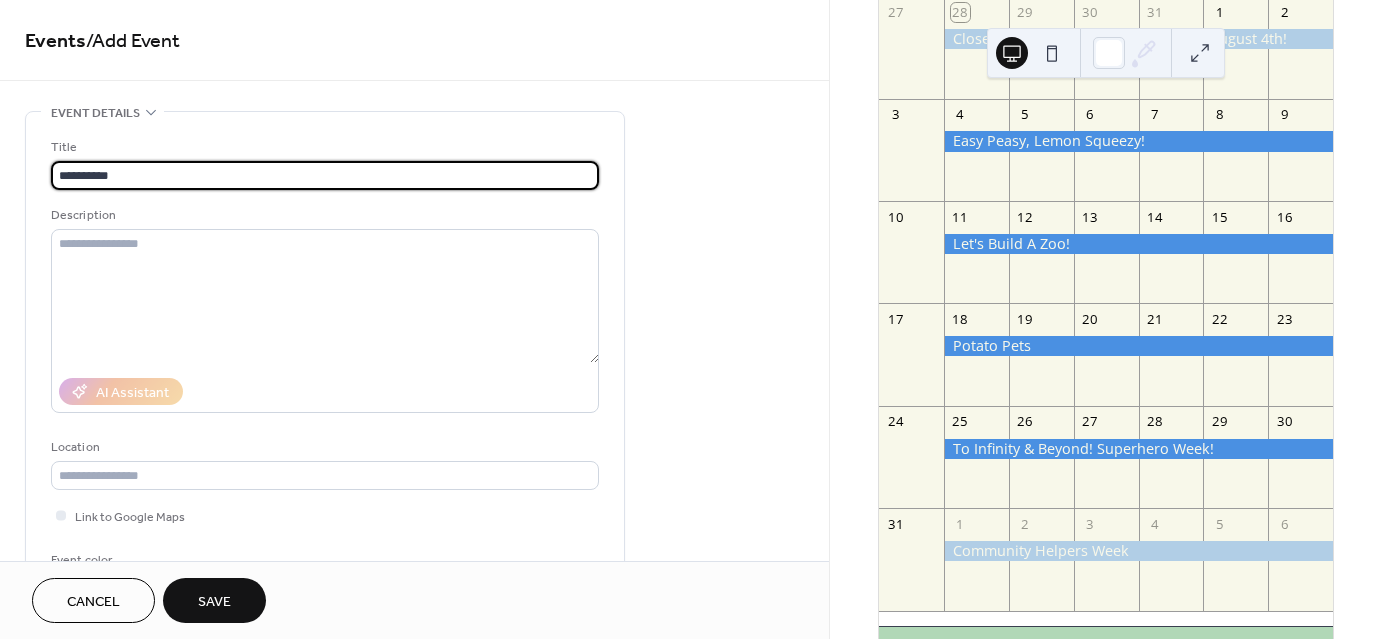 click on "**********" at bounding box center (325, 175) 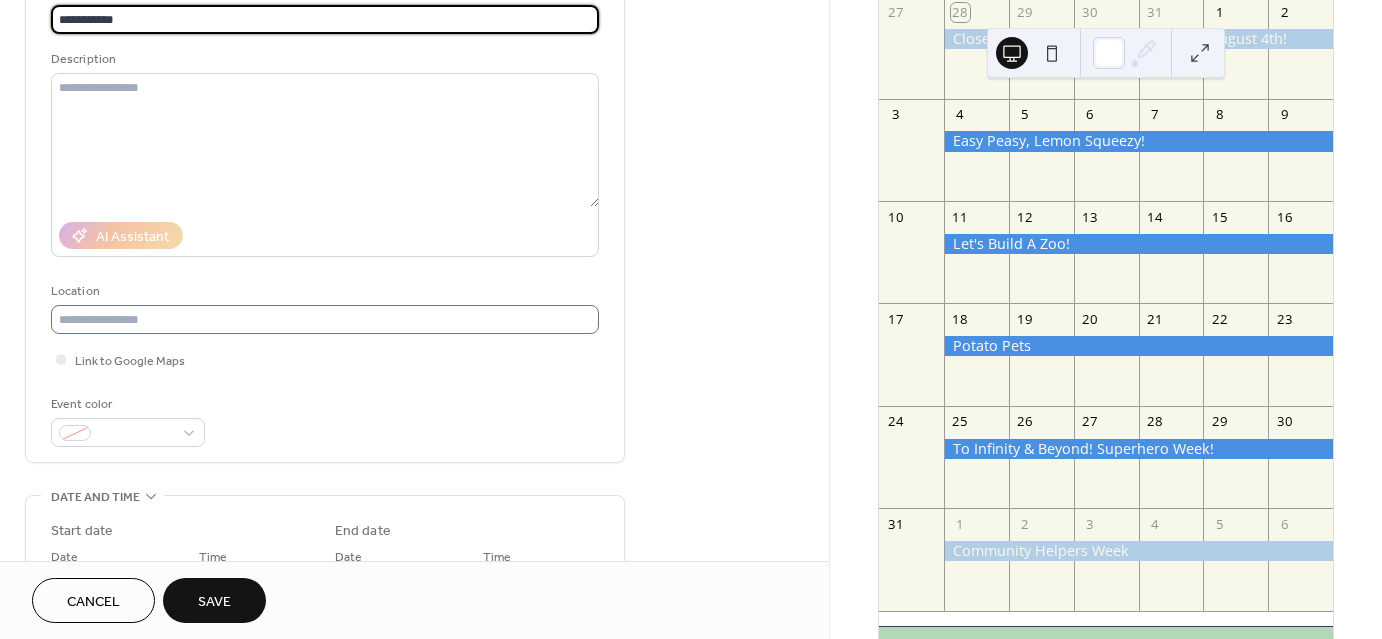 scroll, scrollTop: 200, scrollLeft: 0, axis: vertical 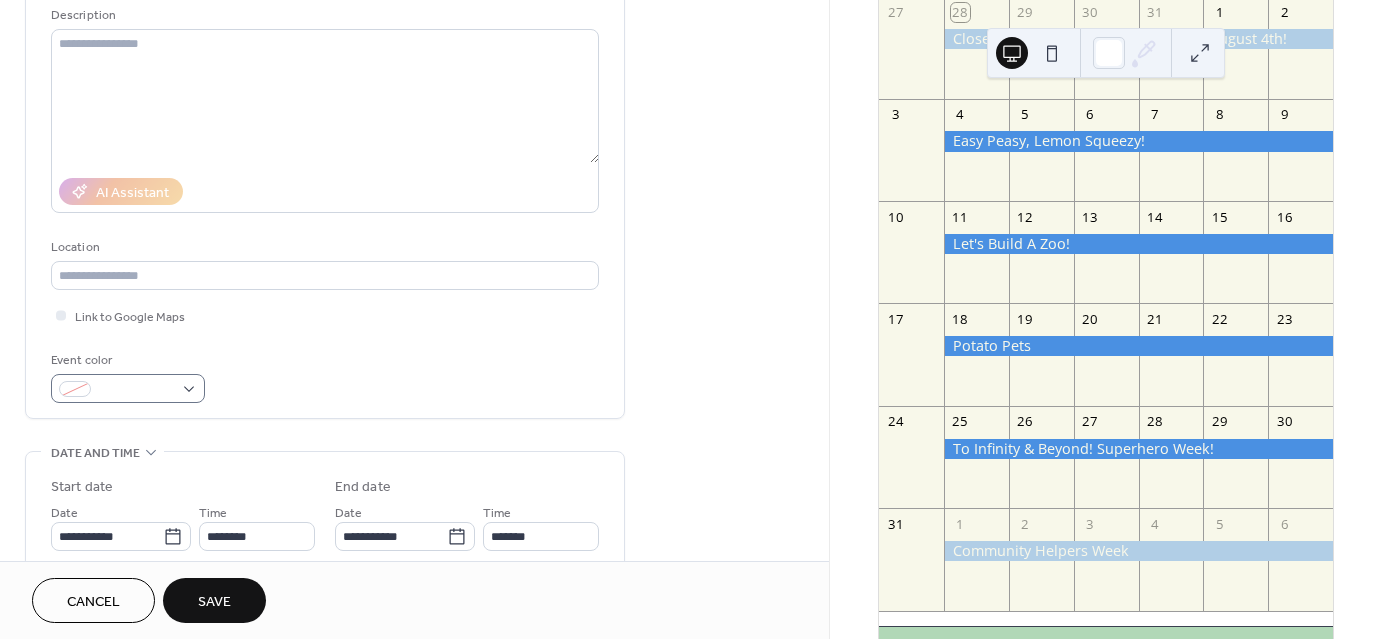 type on "**********" 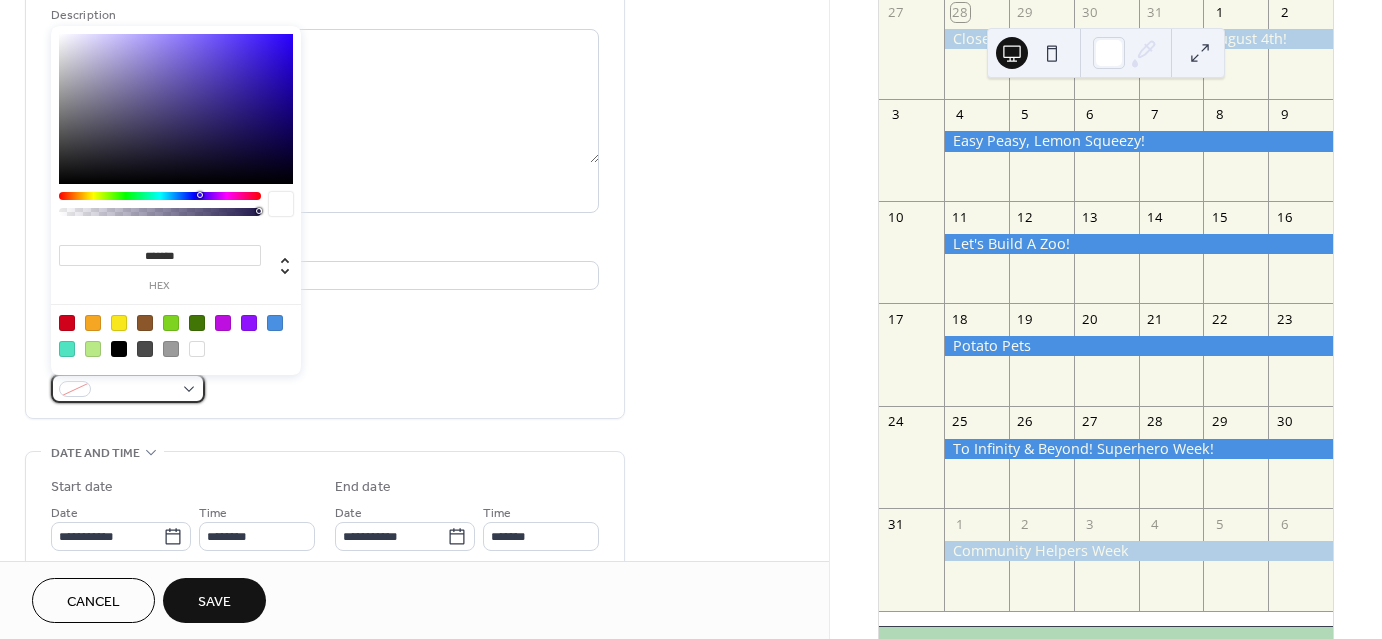 click at bounding box center [136, 390] 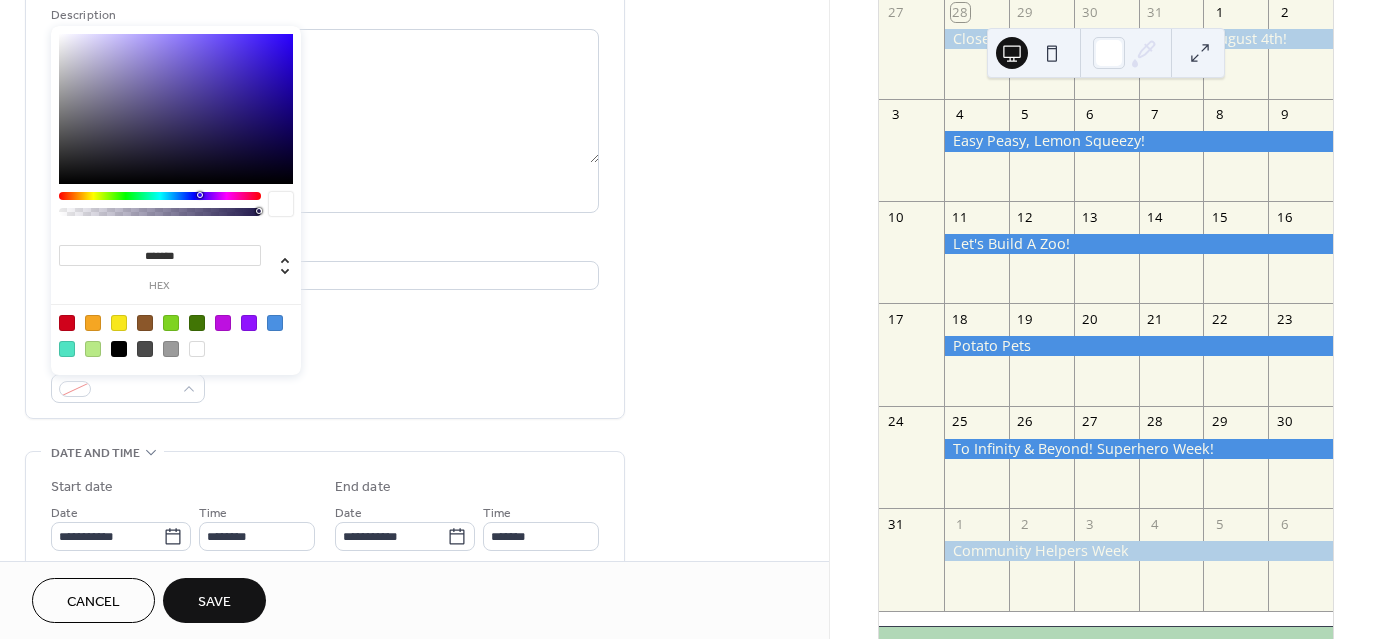 click at bounding box center [275, 323] 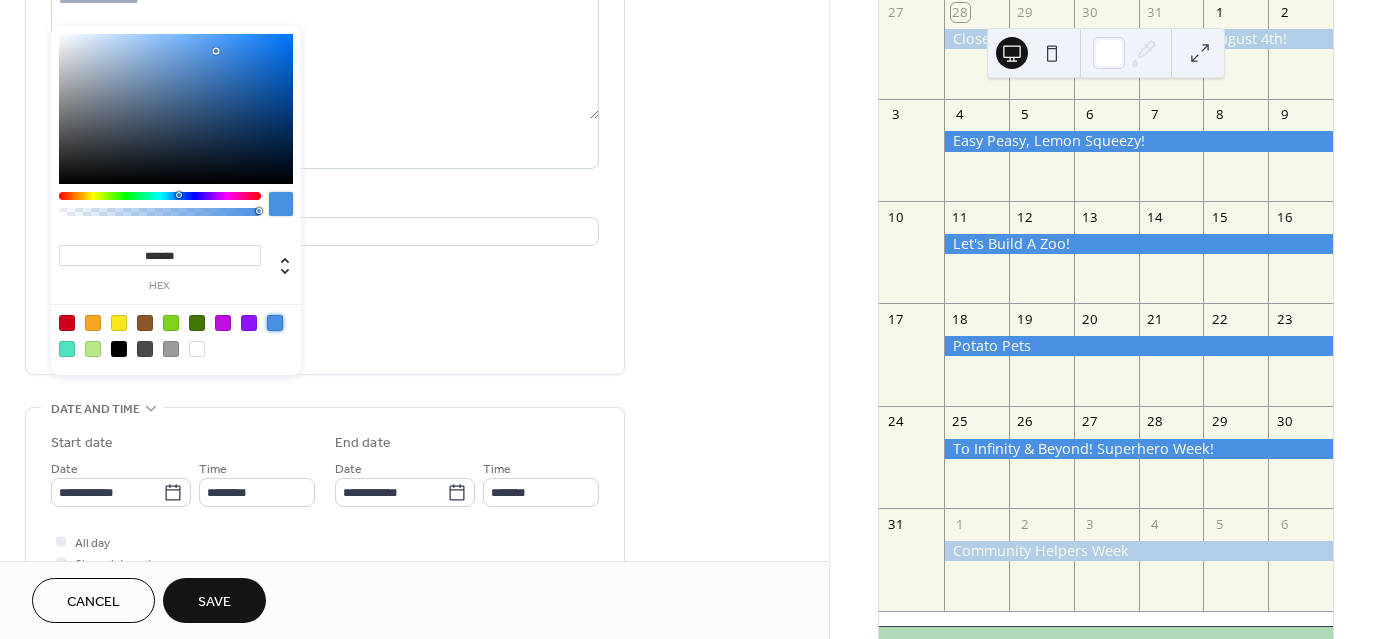 scroll, scrollTop: 400, scrollLeft: 0, axis: vertical 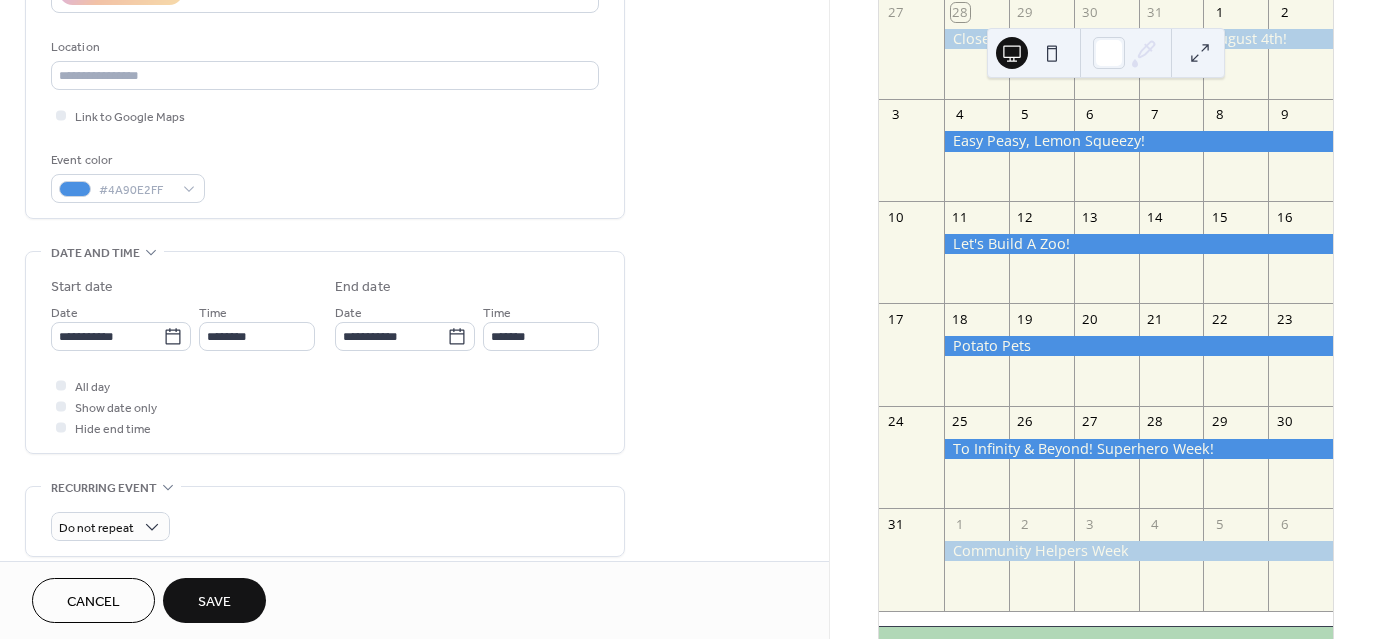 click on "All day Show date only Hide end time" at bounding box center [325, 406] 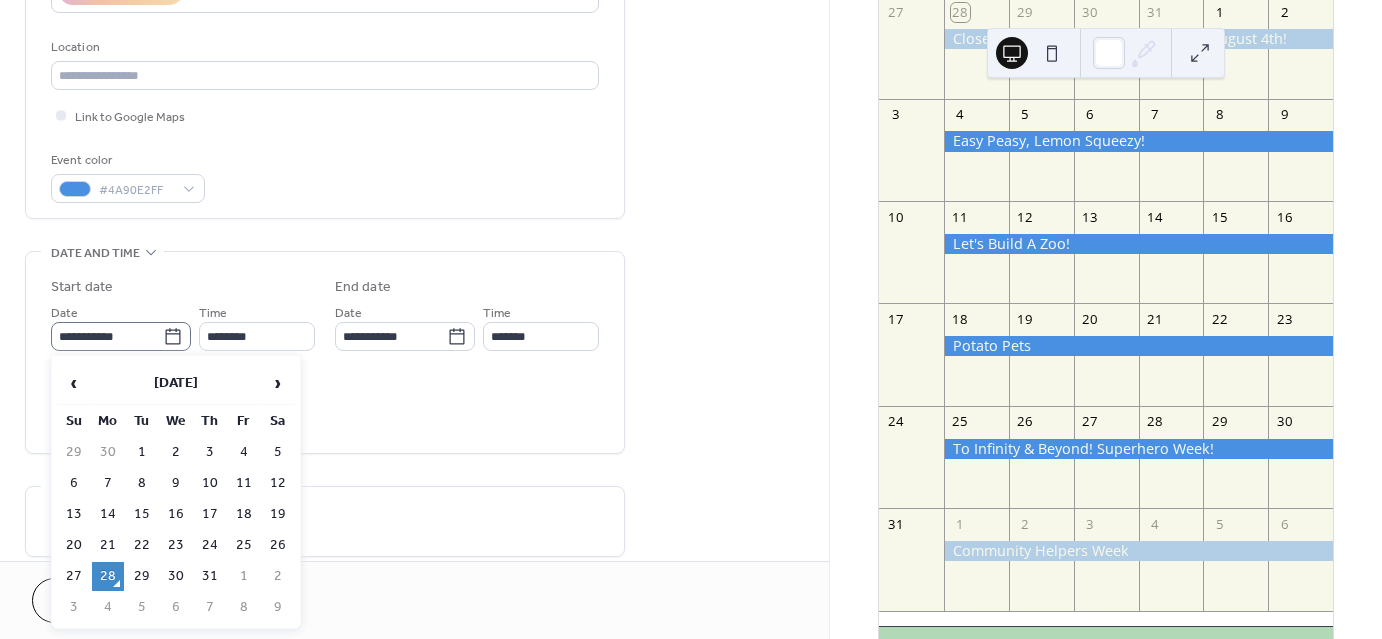 click 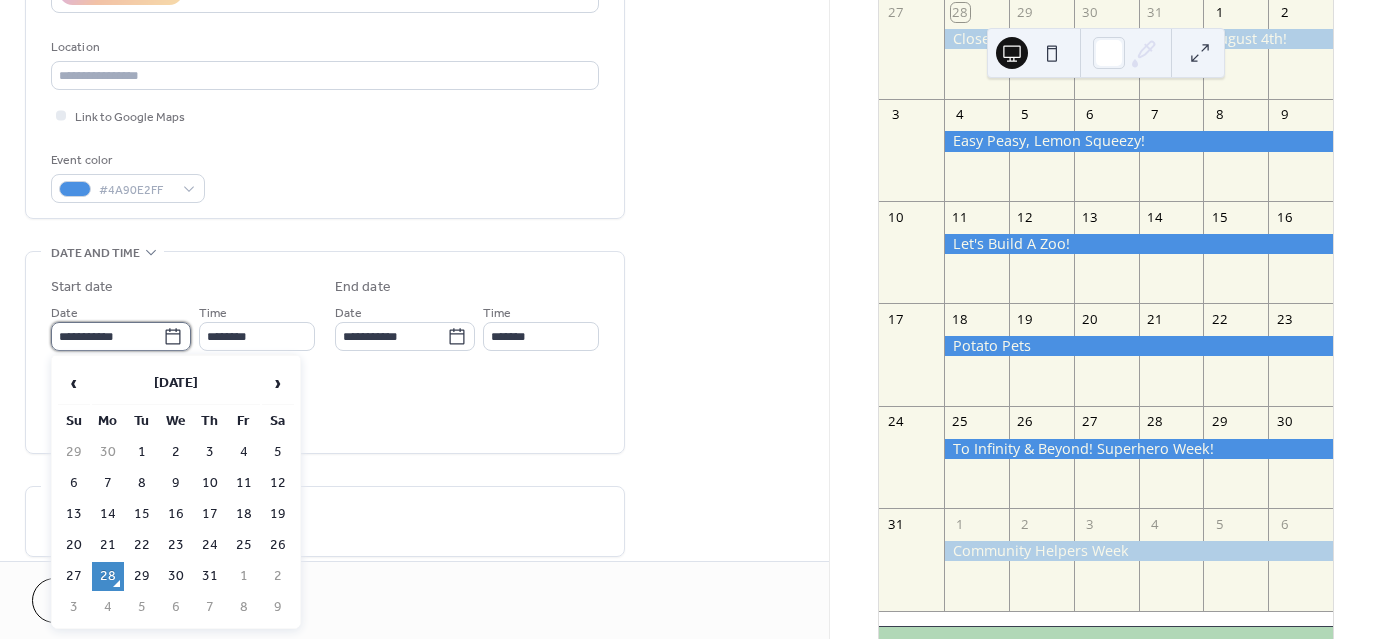 click on "**********" at bounding box center [107, 336] 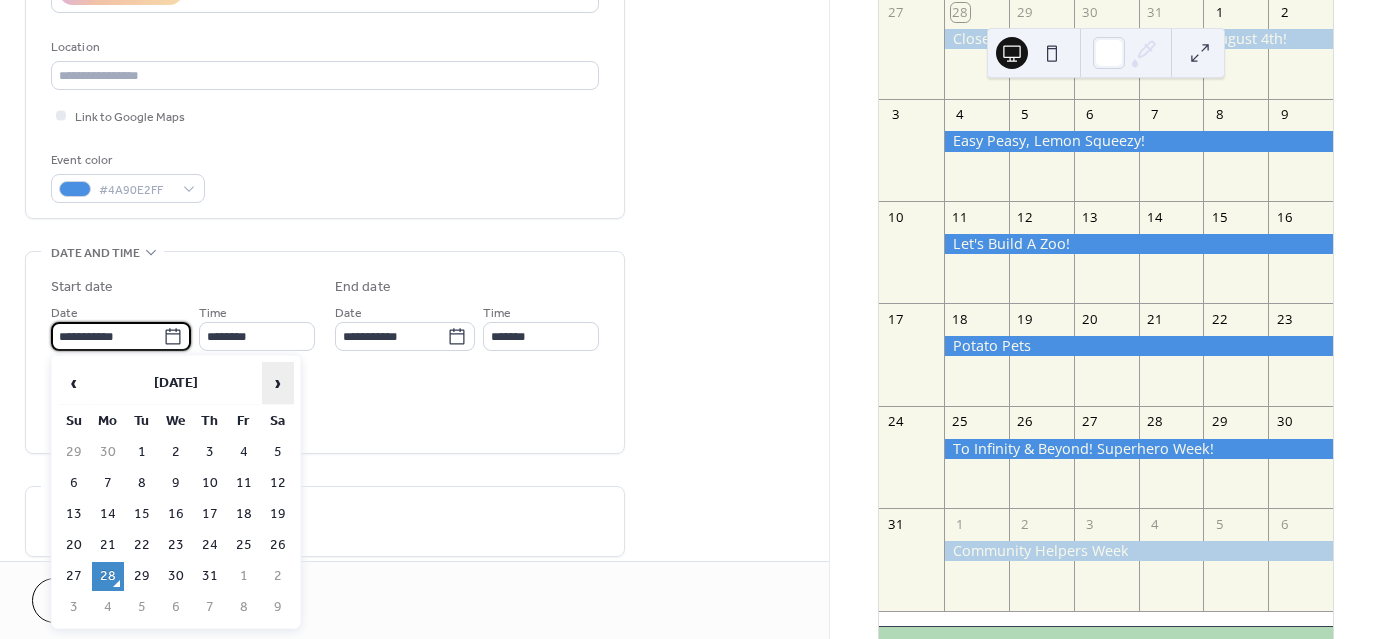 click on "›" at bounding box center (278, 383) 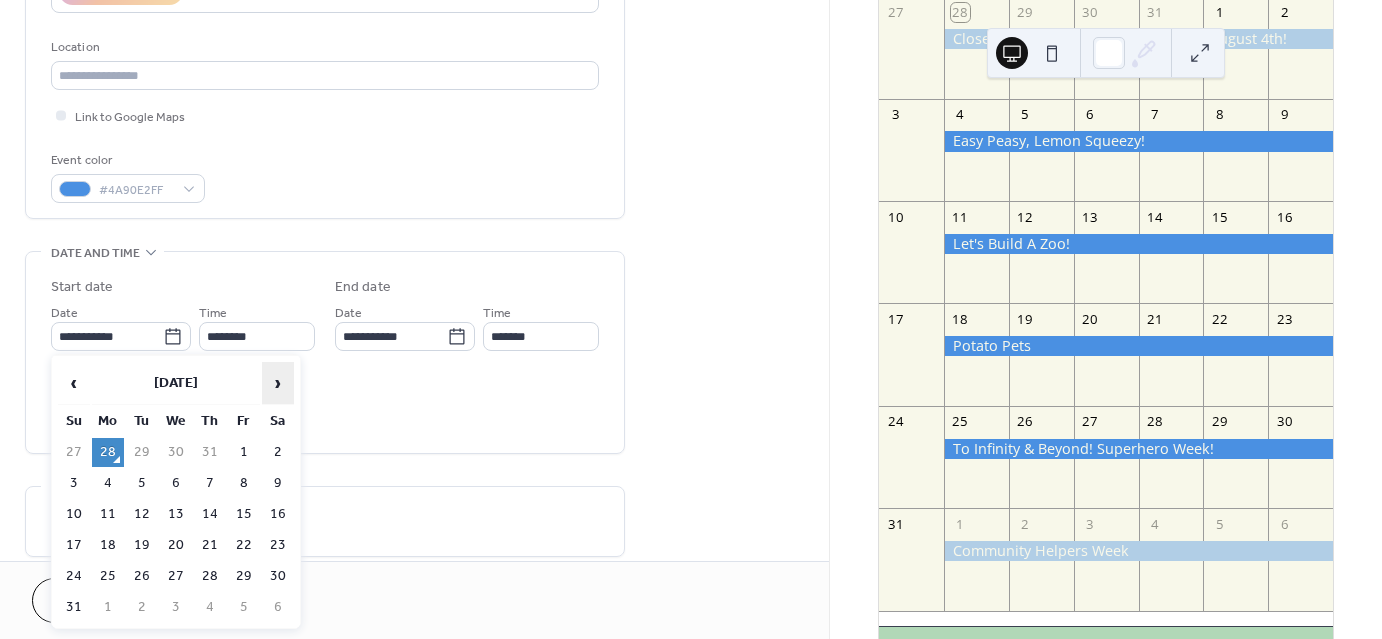 click on "›" at bounding box center [278, 383] 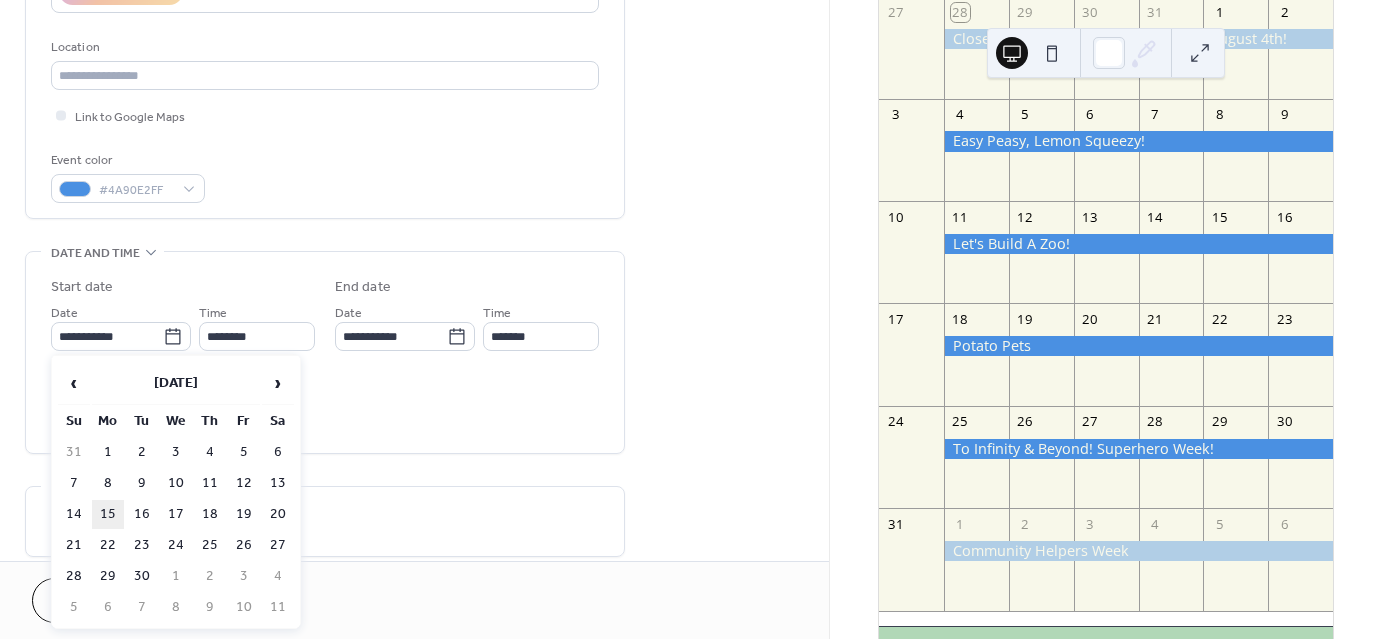 click on "15" at bounding box center [108, 514] 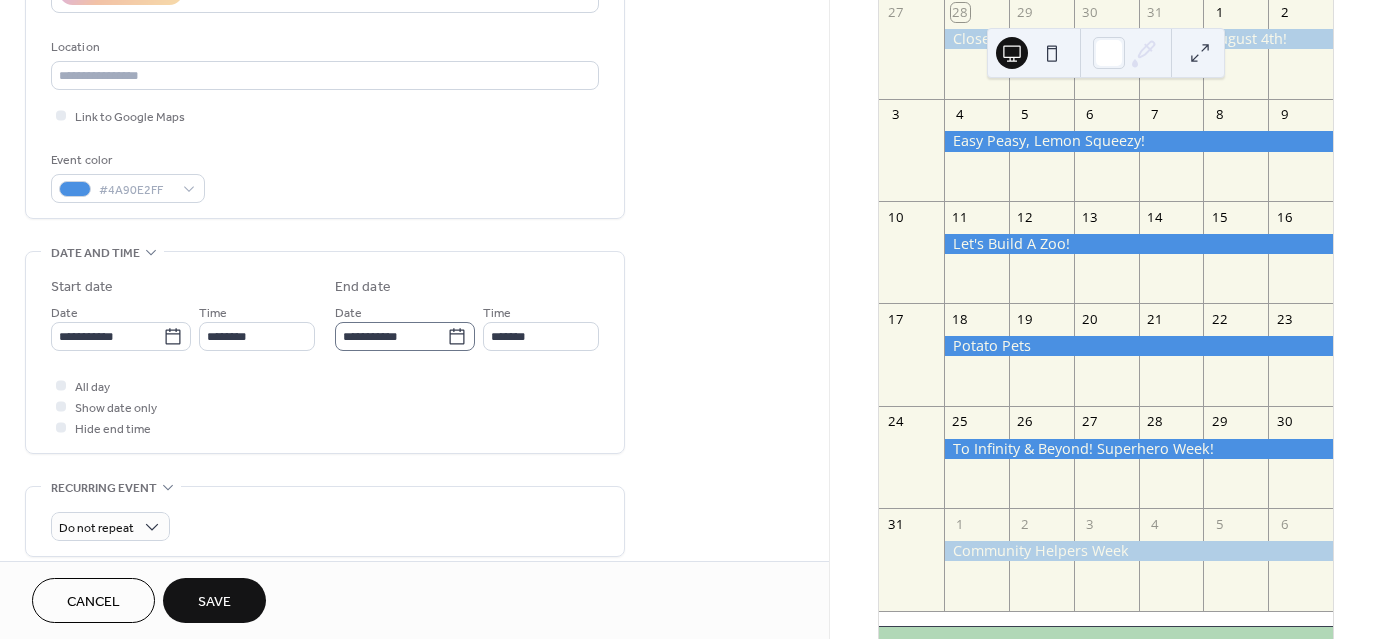 click 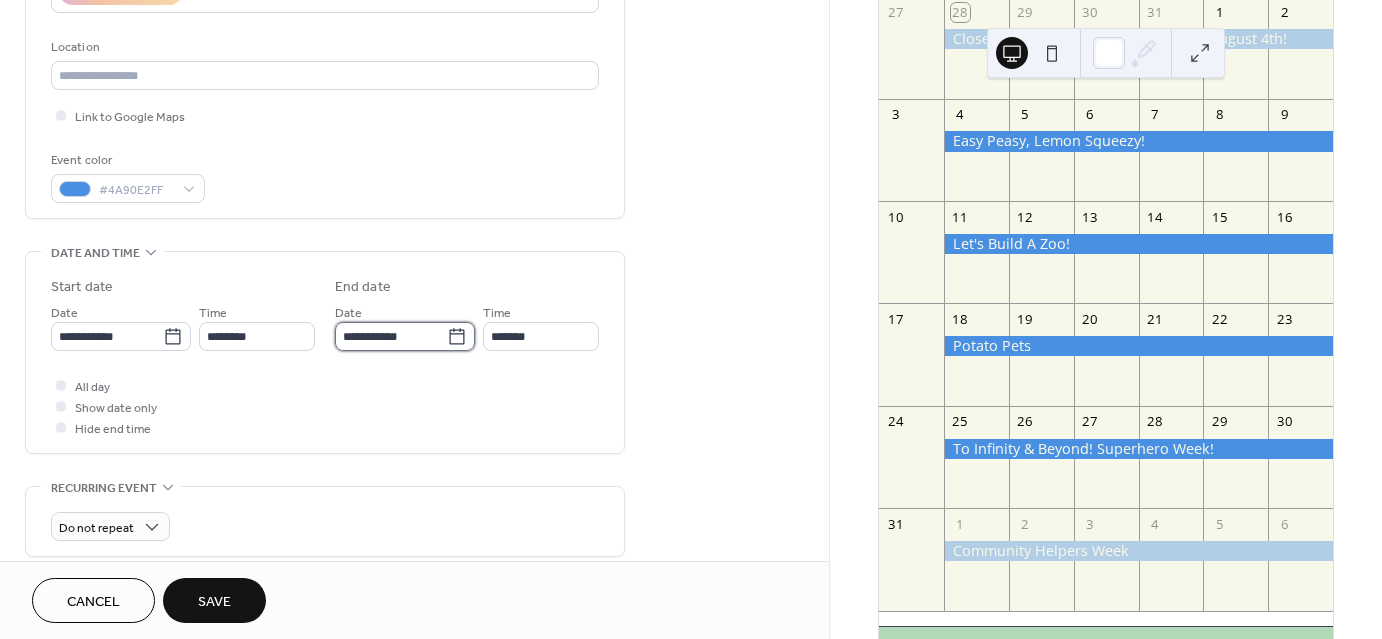 click on "**********" at bounding box center [391, 336] 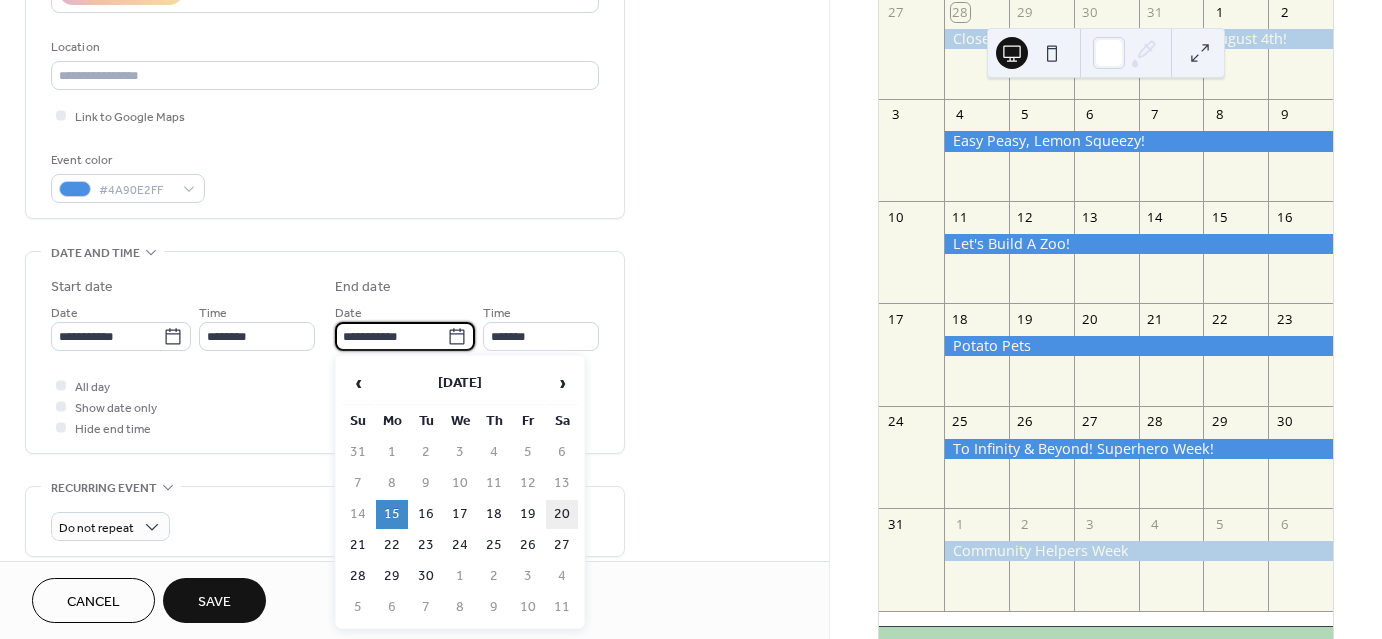 click on "20" at bounding box center (562, 514) 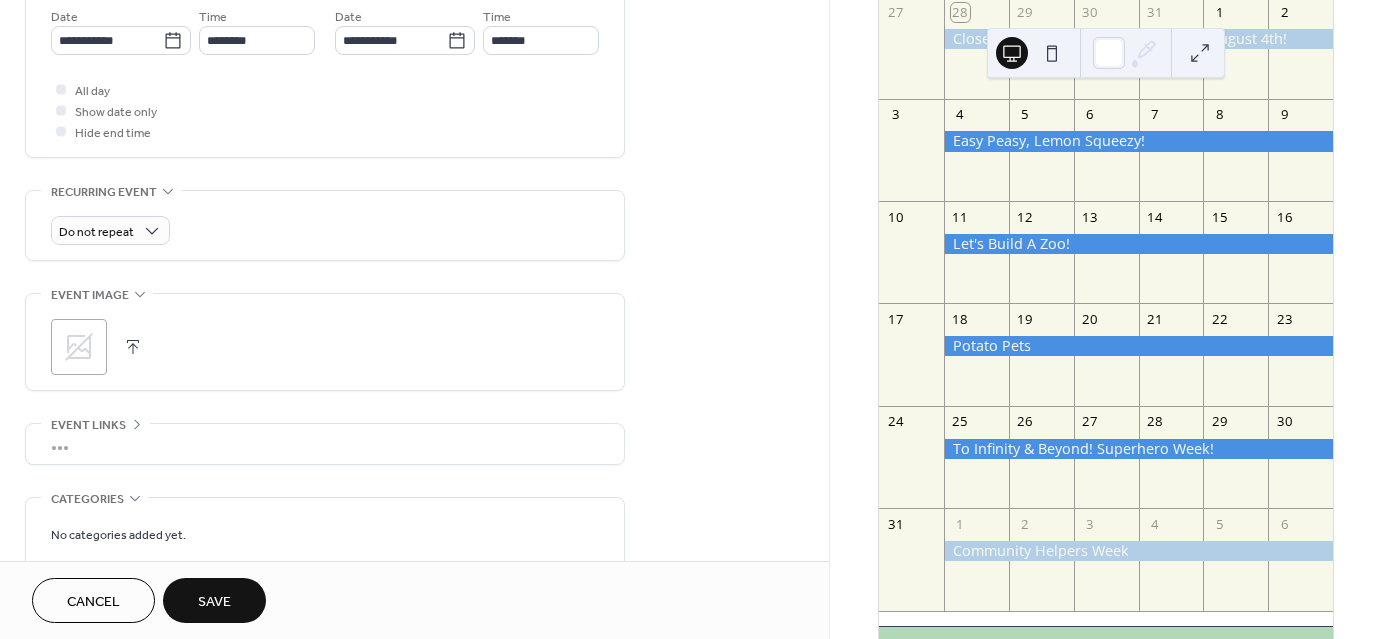 scroll, scrollTop: 700, scrollLeft: 0, axis: vertical 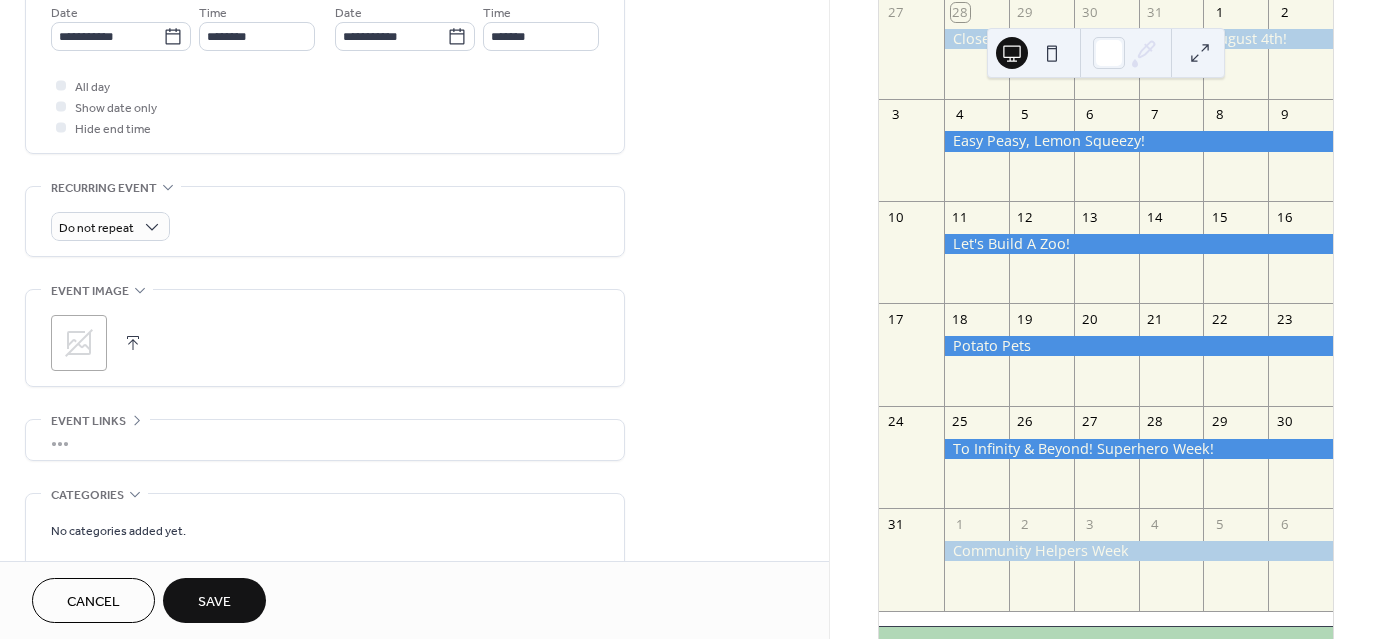 click at bounding box center (133, 343) 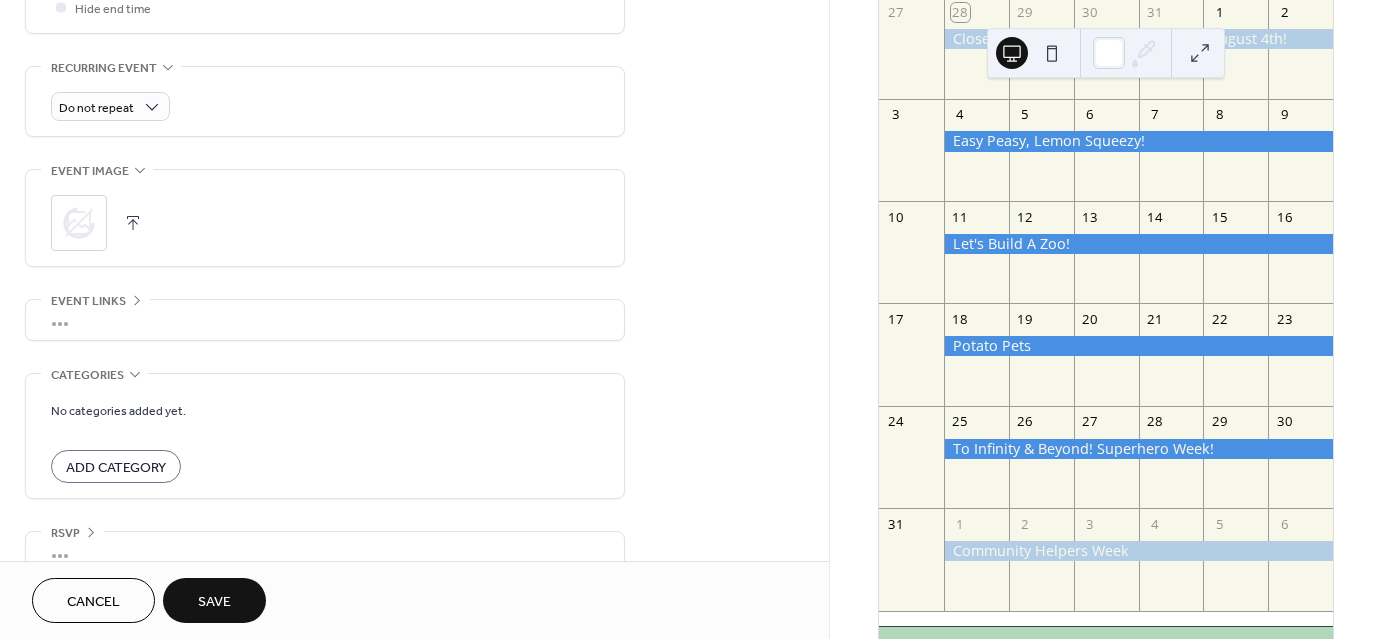 scroll, scrollTop: 849, scrollLeft: 0, axis: vertical 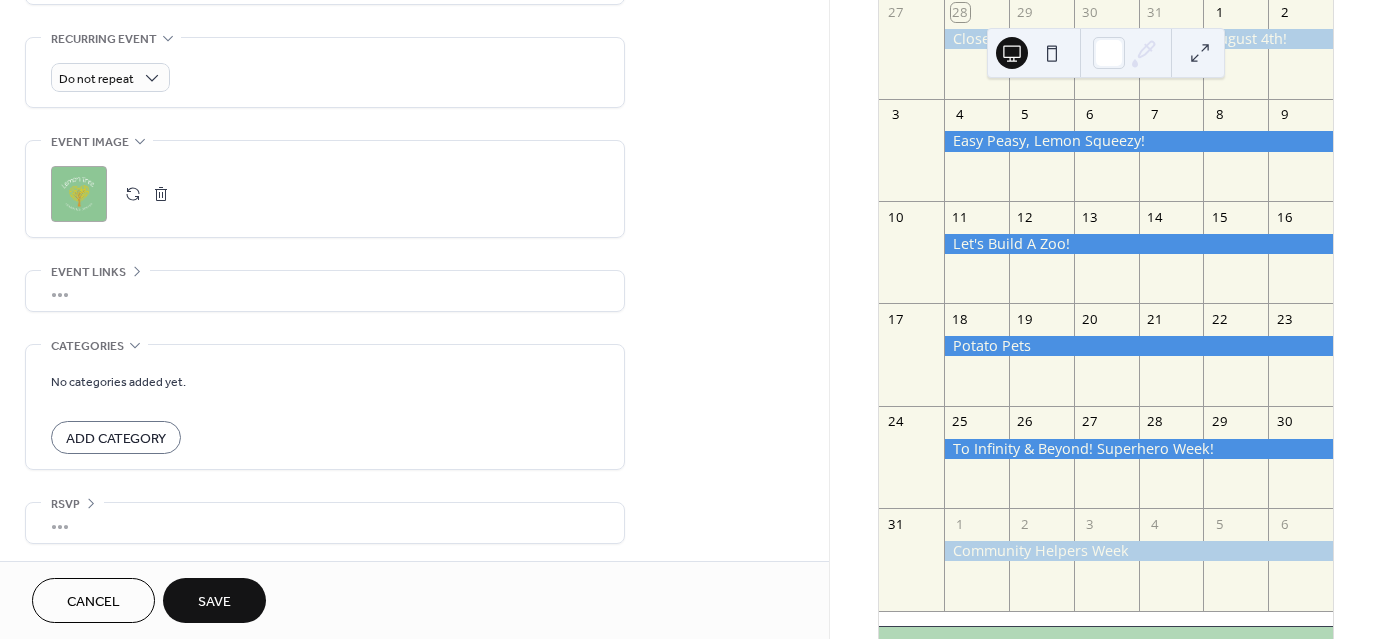 click on "Save" at bounding box center [214, 602] 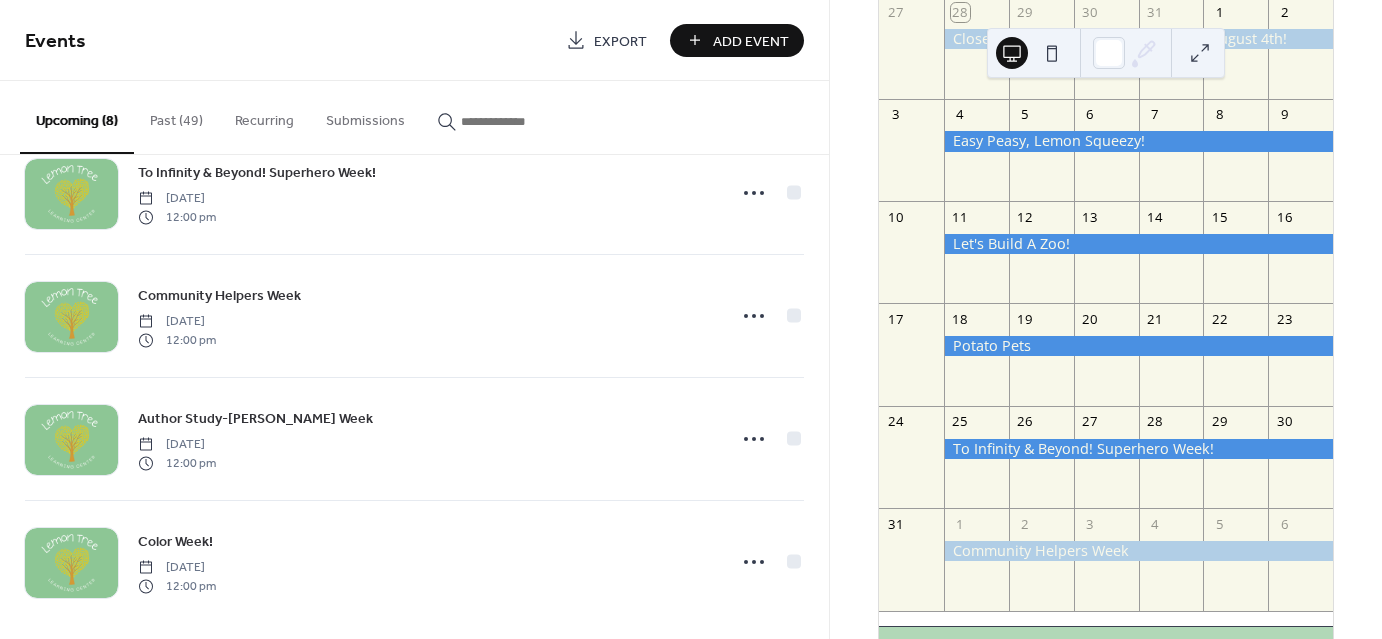 scroll, scrollTop: 556, scrollLeft: 0, axis: vertical 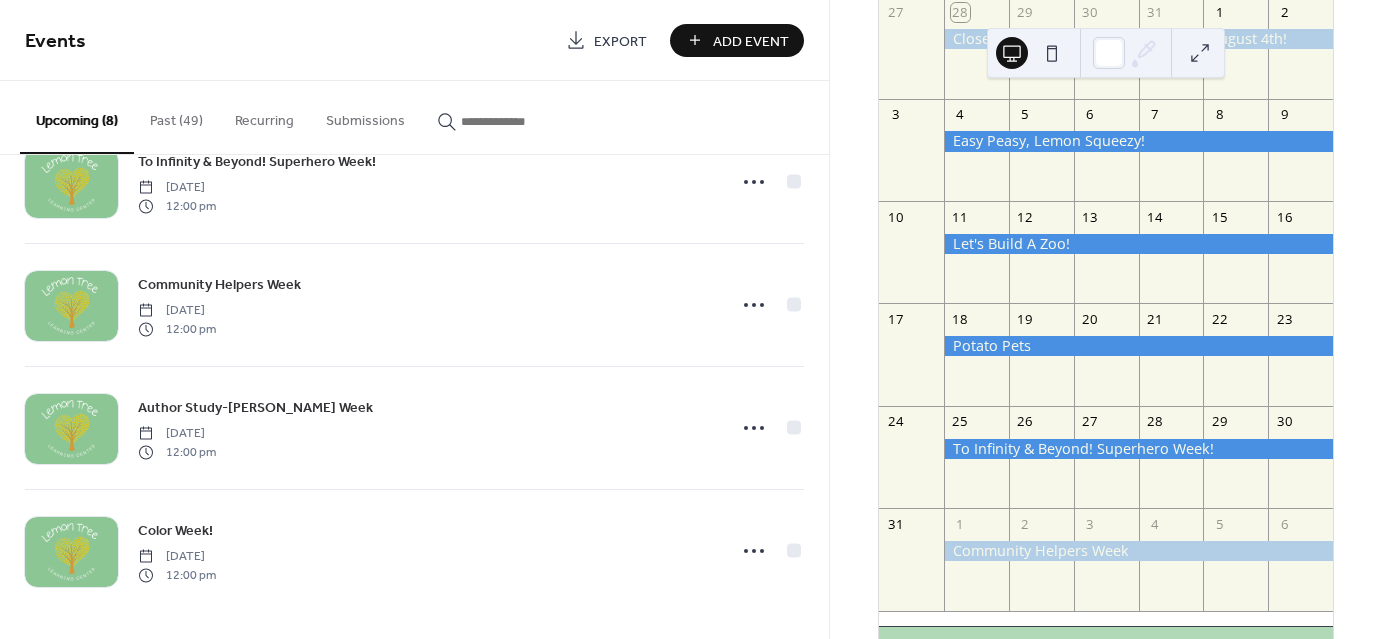 click on "Add Event" at bounding box center [751, 41] 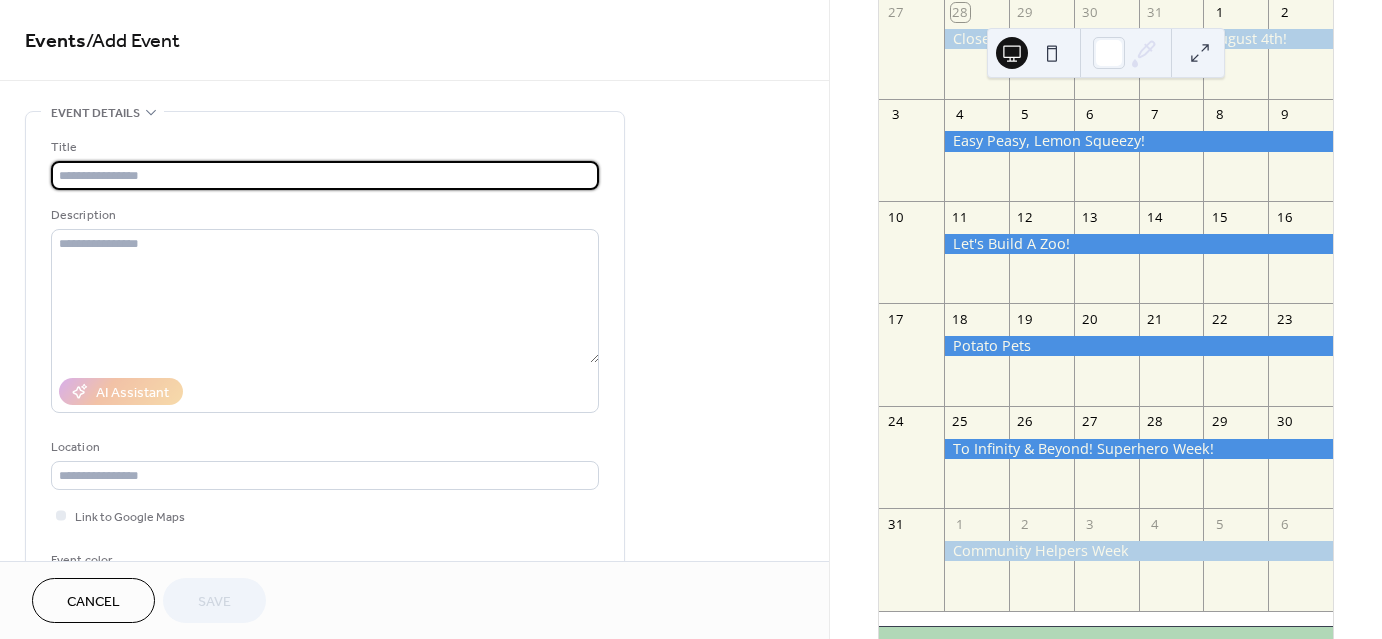 click at bounding box center (325, 175) 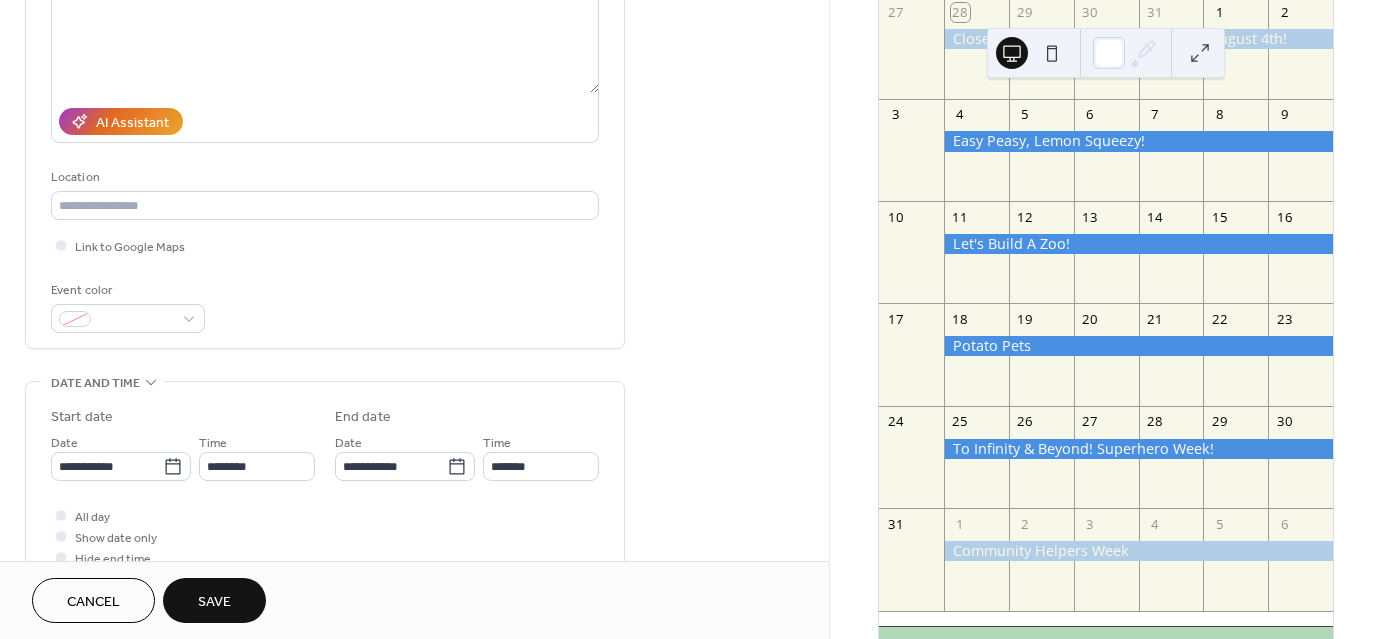 scroll, scrollTop: 300, scrollLeft: 0, axis: vertical 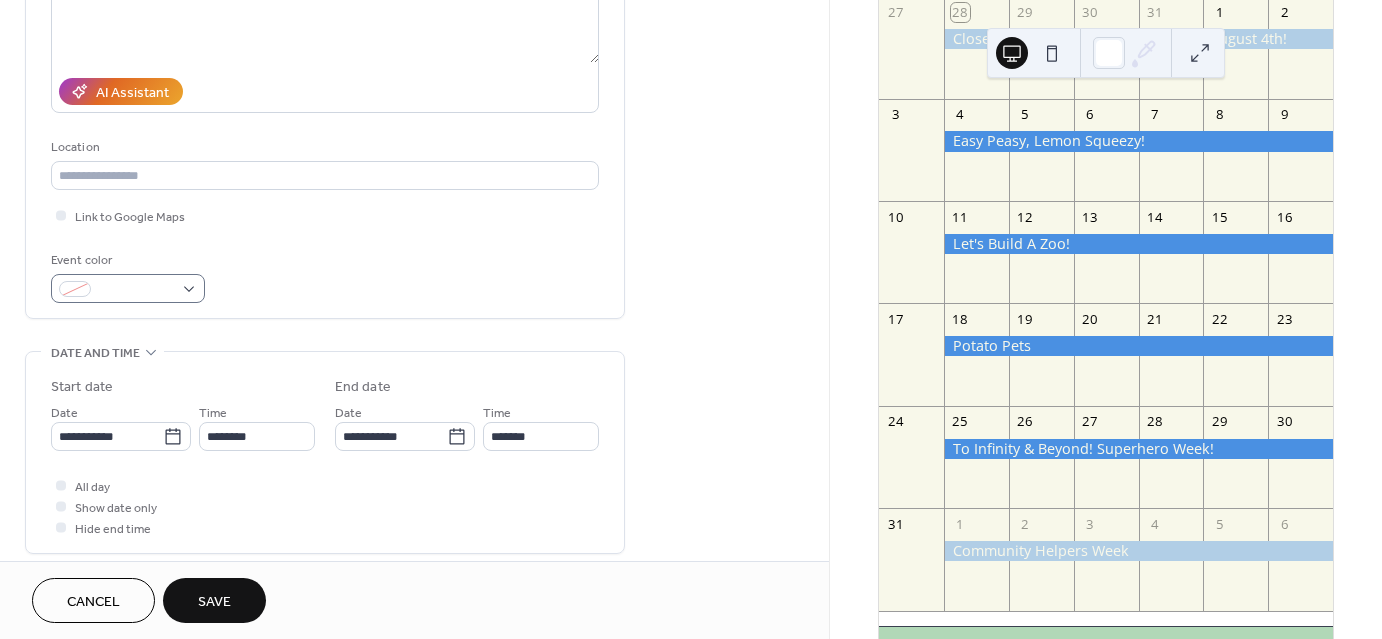 type on "**********" 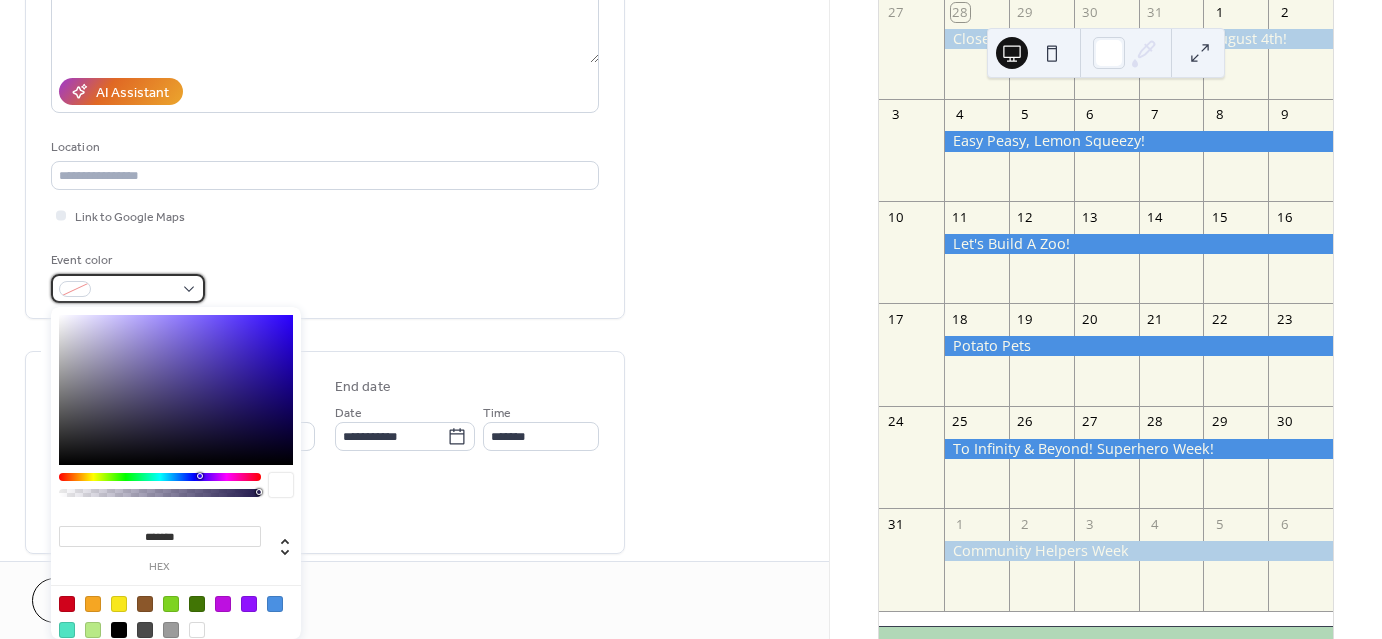 click at bounding box center (128, 288) 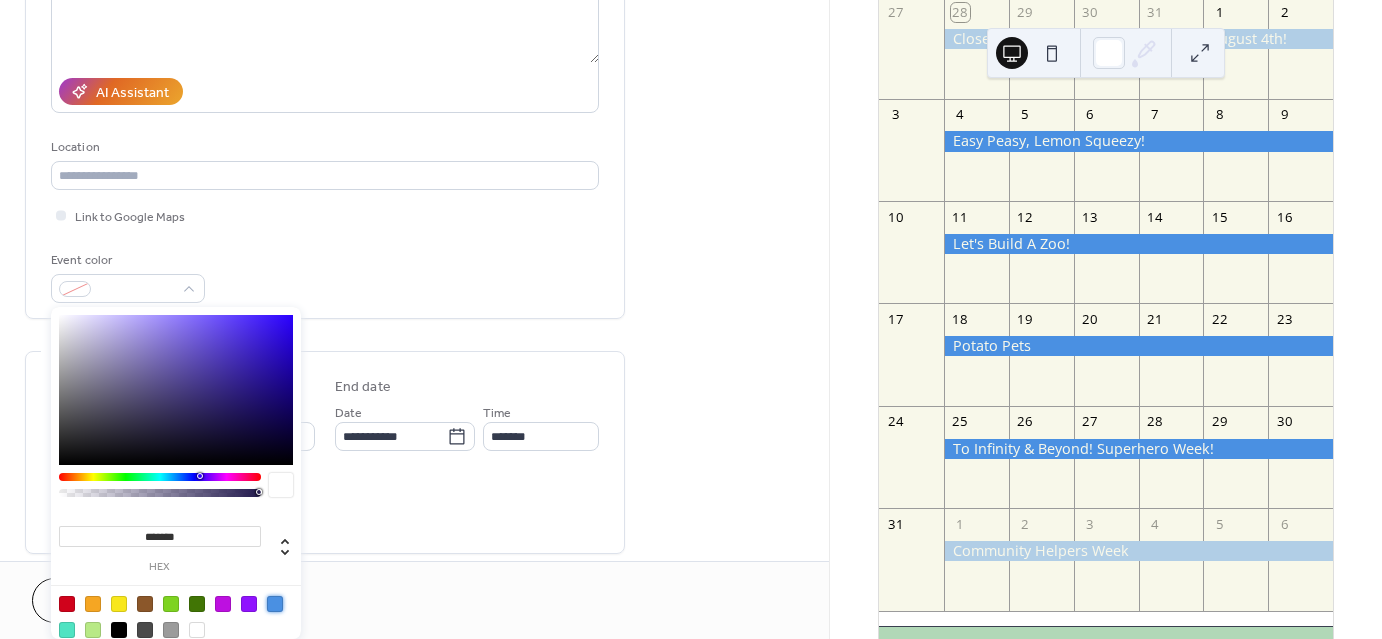 click at bounding box center (275, 604) 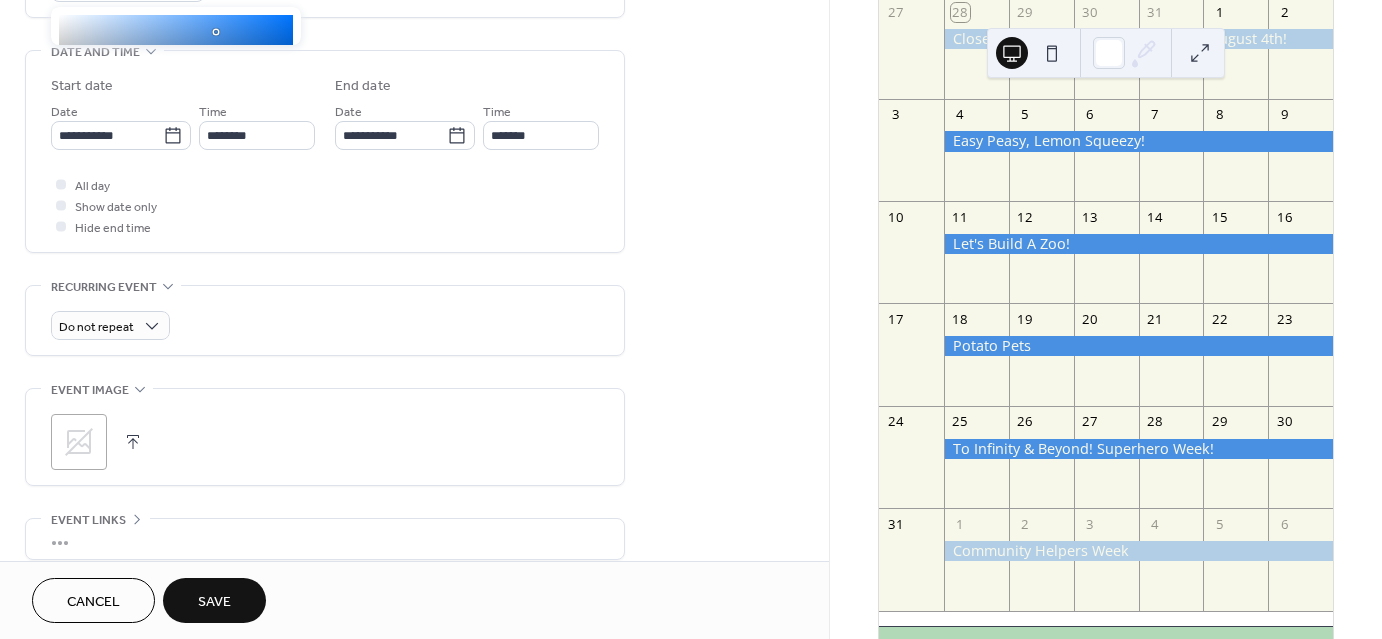 scroll, scrollTop: 600, scrollLeft: 0, axis: vertical 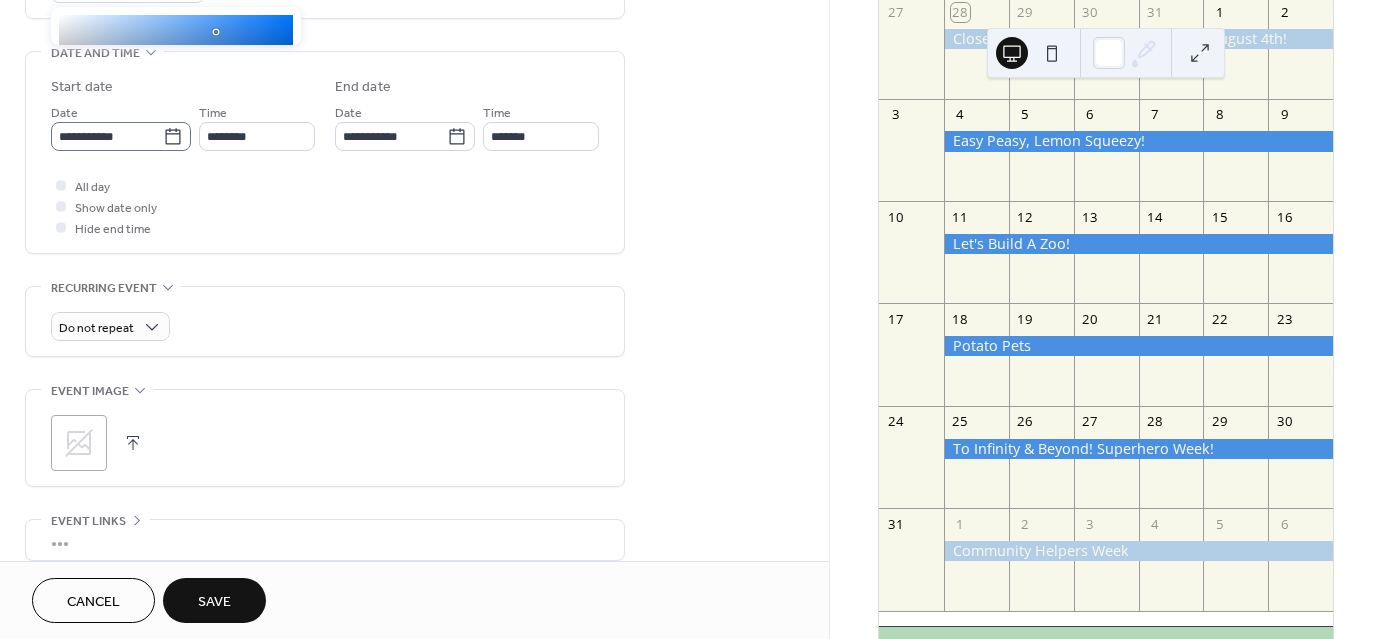 click 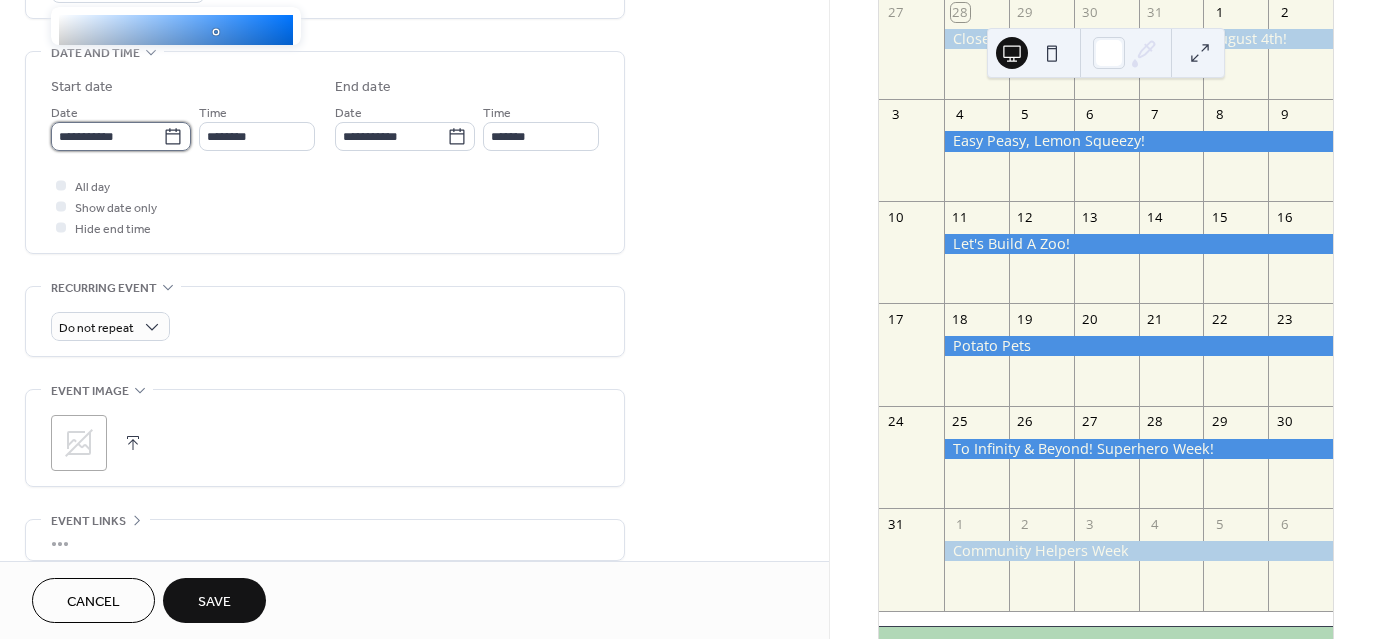click on "**********" at bounding box center (107, 136) 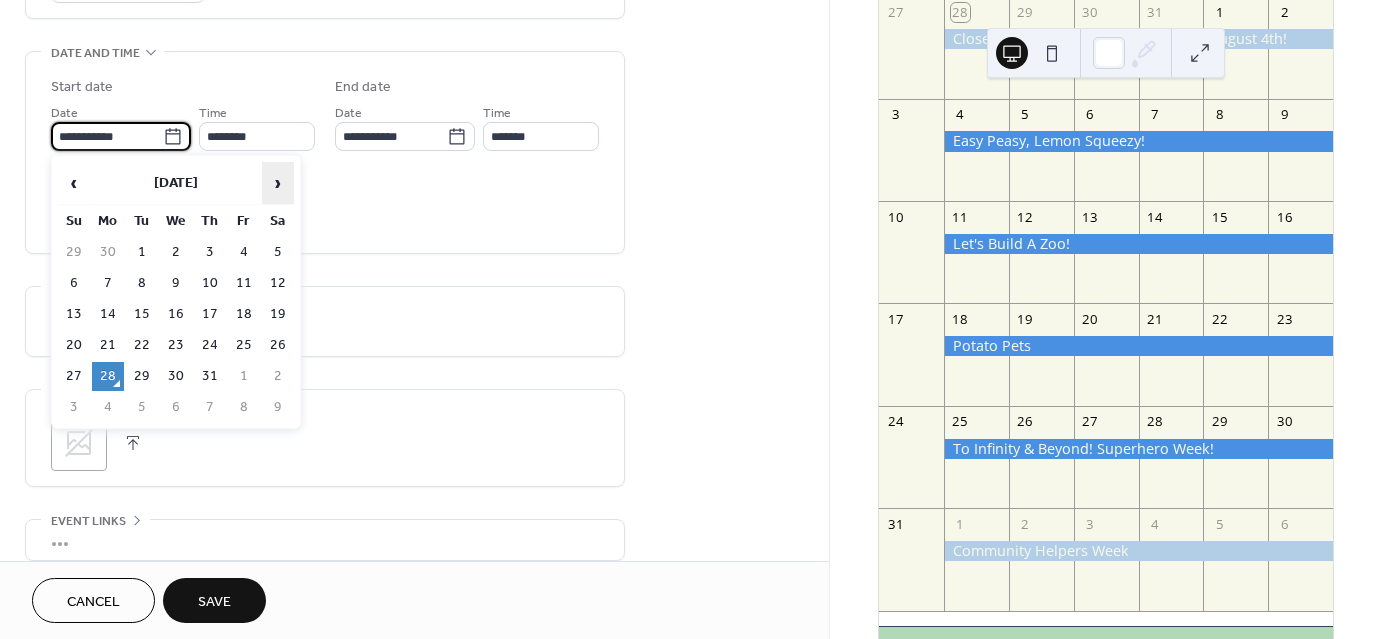 click on "›" at bounding box center [278, 183] 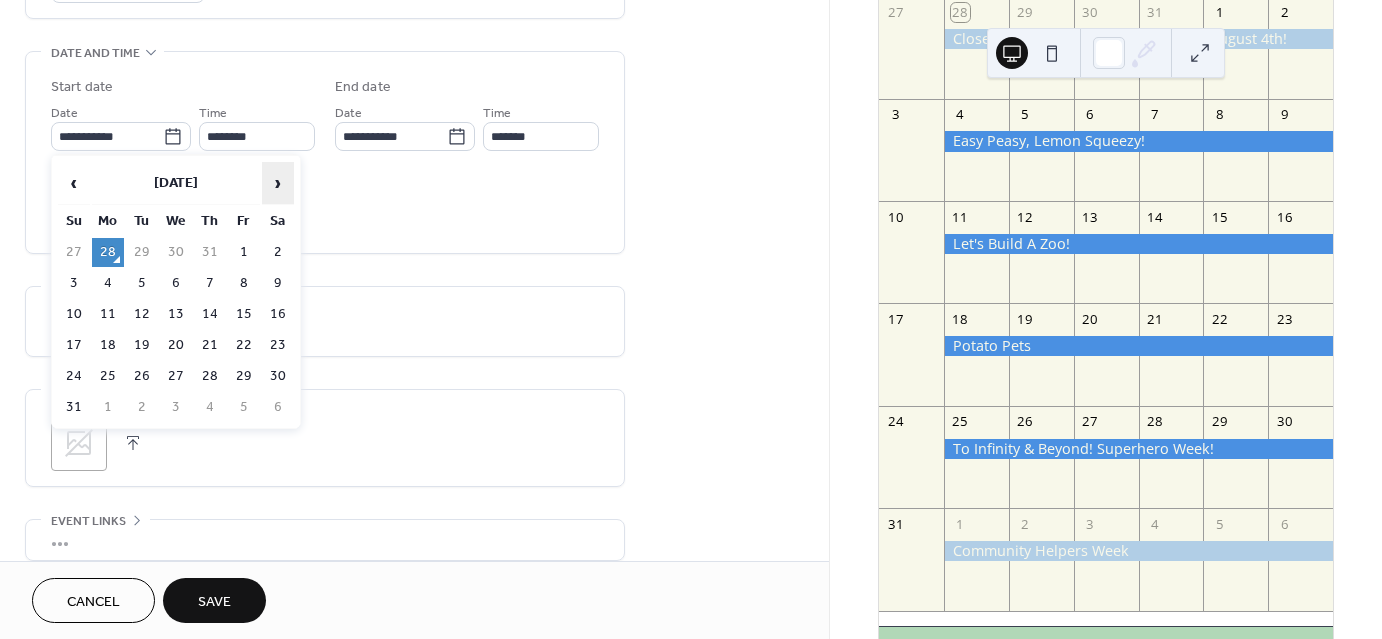 click on "›" at bounding box center (278, 183) 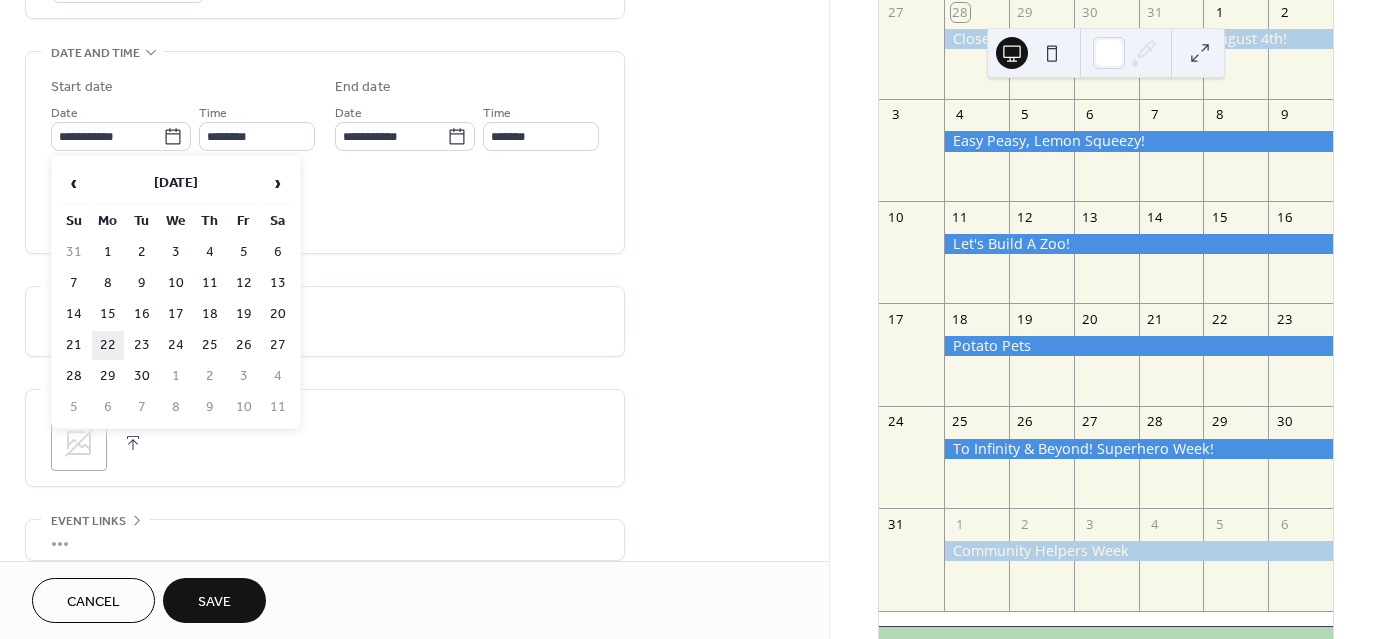click on "22" at bounding box center [108, 345] 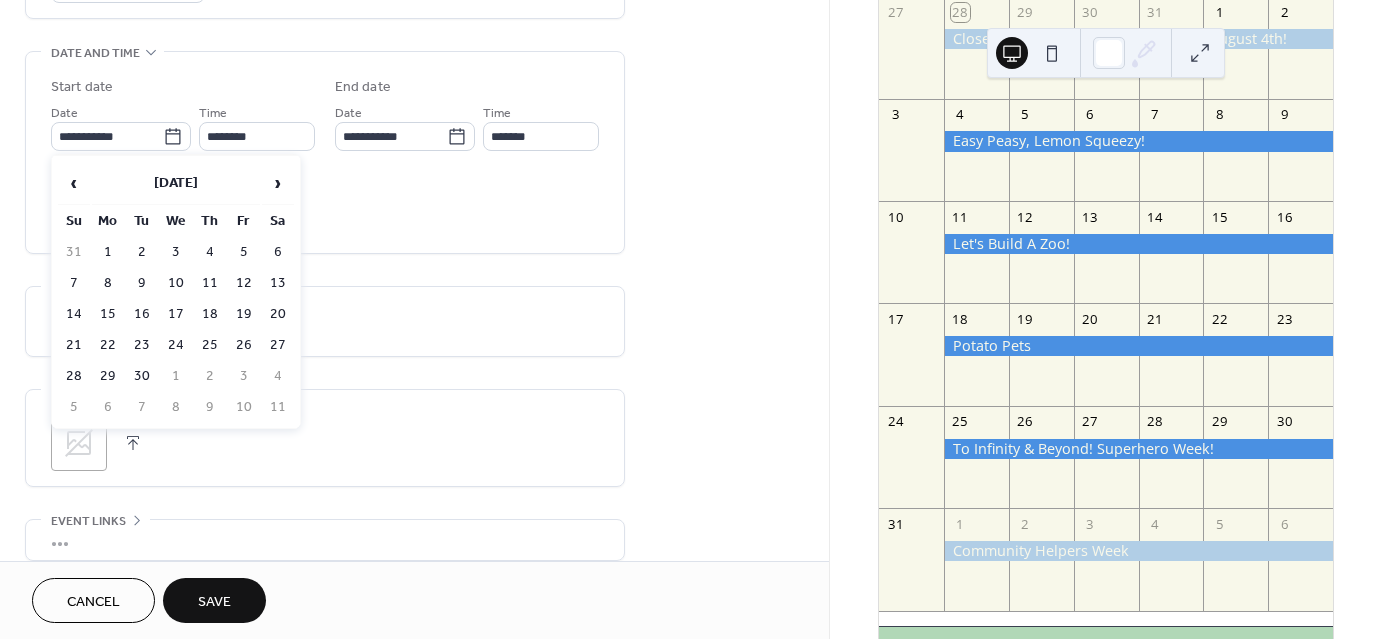 type on "**********" 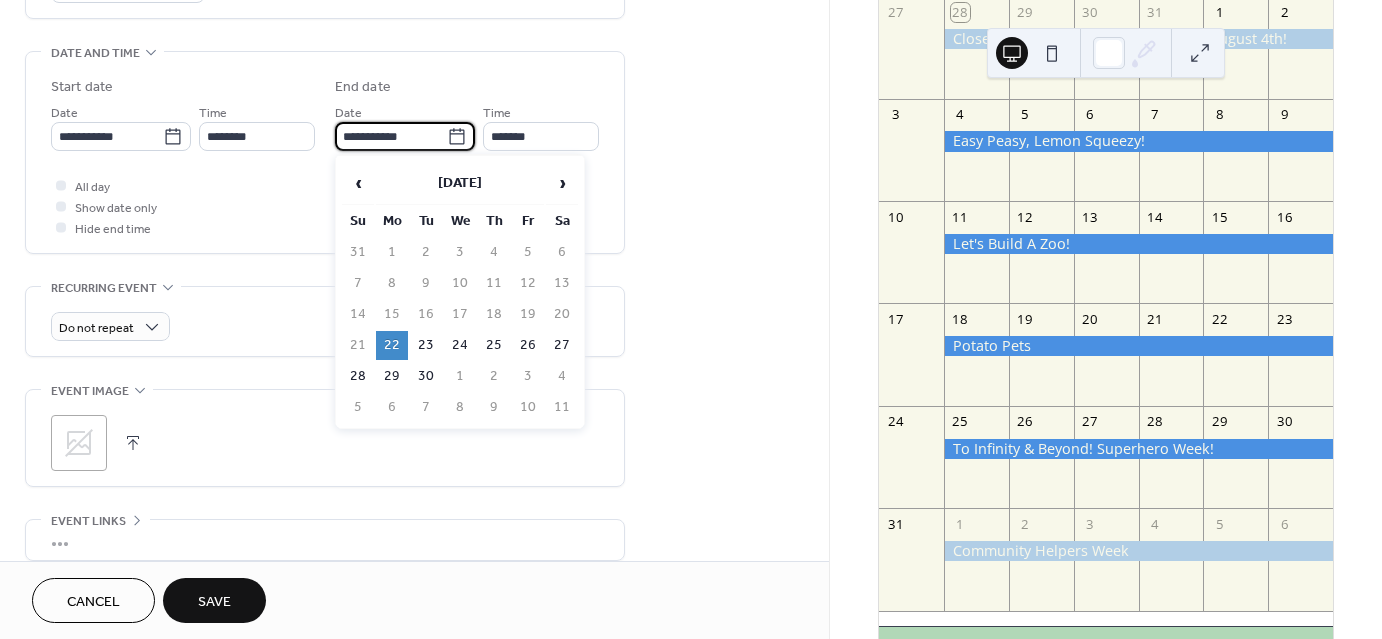 click on "**********" at bounding box center (391, 136) 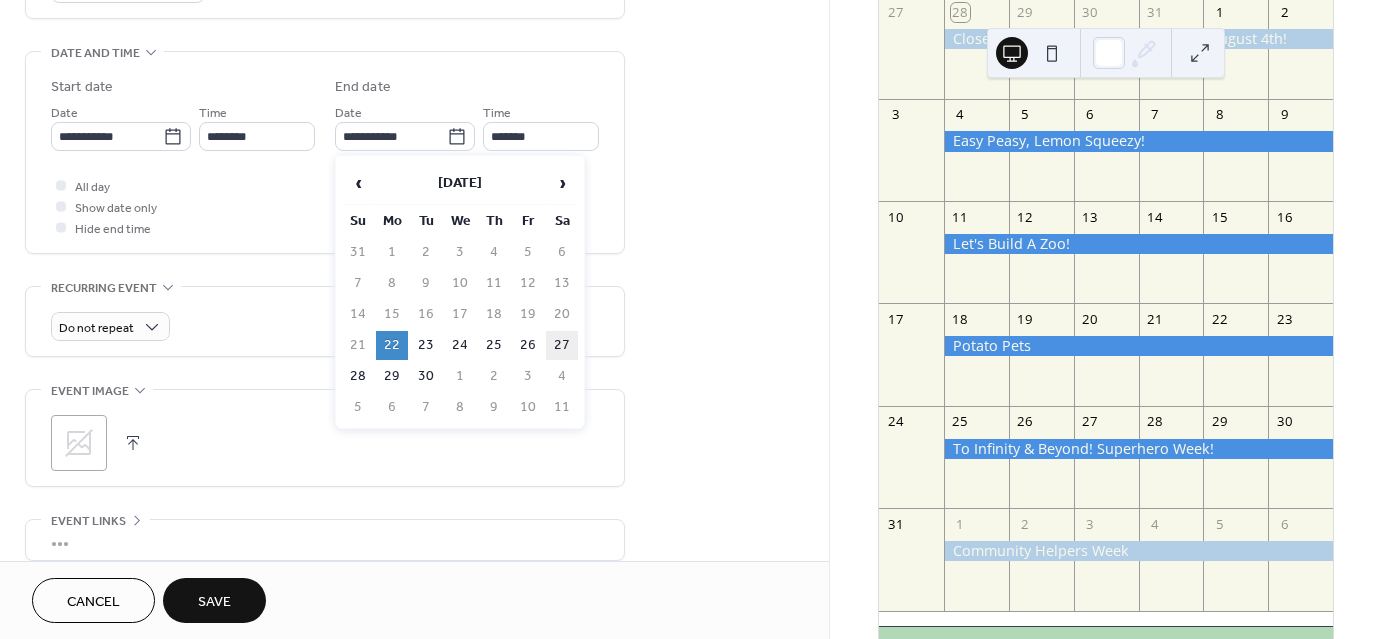click on "27" at bounding box center [562, 345] 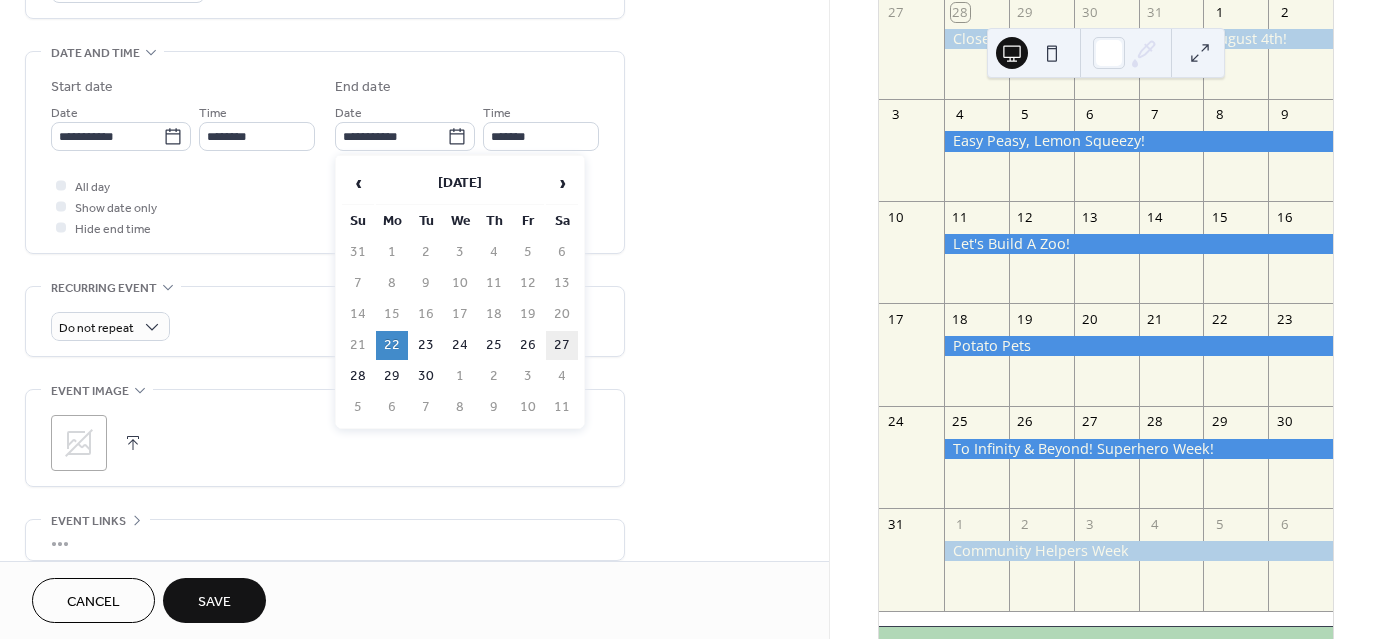 type on "**********" 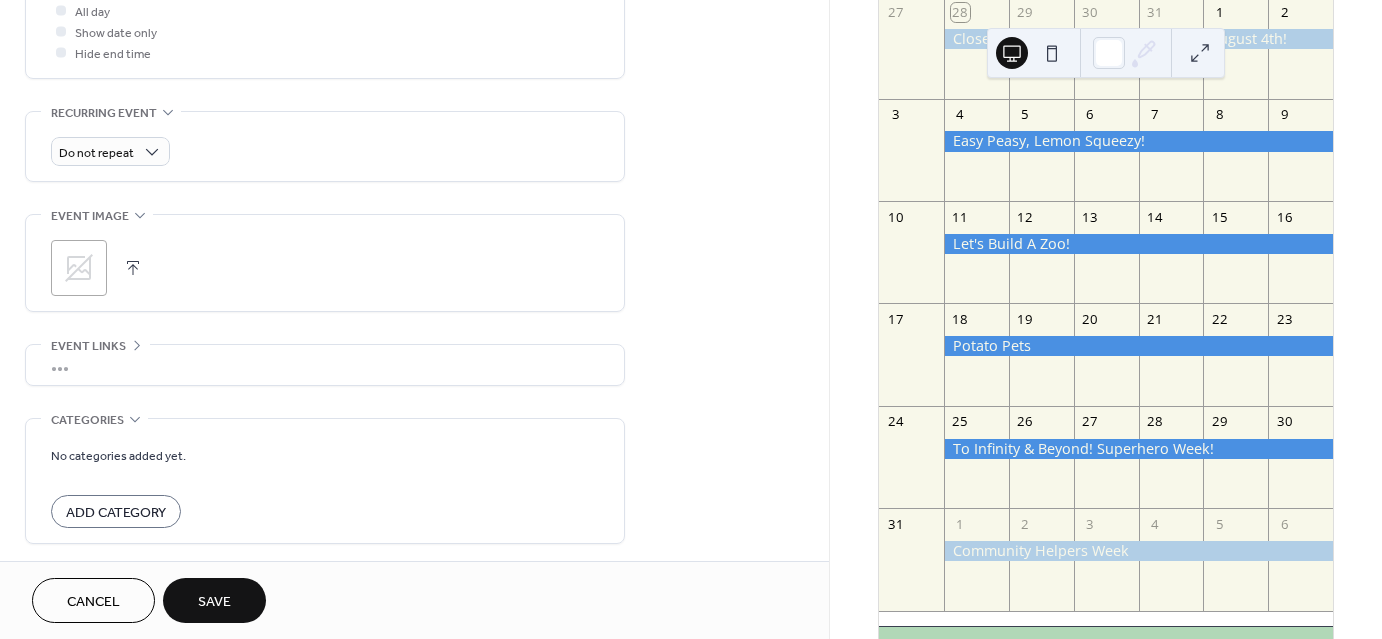 scroll, scrollTop: 800, scrollLeft: 0, axis: vertical 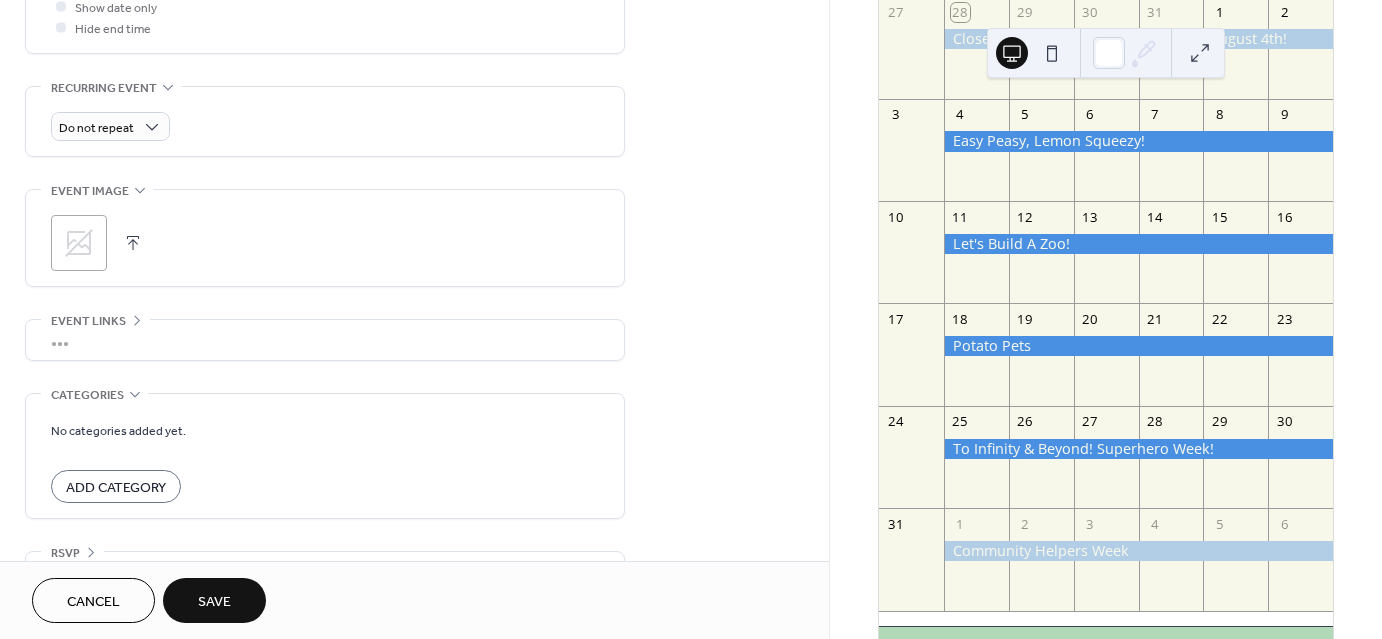 click at bounding box center (133, 243) 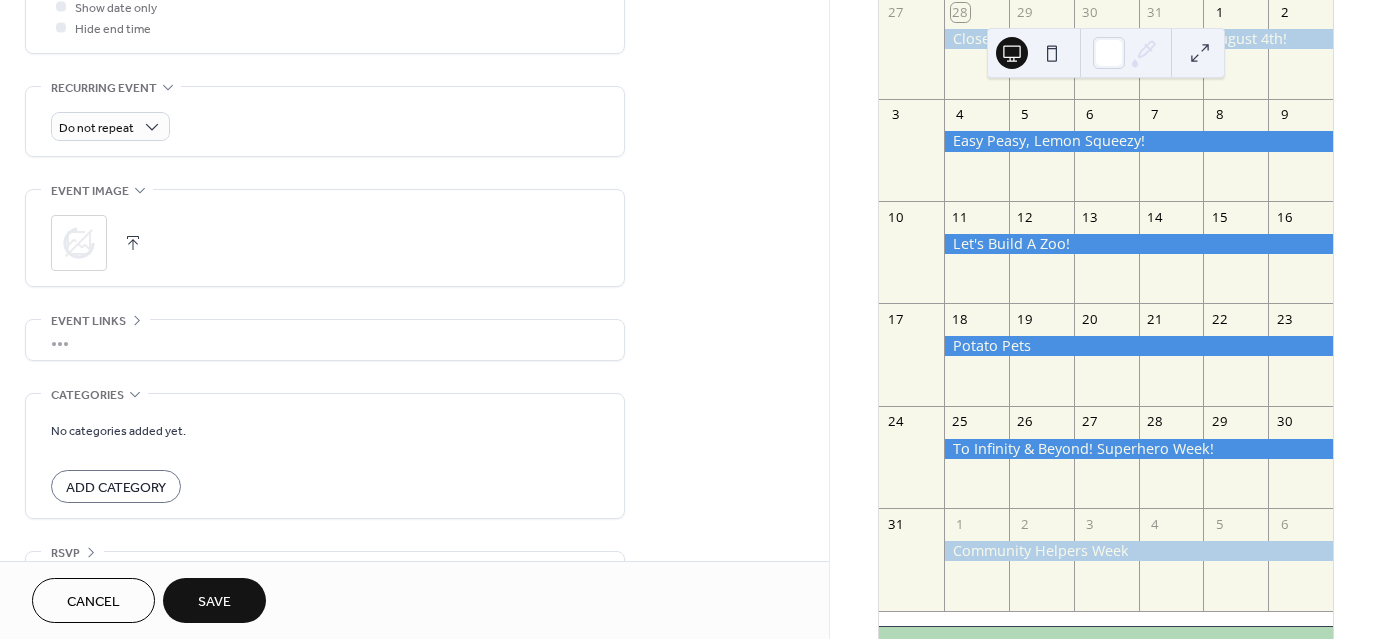 scroll, scrollTop: 849, scrollLeft: 0, axis: vertical 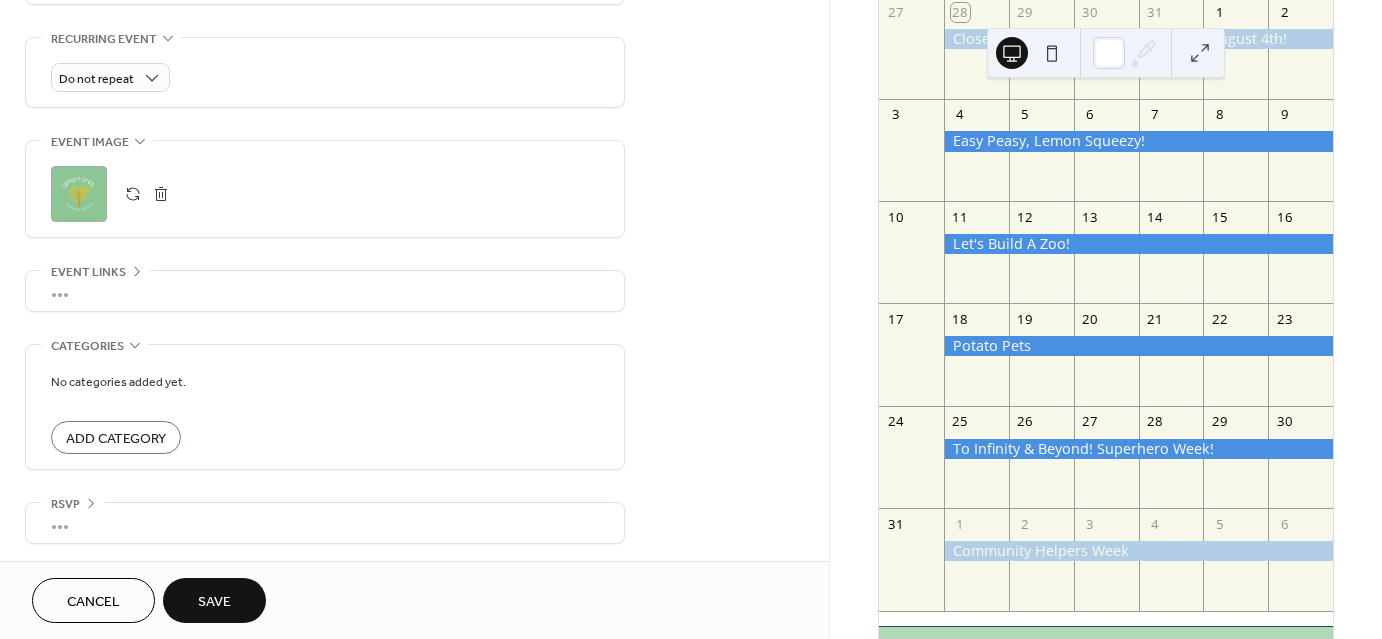 click on "Save" at bounding box center [214, 602] 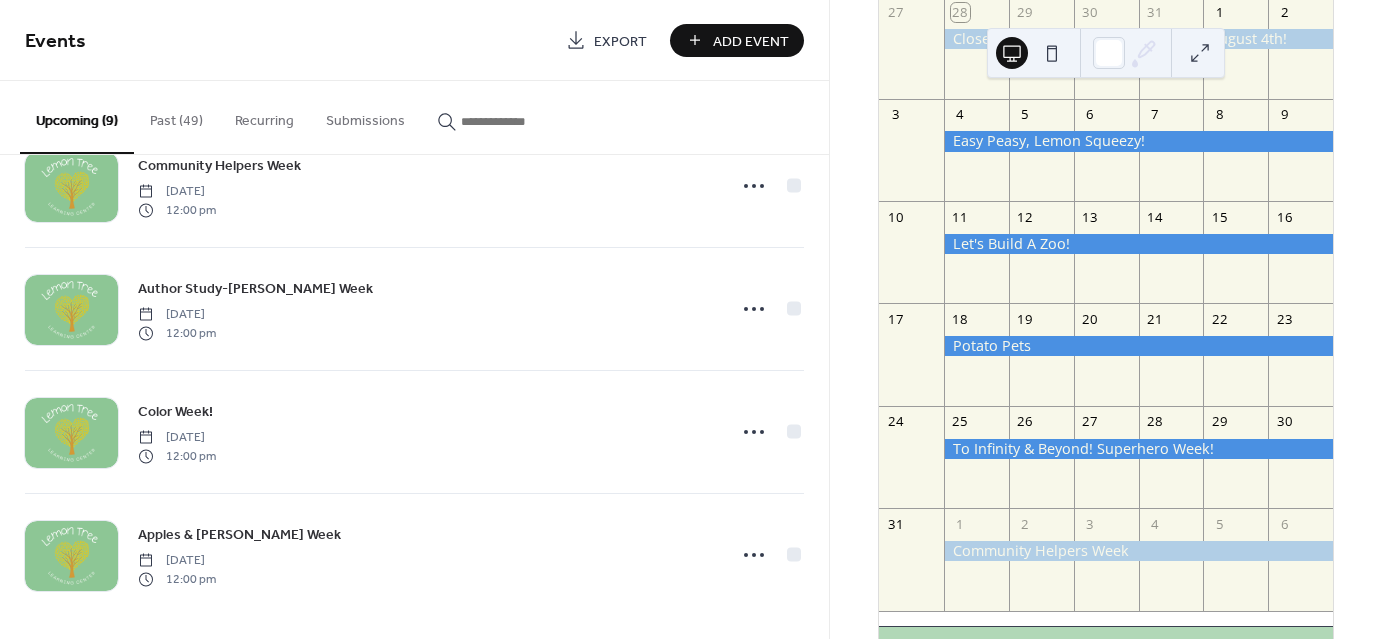 scroll, scrollTop: 679, scrollLeft: 0, axis: vertical 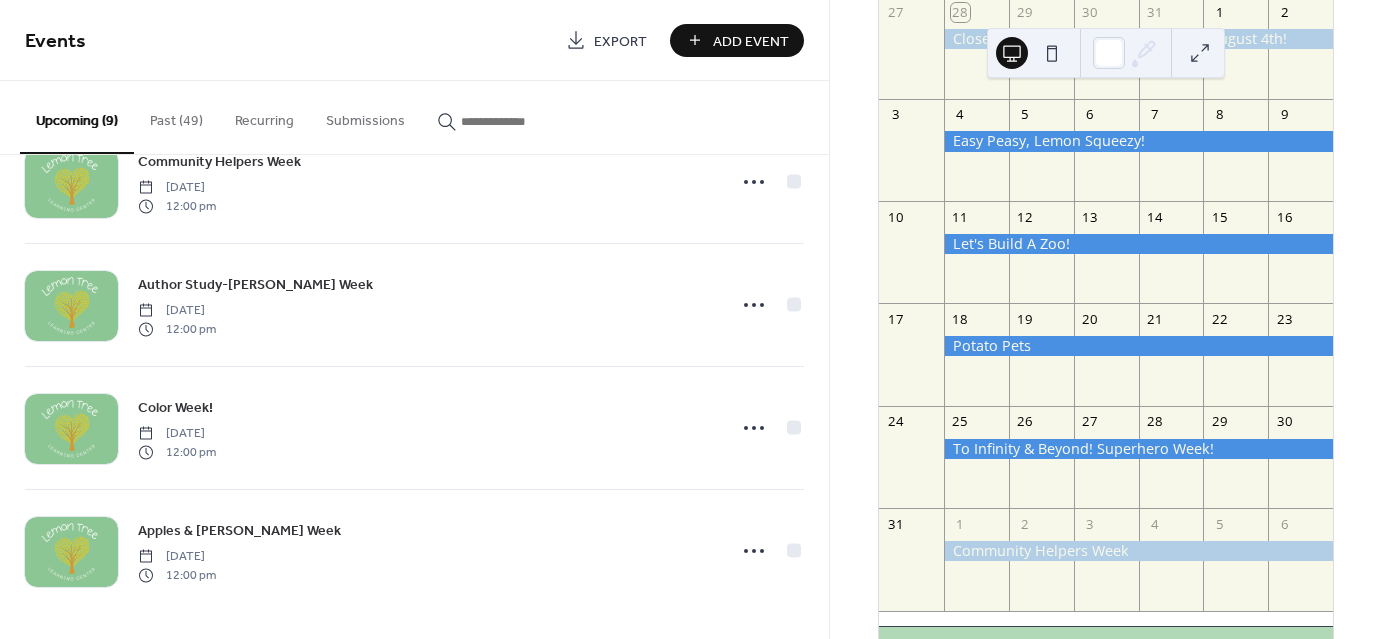 click on "Add Event" at bounding box center (751, 41) 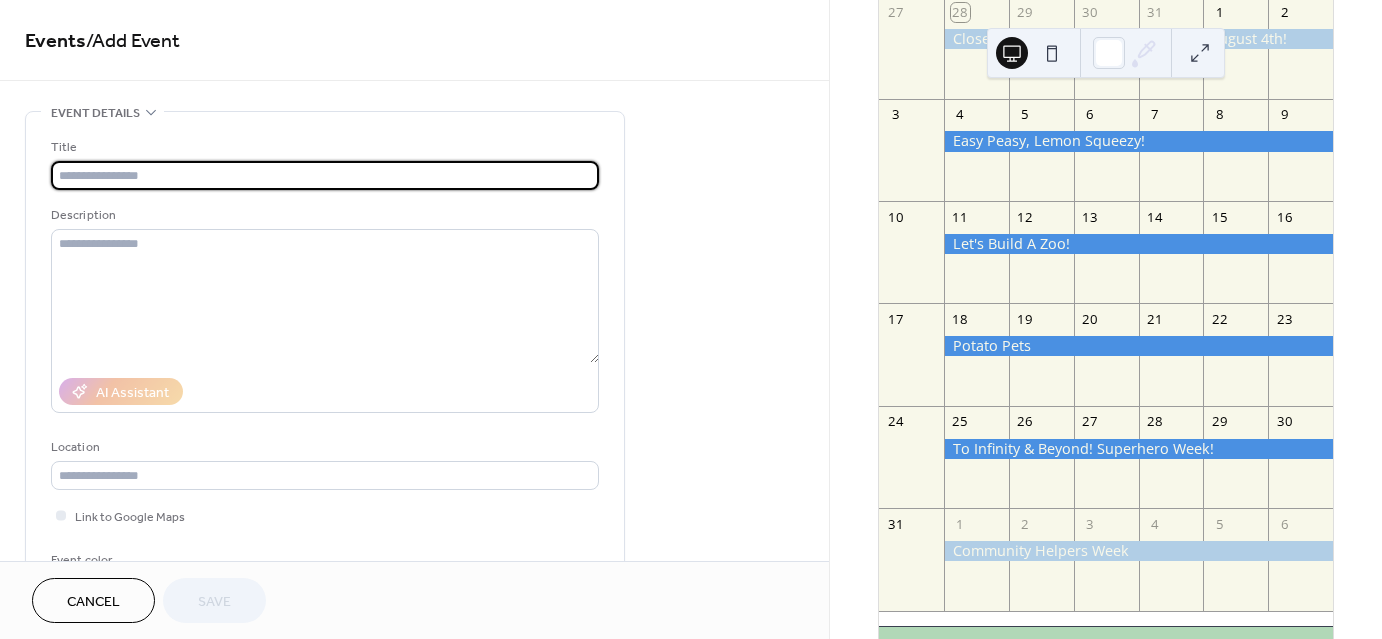 type on "*" 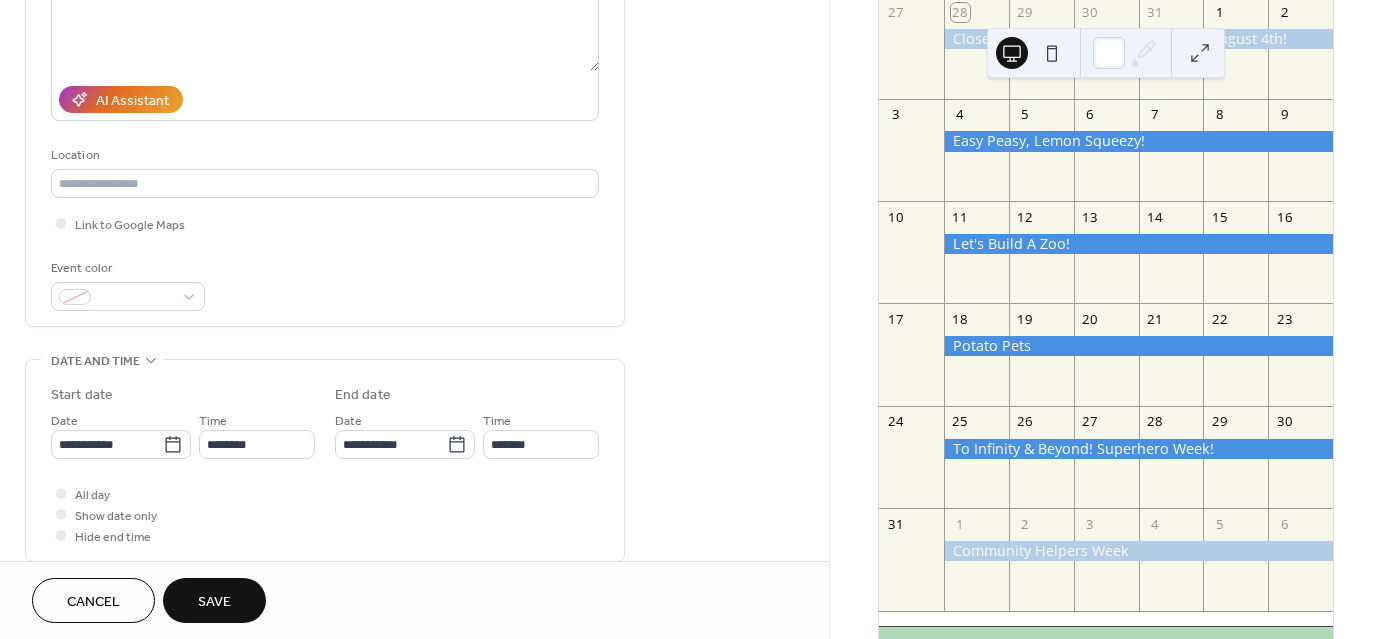 scroll, scrollTop: 300, scrollLeft: 0, axis: vertical 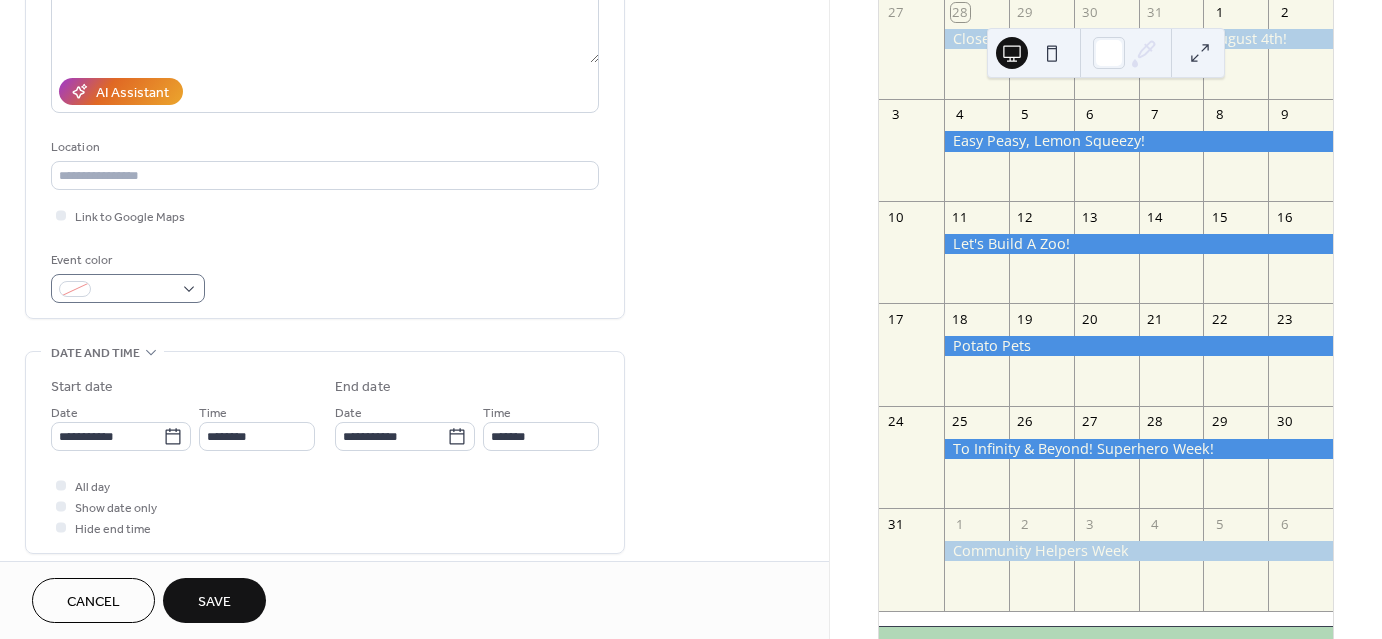 type on "**********" 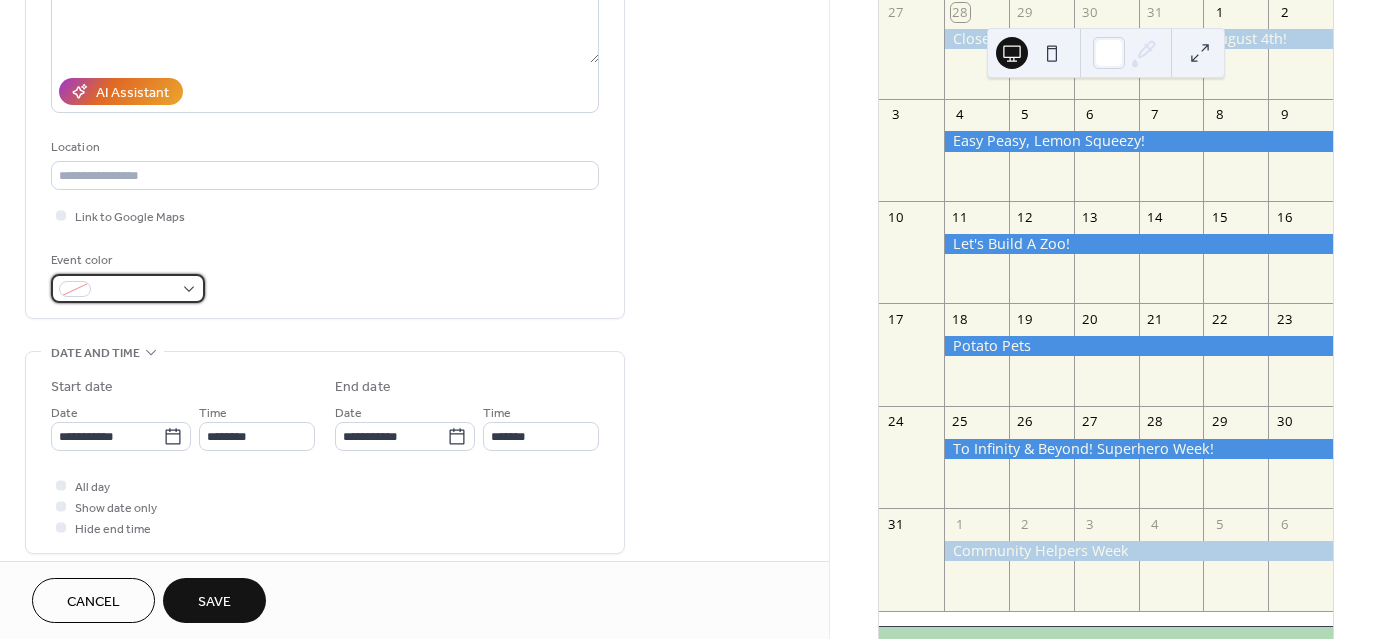 click at bounding box center (136, 290) 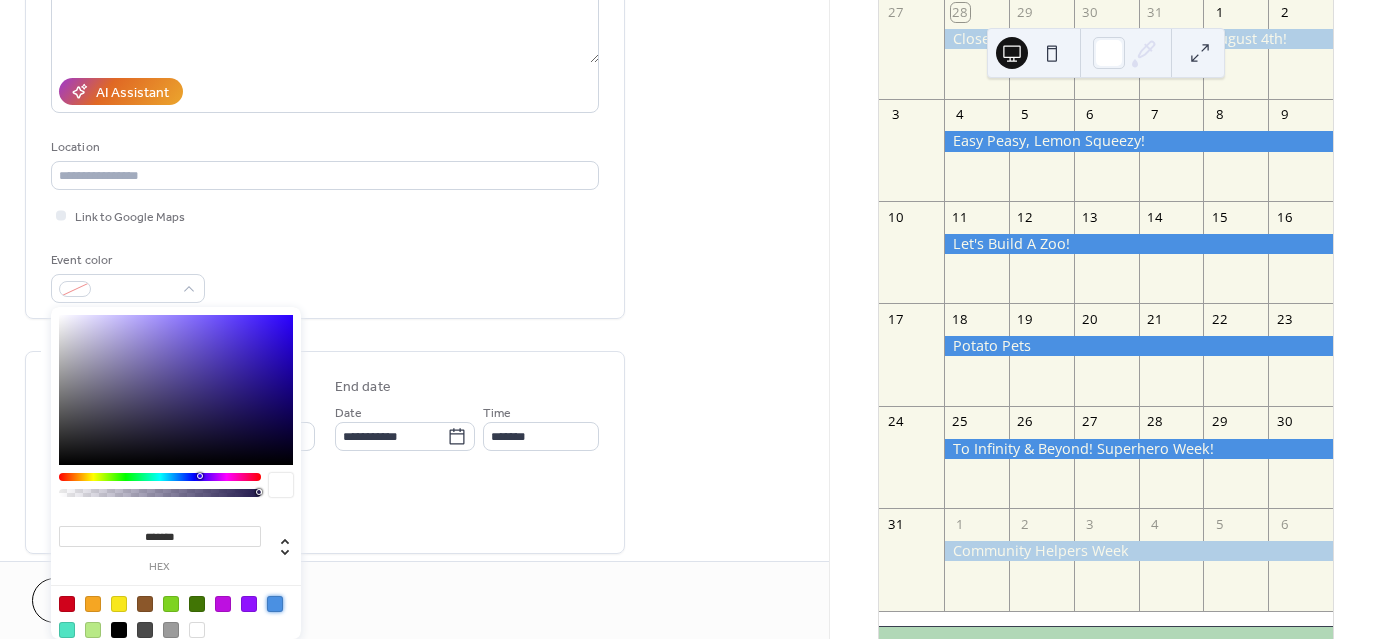 click at bounding box center [275, 604] 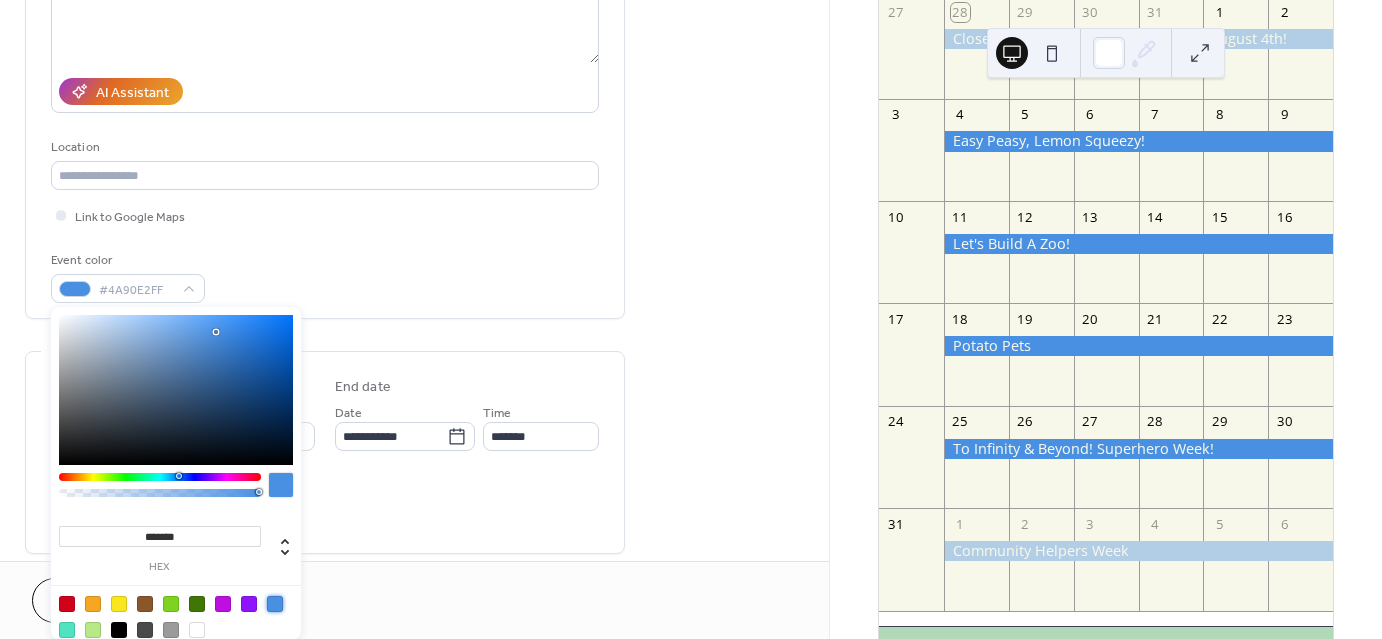 click on "All day Show date only Hide end time" at bounding box center [325, 506] 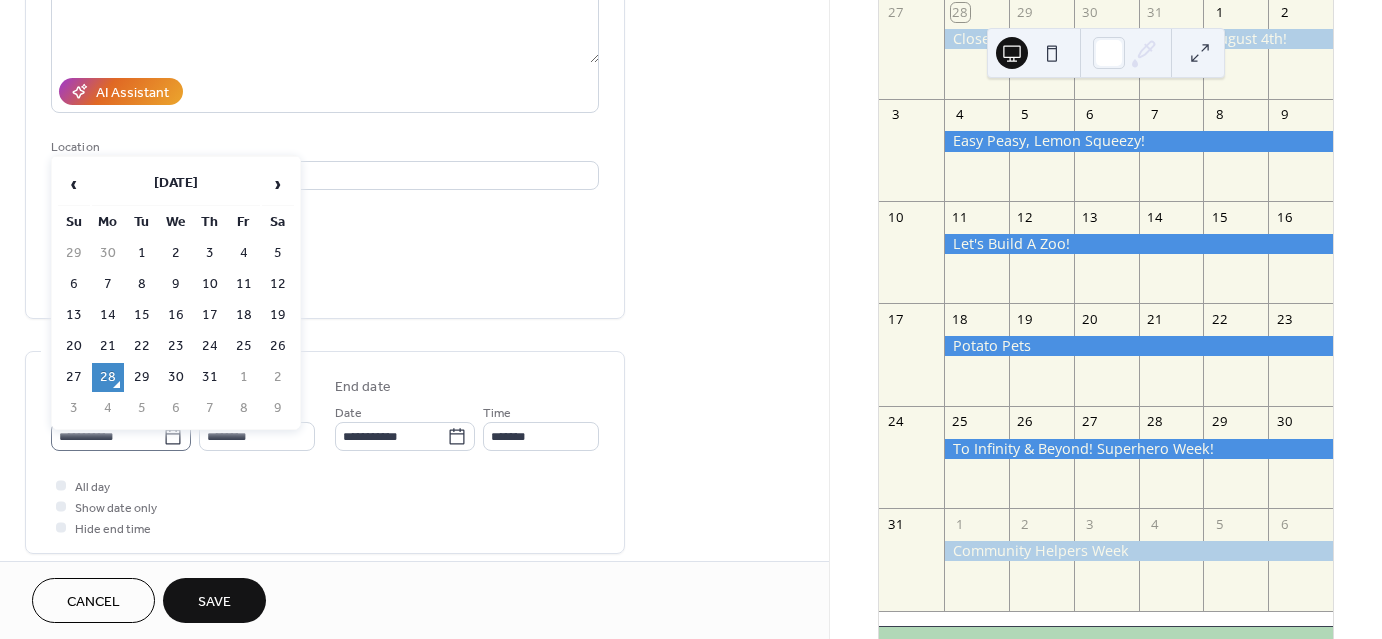 click on "**********" at bounding box center [121, 436] 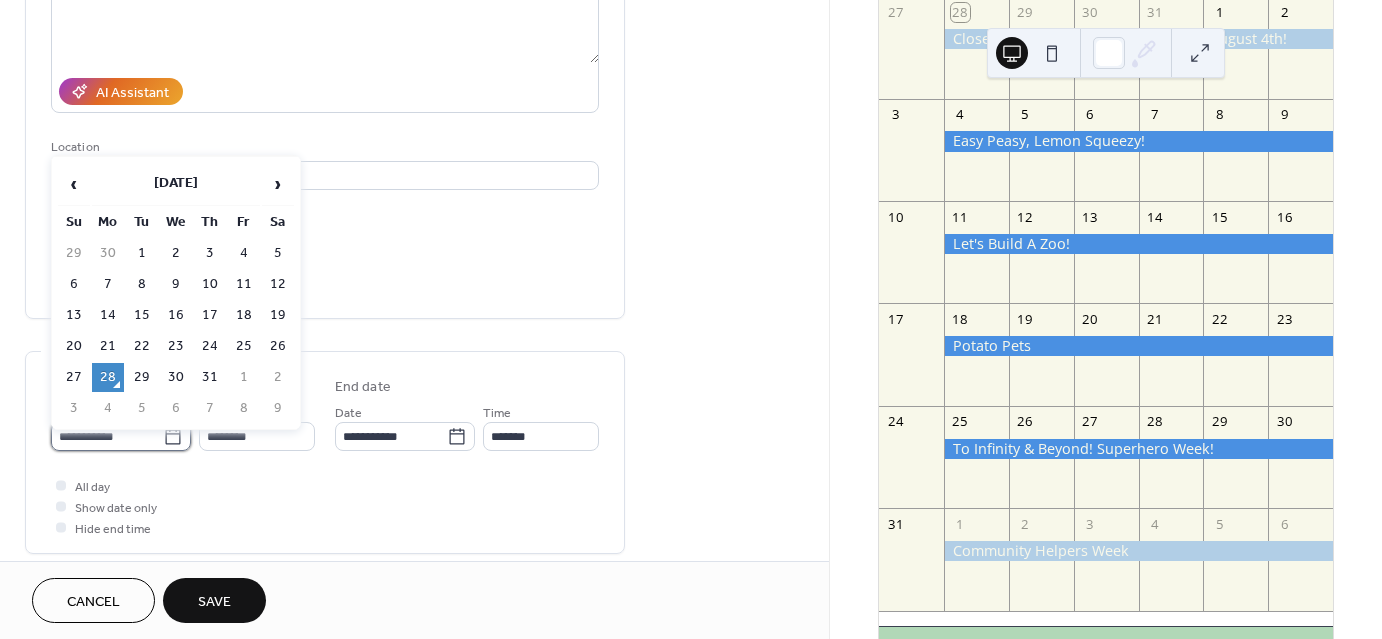 click on "**********" at bounding box center (107, 436) 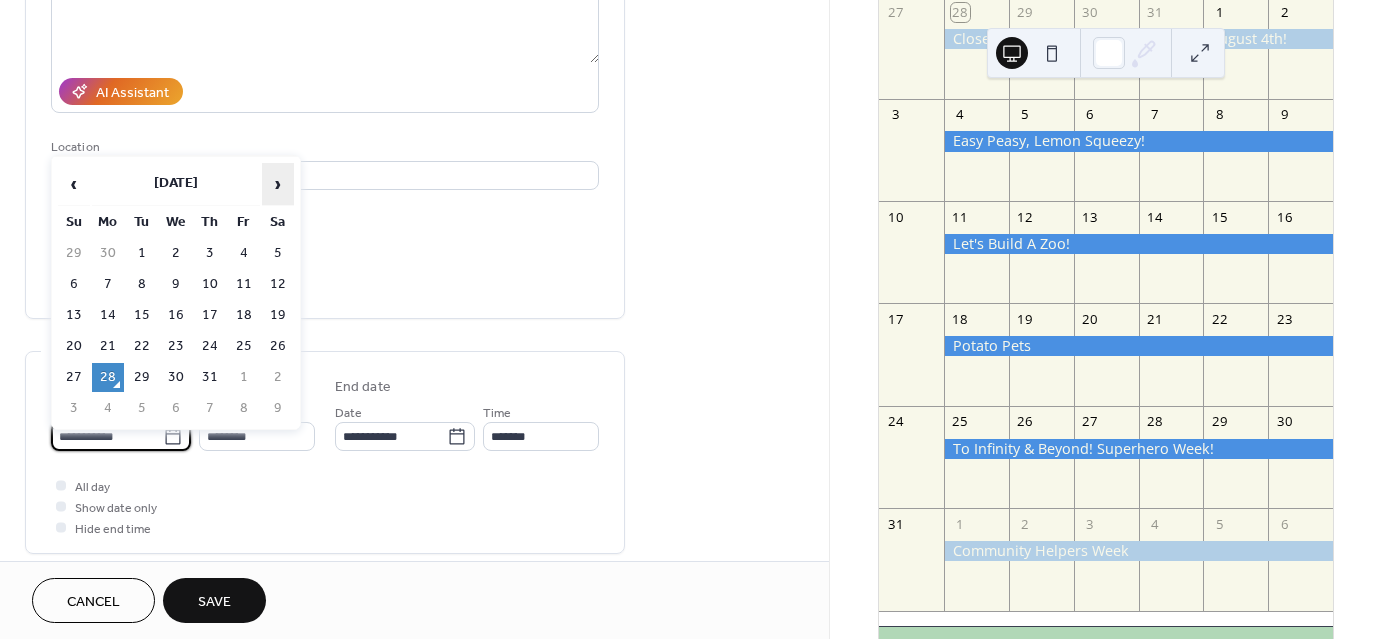 click on "›" at bounding box center [278, 184] 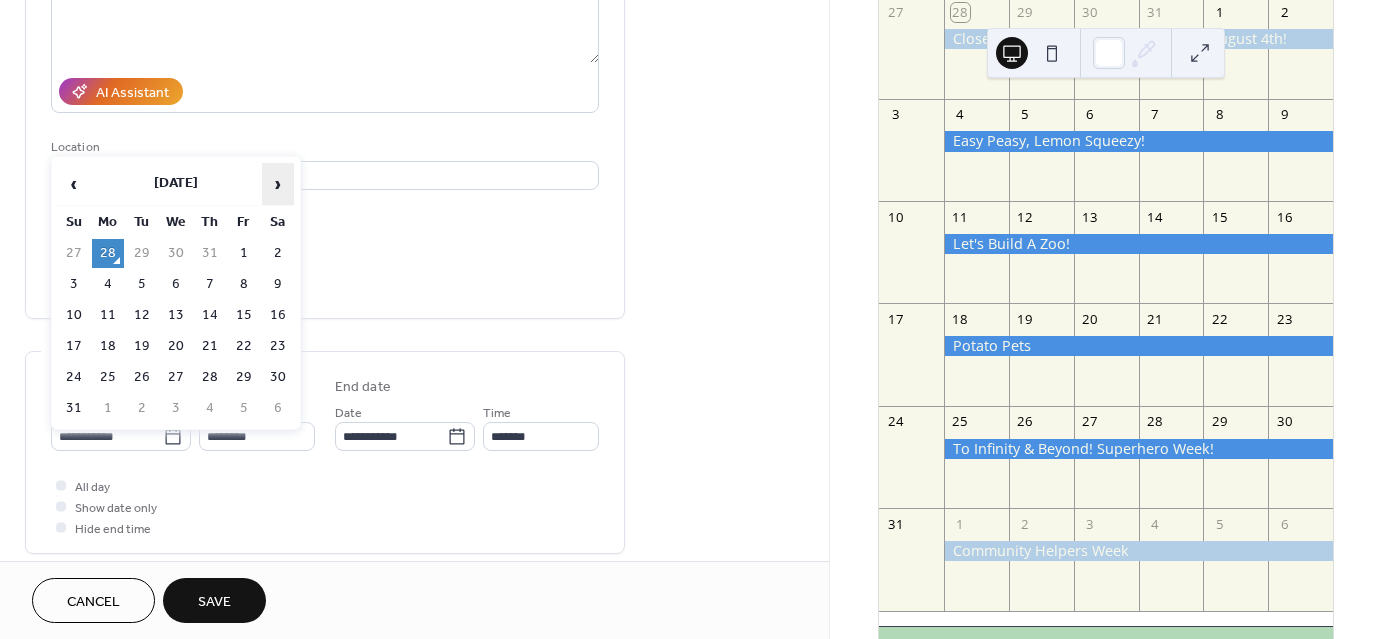 click on "›" at bounding box center [278, 184] 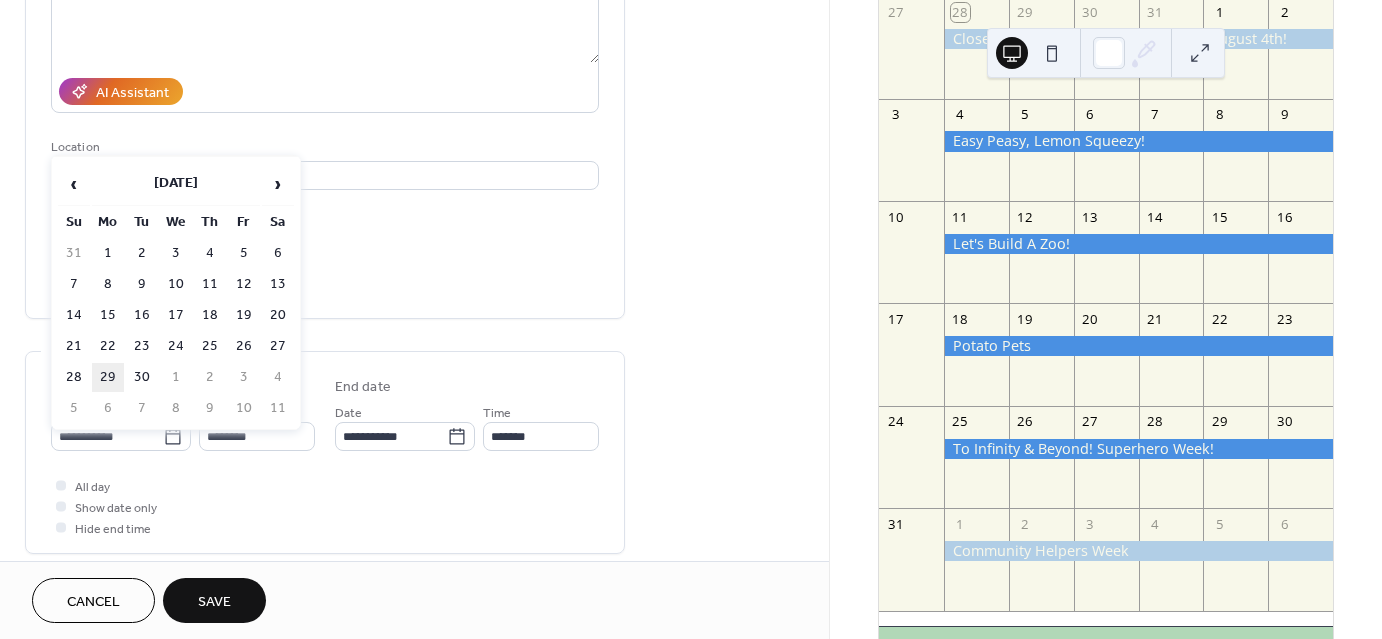click on "29" at bounding box center [108, 377] 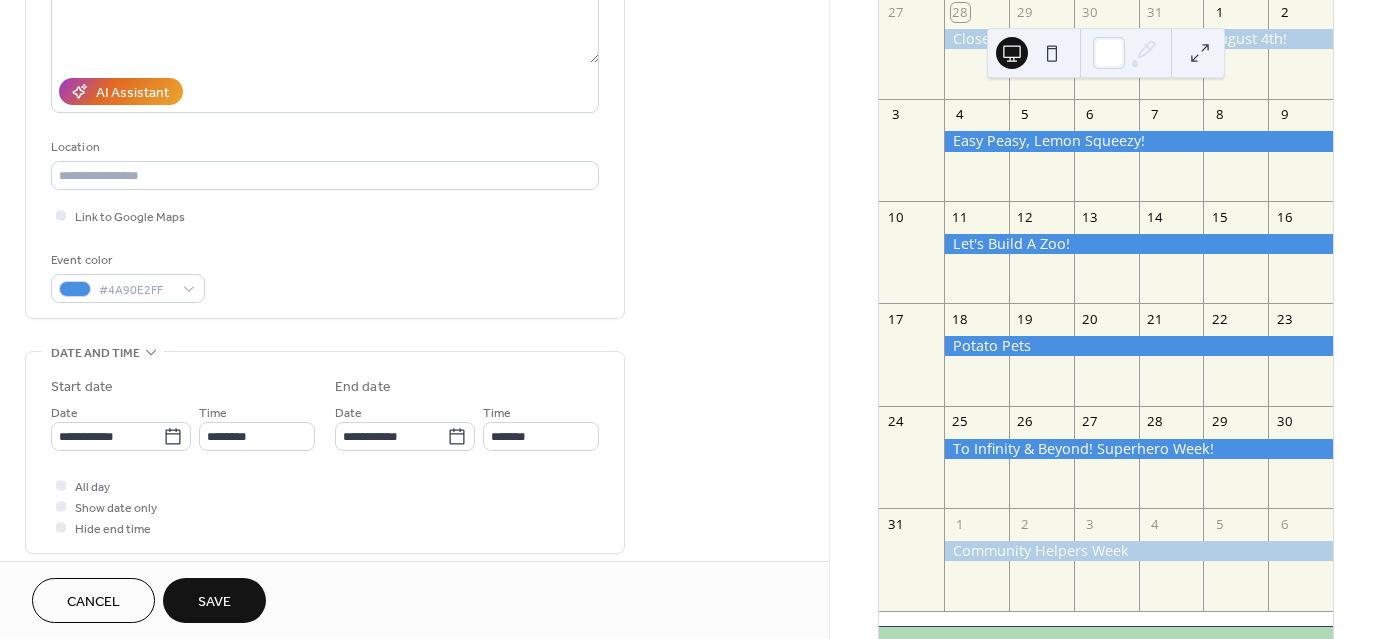 type on "**********" 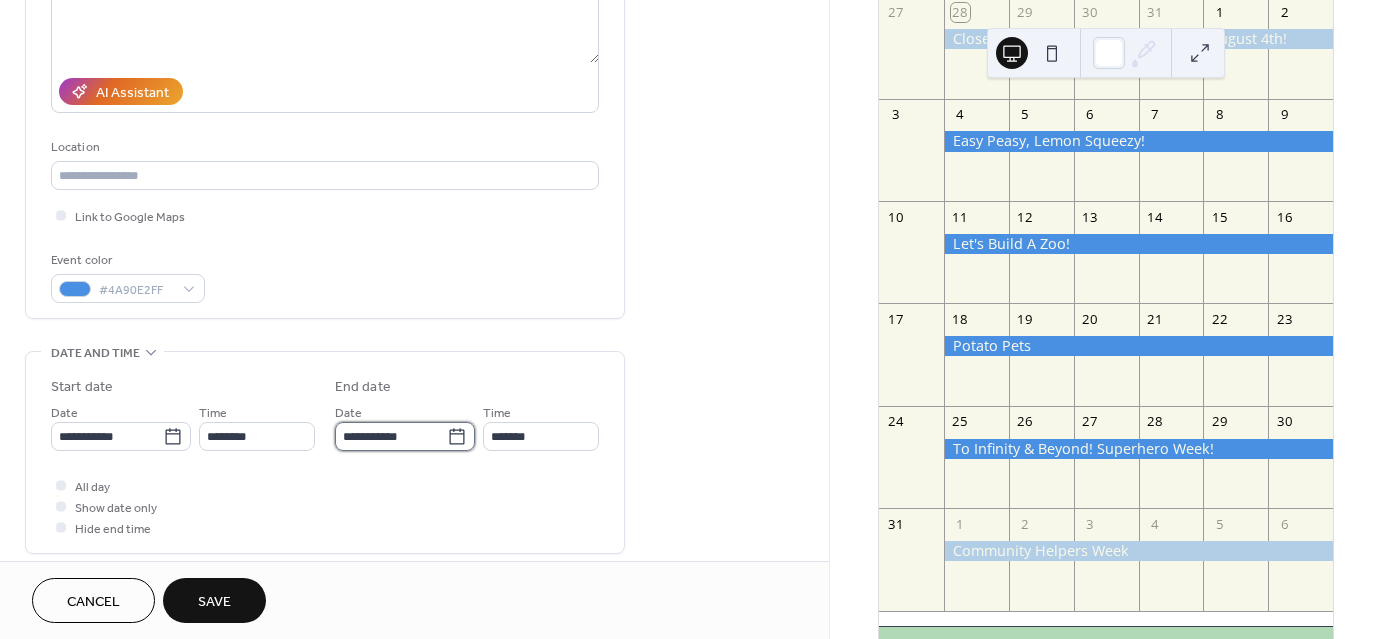 click on "**********" at bounding box center [391, 436] 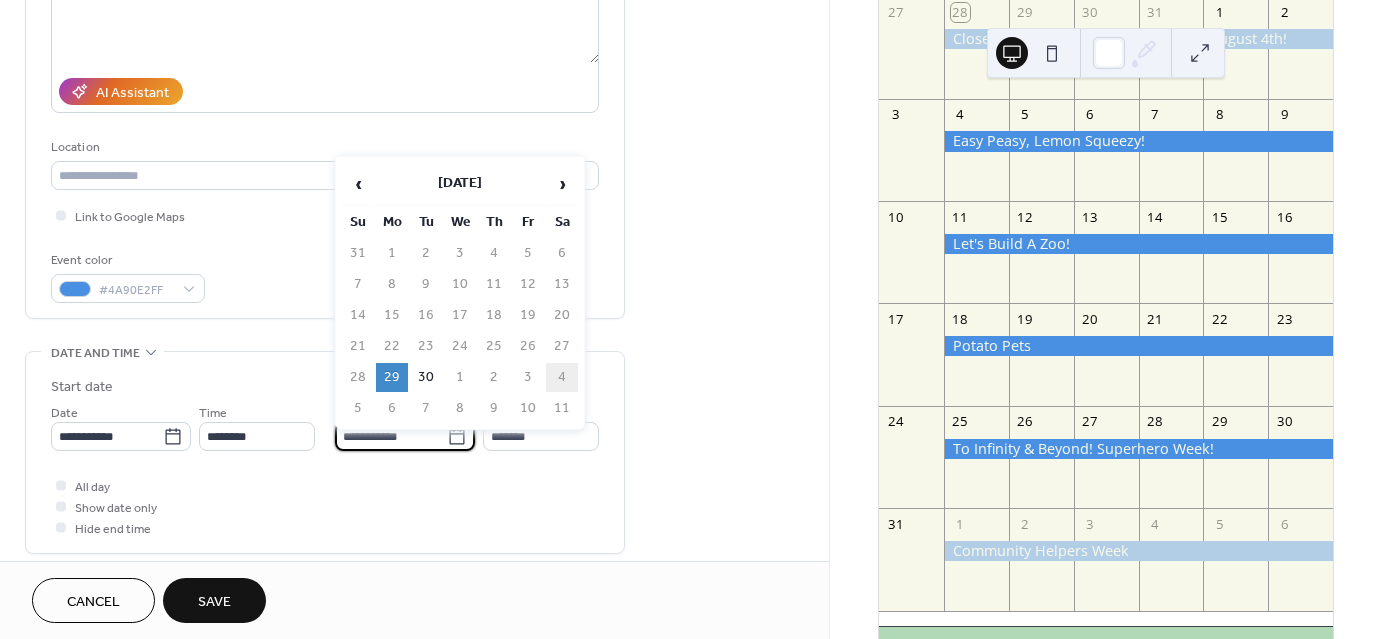 click on "4" at bounding box center [562, 377] 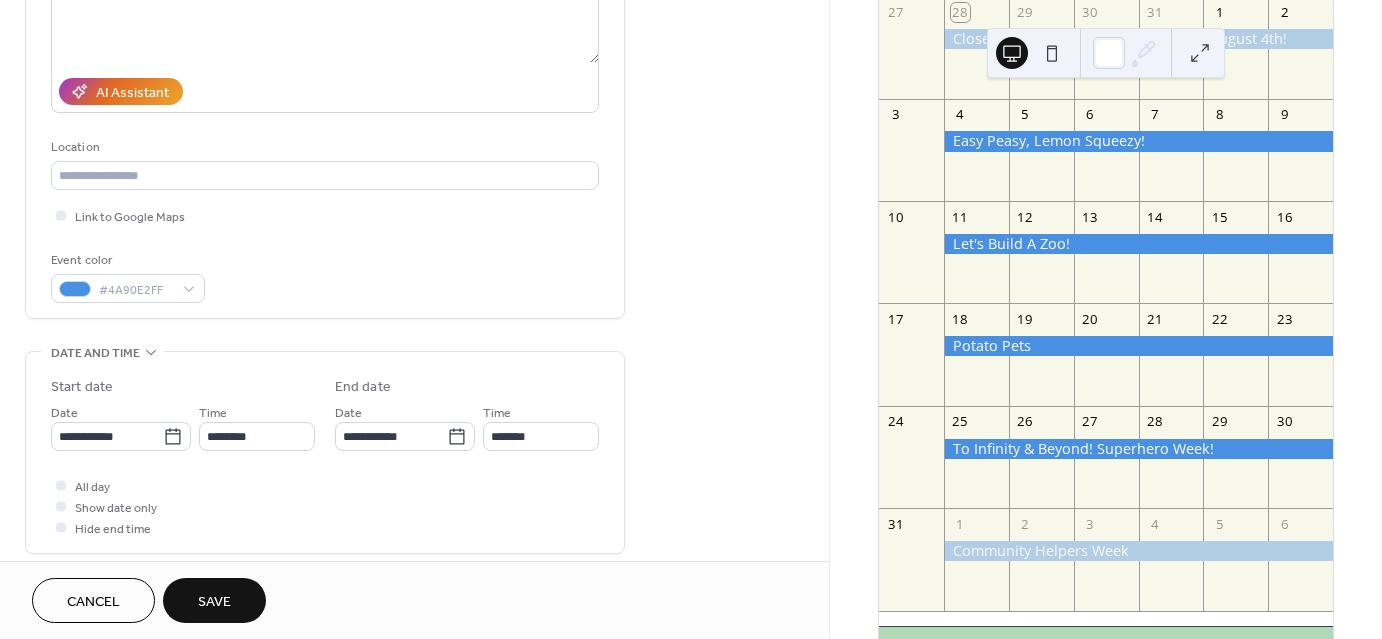 click on "All day Show date only Hide end time" at bounding box center (325, 506) 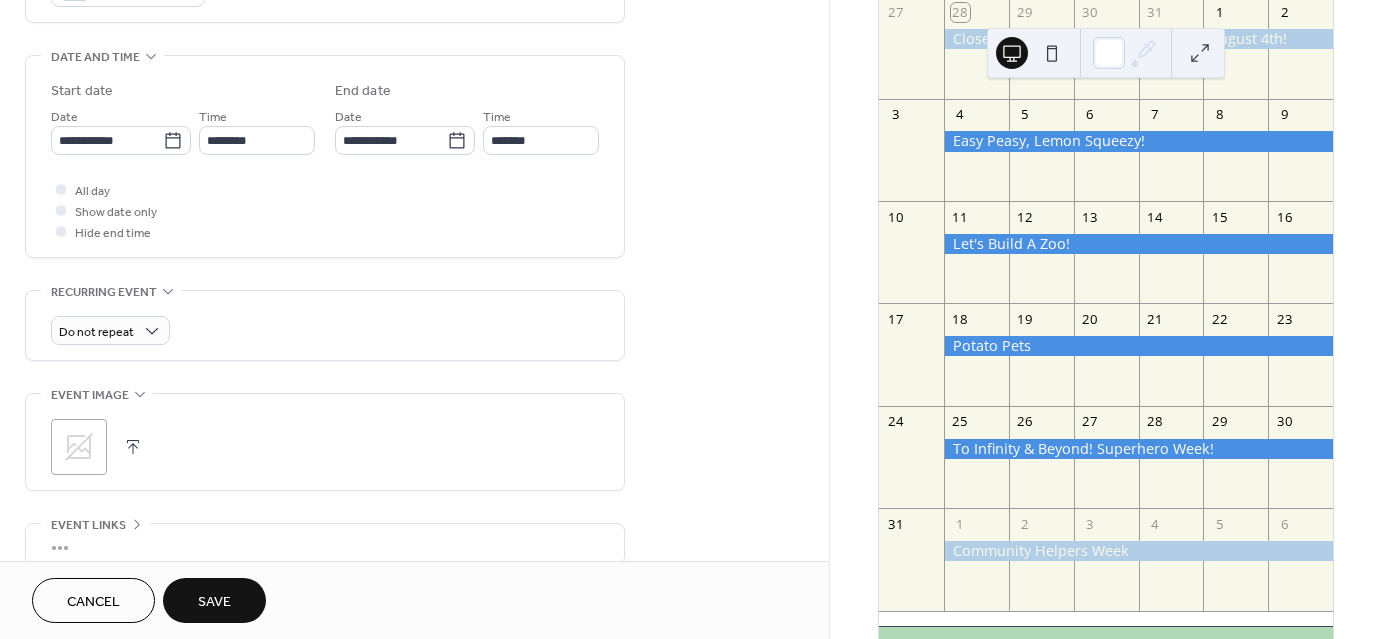 scroll, scrollTop: 600, scrollLeft: 0, axis: vertical 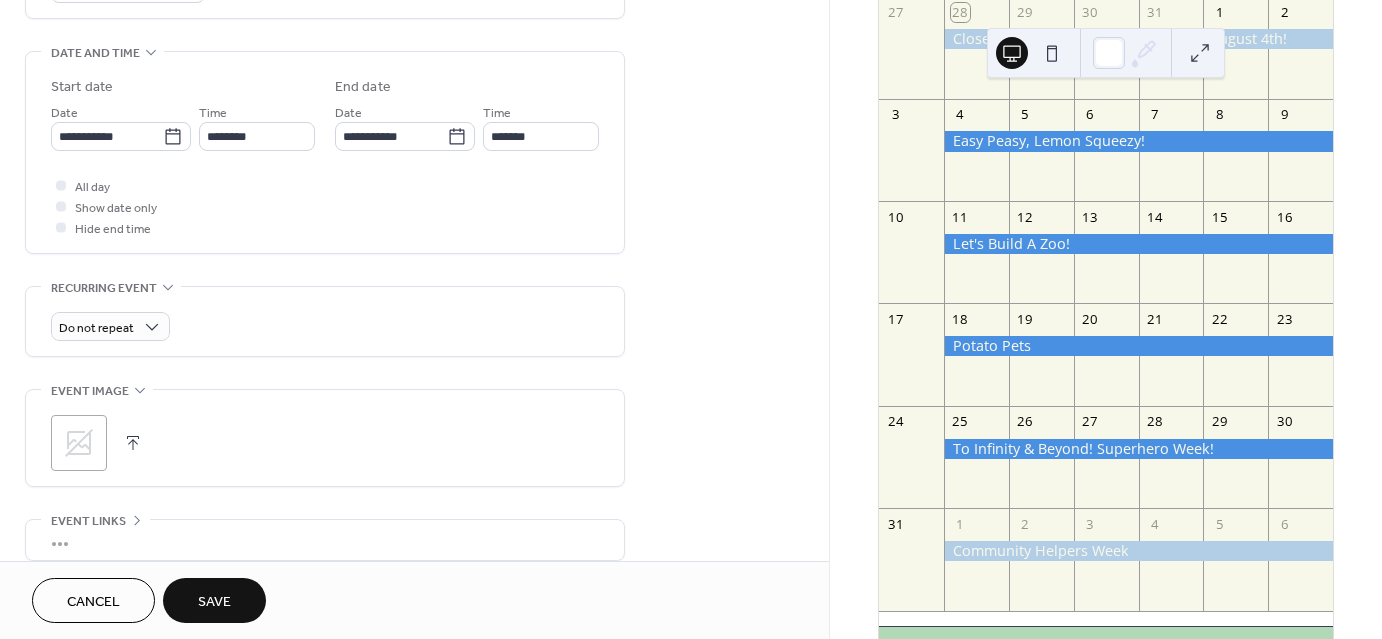 click on ";" at bounding box center [325, 443] 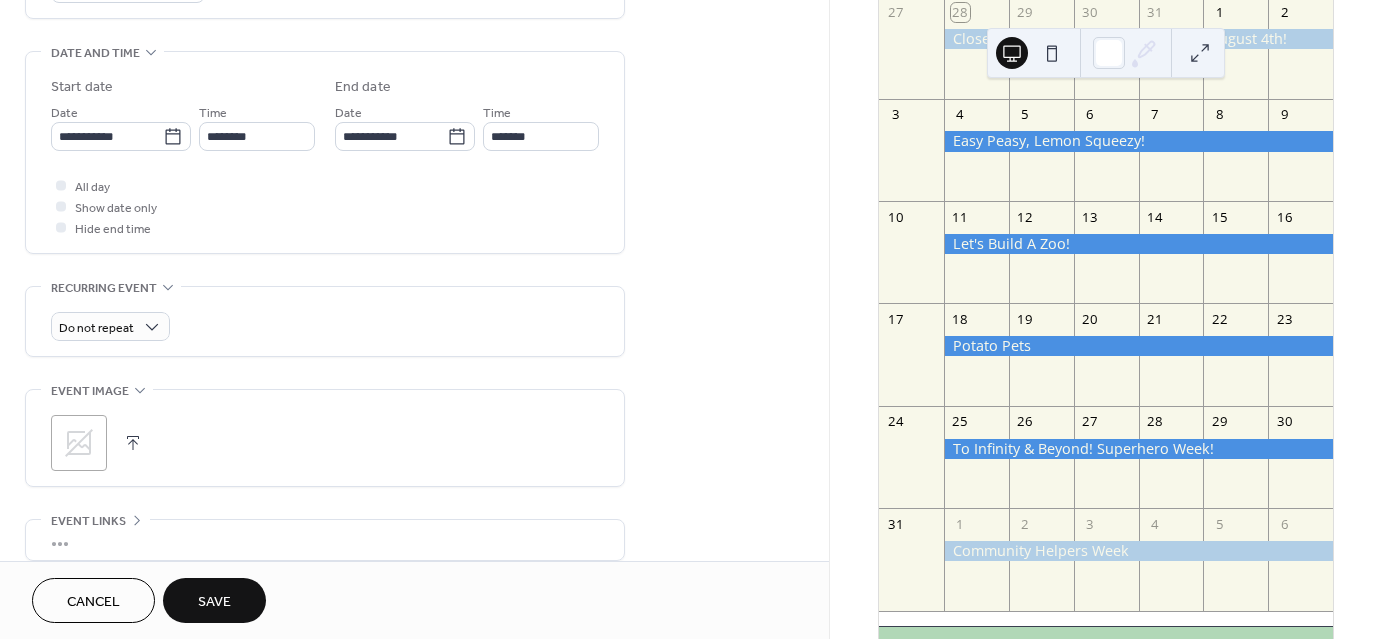 click at bounding box center [133, 443] 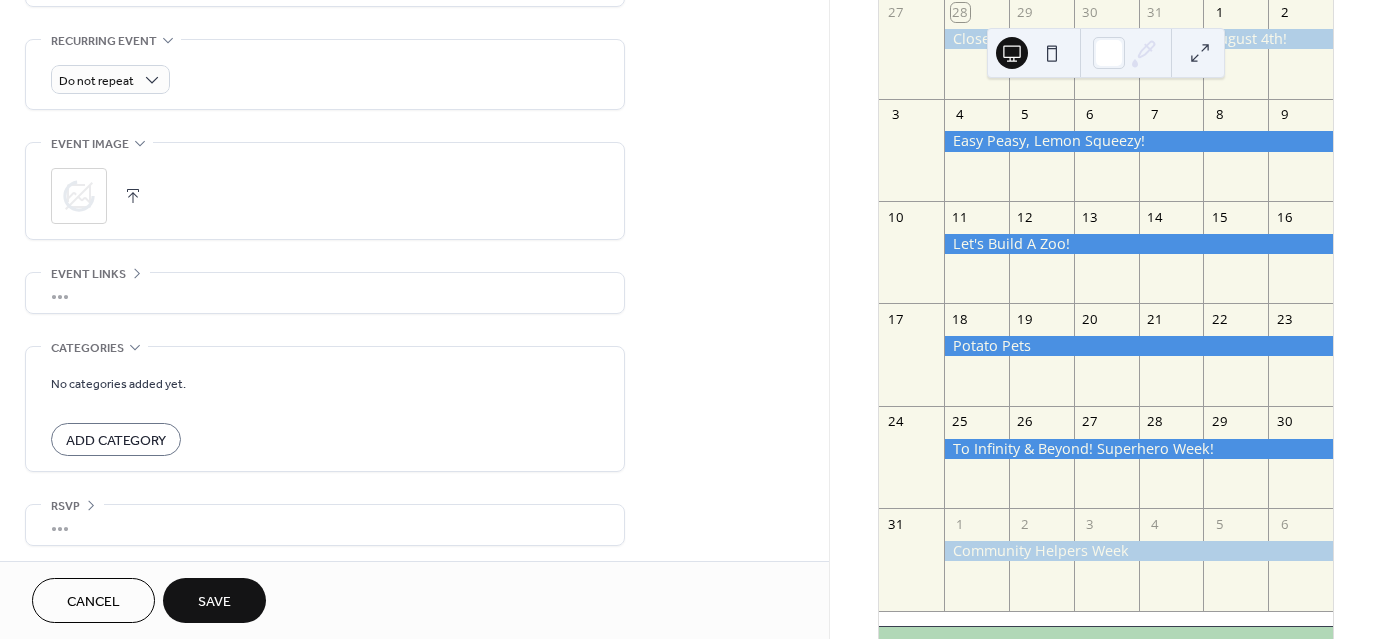 scroll, scrollTop: 849, scrollLeft: 0, axis: vertical 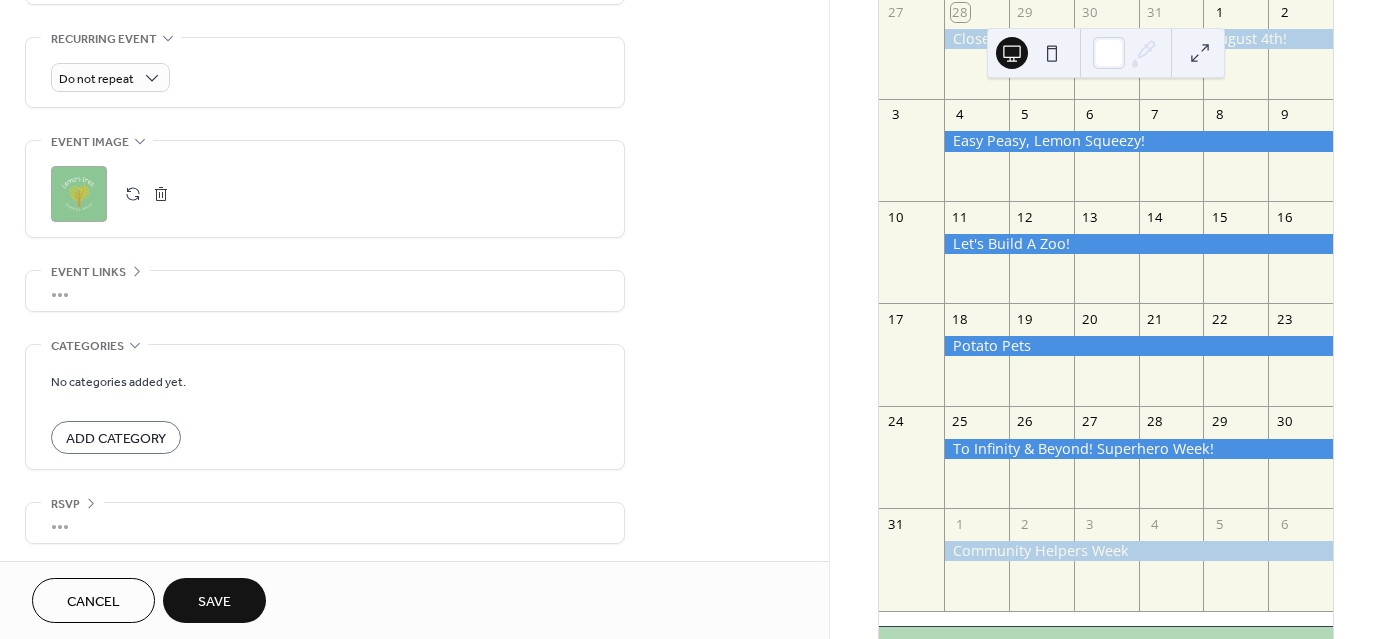 click on "Save" at bounding box center [214, 602] 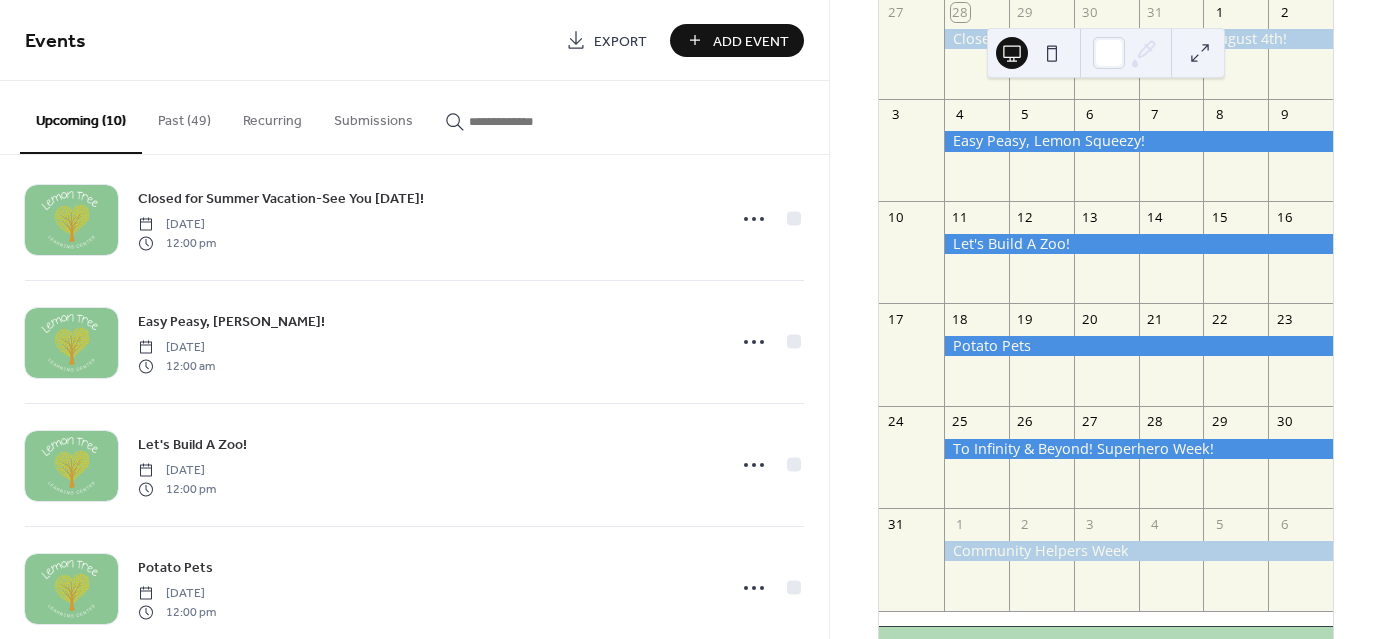 scroll, scrollTop: 0, scrollLeft: 0, axis: both 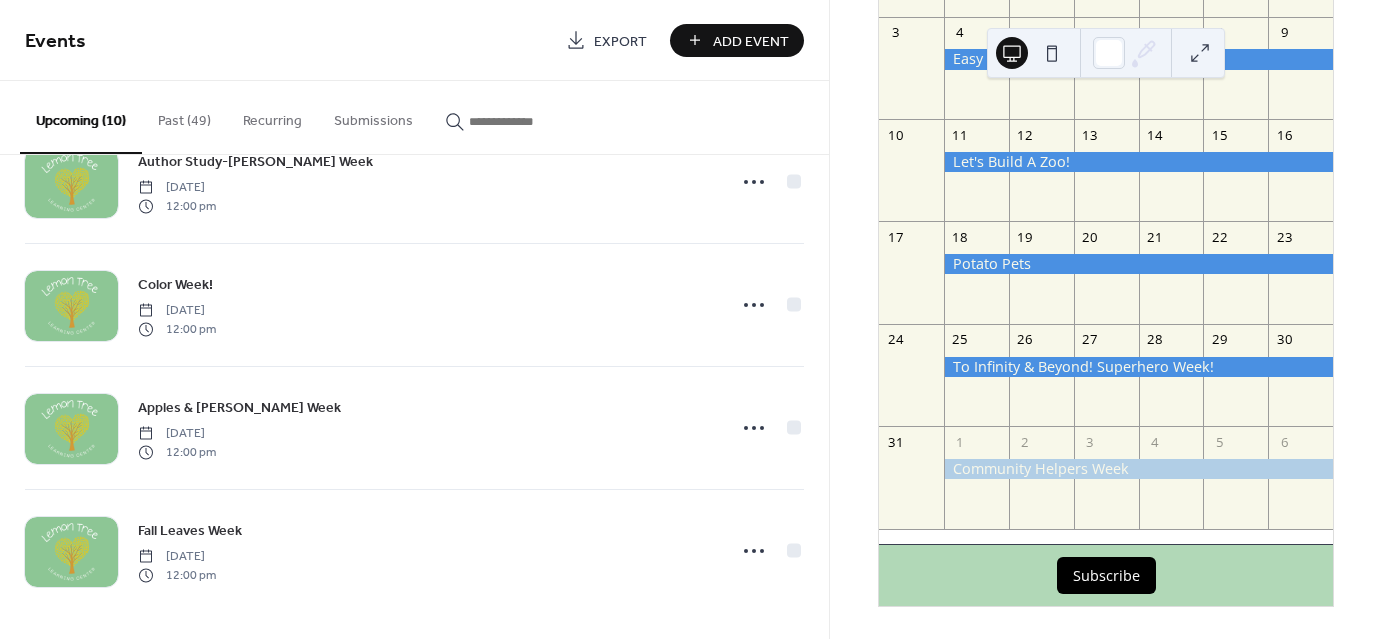 click on "Add Event" at bounding box center (737, 40) 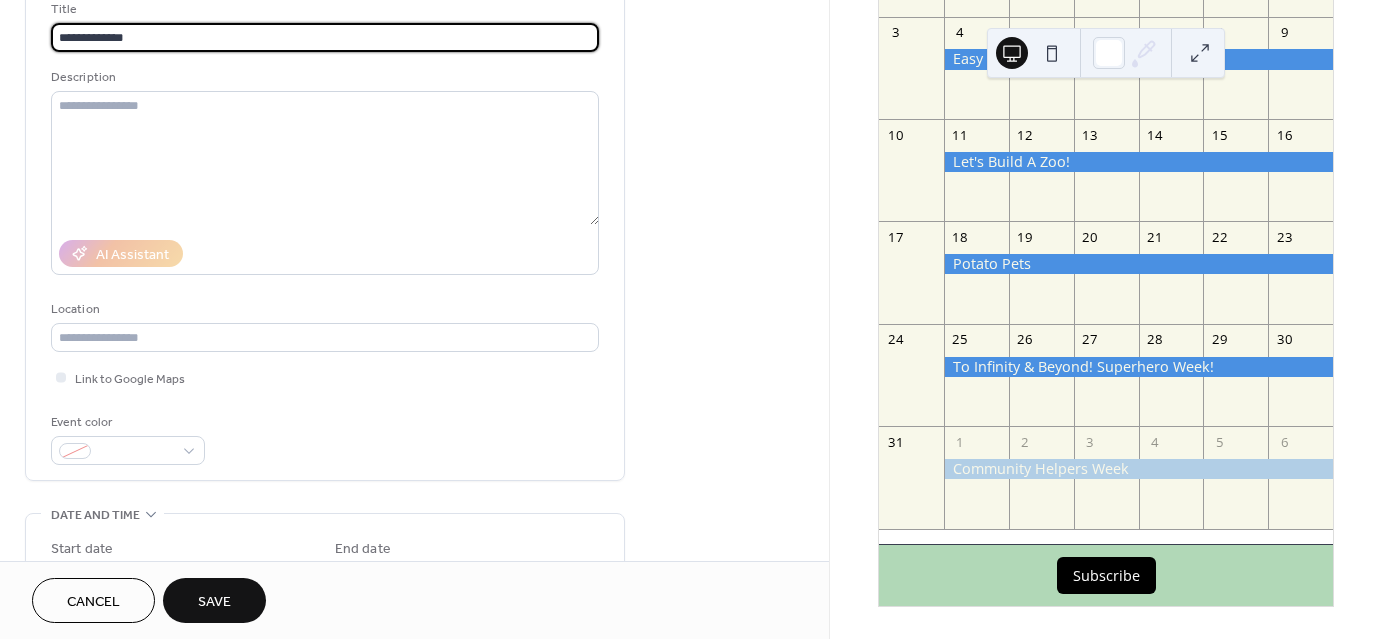 scroll, scrollTop: 200, scrollLeft: 0, axis: vertical 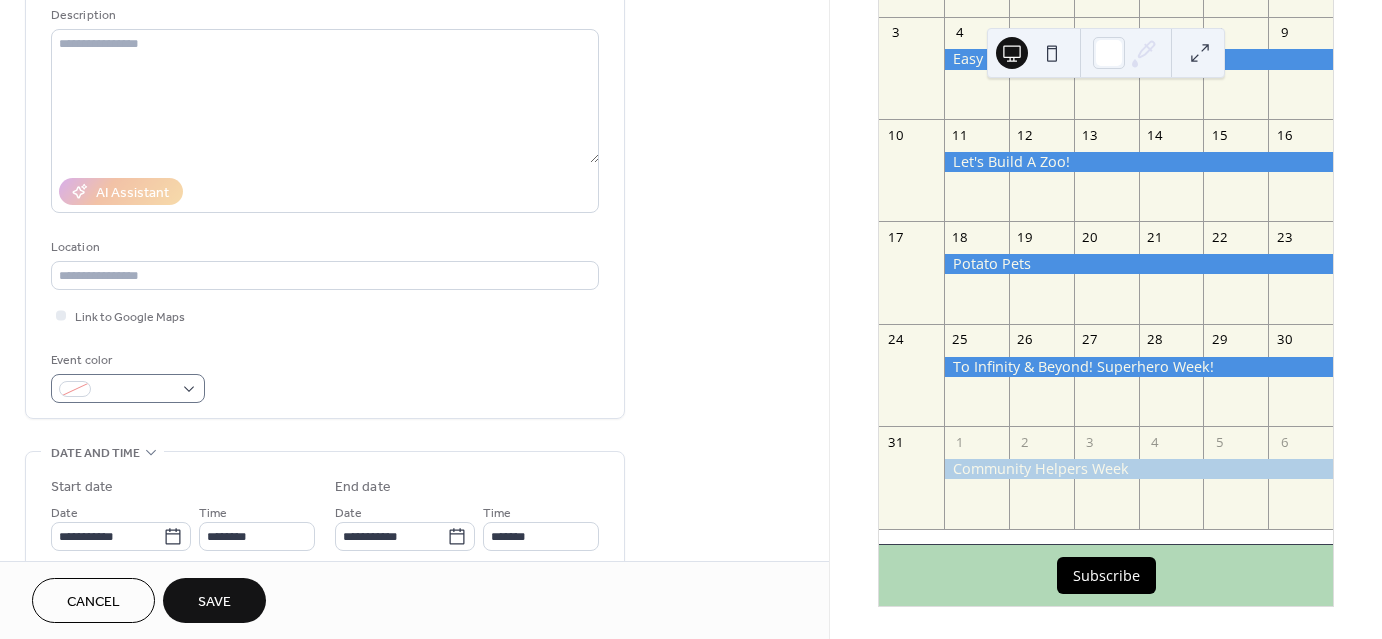 type on "**********" 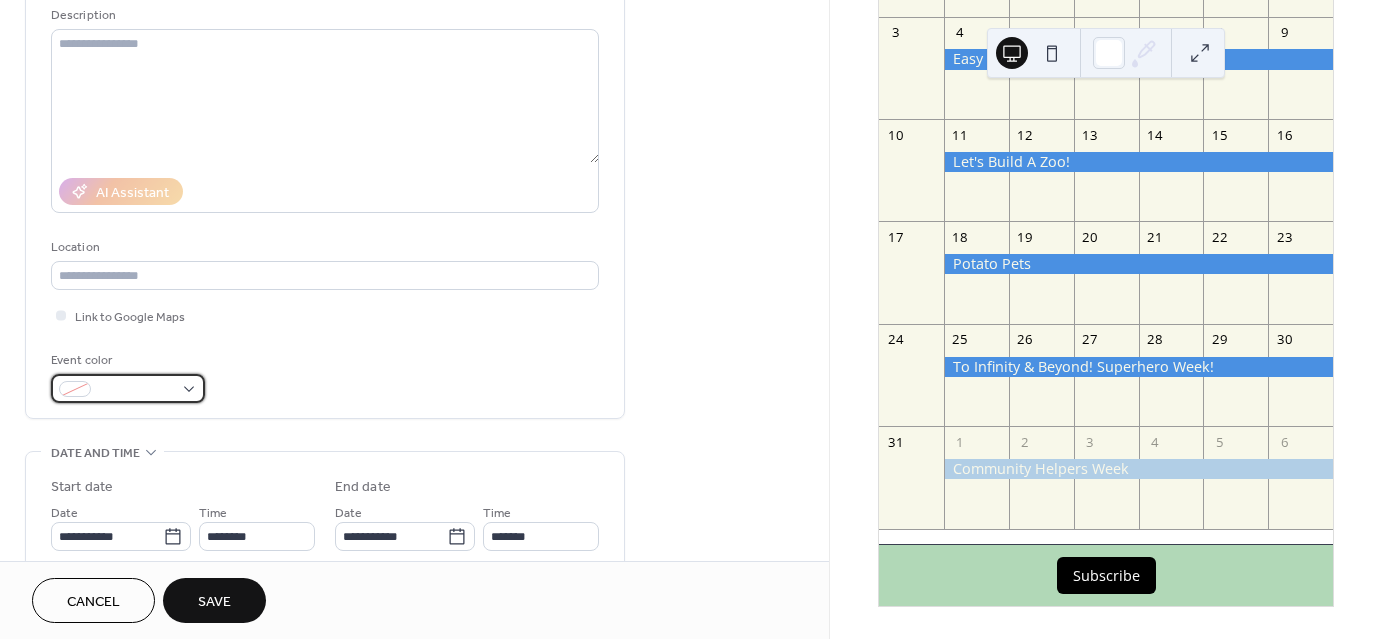 click at bounding box center [128, 388] 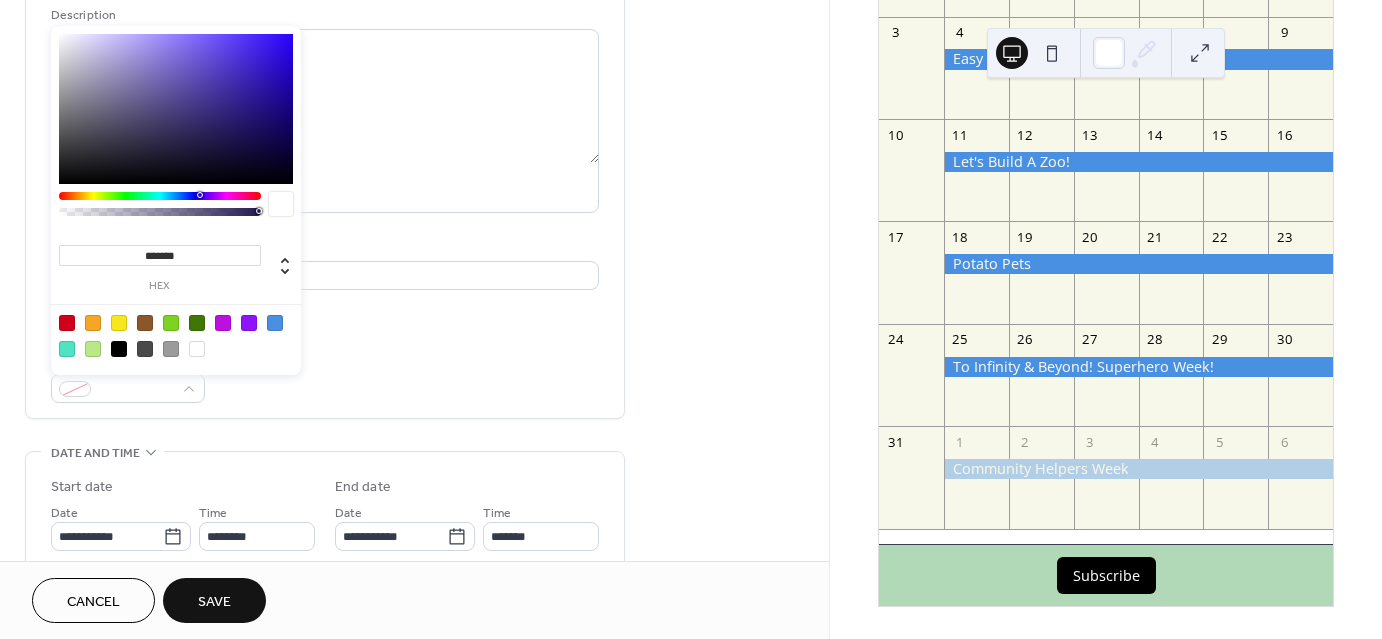 click at bounding box center [176, 335] 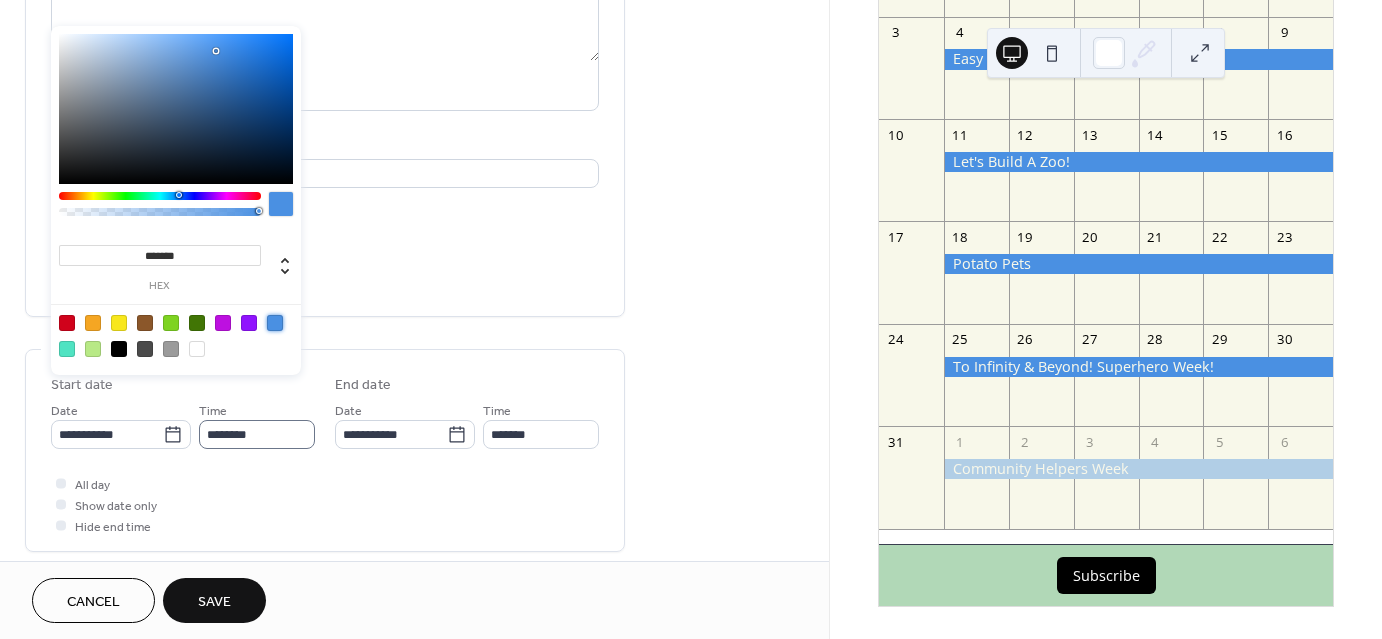 scroll, scrollTop: 300, scrollLeft: 0, axis: vertical 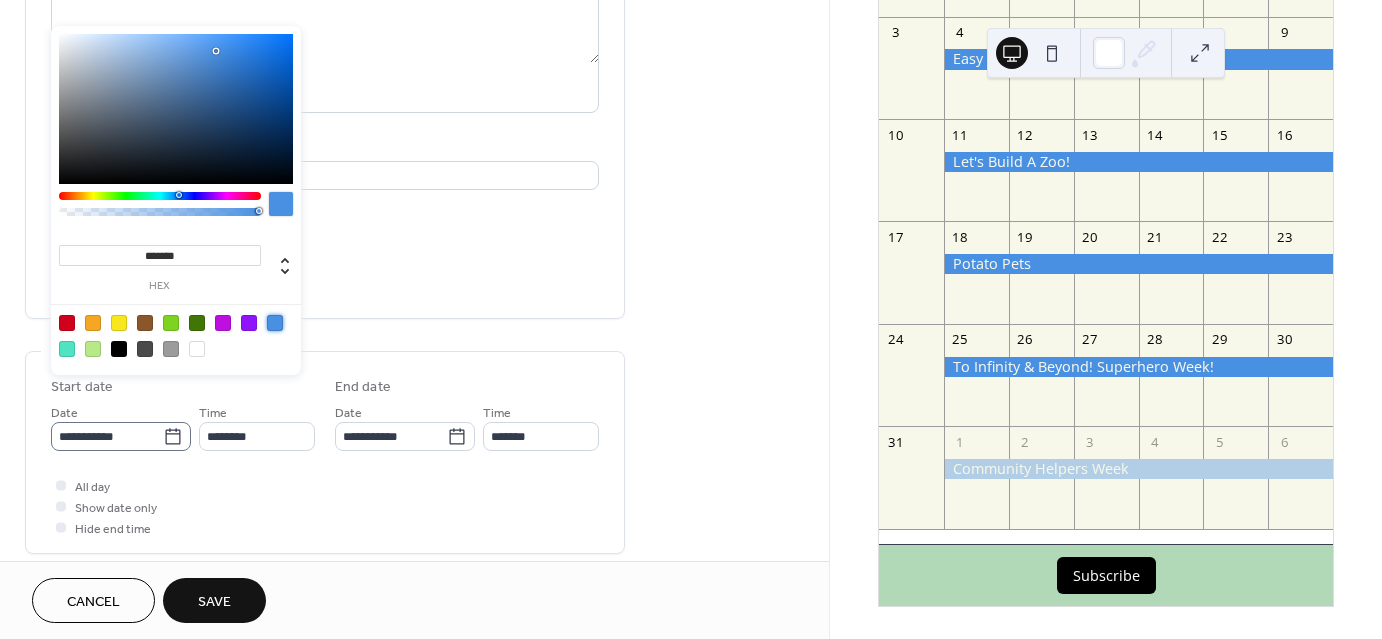 click 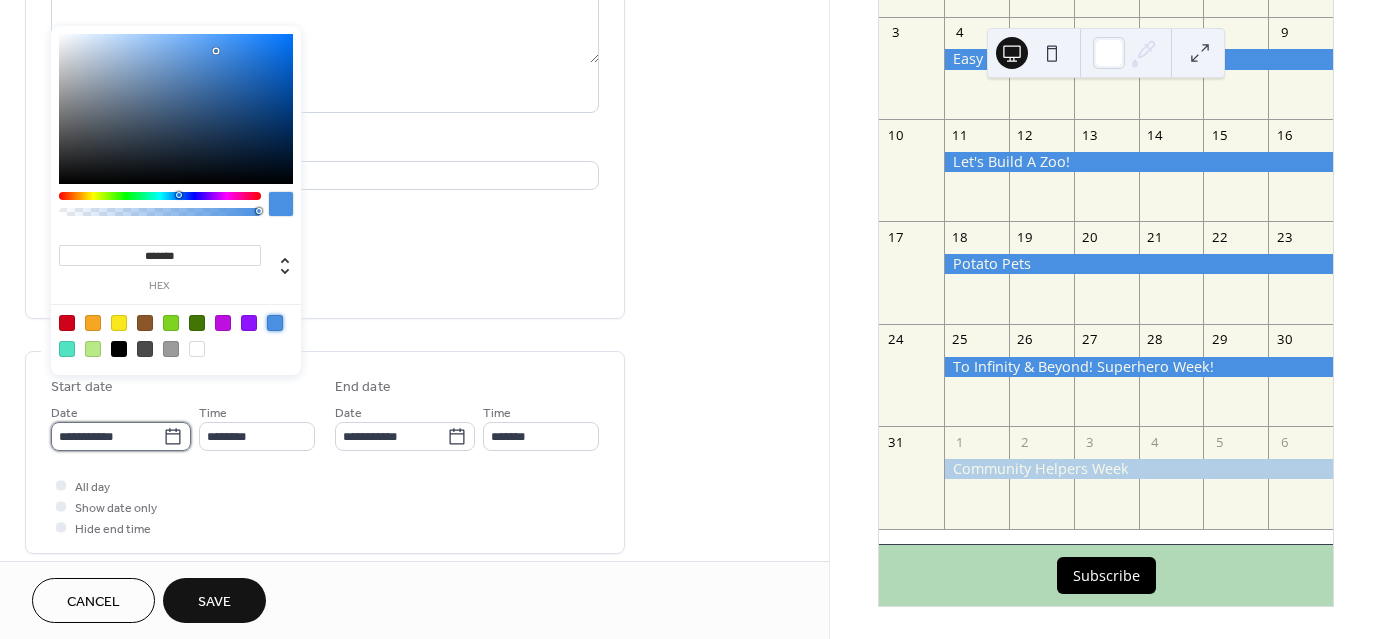 click on "**********" at bounding box center [107, 436] 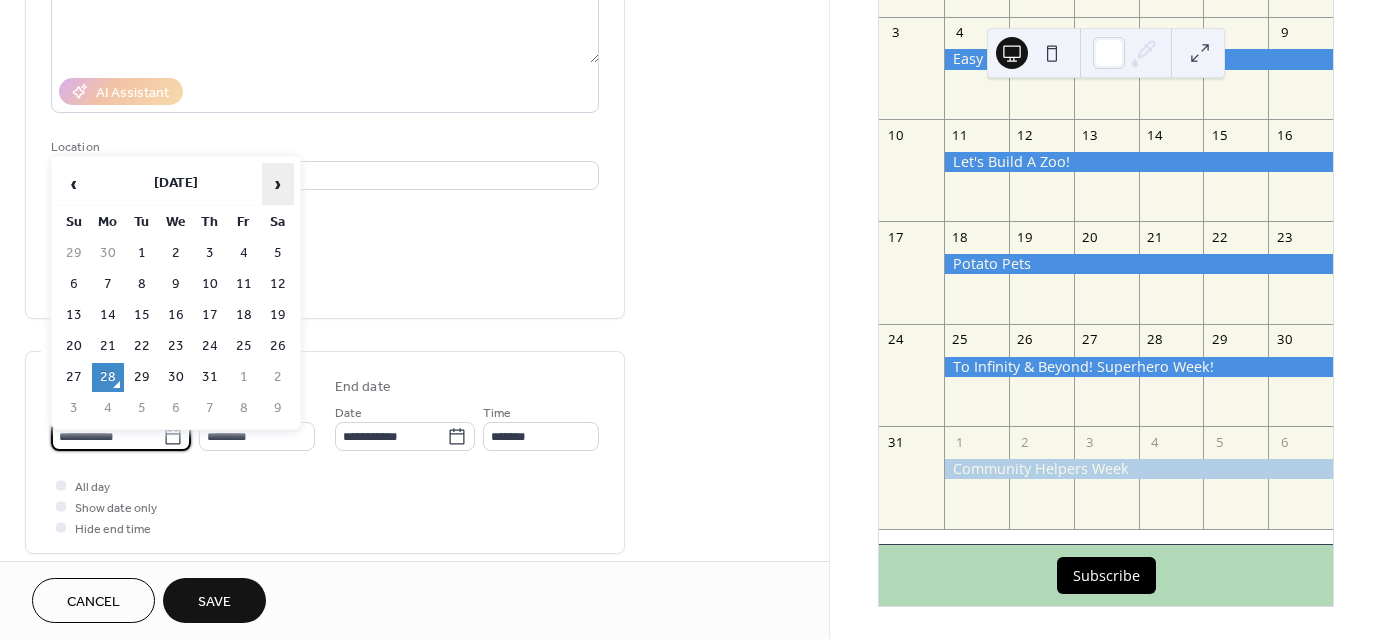 click on "›" at bounding box center [278, 184] 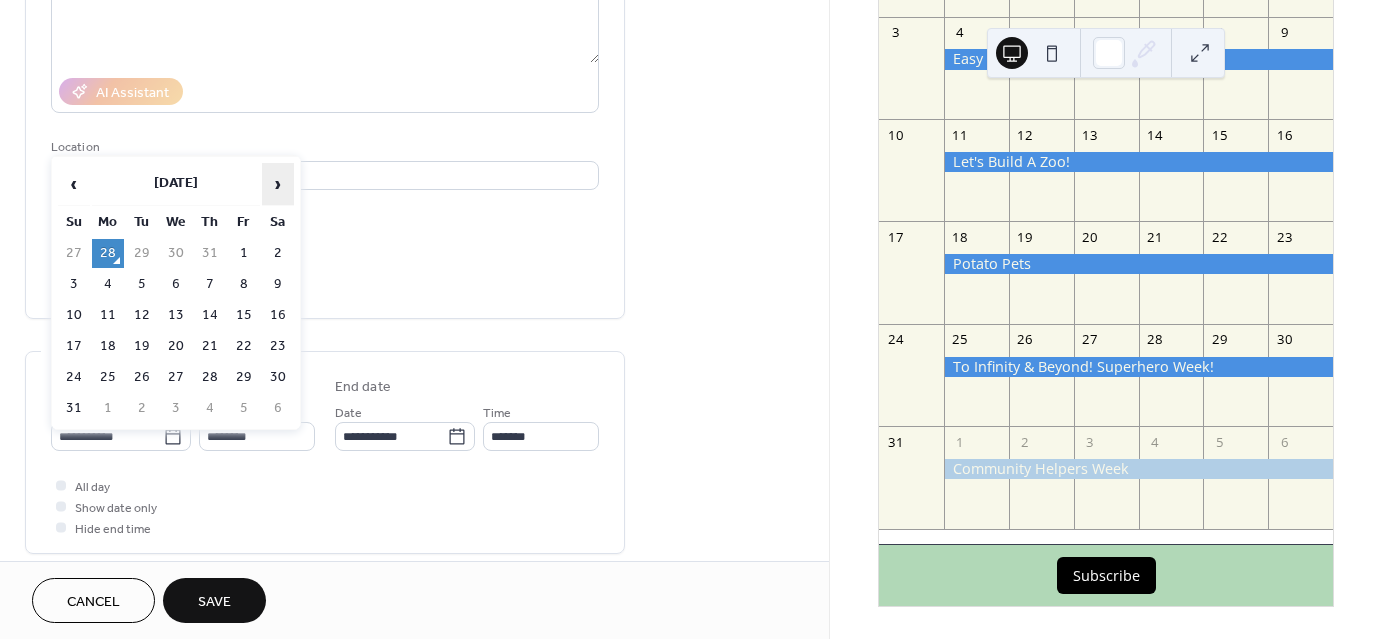 click on "›" at bounding box center (278, 184) 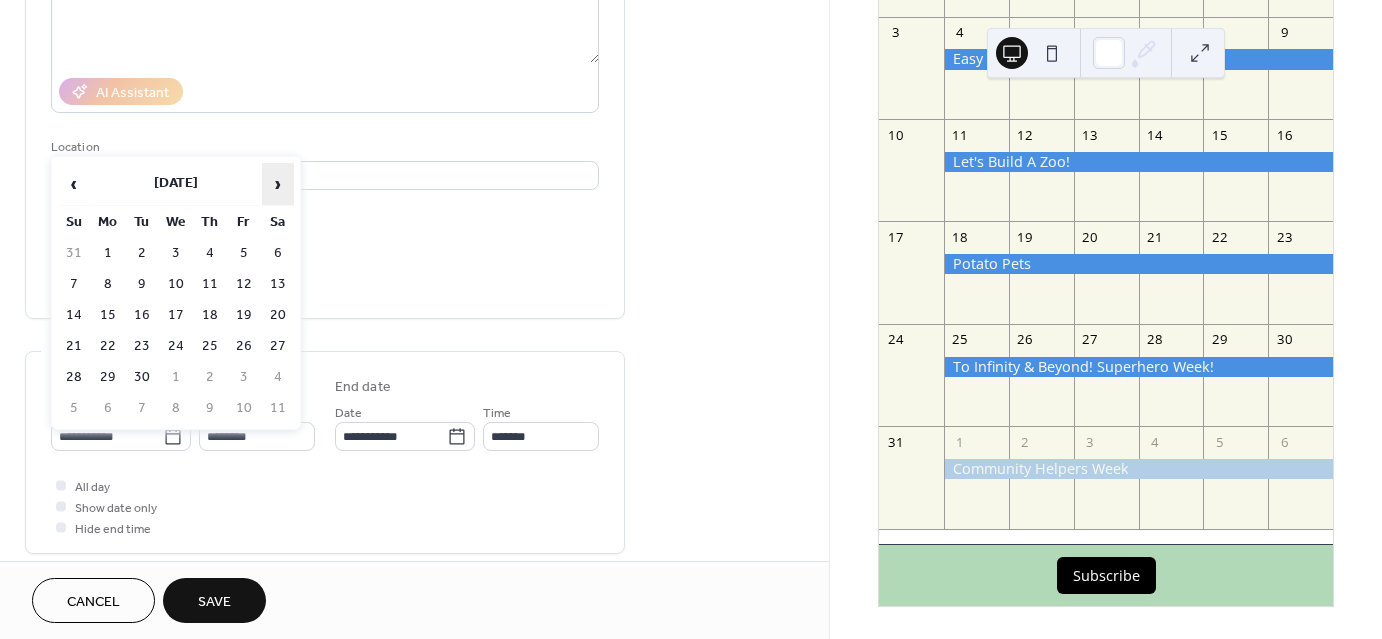 click on "›" at bounding box center (278, 184) 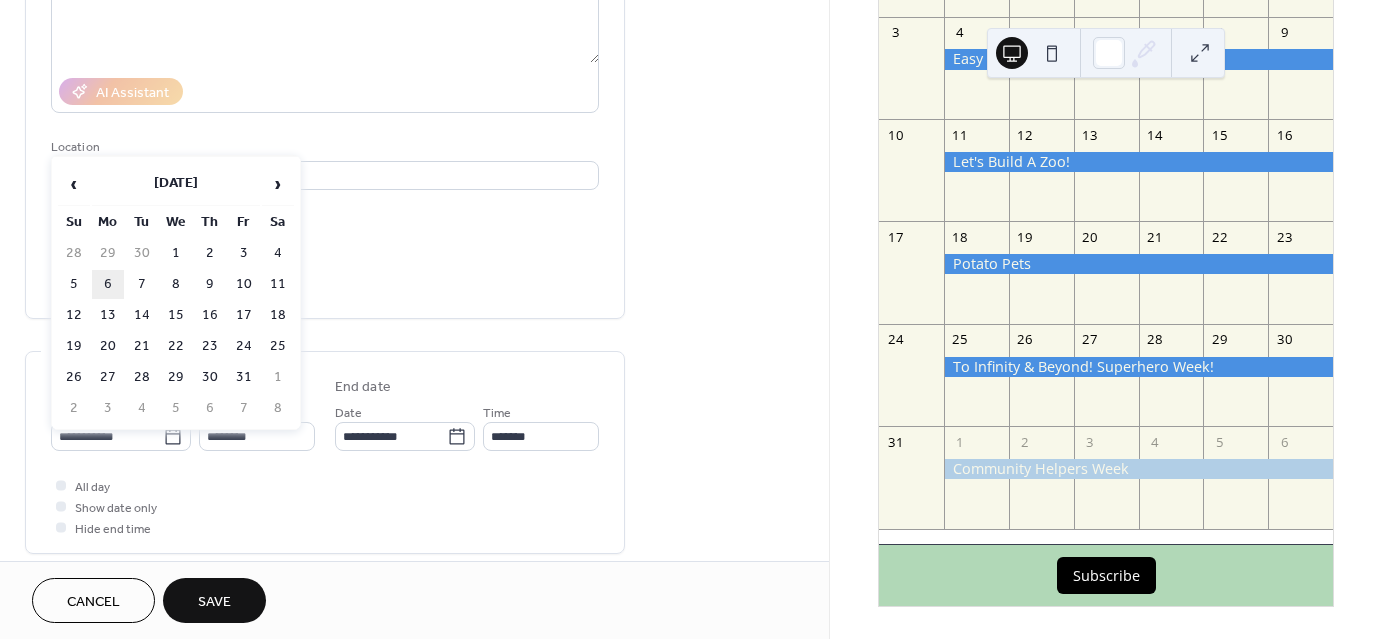 click on "6" at bounding box center (108, 284) 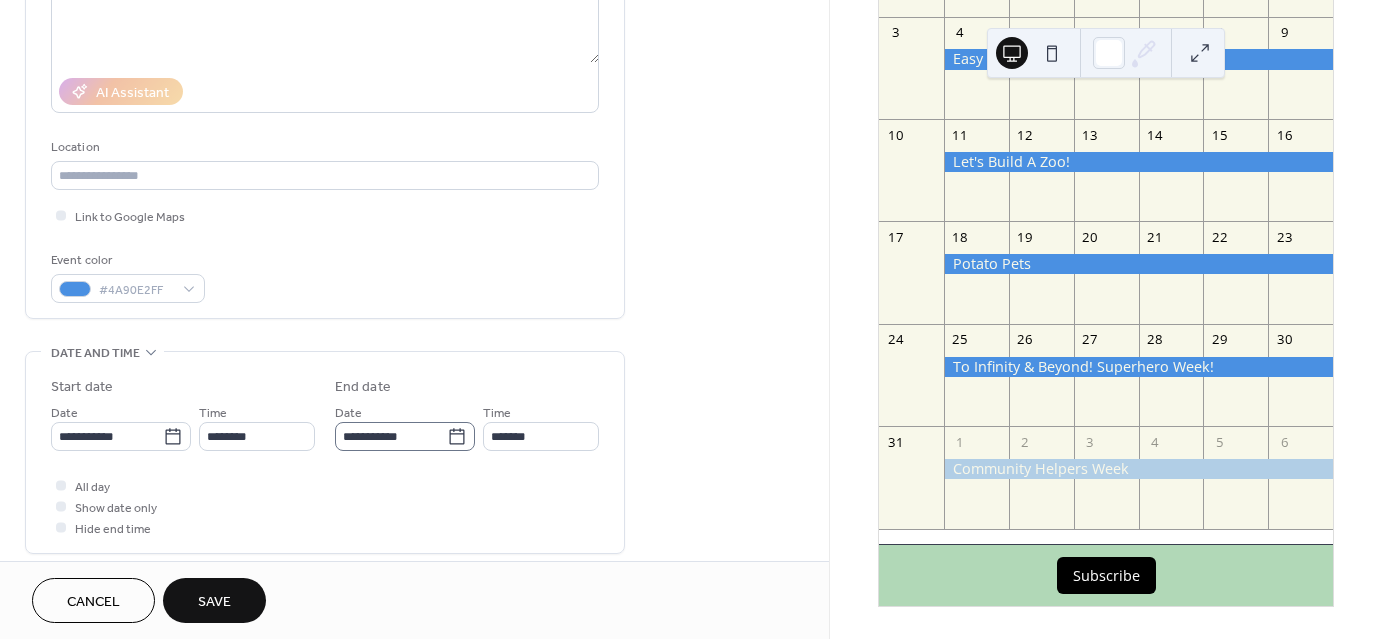 click 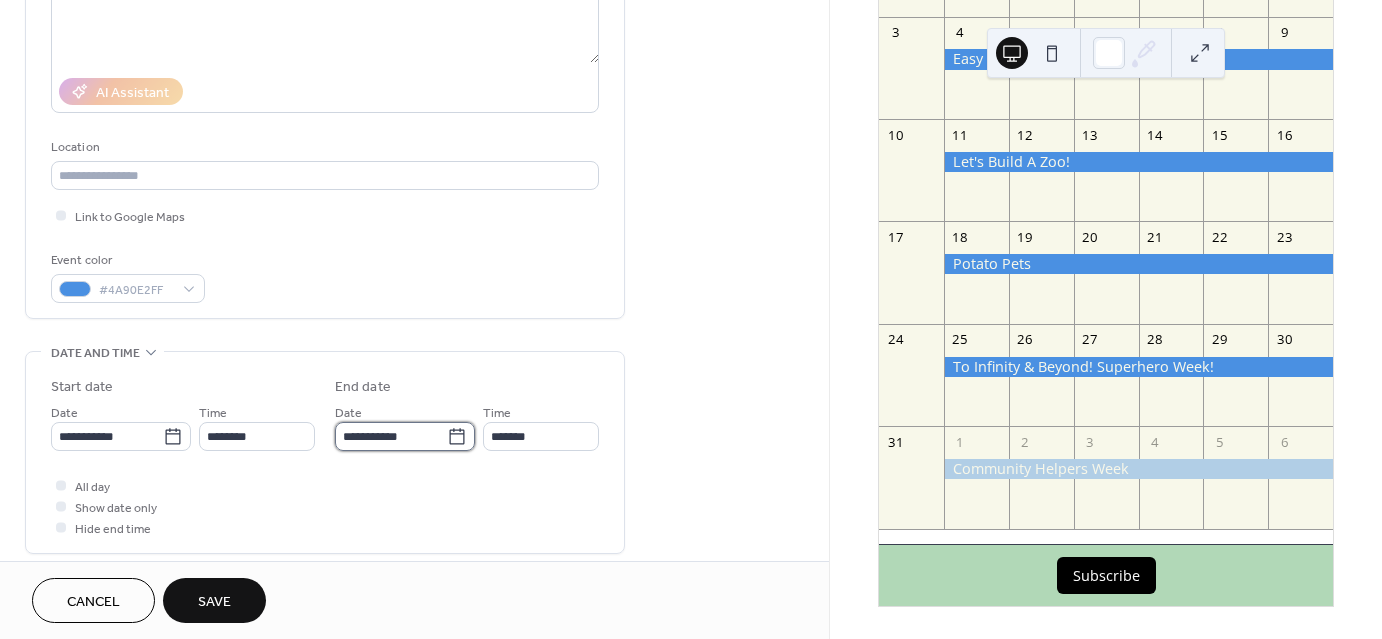 click on "**********" at bounding box center [391, 436] 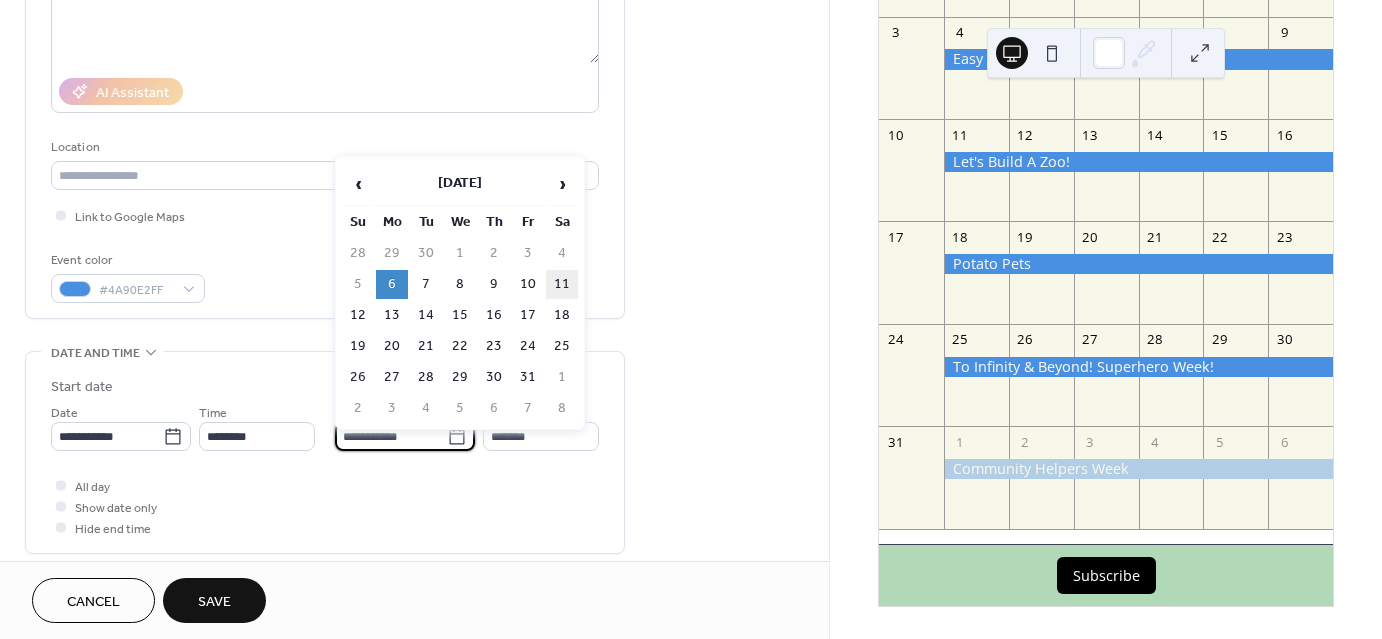 click on "11" at bounding box center [562, 284] 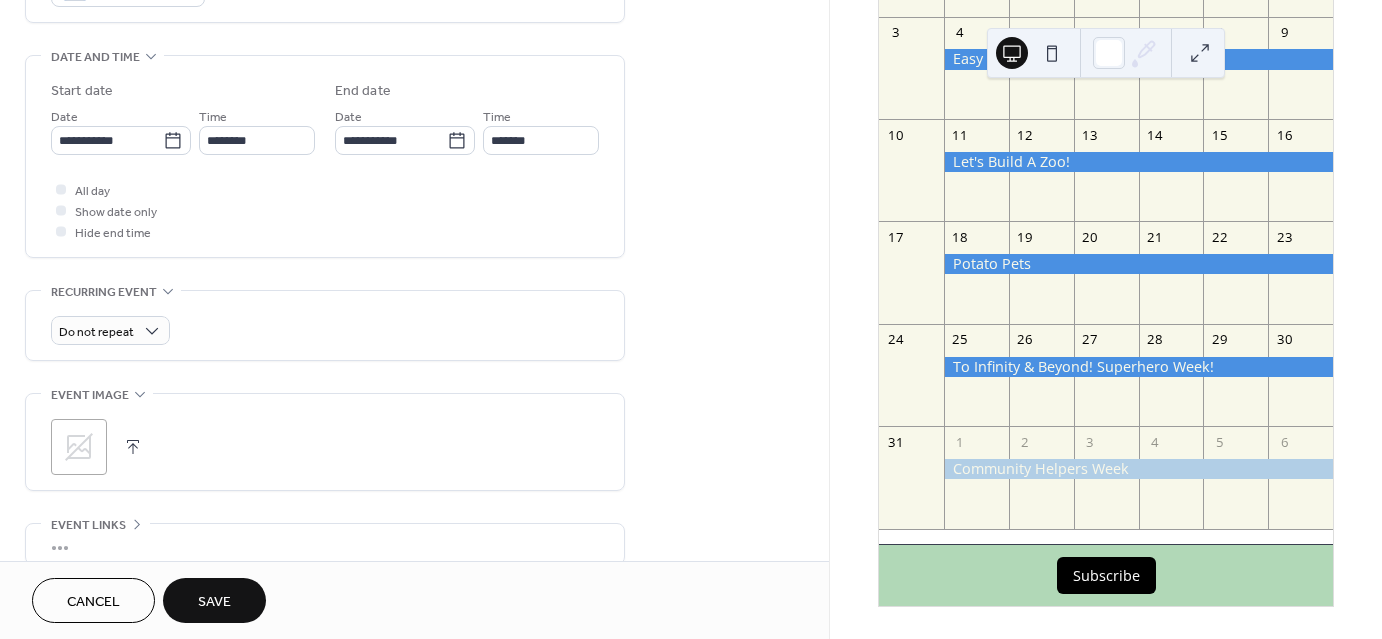 scroll, scrollTop: 600, scrollLeft: 0, axis: vertical 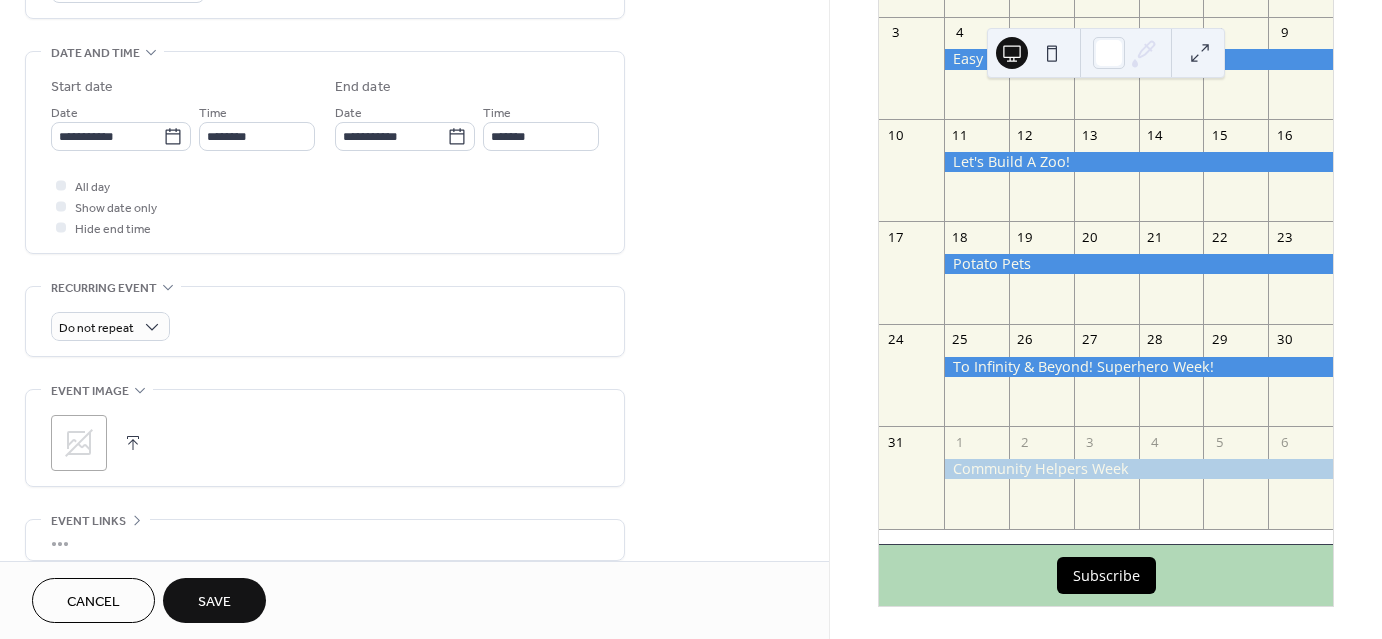 click at bounding box center (133, 443) 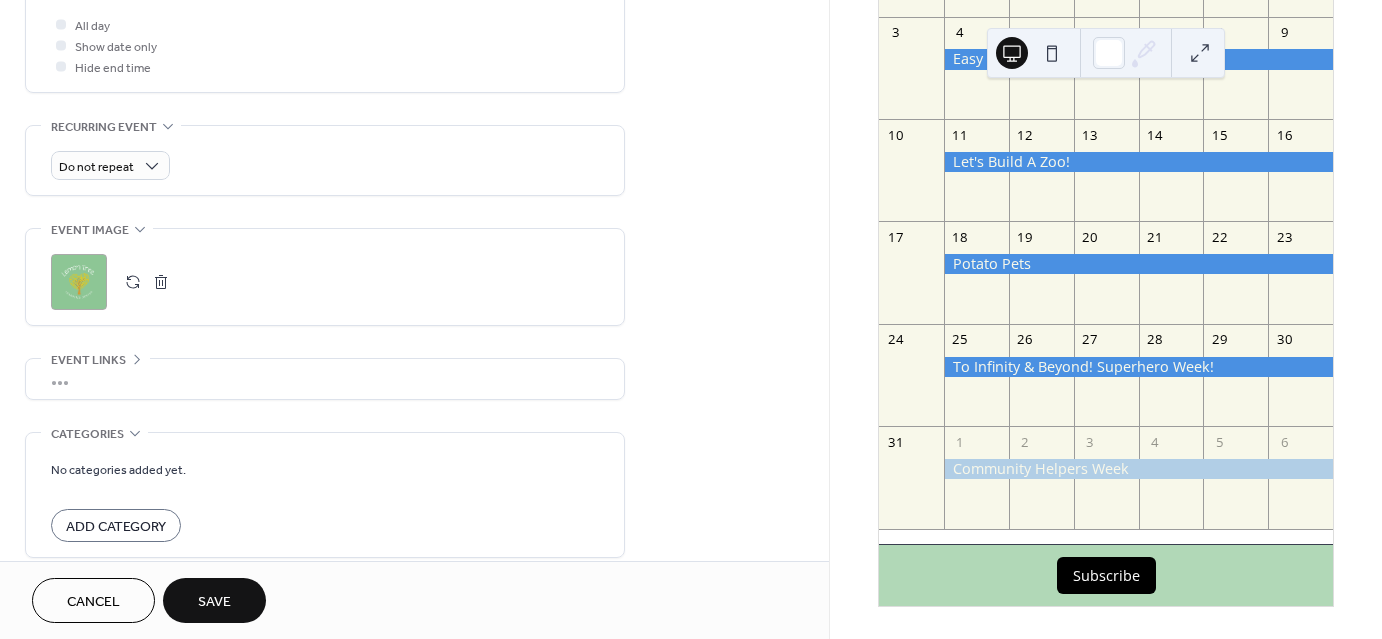 scroll, scrollTop: 849, scrollLeft: 0, axis: vertical 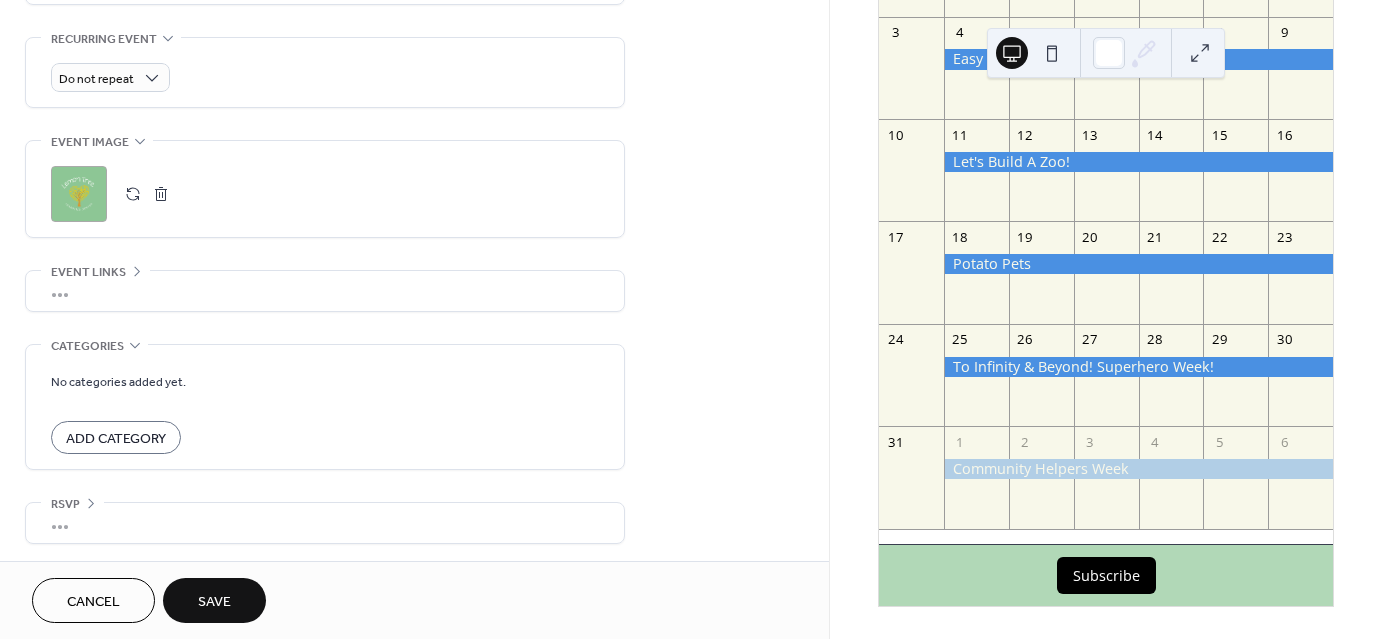 click on "Save" at bounding box center [214, 600] 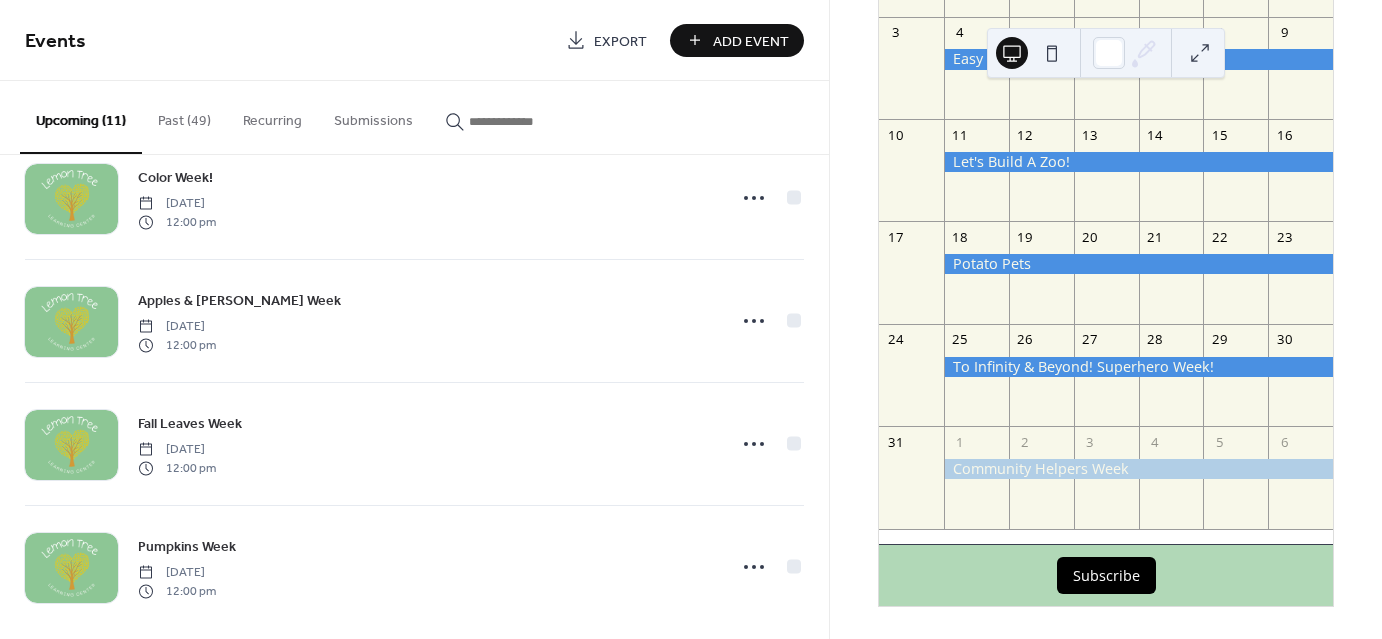 scroll, scrollTop: 924, scrollLeft: 0, axis: vertical 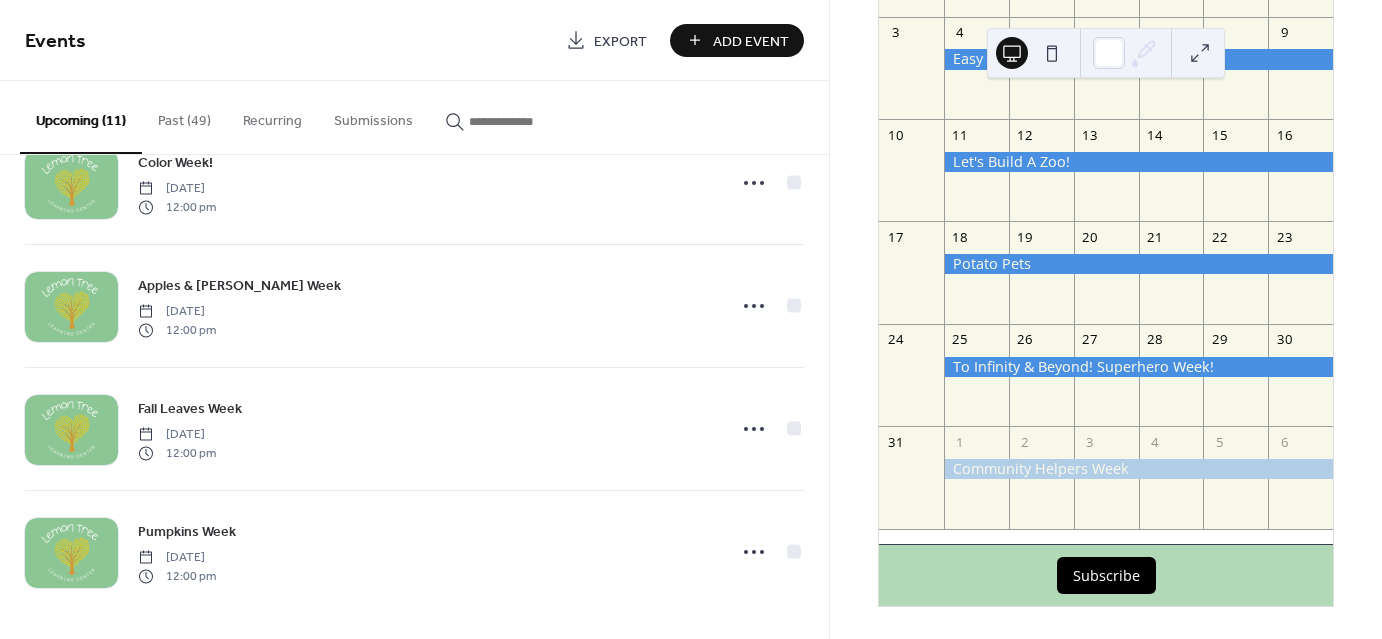 click on "Add Event" at bounding box center [737, 40] 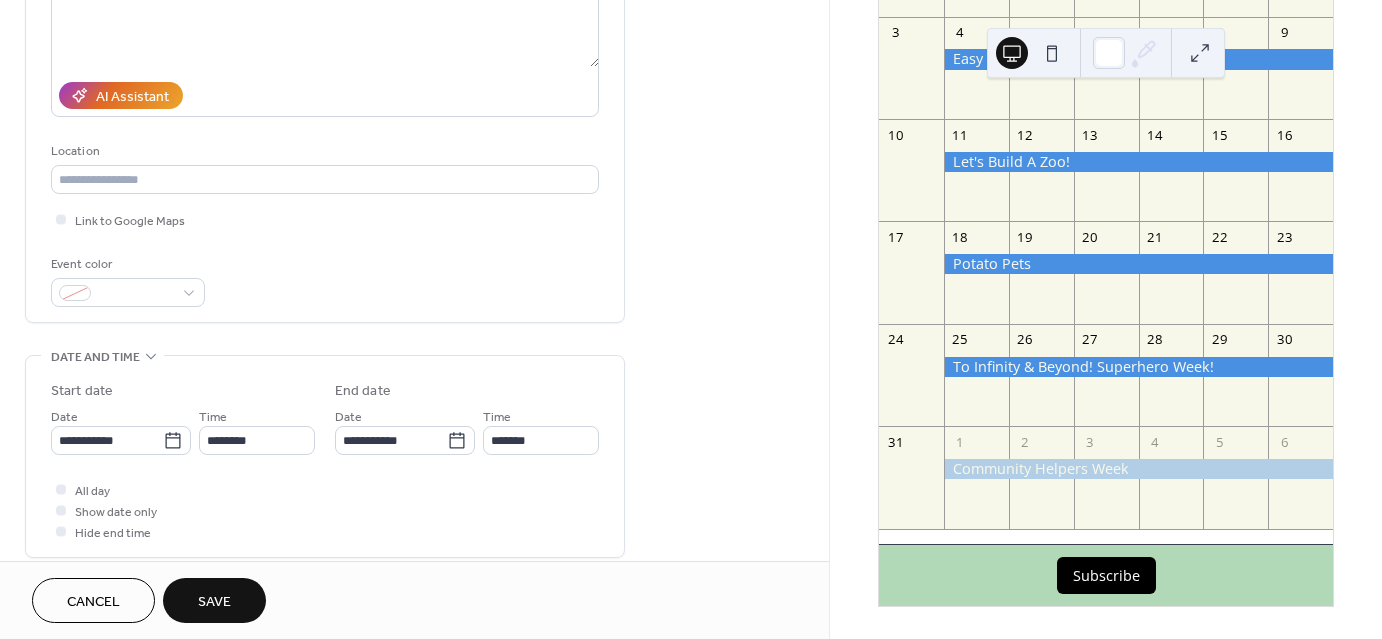 scroll, scrollTop: 300, scrollLeft: 0, axis: vertical 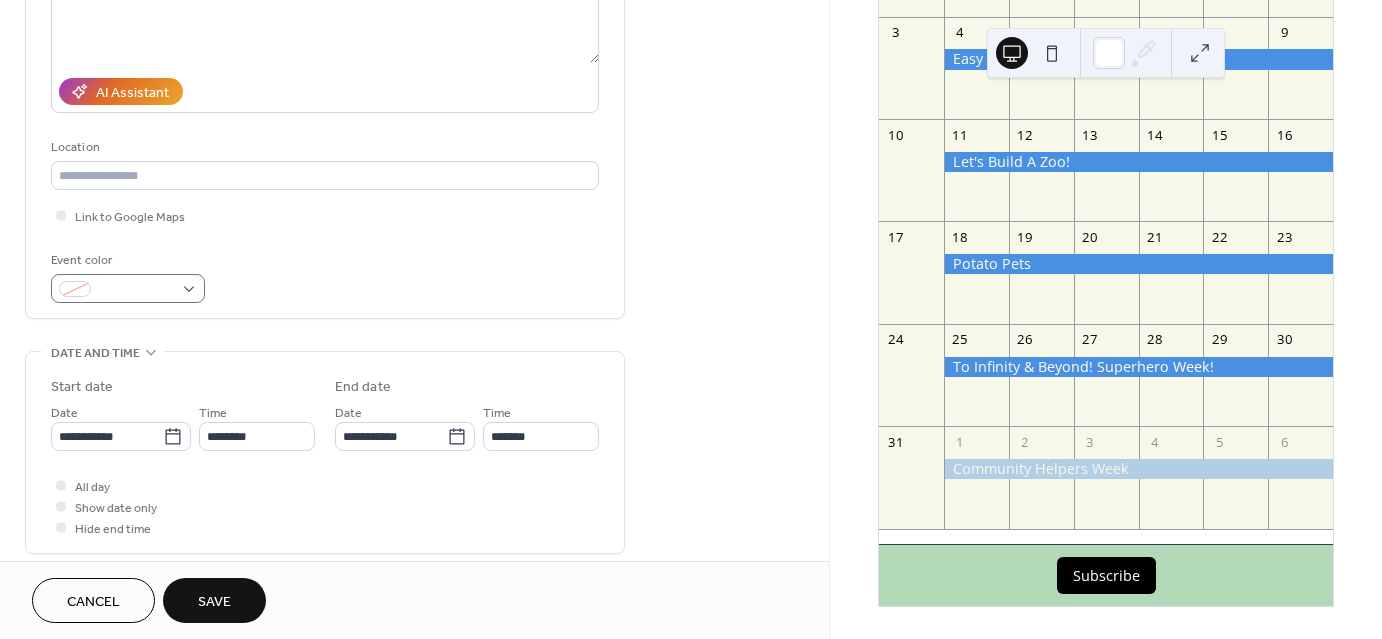 type on "**********" 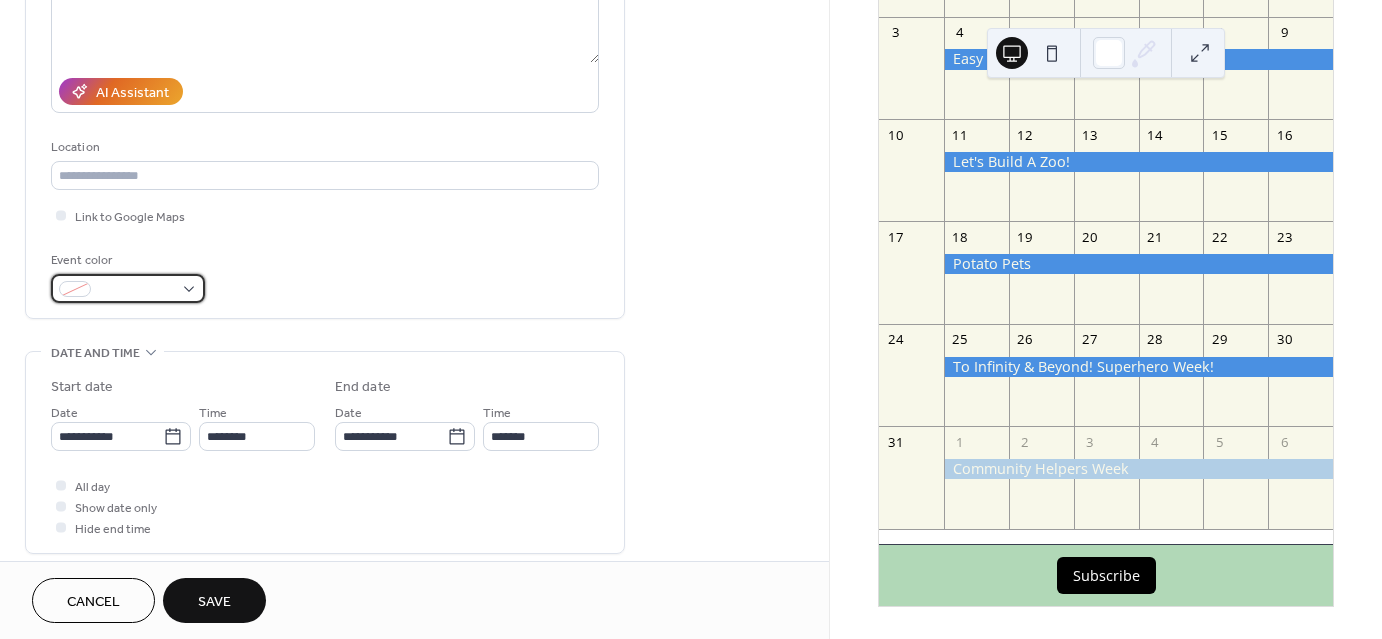 click at bounding box center (128, 288) 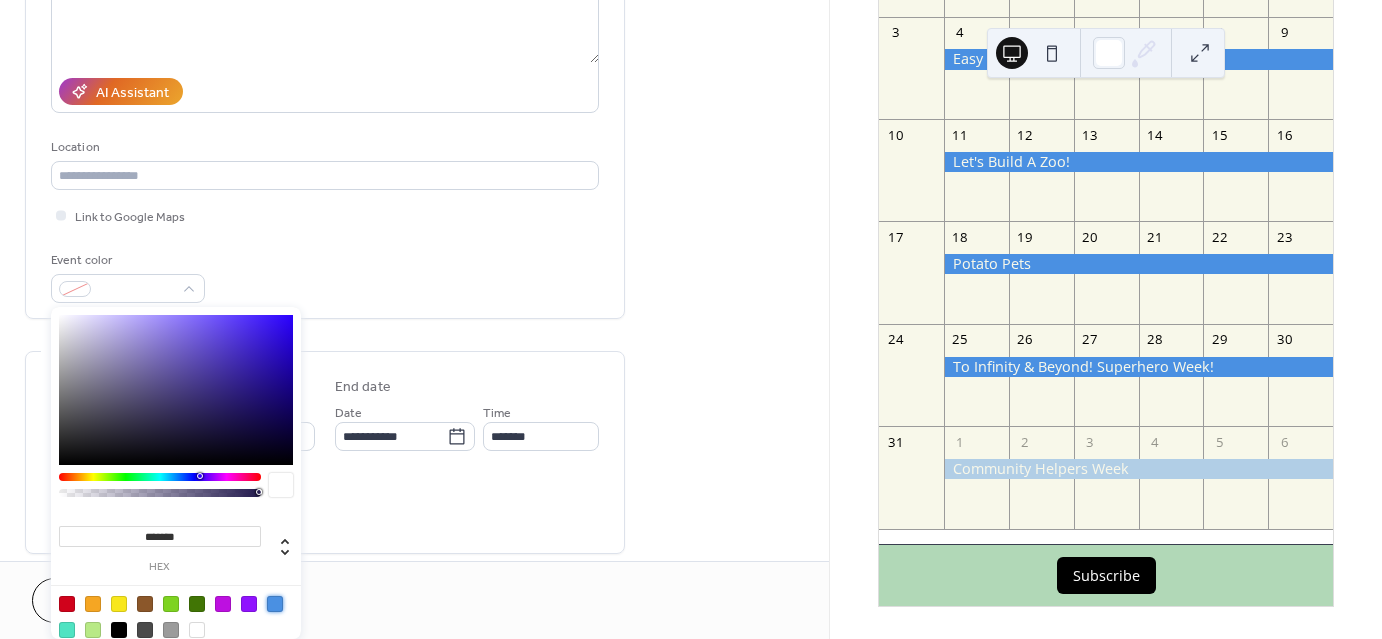 click at bounding box center (275, 604) 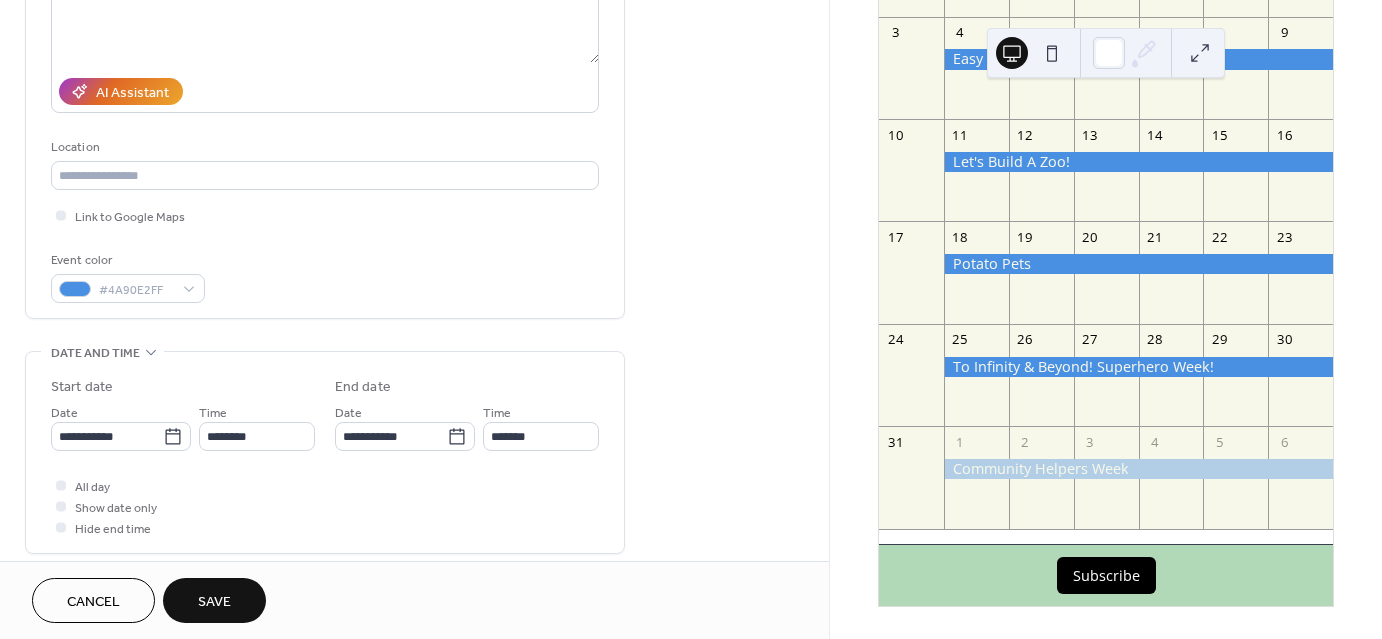 click on "All day Show date only Hide end time" at bounding box center [325, 506] 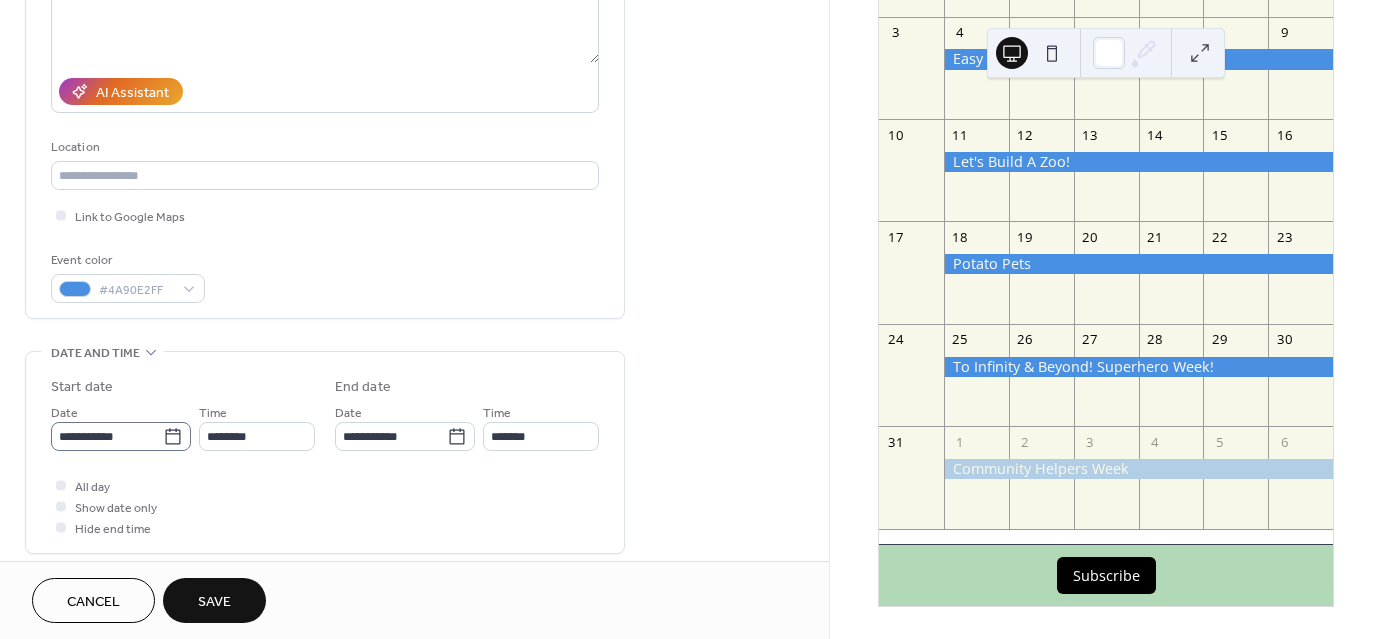 click 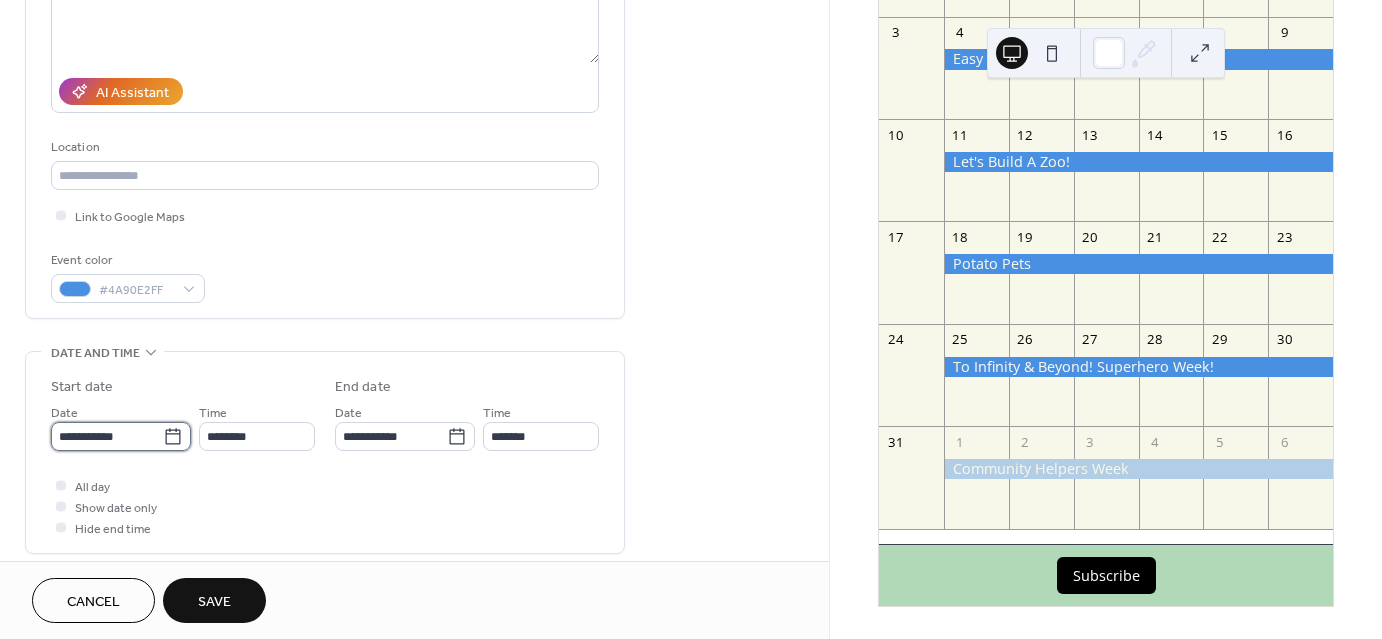 click on "**********" at bounding box center [107, 436] 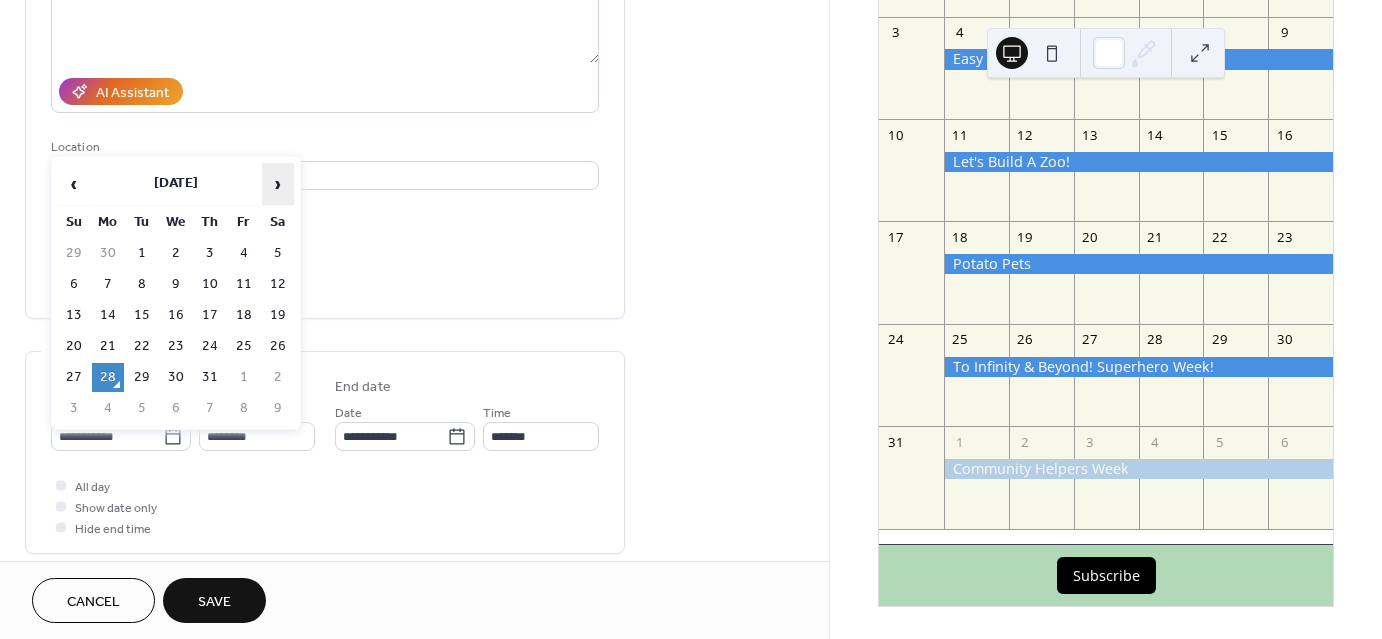 click on "›" at bounding box center [278, 184] 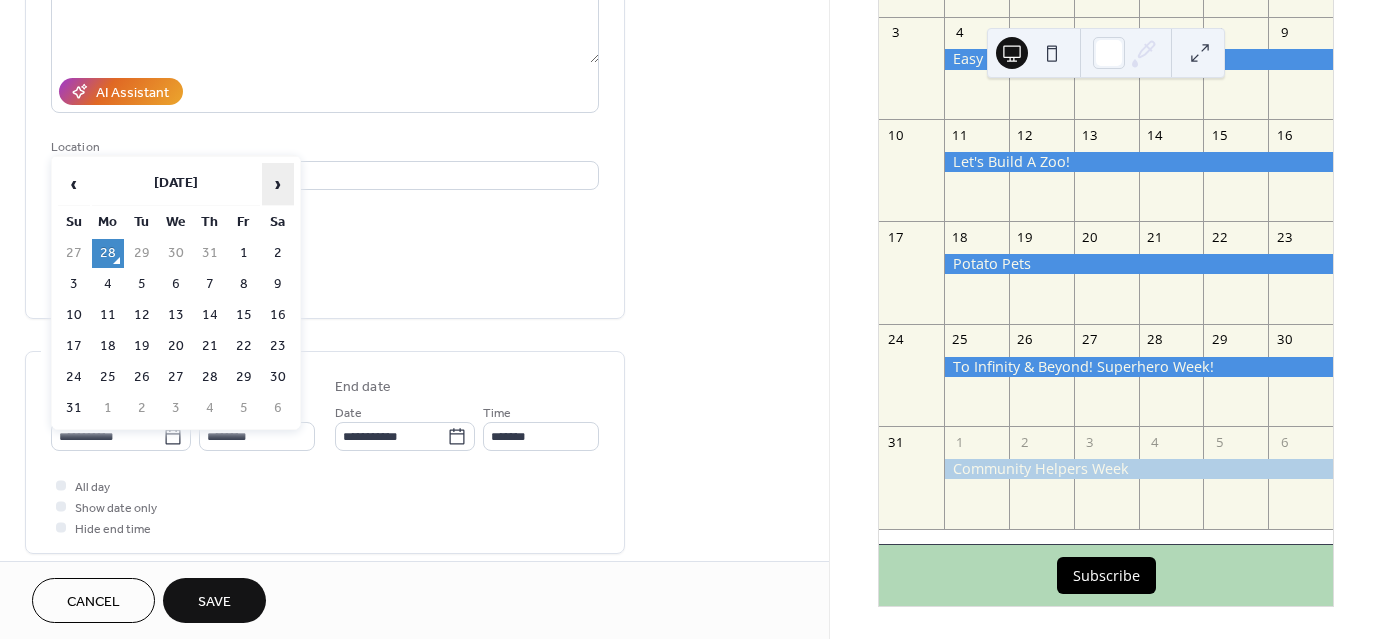 click on "›" at bounding box center (278, 184) 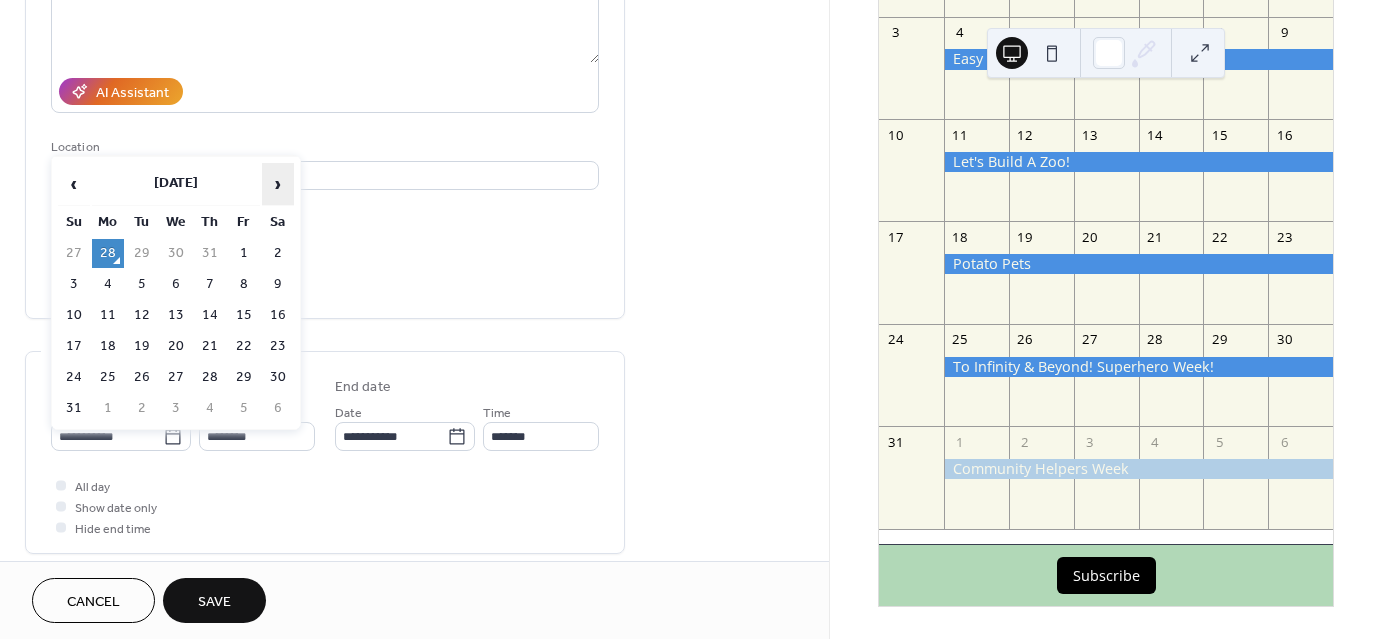 click on "›" at bounding box center [278, 184] 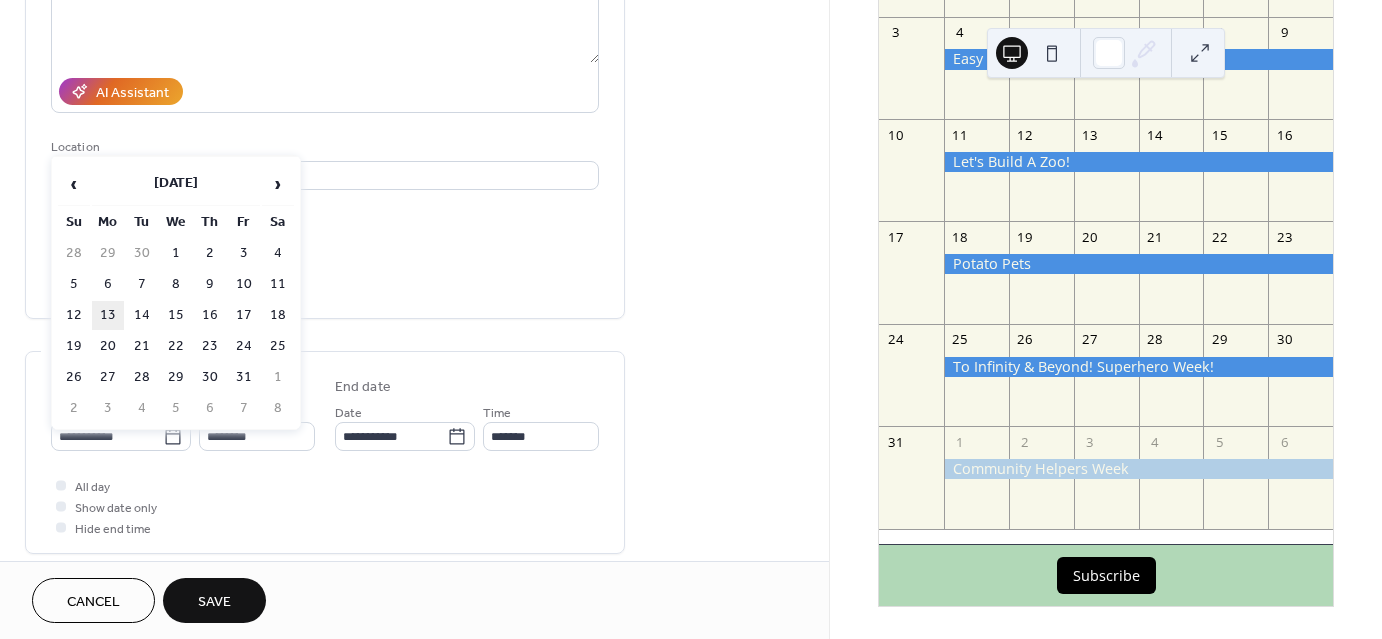 click on "13" at bounding box center [108, 315] 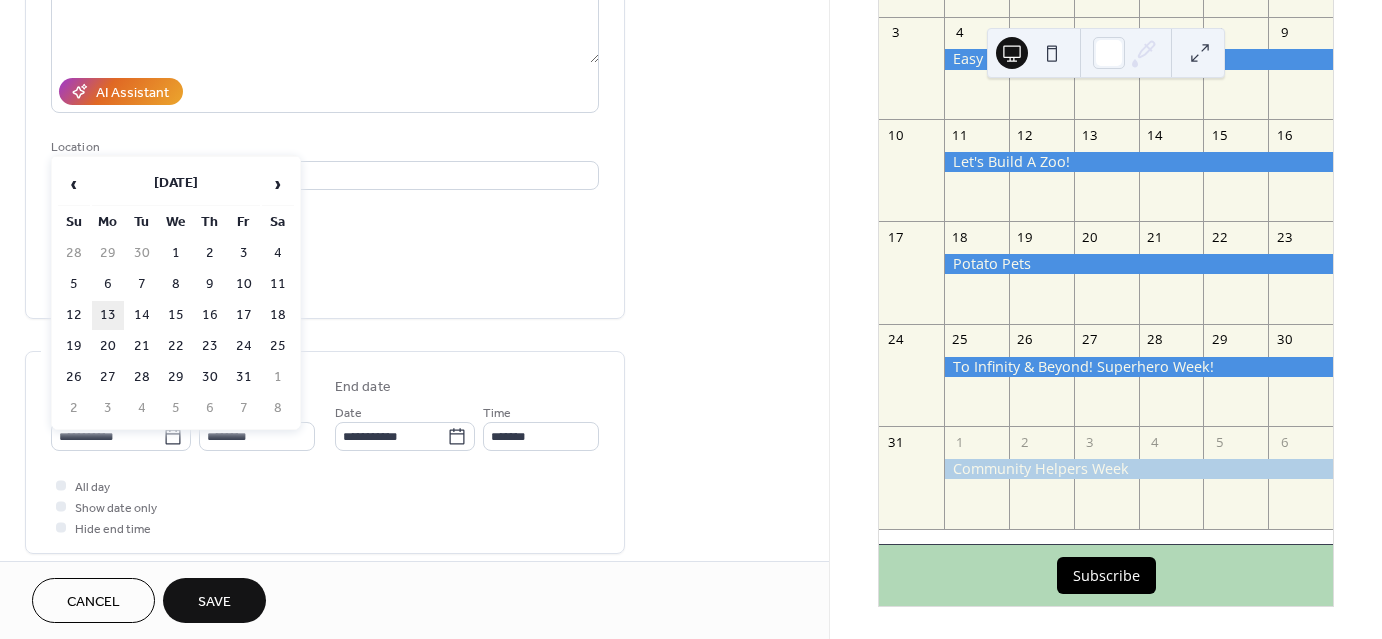 type on "**********" 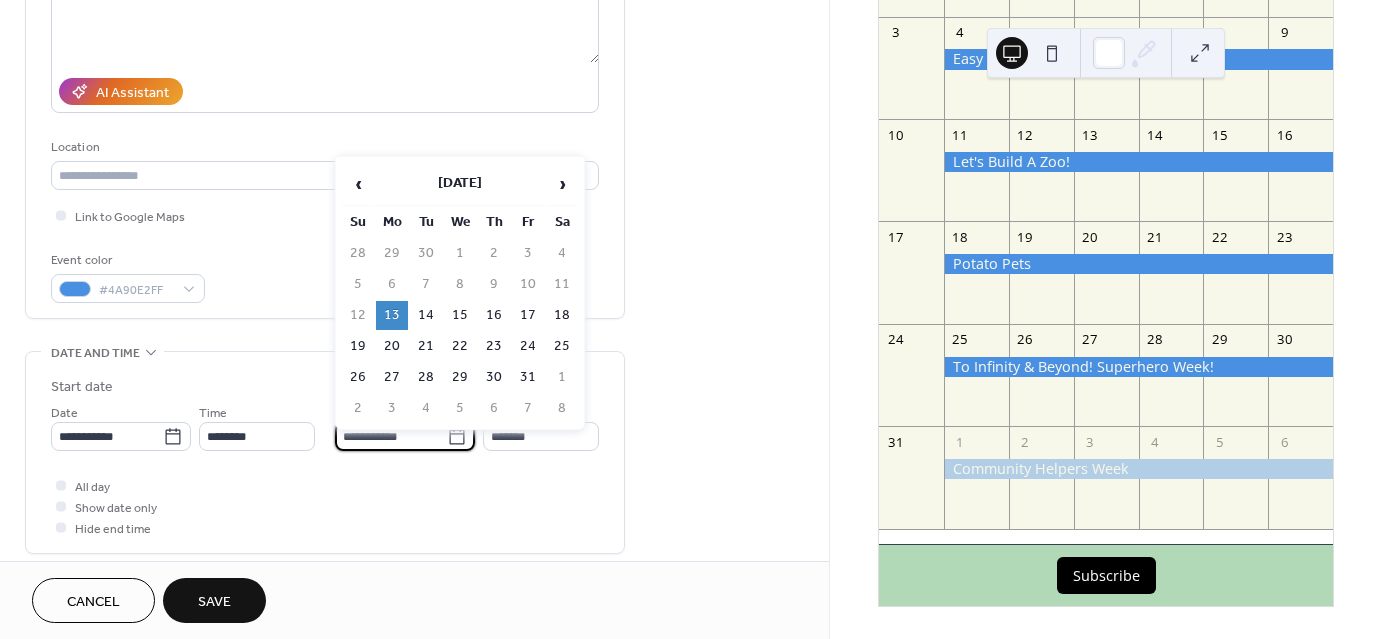 click on "**********" at bounding box center (391, 436) 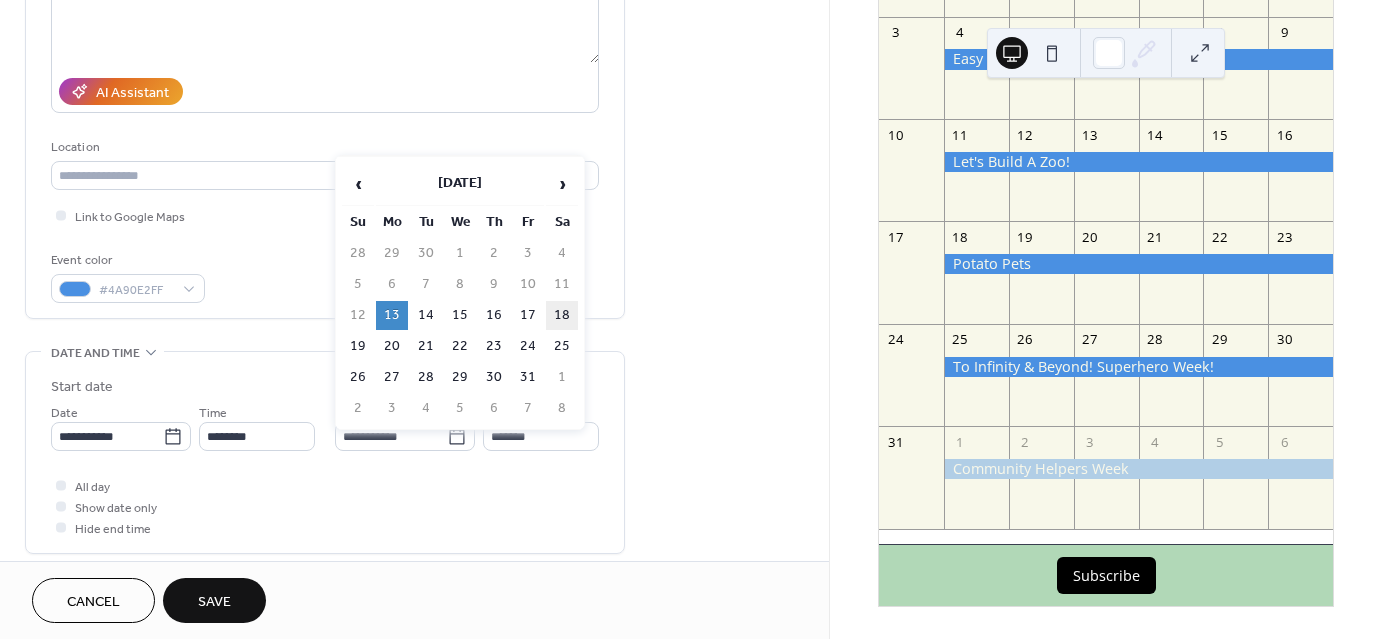 click on "18" at bounding box center [562, 315] 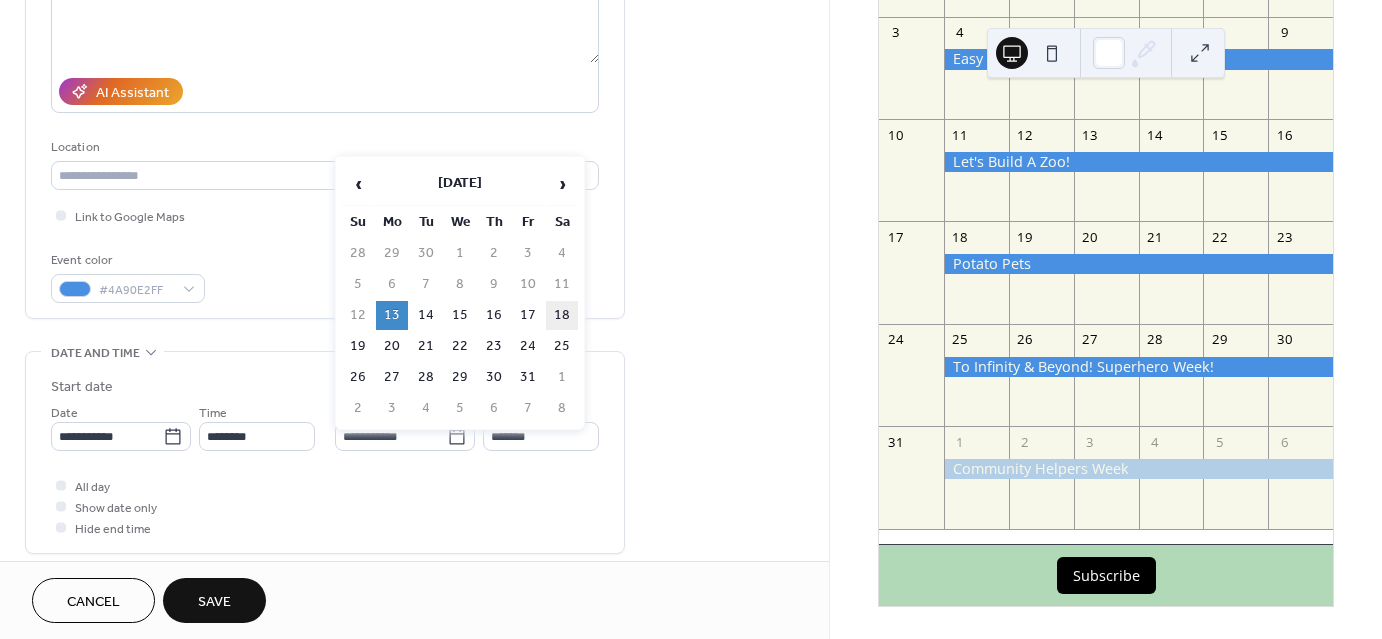 type on "**********" 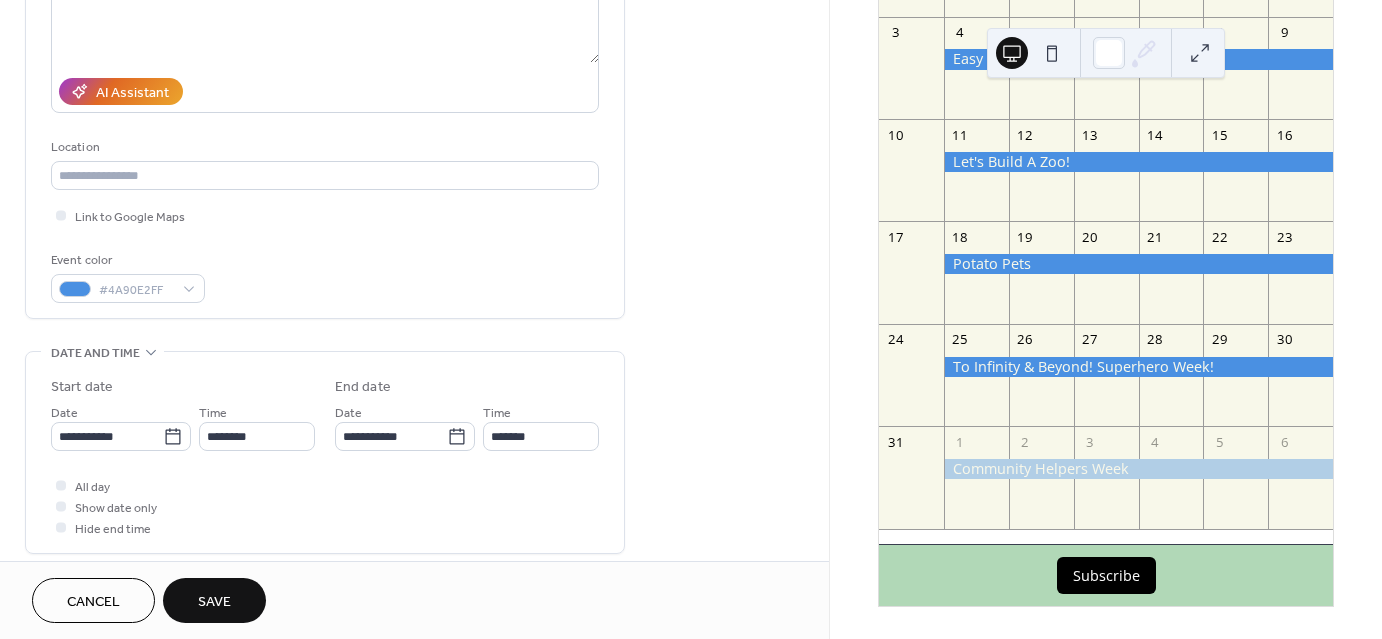 click on "All day Show date only Hide end time" at bounding box center (325, 506) 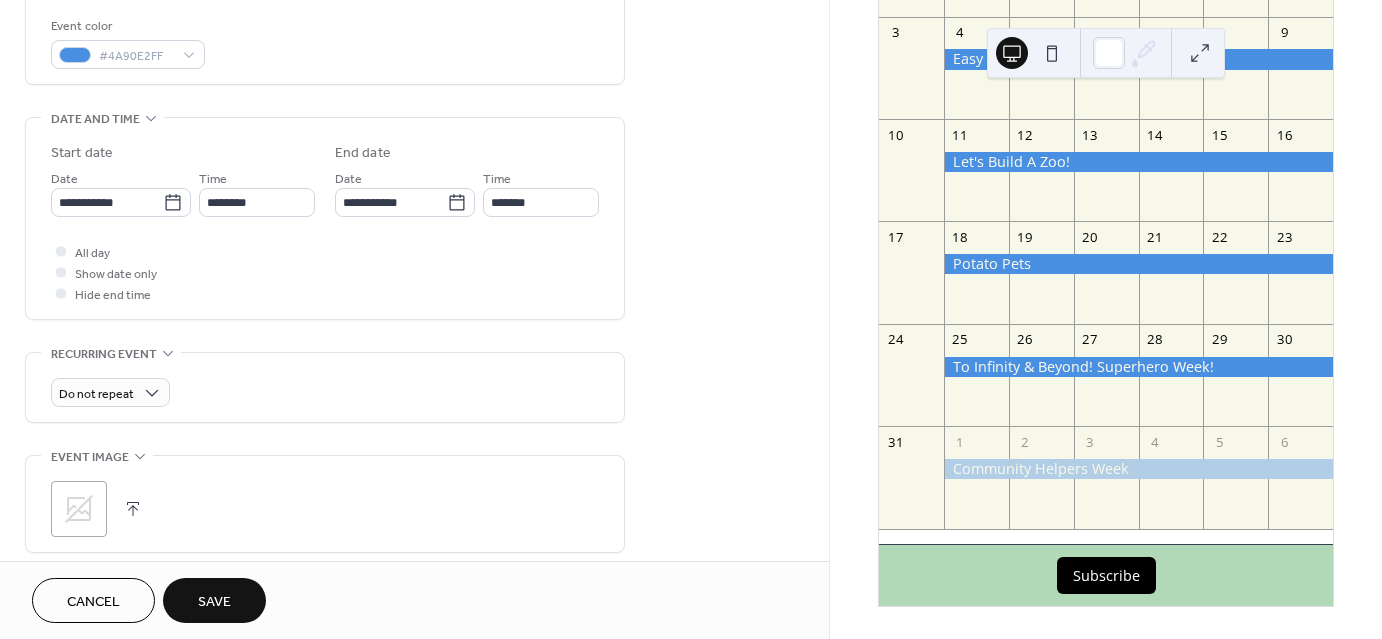 scroll, scrollTop: 600, scrollLeft: 0, axis: vertical 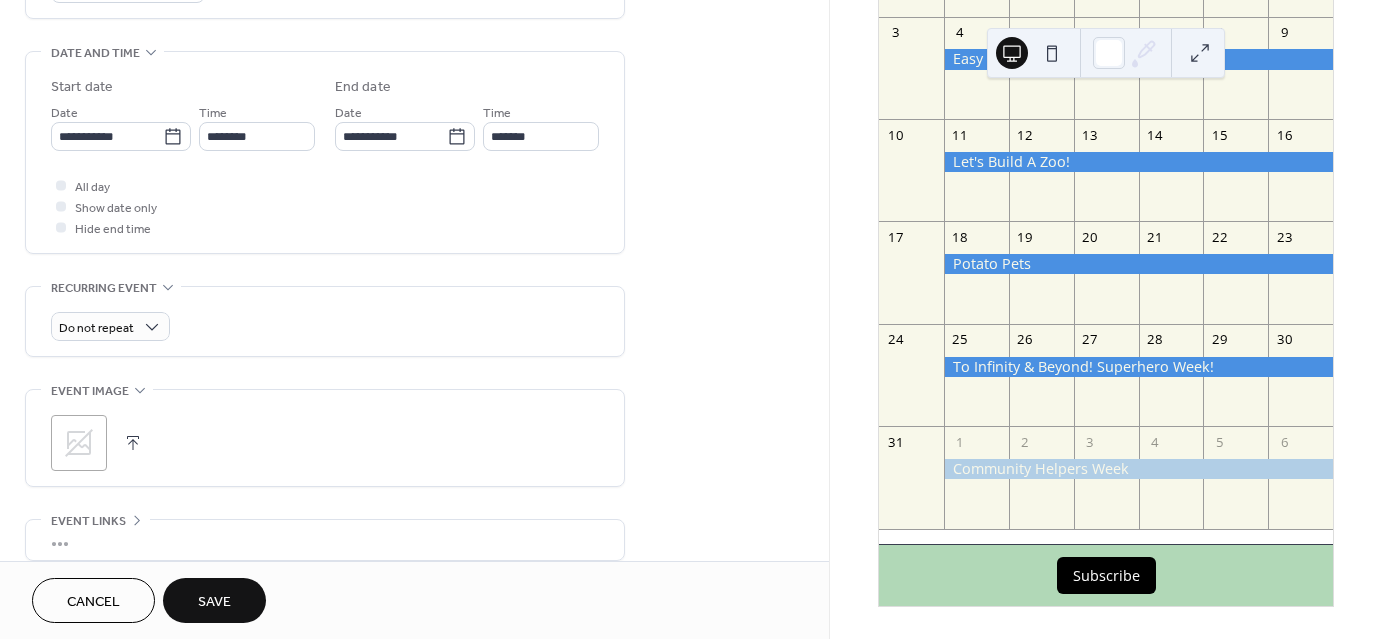 click at bounding box center (133, 443) 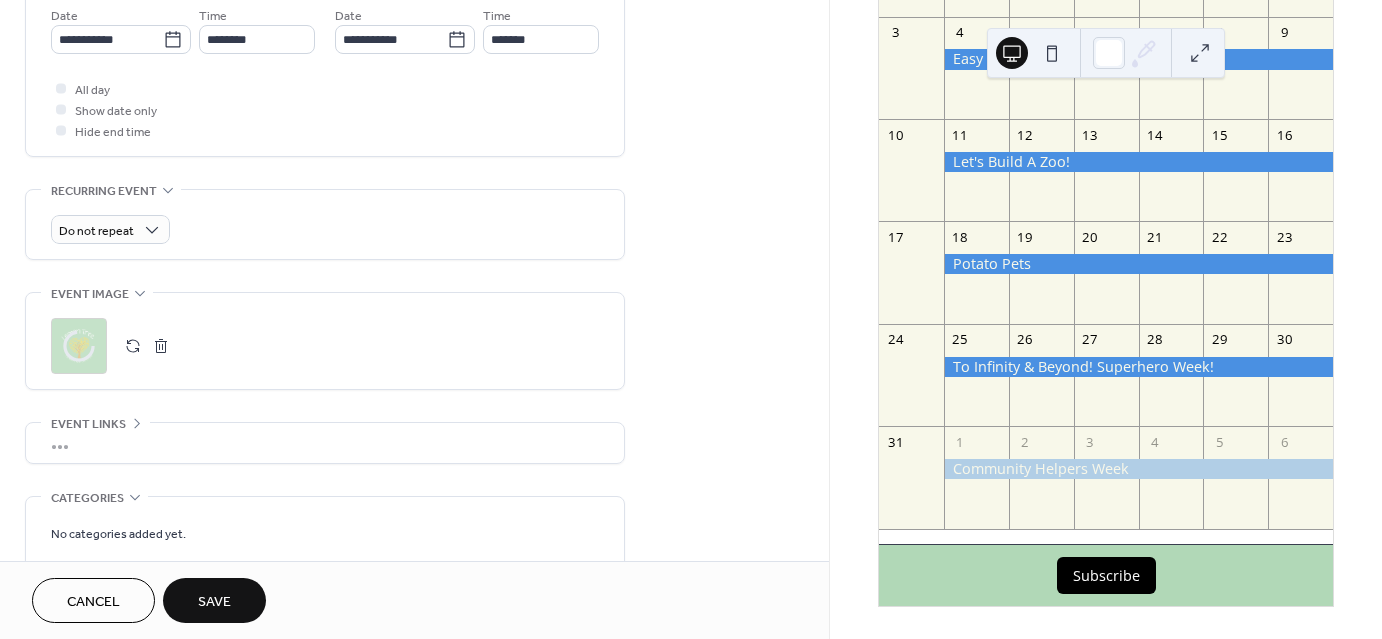 scroll, scrollTop: 700, scrollLeft: 0, axis: vertical 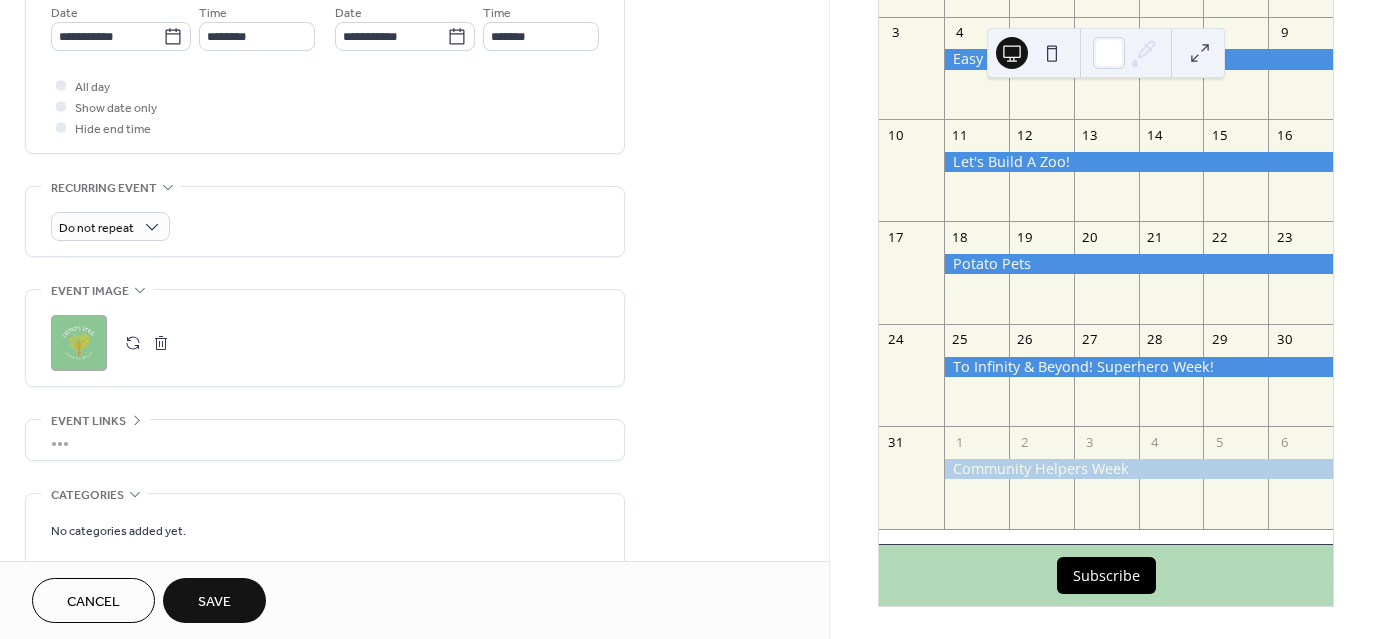 click on "Save" at bounding box center (214, 602) 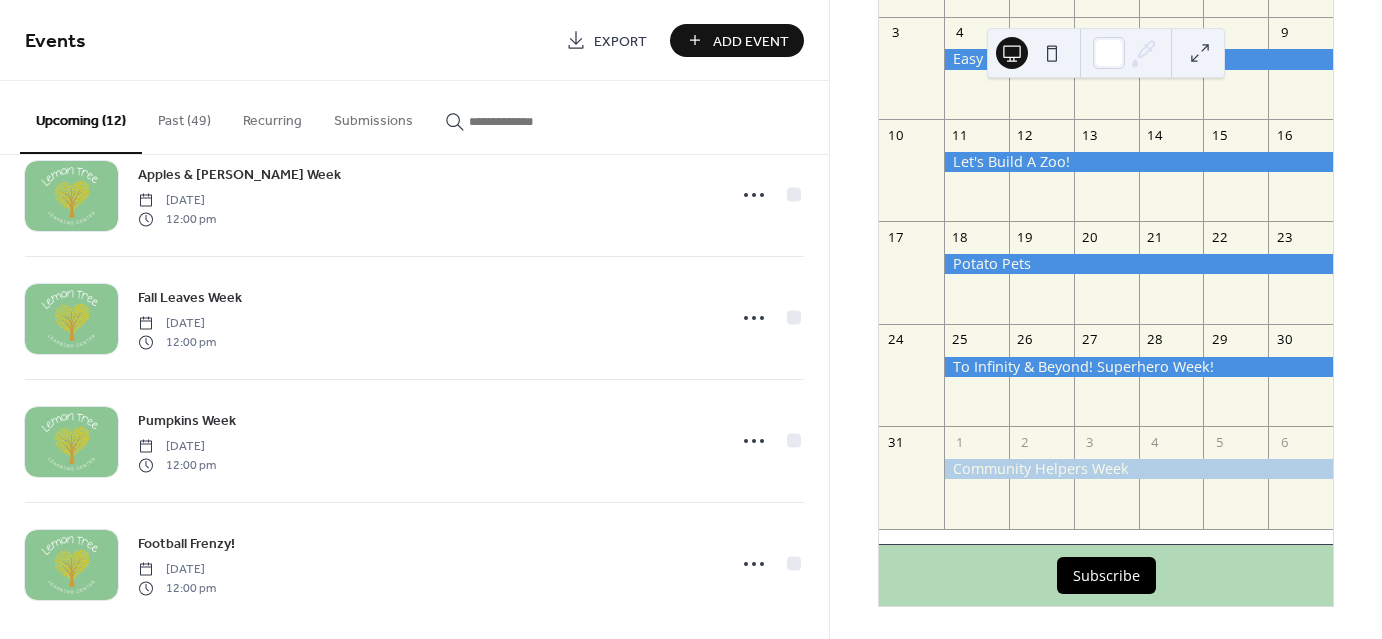 scroll, scrollTop: 1048, scrollLeft: 0, axis: vertical 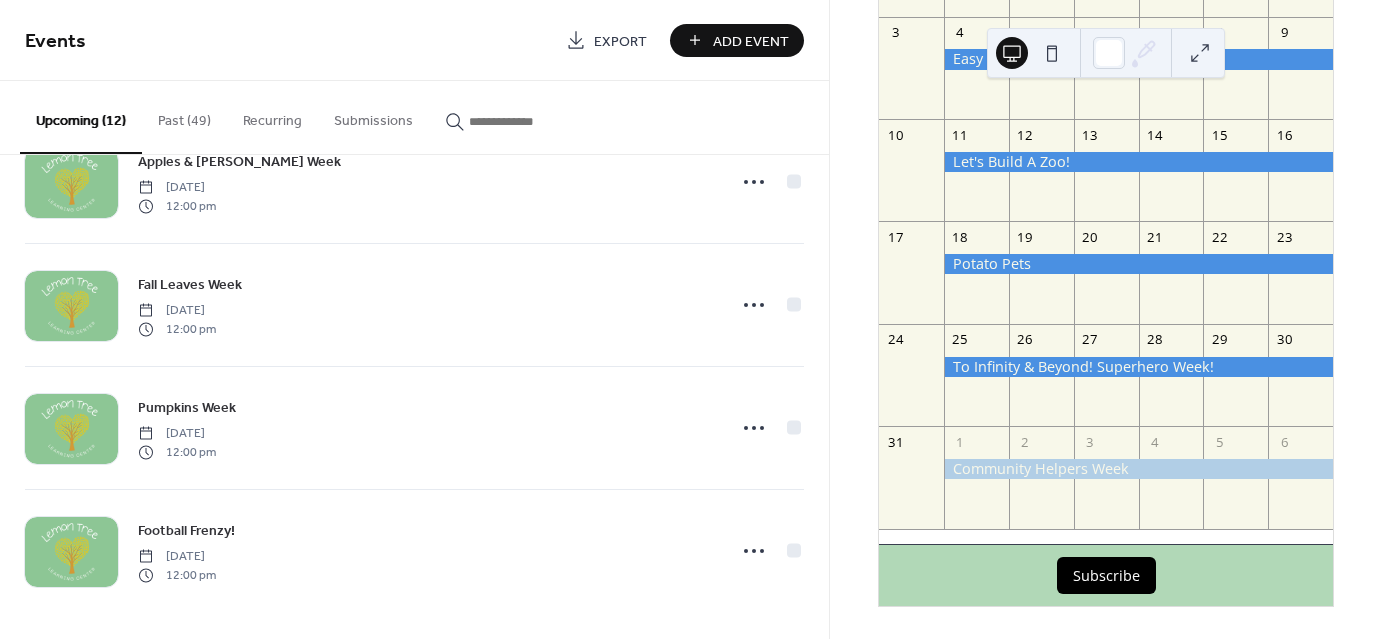 click on "Add Event" at bounding box center [737, 40] 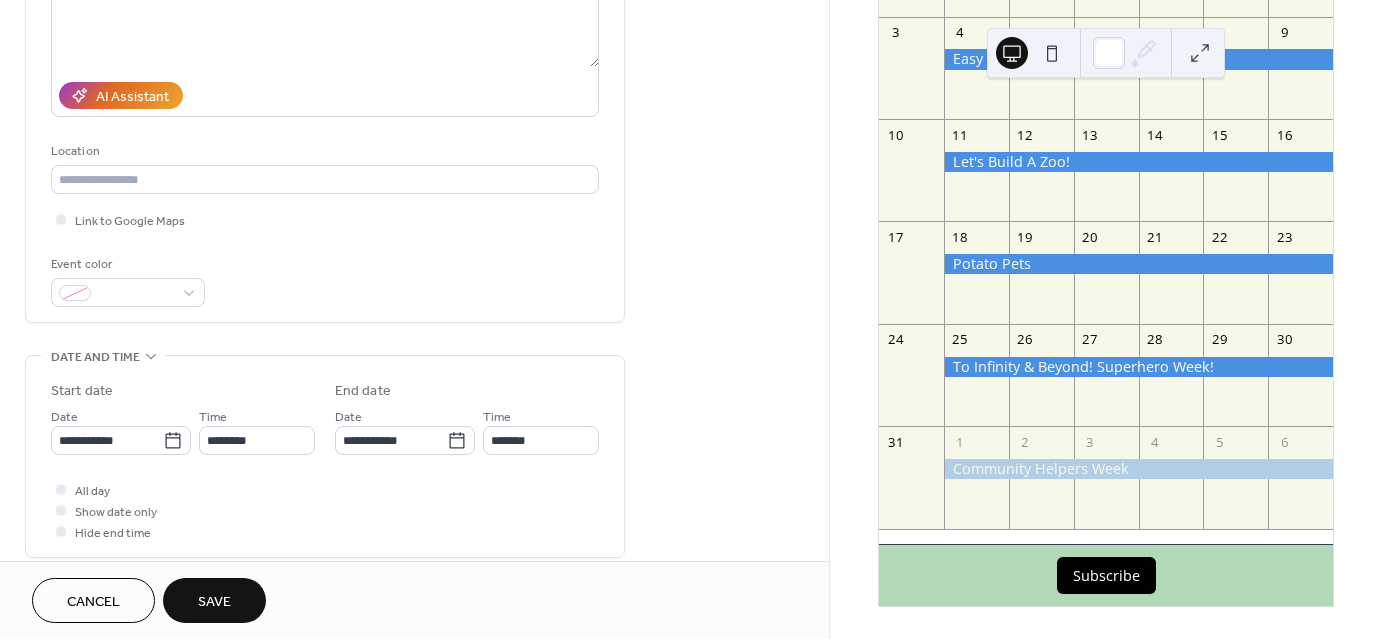 scroll, scrollTop: 300, scrollLeft: 0, axis: vertical 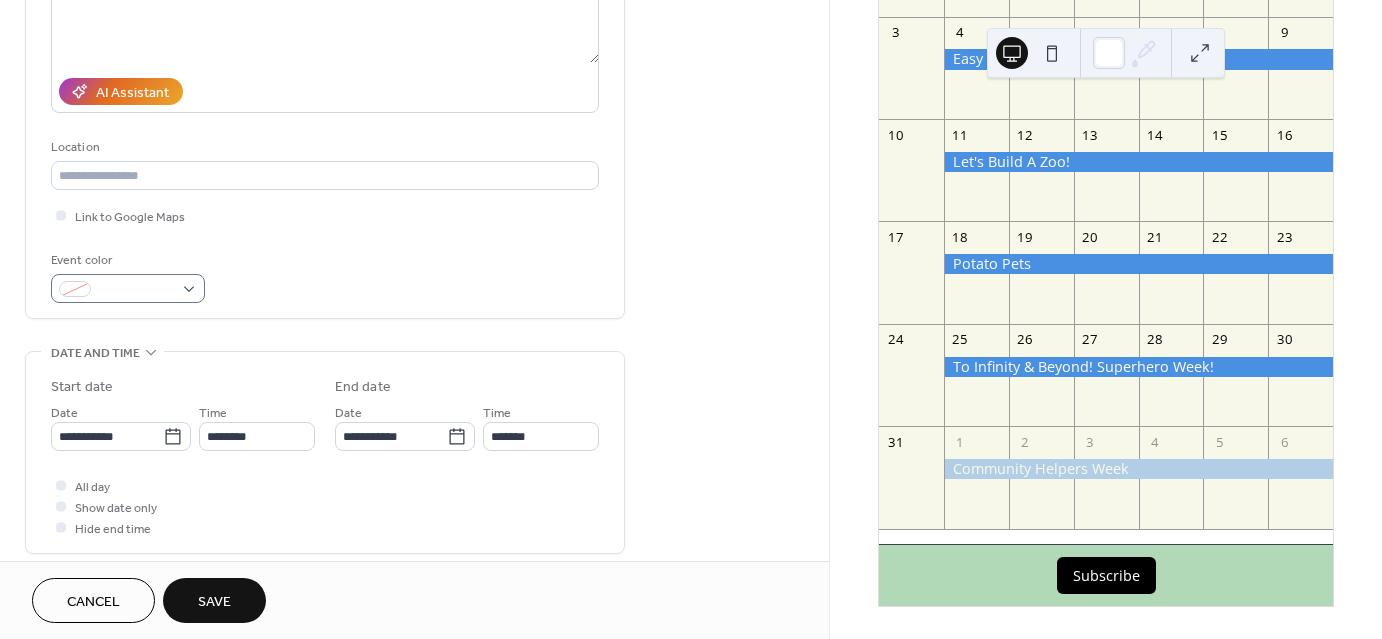 type on "**********" 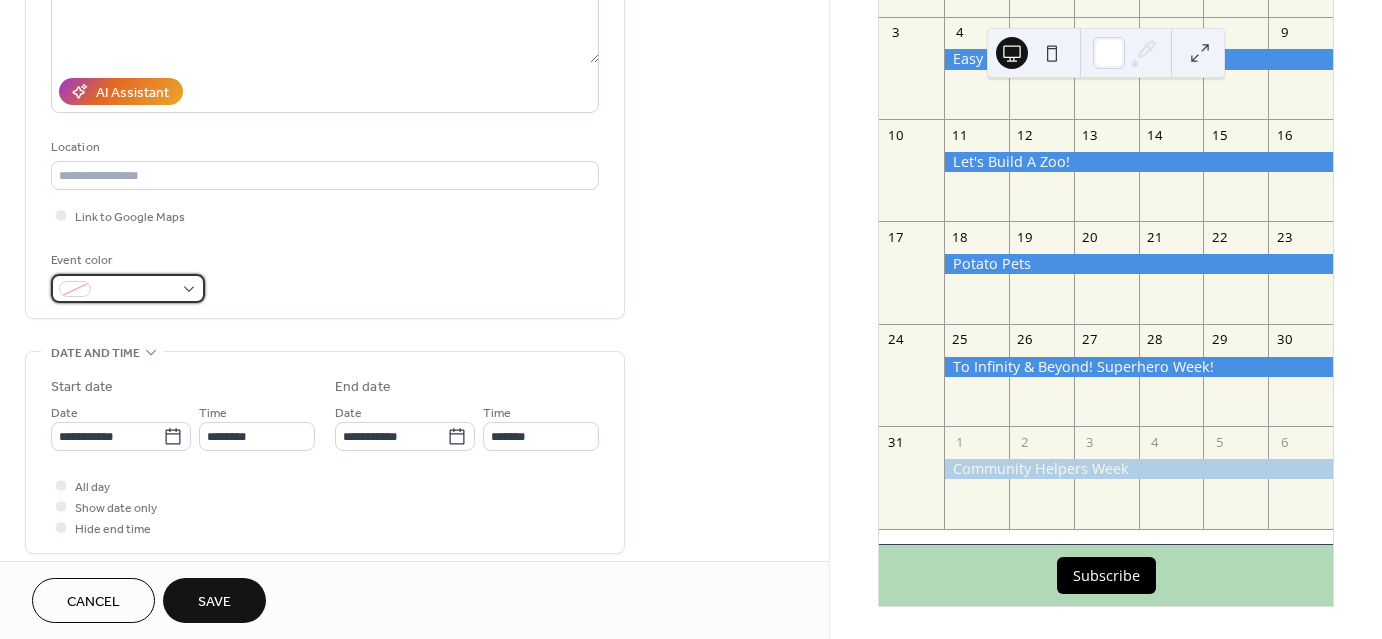 click at bounding box center [128, 288] 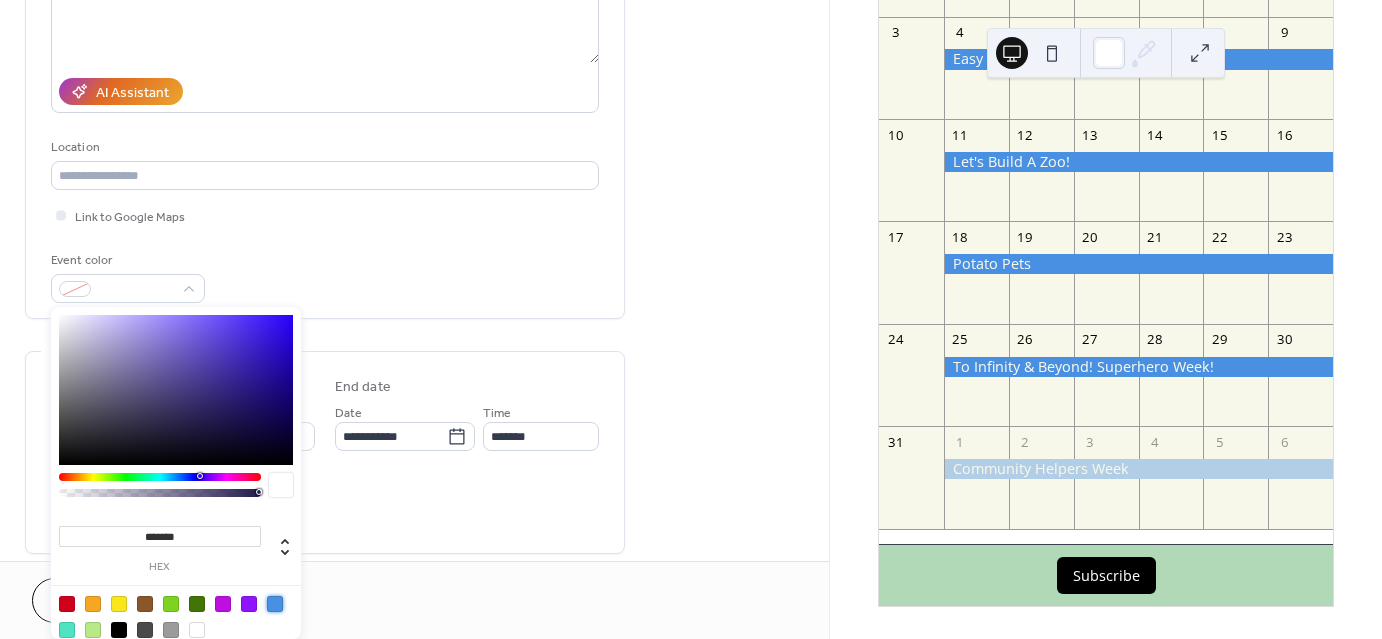 click at bounding box center (275, 604) 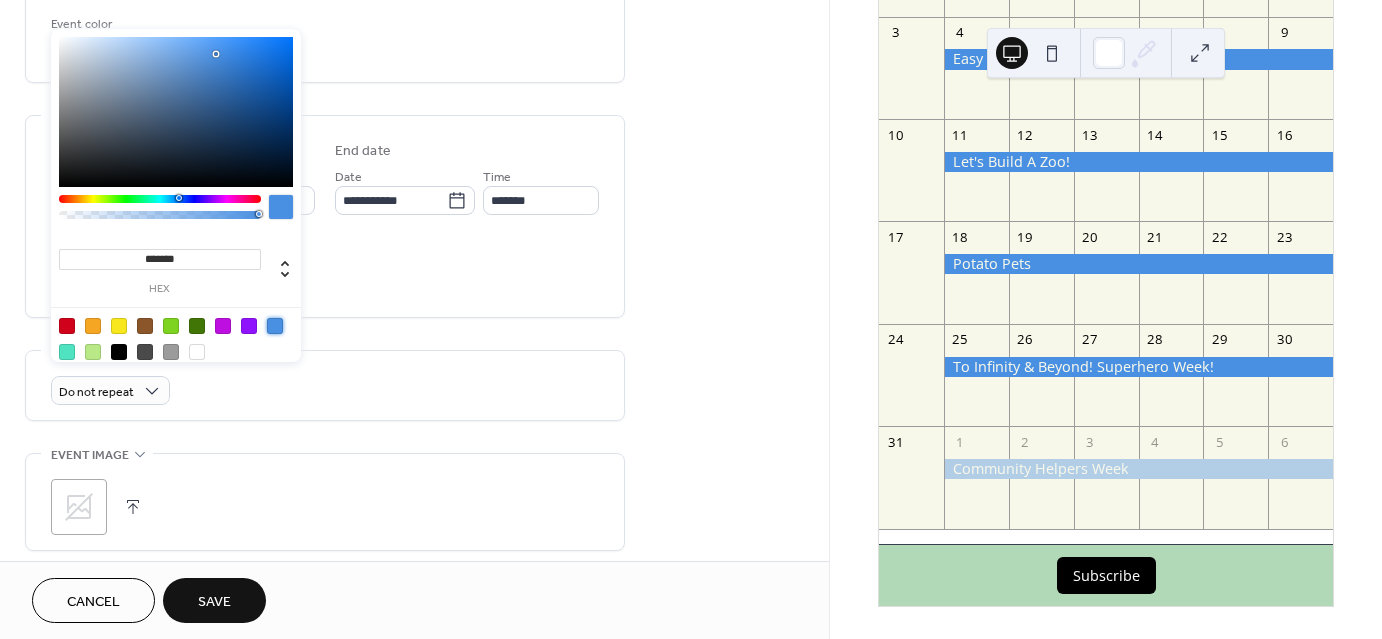 scroll, scrollTop: 600, scrollLeft: 0, axis: vertical 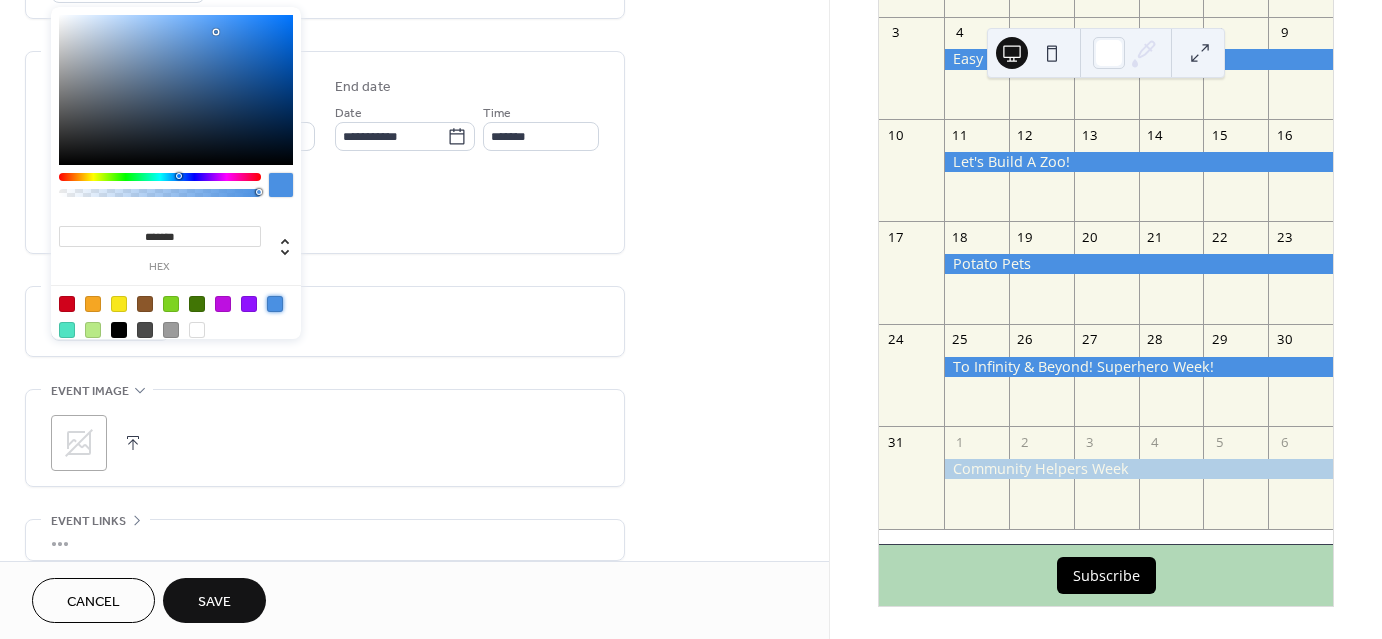 click on "All day Show date only Hide end time" at bounding box center (325, 206) 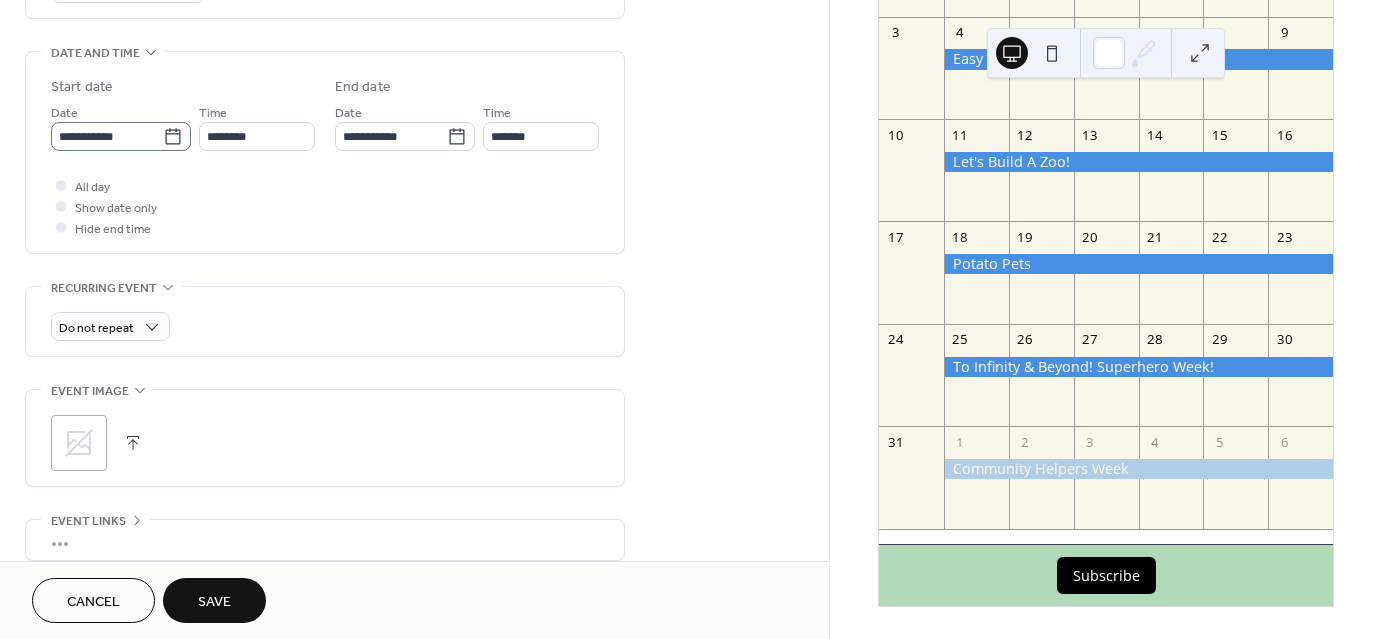 click 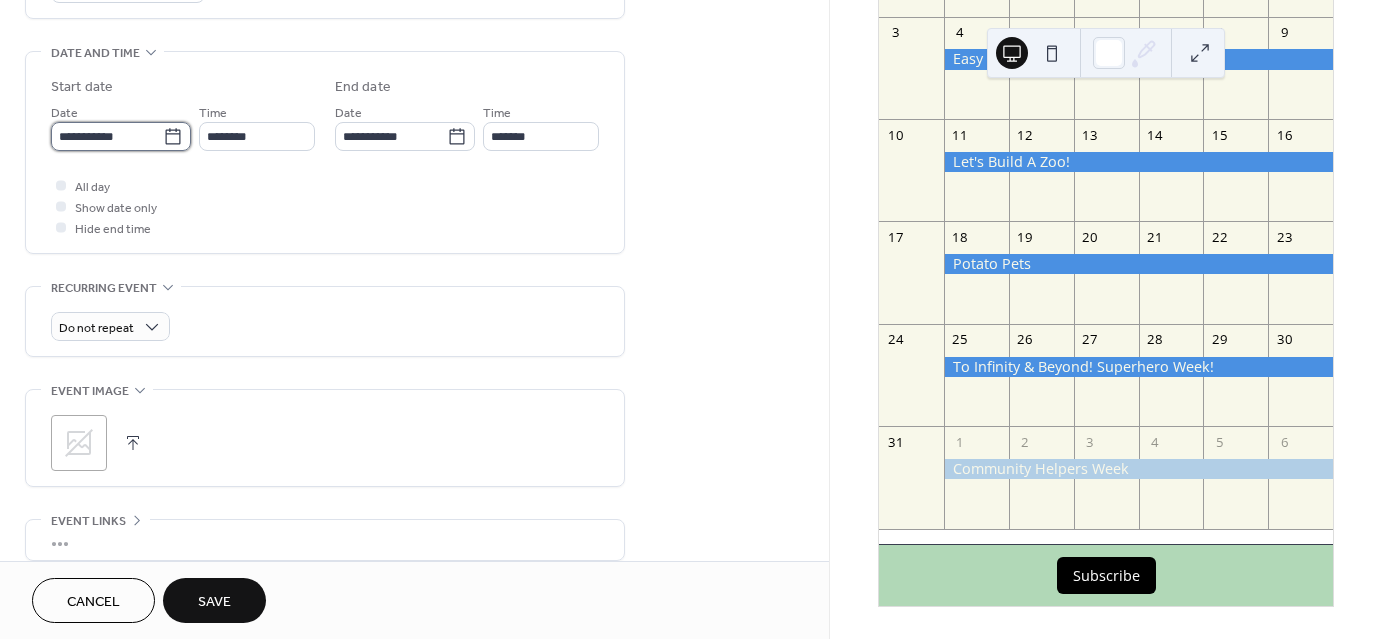 click on "**********" at bounding box center [107, 136] 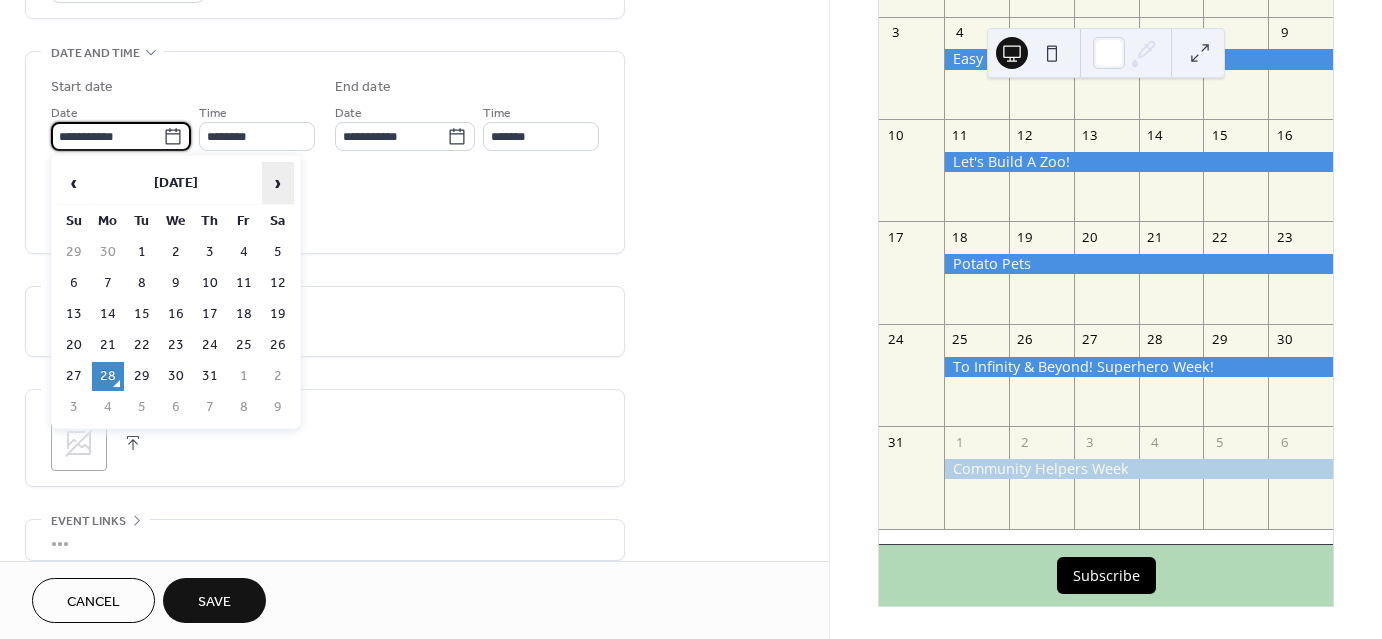 click on "›" at bounding box center (278, 183) 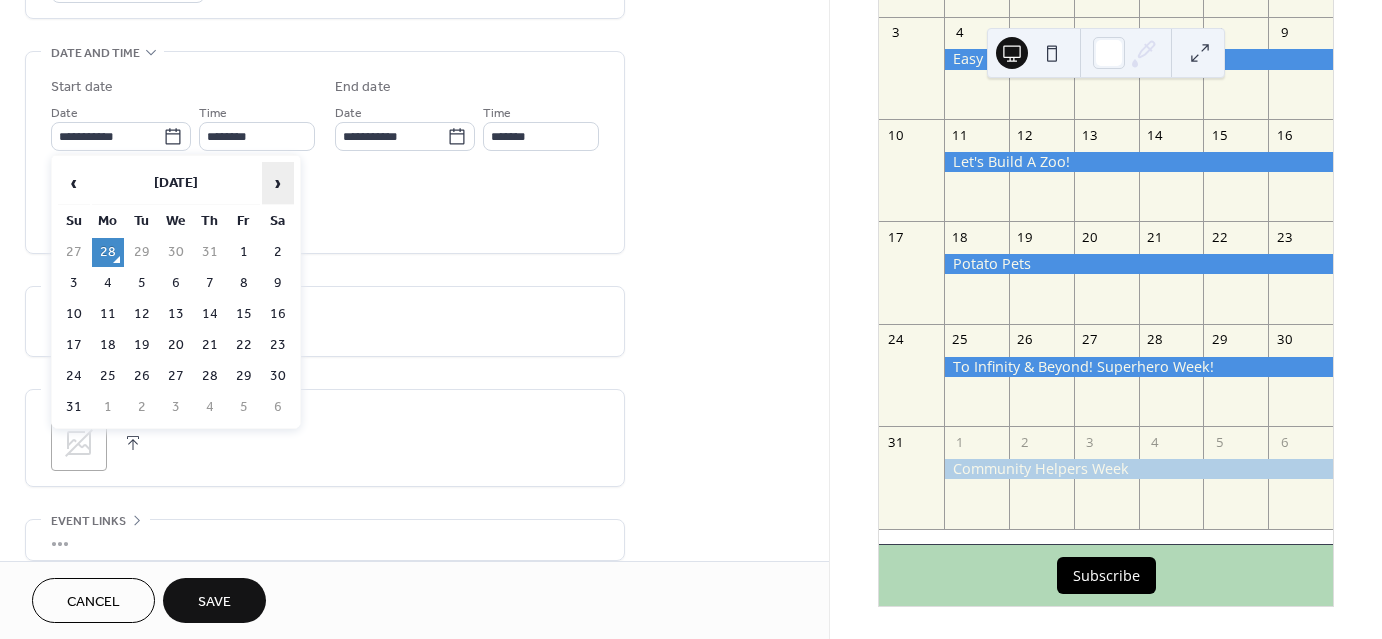 click on "›" at bounding box center (278, 183) 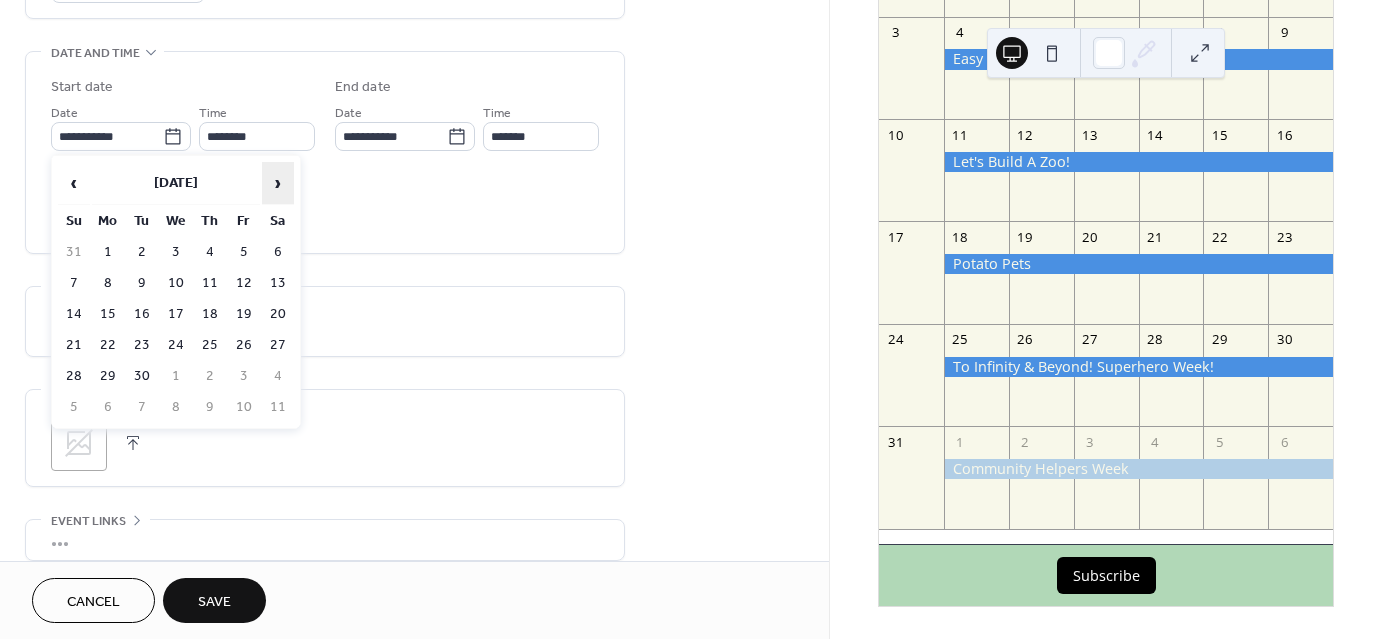 click on "›" at bounding box center [278, 183] 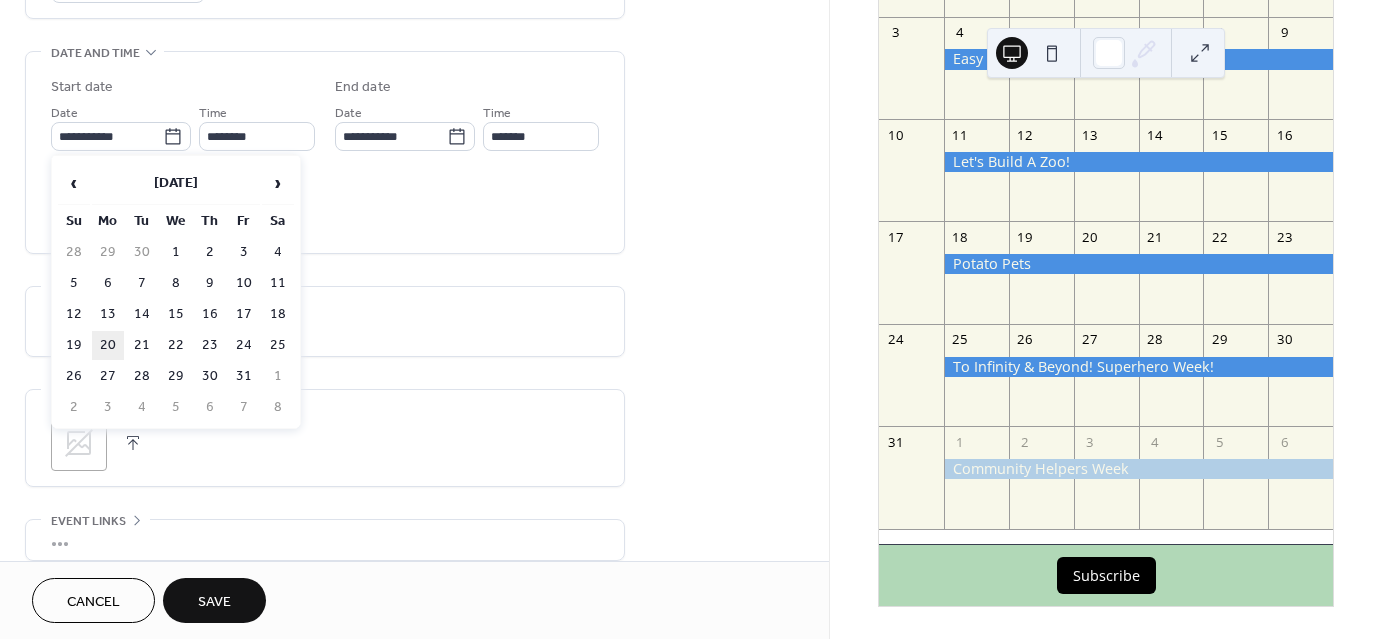 click on "20" at bounding box center (108, 345) 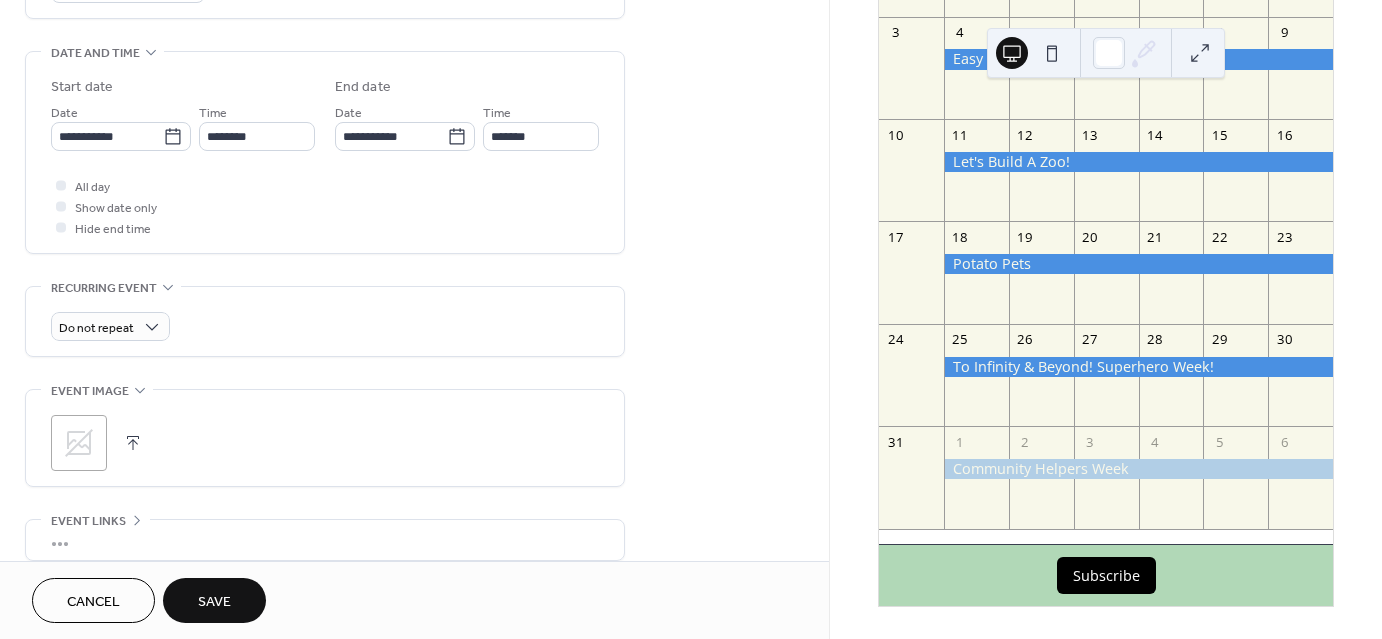 click at bounding box center [133, 443] 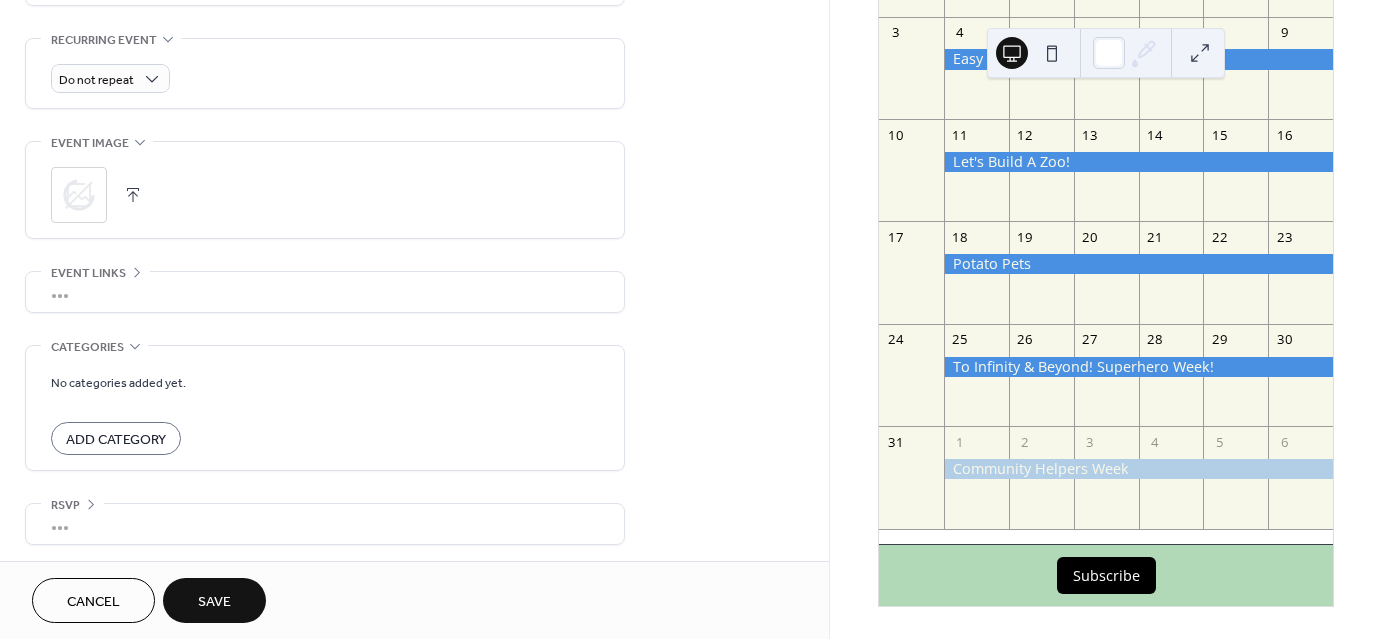 scroll, scrollTop: 849, scrollLeft: 0, axis: vertical 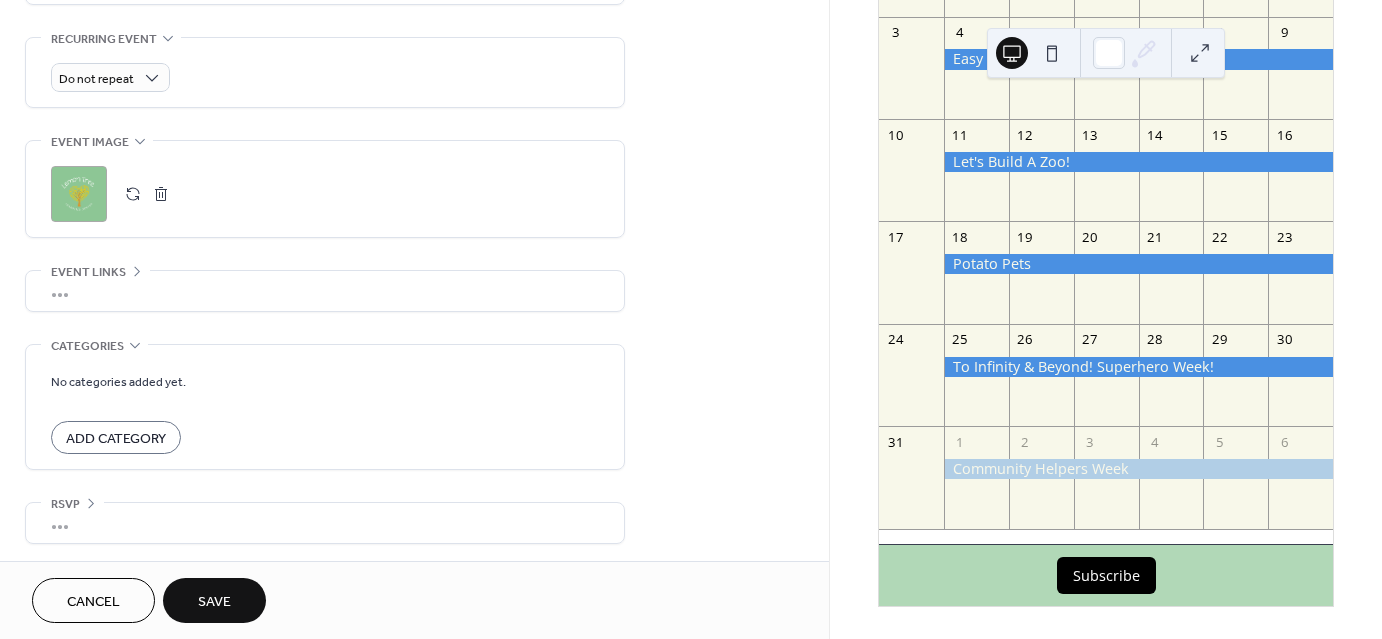 click on "Save" at bounding box center (214, 602) 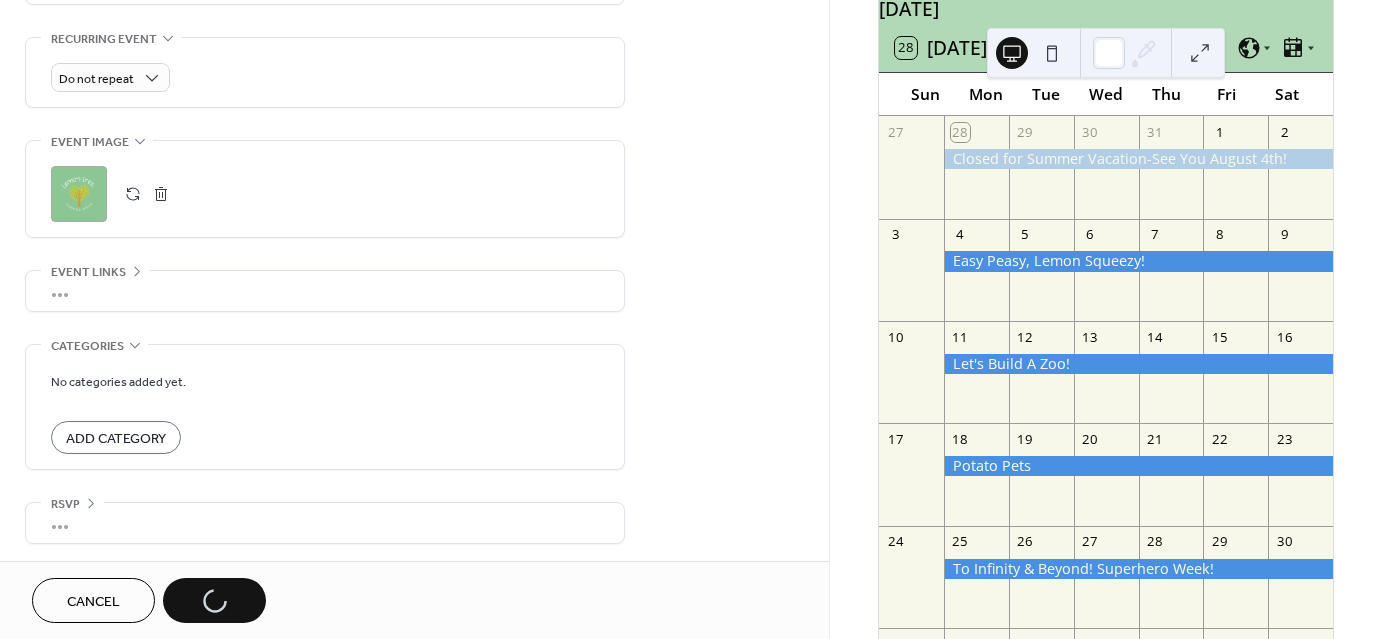 scroll, scrollTop: 25, scrollLeft: 0, axis: vertical 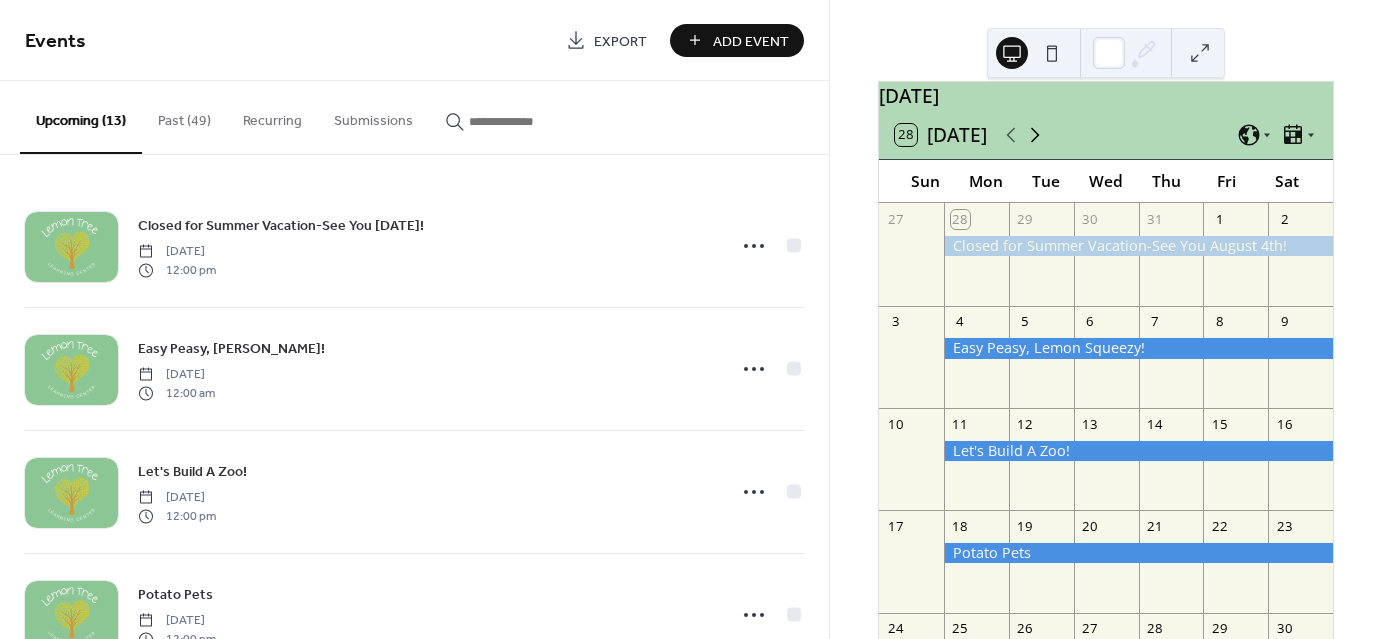 click 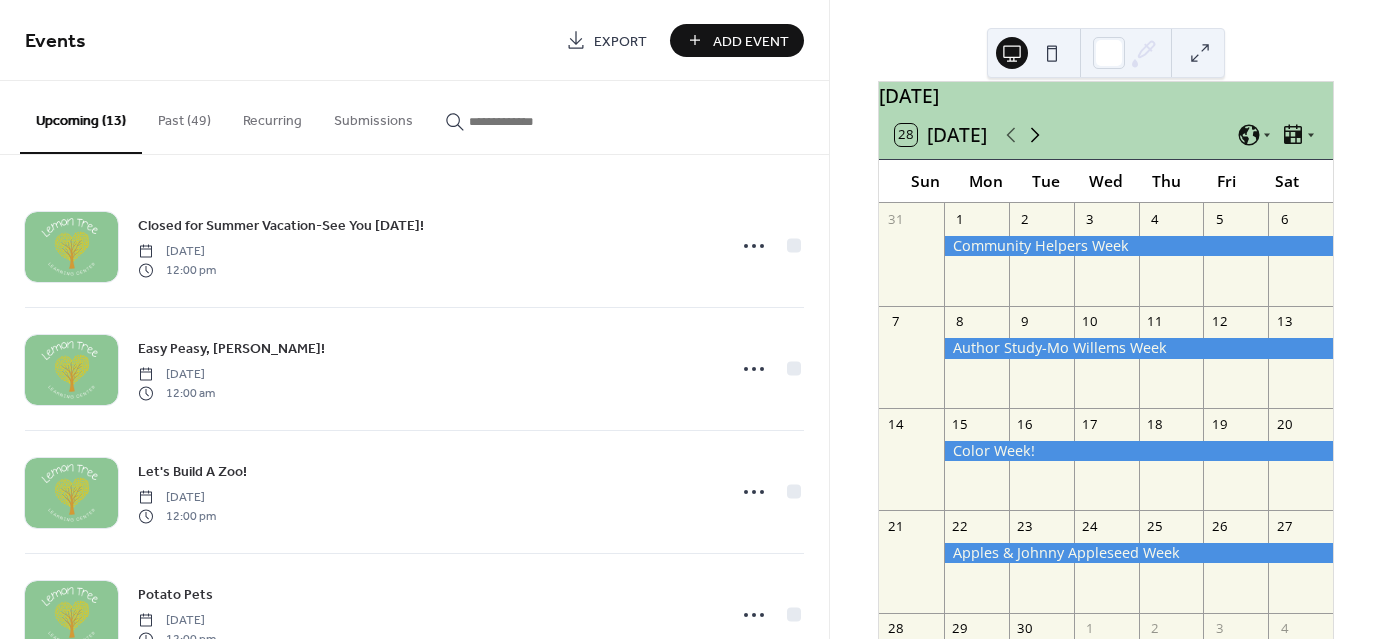 click 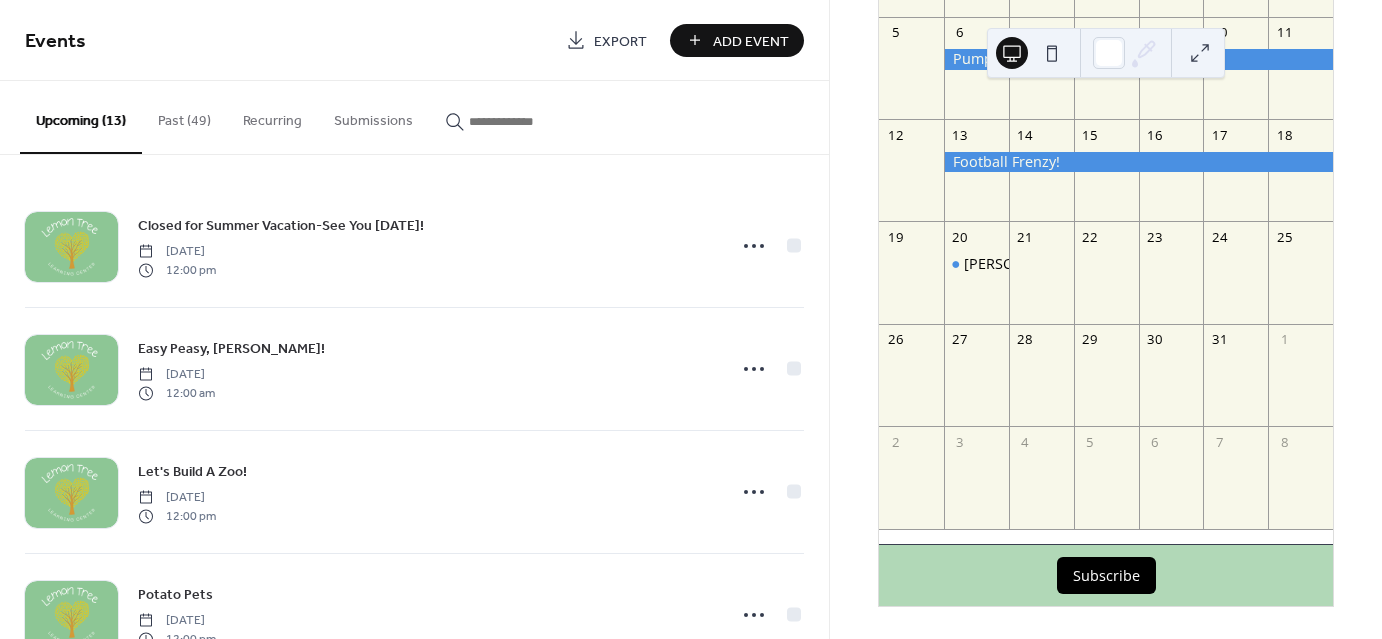 scroll, scrollTop: 325, scrollLeft: 0, axis: vertical 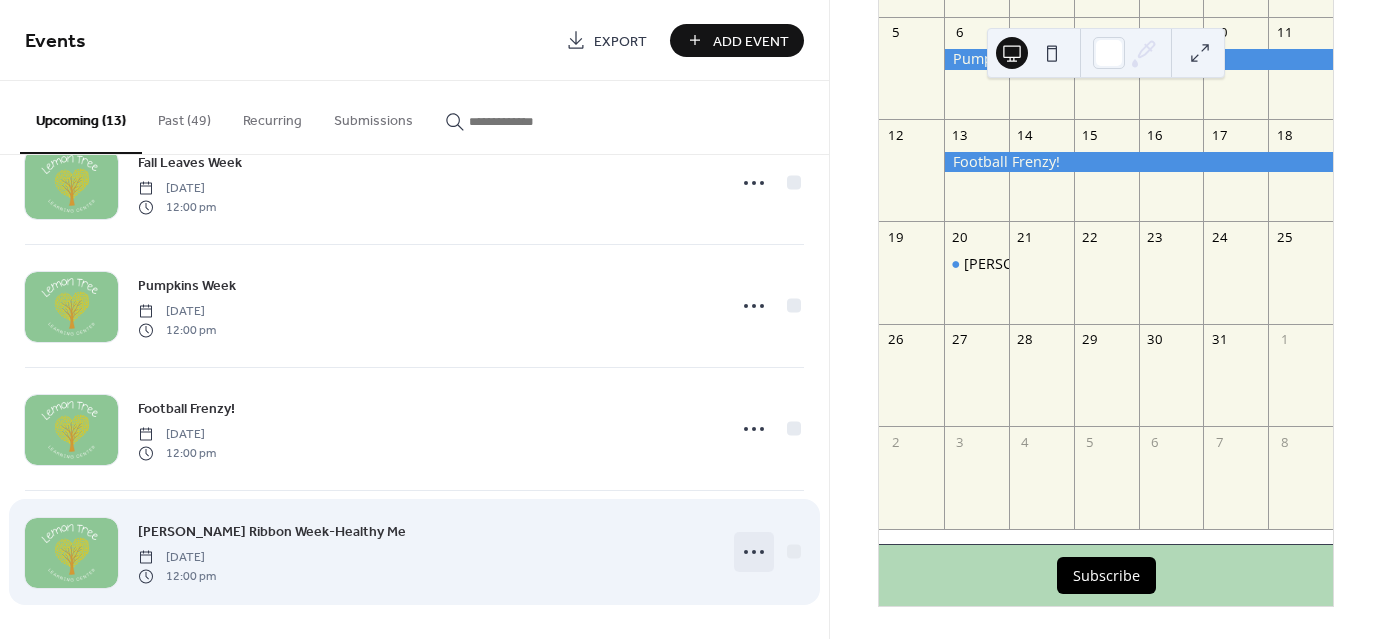 click 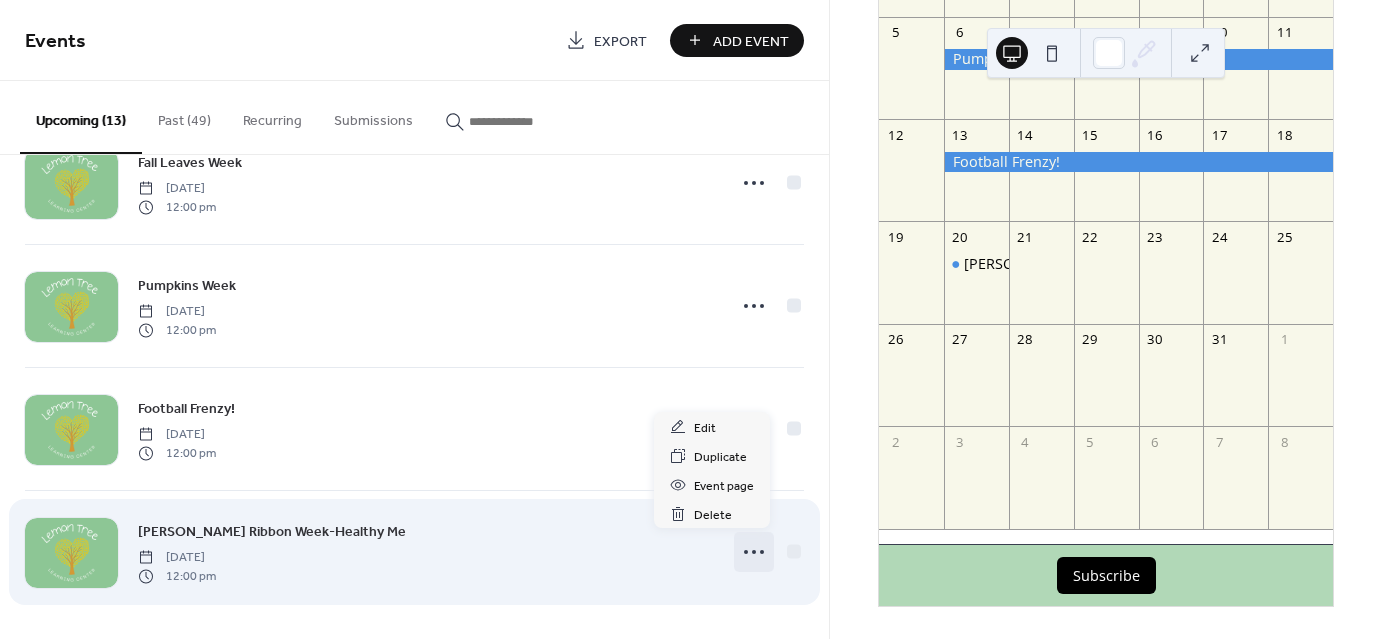 click 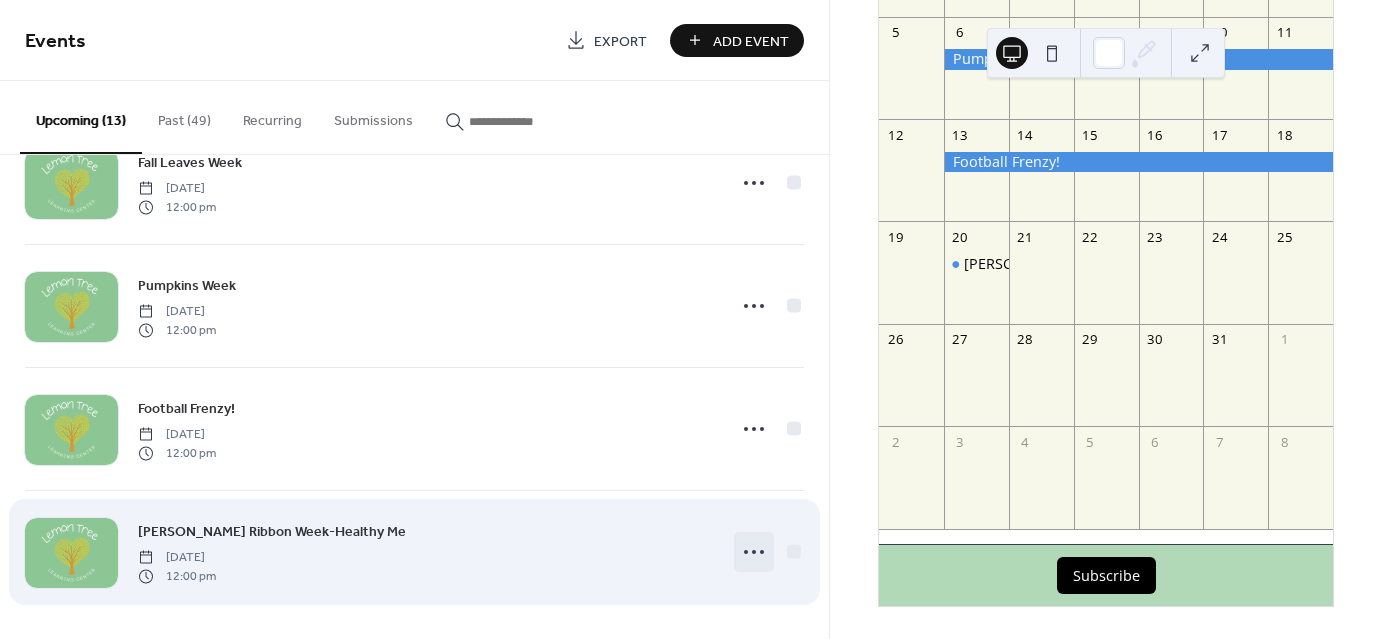 click 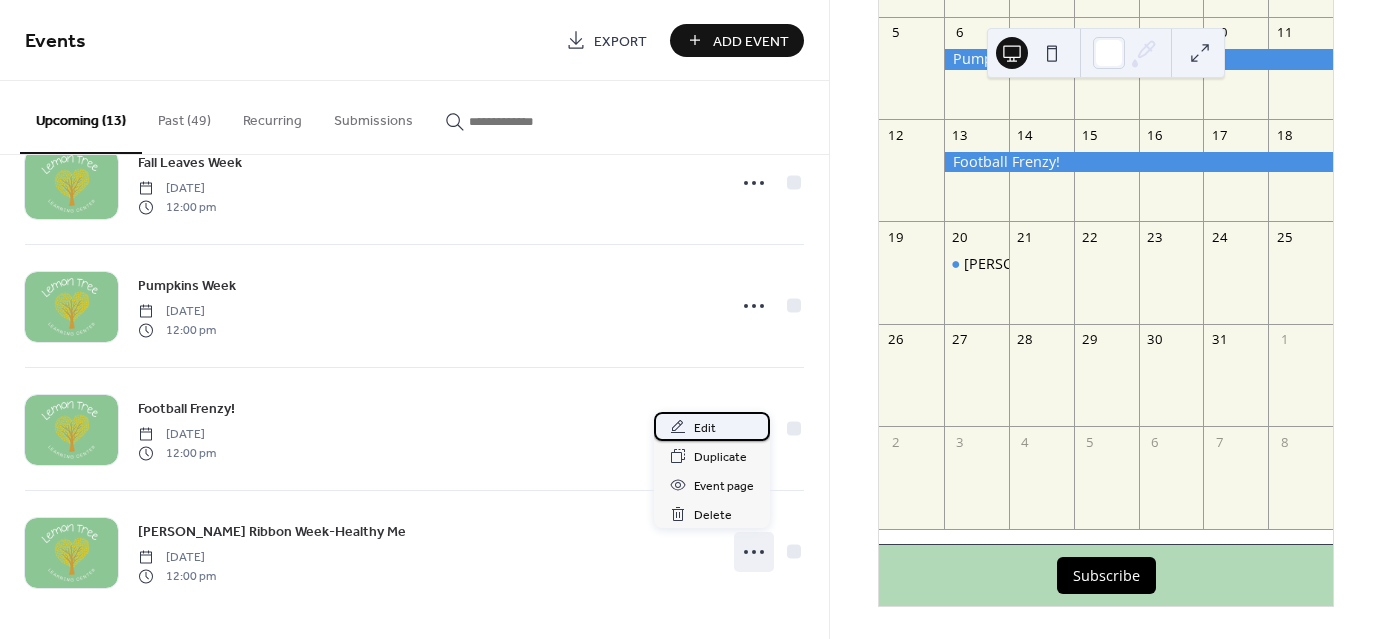 click on "Edit" at bounding box center (705, 428) 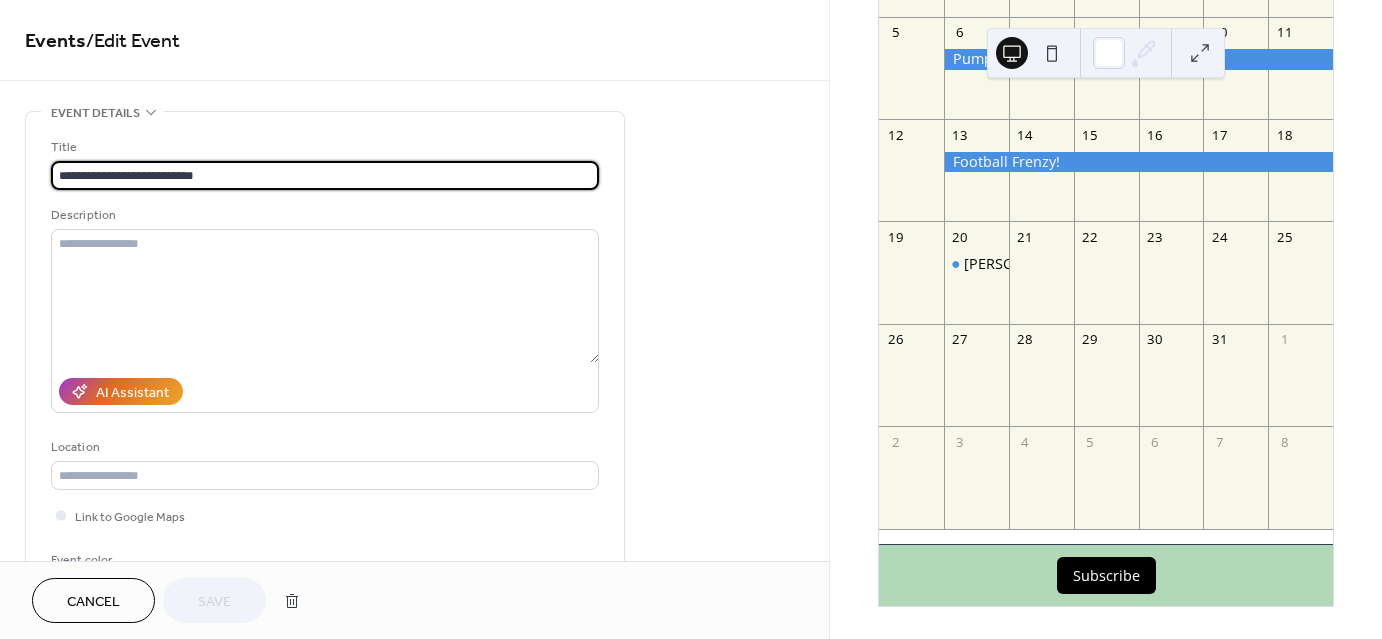 click on "**********" at bounding box center [325, 175] 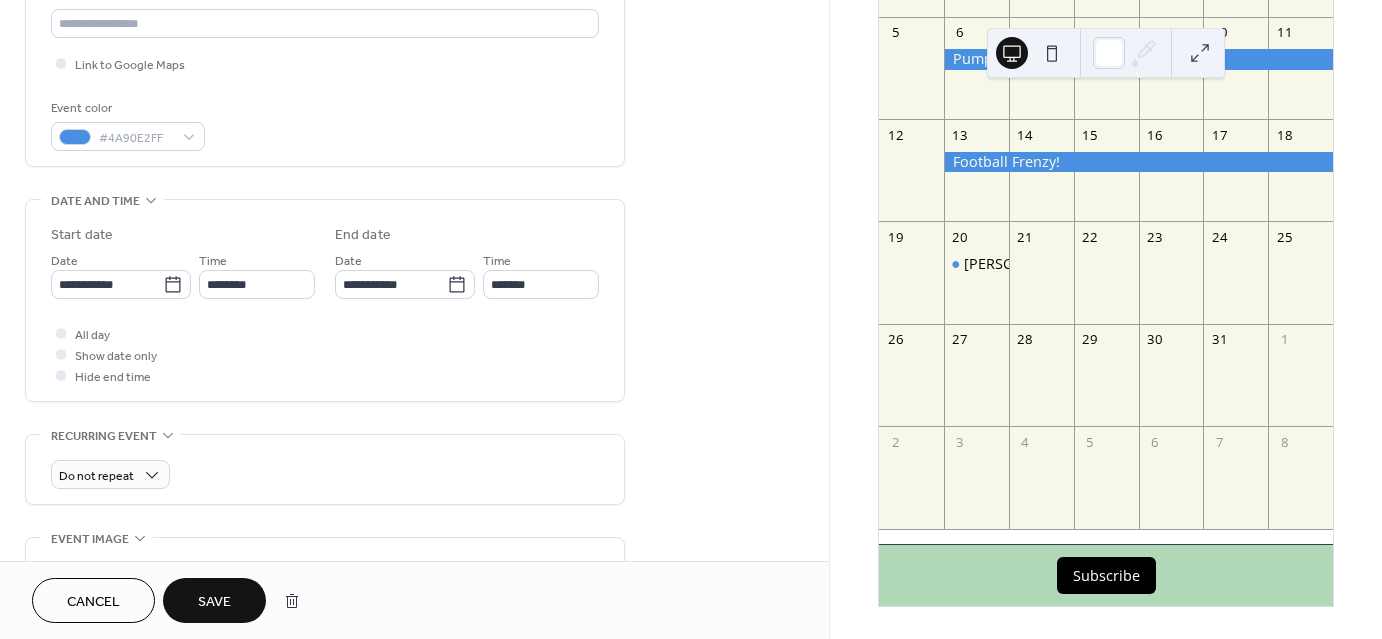 scroll, scrollTop: 500, scrollLeft: 0, axis: vertical 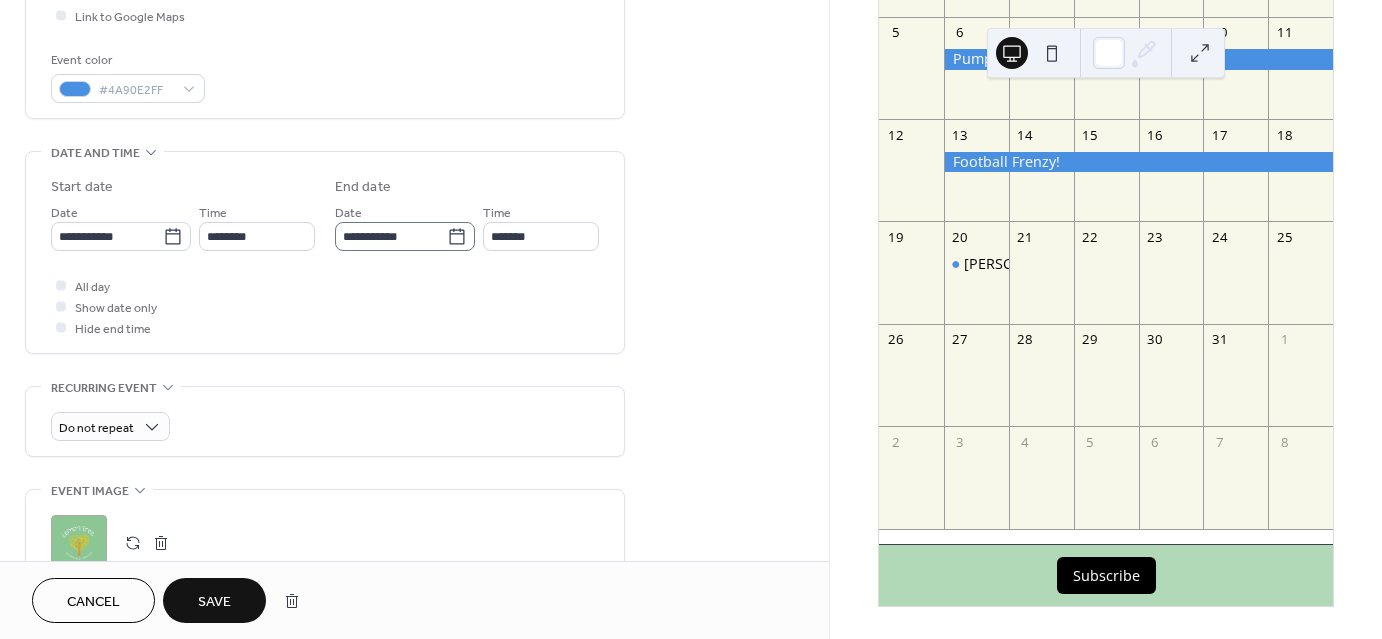 type on "**********" 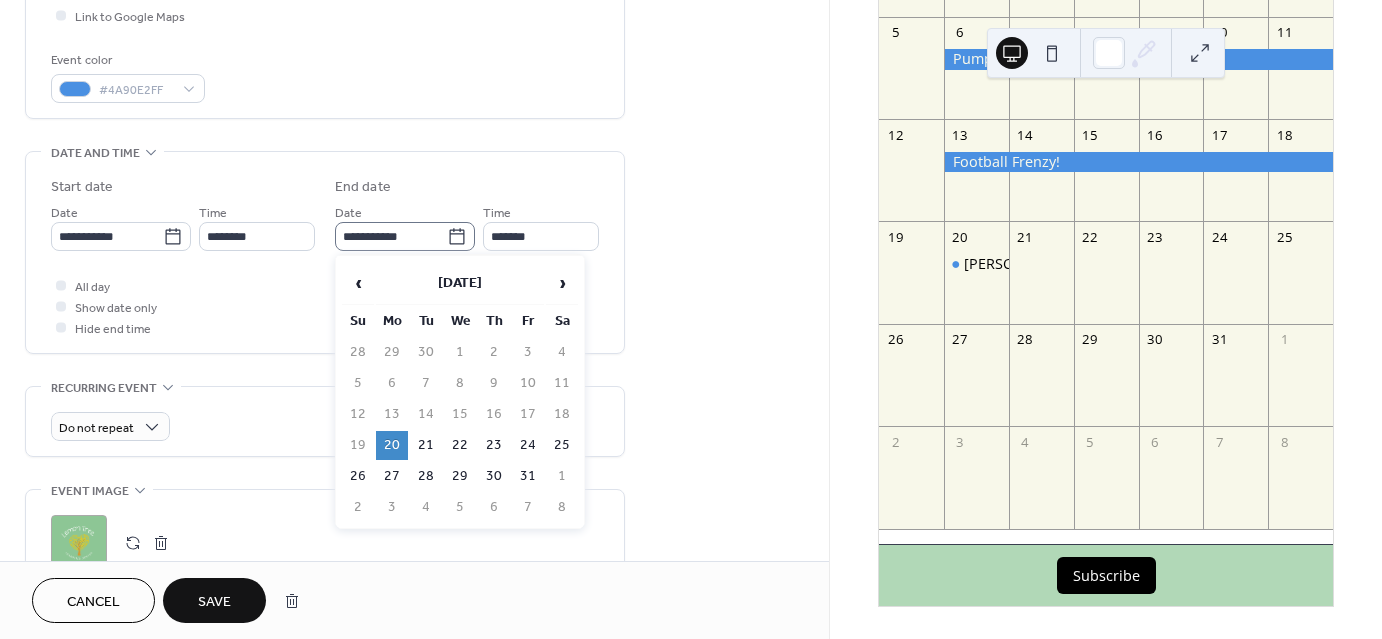 click 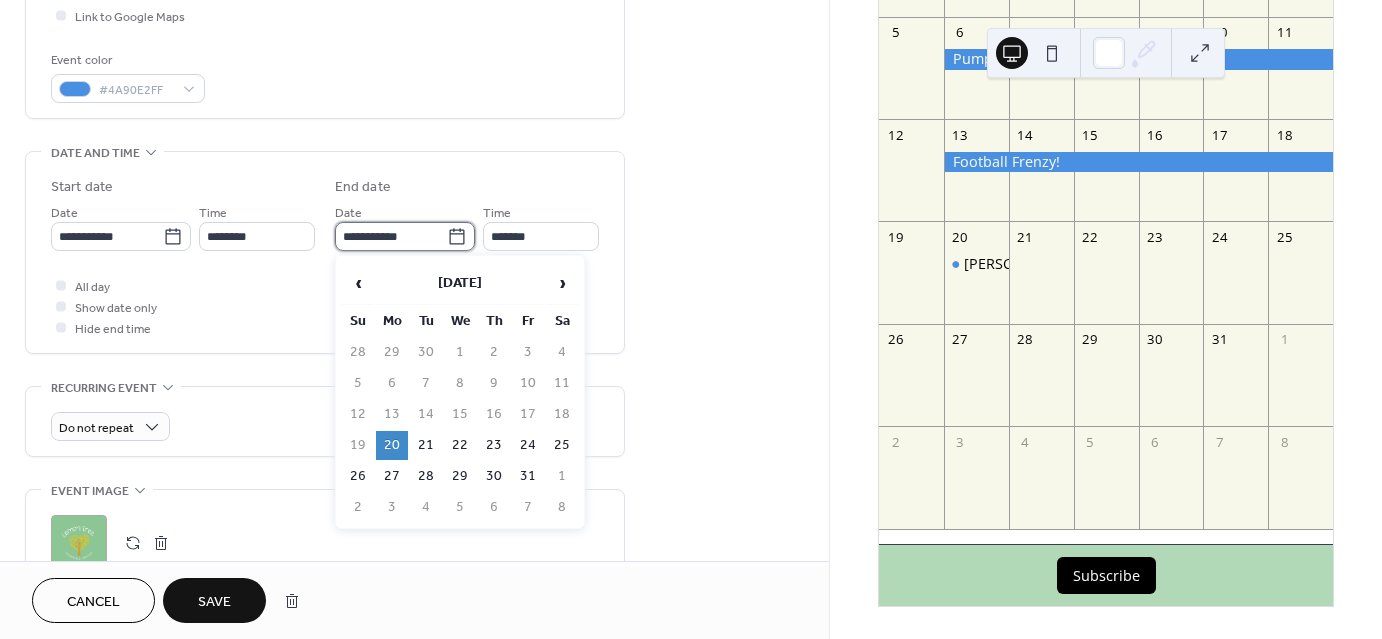 click on "**********" at bounding box center (391, 236) 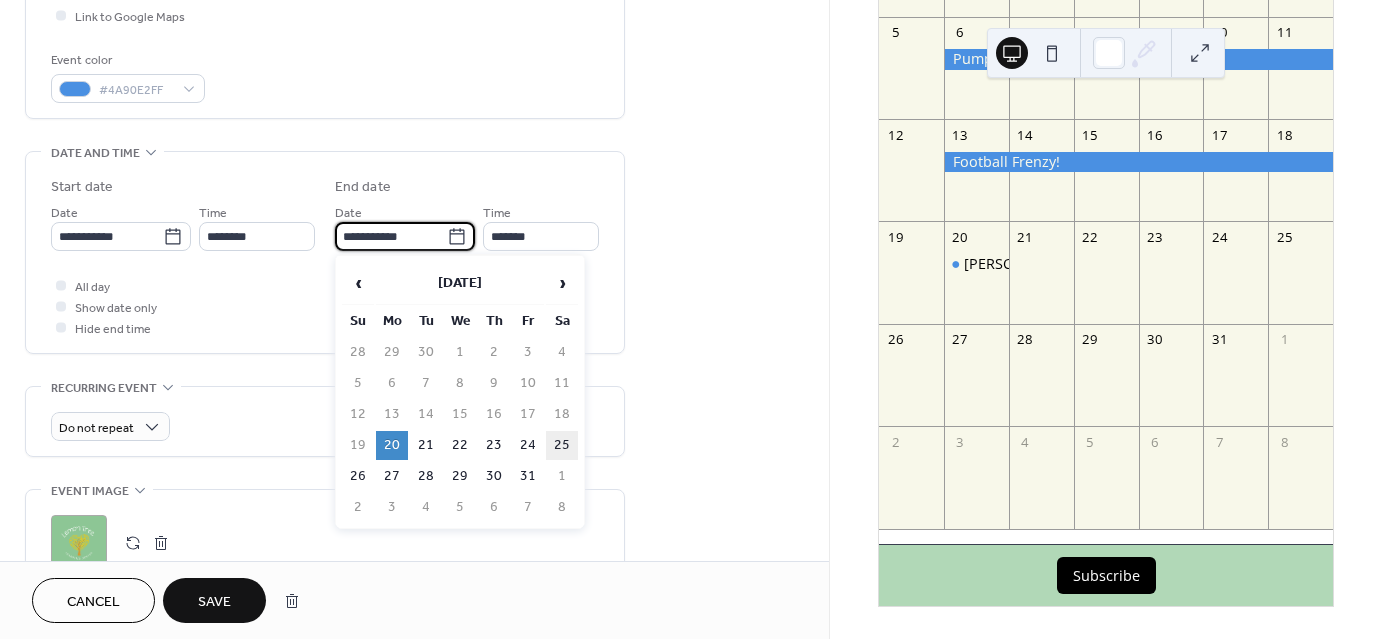 click on "25" at bounding box center [562, 445] 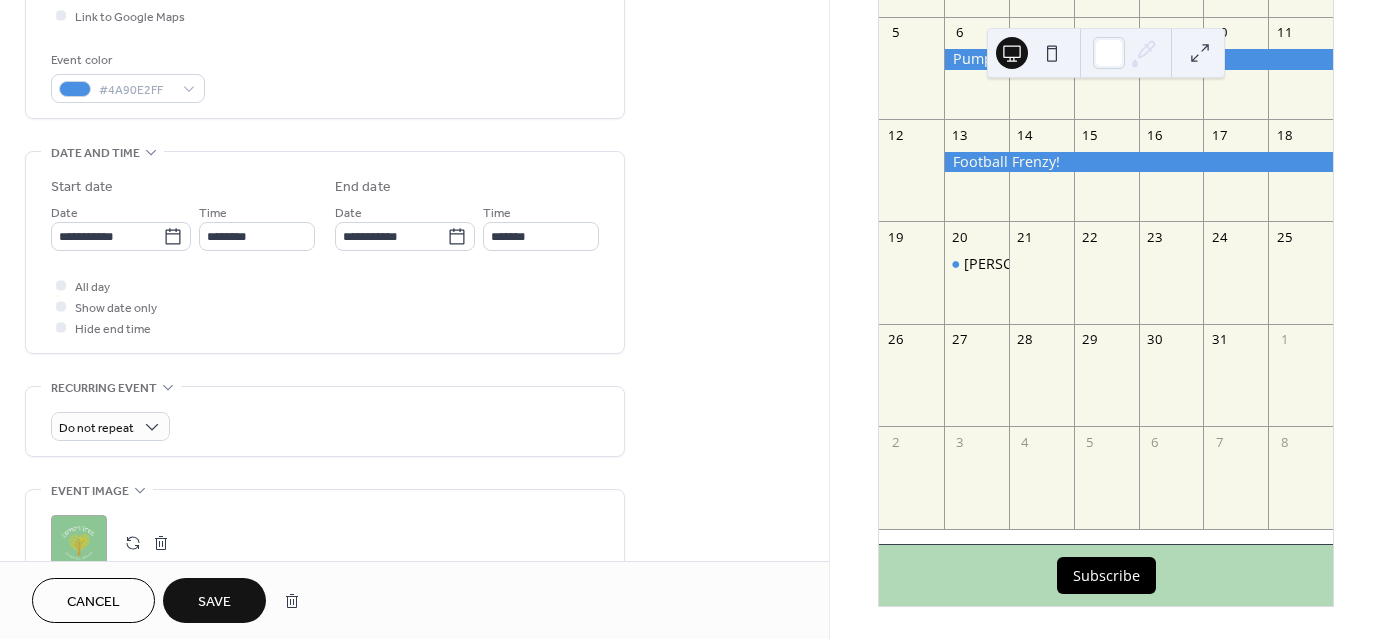 type on "**********" 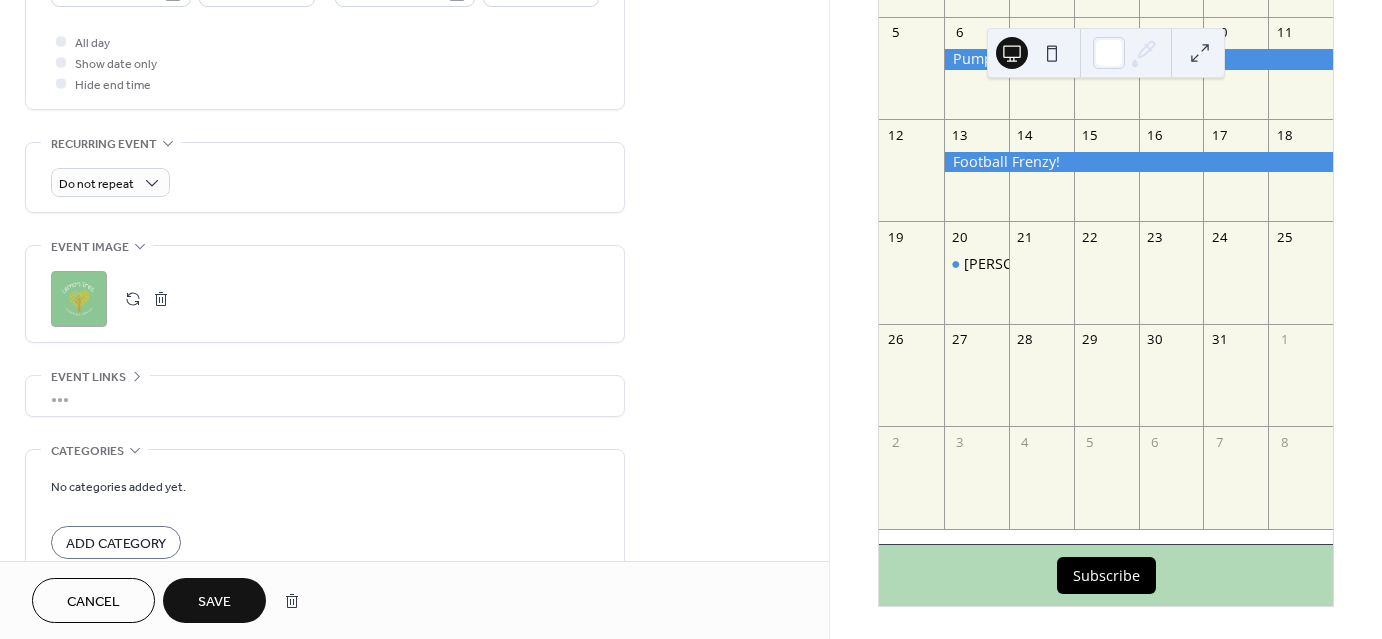 scroll, scrollTop: 800, scrollLeft: 0, axis: vertical 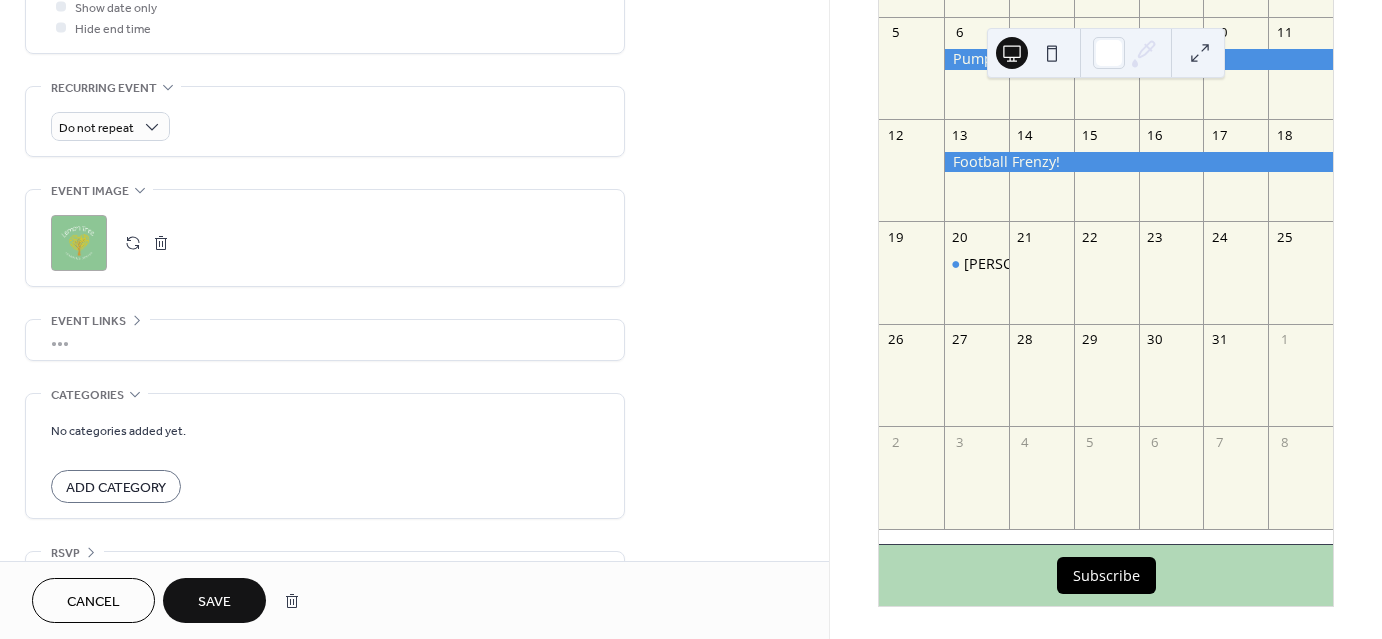 click on "Save" at bounding box center (214, 602) 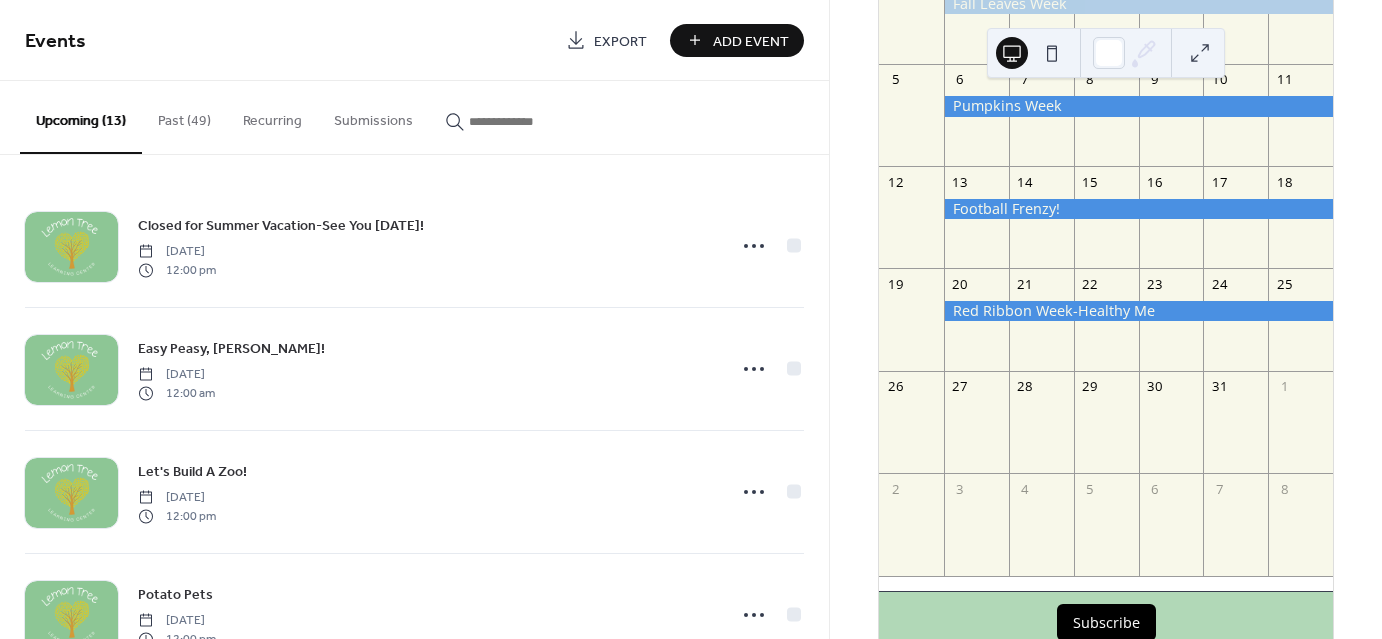 scroll, scrollTop: 325, scrollLeft: 0, axis: vertical 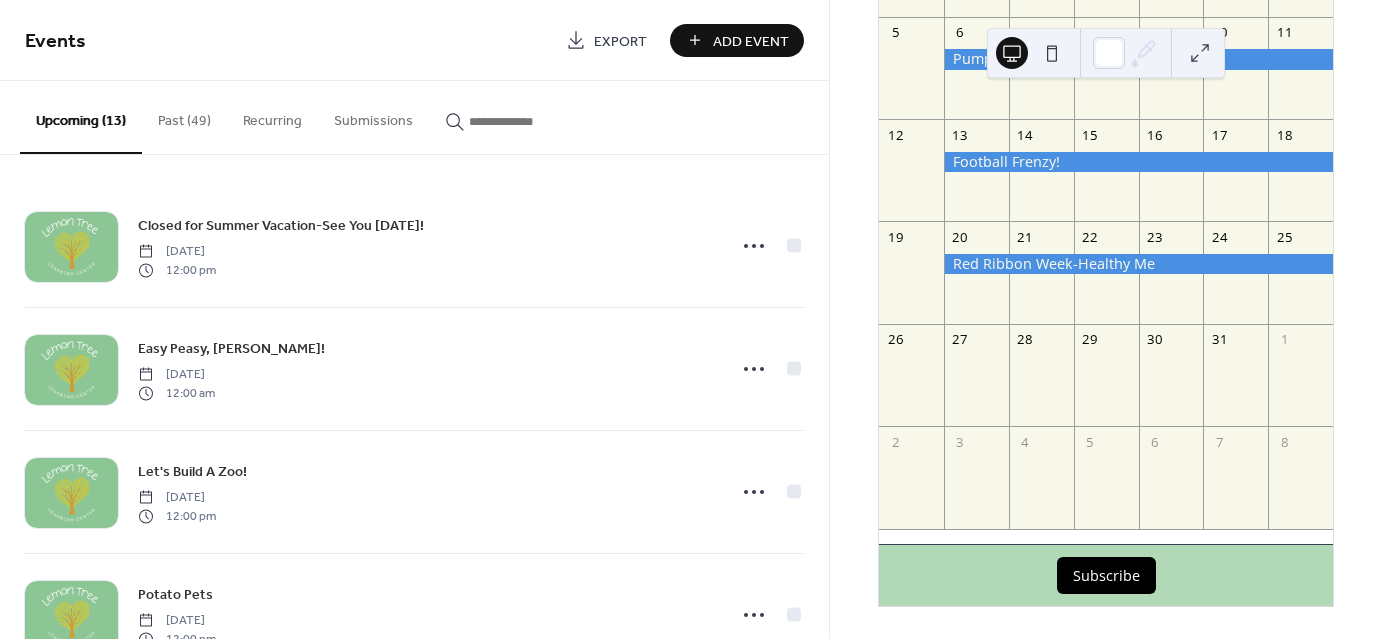 click on "Add Event" at bounding box center (751, 41) 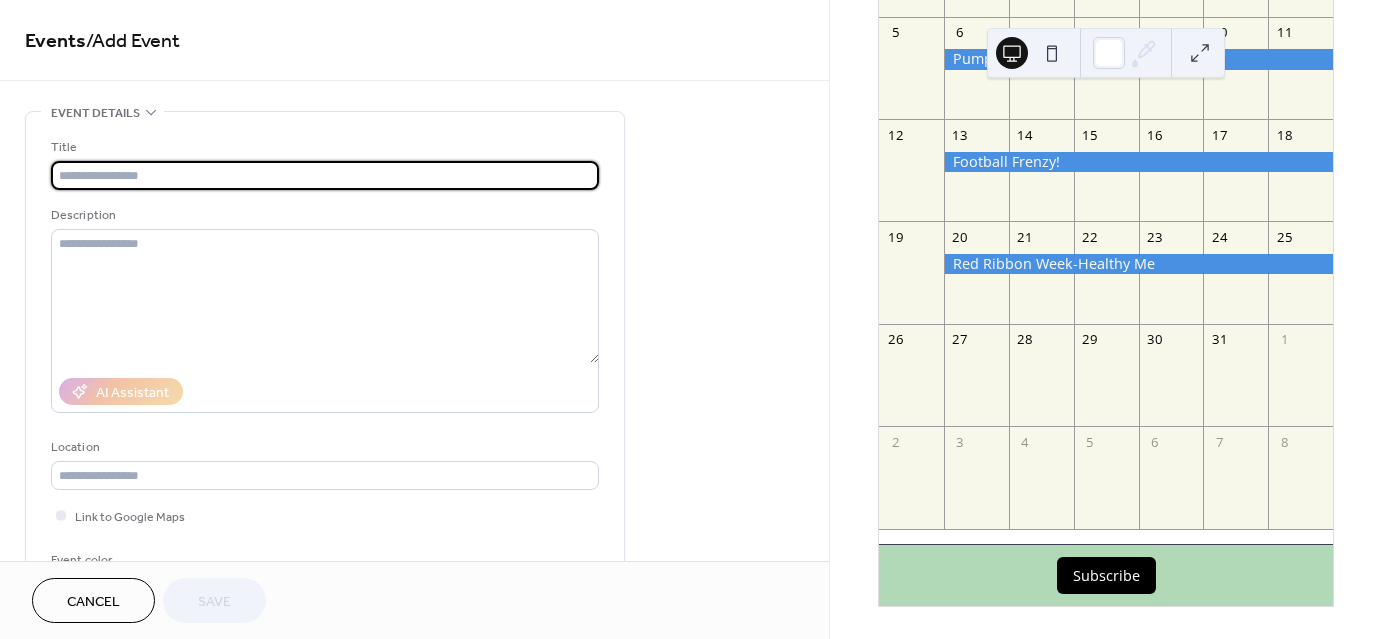 click at bounding box center (325, 175) 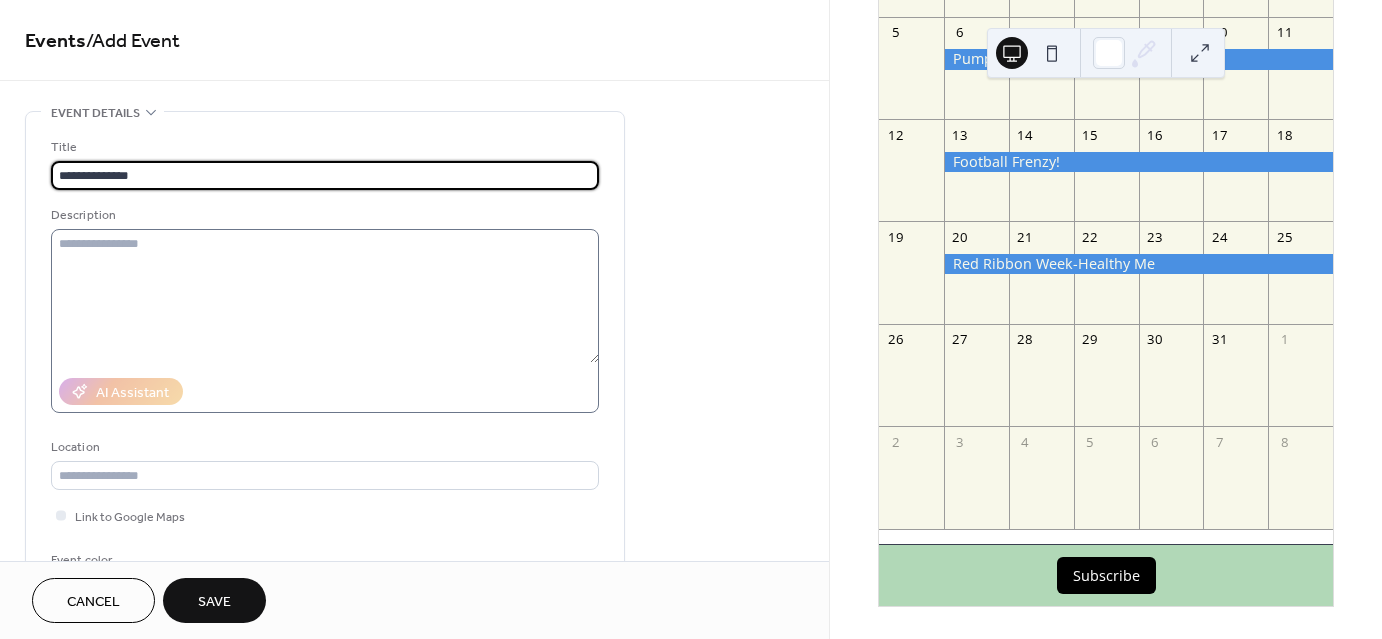 scroll, scrollTop: 100, scrollLeft: 0, axis: vertical 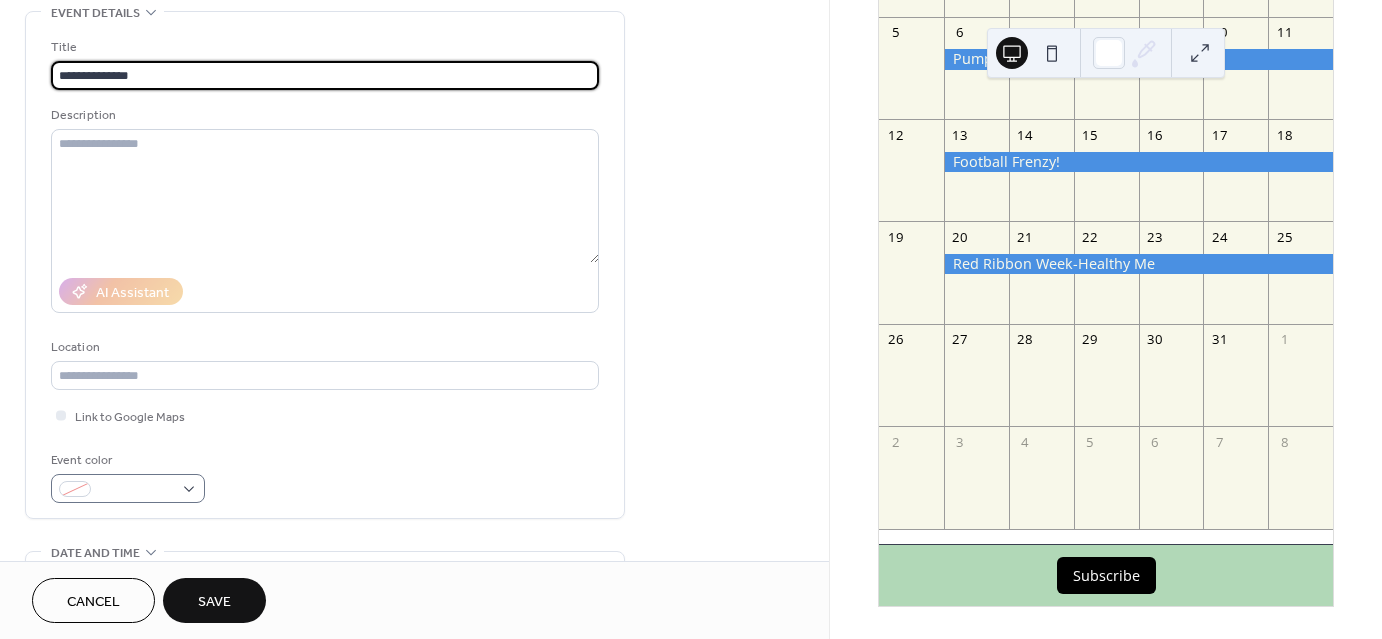 type on "**********" 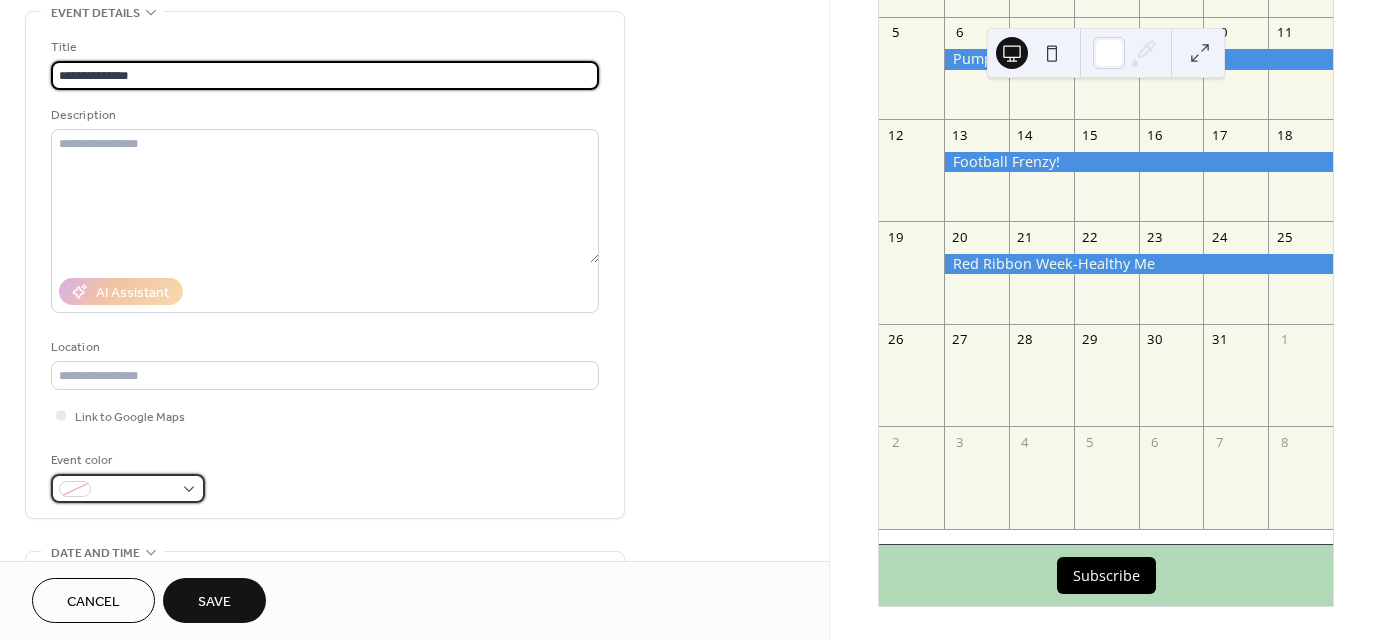 click at bounding box center (128, 488) 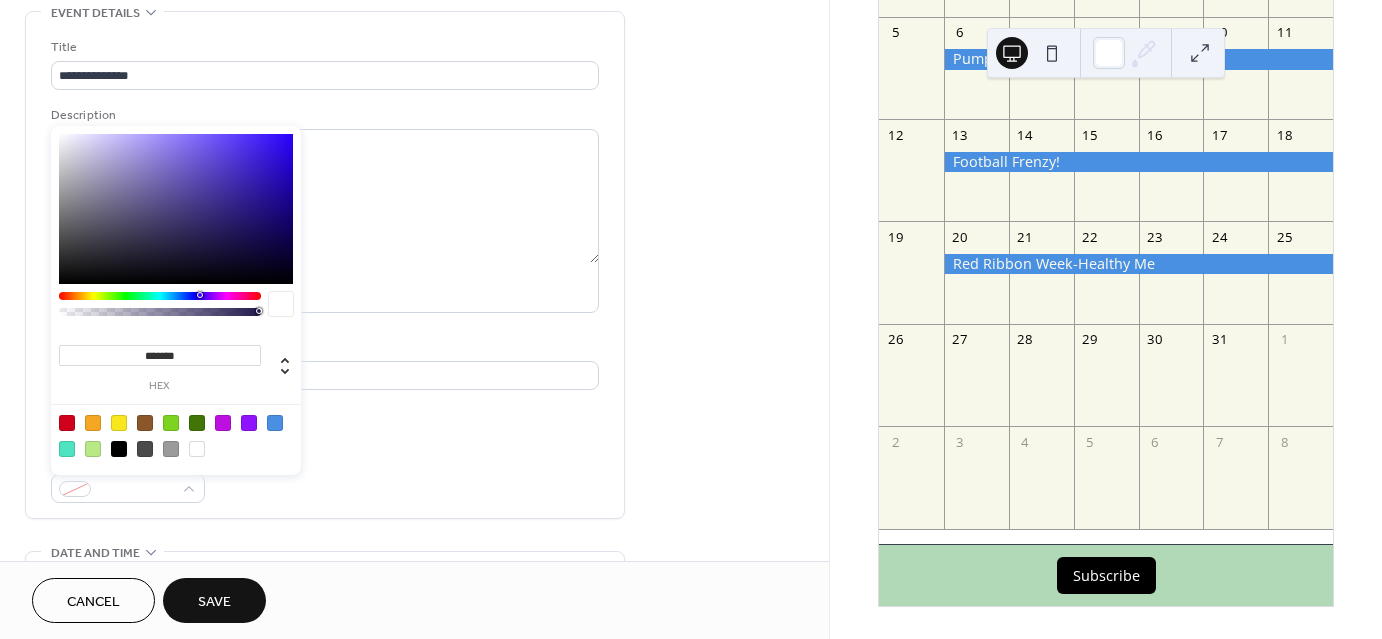 click at bounding box center [176, 435] 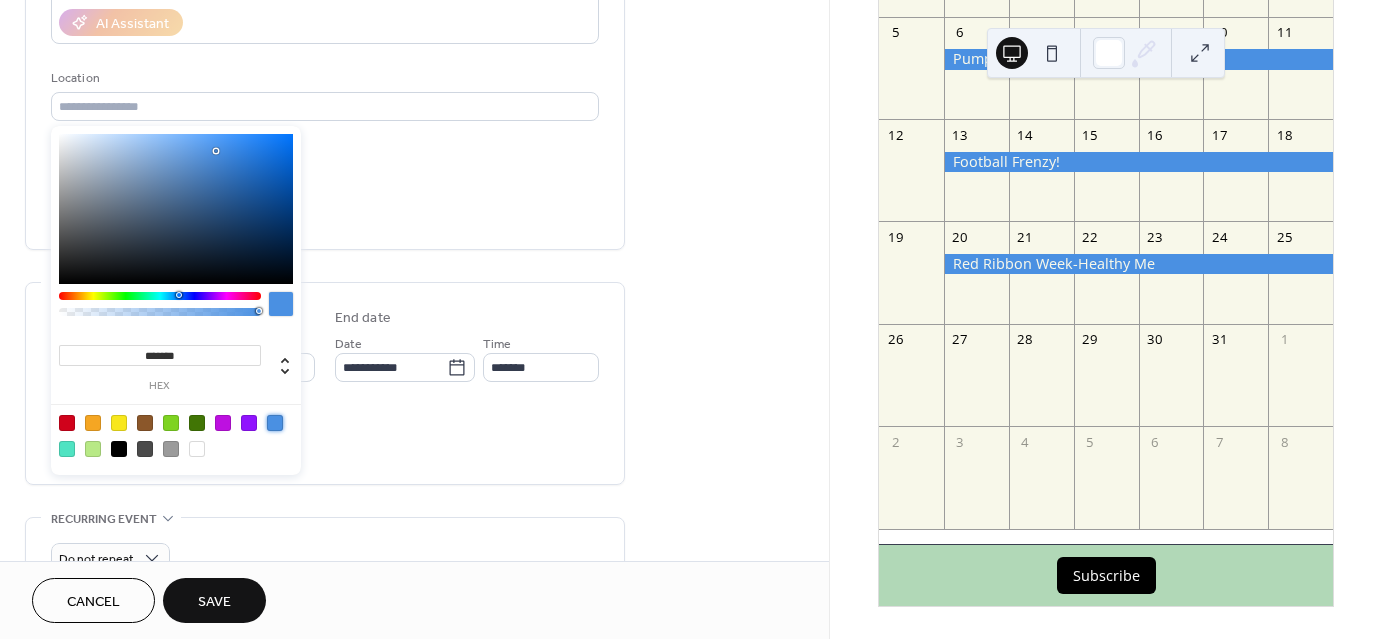 scroll, scrollTop: 400, scrollLeft: 0, axis: vertical 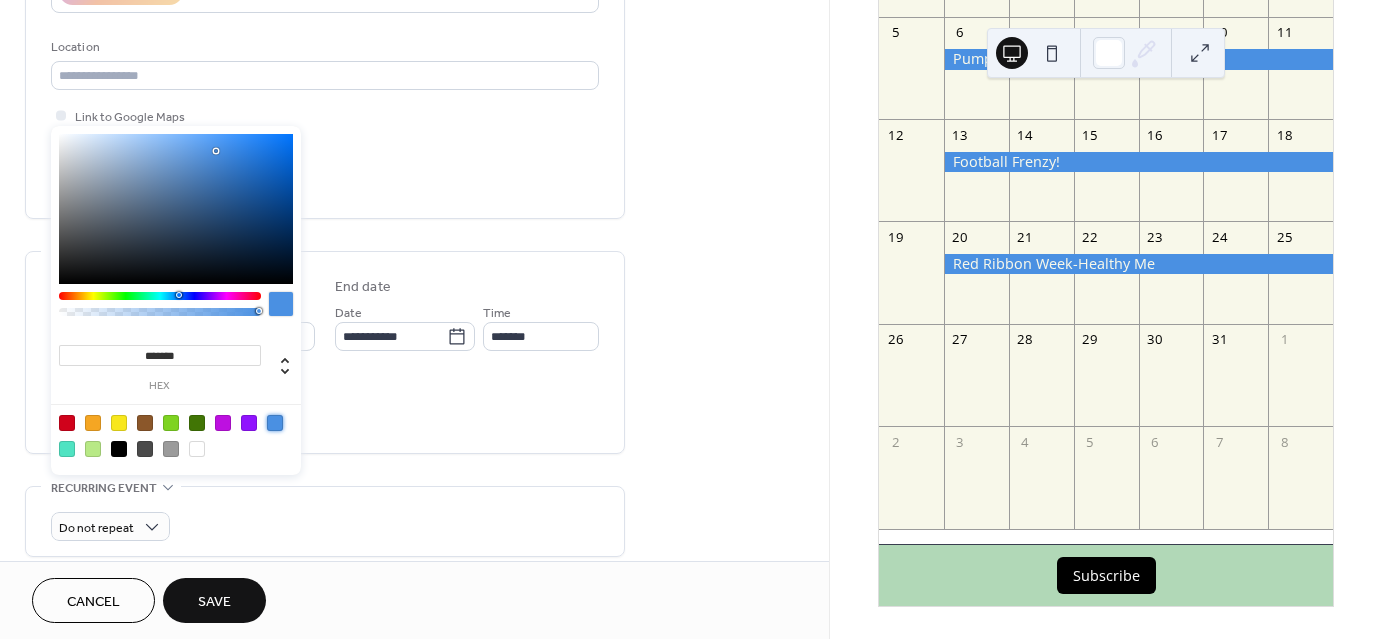 click on "All day Show date only Hide end time" at bounding box center (325, 406) 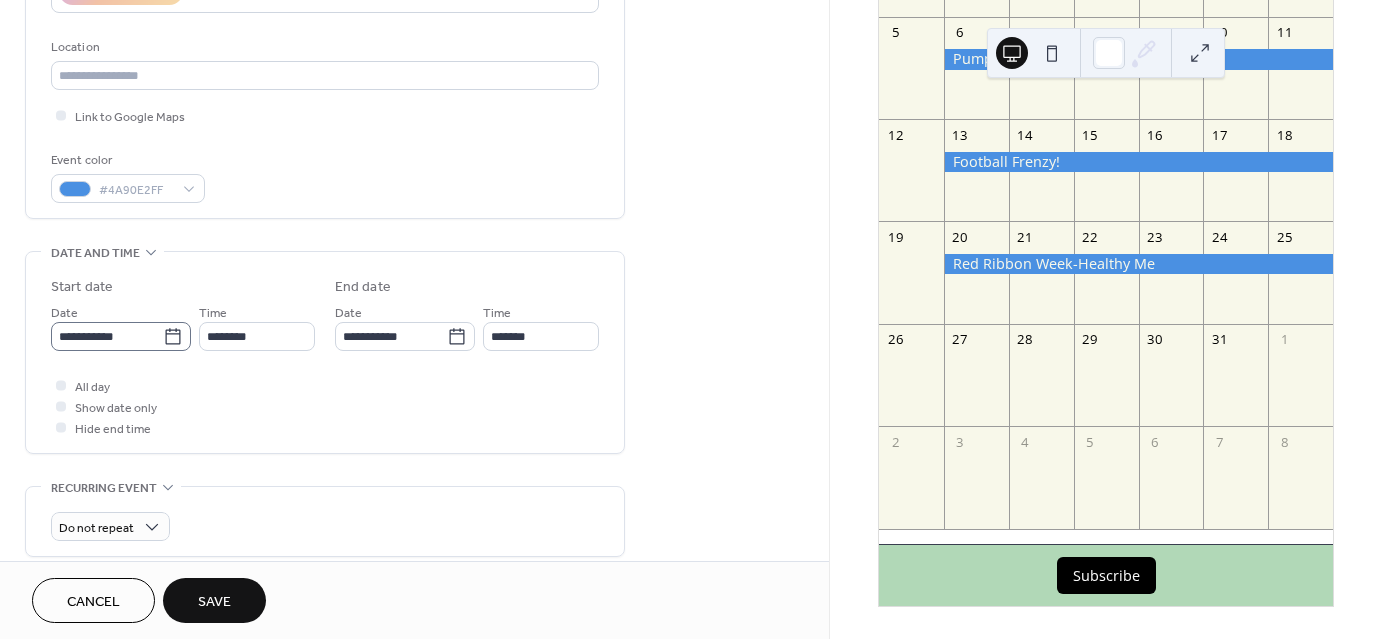 click 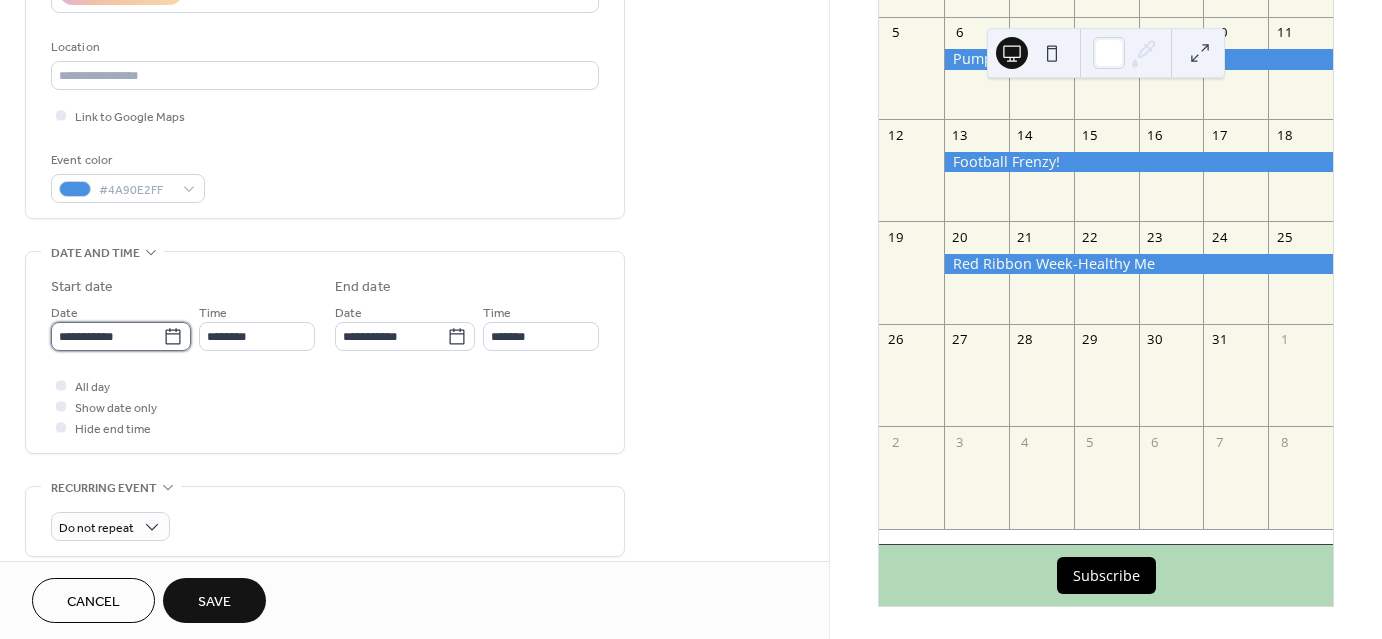 click on "**********" at bounding box center [107, 336] 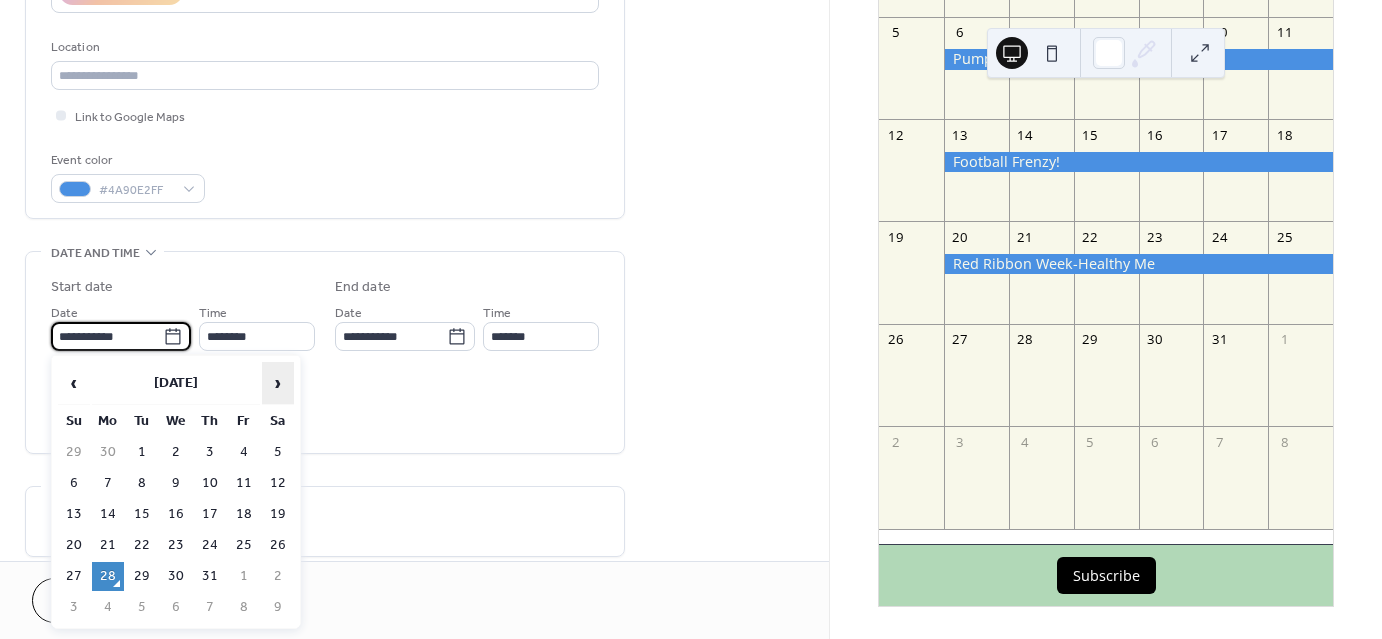 click on "›" at bounding box center [278, 383] 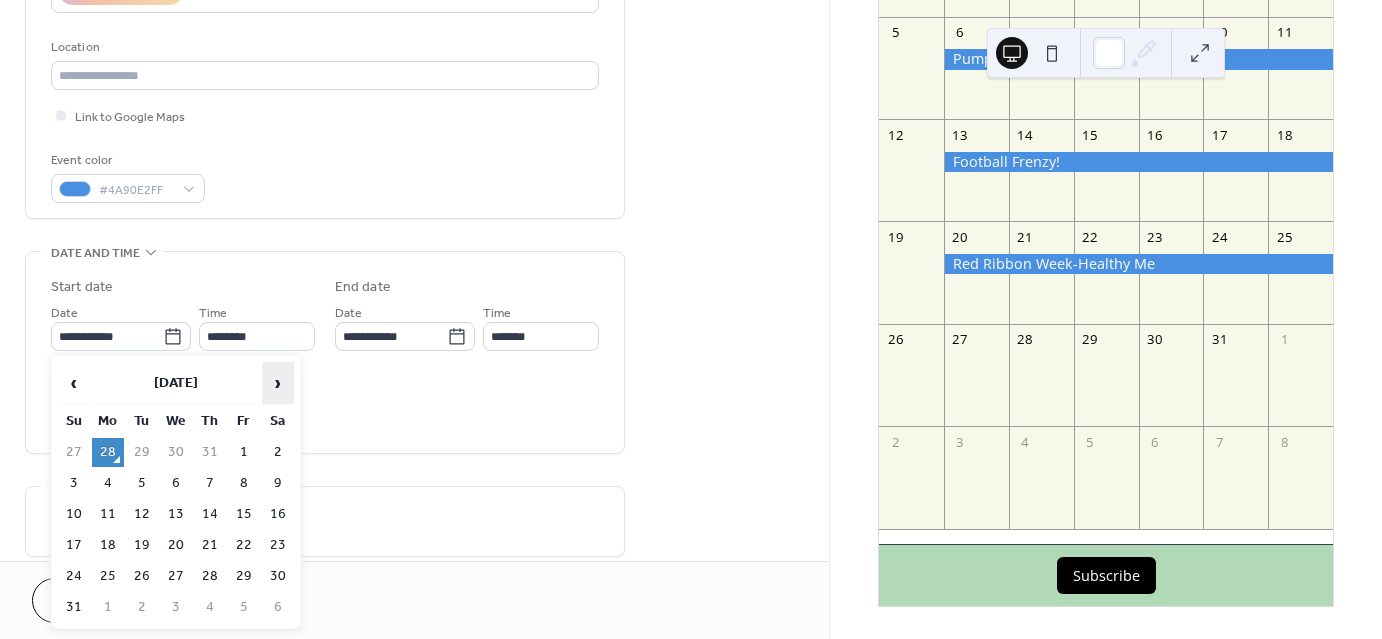 click on "›" at bounding box center (278, 383) 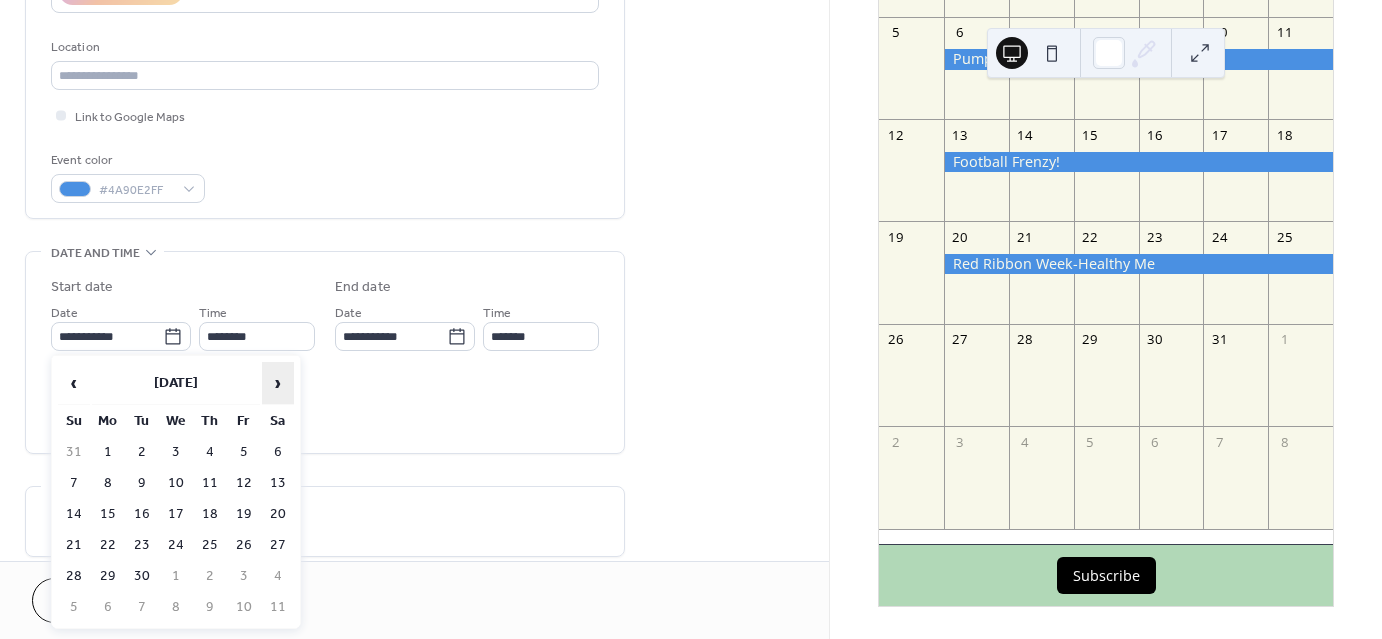 click on "›" at bounding box center (278, 383) 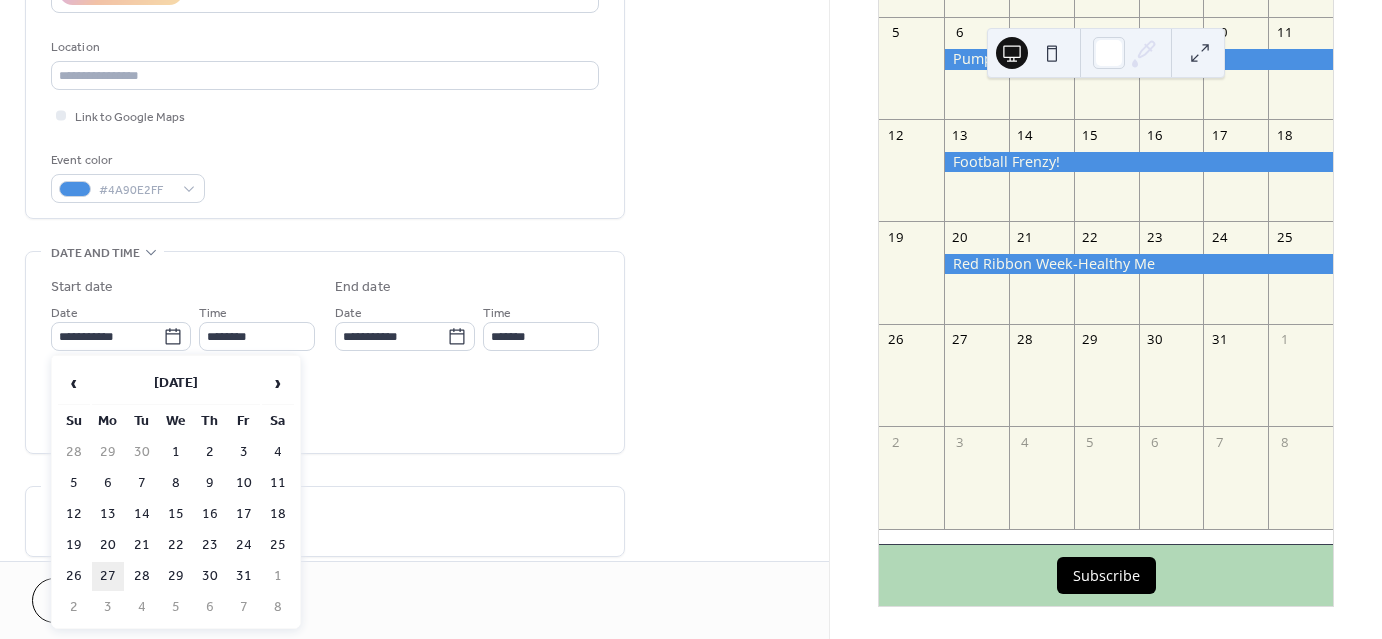 click on "27" at bounding box center [108, 576] 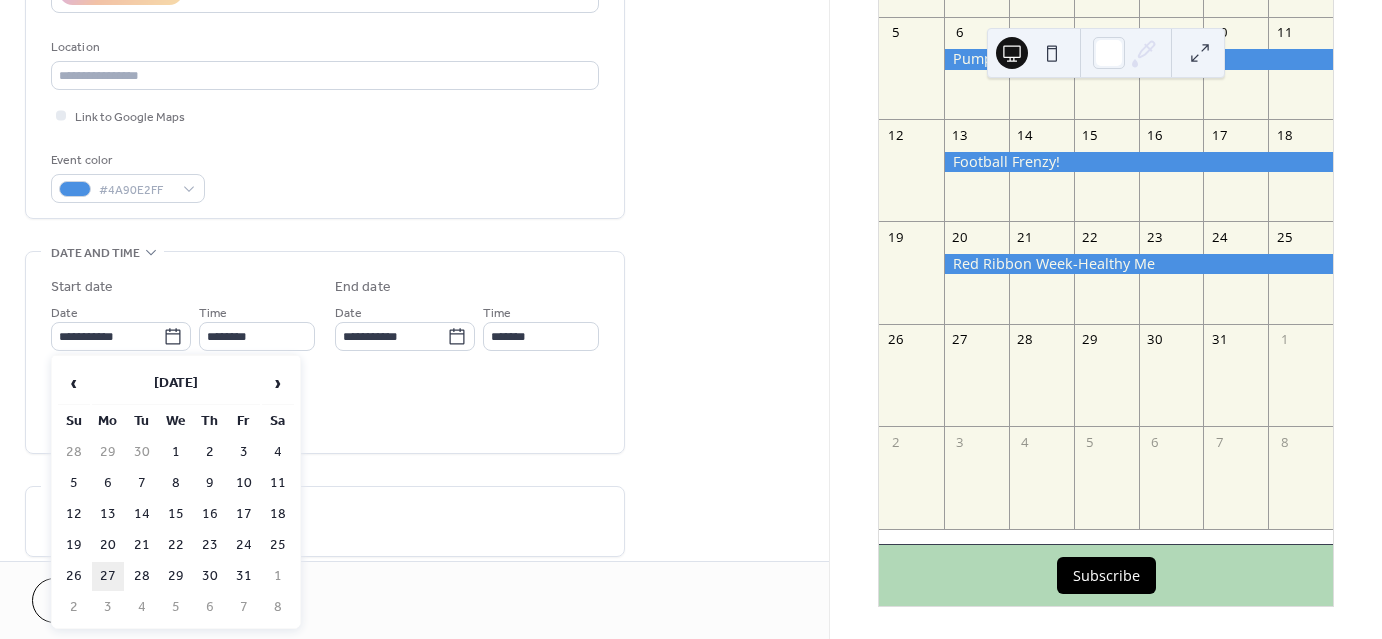 type on "**********" 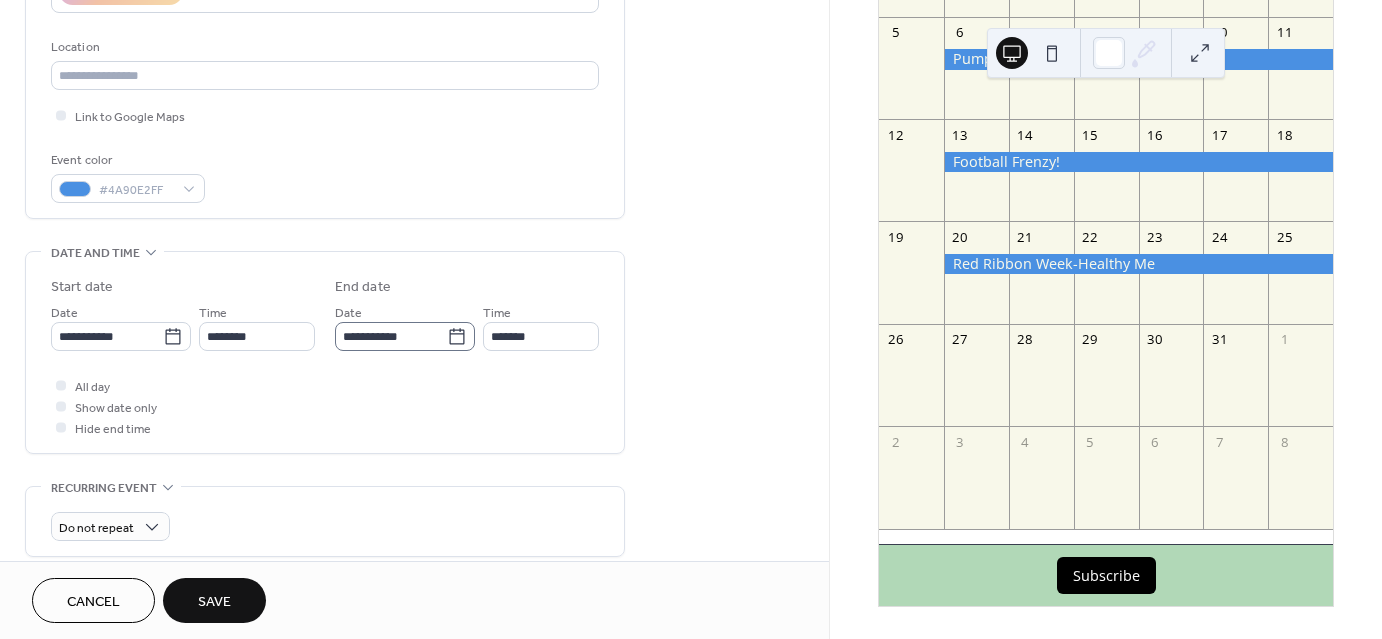 click 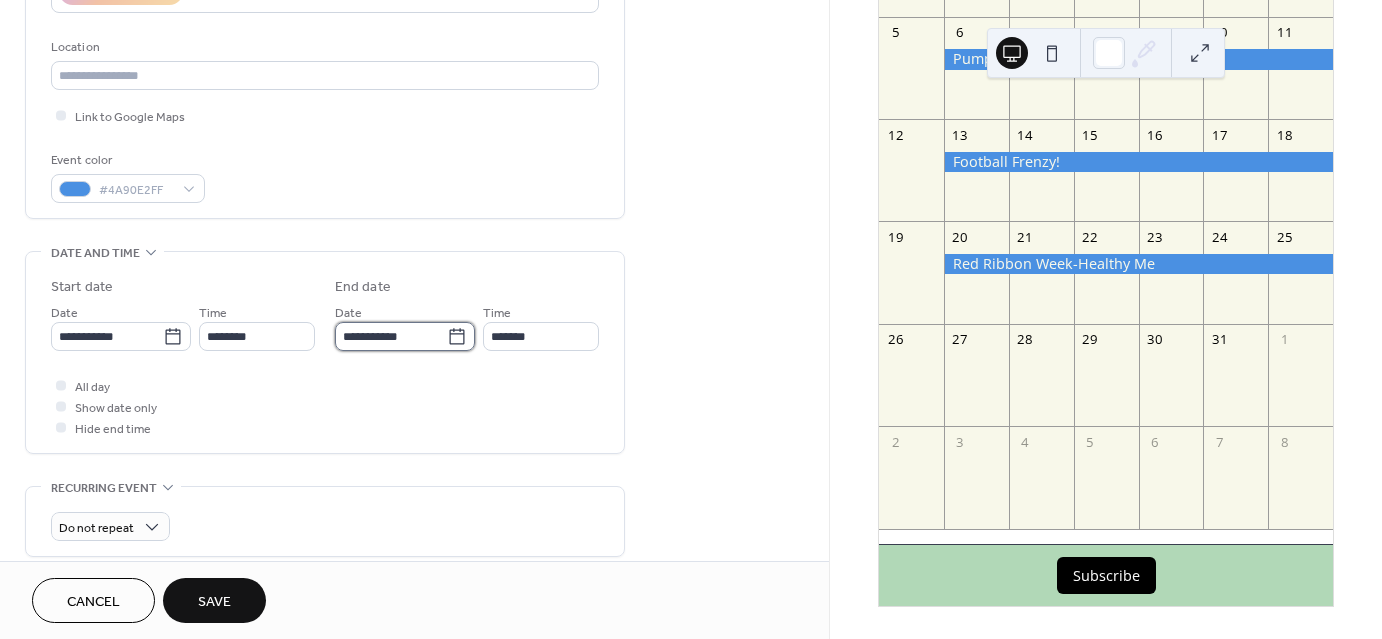 click on "**********" at bounding box center (391, 336) 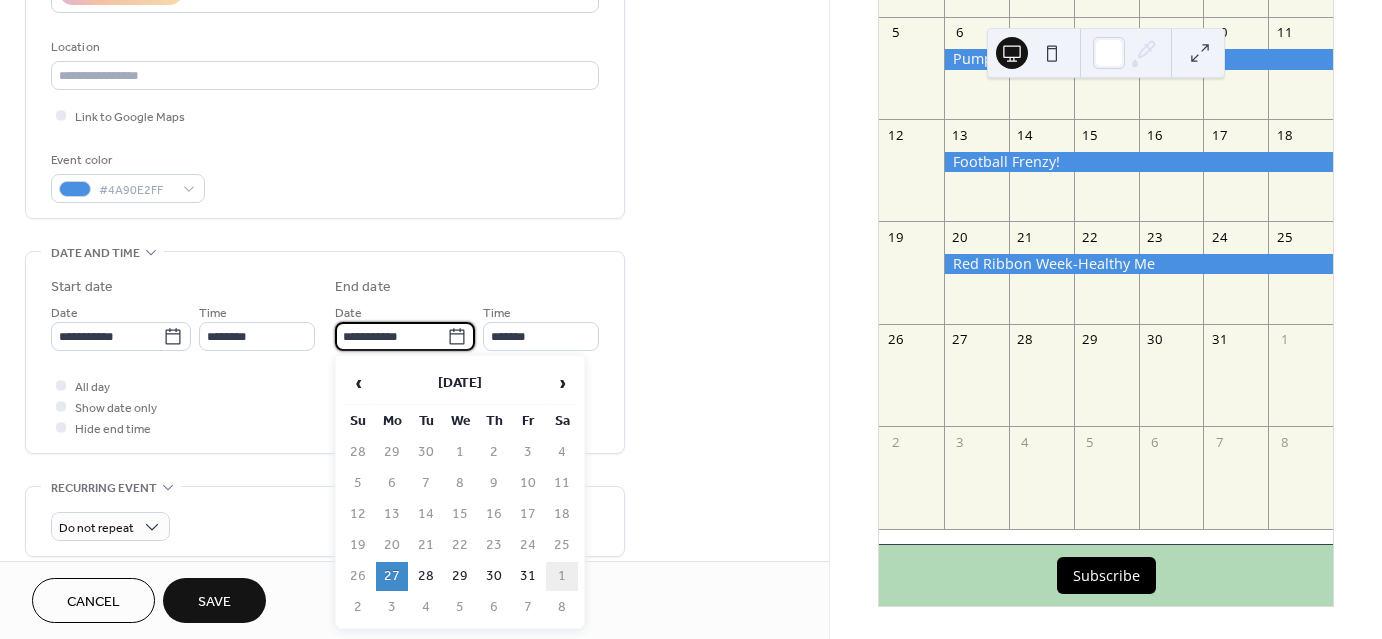 click on "1" at bounding box center (562, 576) 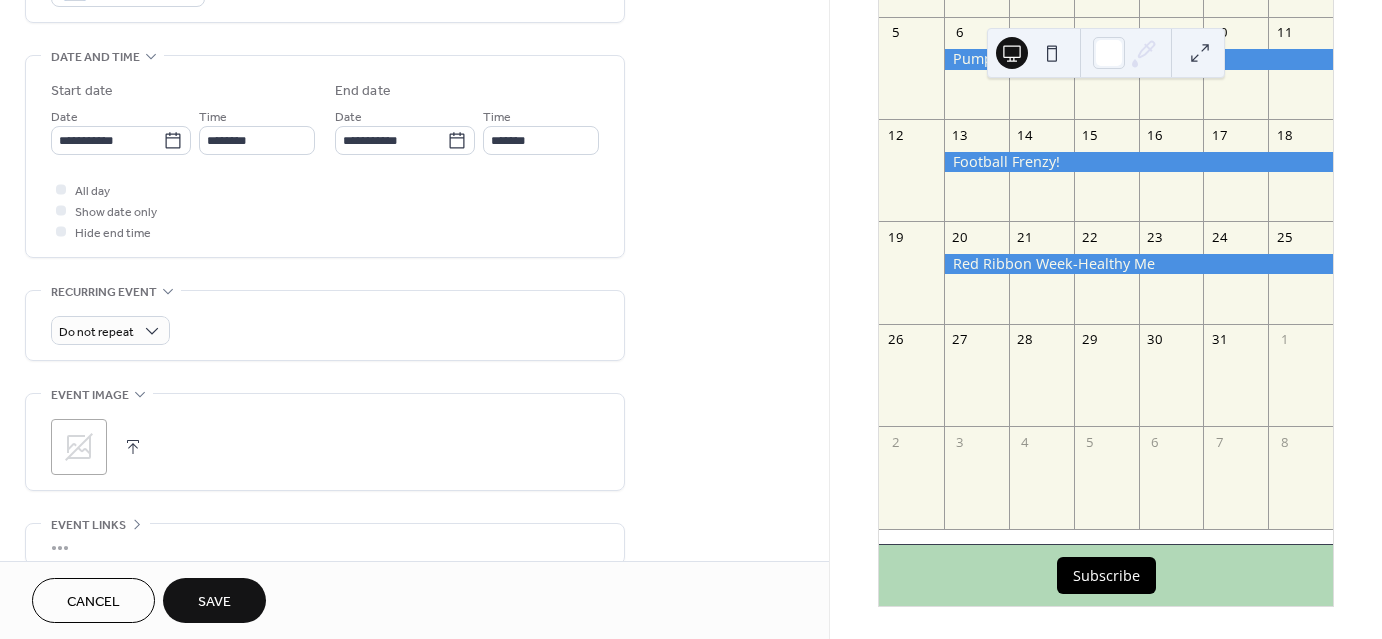scroll, scrollTop: 600, scrollLeft: 0, axis: vertical 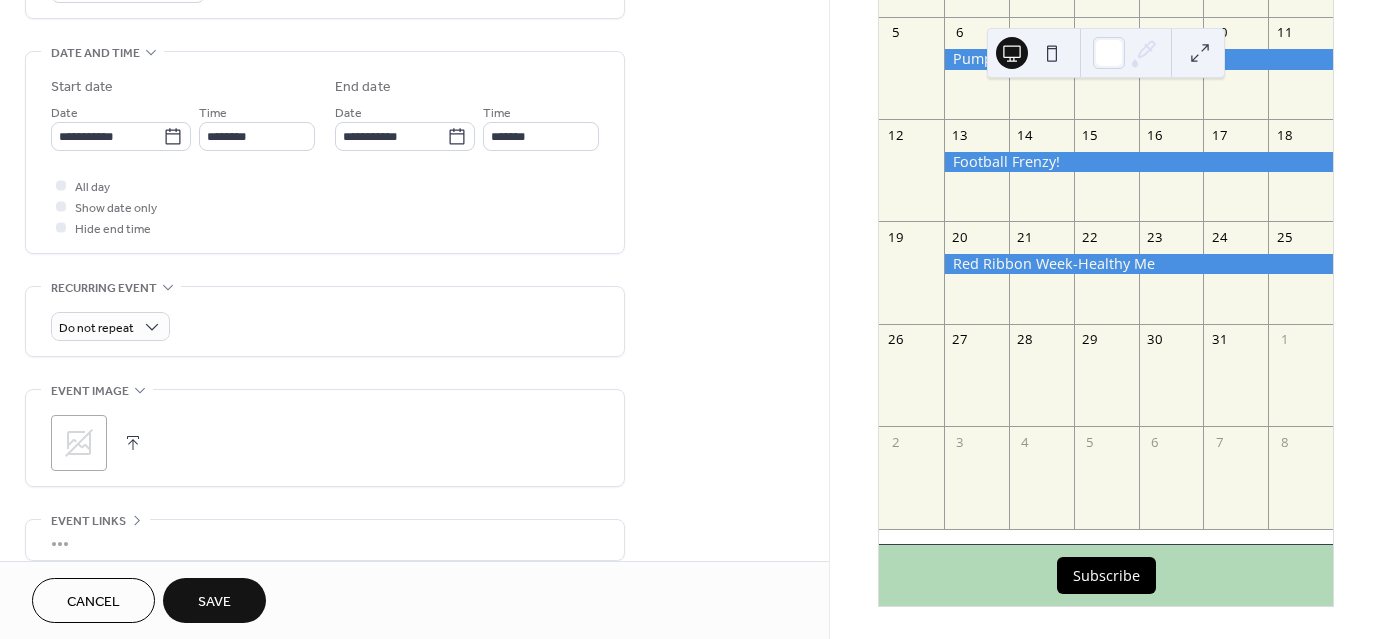 click at bounding box center (133, 443) 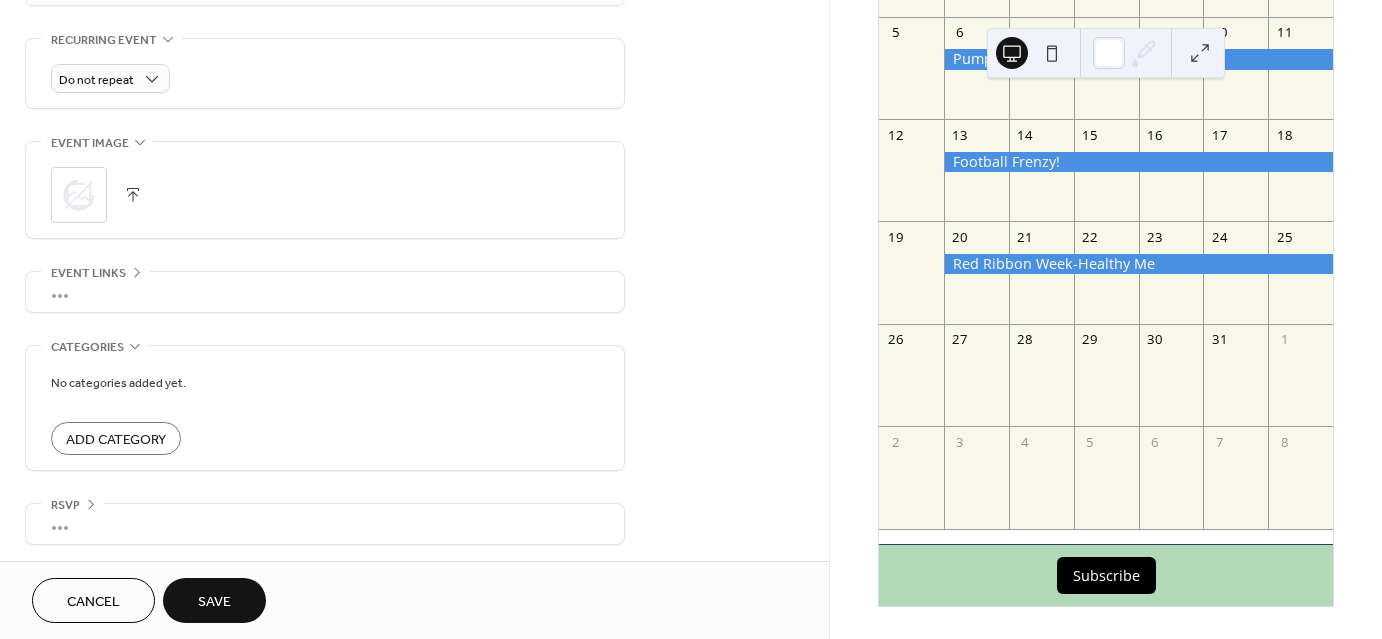 scroll, scrollTop: 849, scrollLeft: 0, axis: vertical 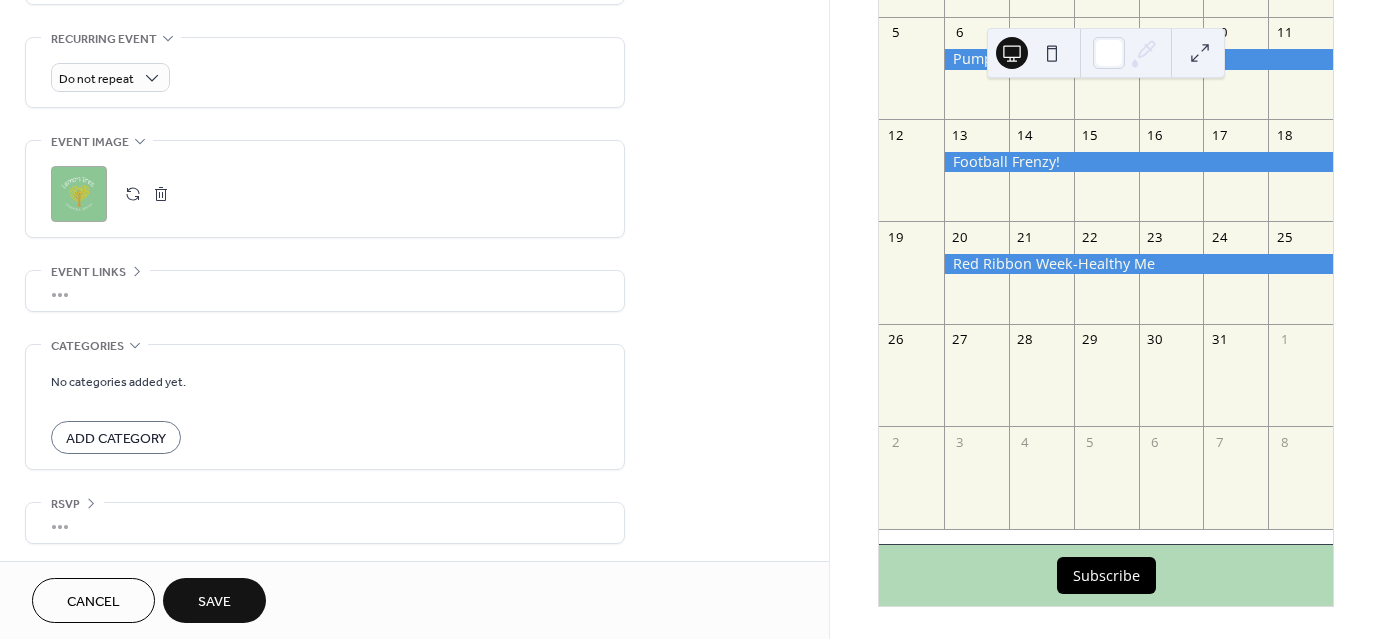 click on "Save" at bounding box center (214, 600) 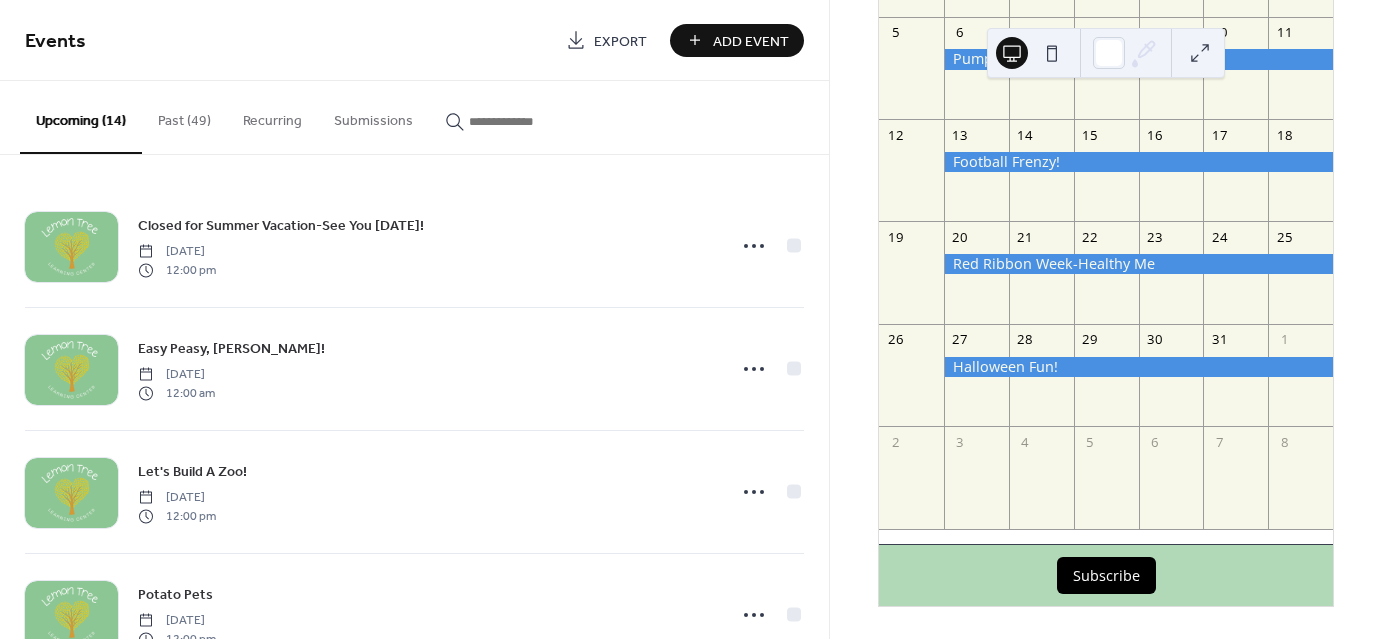 click on "Add Event" at bounding box center (751, 41) 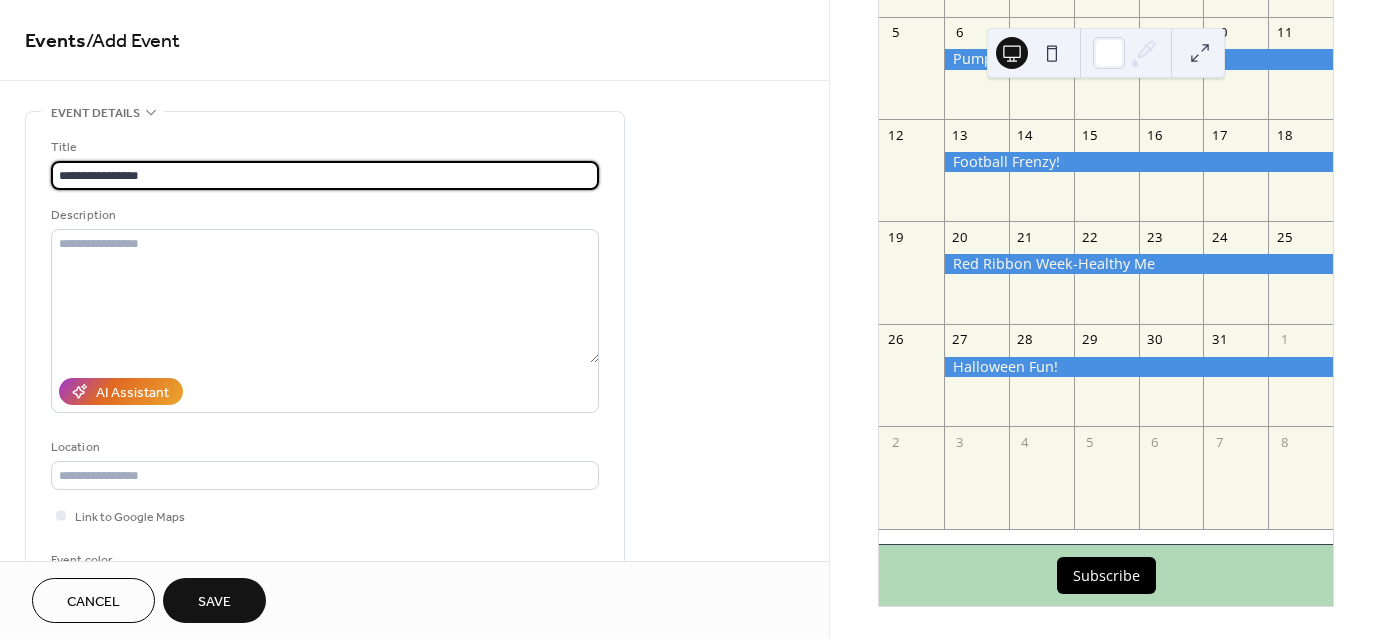 click on "**********" at bounding box center [325, 175] 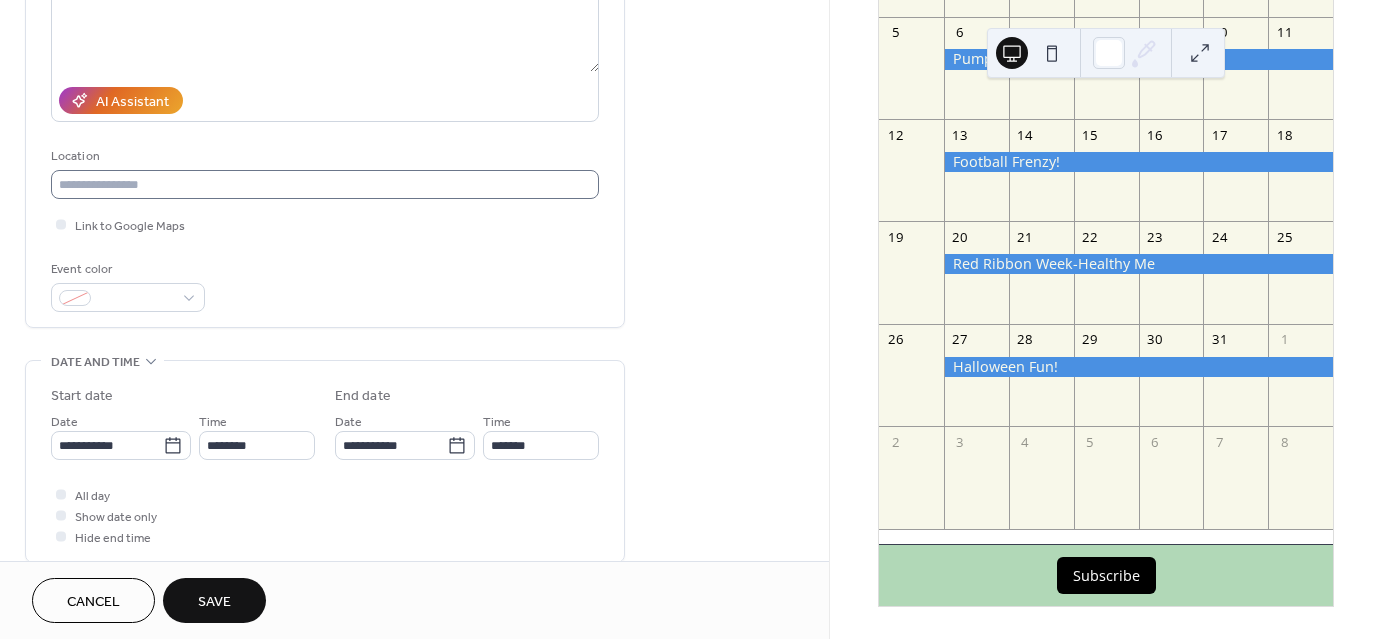 scroll, scrollTop: 300, scrollLeft: 0, axis: vertical 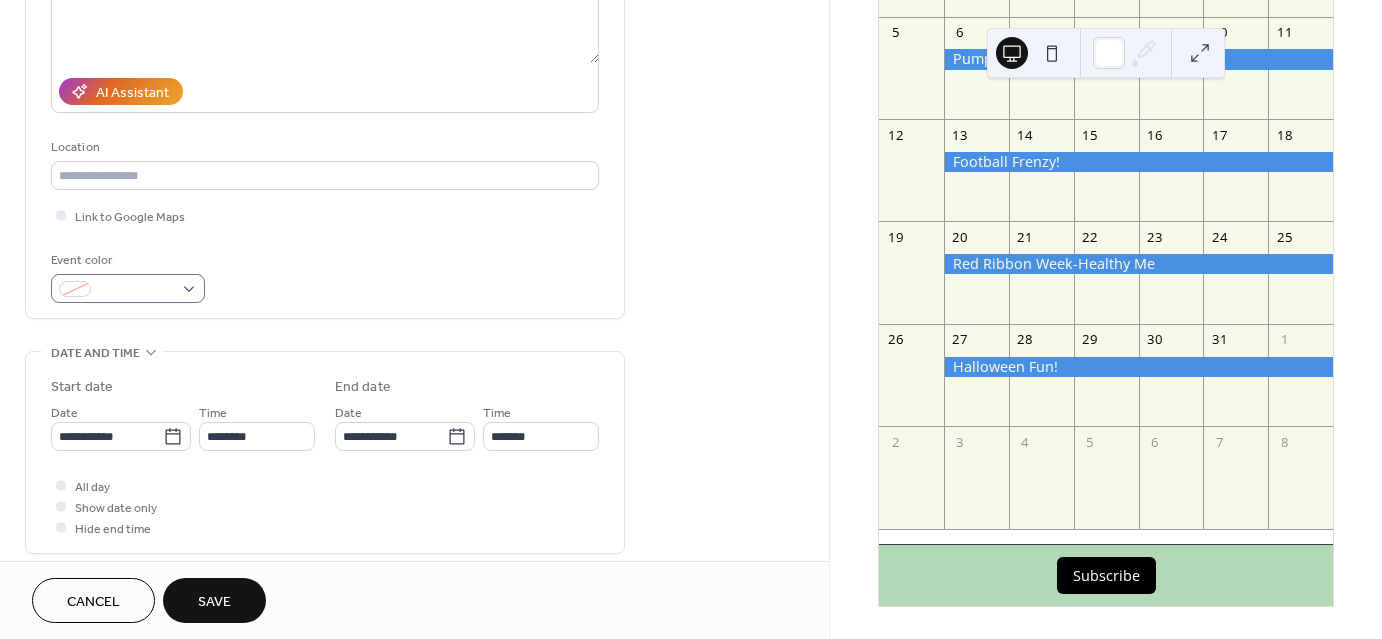 type on "**********" 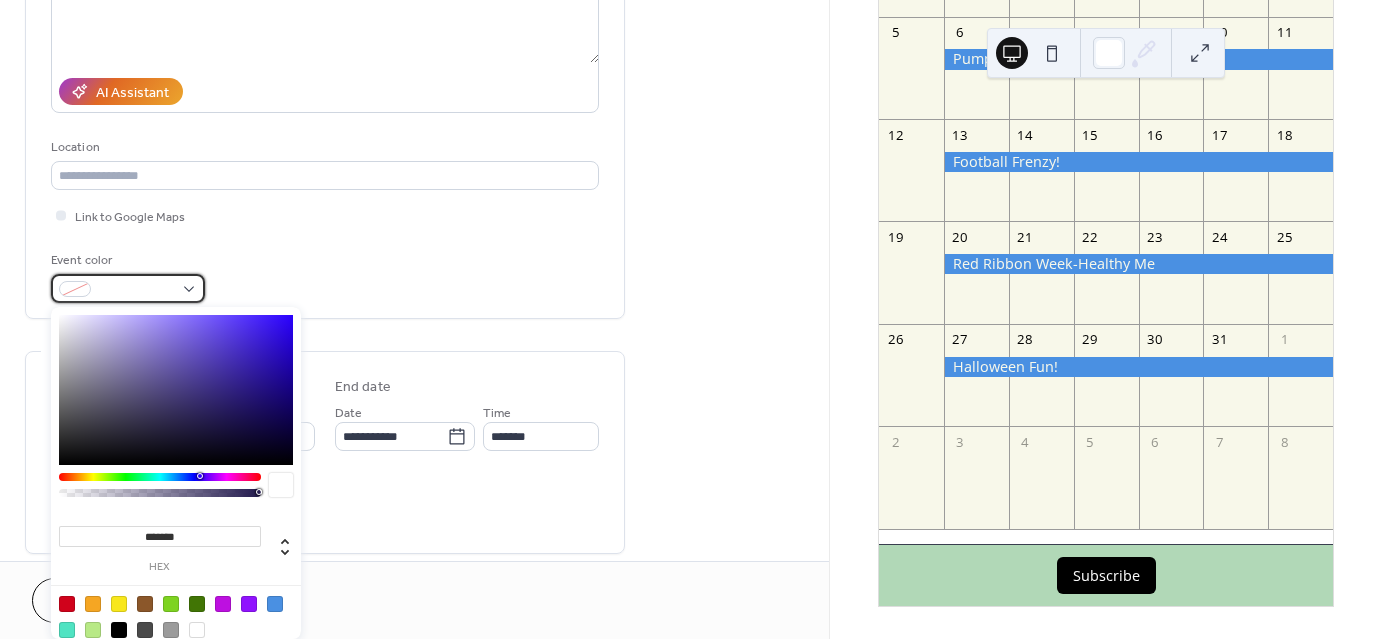click at bounding box center (136, 290) 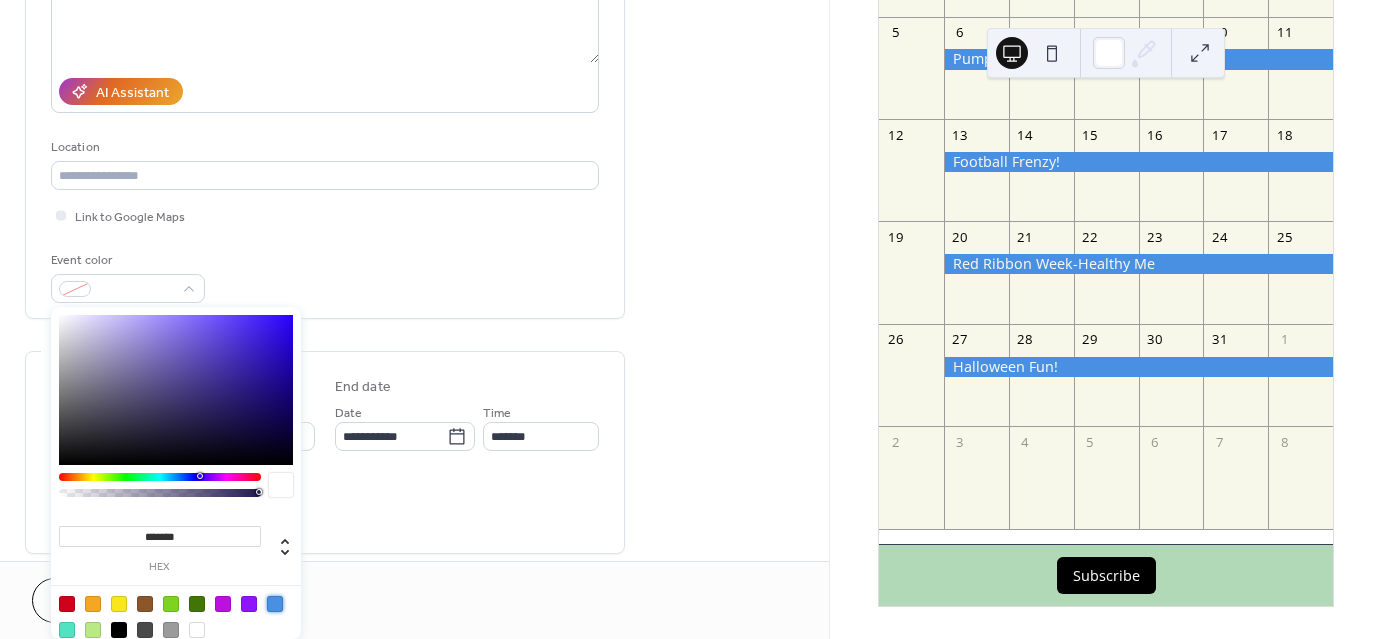 click at bounding box center [275, 604] 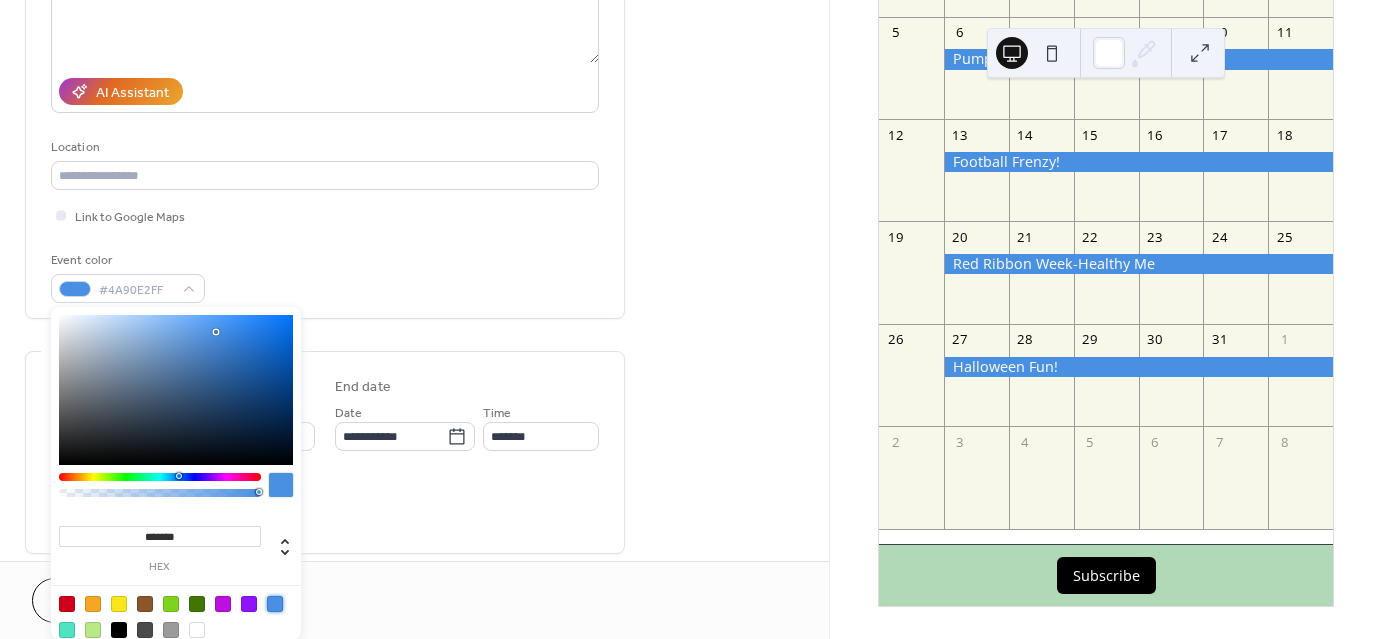 click on "All day Show date only Hide end time" at bounding box center (325, 506) 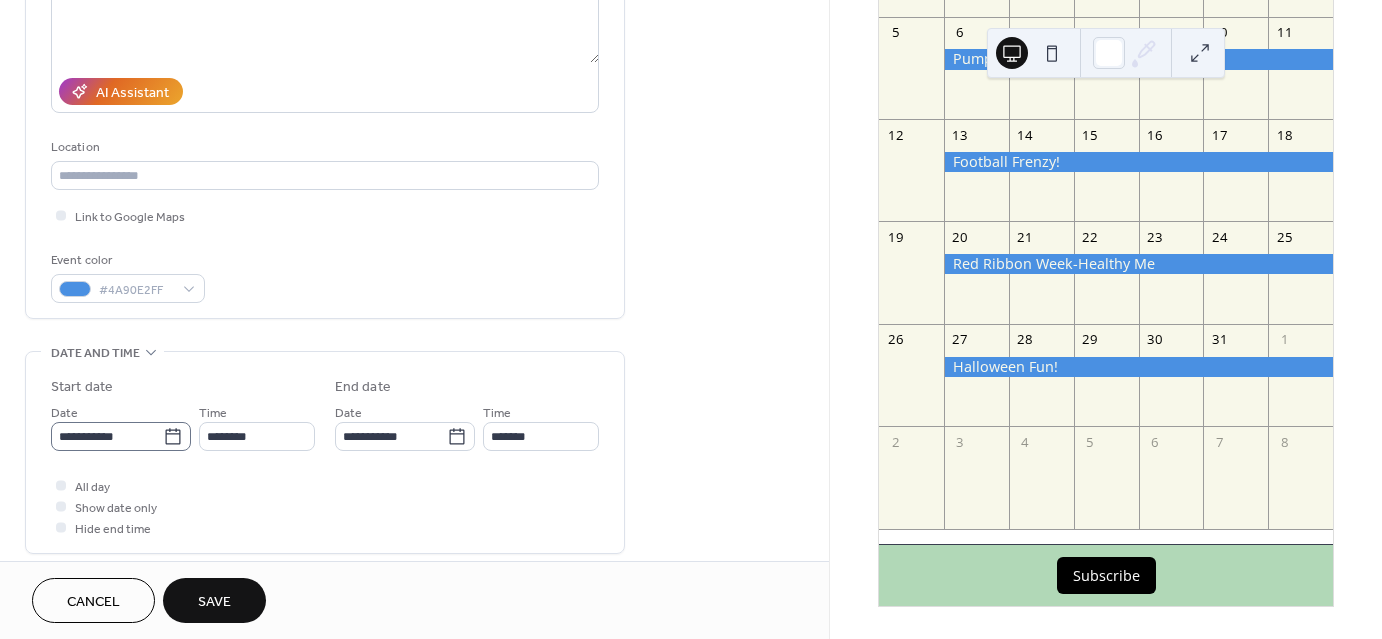 click 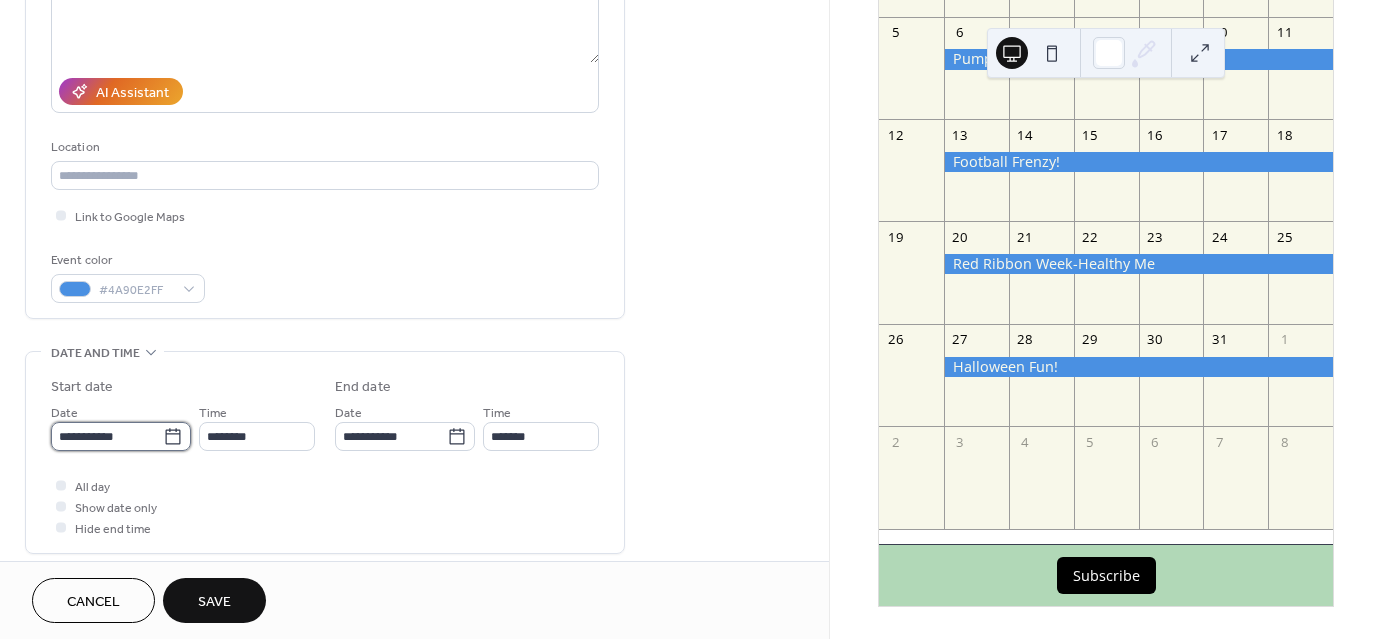 click on "**********" at bounding box center (107, 436) 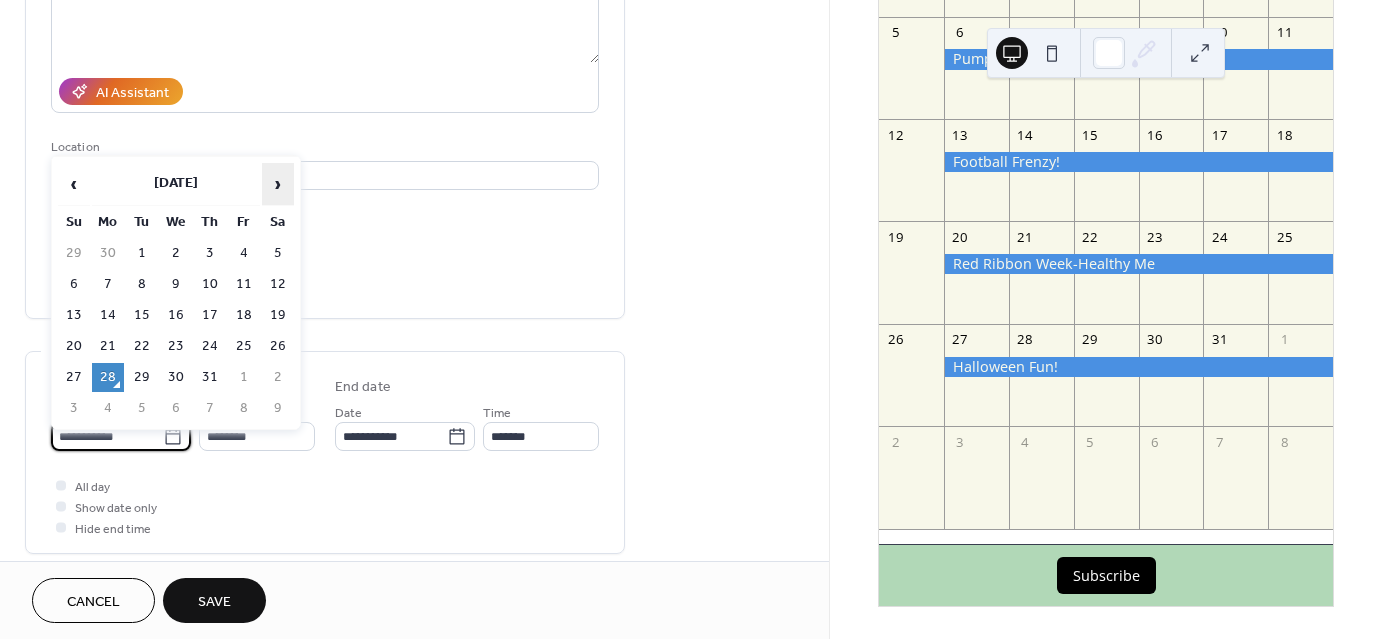 click on "›" at bounding box center (278, 184) 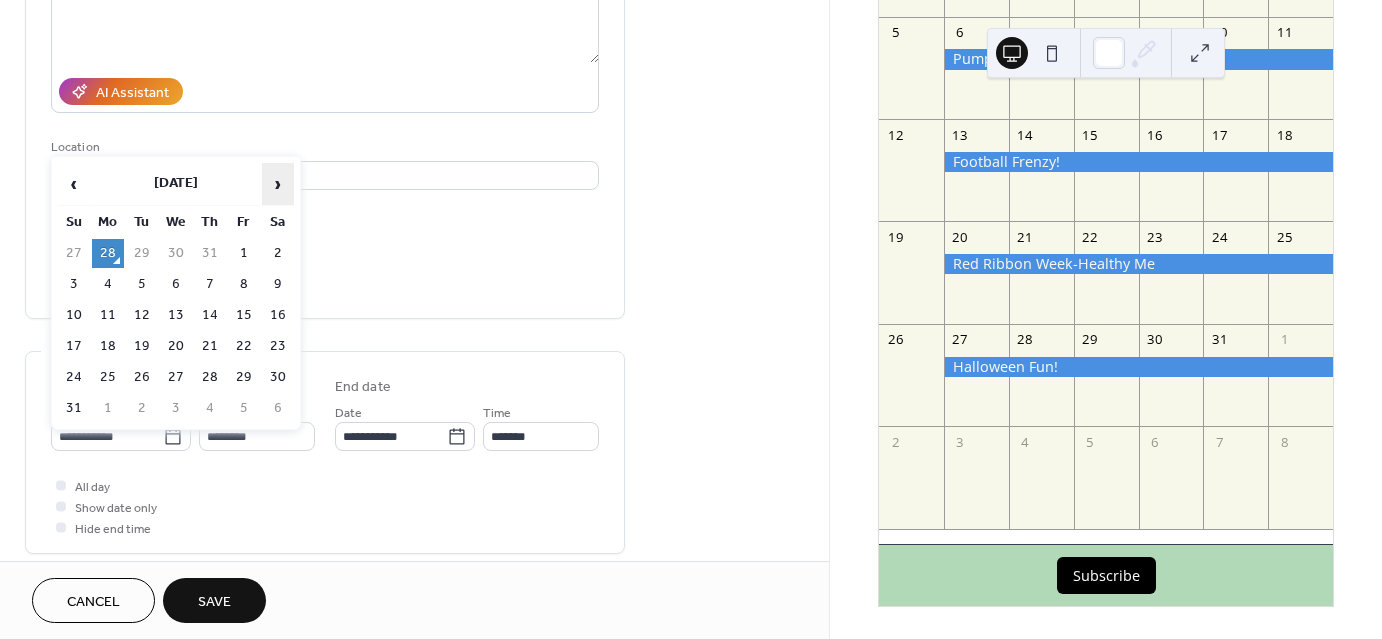 click on "›" at bounding box center (278, 184) 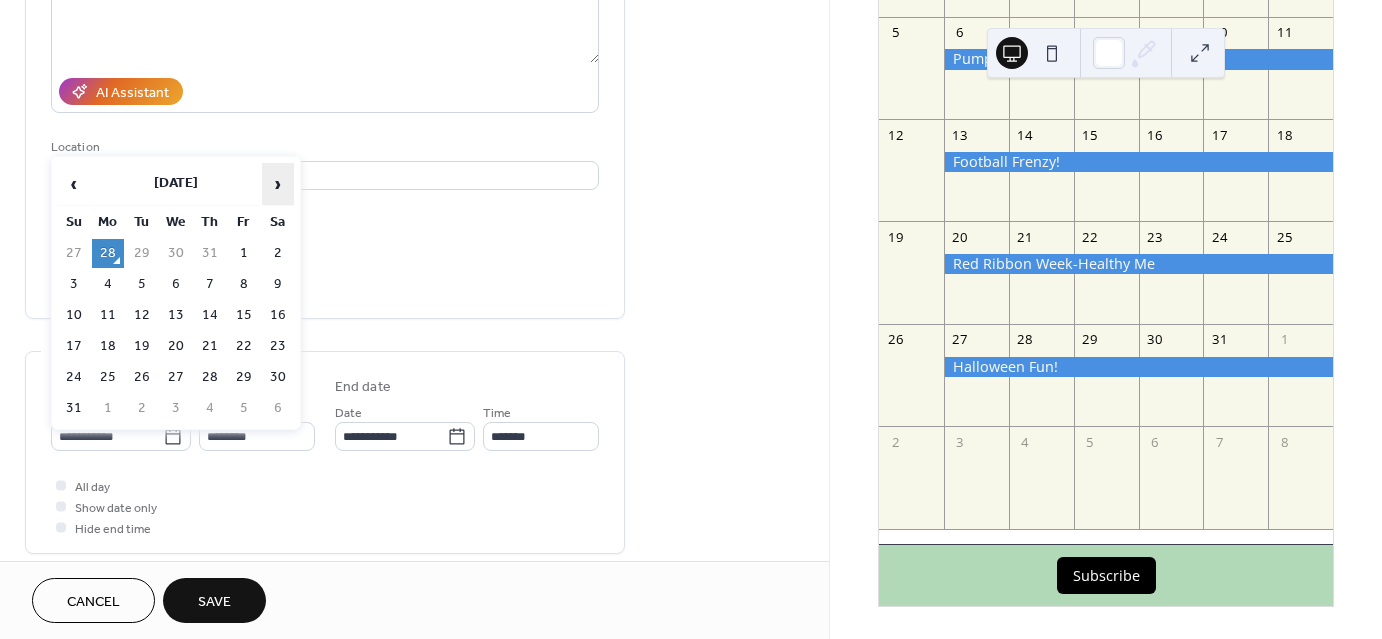 click on "›" at bounding box center [278, 184] 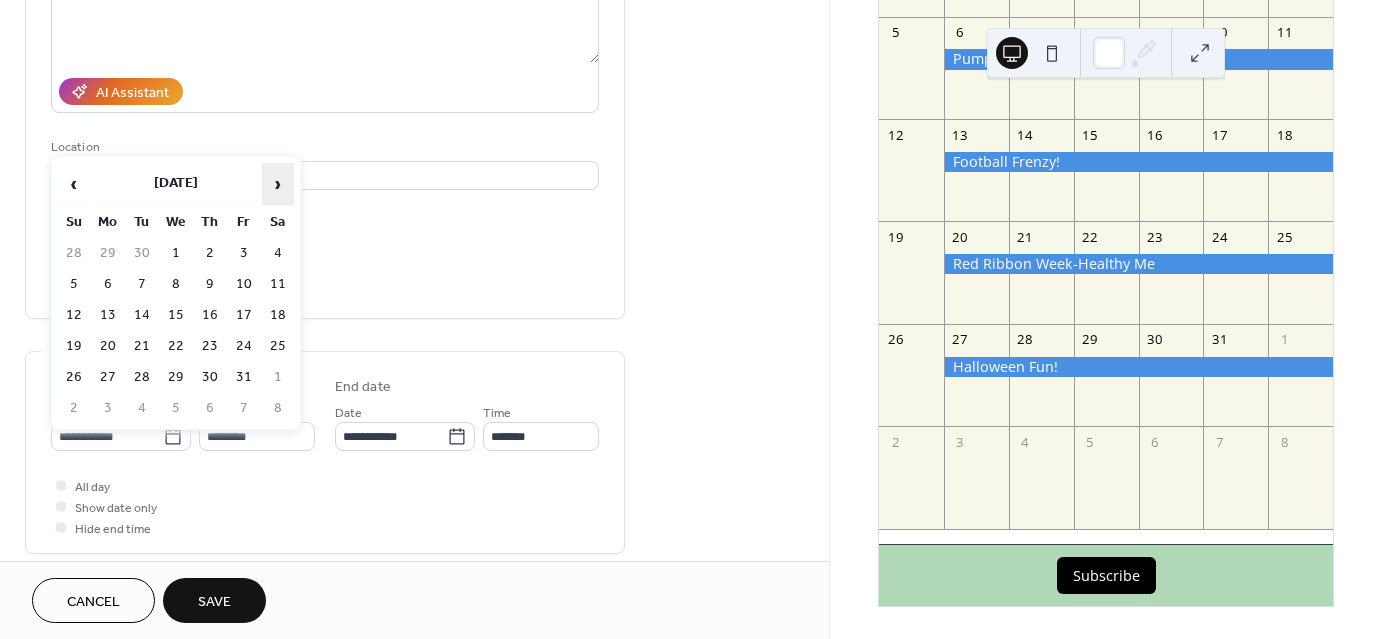 click on "›" at bounding box center [278, 184] 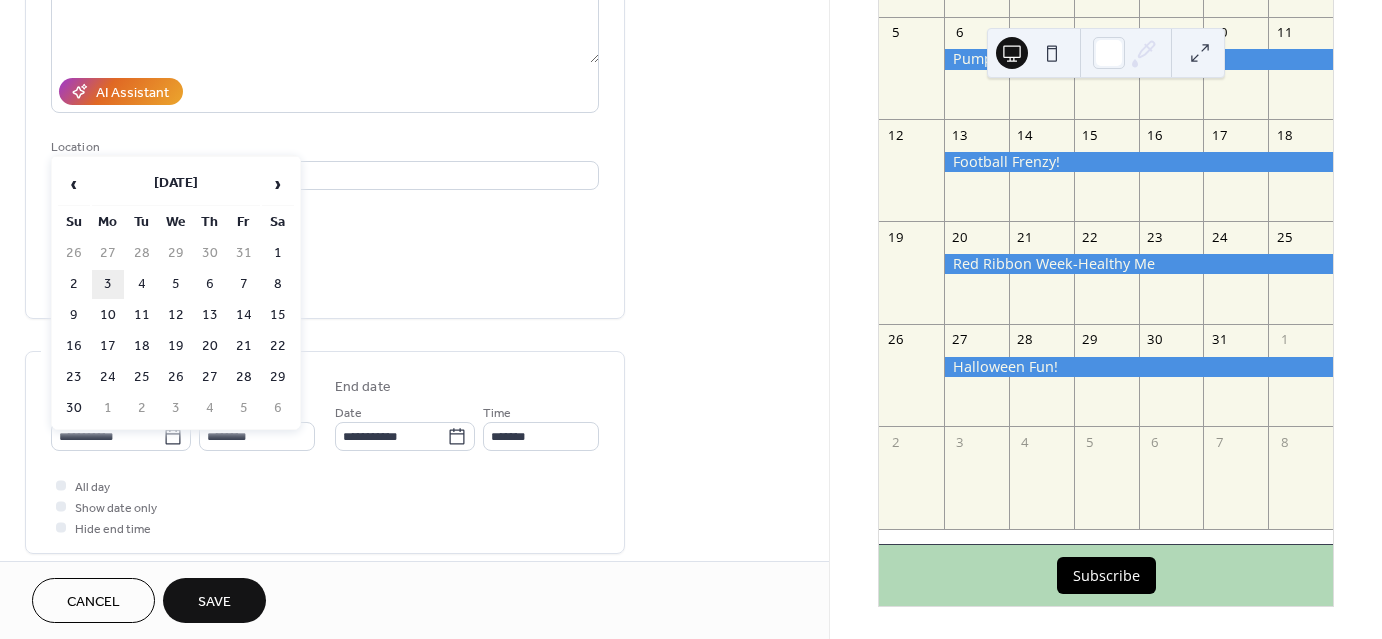 click on "3" at bounding box center [108, 284] 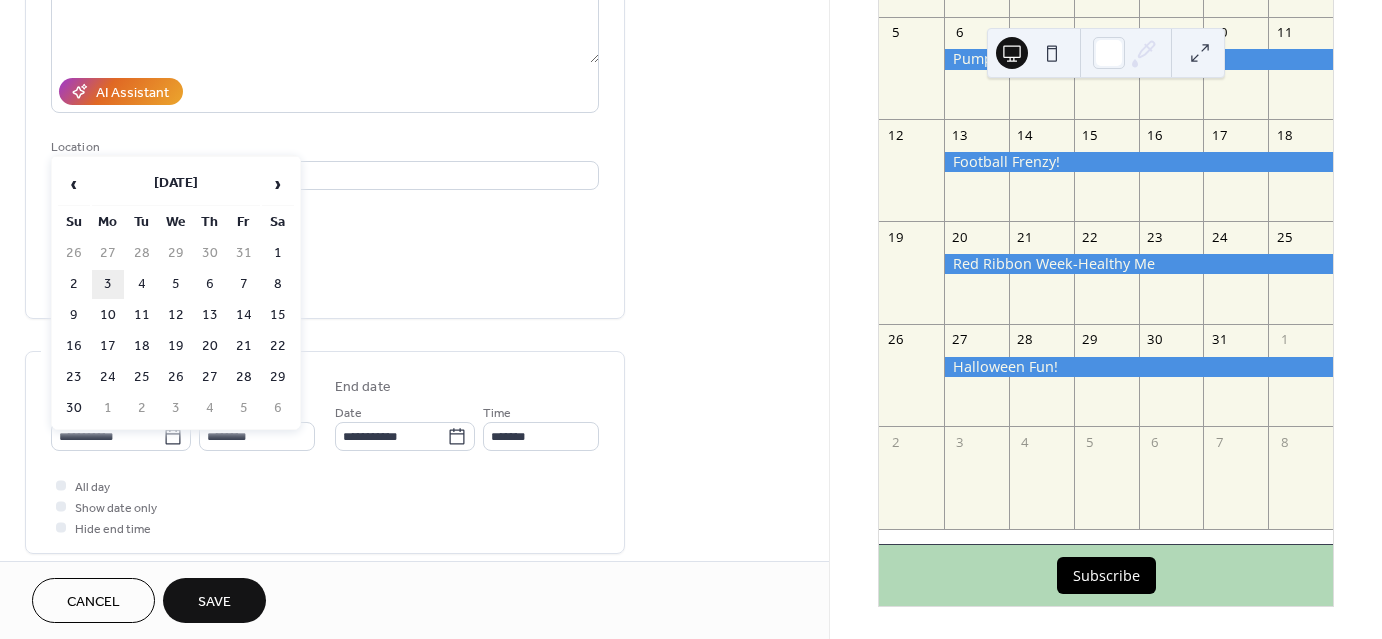 type on "**********" 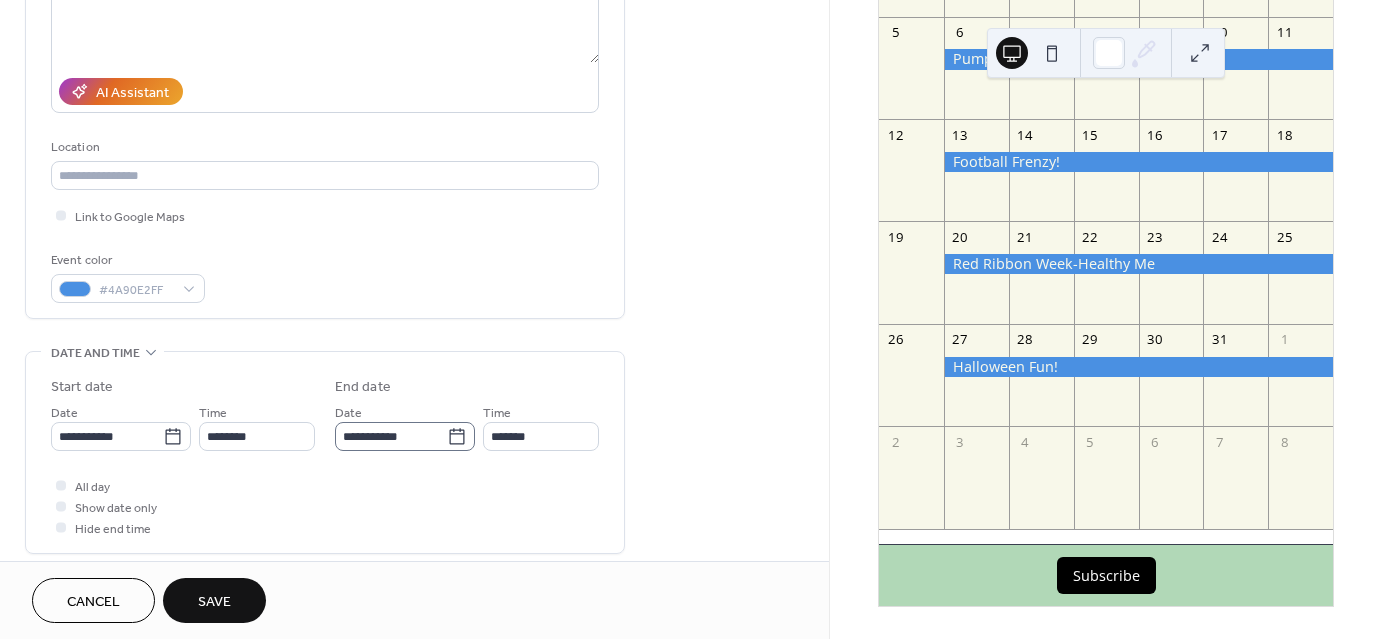 click 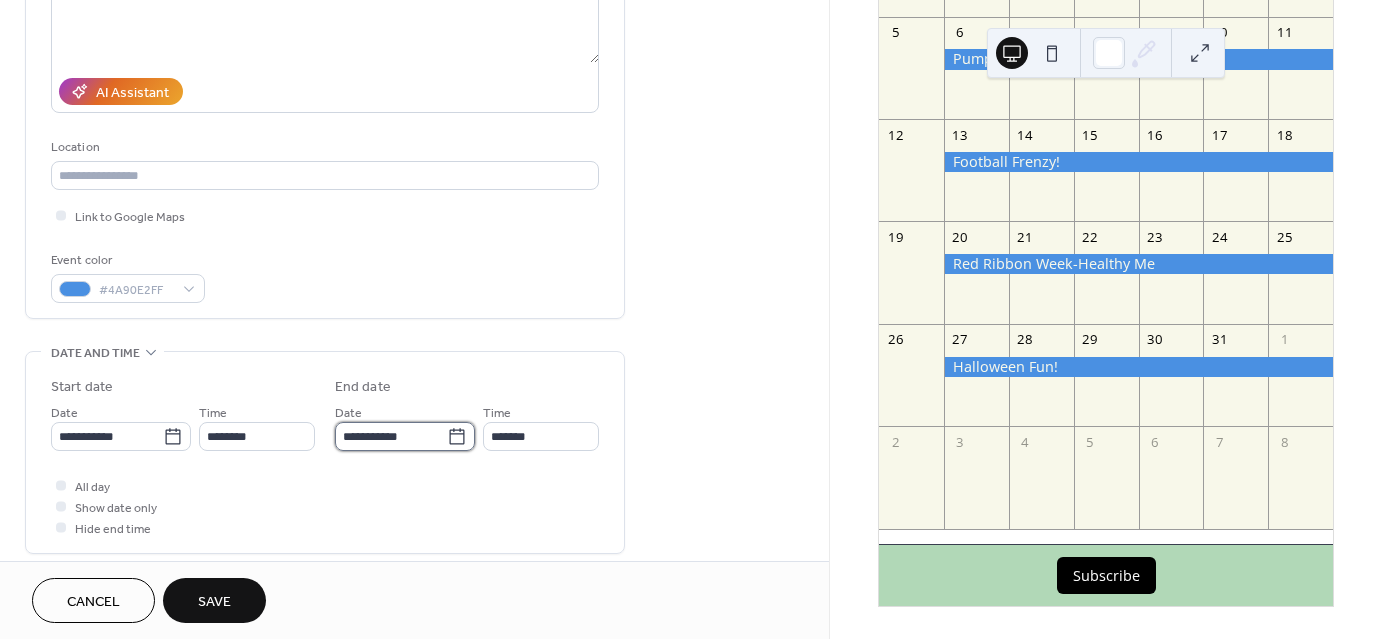 click on "**********" at bounding box center [391, 436] 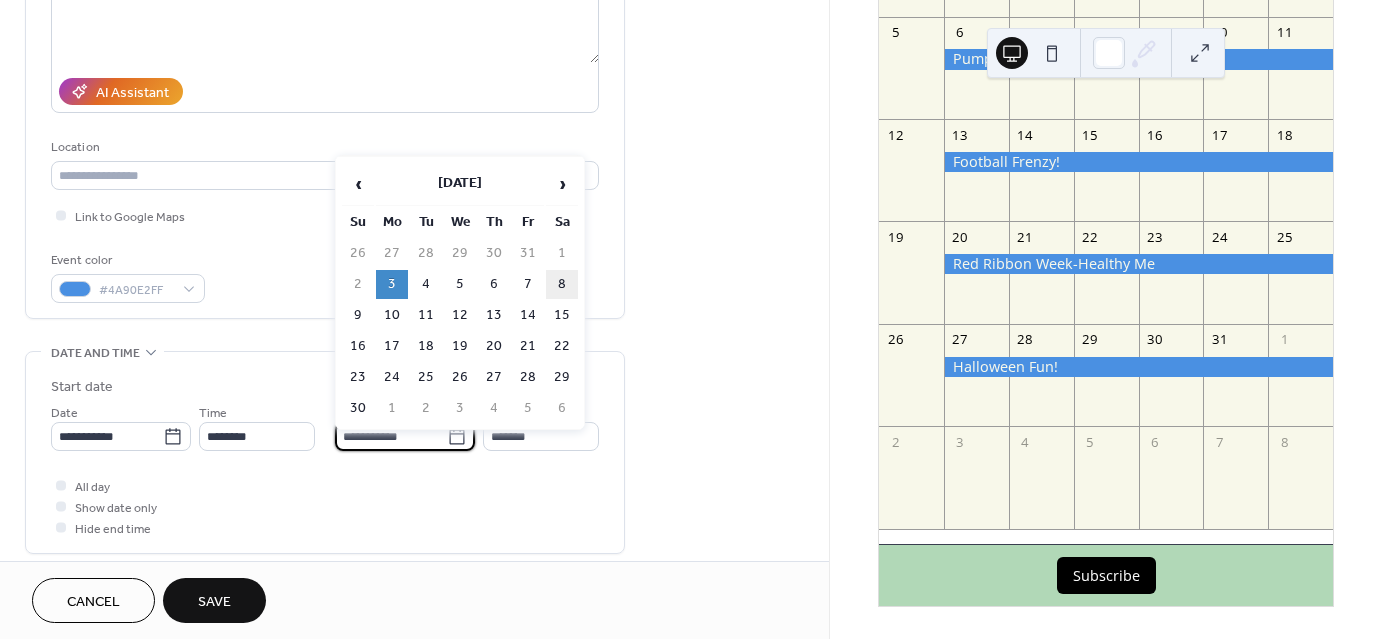 click on "8" at bounding box center (562, 284) 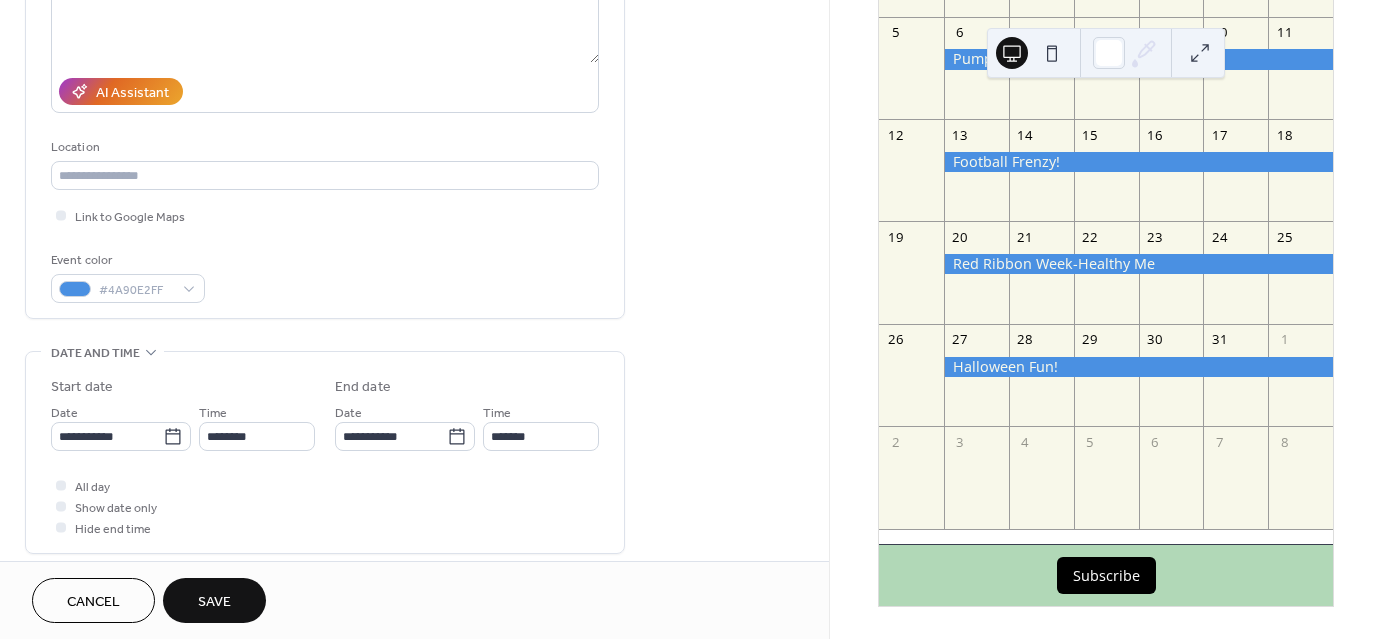 click on "All day Show date only Hide end time" at bounding box center [325, 506] 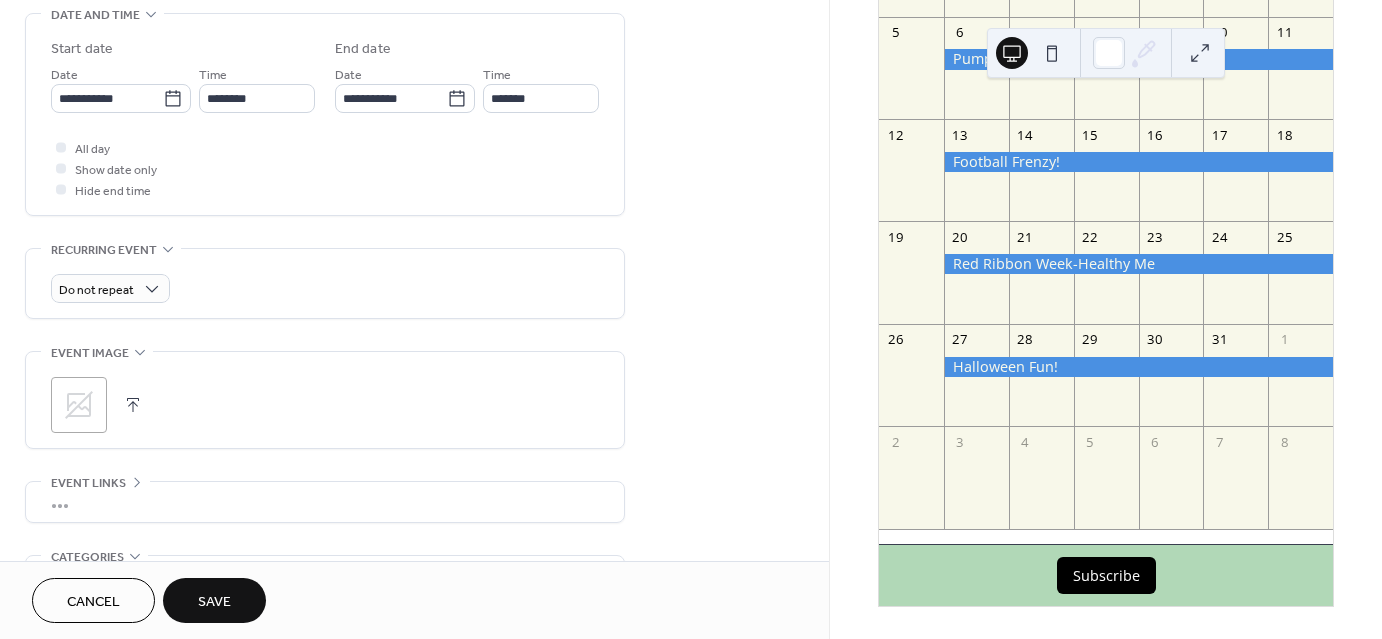 scroll, scrollTop: 700, scrollLeft: 0, axis: vertical 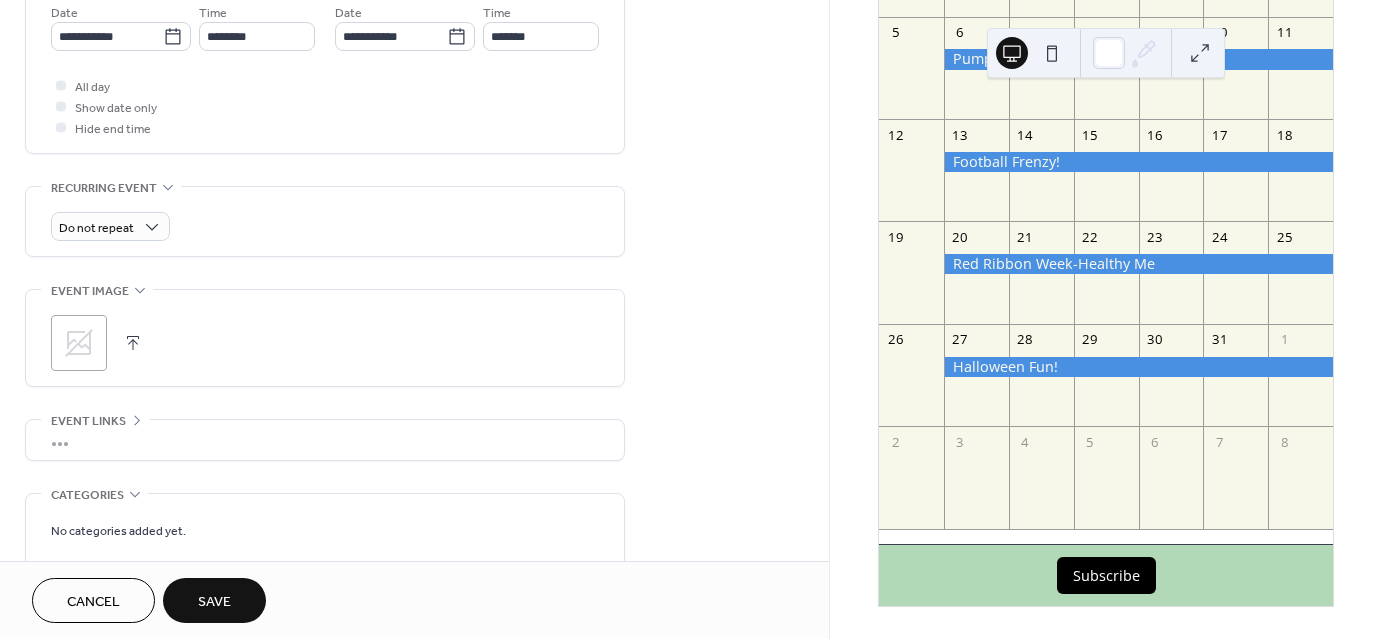 click at bounding box center (133, 343) 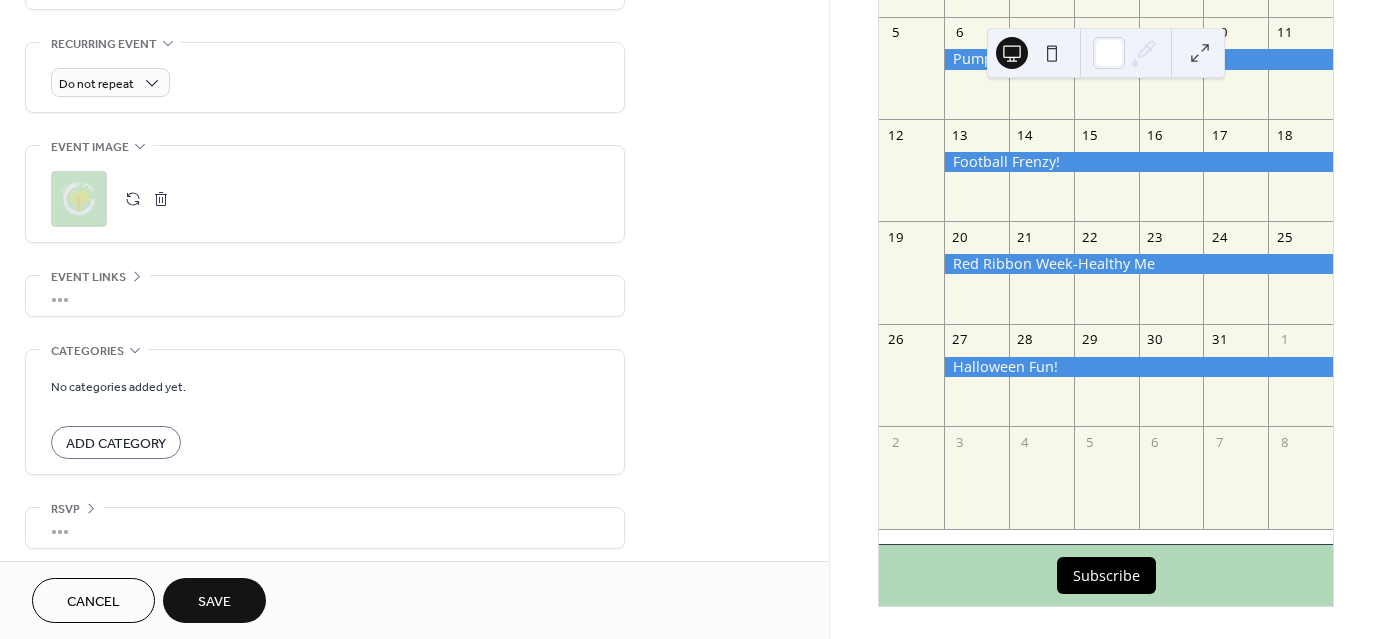 scroll, scrollTop: 849, scrollLeft: 0, axis: vertical 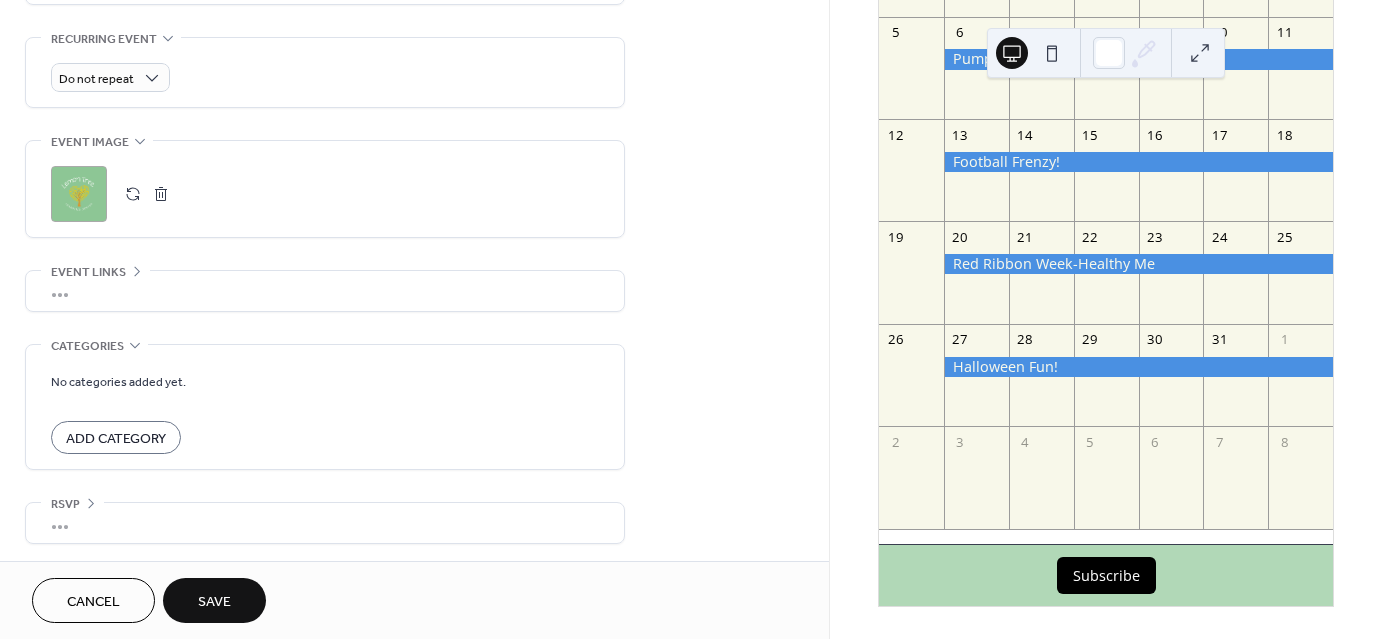 click on "Save" at bounding box center [214, 602] 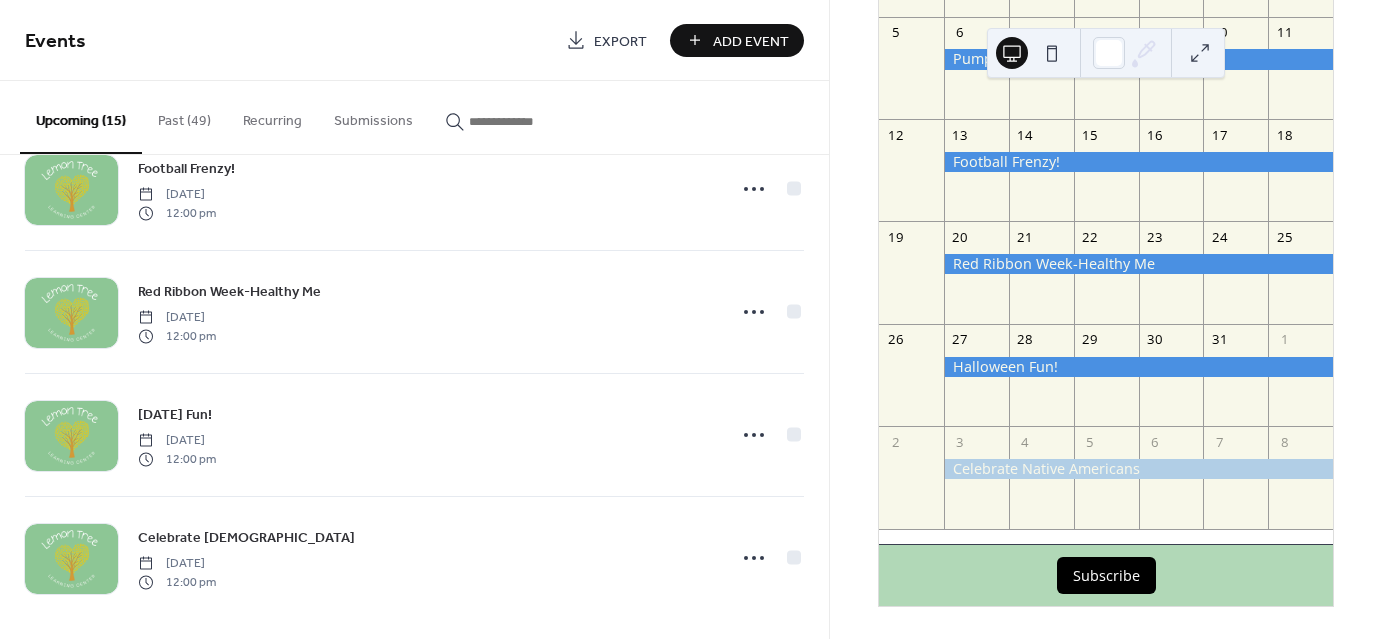 scroll, scrollTop: 1416, scrollLeft: 0, axis: vertical 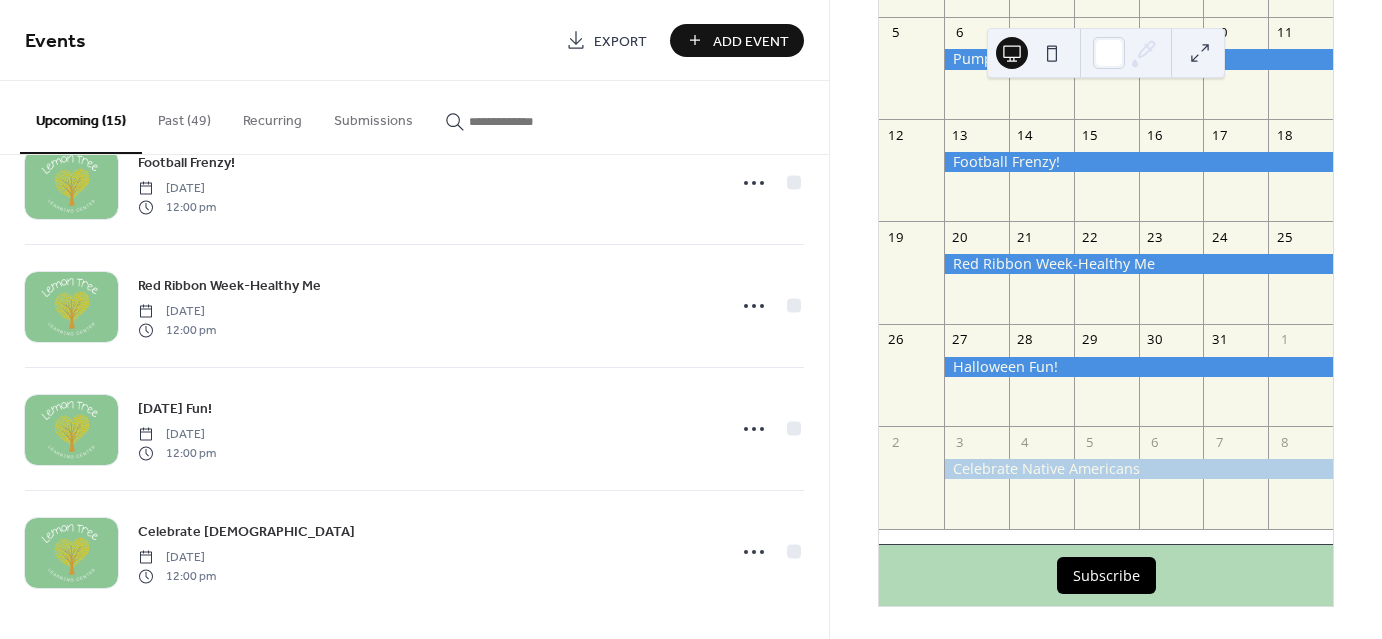 click on "Add Event" at bounding box center (751, 41) 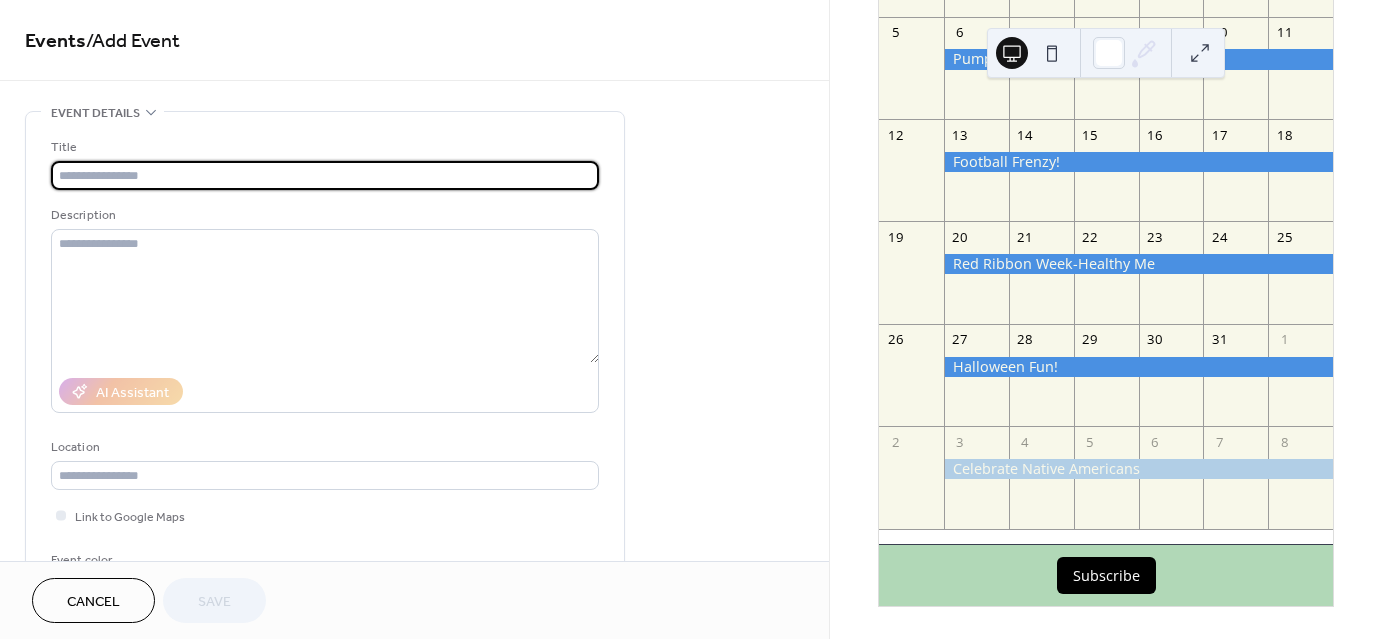 click at bounding box center [325, 175] 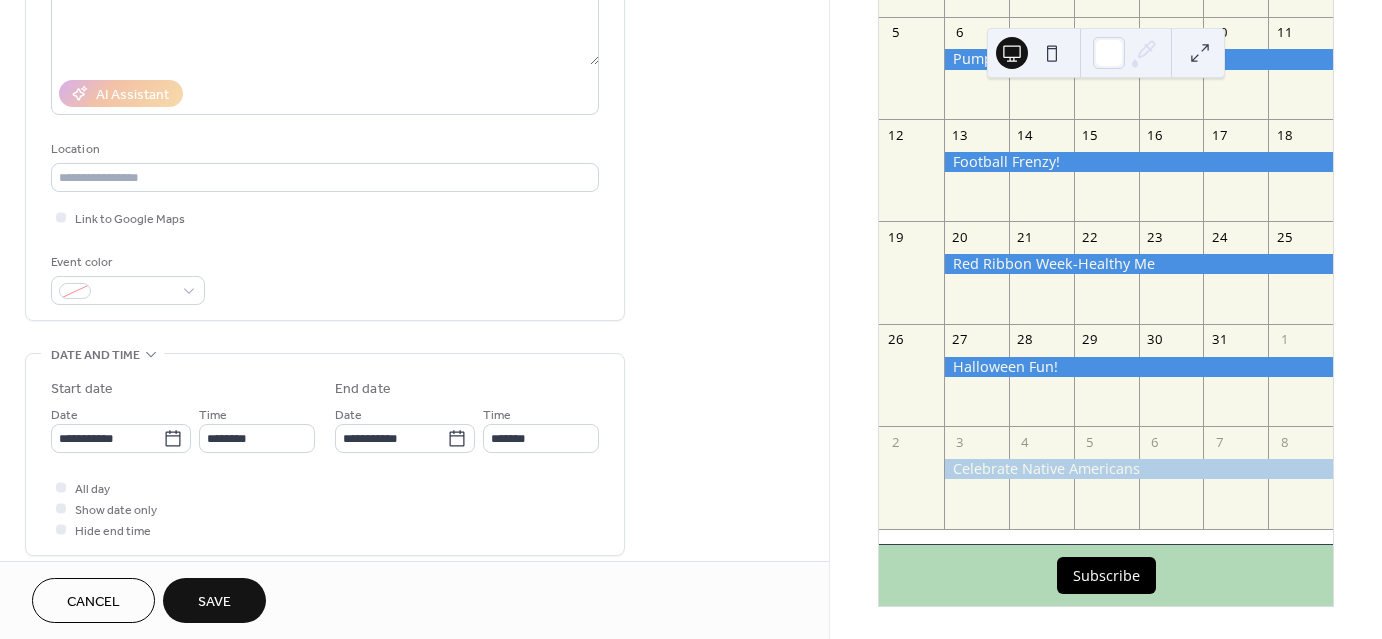 scroll, scrollTop: 300, scrollLeft: 0, axis: vertical 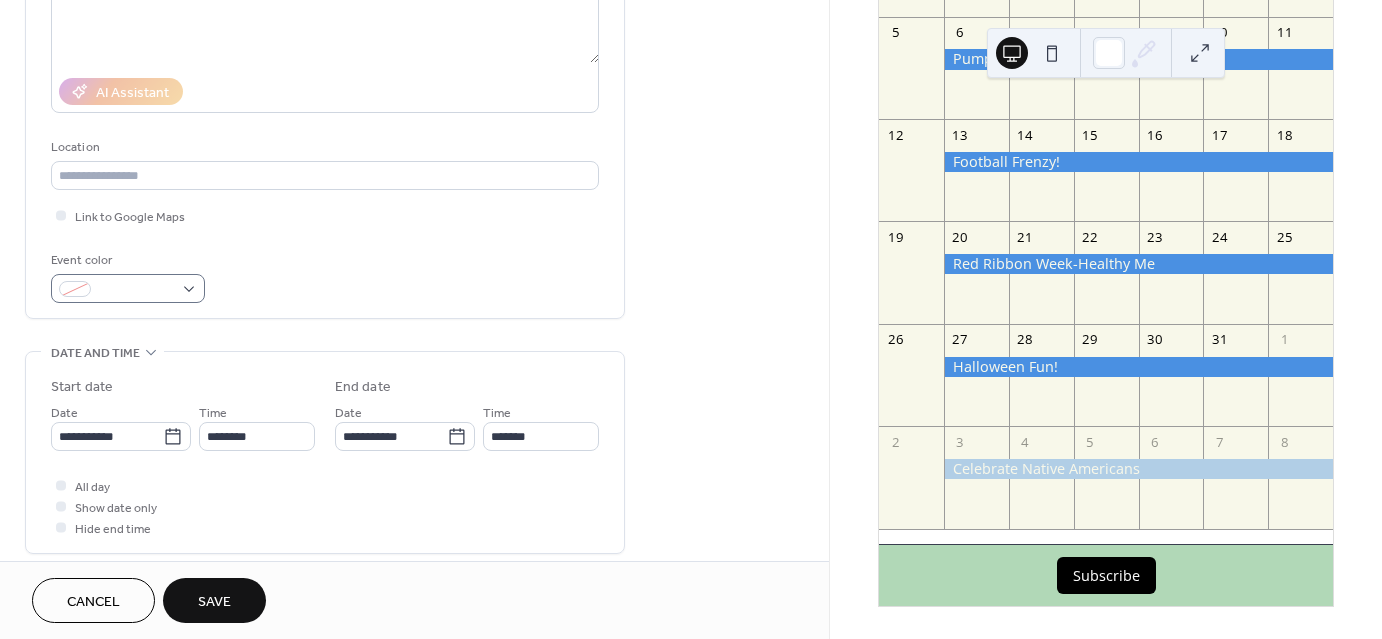 type on "**********" 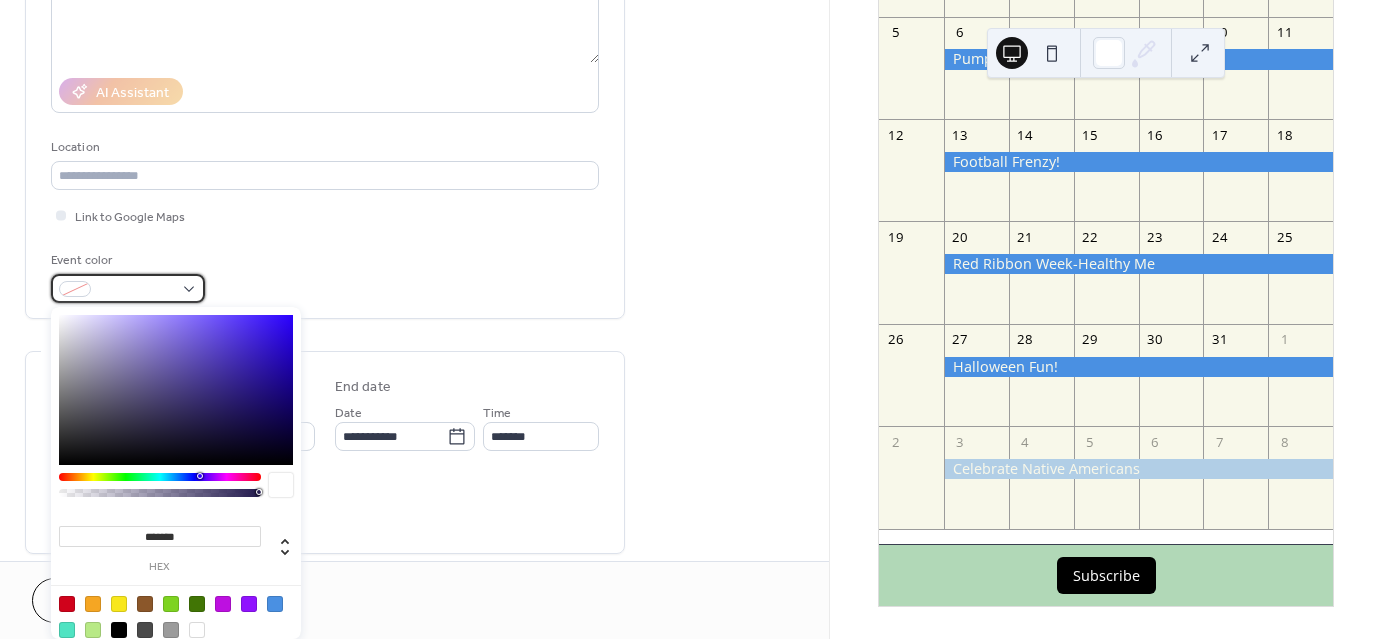 click at bounding box center (128, 288) 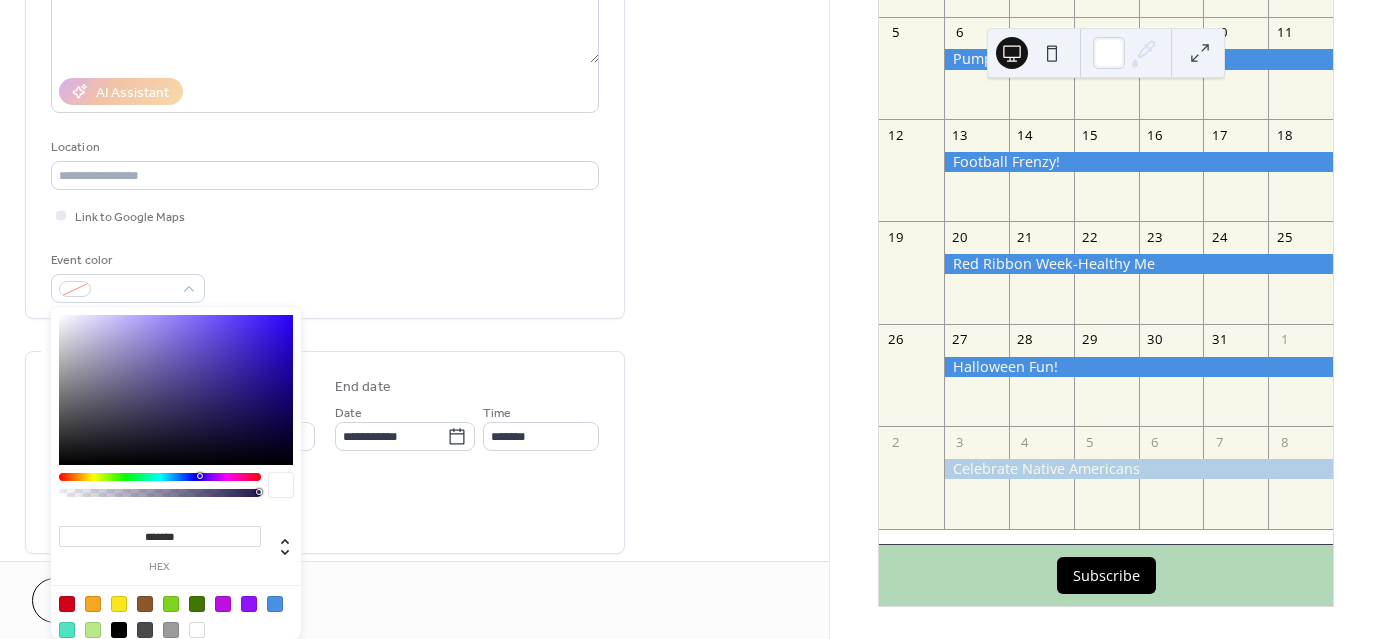 click at bounding box center (275, 604) 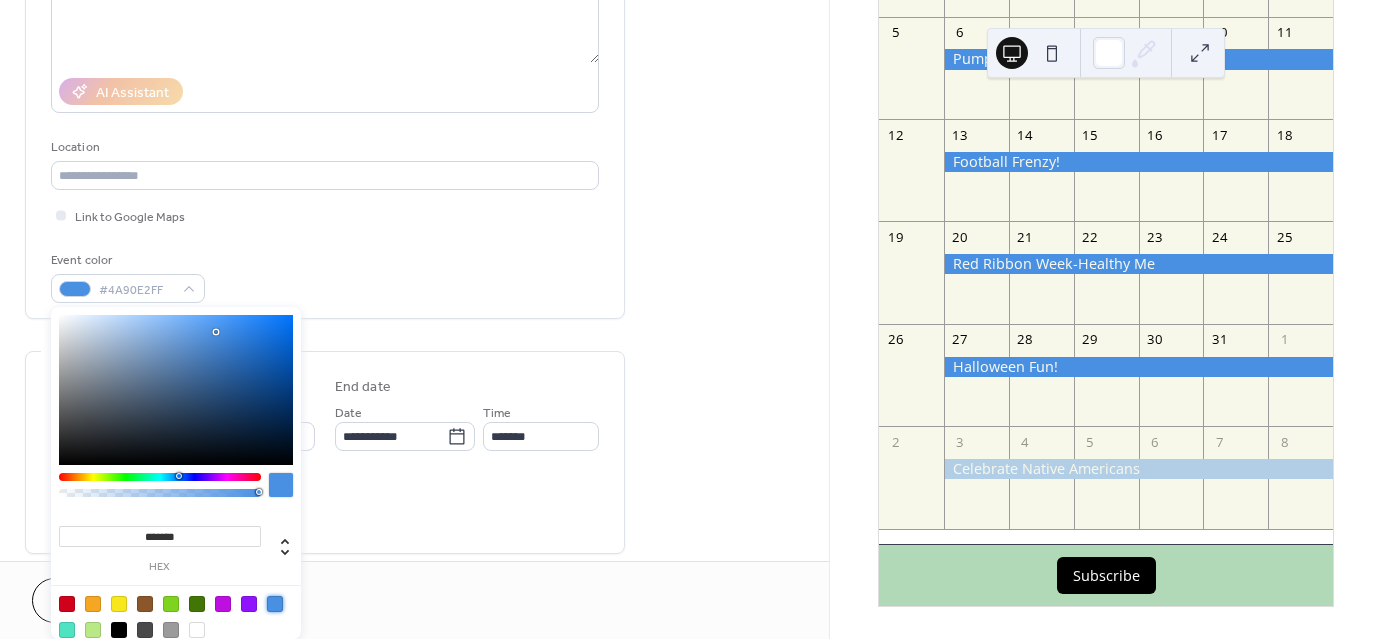 click on "All day Show date only Hide end time" at bounding box center (325, 506) 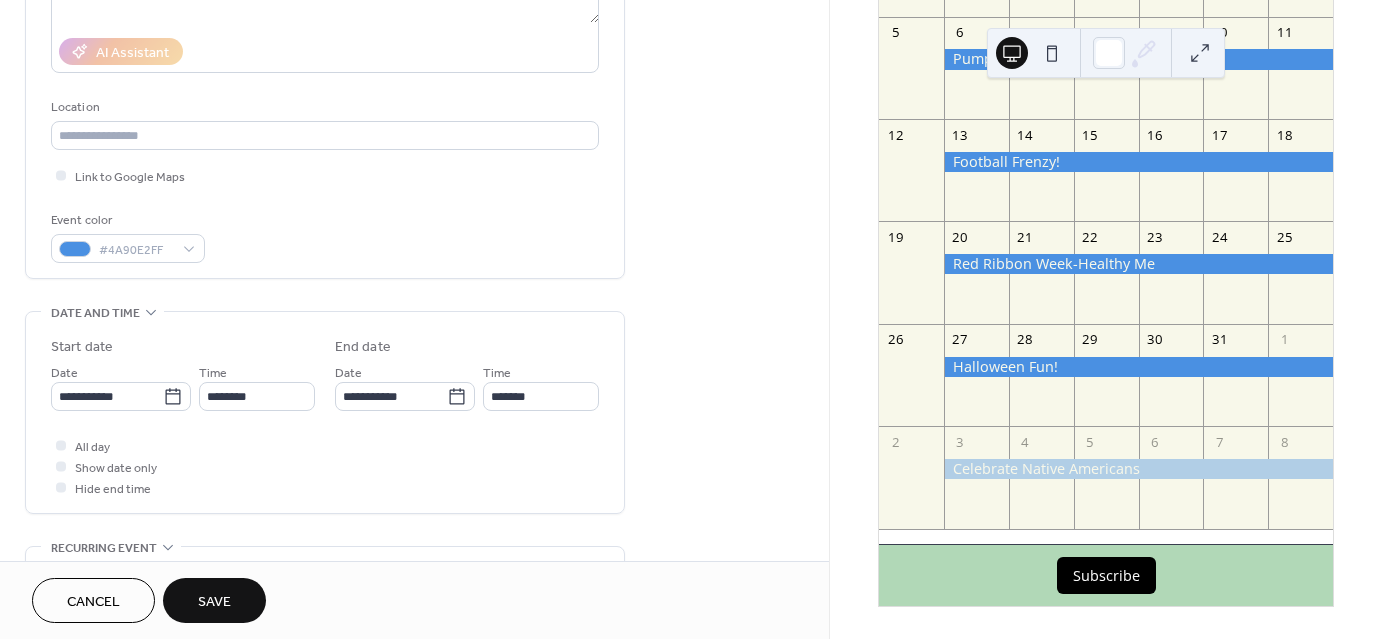 scroll, scrollTop: 400, scrollLeft: 0, axis: vertical 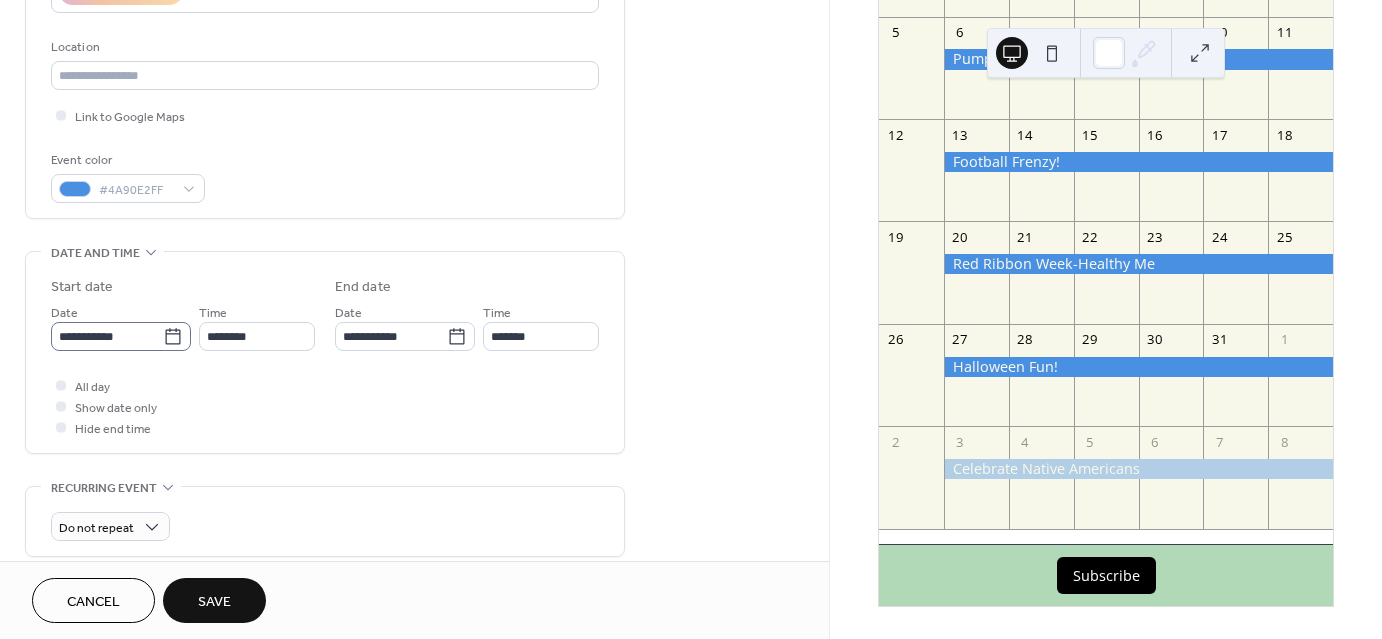 click 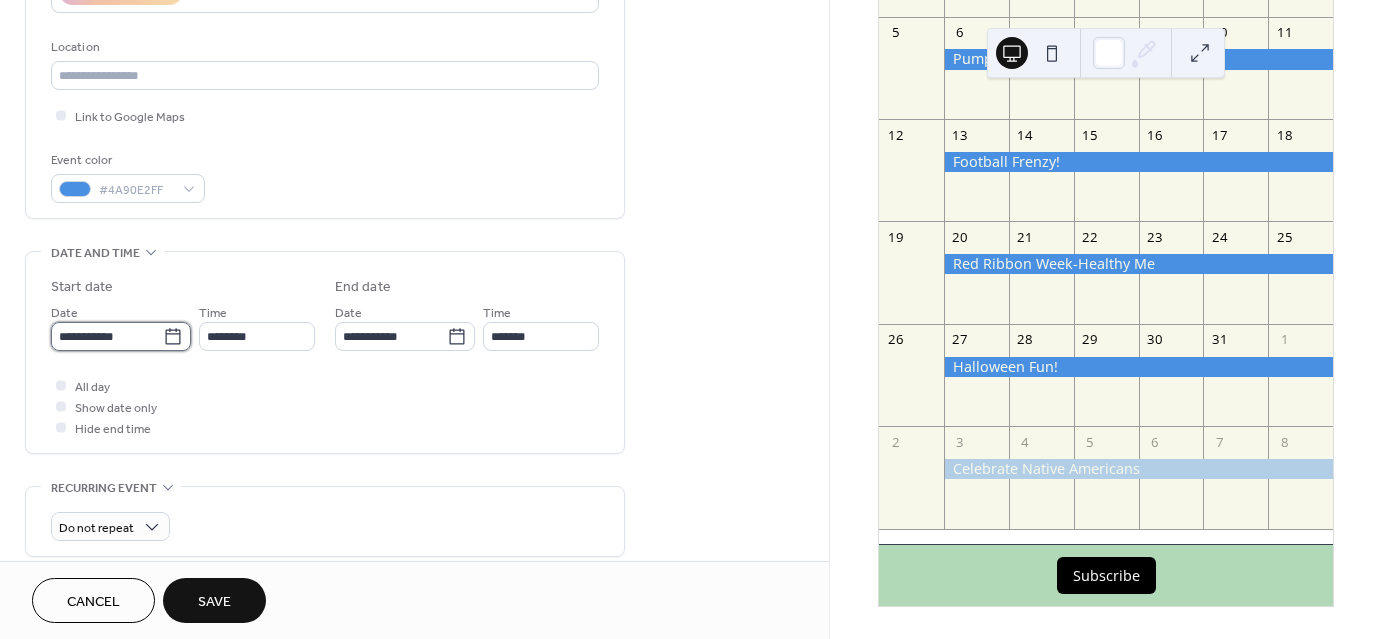 click on "**********" at bounding box center (107, 336) 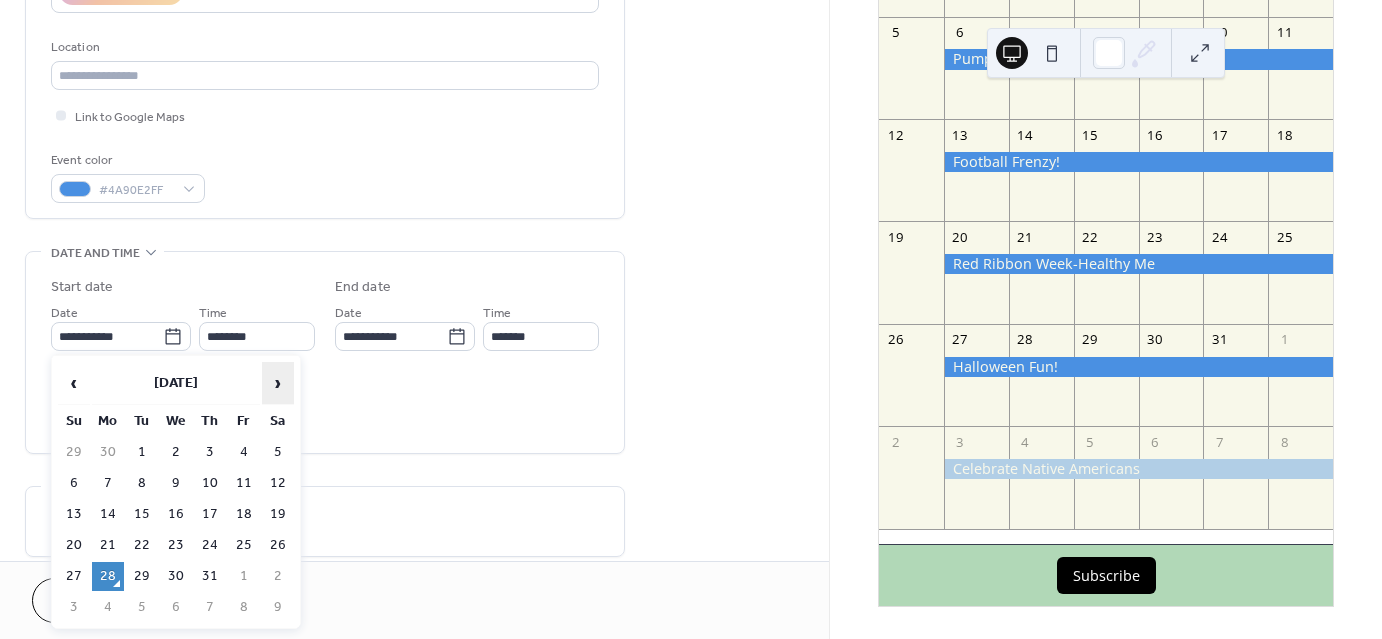 click on "›" at bounding box center (278, 383) 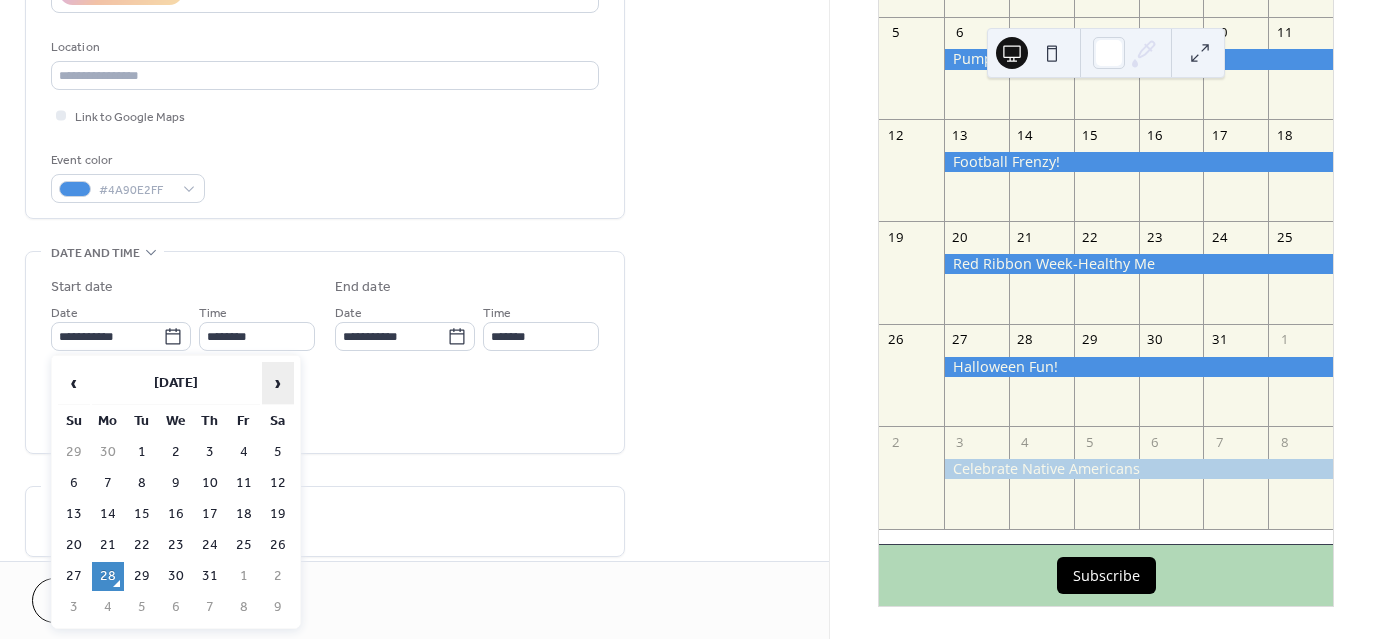 click on "›" at bounding box center (278, 383) 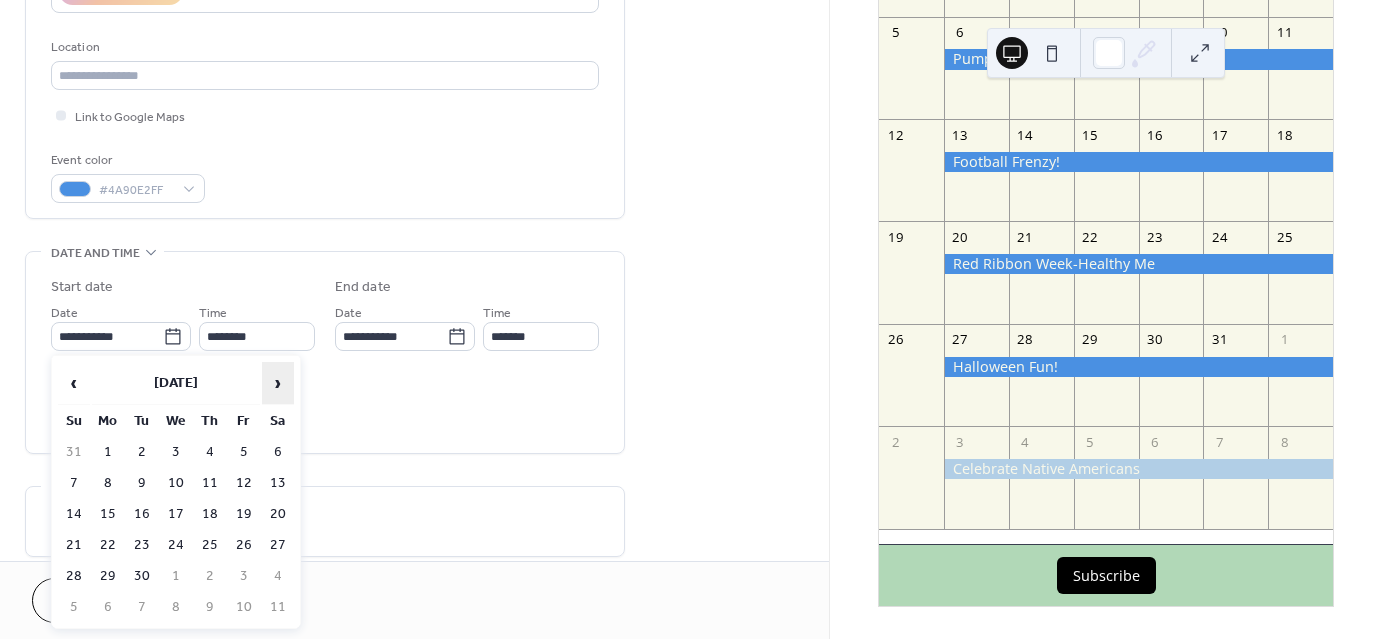 click on "›" at bounding box center [278, 383] 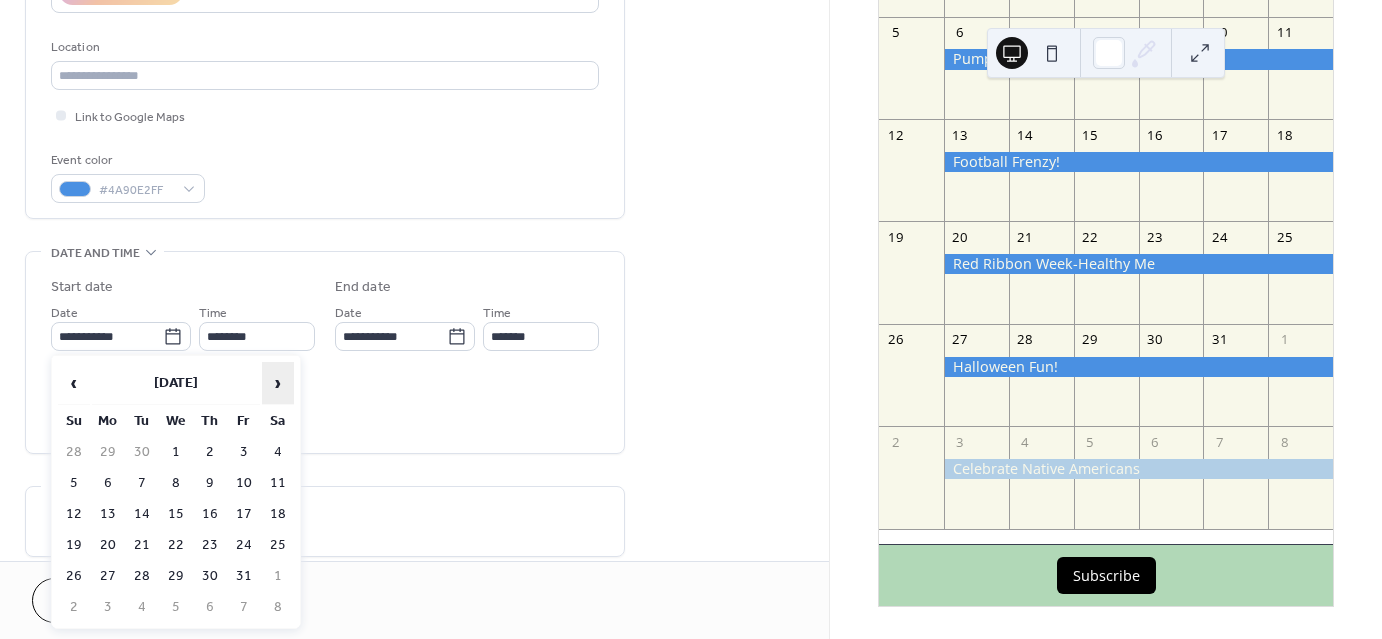 click on "›" at bounding box center [278, 383] 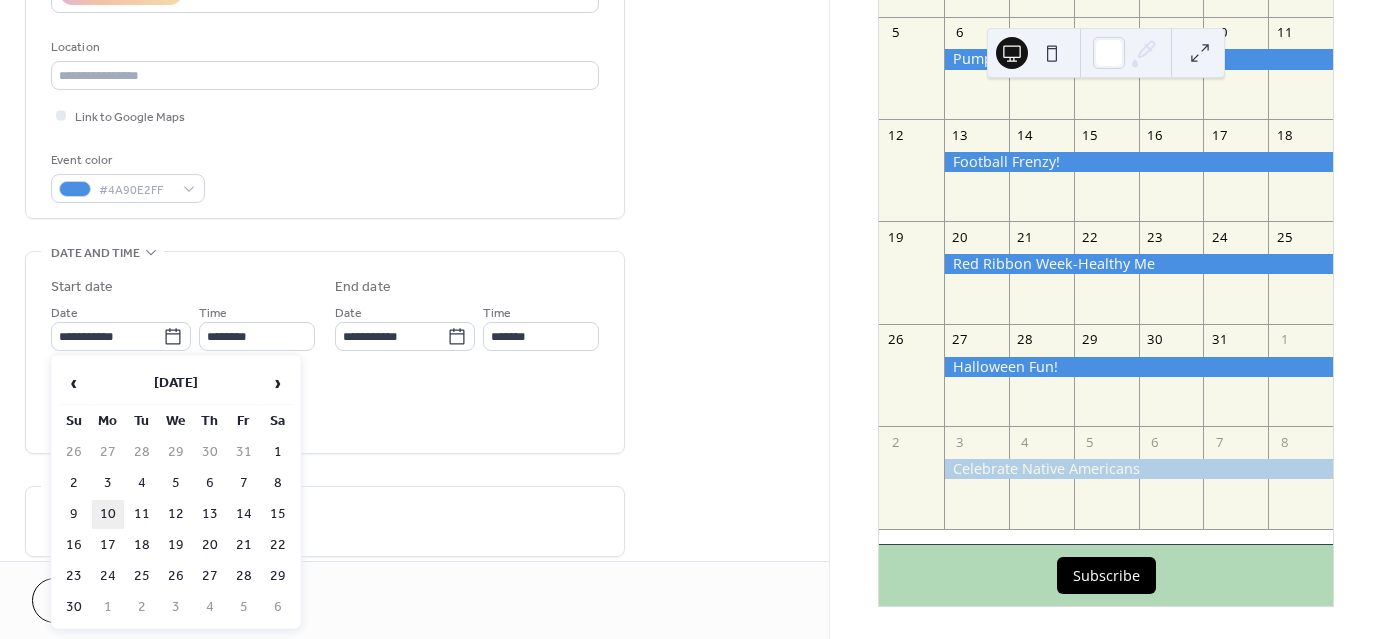 click on "10" at bounding box center [108, 514] 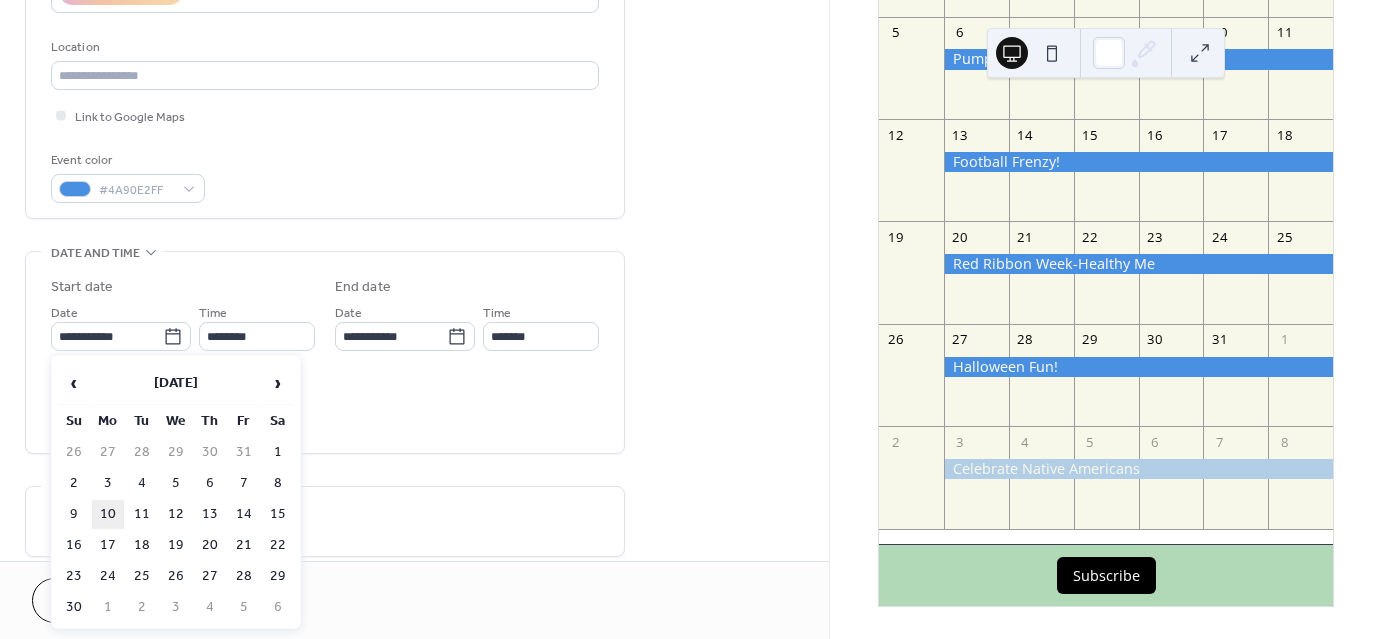 type on "**********" 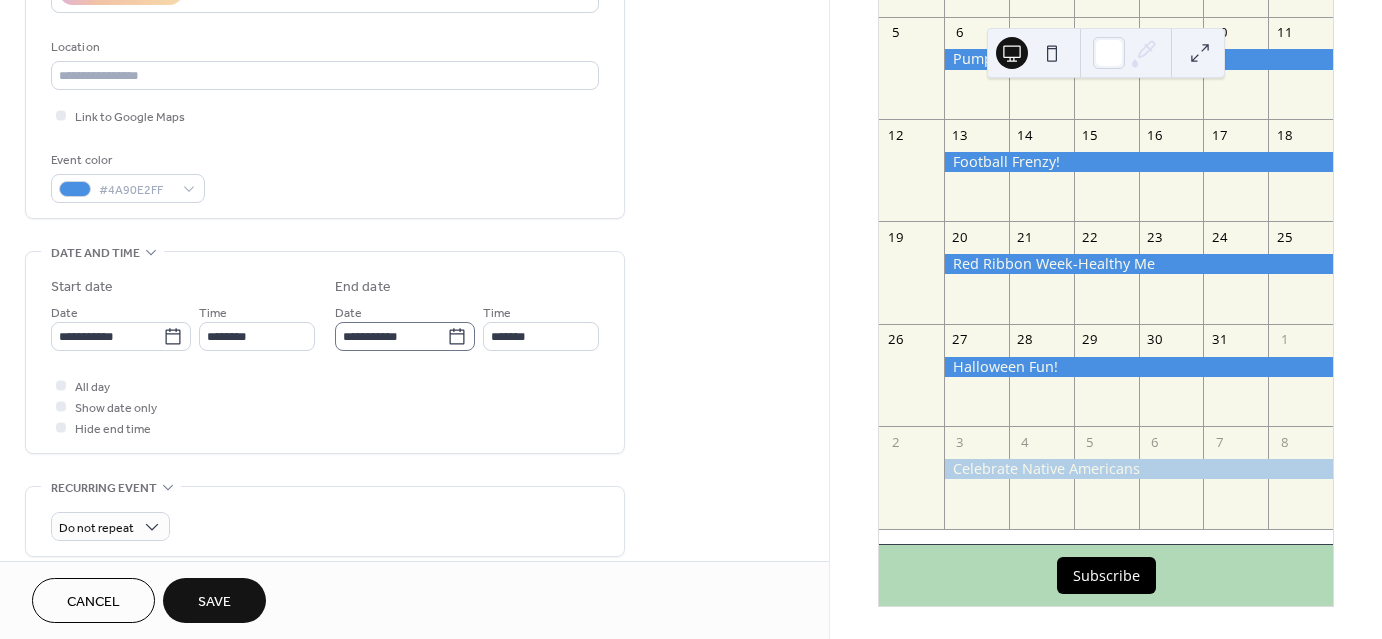 click 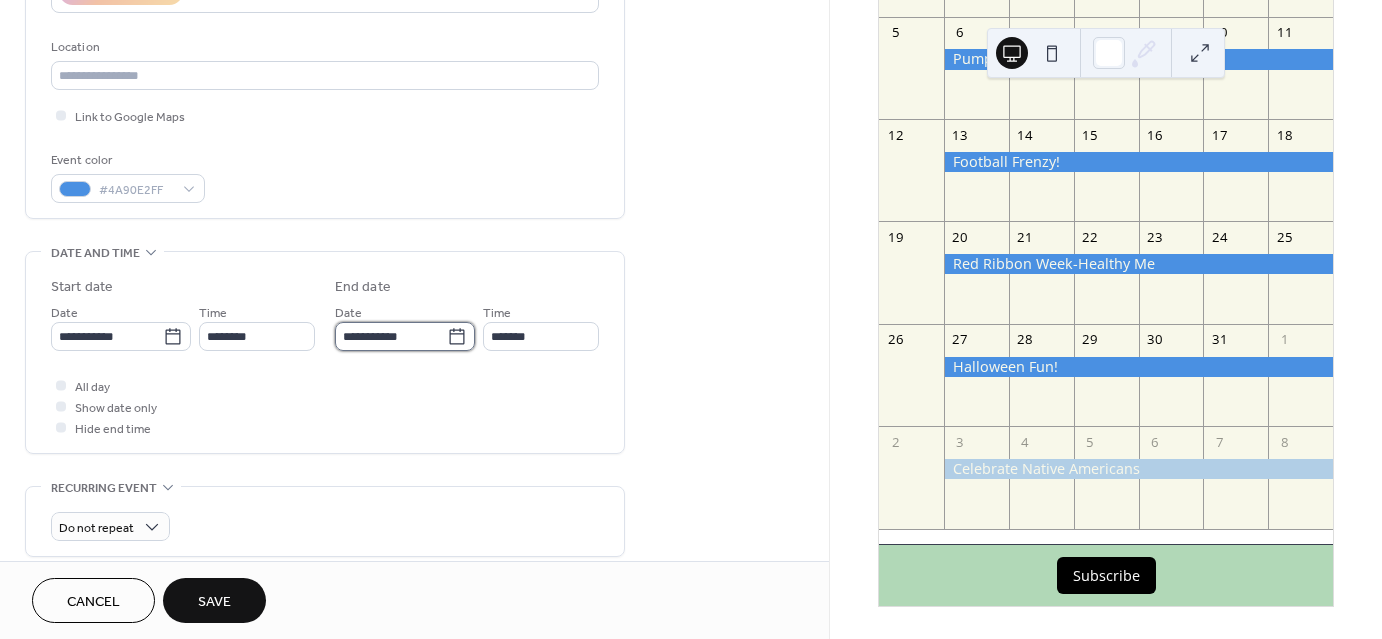 click on "**********" at bounding box center [391, 336] 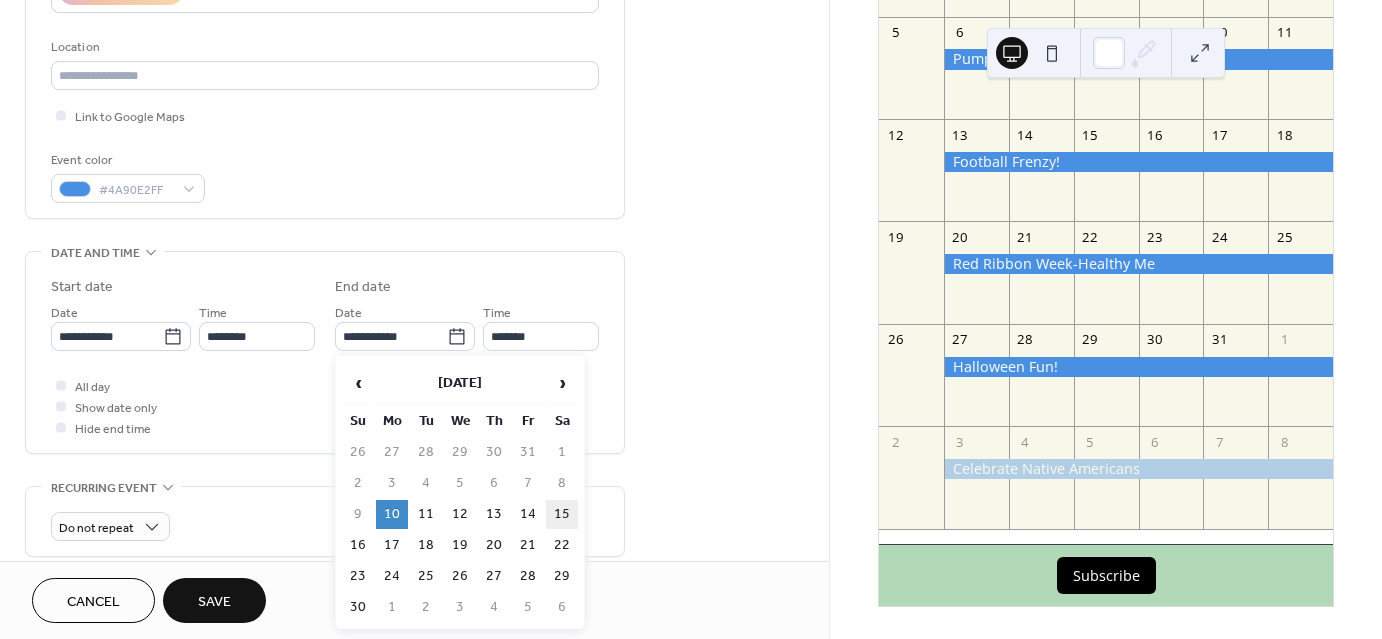 click on "15" at bounding box center [562, 514] 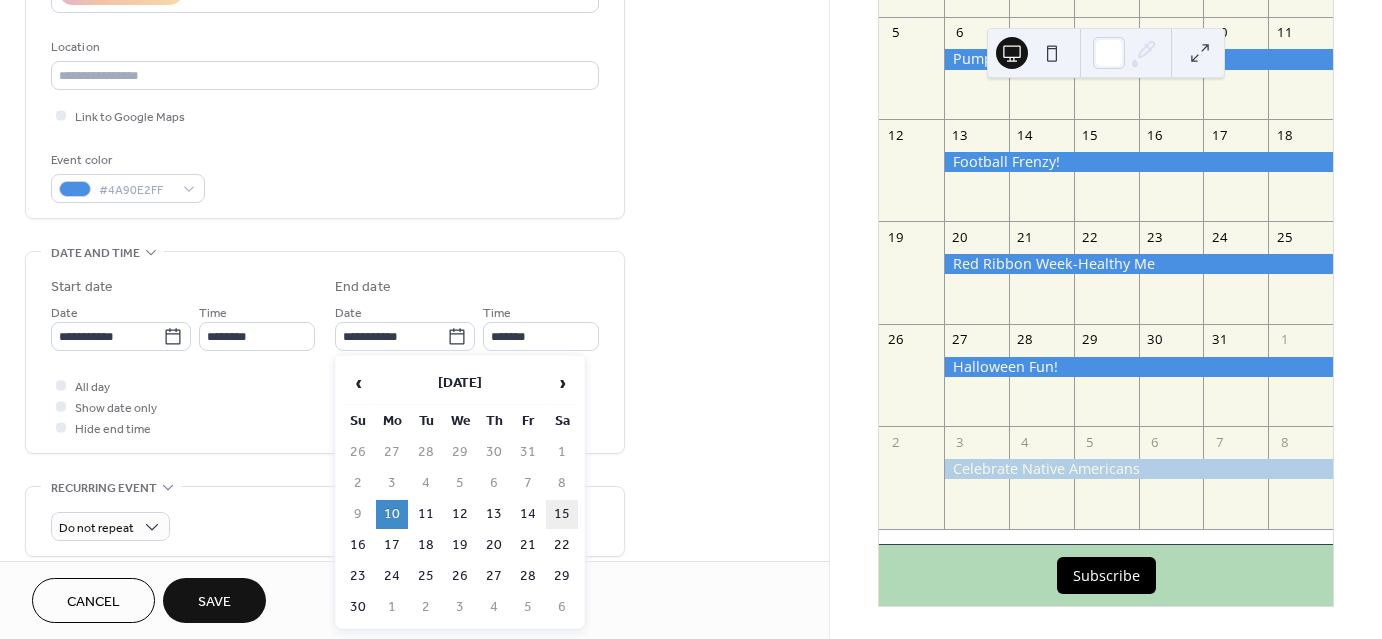 type on "**********" 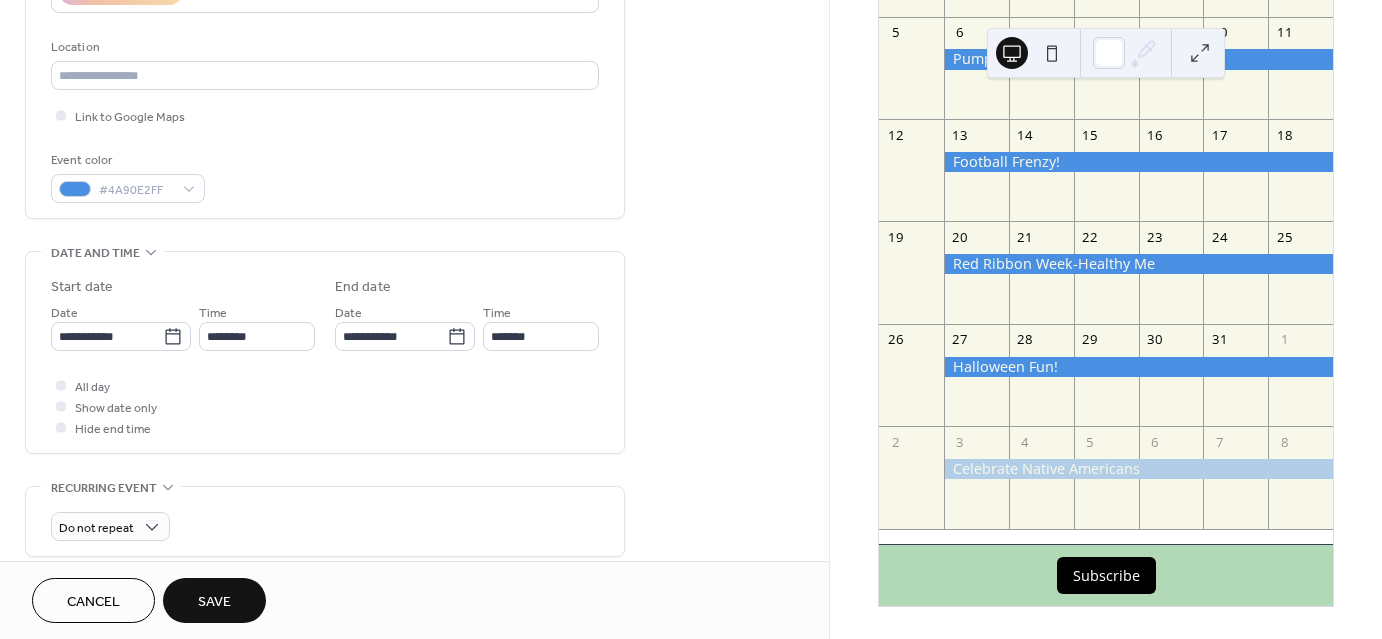 click on "**********" at bounding box center [325, 352] 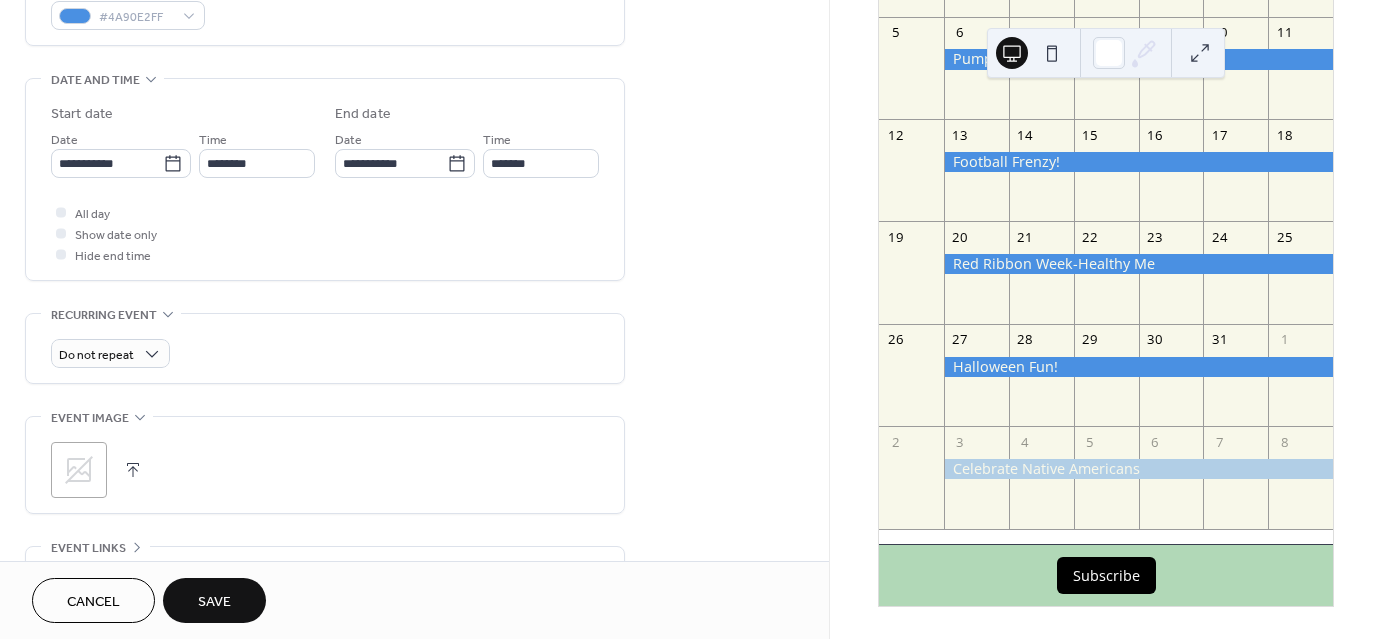 scroll, scrollTop: 600, scrollLeft: 0, axis: vertical 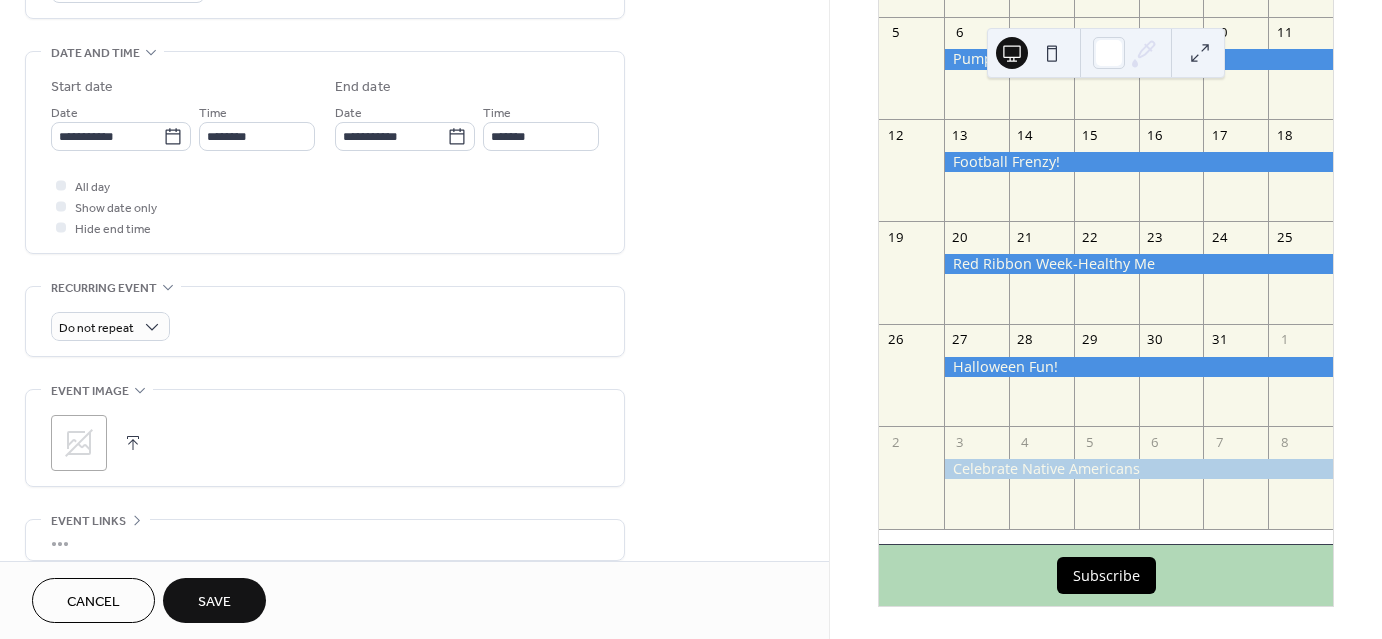 click at bounding box center [133, 443] 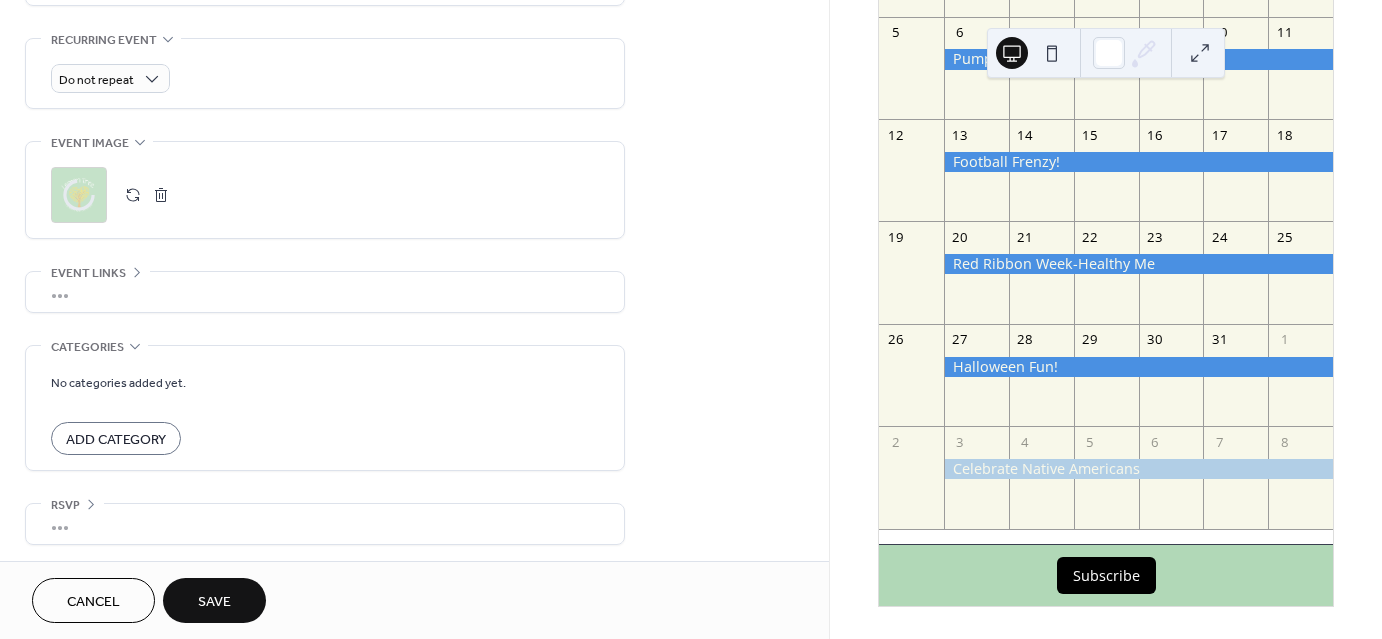 scroll, scrollTop: 849, scrollLeft: 0, axis: vertical 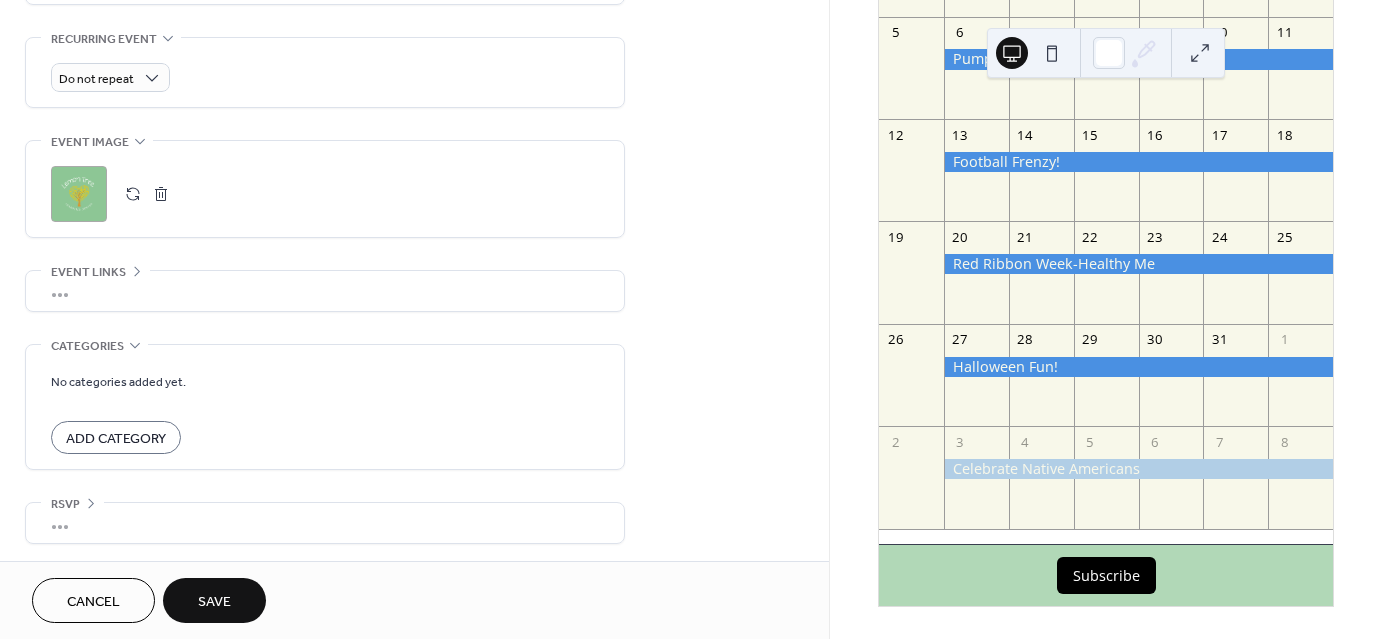click on "Save" at bounding box center (214, 600) 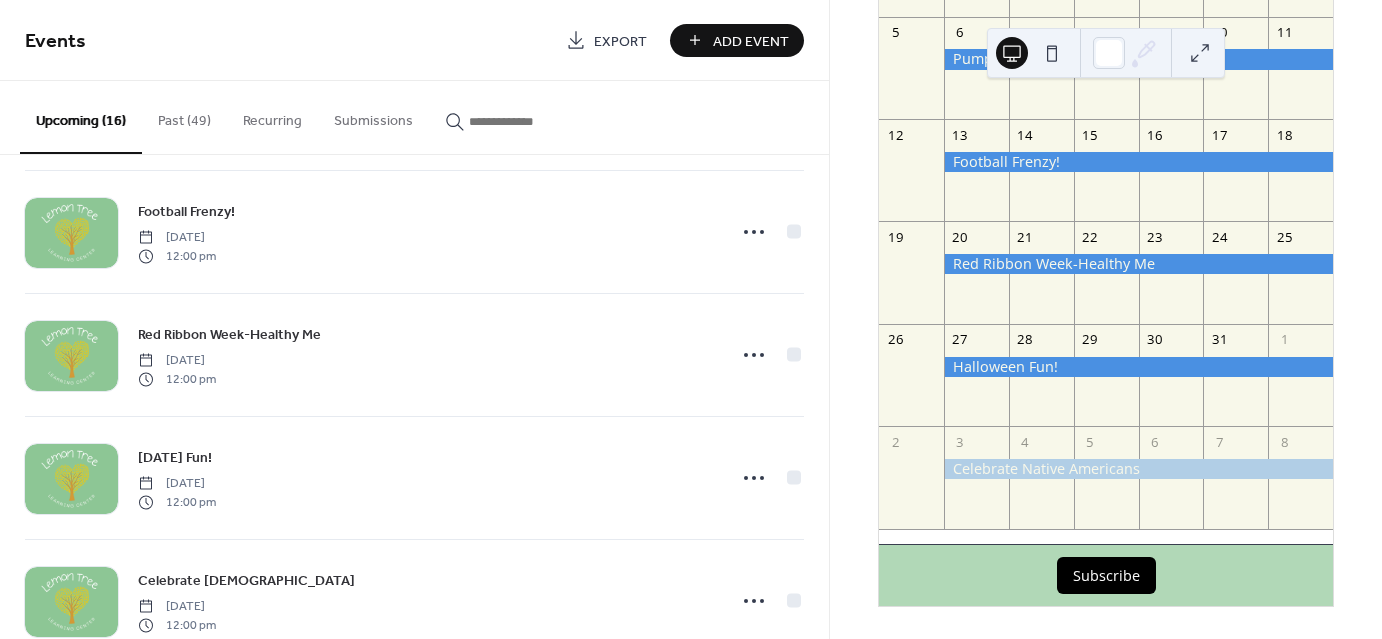 scroll, scrollTop: 1539, scrollLeft: 0, axis: vertical 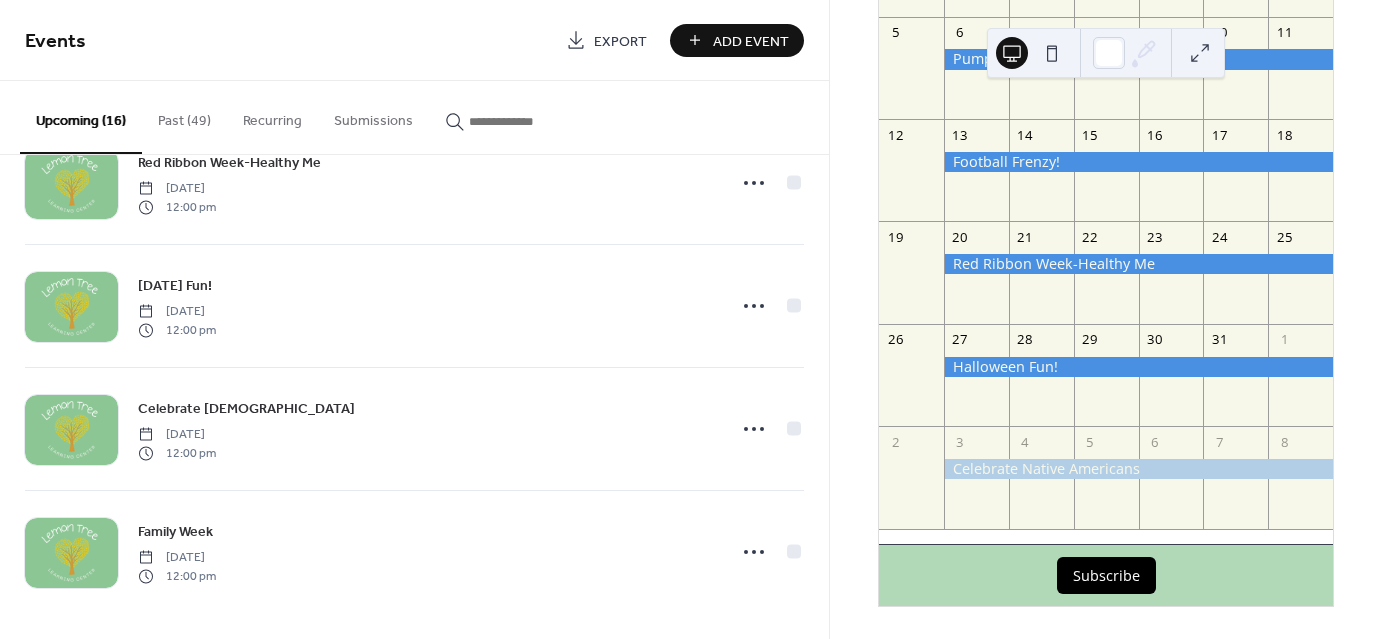 click on "Add Event" at bounding box center [751, 41] 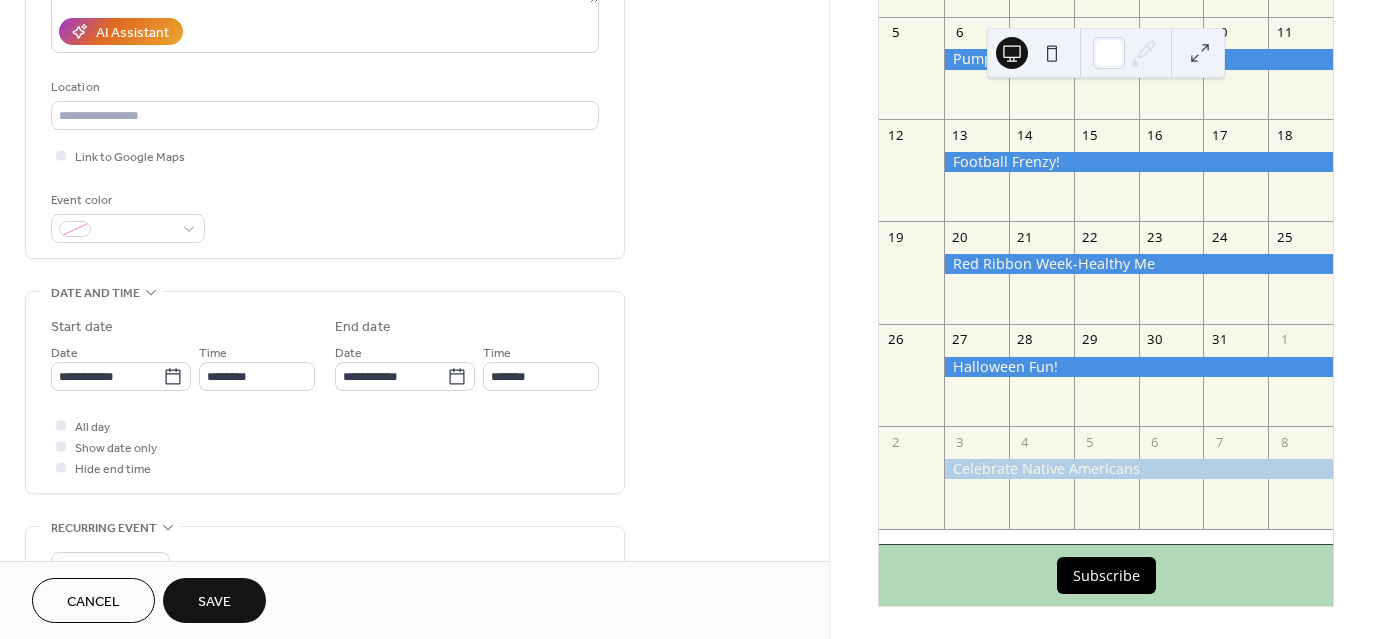 scroll, scrollTop: 400, scrollLeft: 0, axis: vertical 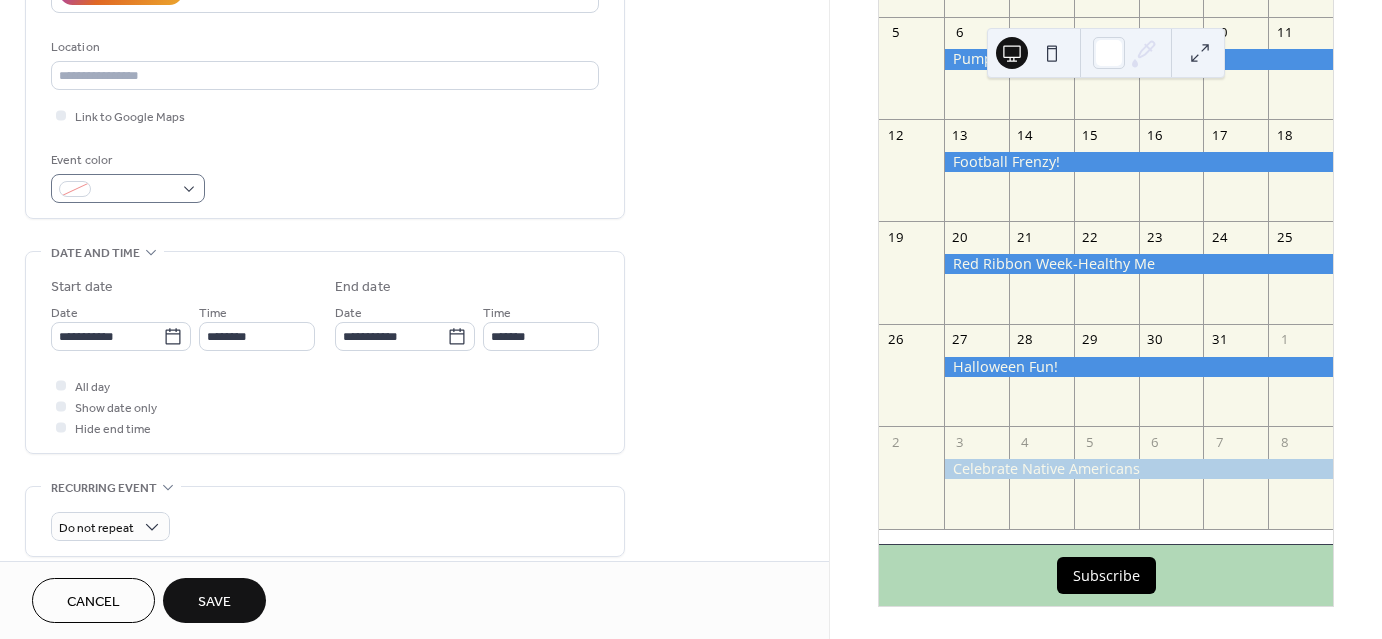 type on "**********" 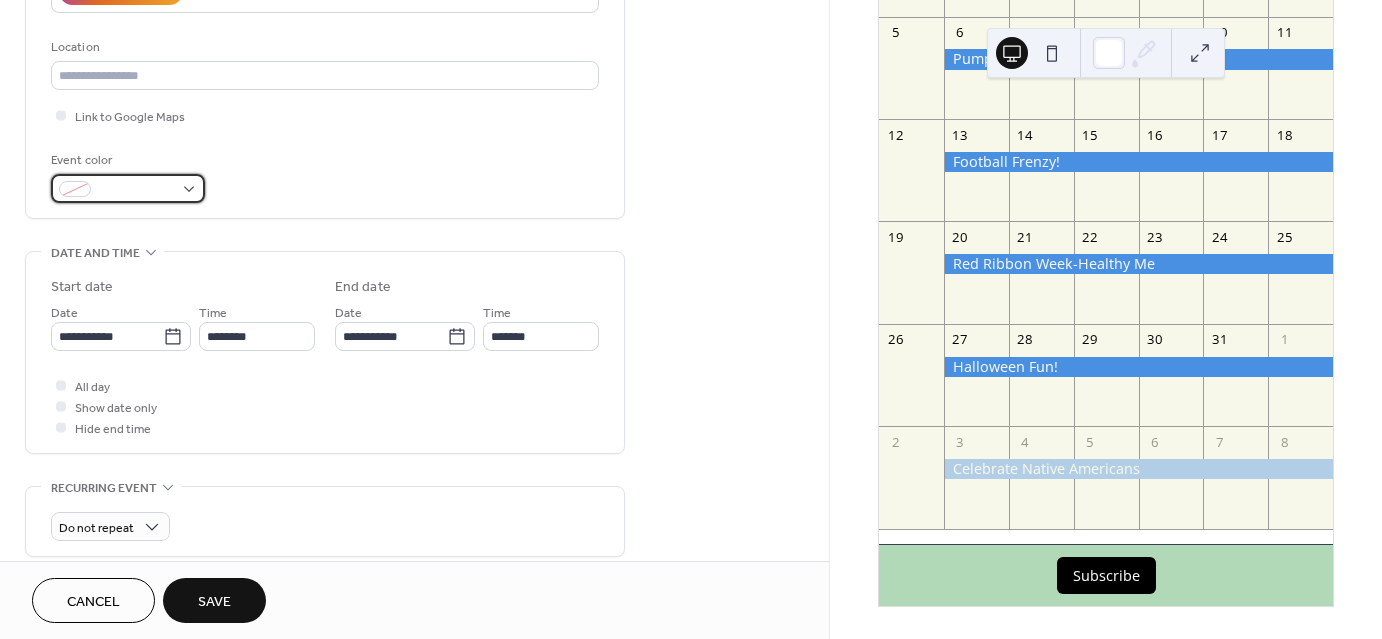 click at bounding box center (128, 188) 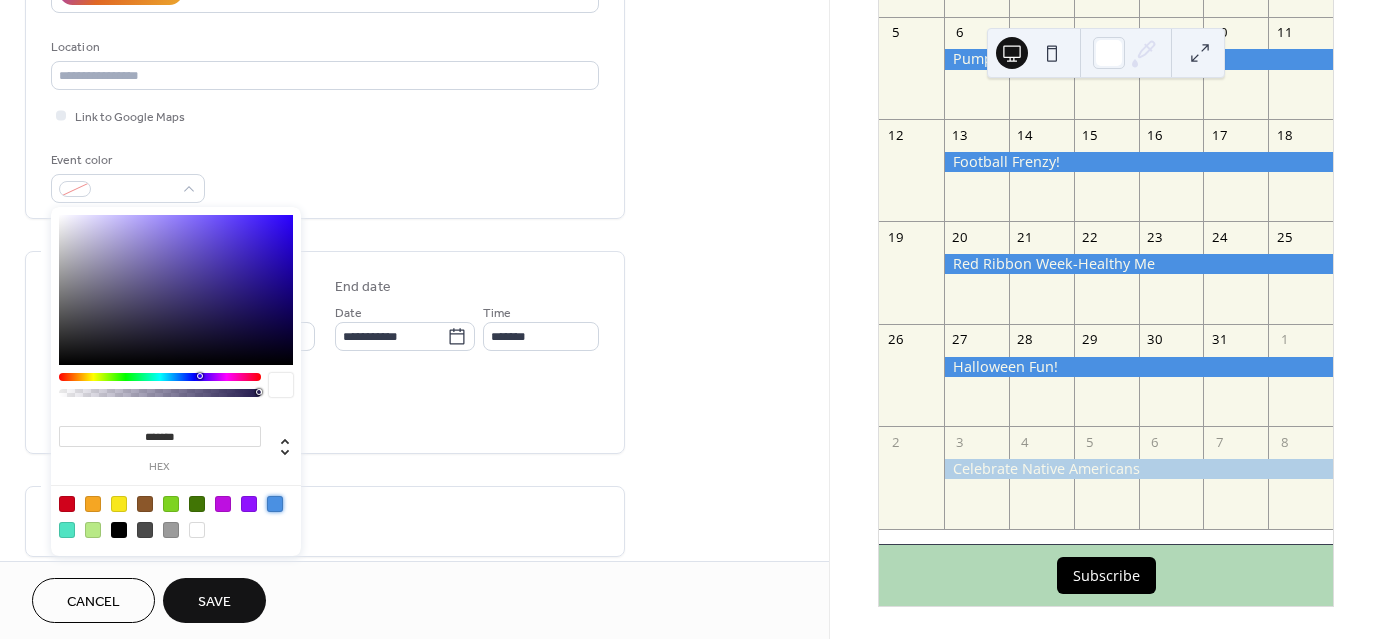 click at bounding box center [275, 504] 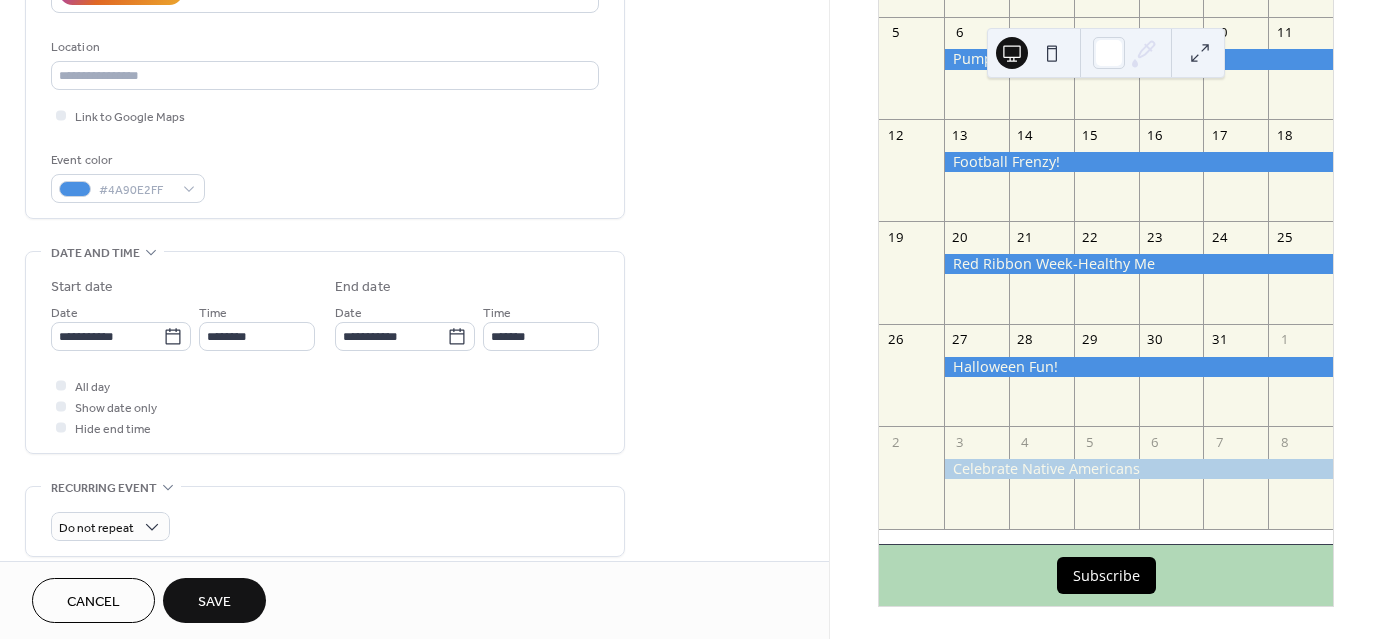 click on "All day Show date only Hide end time" at bounding box center [325, 406] 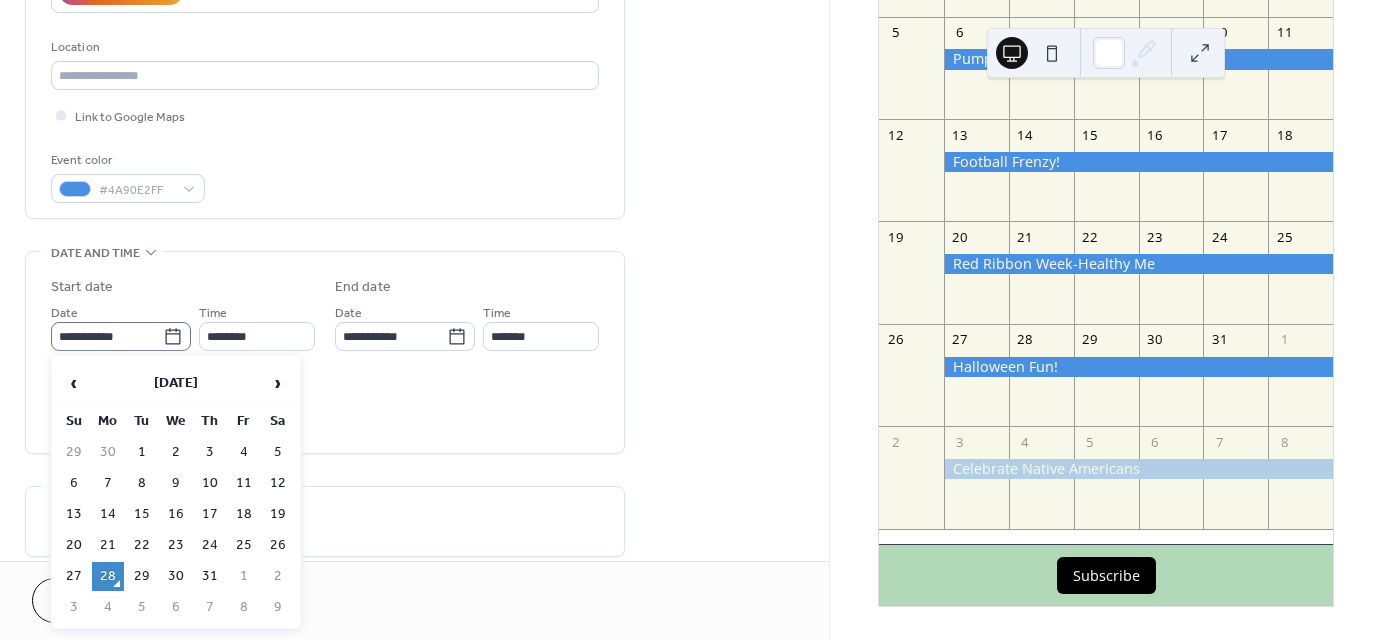 click 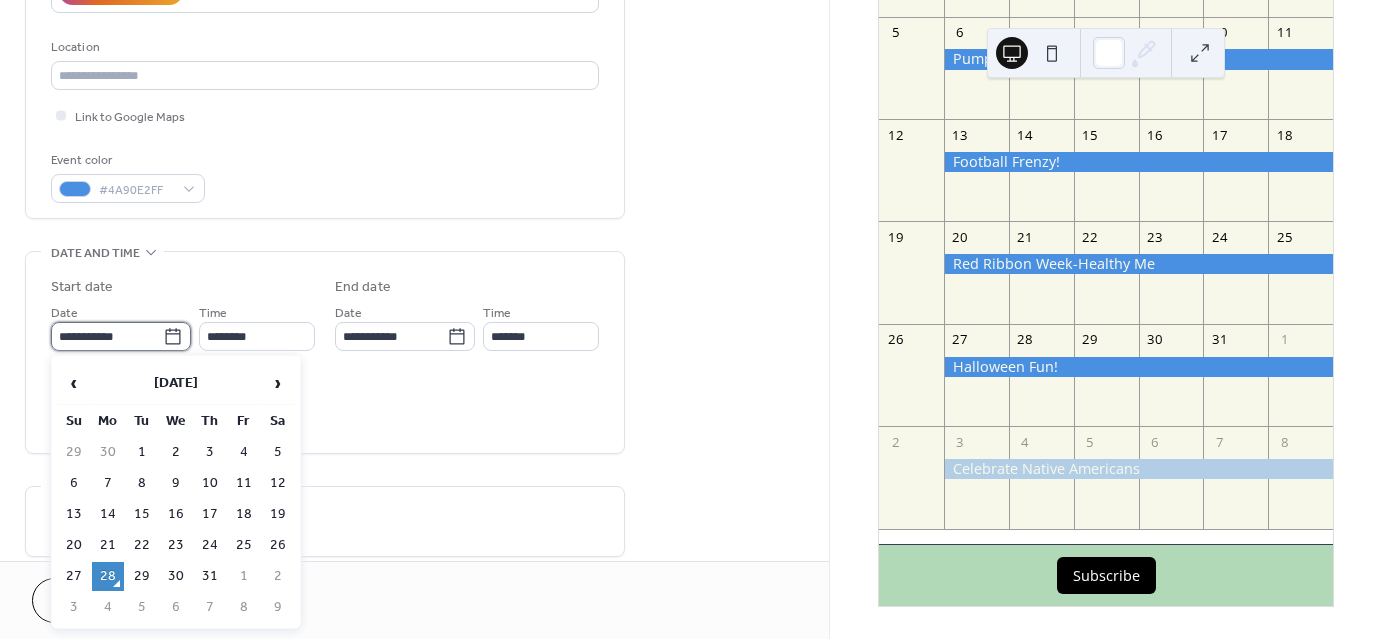 click on "**********" at bounding box center [107, 336] 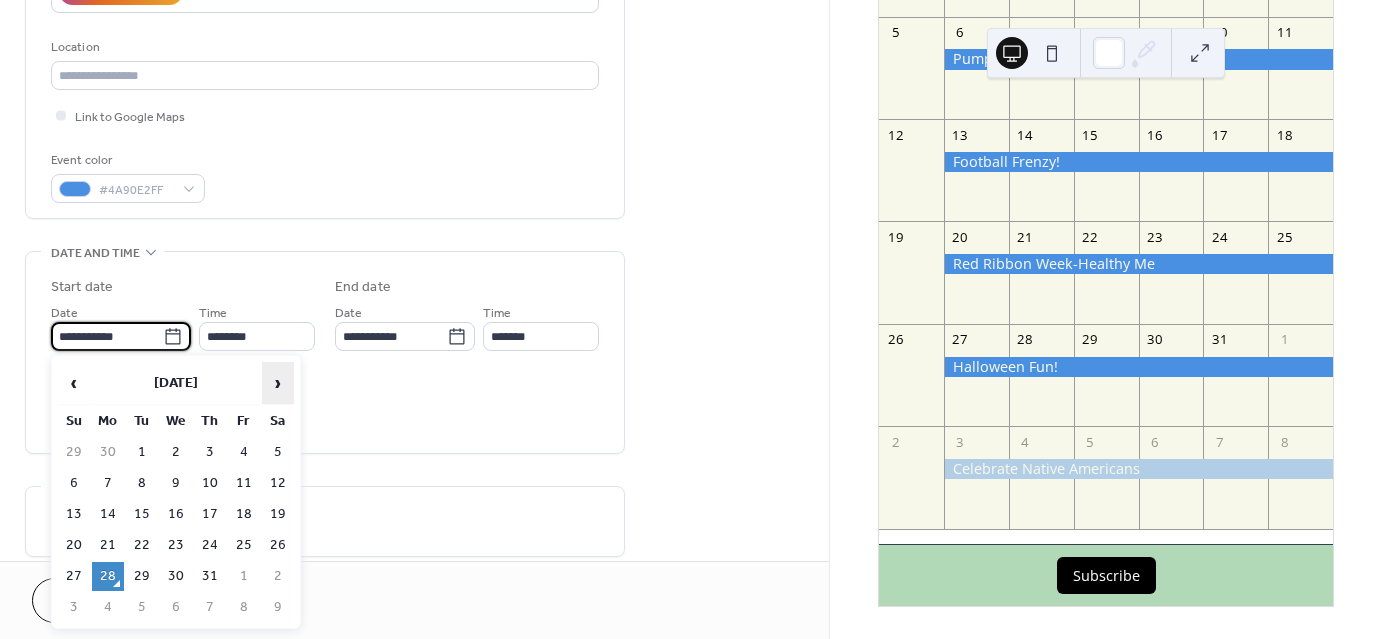 click on "›" at bounding box center (278, 383) 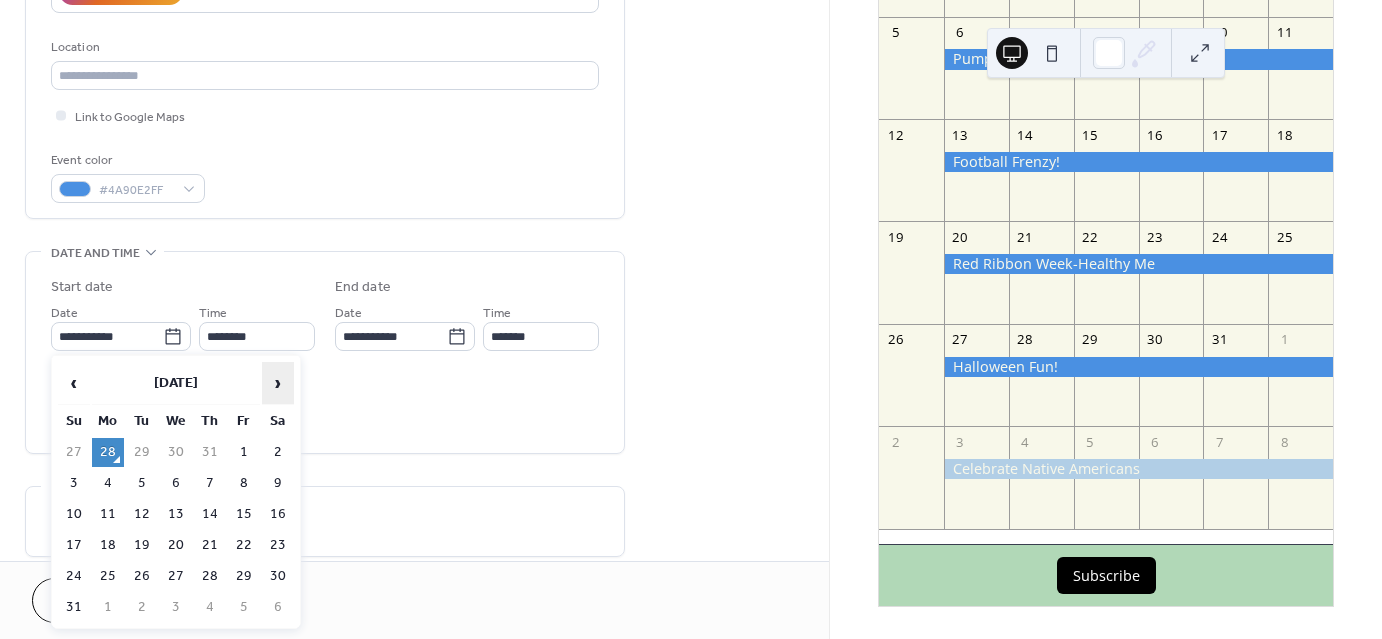 click on "›" at bounding box center (278, 383) 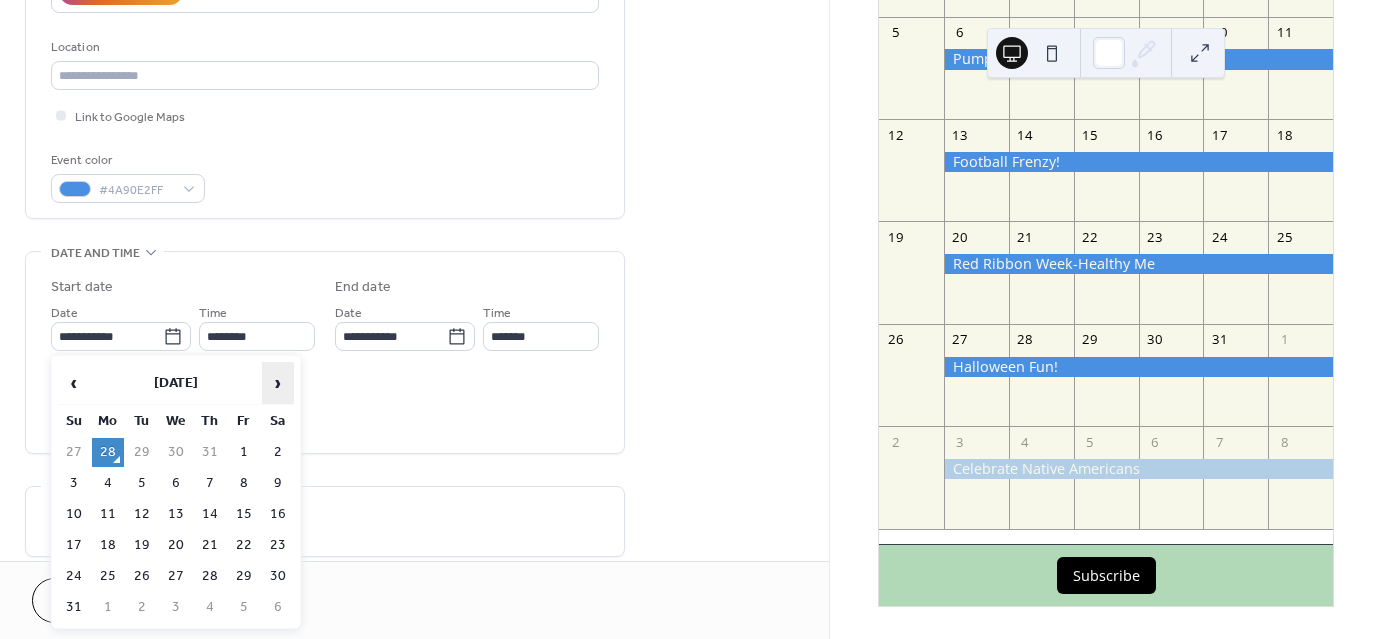 click on "›" at bounding box center [278, 383] 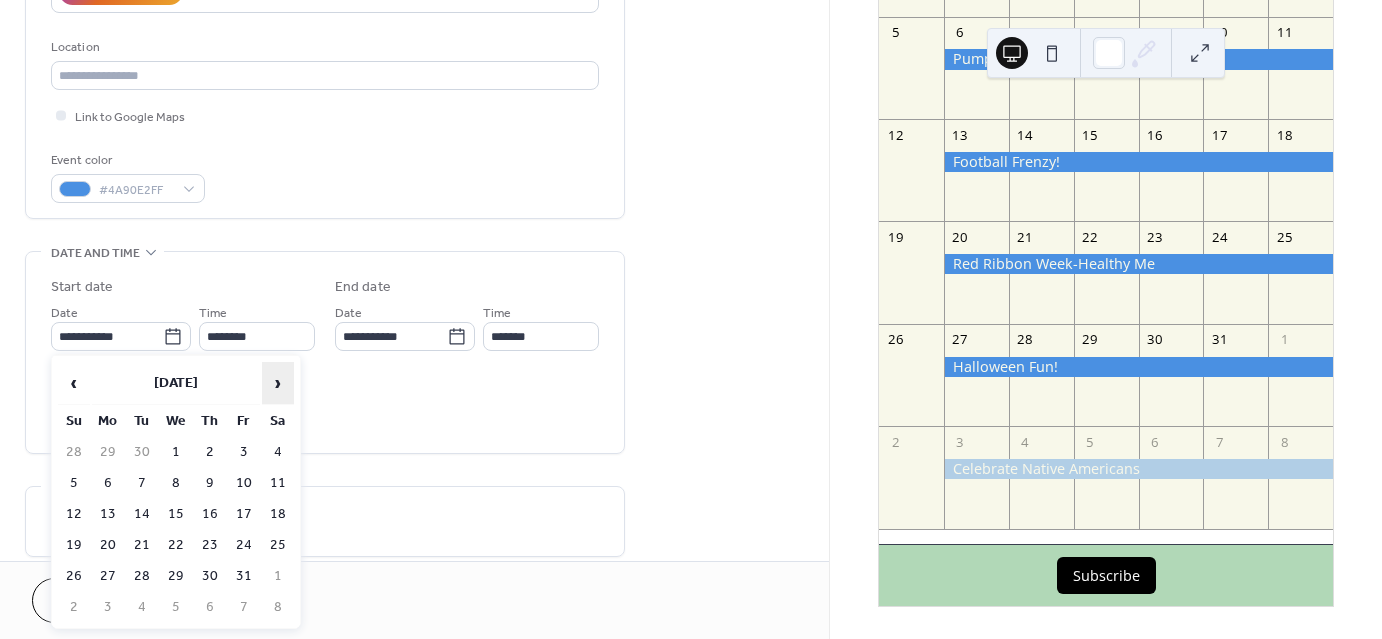 click on "›" at bounding box center [278, 383] 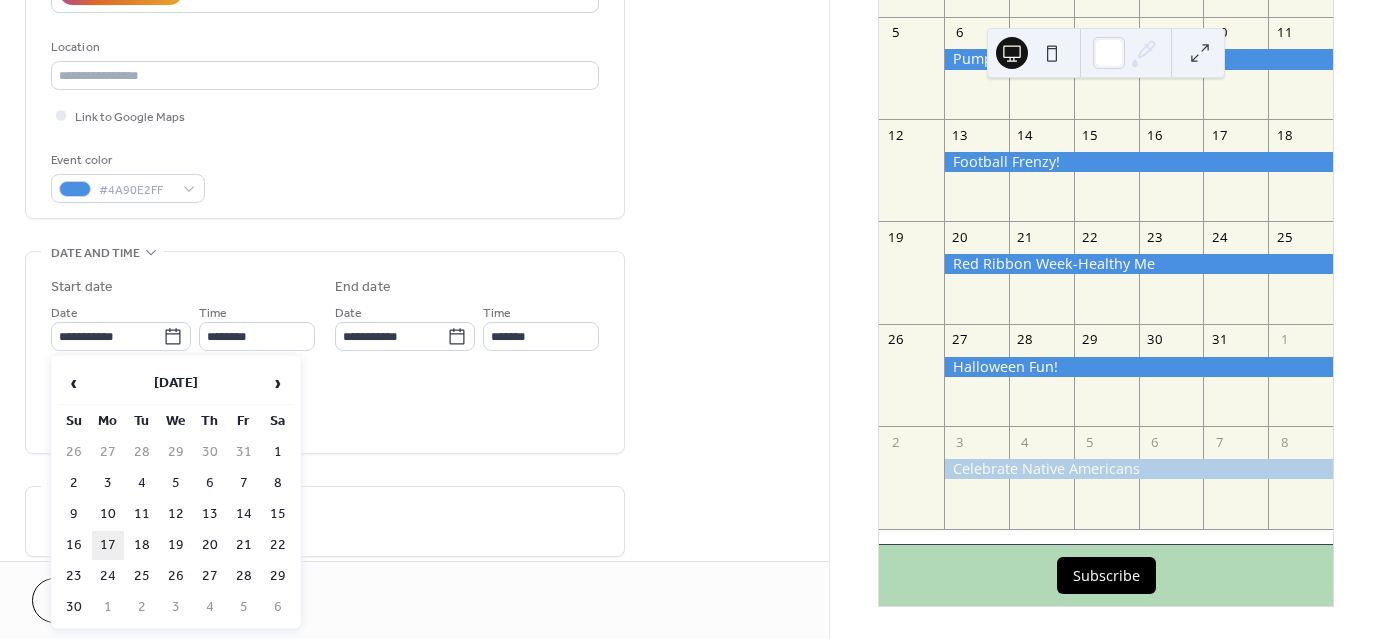 click on "17" at bounding box center (108, 545) 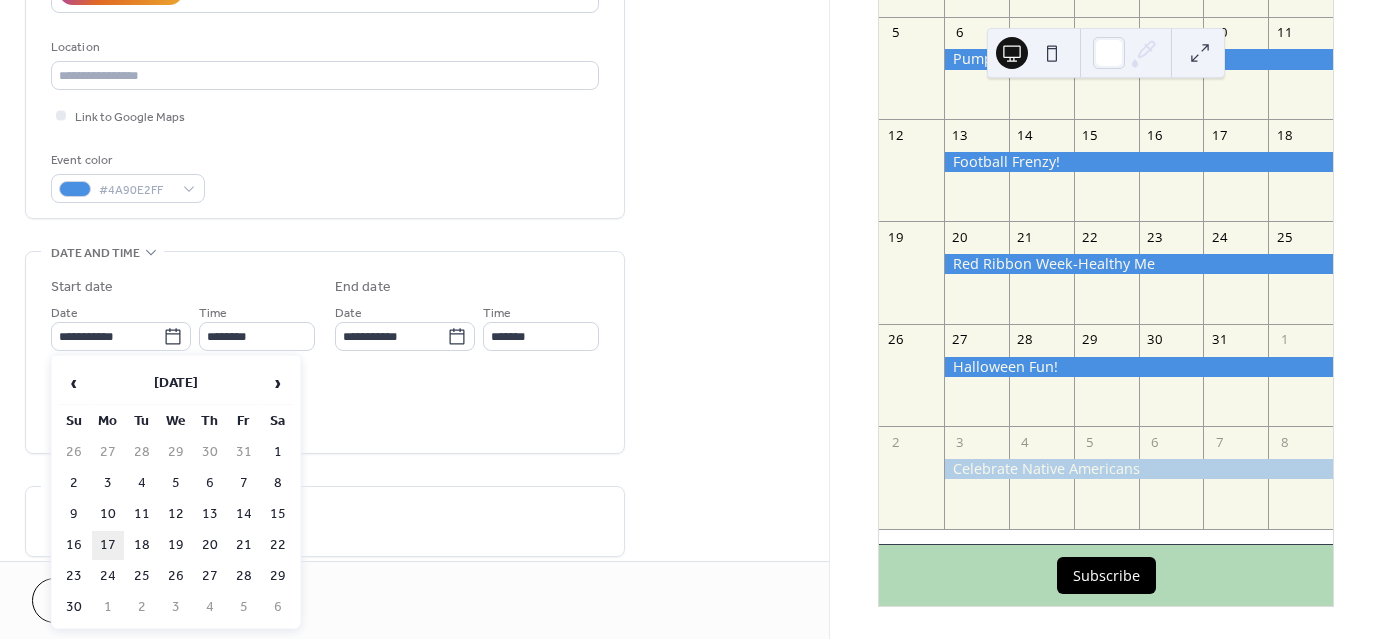 type on "**********" 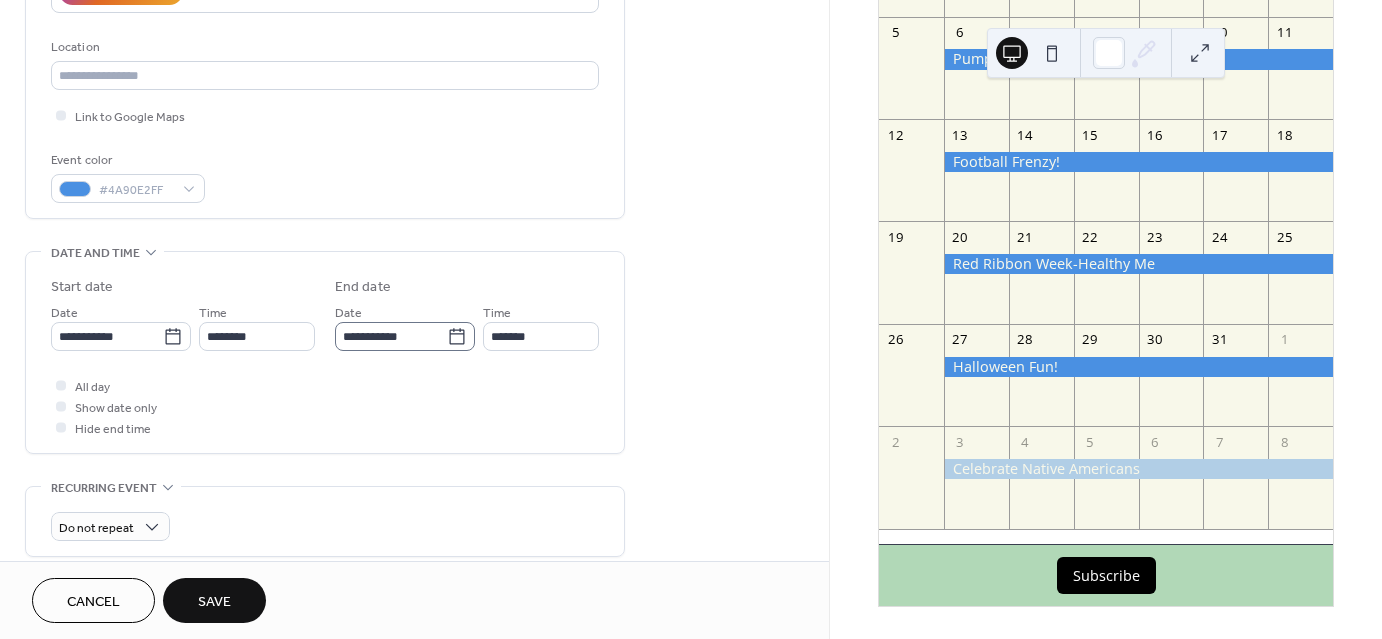click 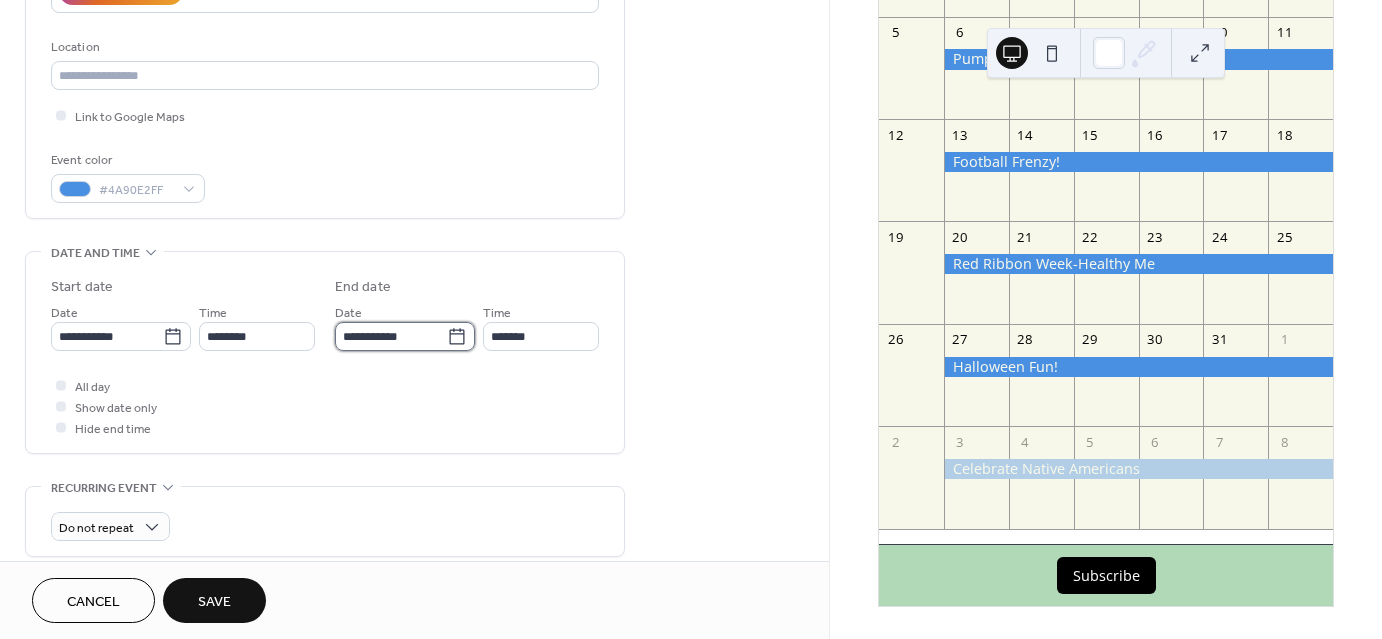 click on "**********" at bounding box center (391, 336) 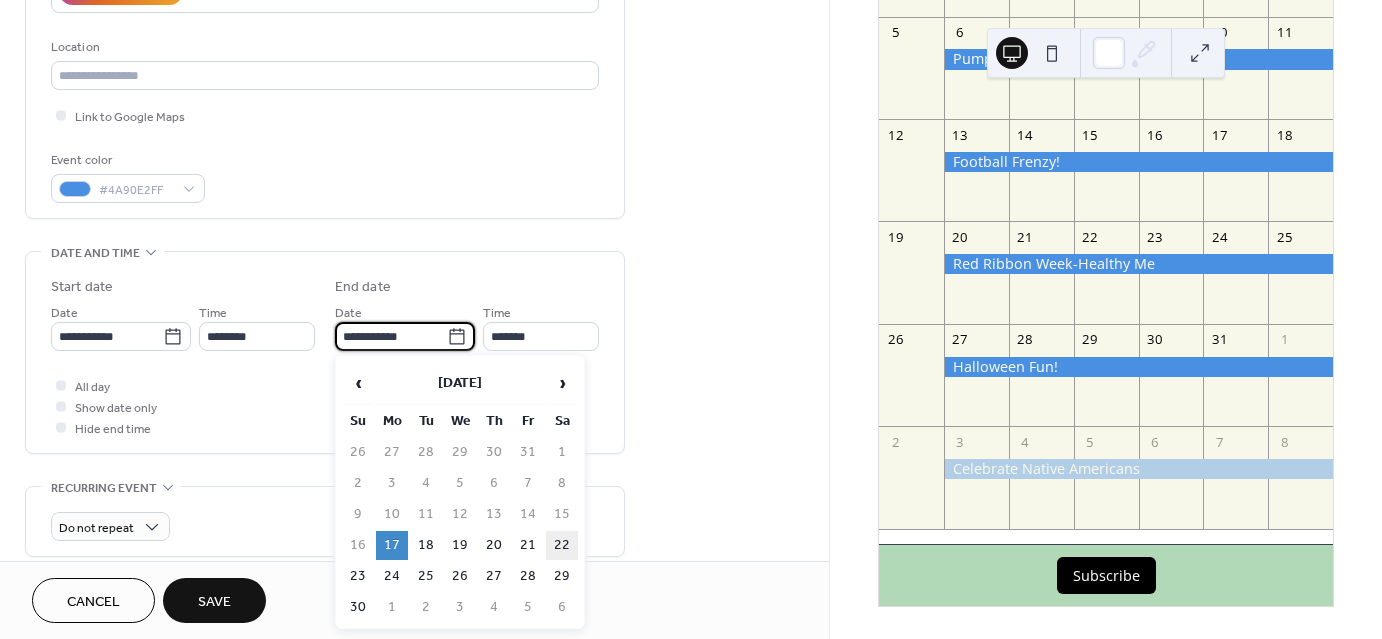 click on "22" at bounding box center (562, 545) 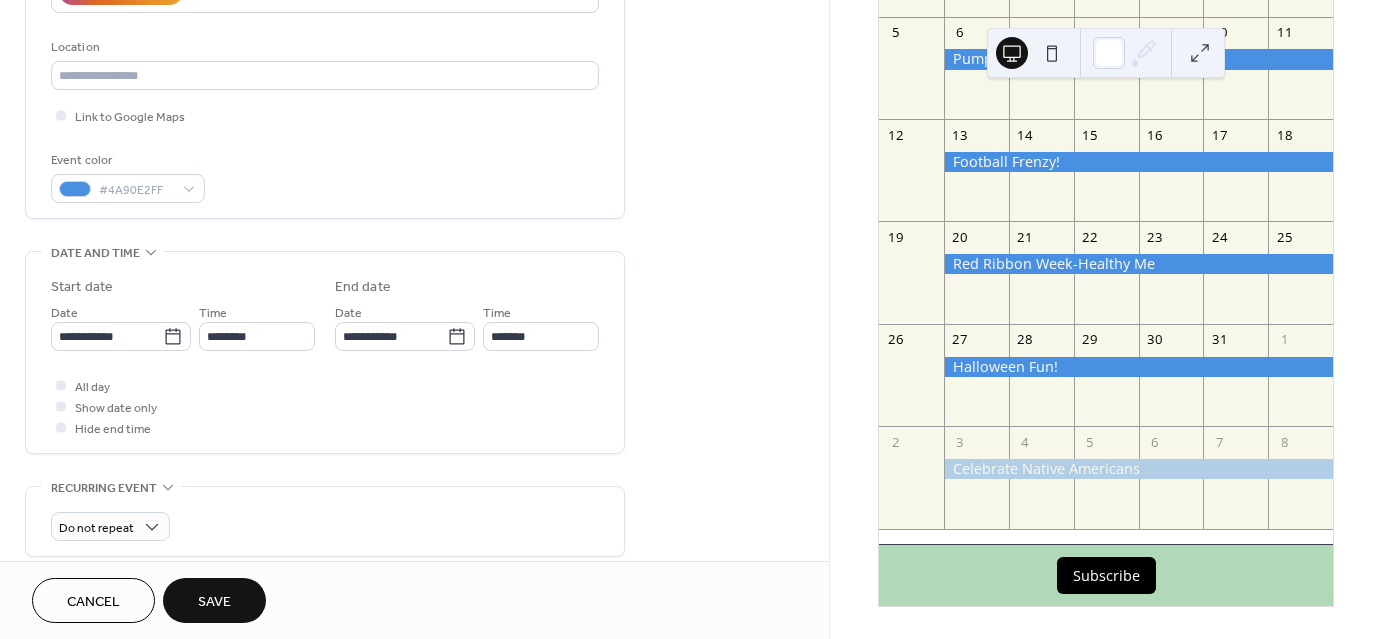 click on "All day Show date only Hide end time" at bounding box center (325, 406) 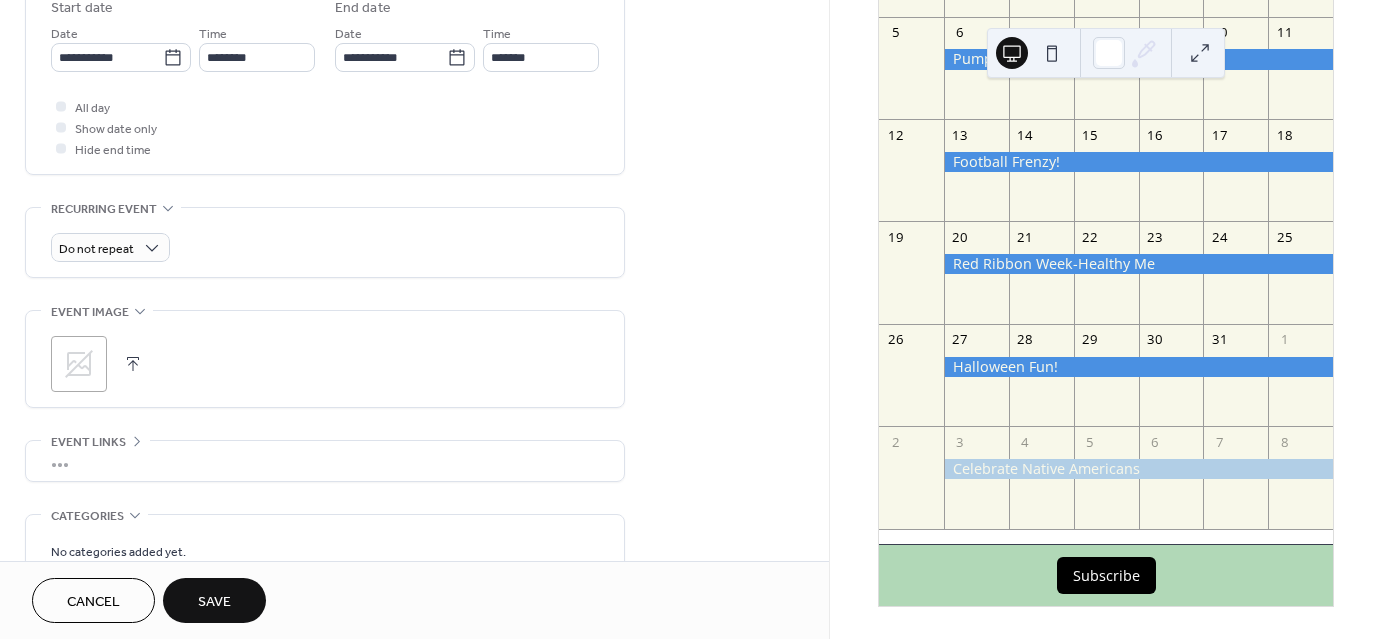 scroll, scrollTop: 700, scrollLeft: 0, axis: vertical 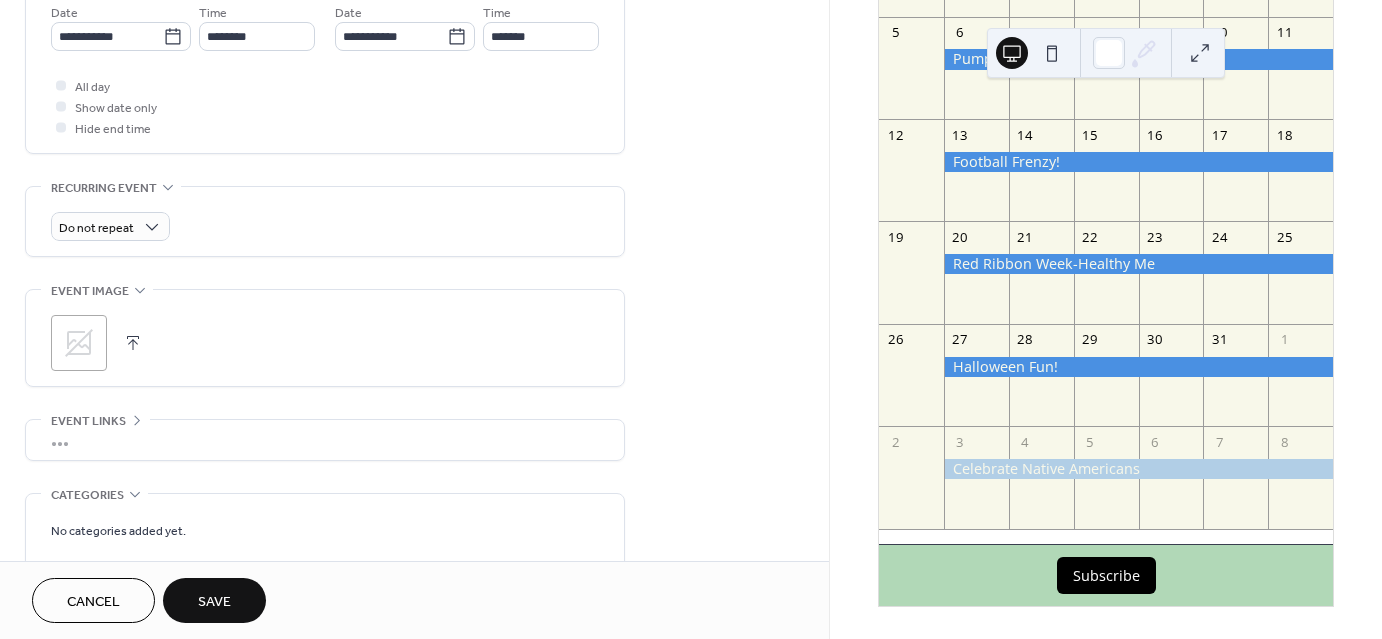 click at bounding box center [133, 343] 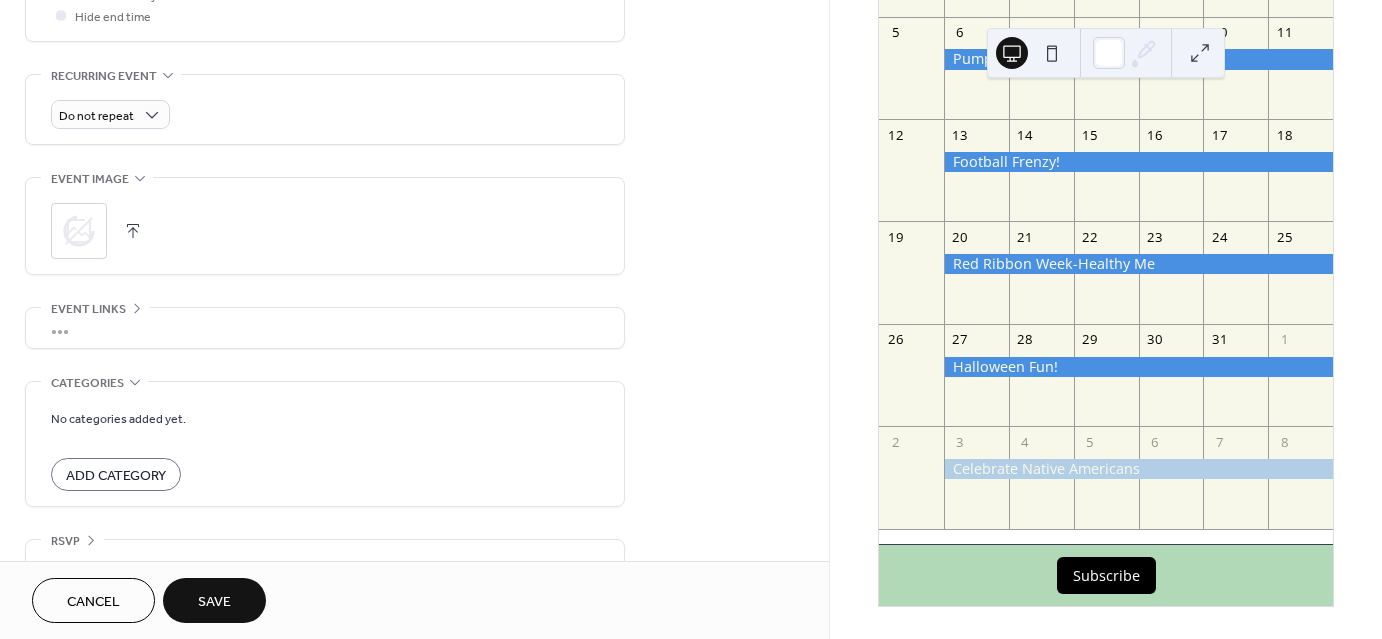 scroll, scrollTop: 849, scrollLeft: 0, axis: vertical 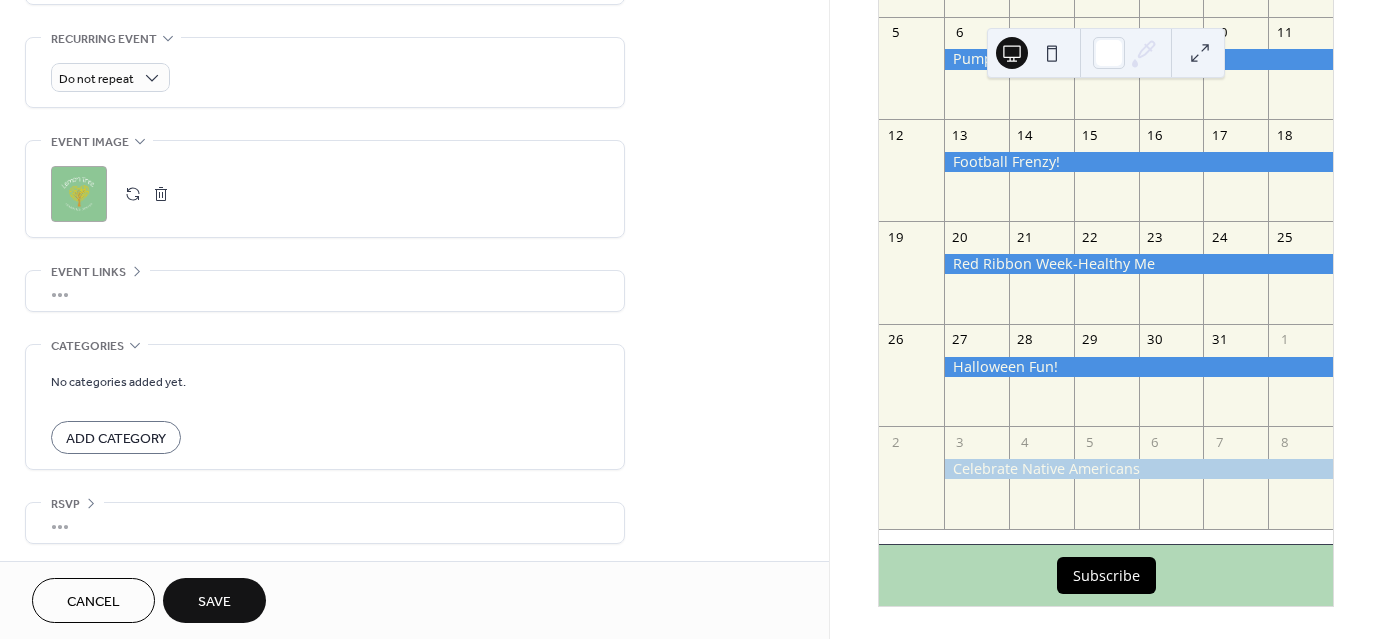 click on "Save" at bounding box center [214, 602] 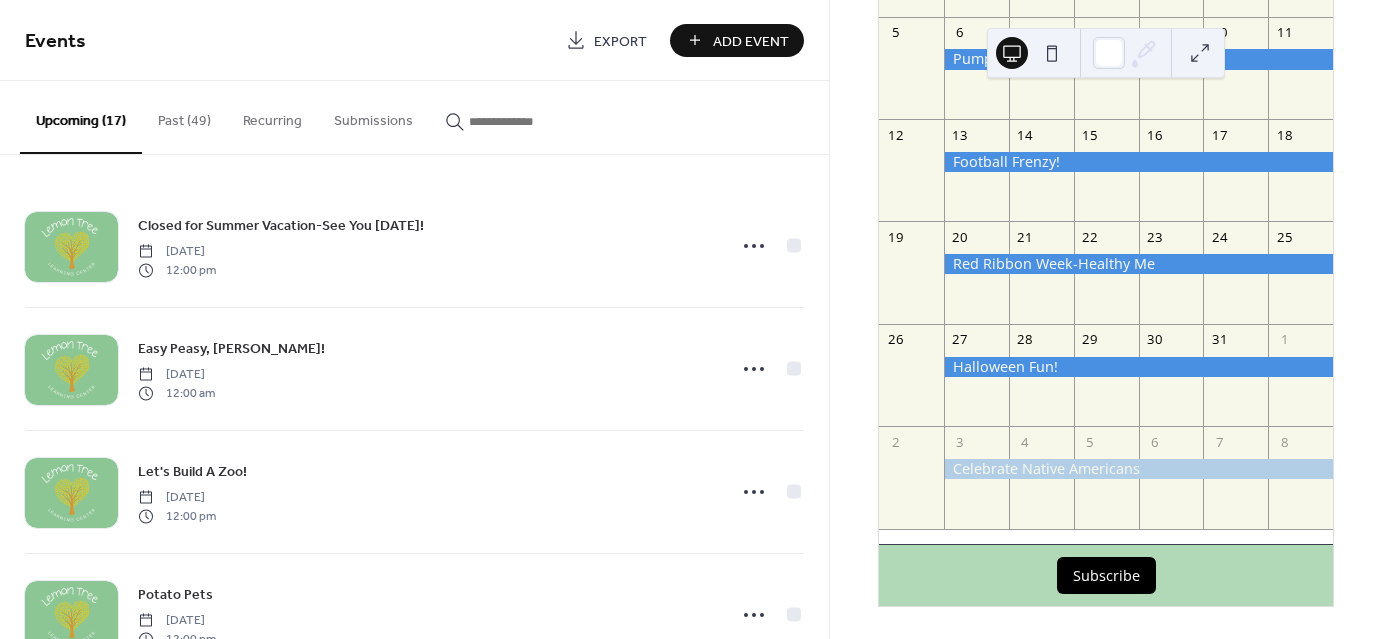click on "Add Event" at bounding box center (751, 41) 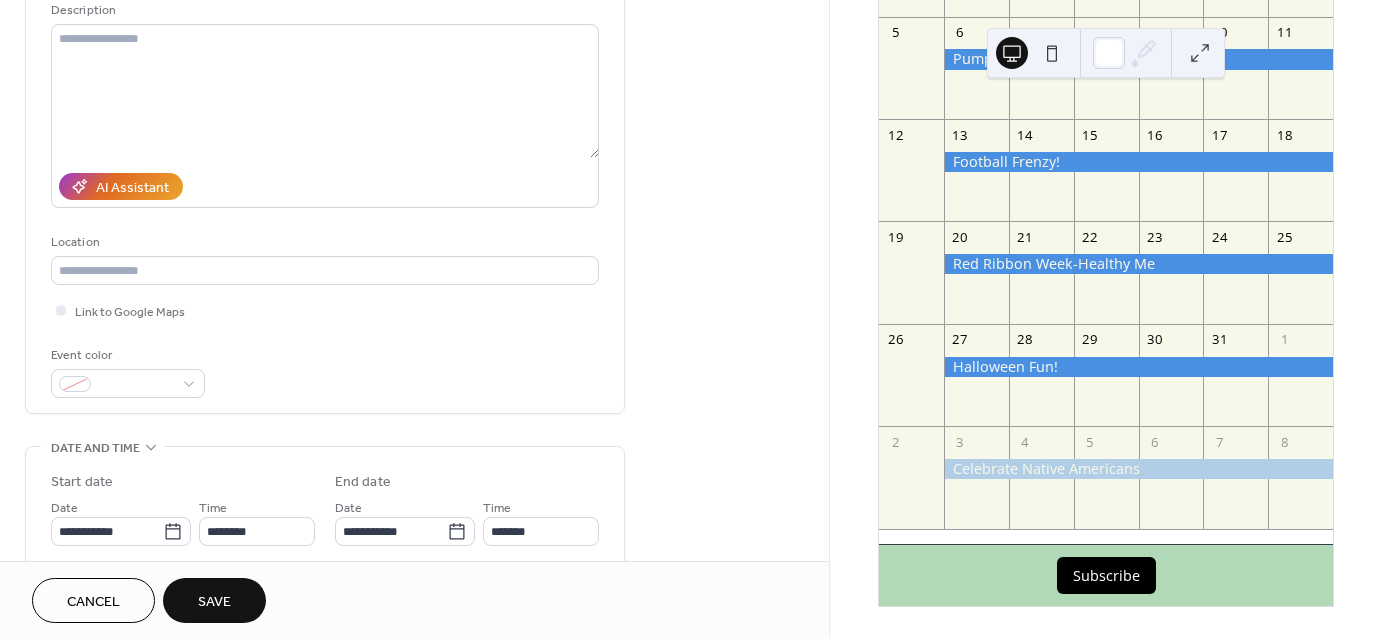 scroll, scrollTop: 300, scrollLeft: 0, axis: vertical 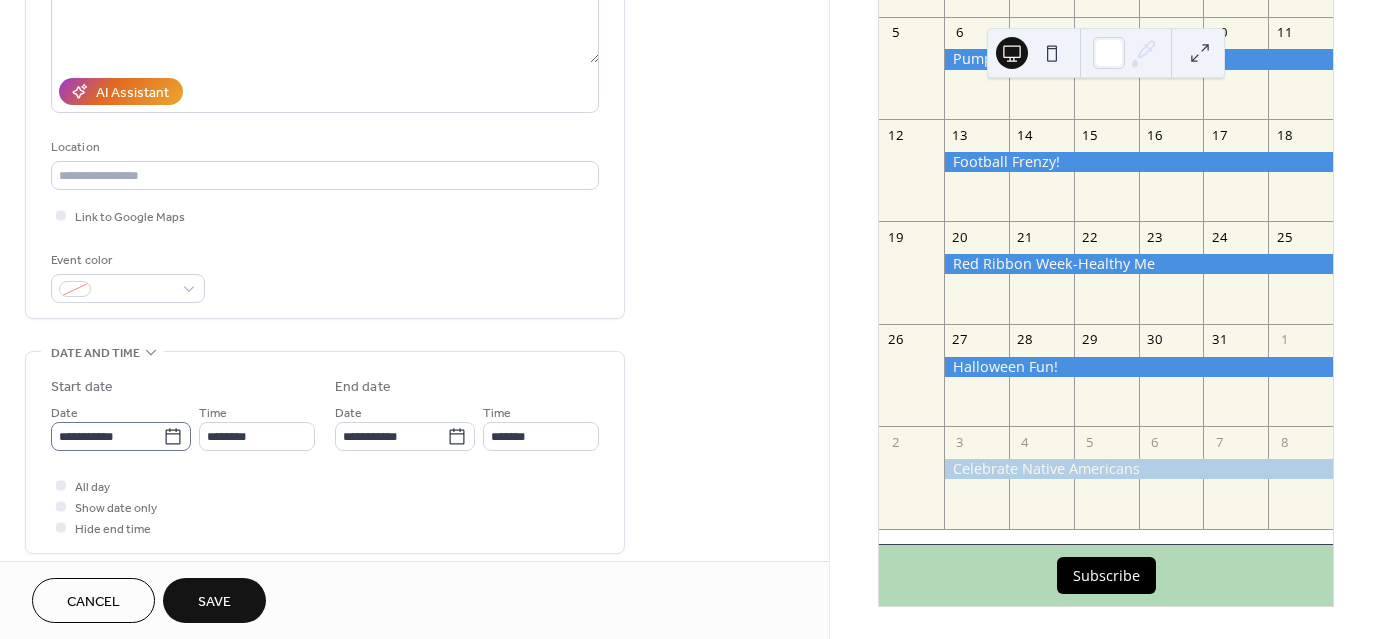 type on "**********" 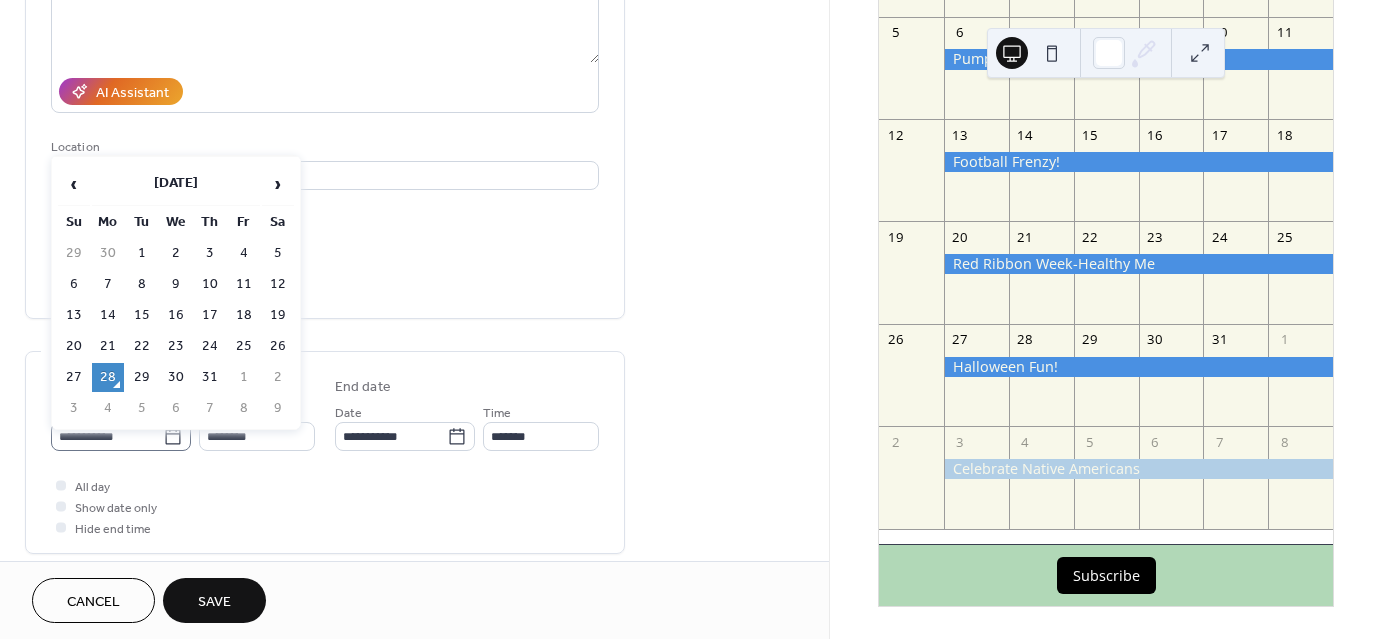 click 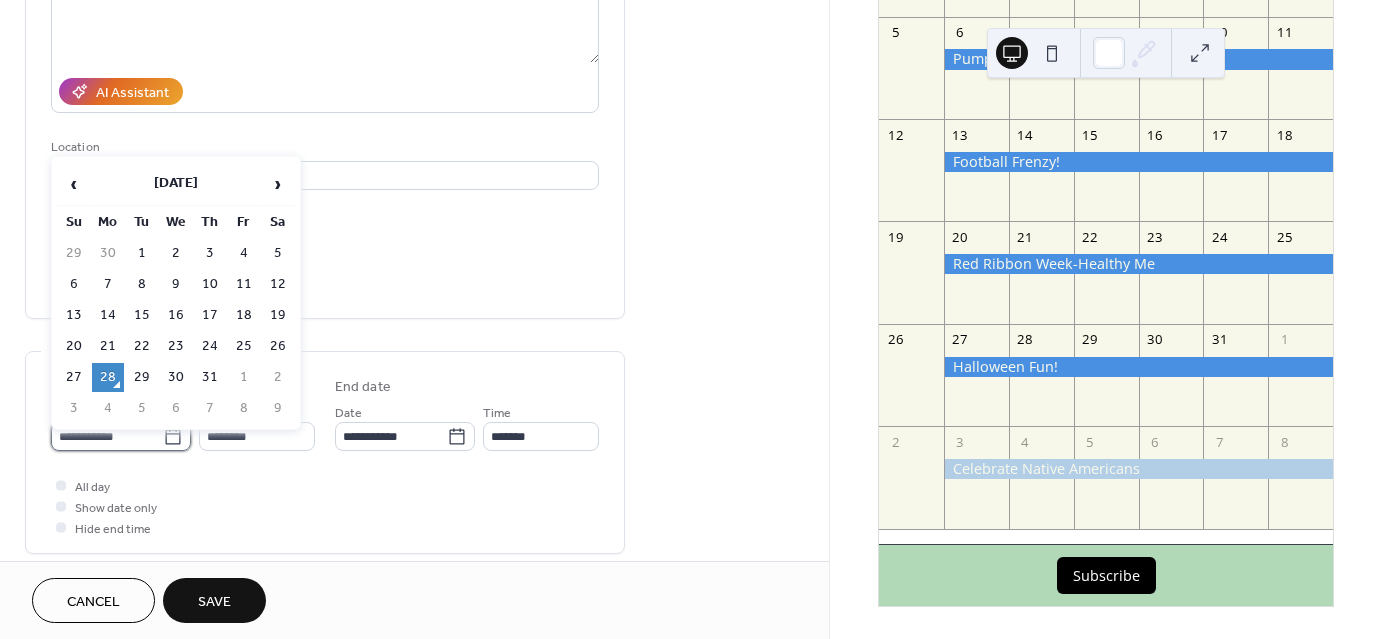 click on "**********" at bounding box center [107, 436] 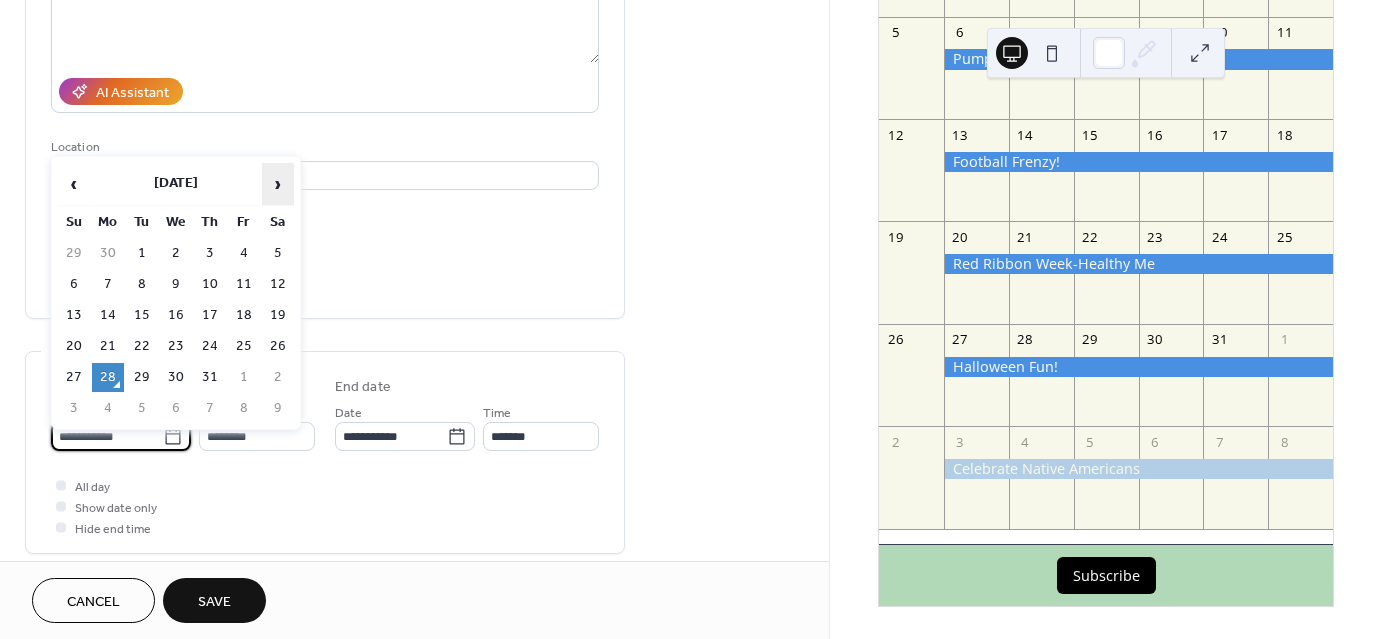 click on "›" at bounding box center (278, 184) 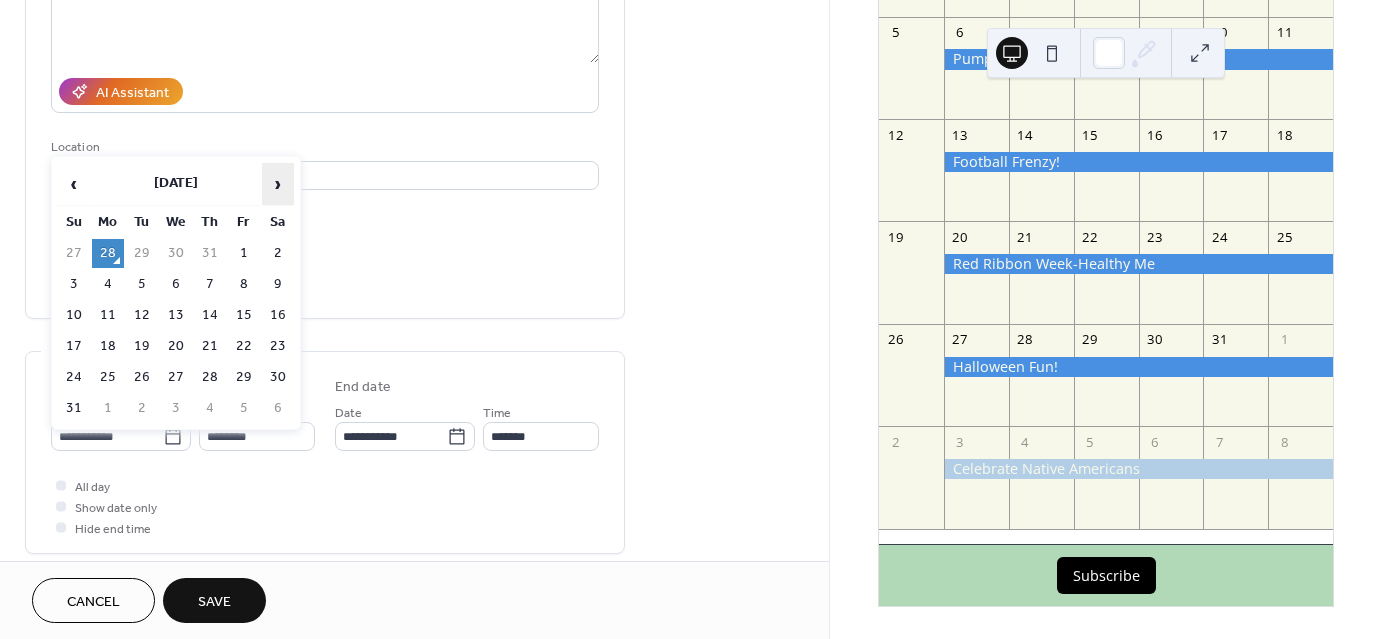 click on "›" at bounding box center (278, 184) 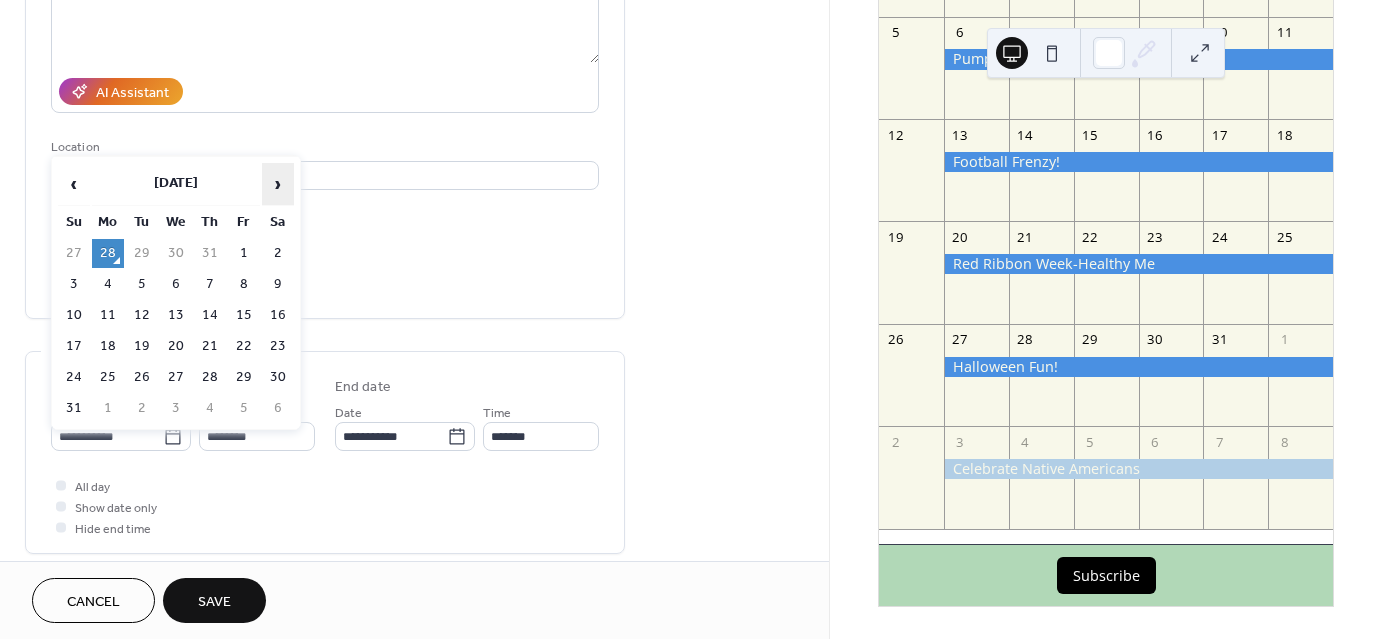 click on "›" at bounding box center (278, 184) 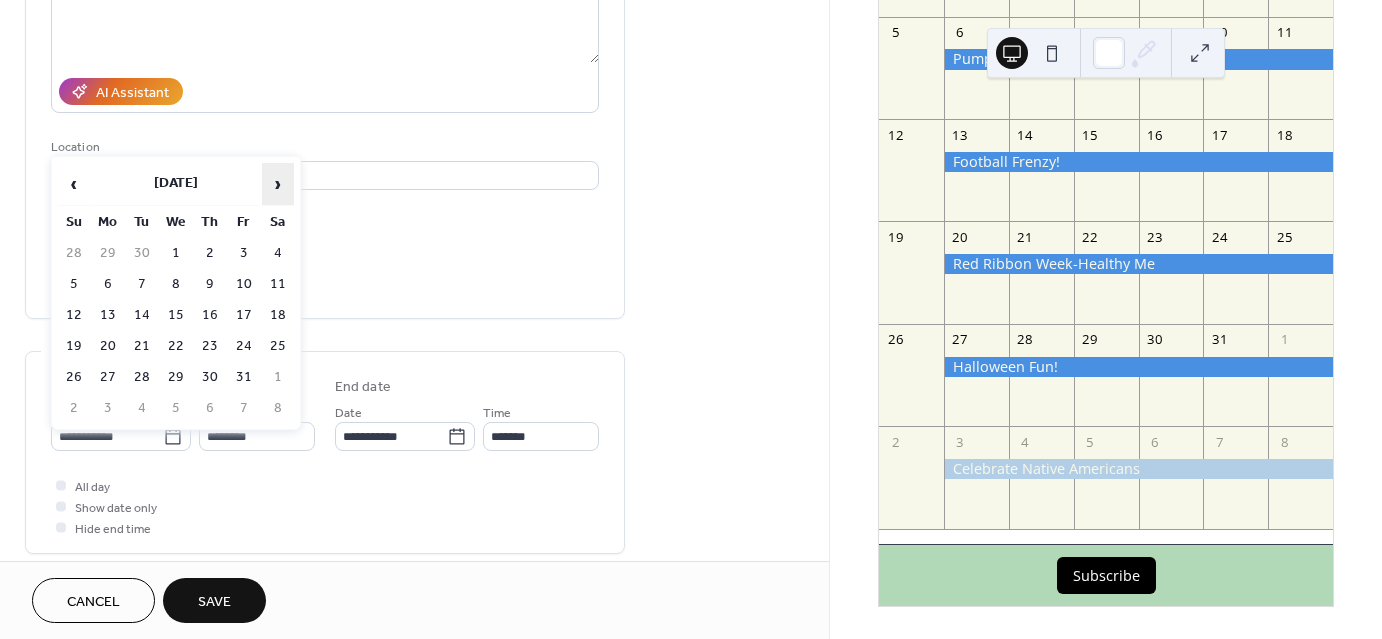 click on "›" at bounding box center [278, 184] 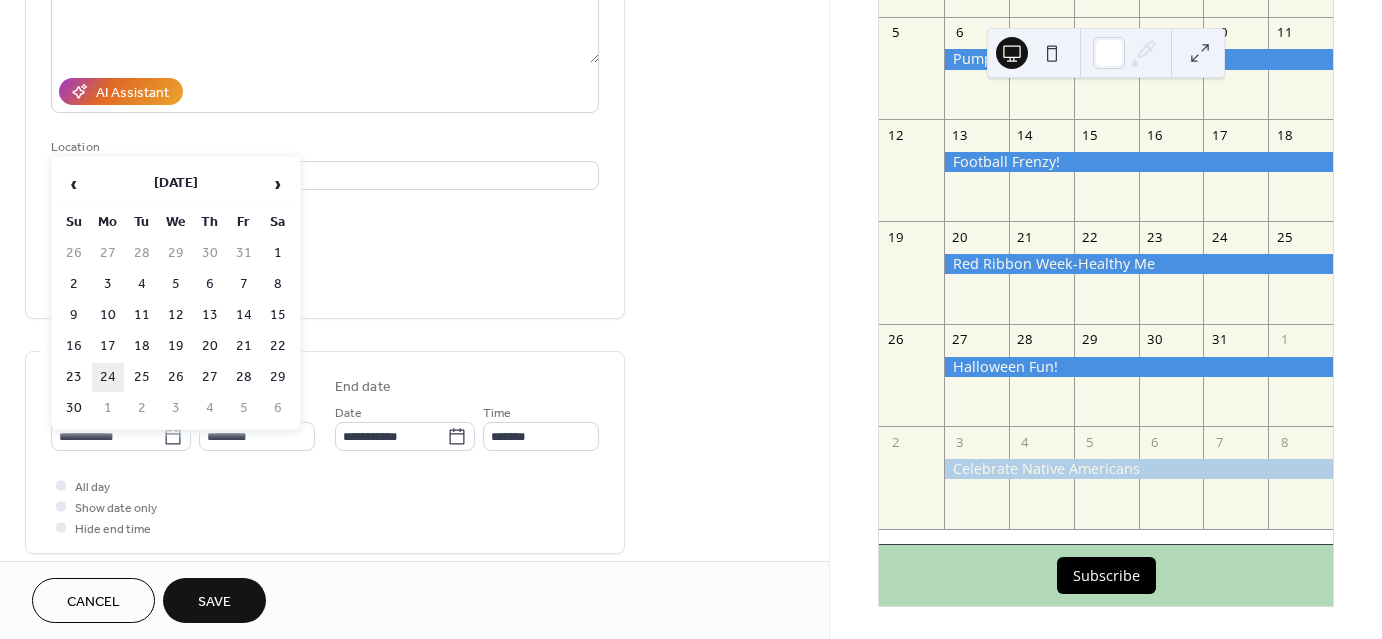 click on "24" at bounding box center (108, 377) 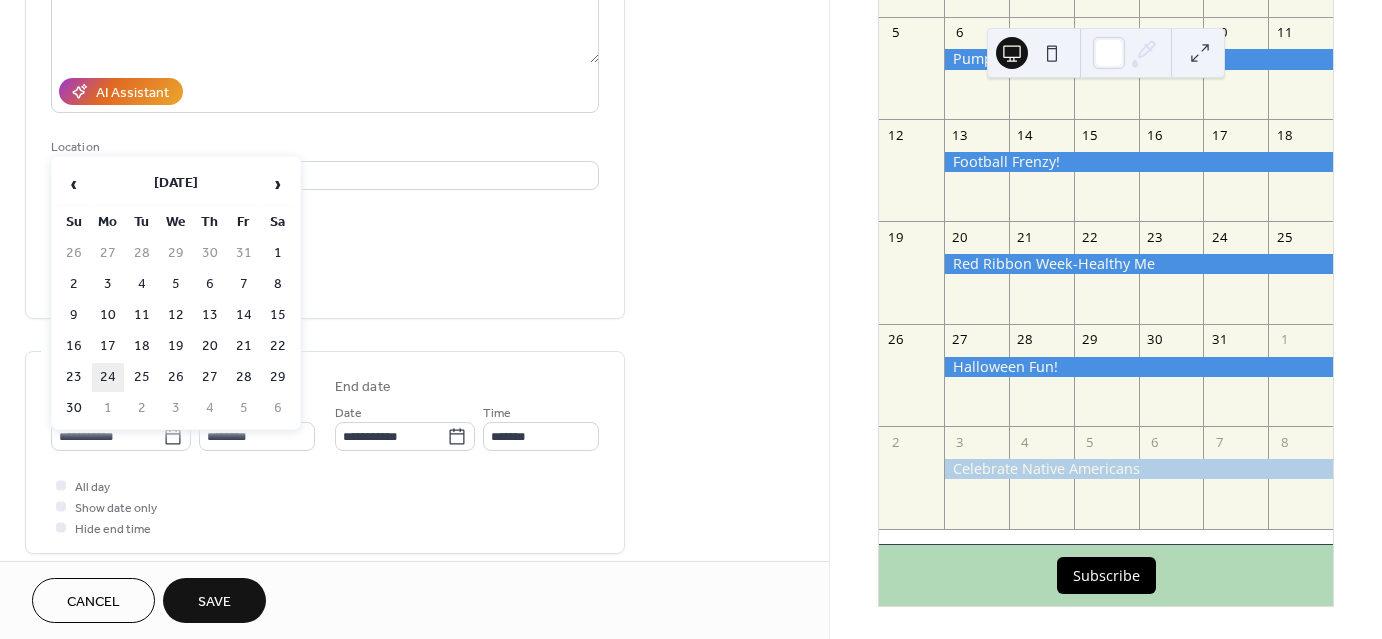 type on "**********" 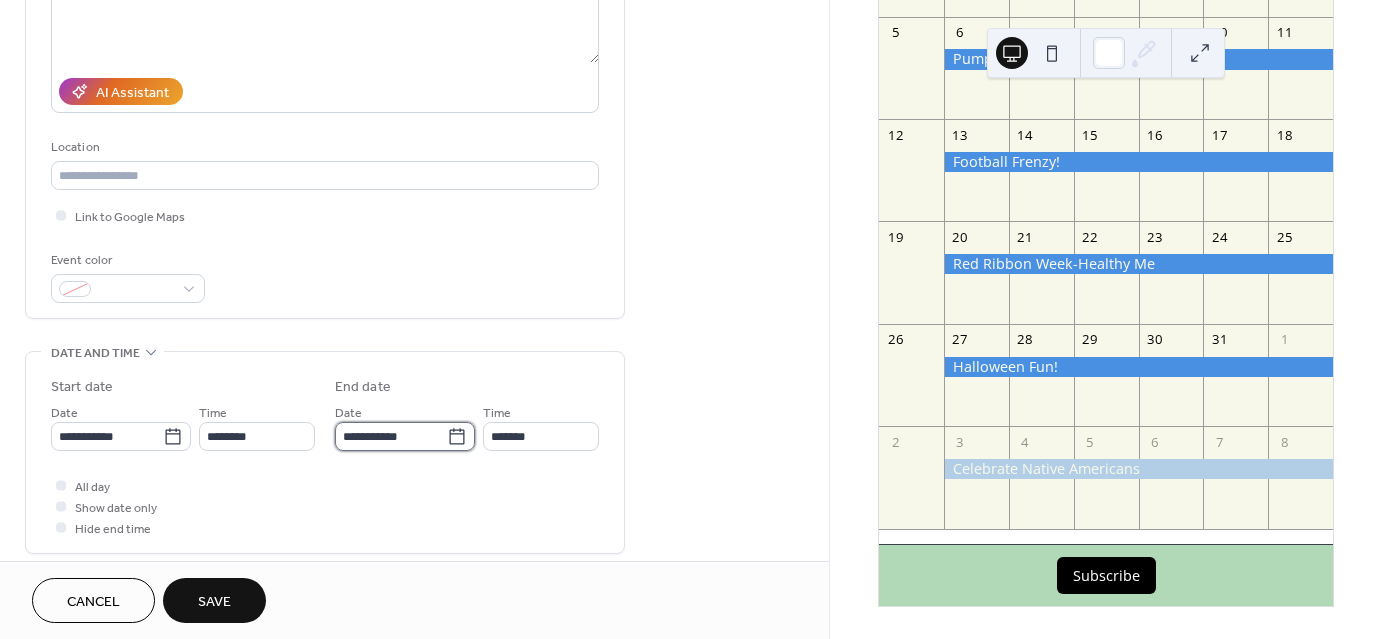 click on "**********" at bounding box center [391, 436] 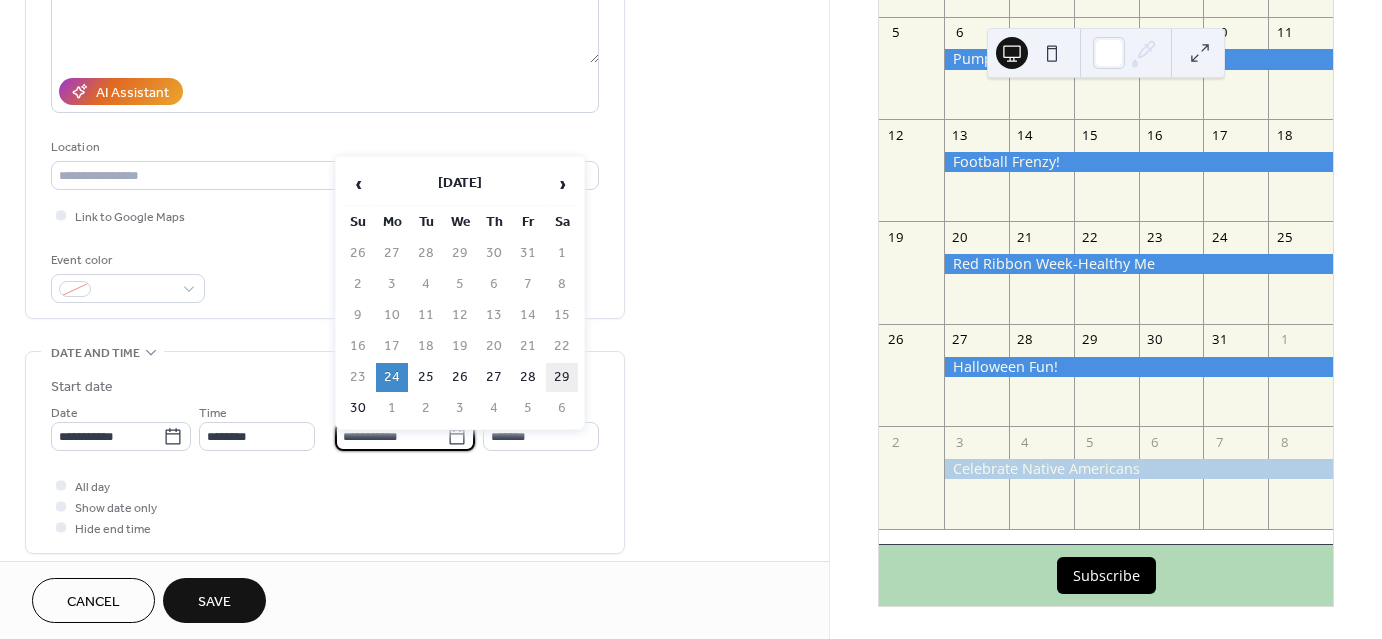 click on "29" at bounding box center (562, 377) 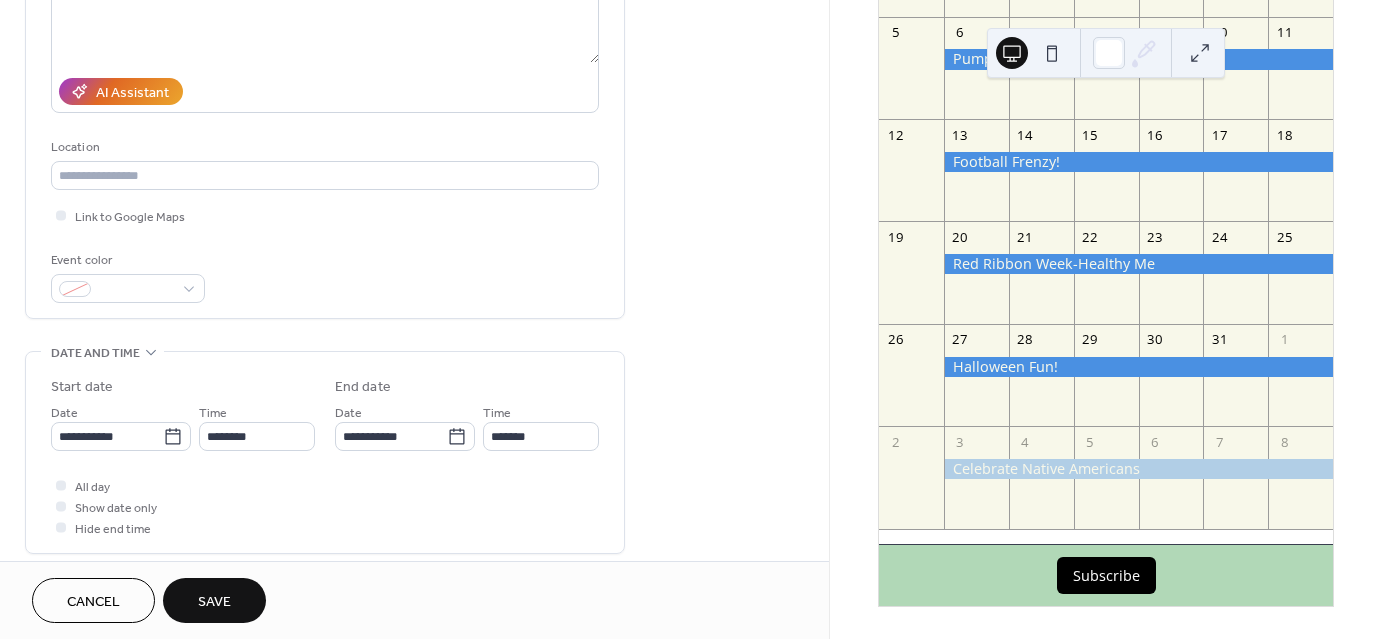 click on "All day Show date only Hide end time" at bounding box center (325, 506) 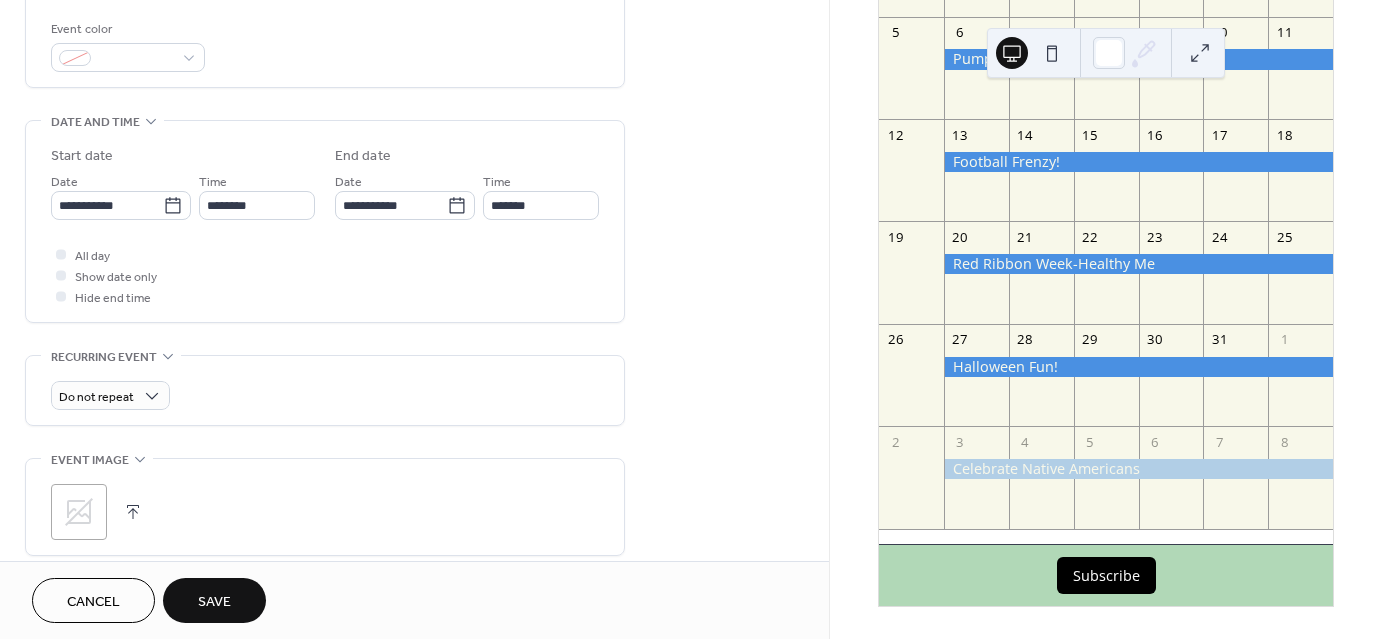 scroll, scrollTop: 700, scrollLeft: 0, axis: vertical 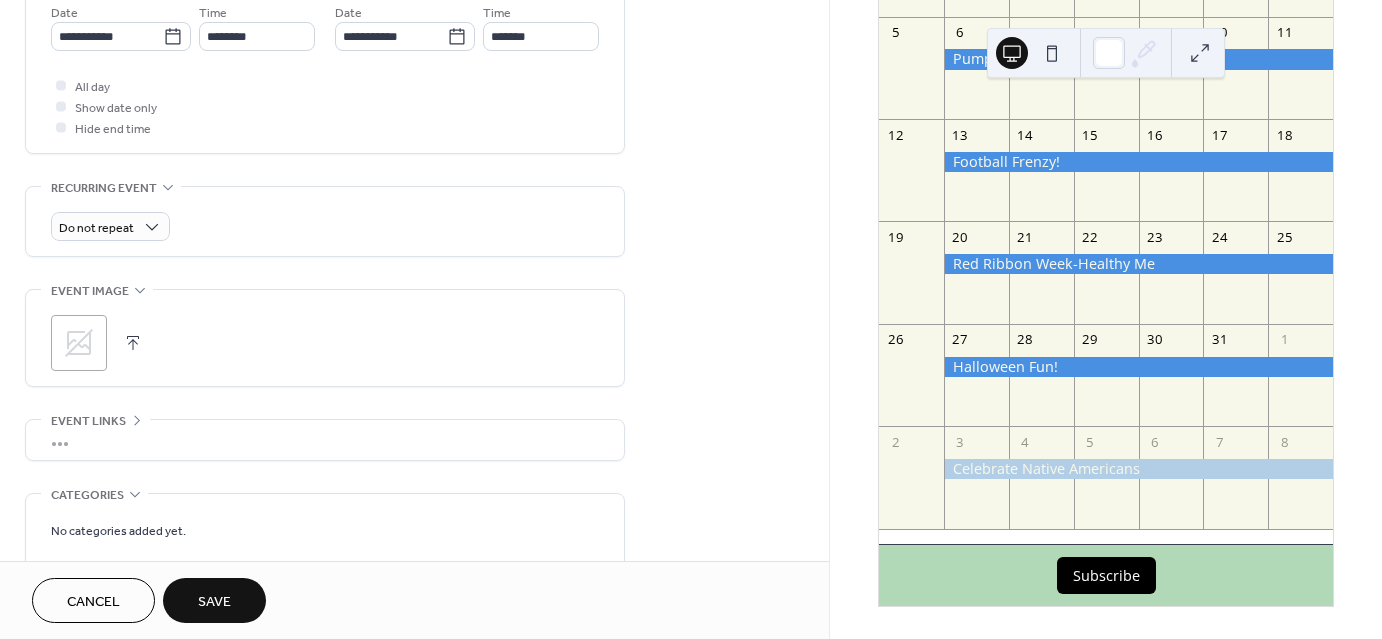 click at bounding box center [133, 343] 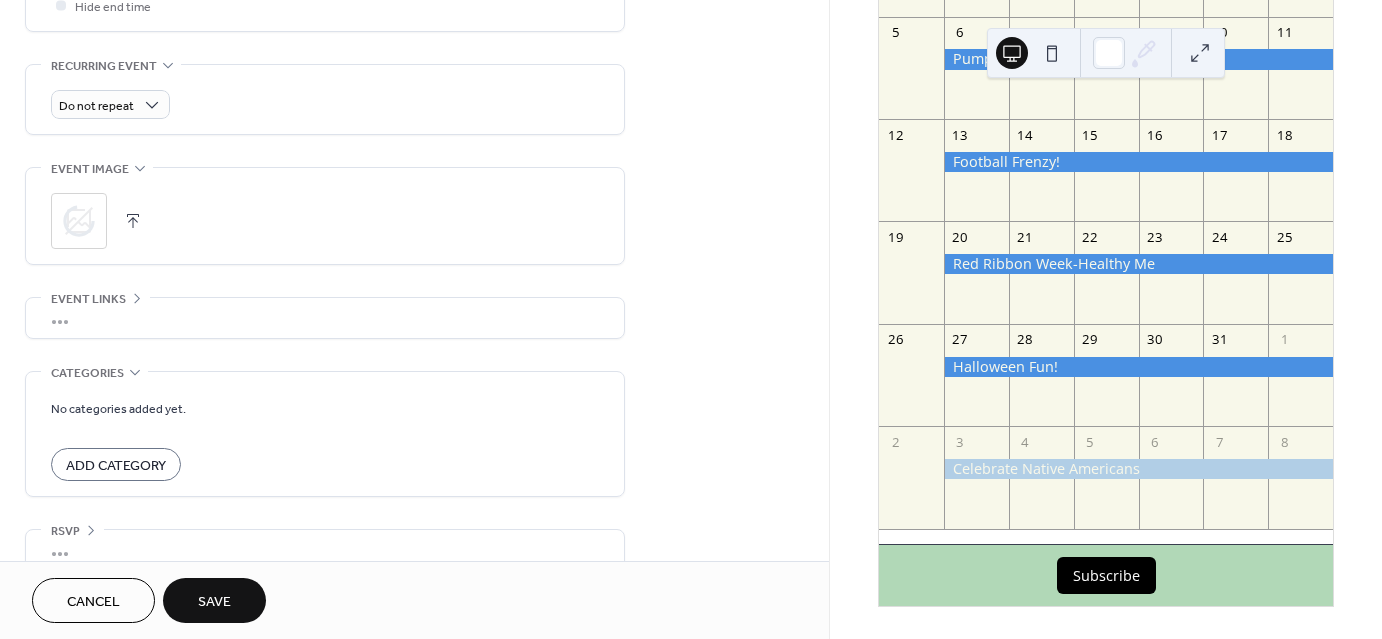 scroll, scrollTop: 849, scrollLeft: 0, axis: vertical 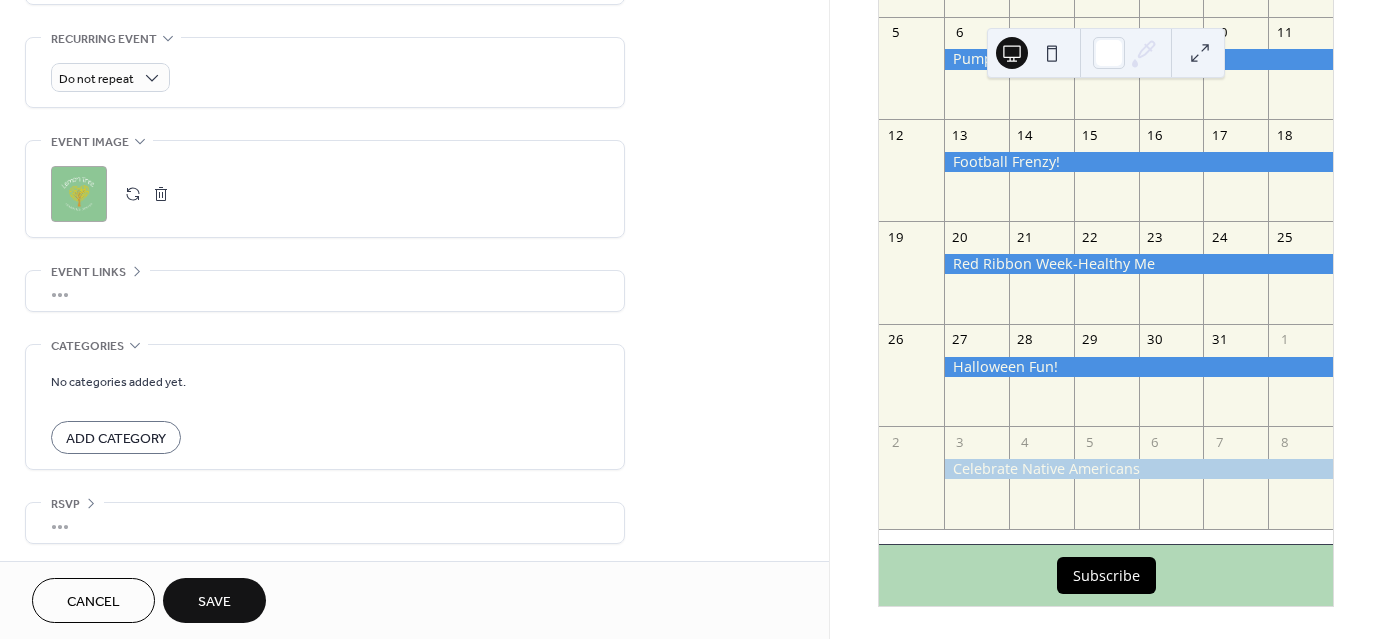 click on "Save" at bounding box center [214, 600] 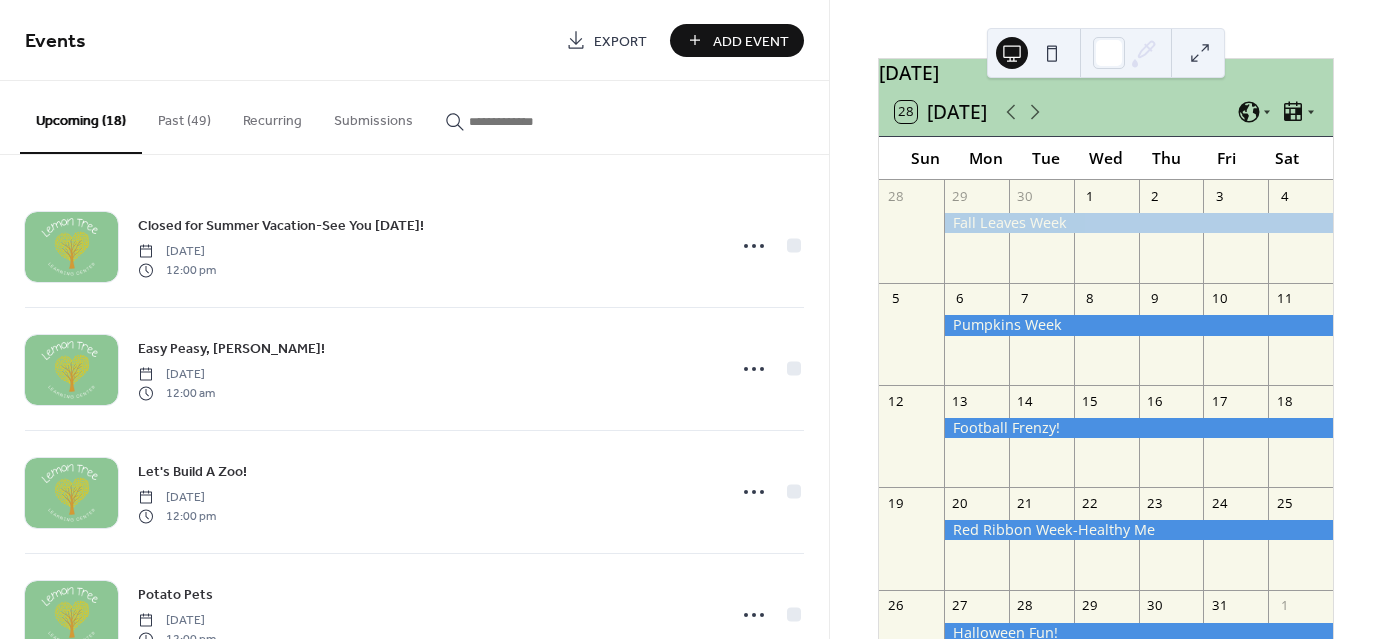 scroll, scrollTop: 25, scrollLeft: 0, axis: vertical 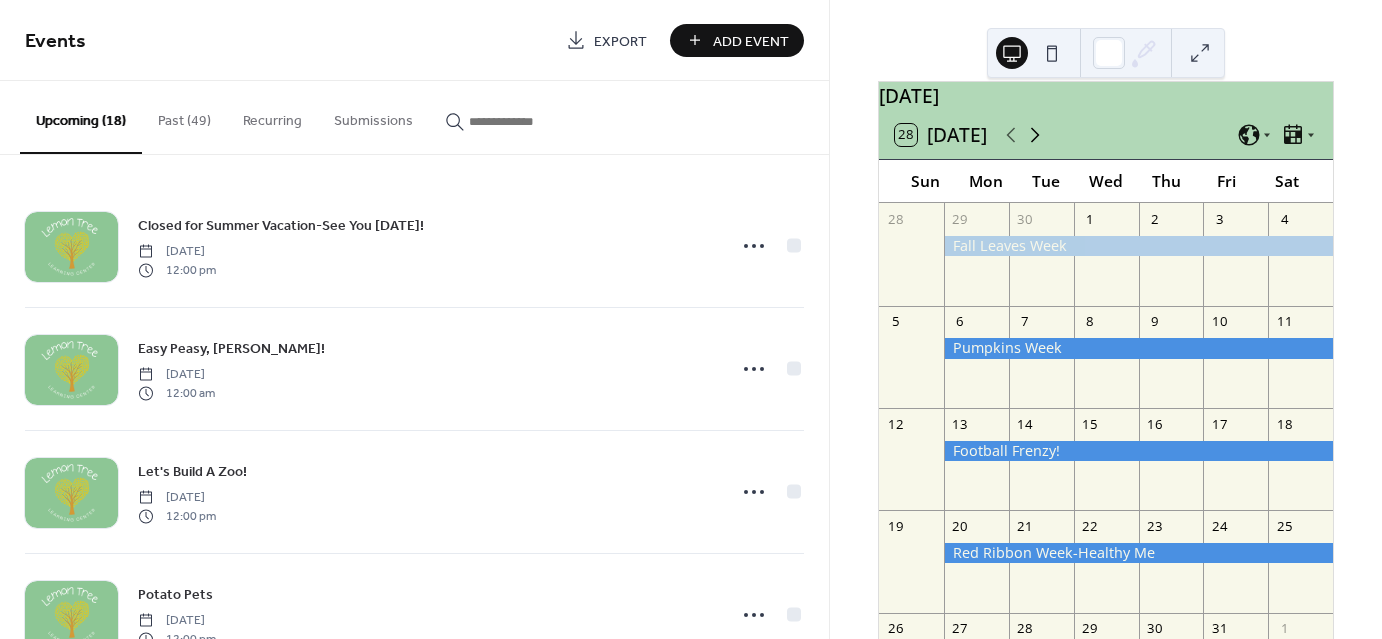 click 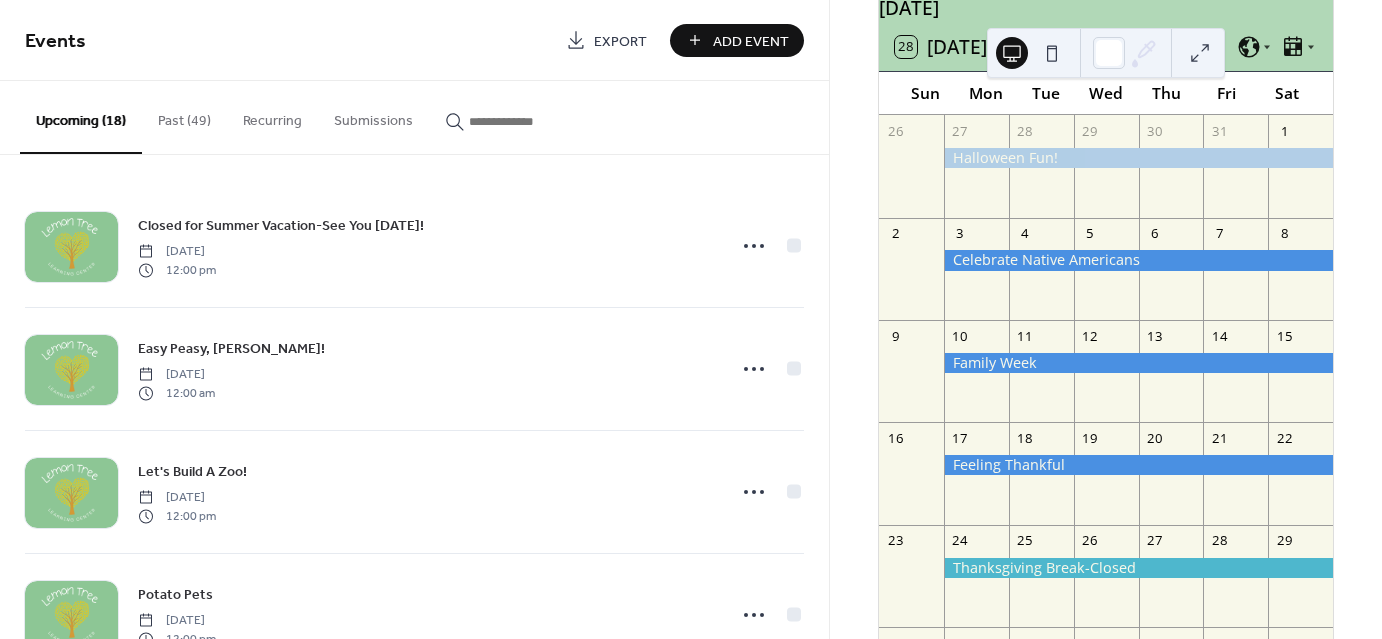 scroll, scrollTop: 125, scrollLeft: 0, axis: vertical 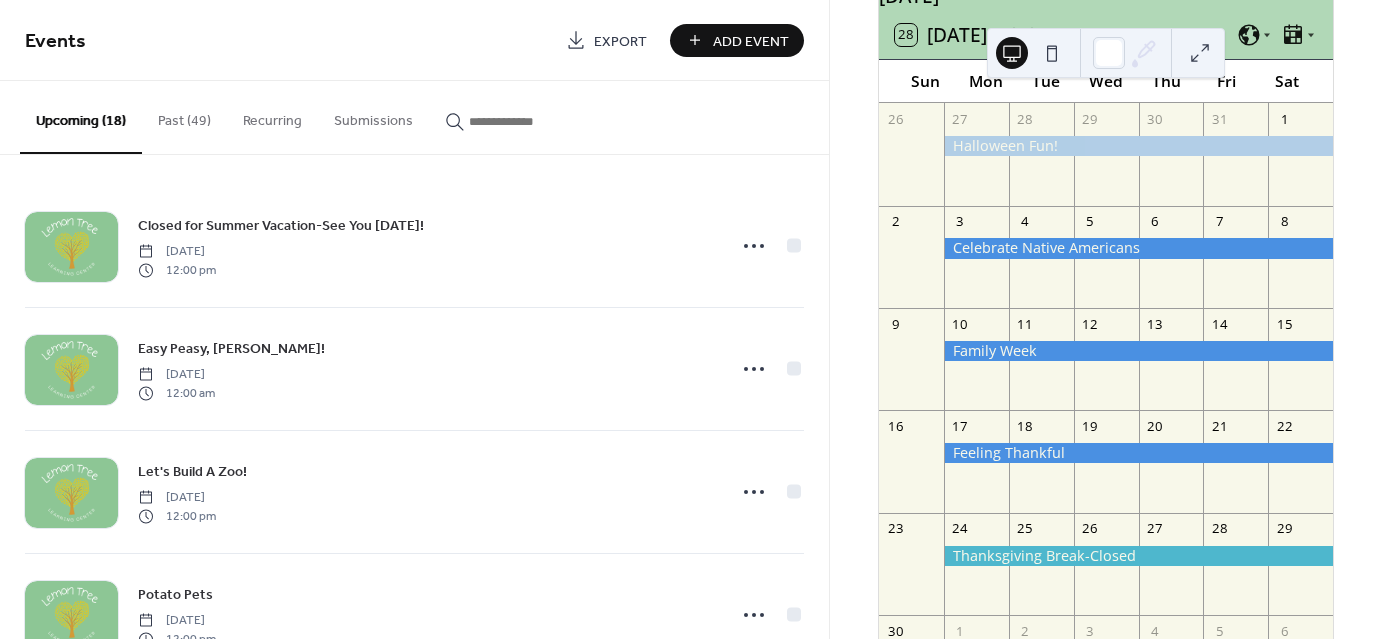 click at bounding box center (1138, 556) 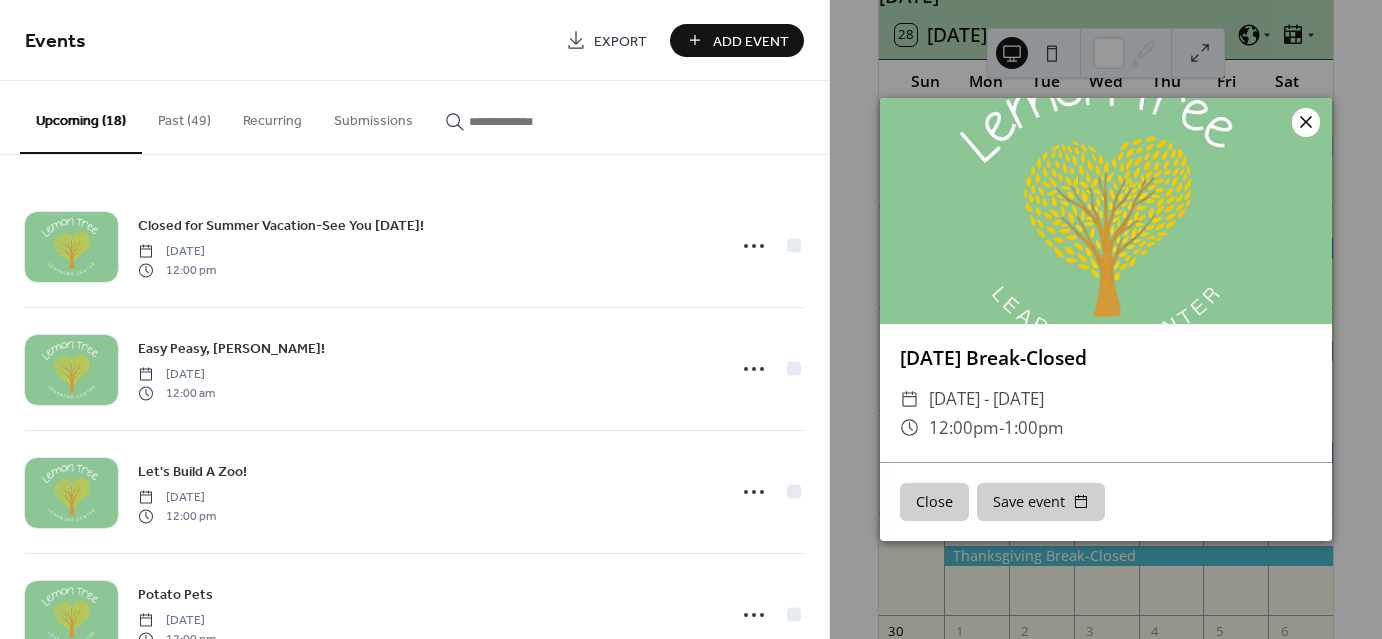 click 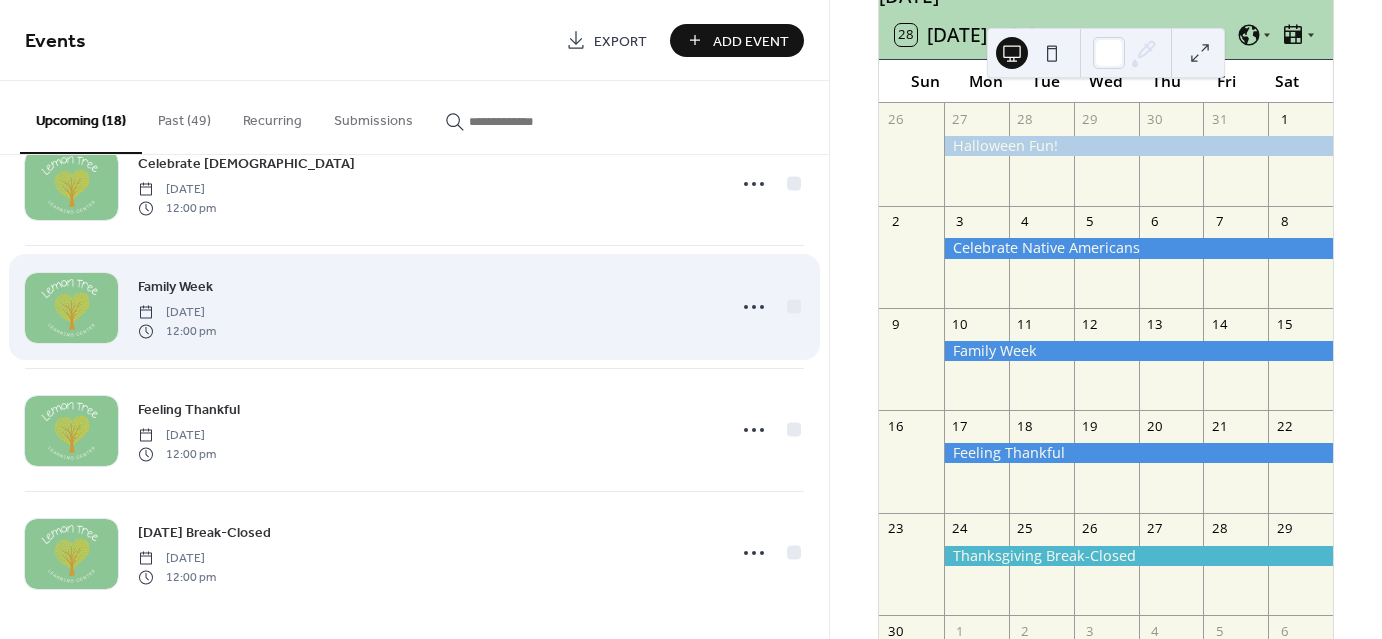 scroll, scrollTop: 1784, scrollLeft: 0, axis: vertical 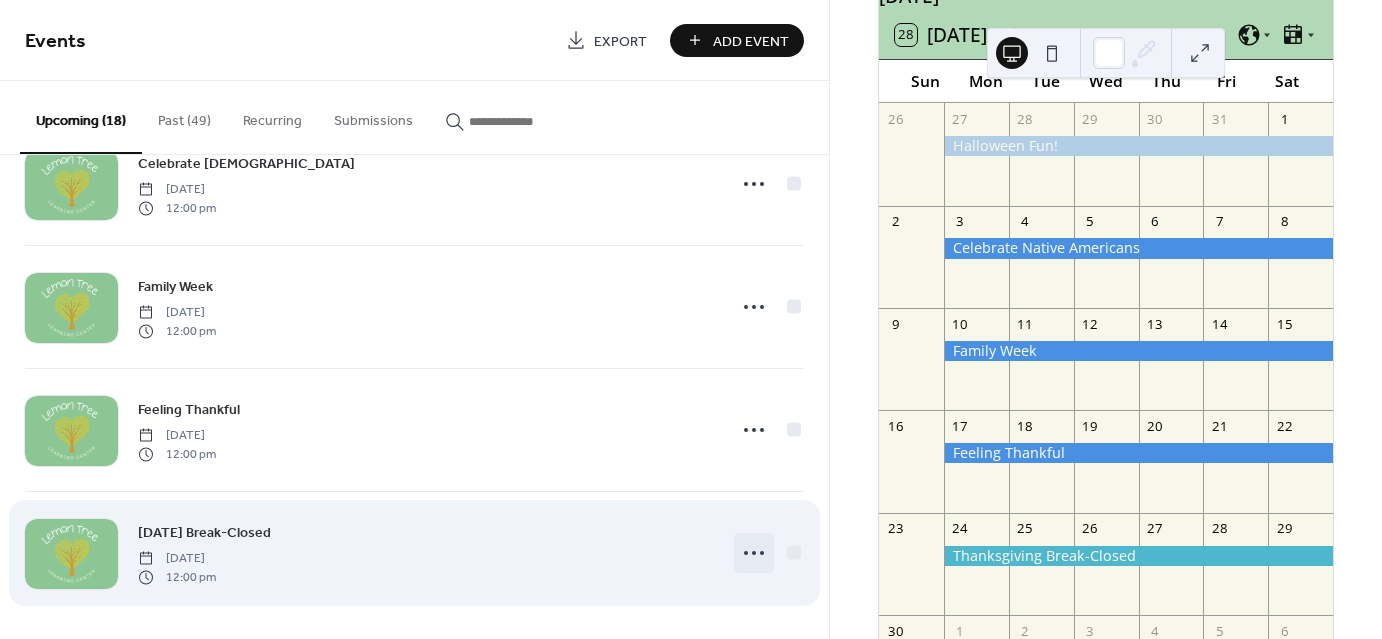 click 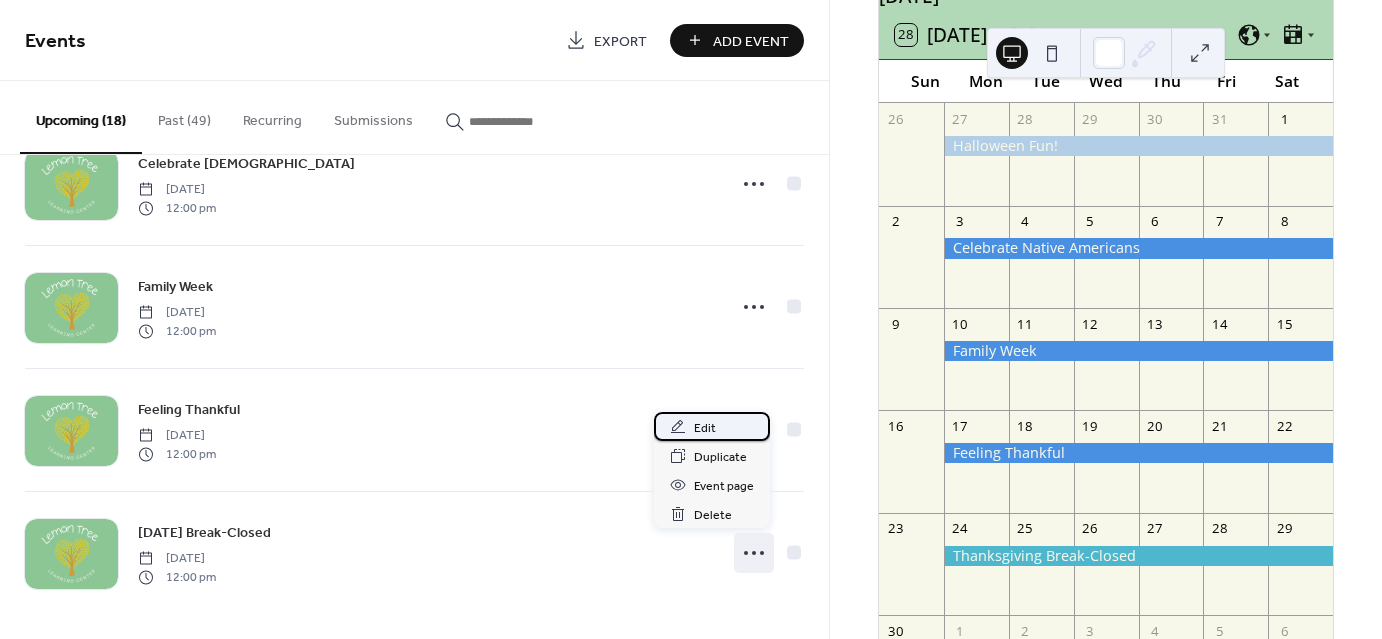 click on "Edit" at bounding box center [705, 428] 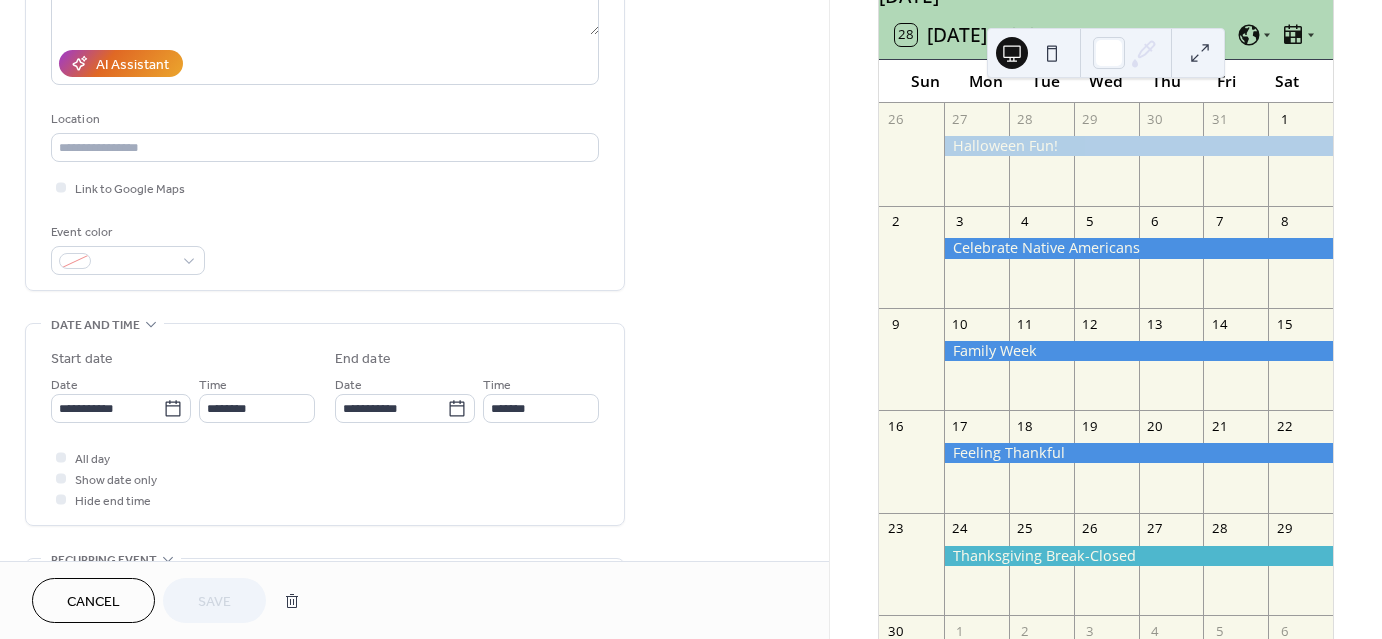 scroll, scrollTop: 300, scrollLeft: 0, axis: vertical 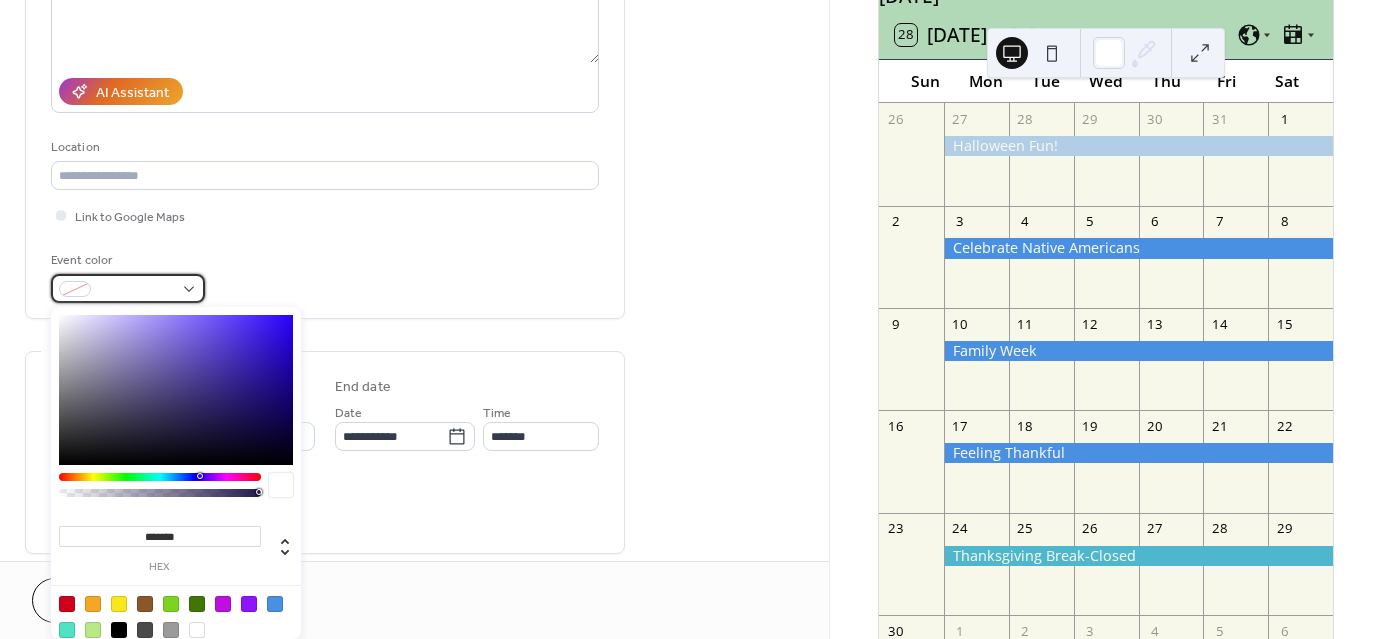 click at bounding box center (128, 288) 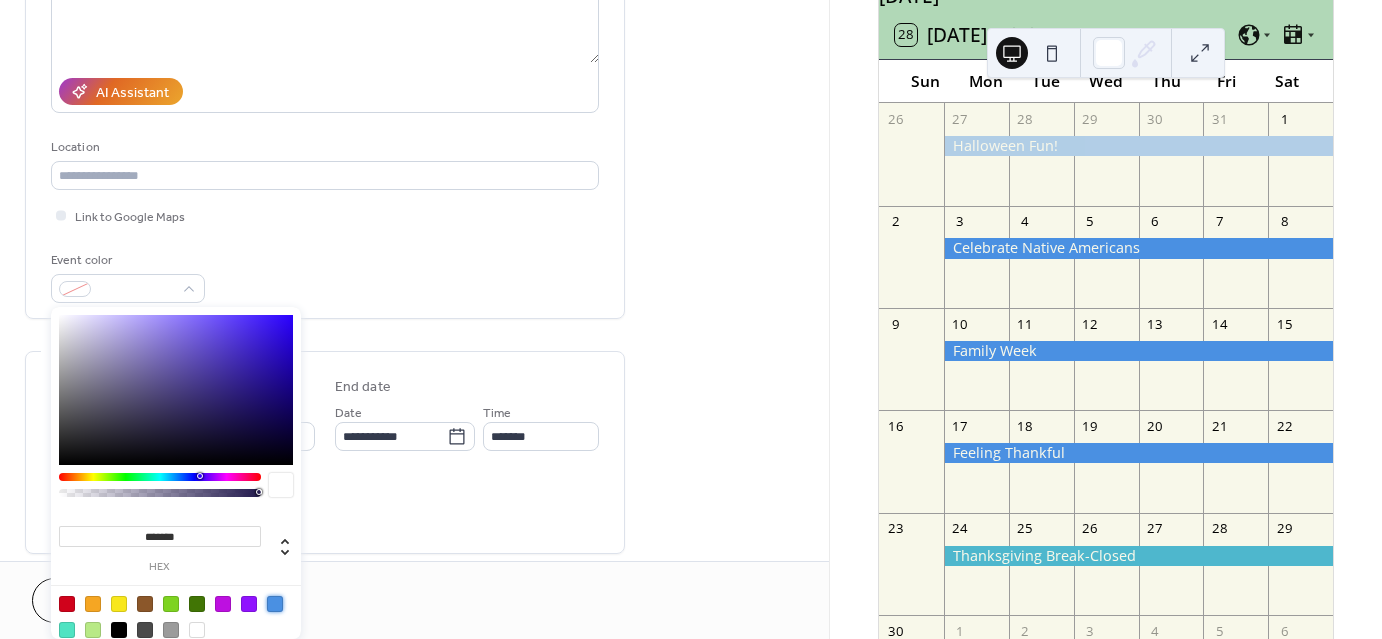 click at bounding box center [275, 604] 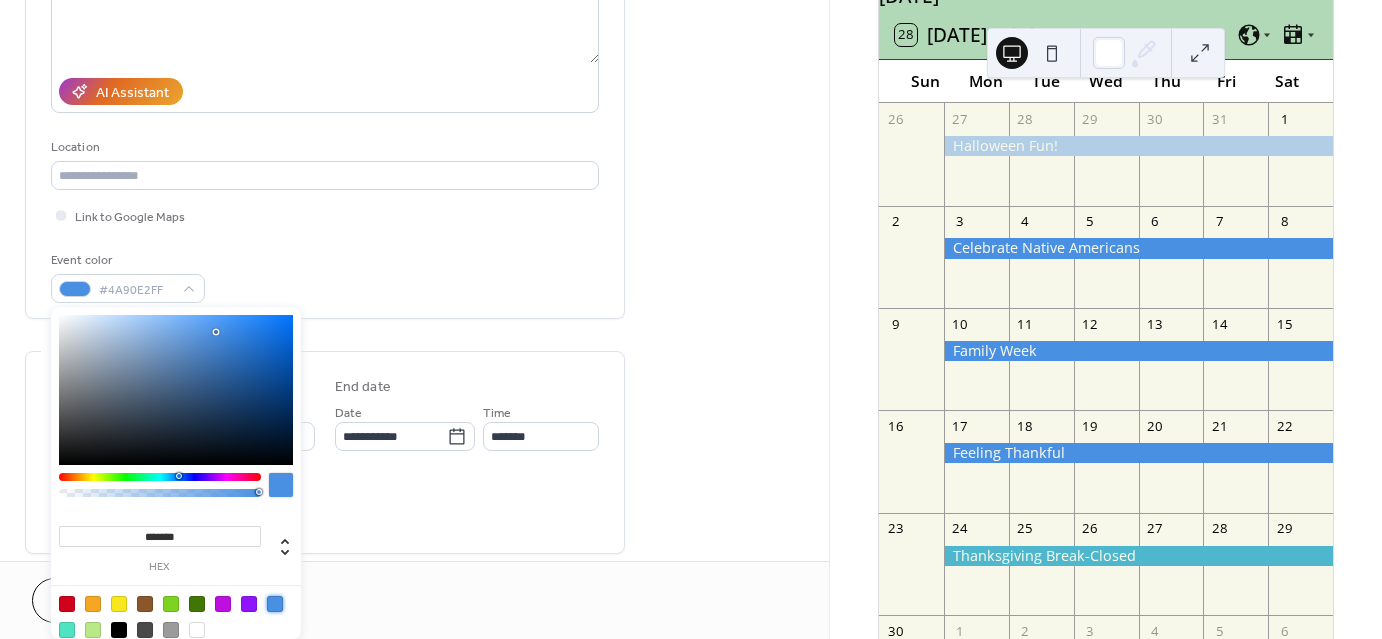 click on "Cancel Save" at bounding box center [414, 600] 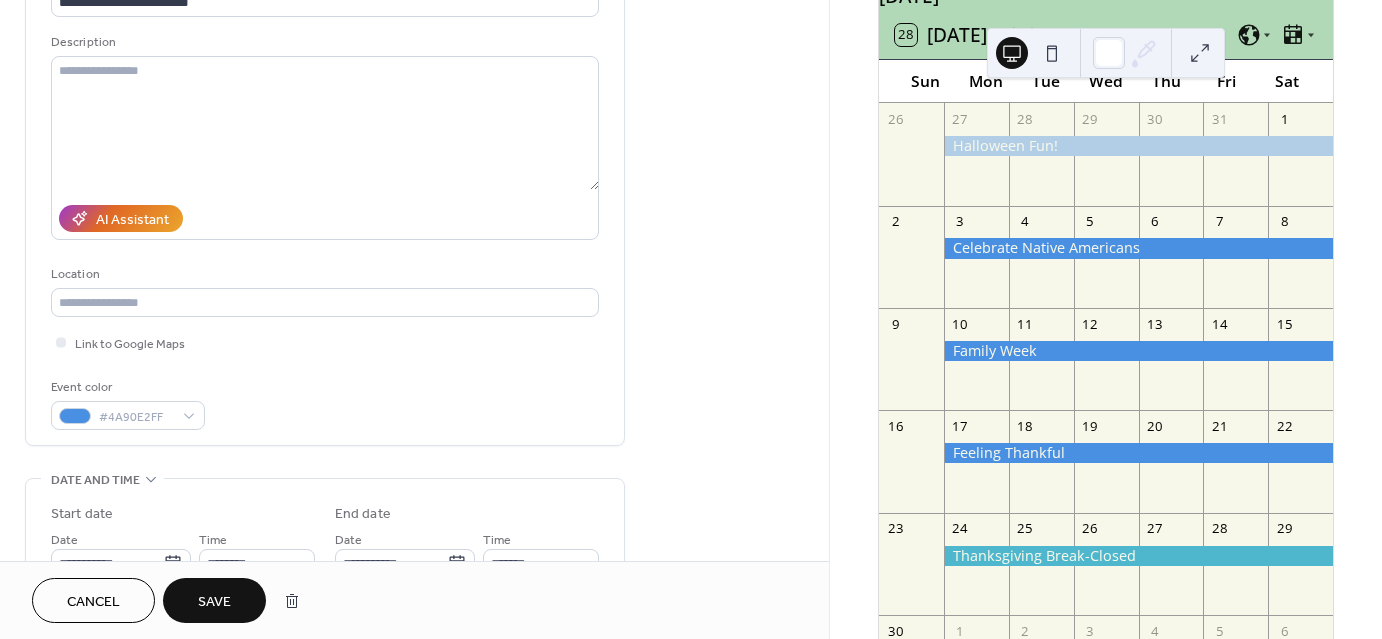 scroll, scrollTop: 0, scrollLeft: 0, axis: both 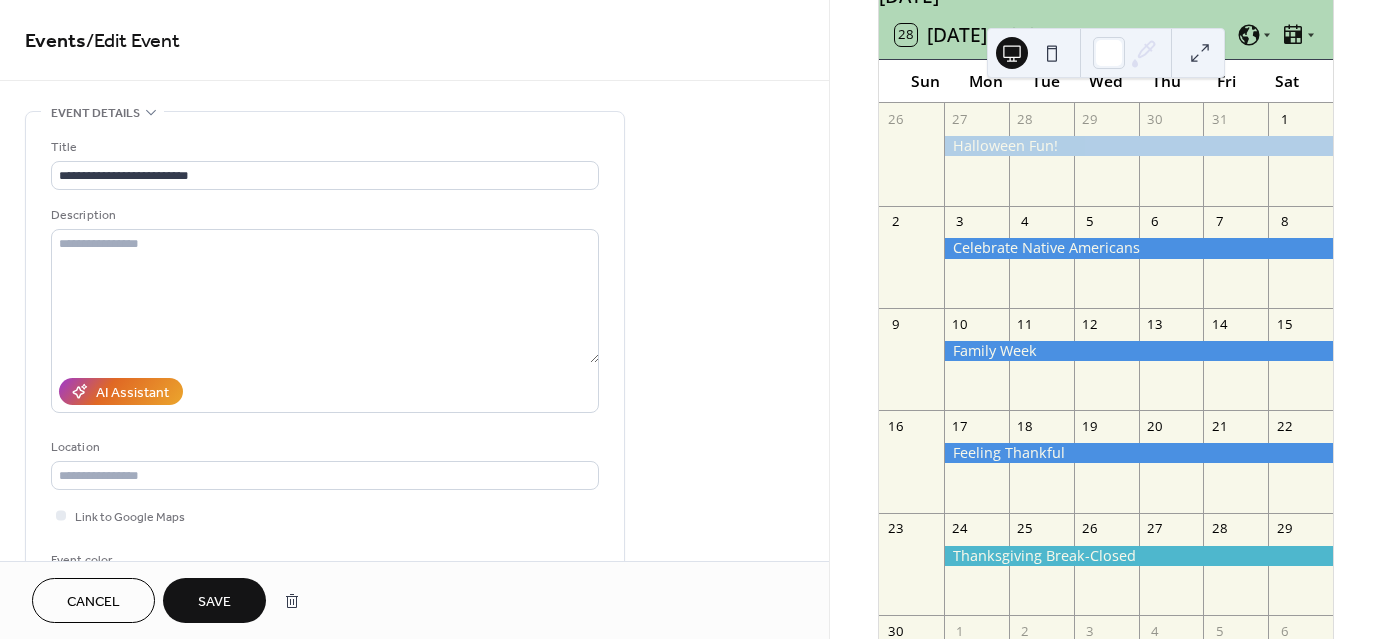 click on "Save" at bounding box center [214, 602] 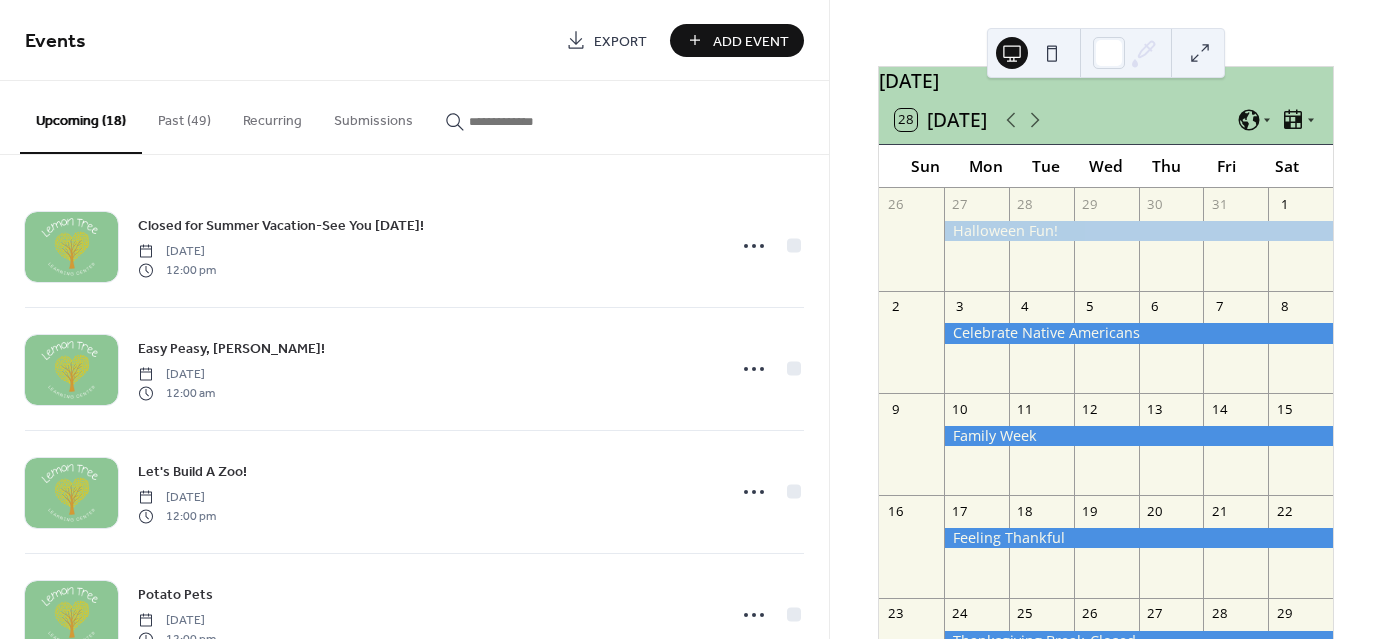 scroll, scrollTop: 0, scrollLeft: 0, axis: both 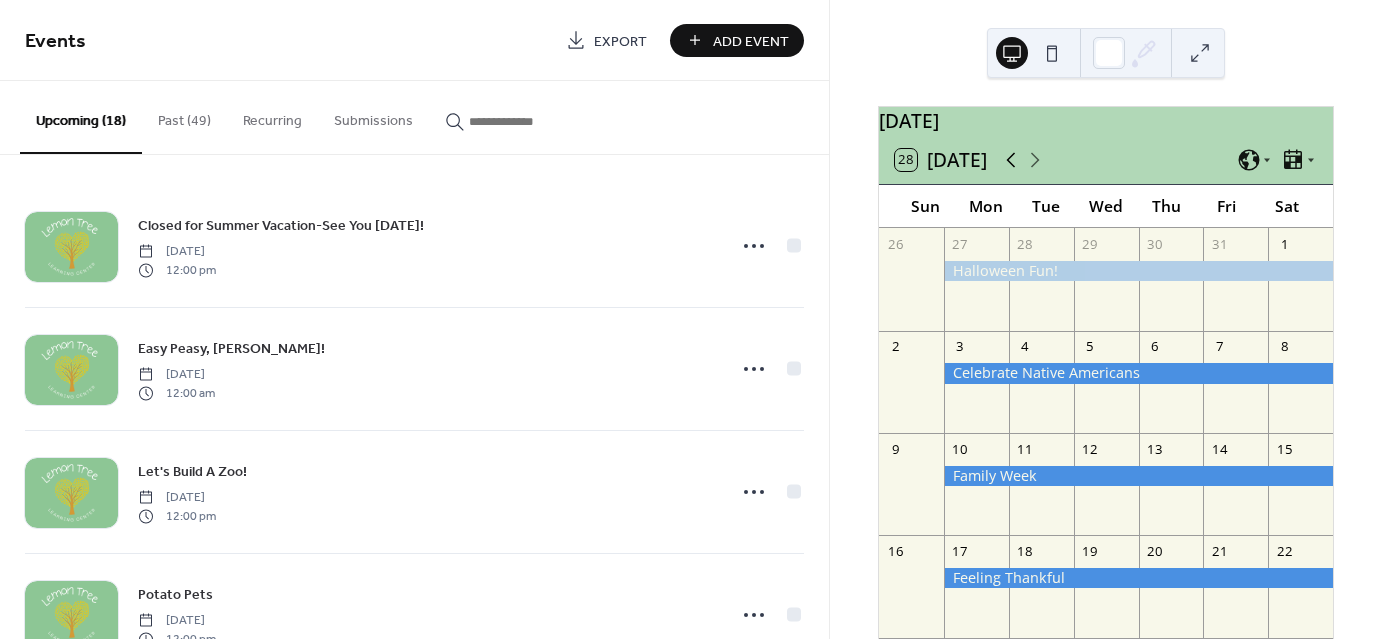 click 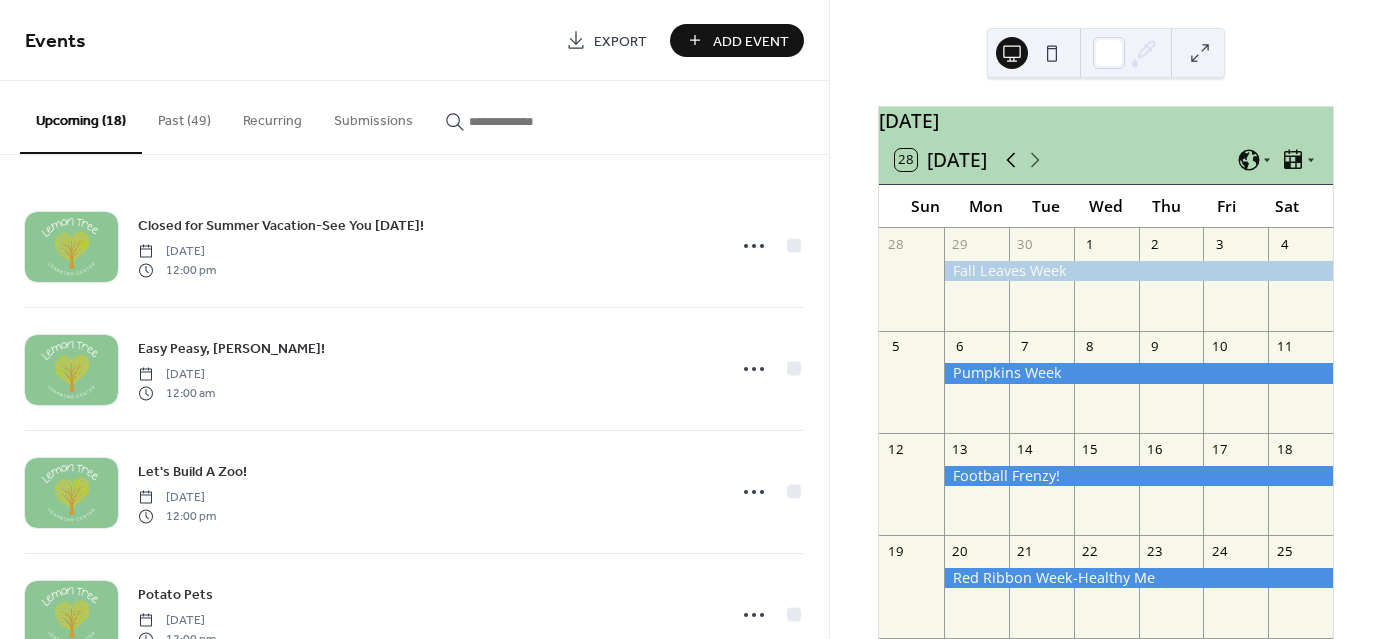 click 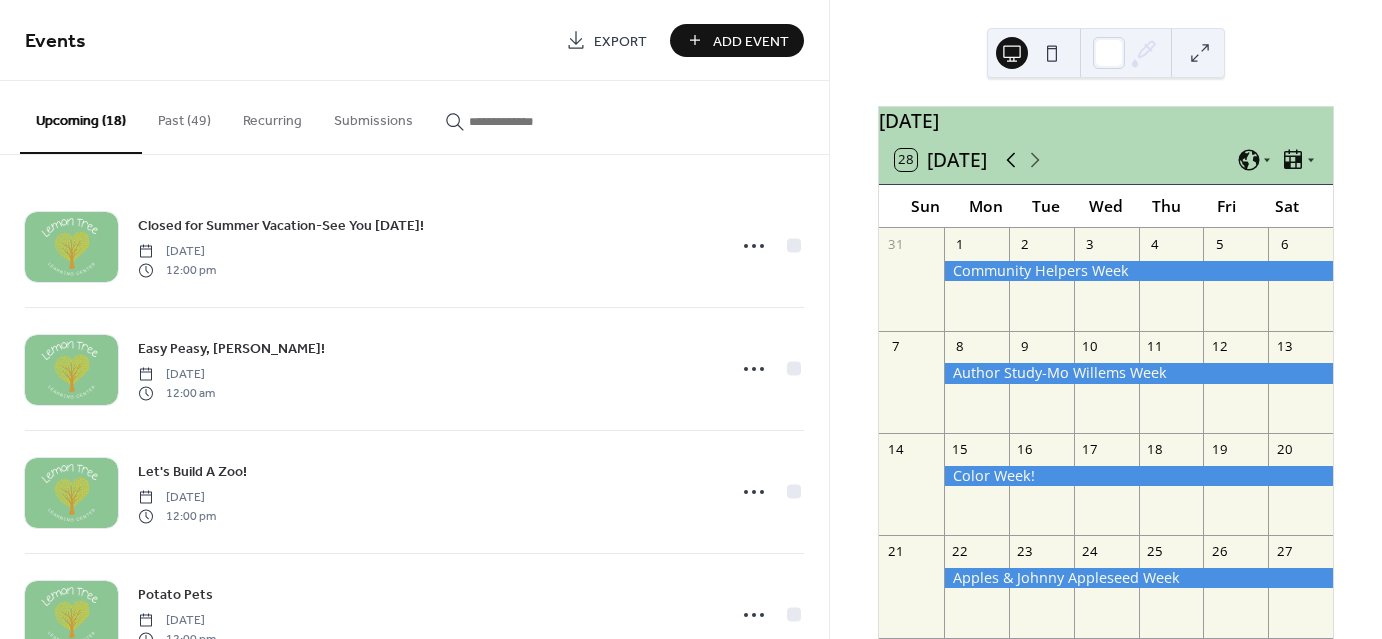 click 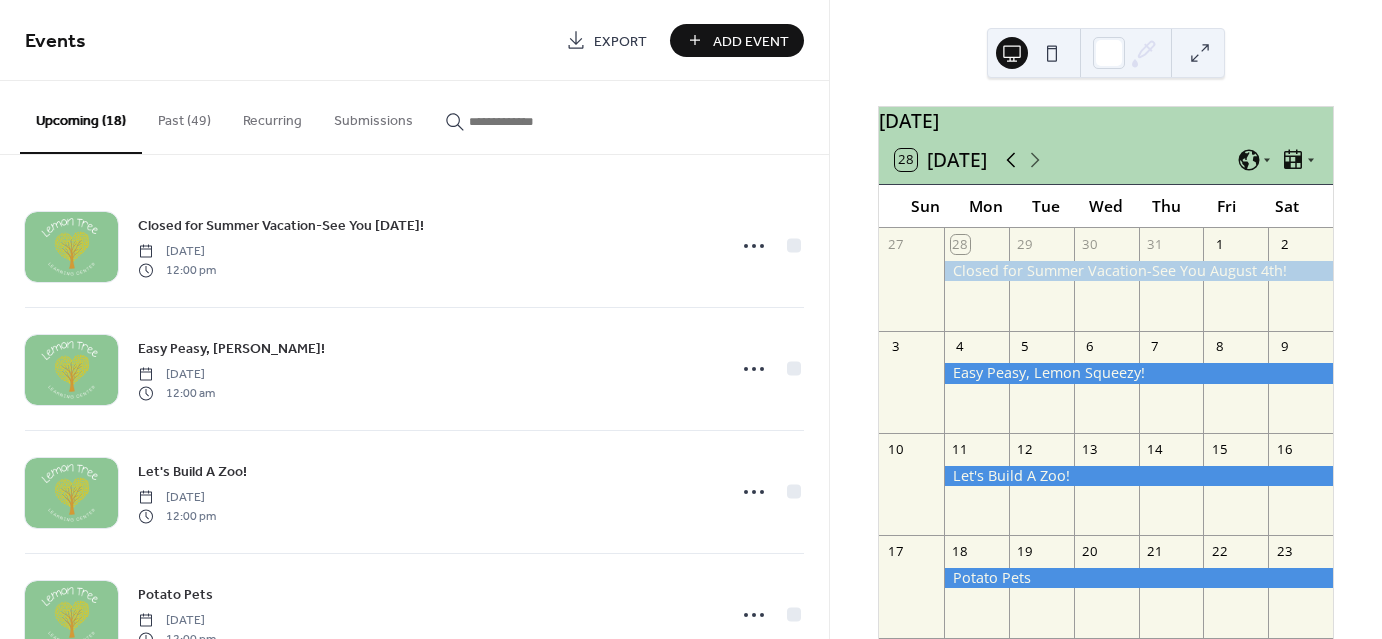 click 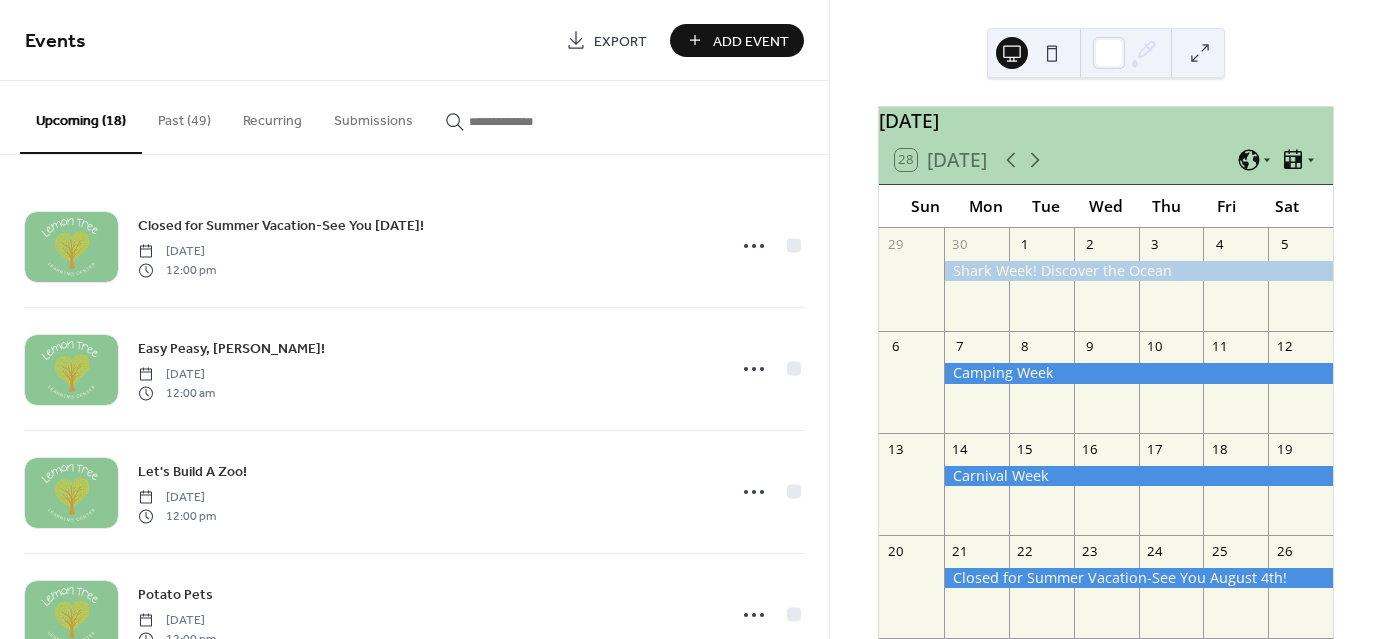 click on "28 [DATE]" at bounding box center [1106, 160] 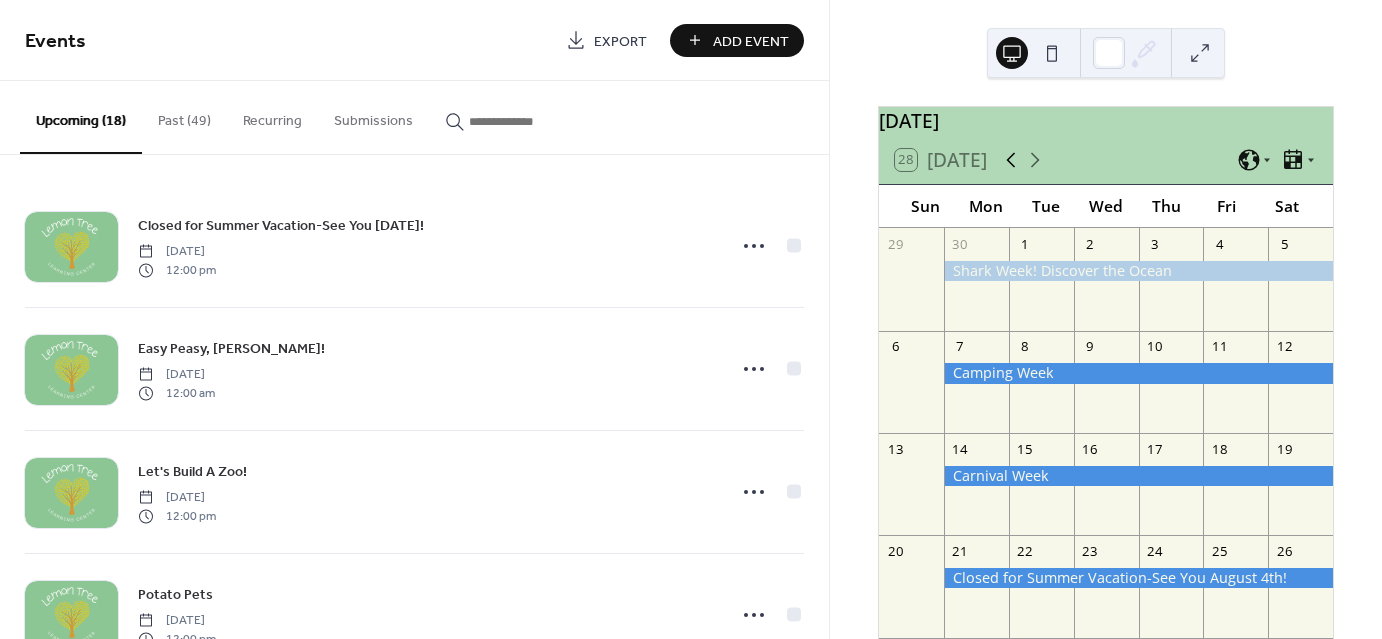 click 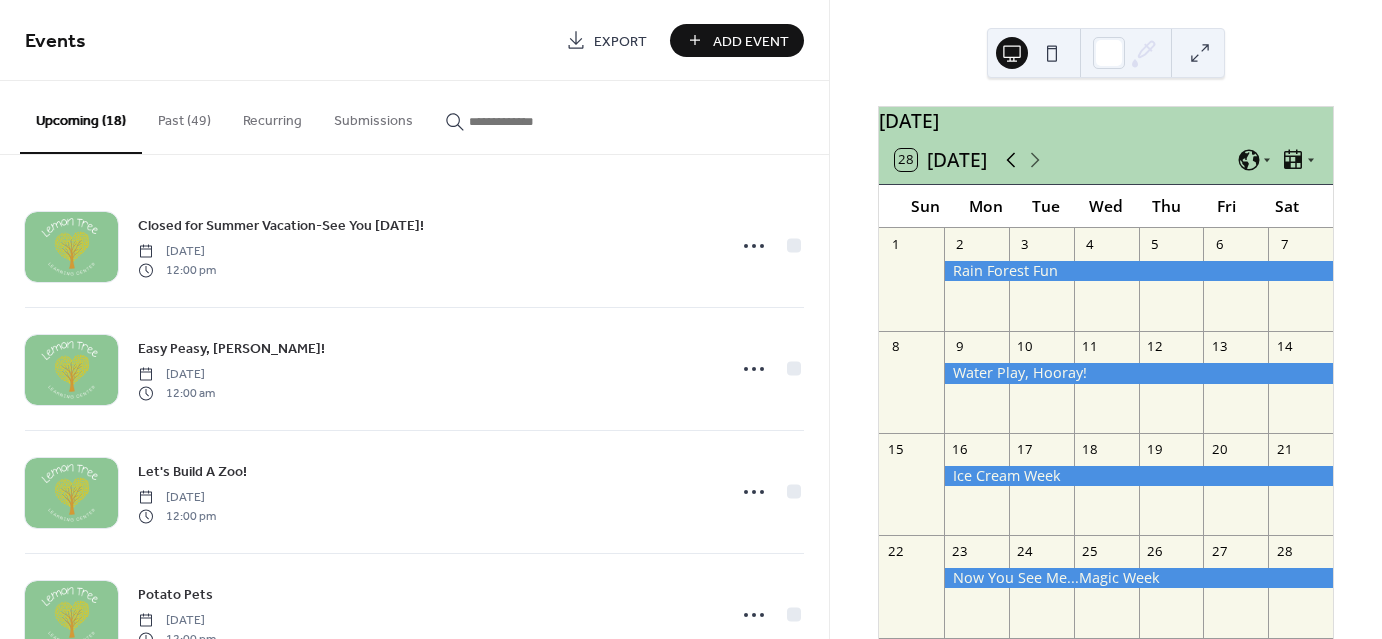 click 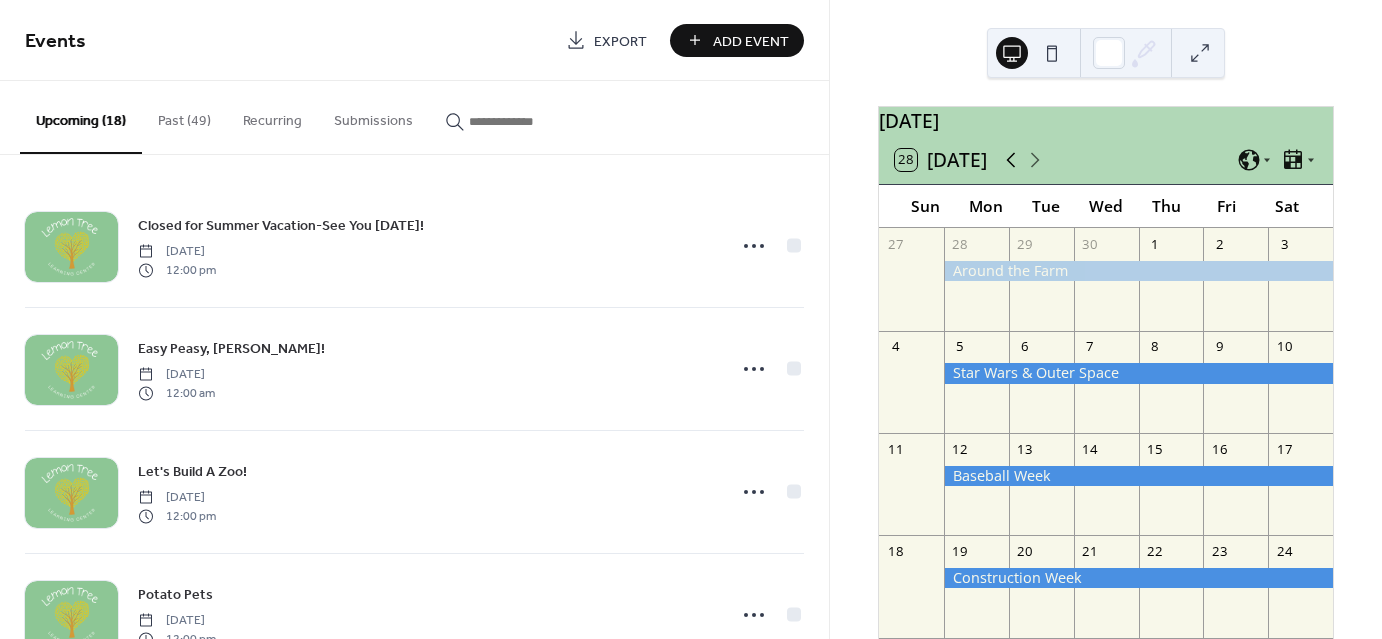 click 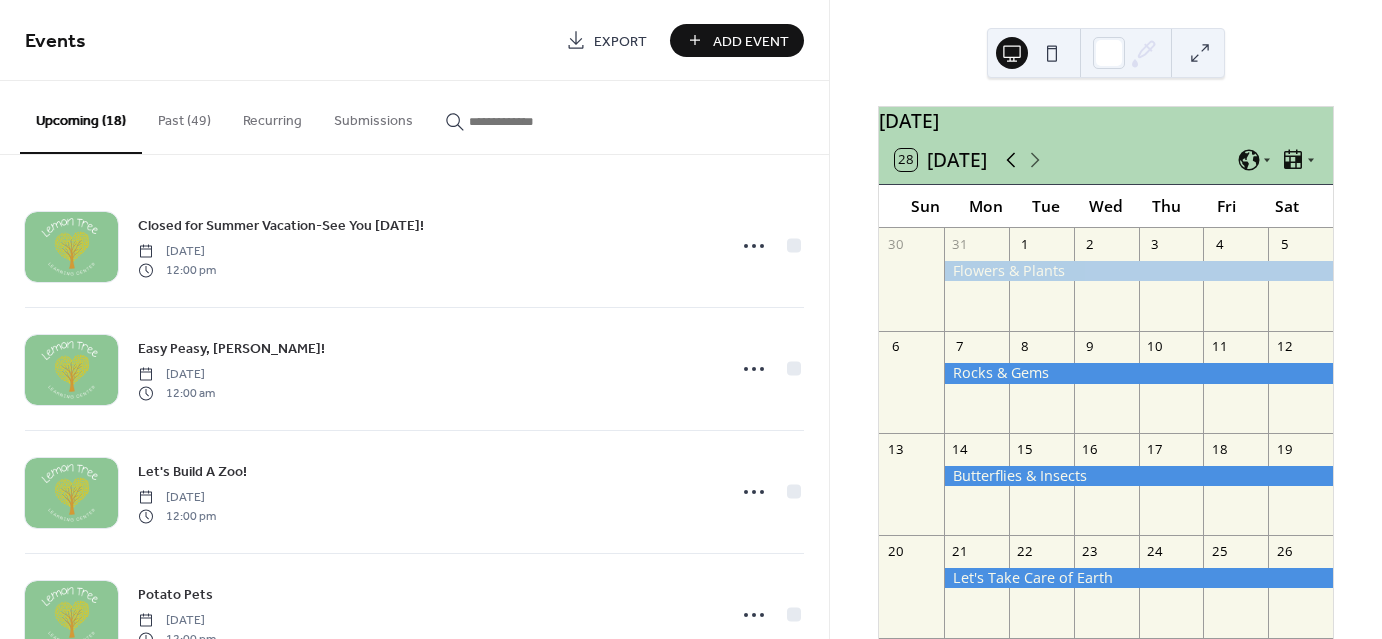 click 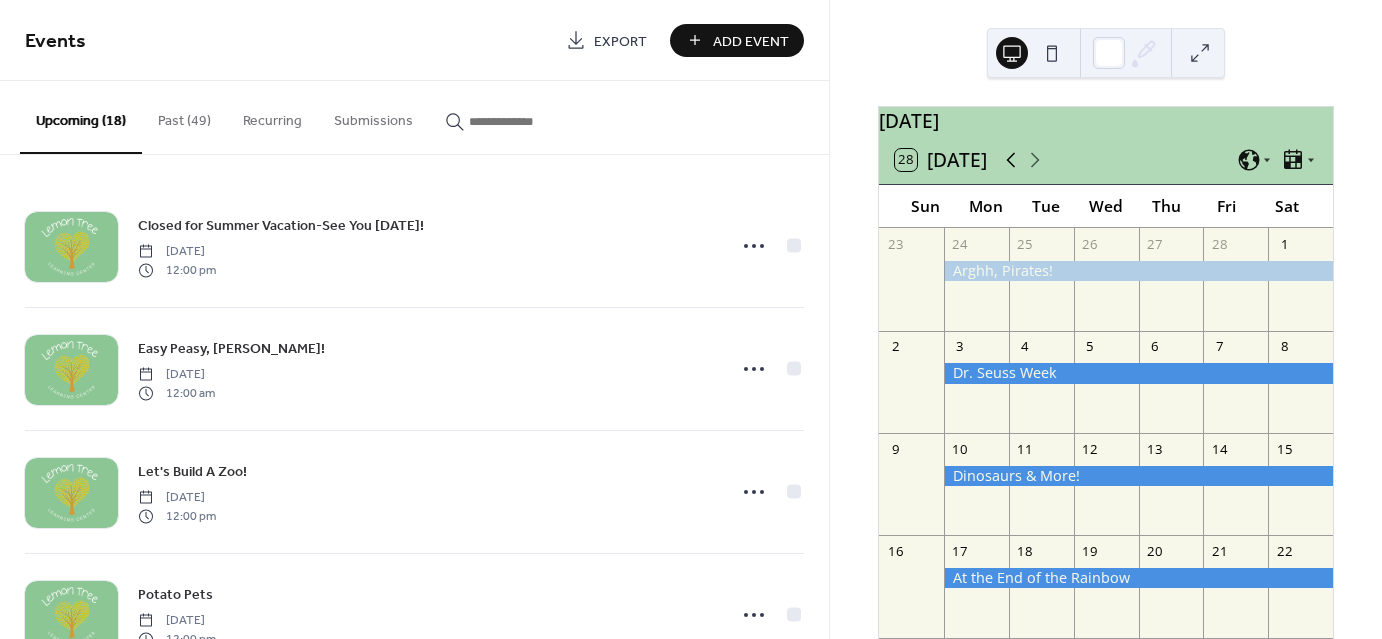 click 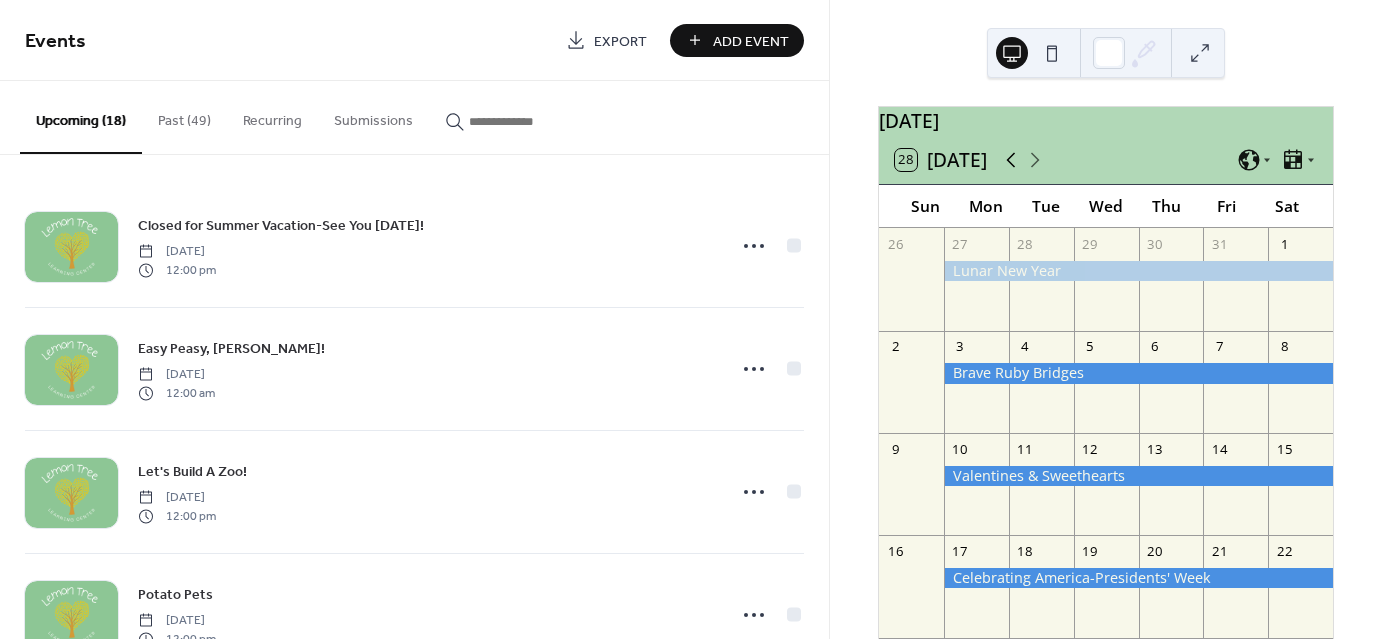 click 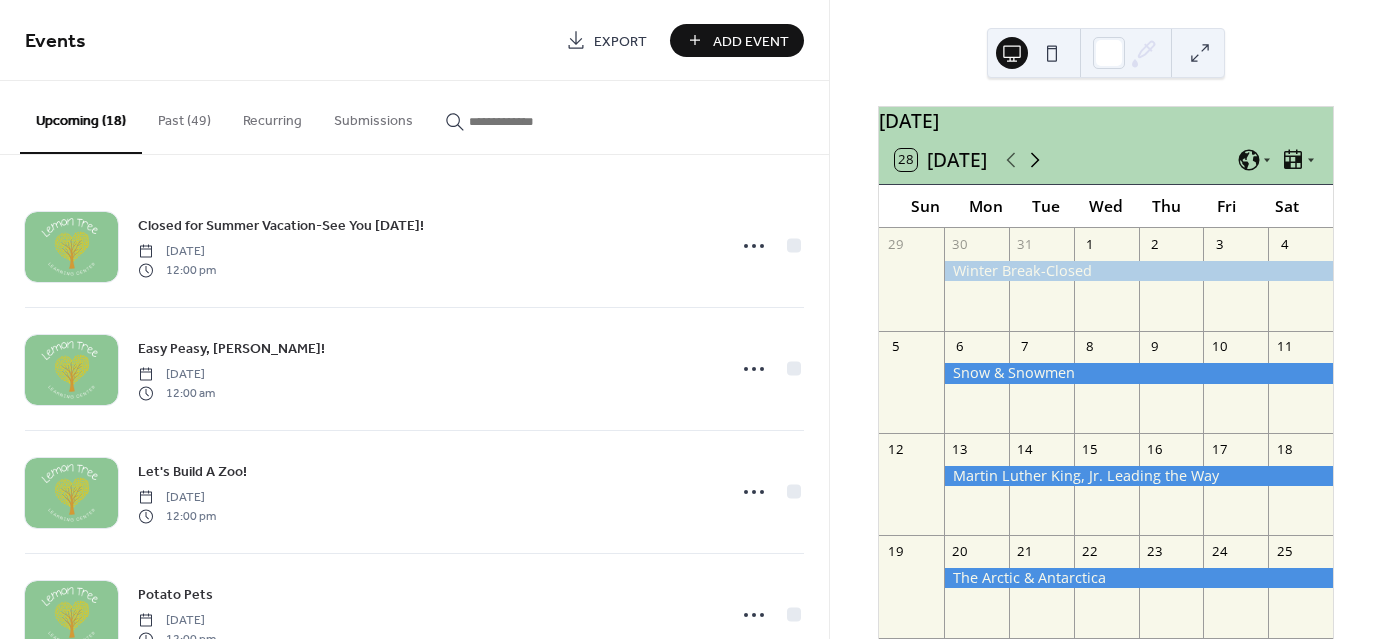click 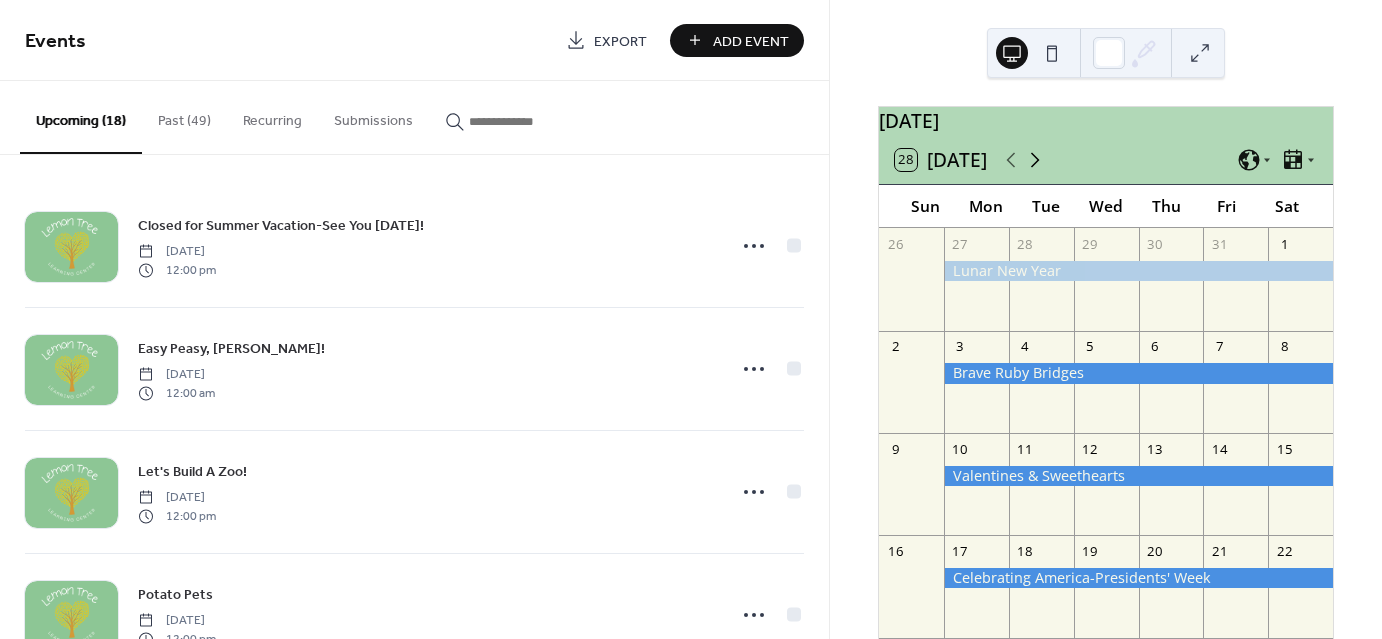 click 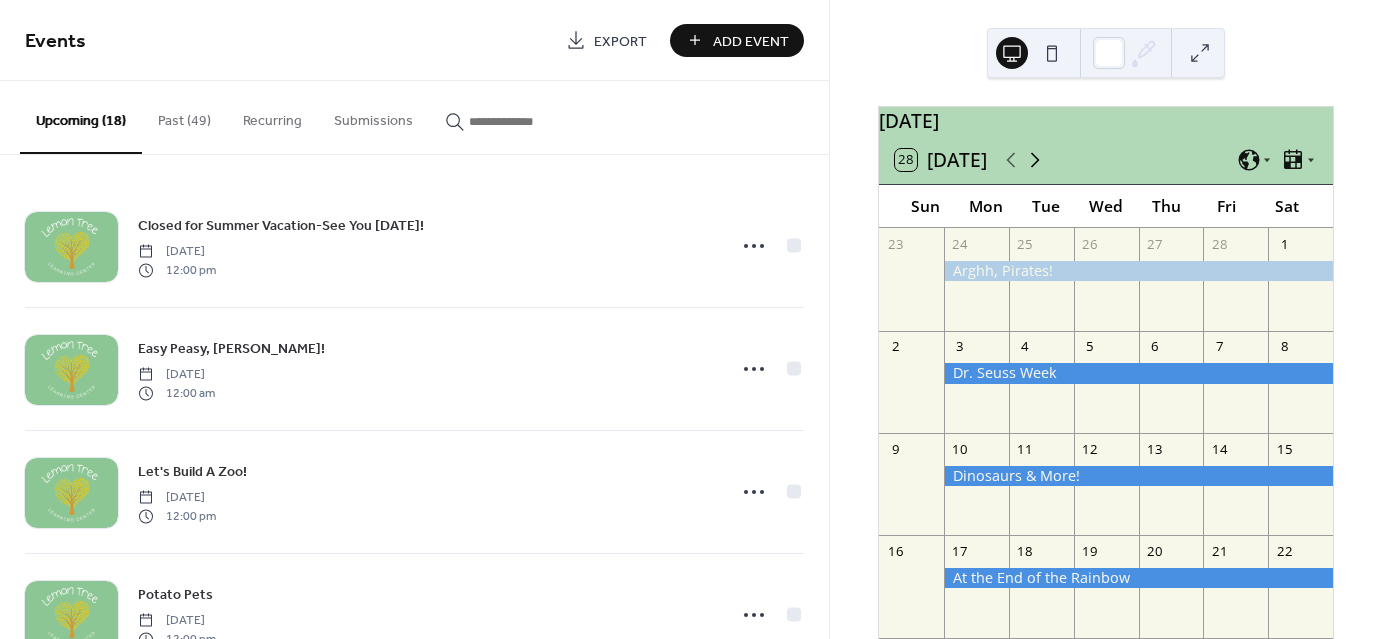 click 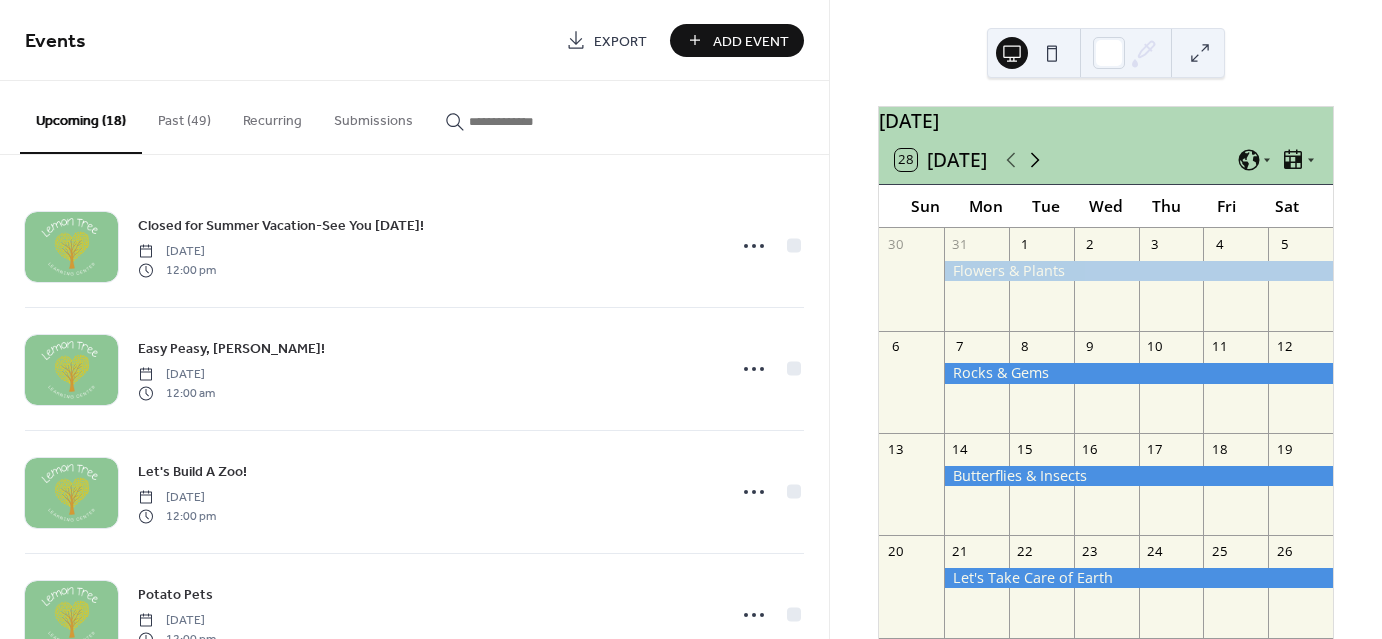 click 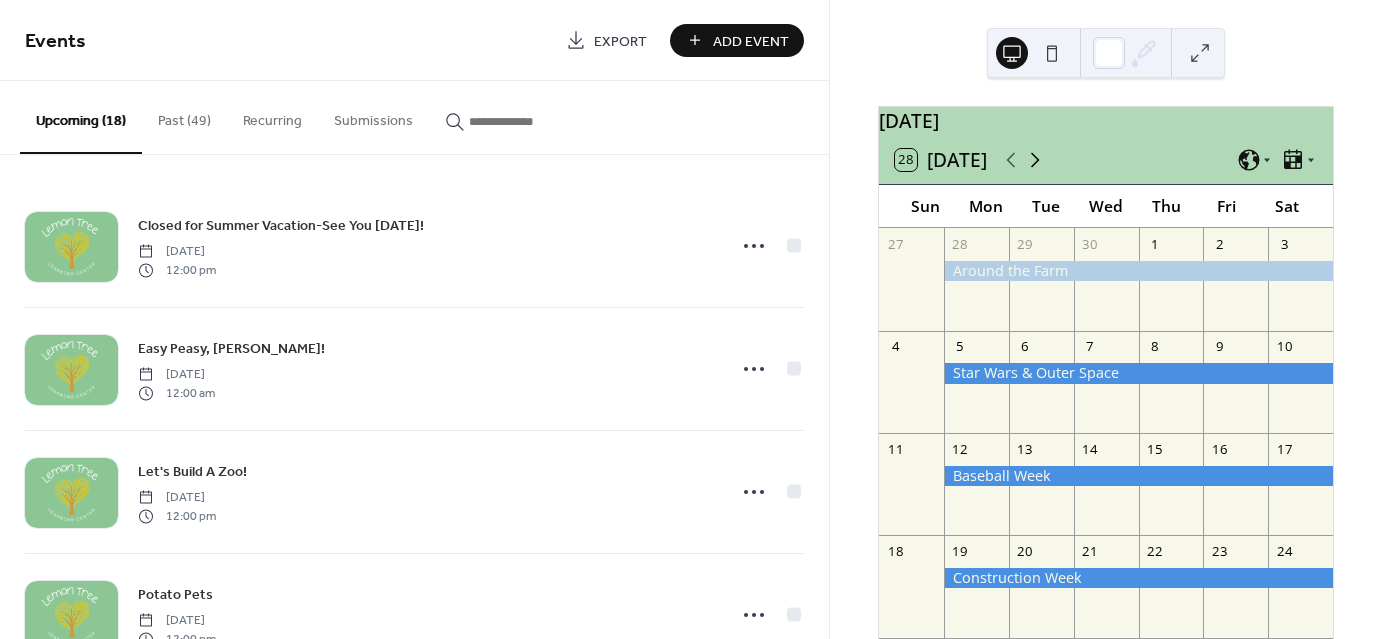 click 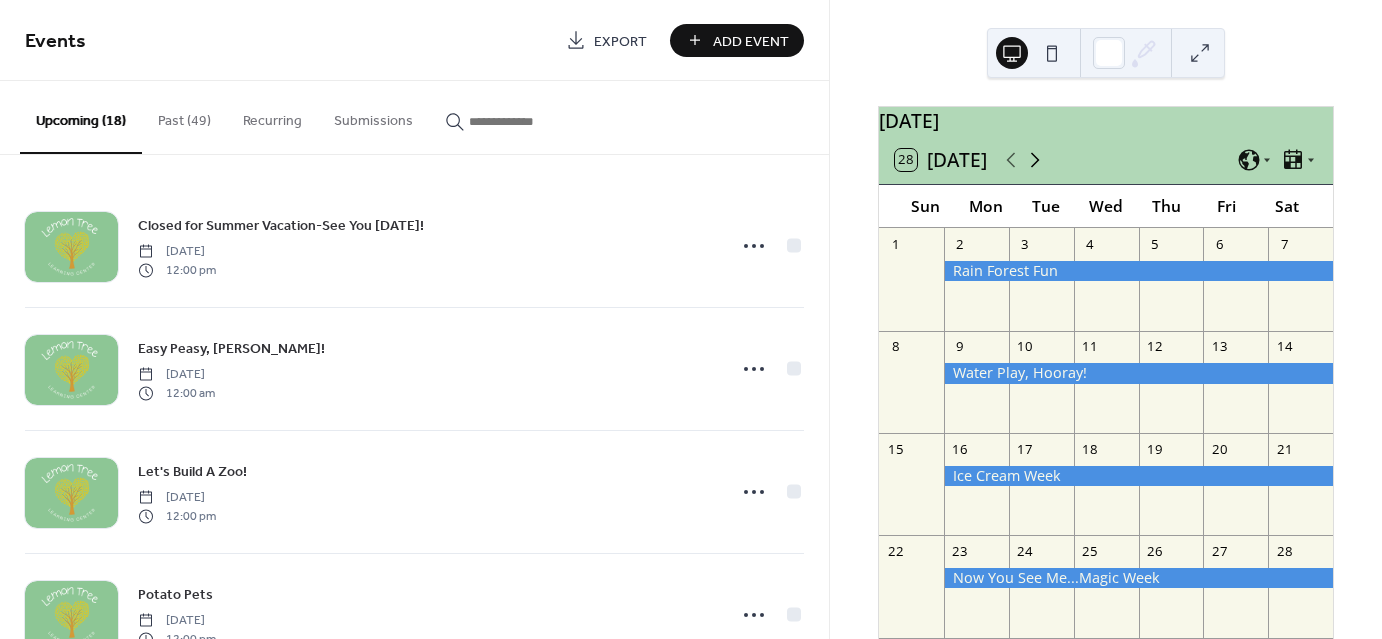 click 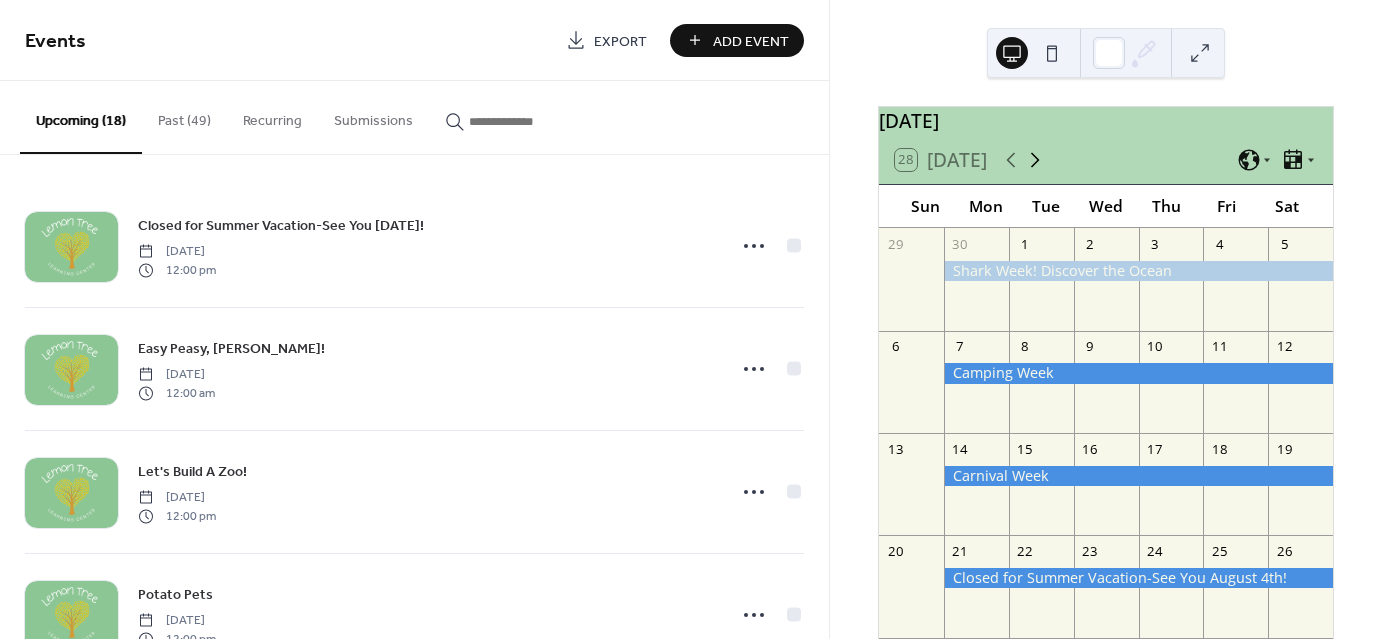 click 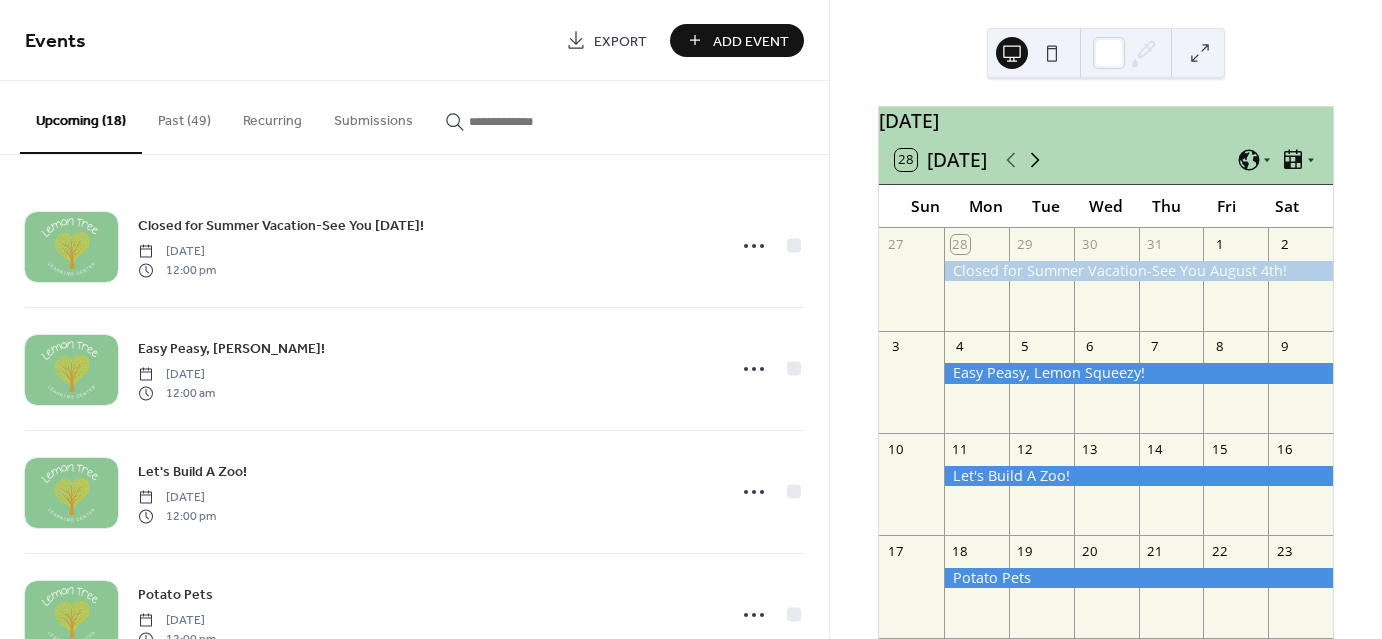 click 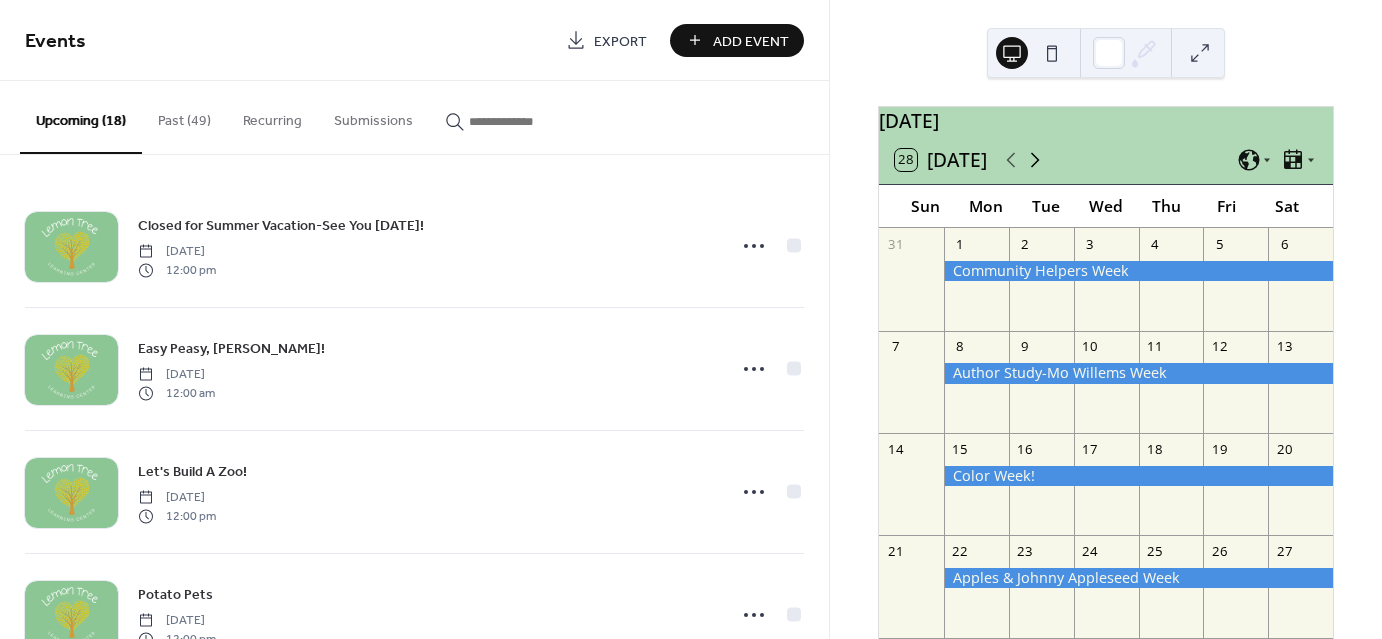 click 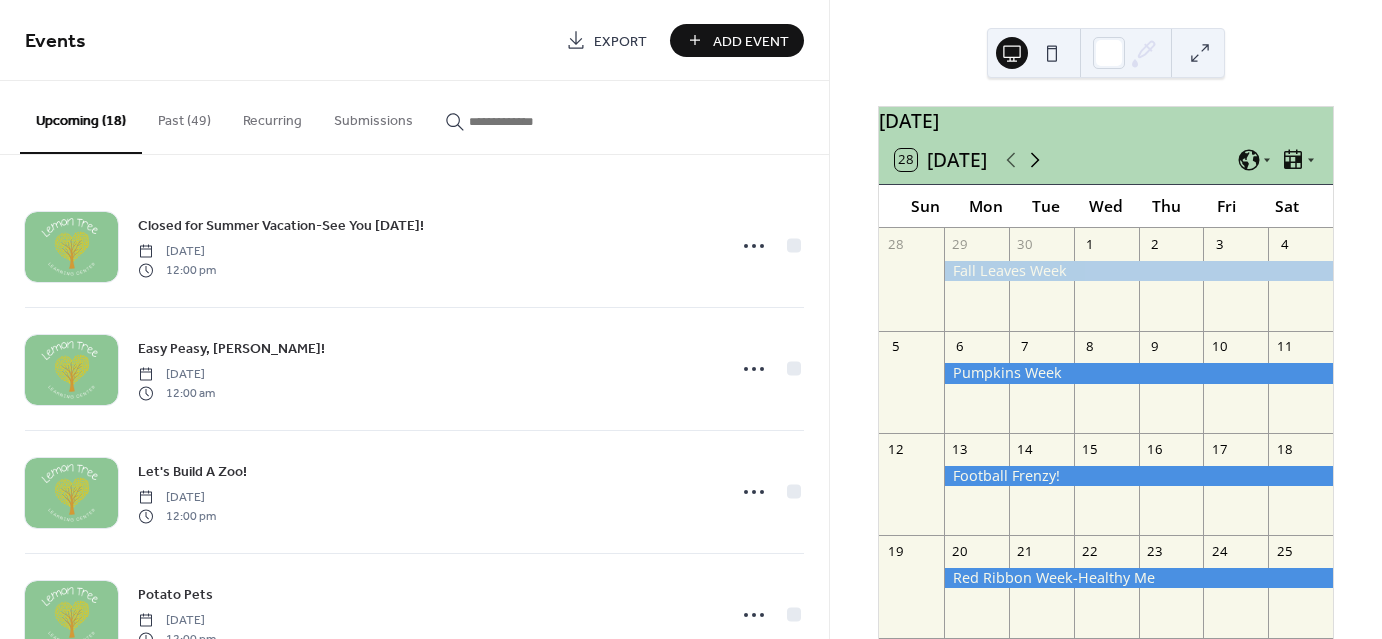 click 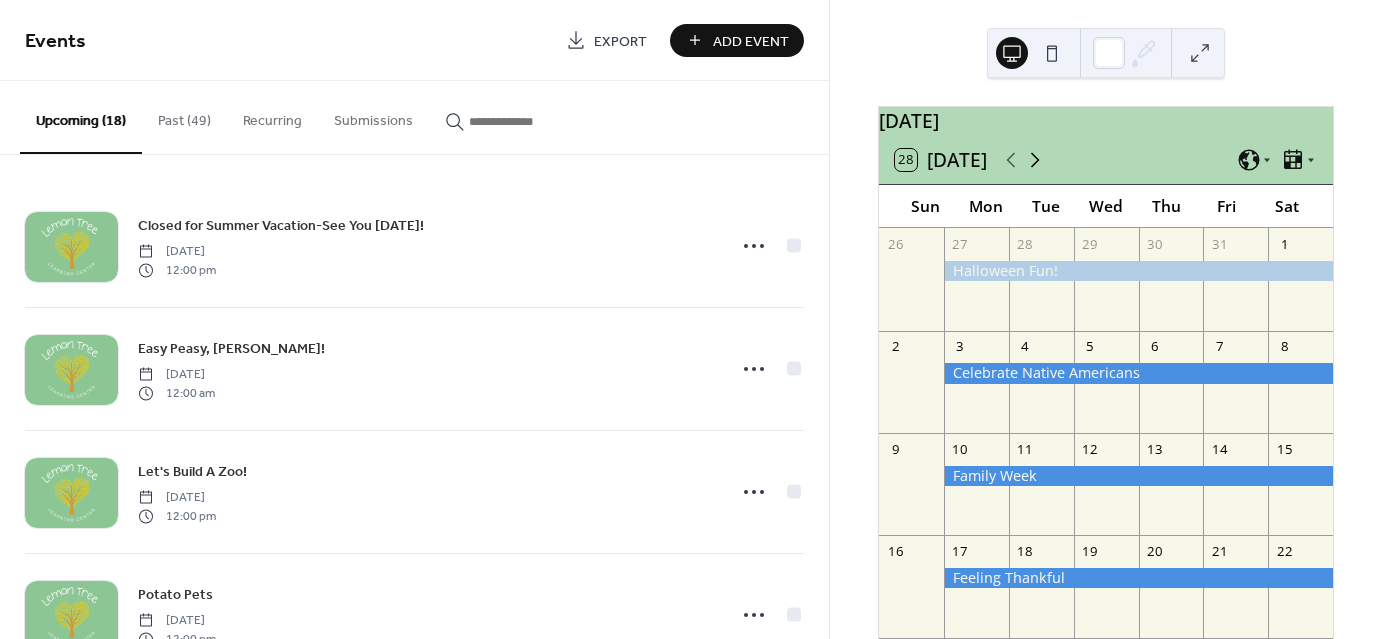 click 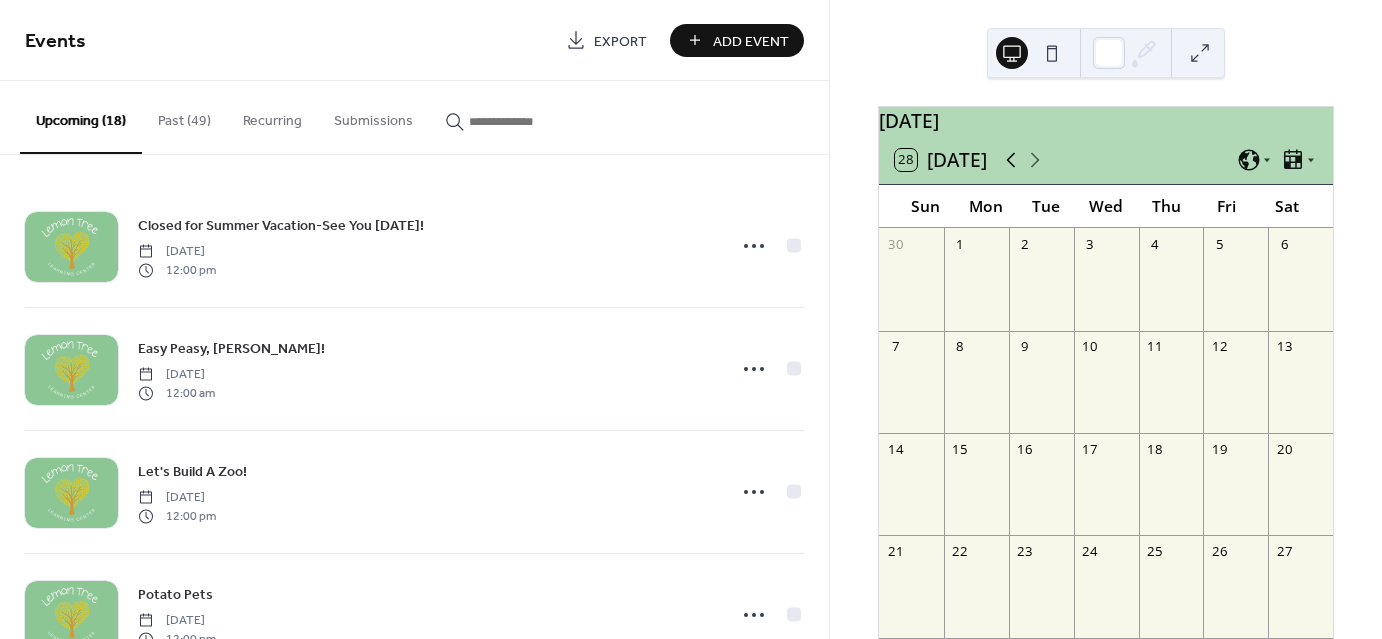 click 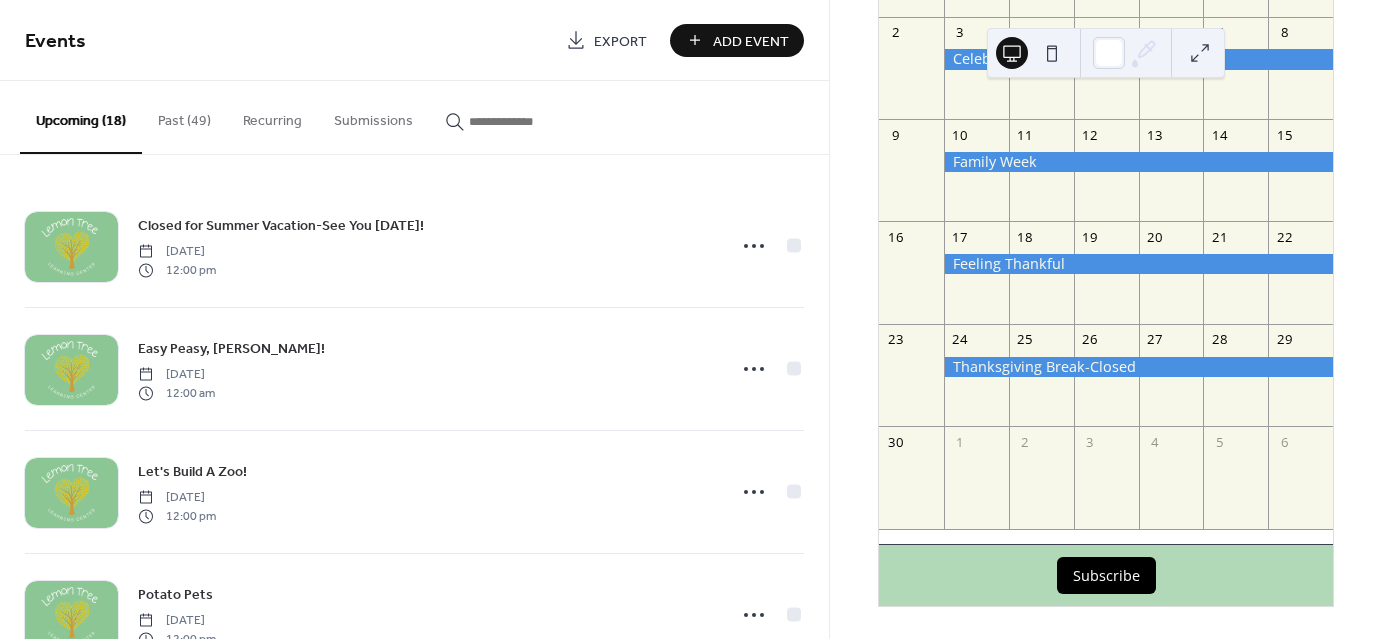 scroll, scrollTop: 325, scrollLeft: 0, axis: vertical 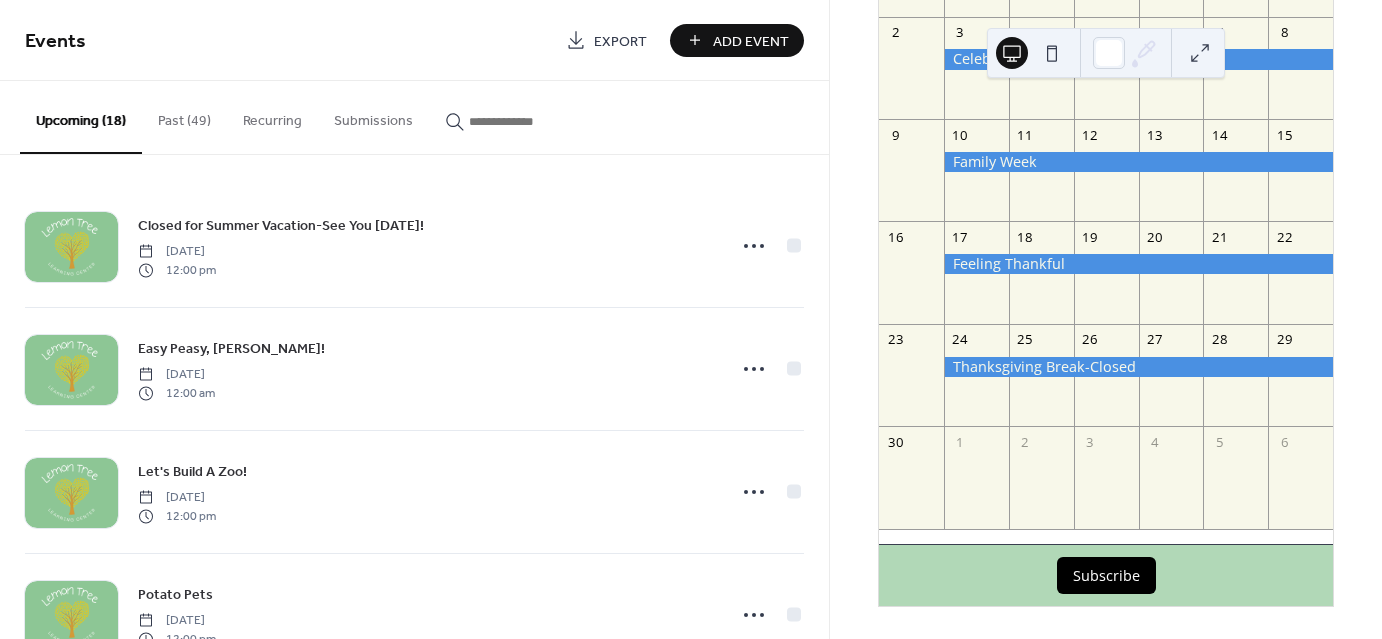 click on "Add Event" at bounding box center (751, 41) 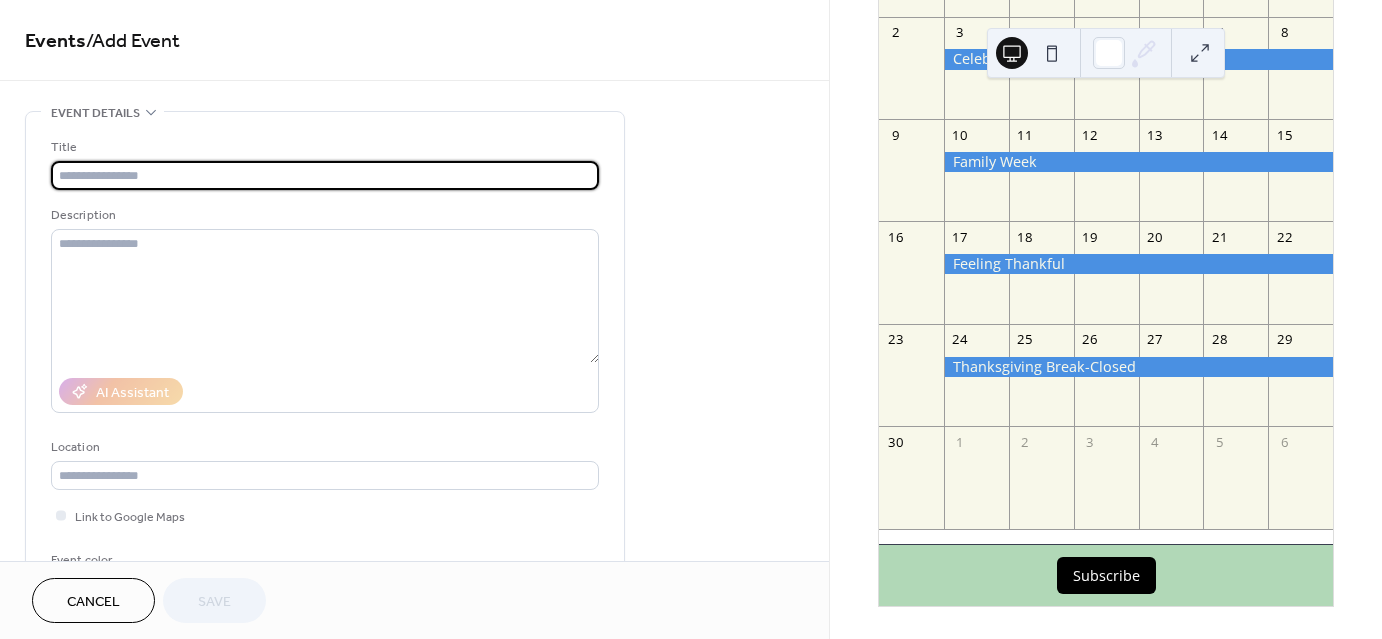 click at bounding box center [325, 175] 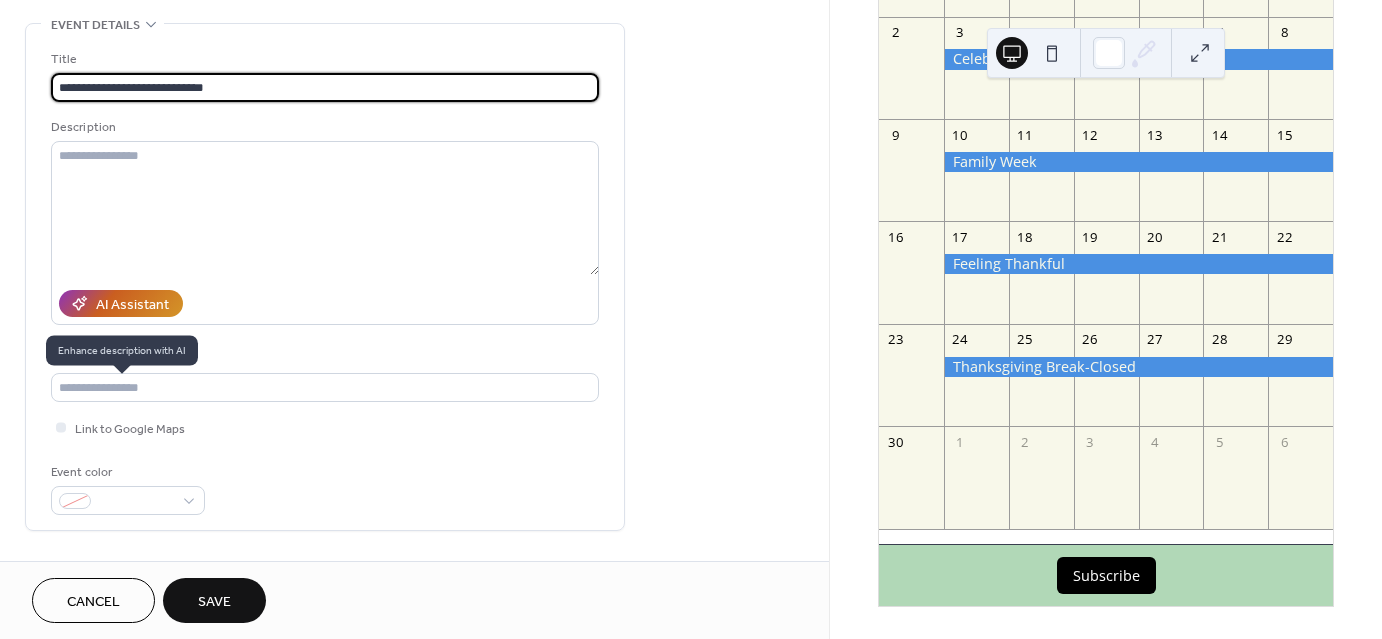 scroll, scrollTop: 100, scrollLeft: 0, axis: vertical 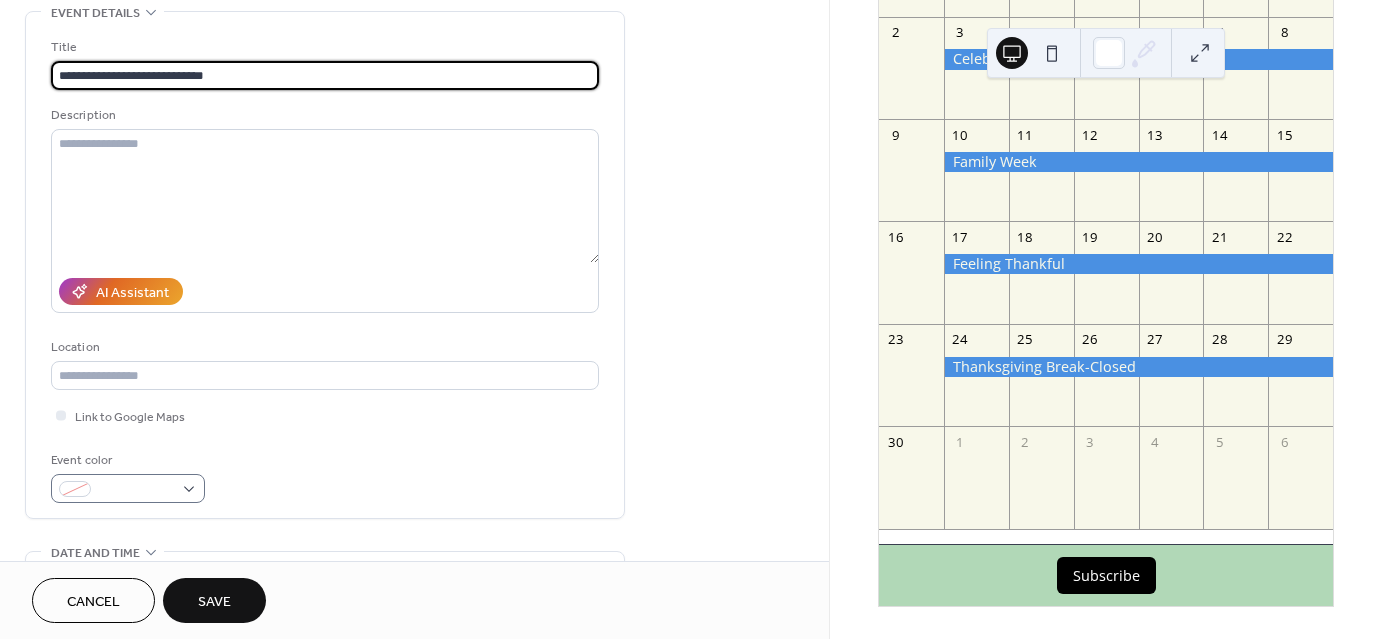 type on "**********" 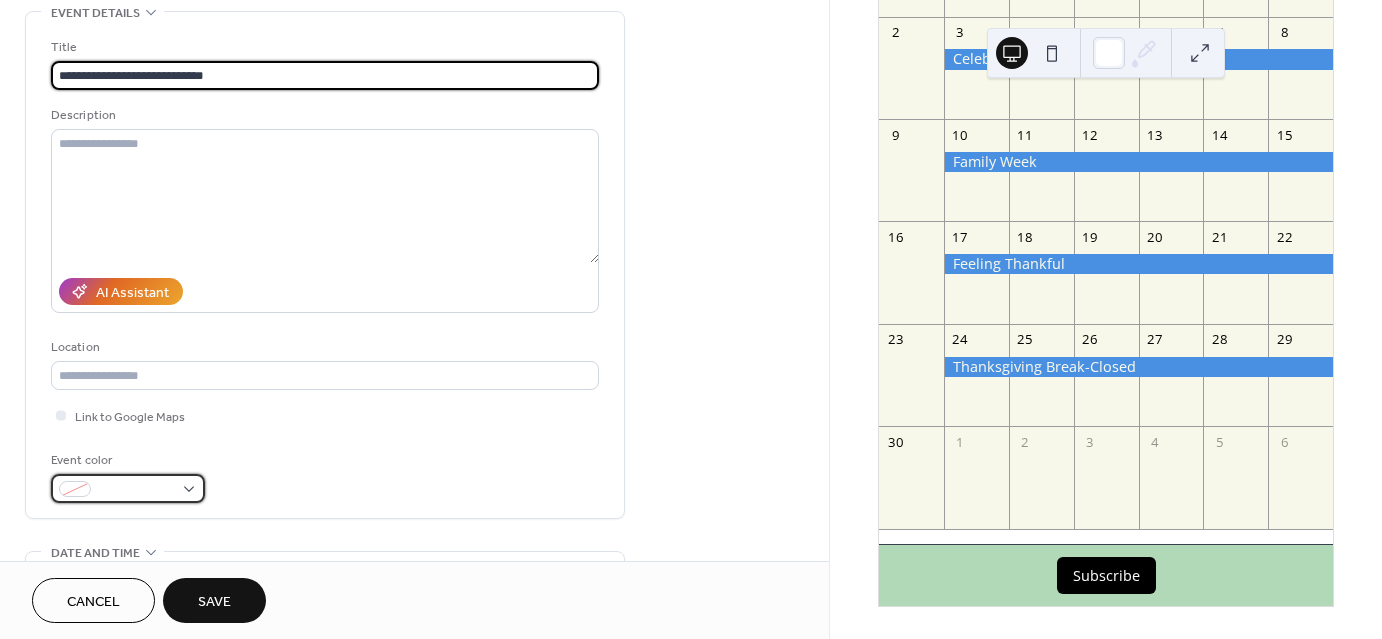click at bounding box center (128, 488) 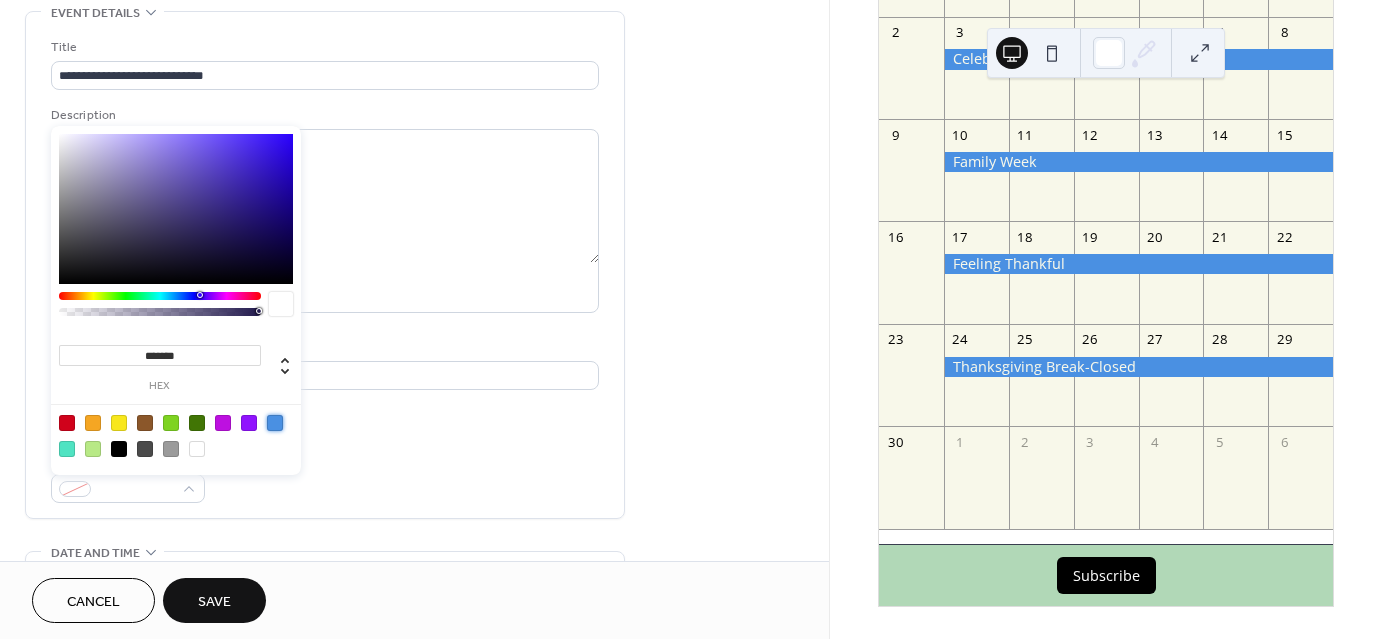 click at bounding box center (275, 423) 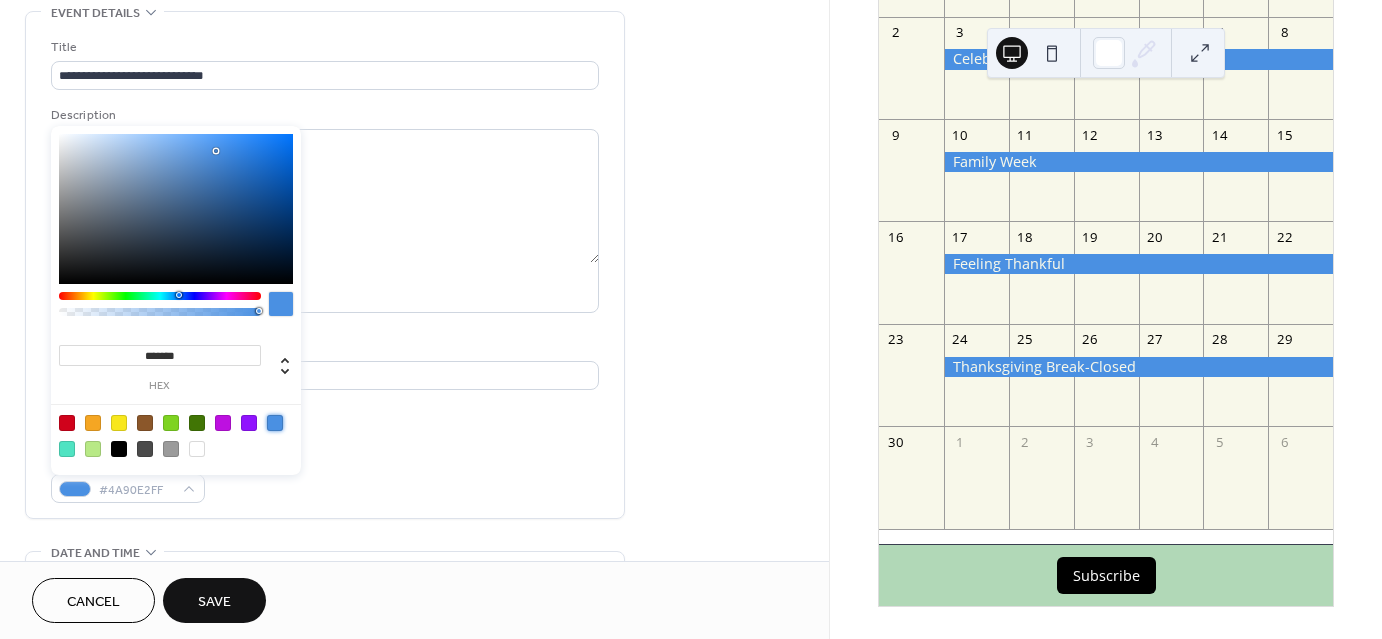 click on "**********" at bounding box center (325, 270) 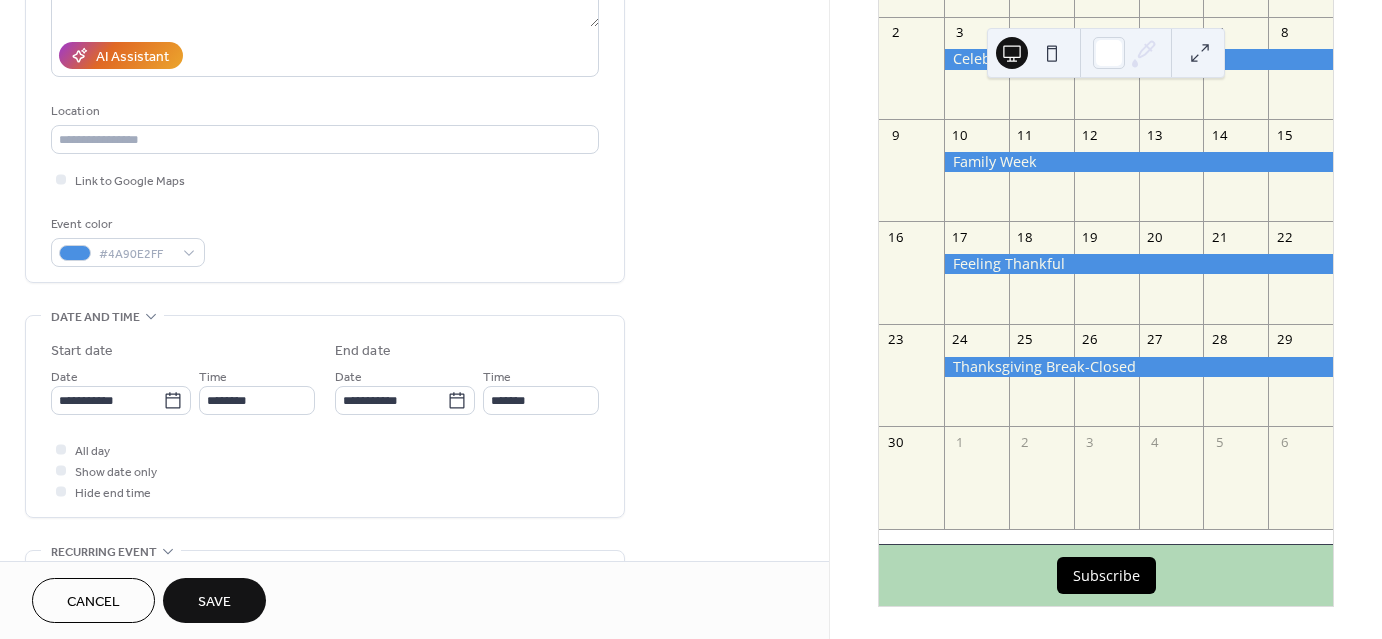 scroll, scrollTop: 400, scrollLeft: 0, axis: vertical 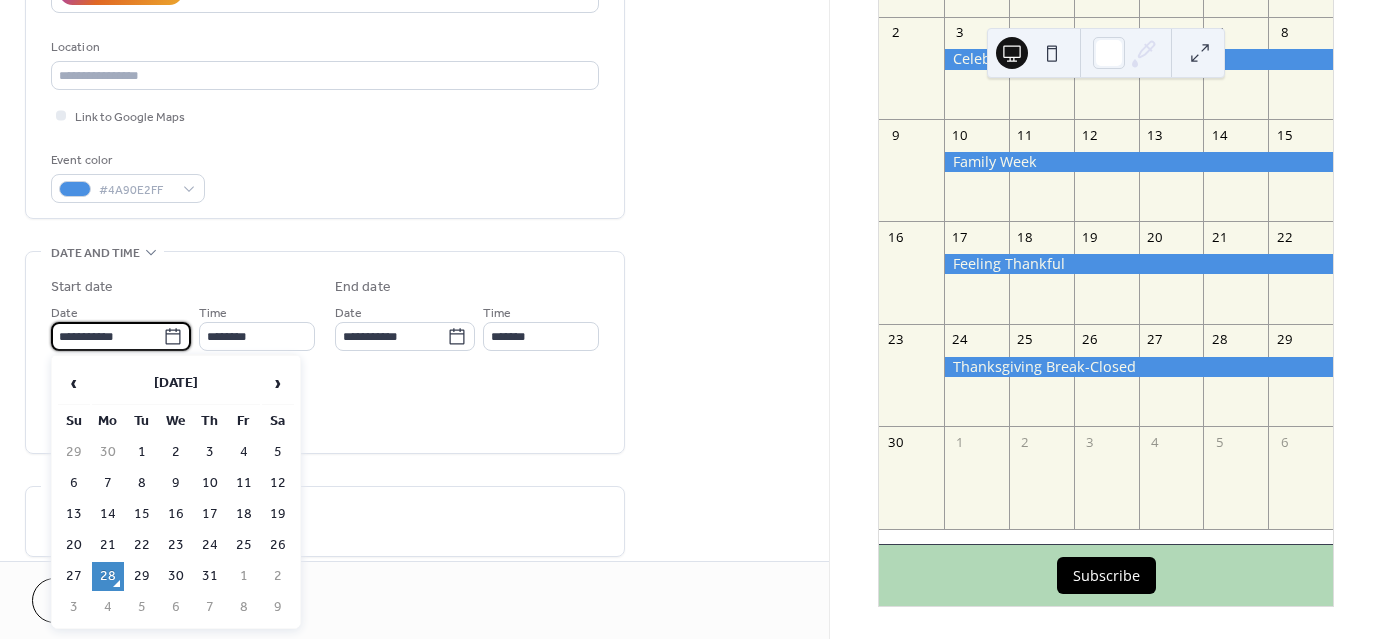 click on "**********" at bounding box center (107, 336) 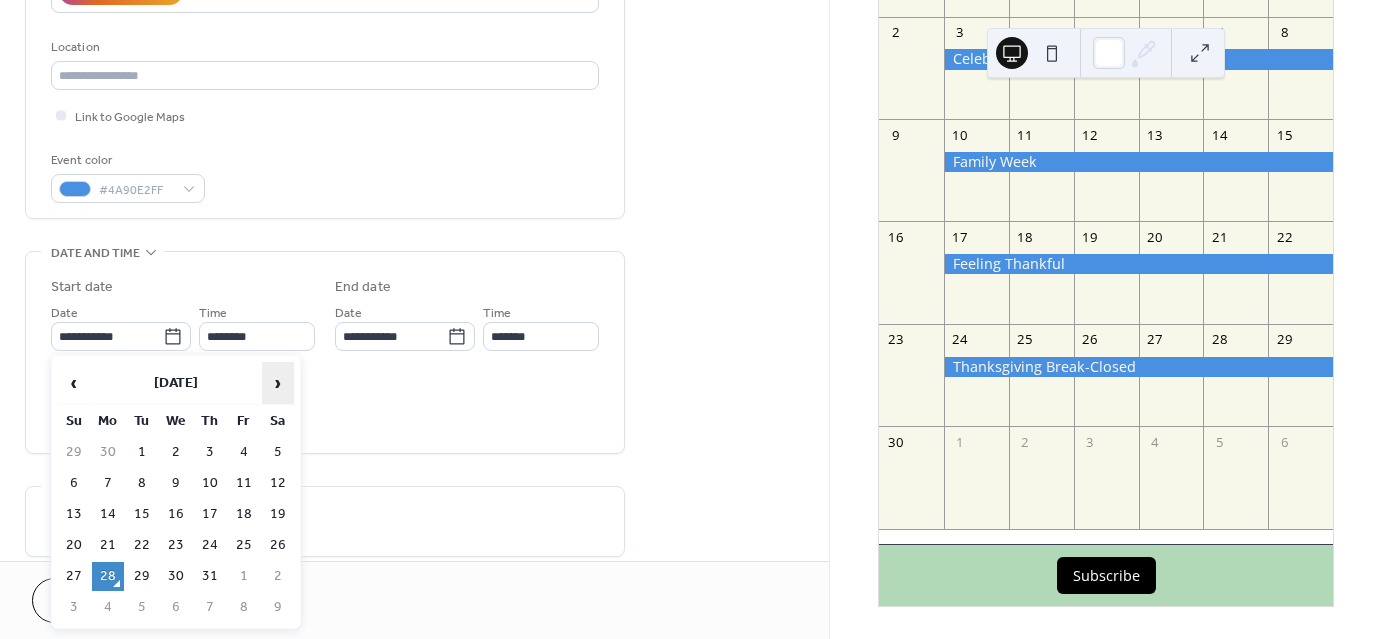 click on "›" at bounding box center (278, 383) 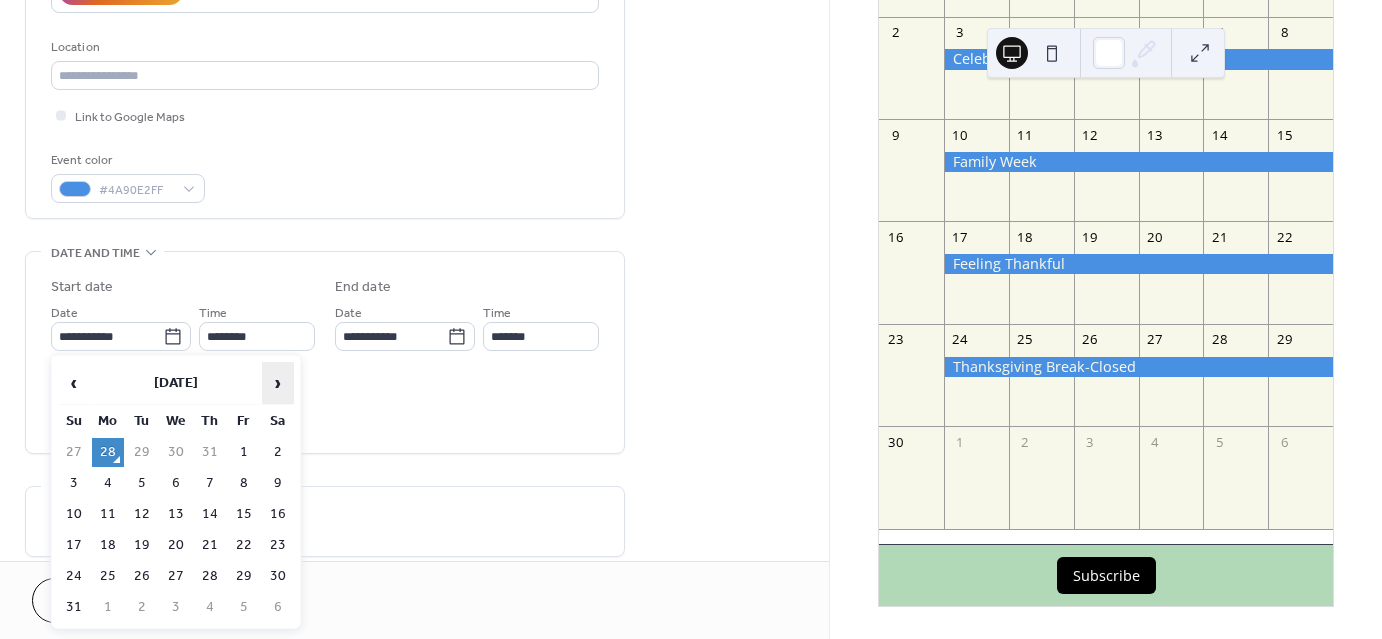 click on "›" at bounding box center (278, 383) 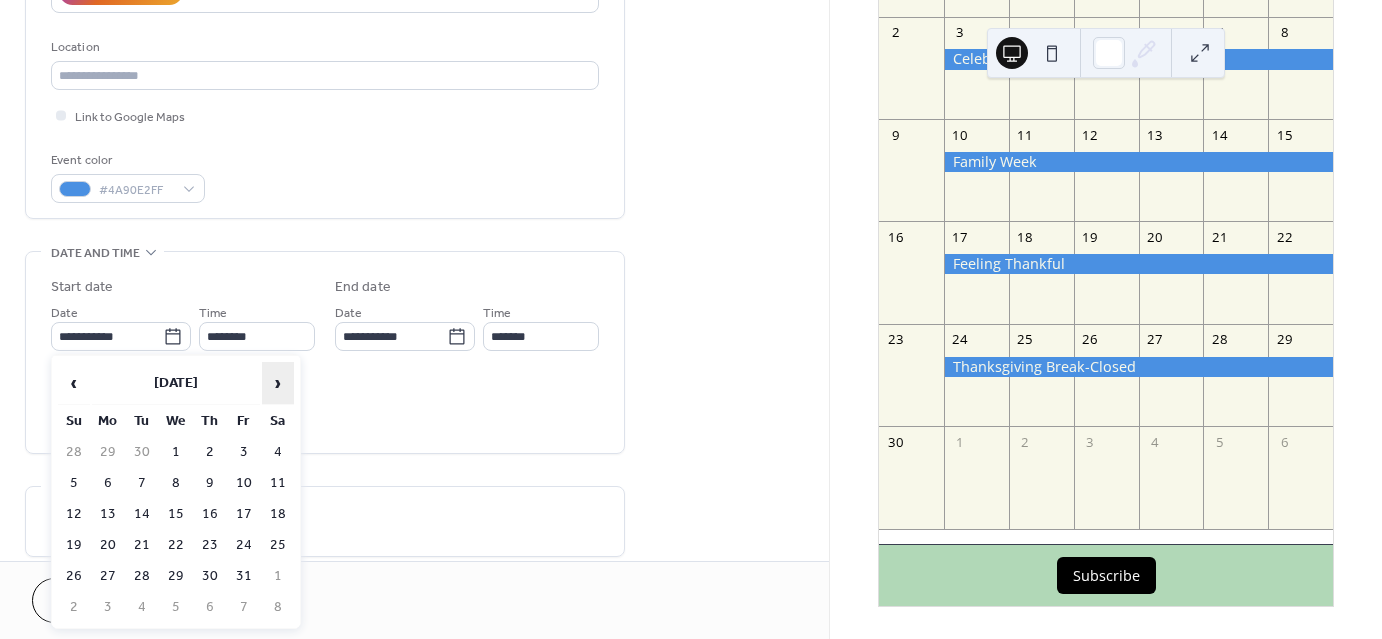 click on "›" at bounding box center (278, 383) 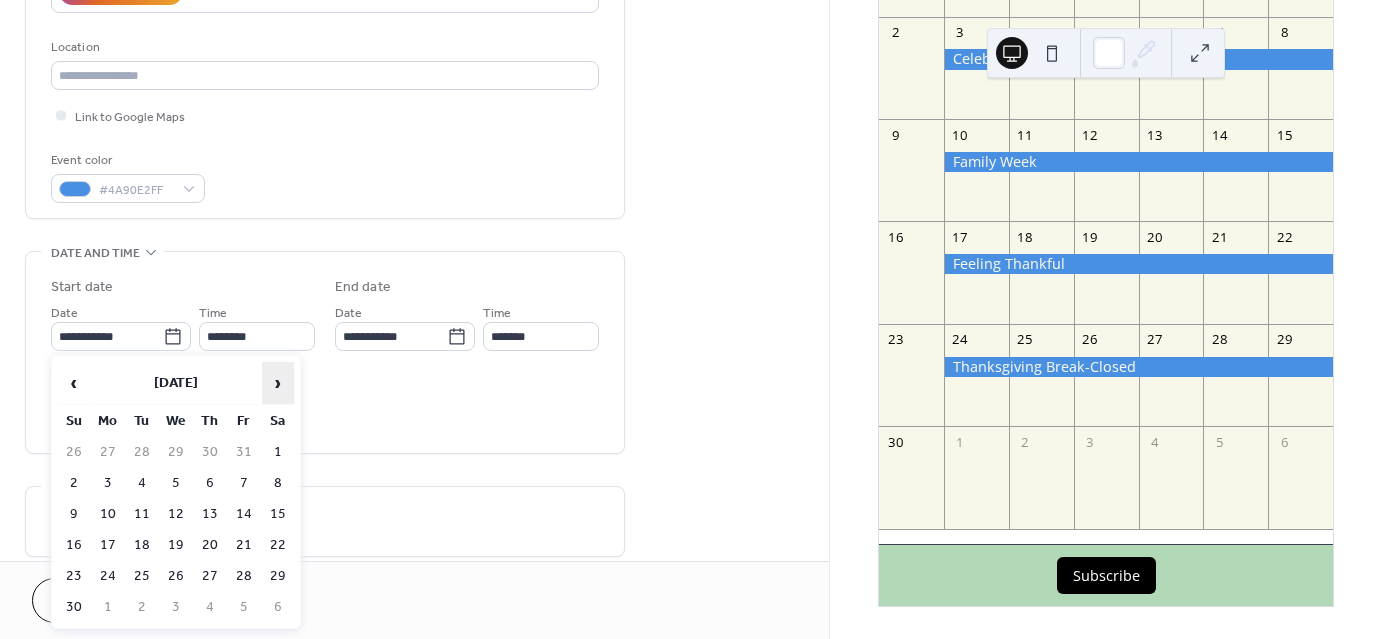 click on "›" at bounding box center [278, 383] 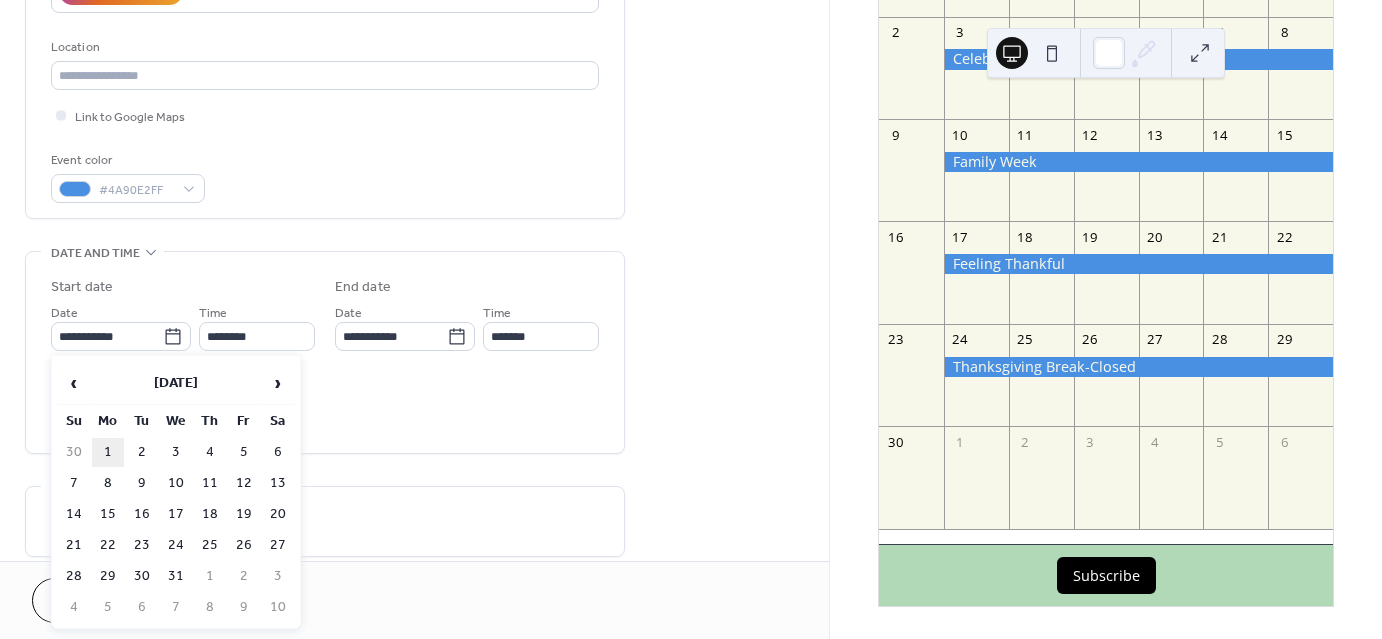 click on "1" at bounding box center (108, 452) 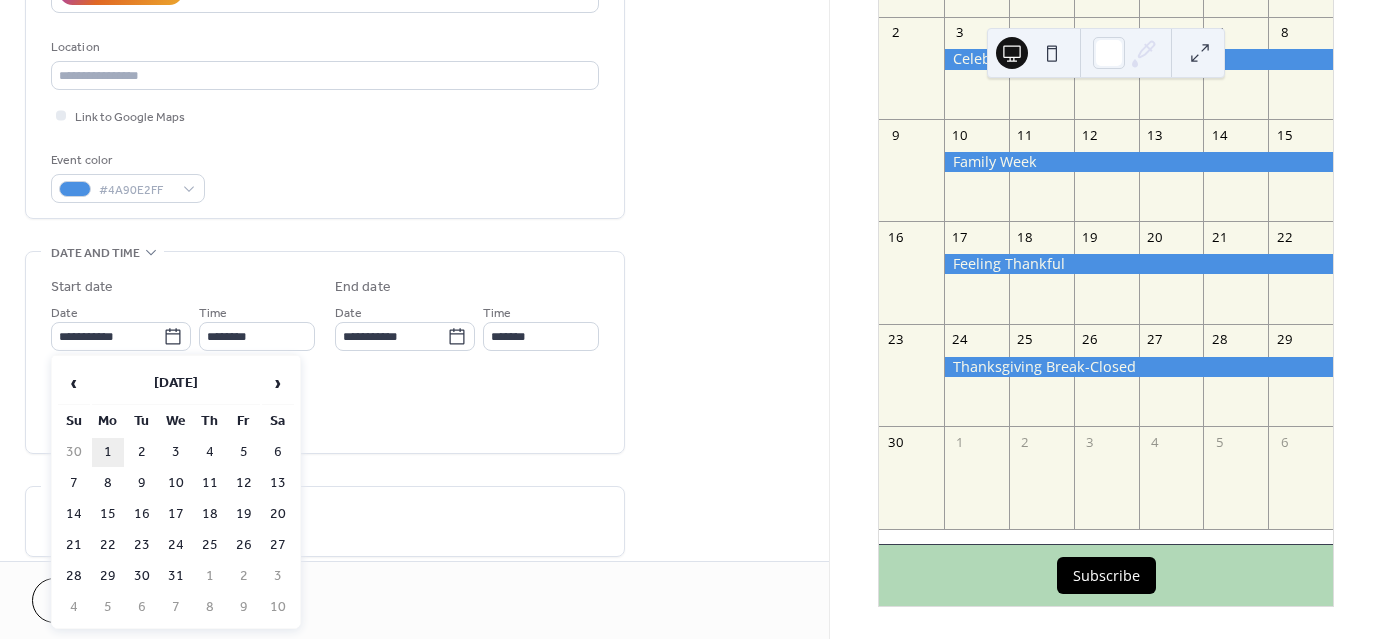 type on "**********" 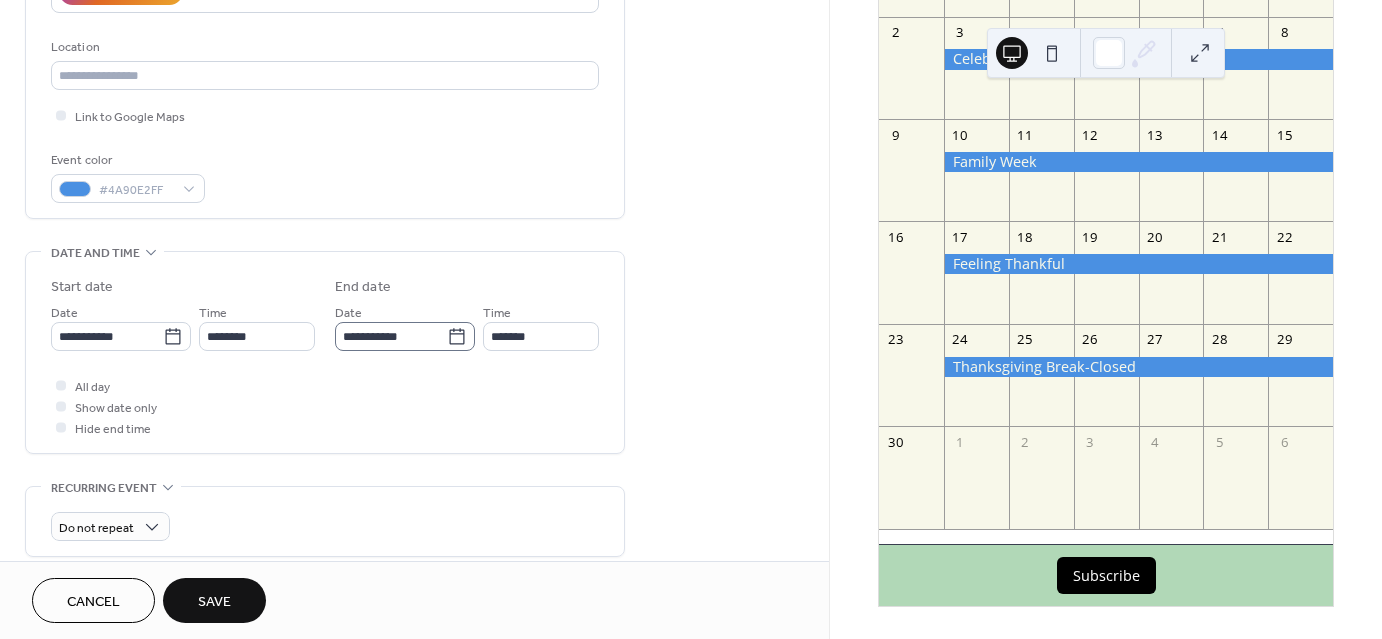 click 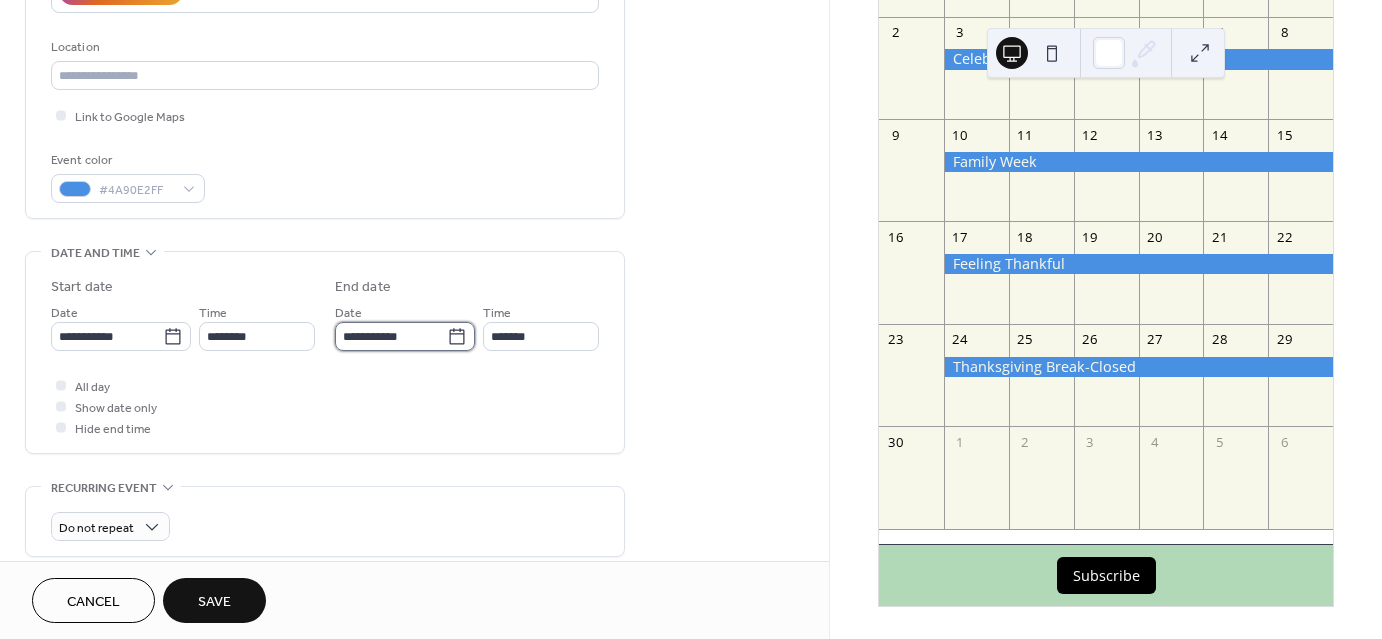 click on "**********" at bounding box center [391, 336] 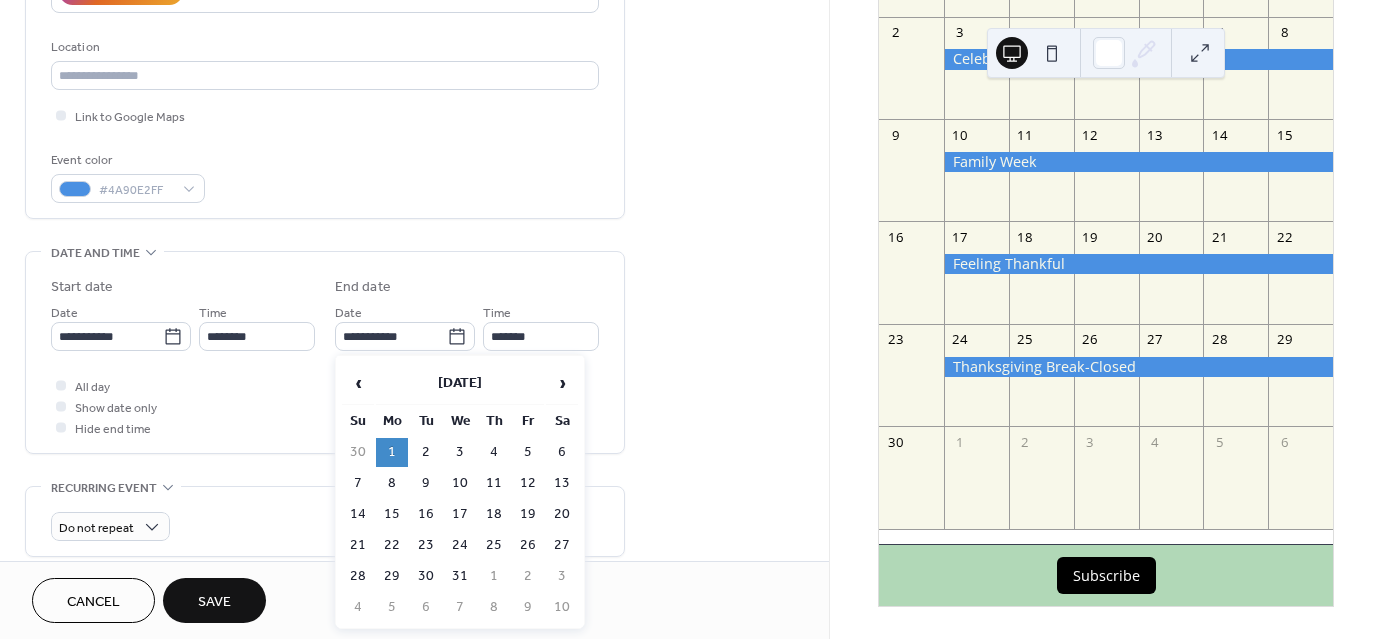 click on "6" at bounding box center (562, 452) 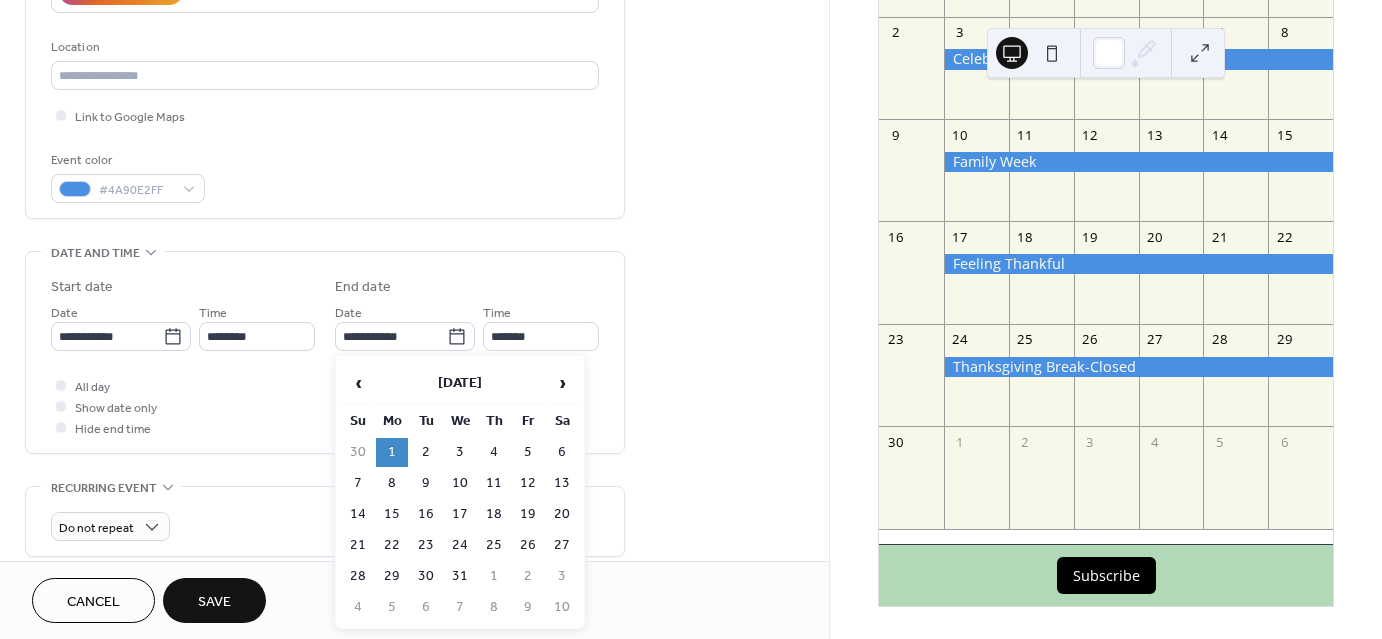 type on "**********" 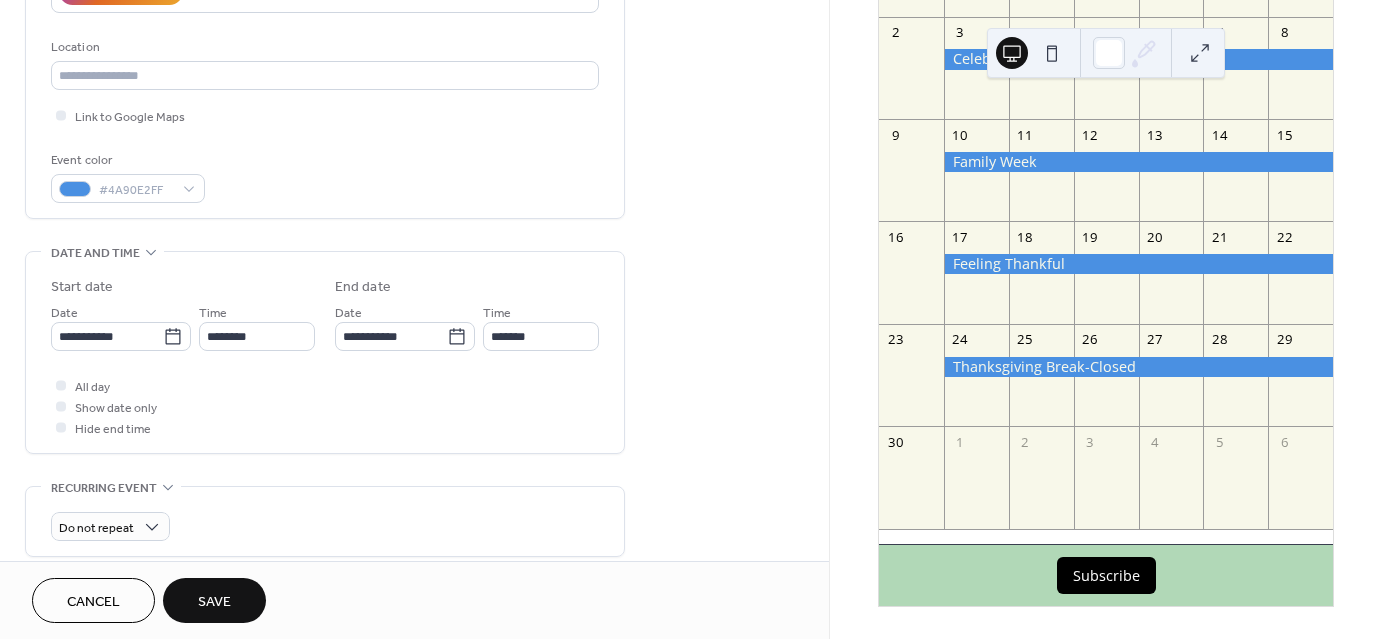 click on "**********" at bounding box center (325, 352) 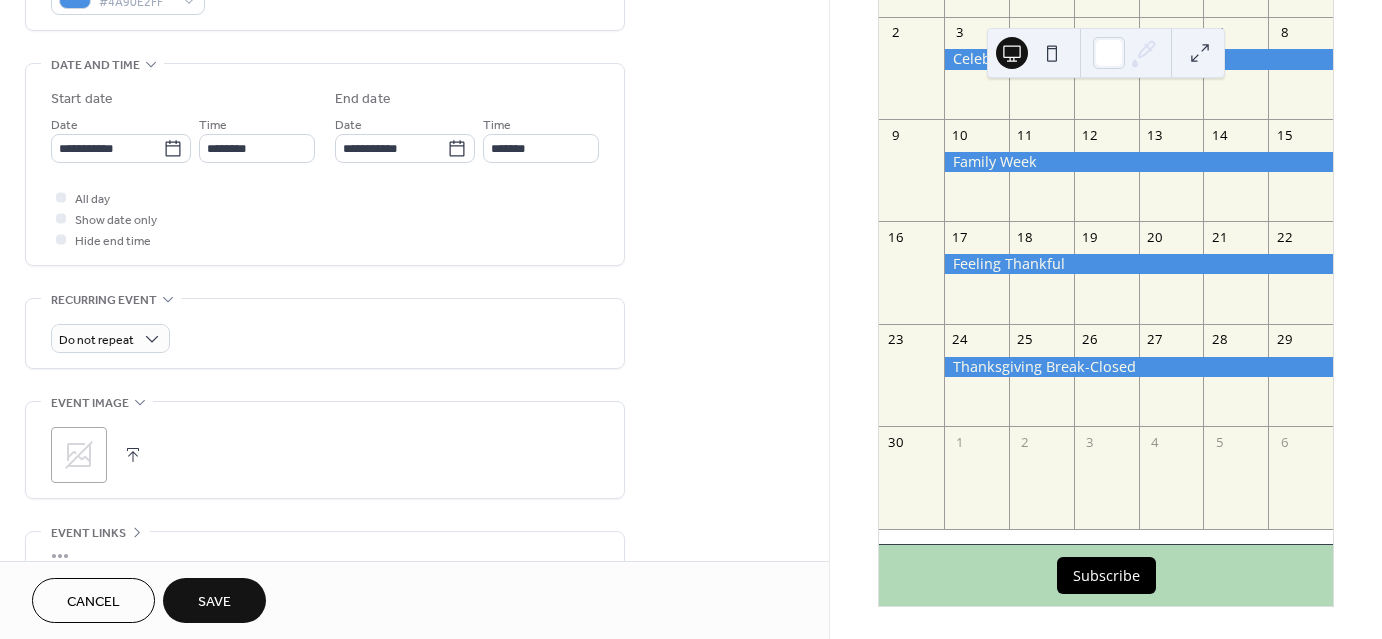 scroll, scrollTop: 600, scrollLeft: 0, axis: vertical 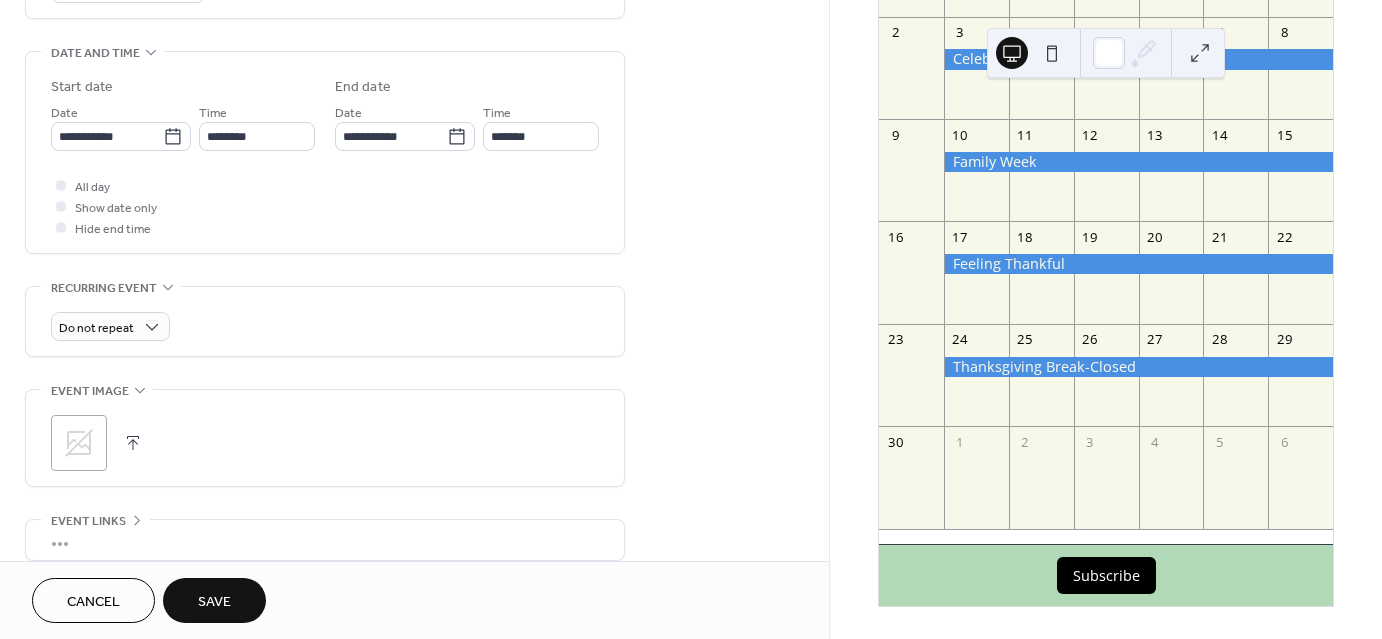 click at bounding box center [133, 443] 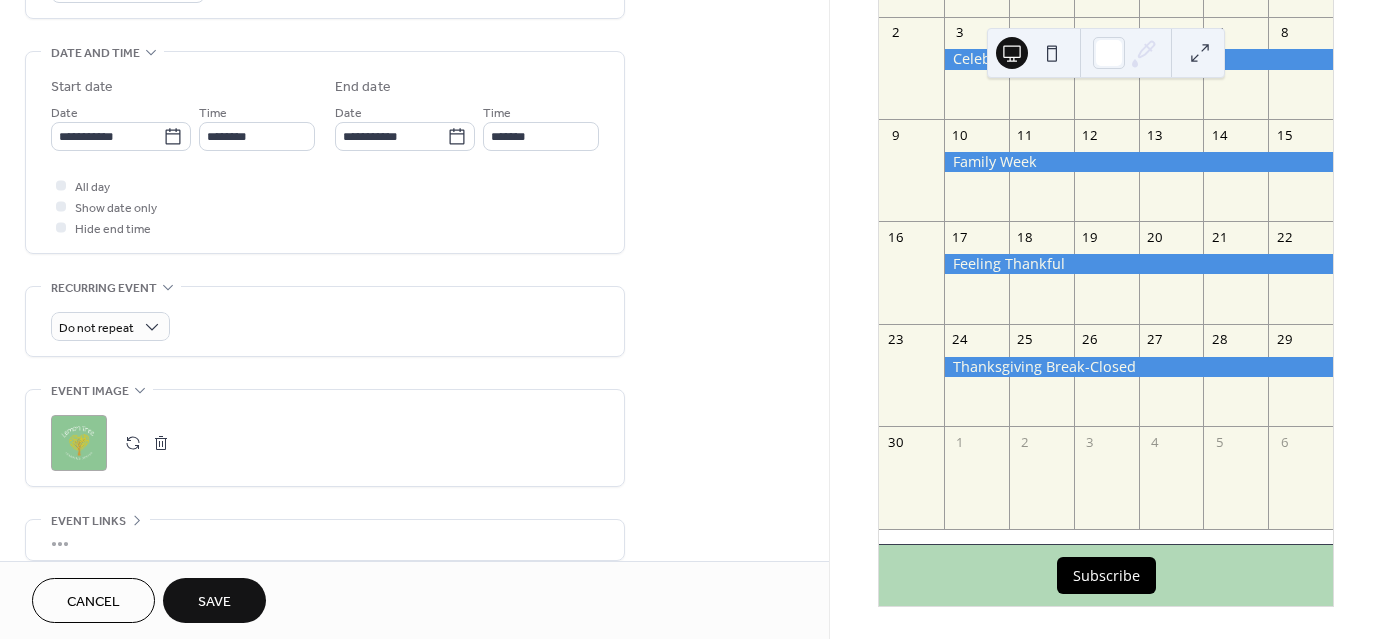 click on "Save" at bounding box center [214, 602] 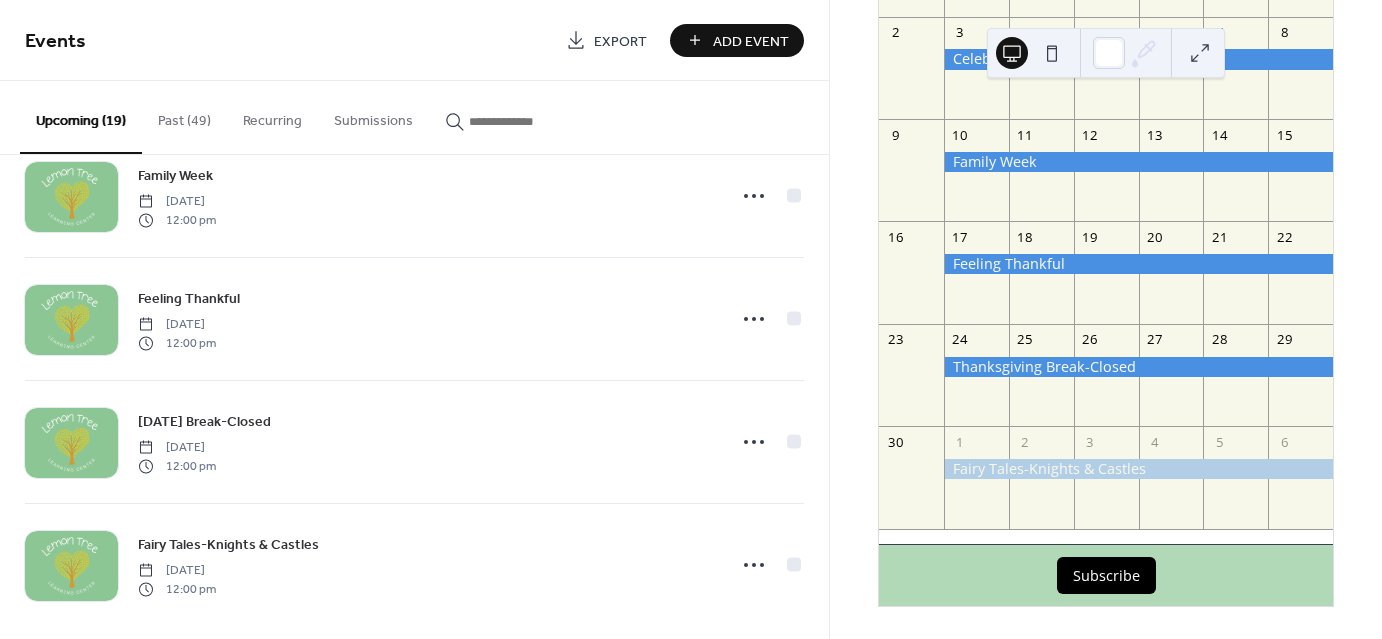 scroll, scrollTop: 1907, scrollLeft: 0, axis: vertical 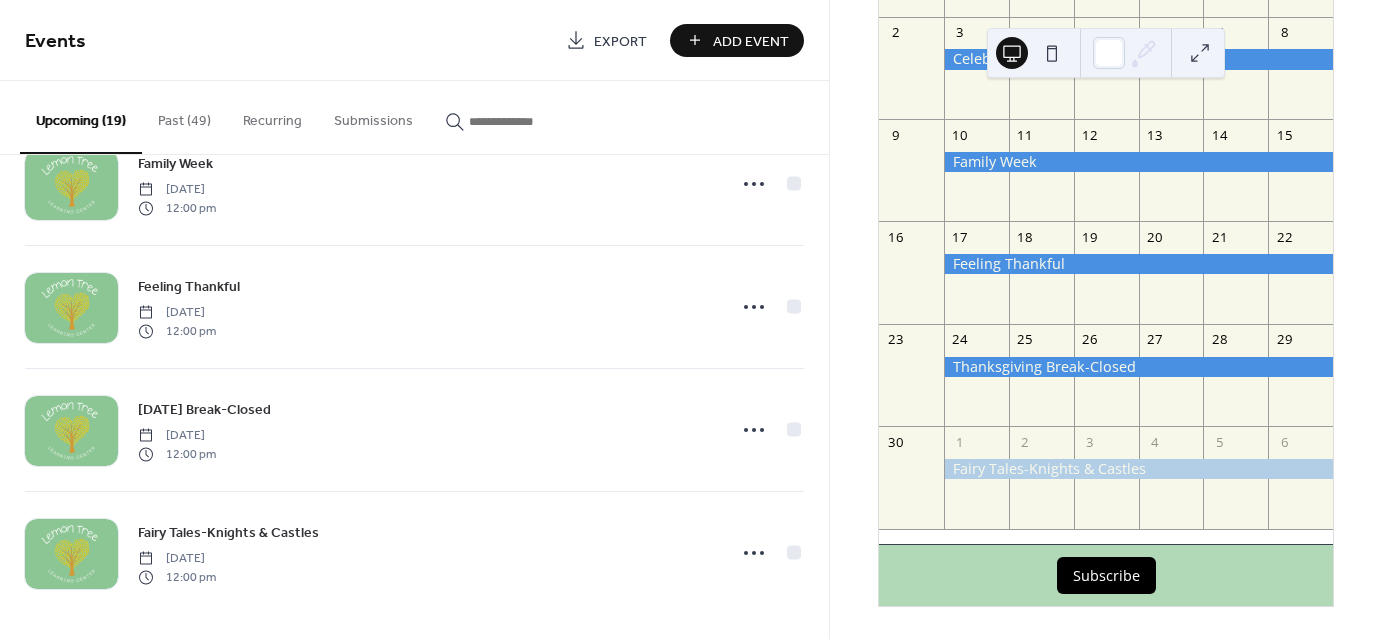 click on "Add Event" at bounding box center [751, 41] 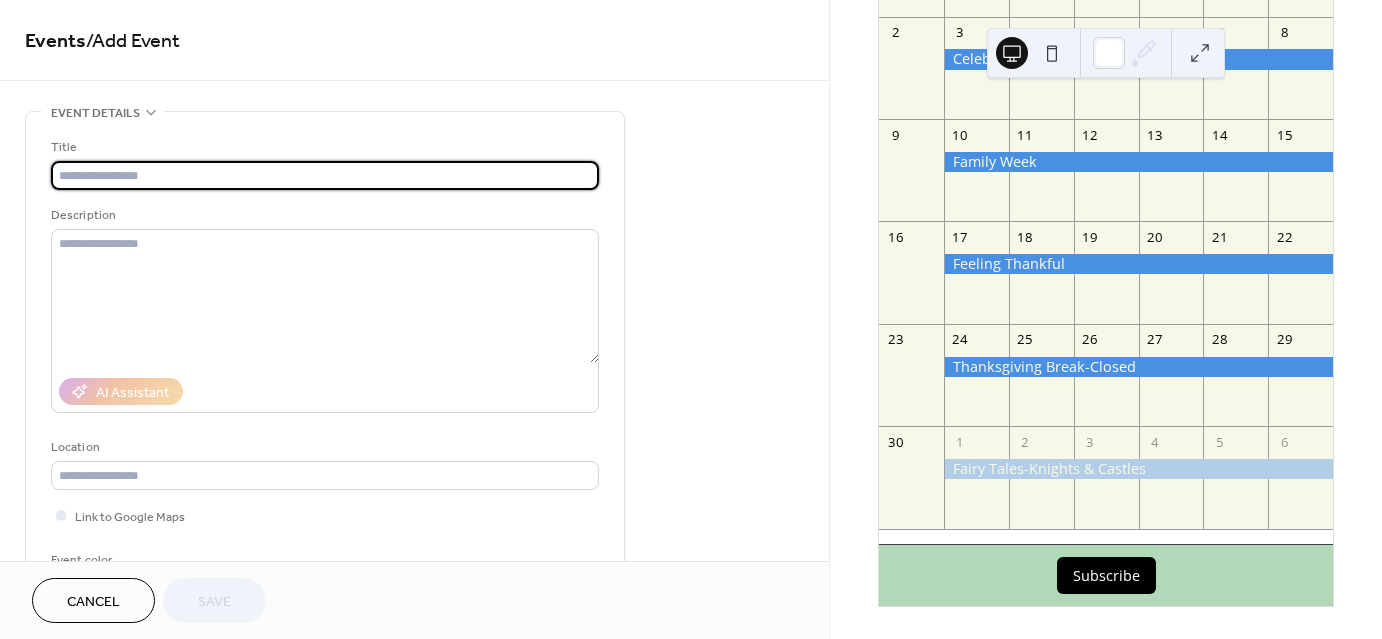 click at bounding box center (325, 175) 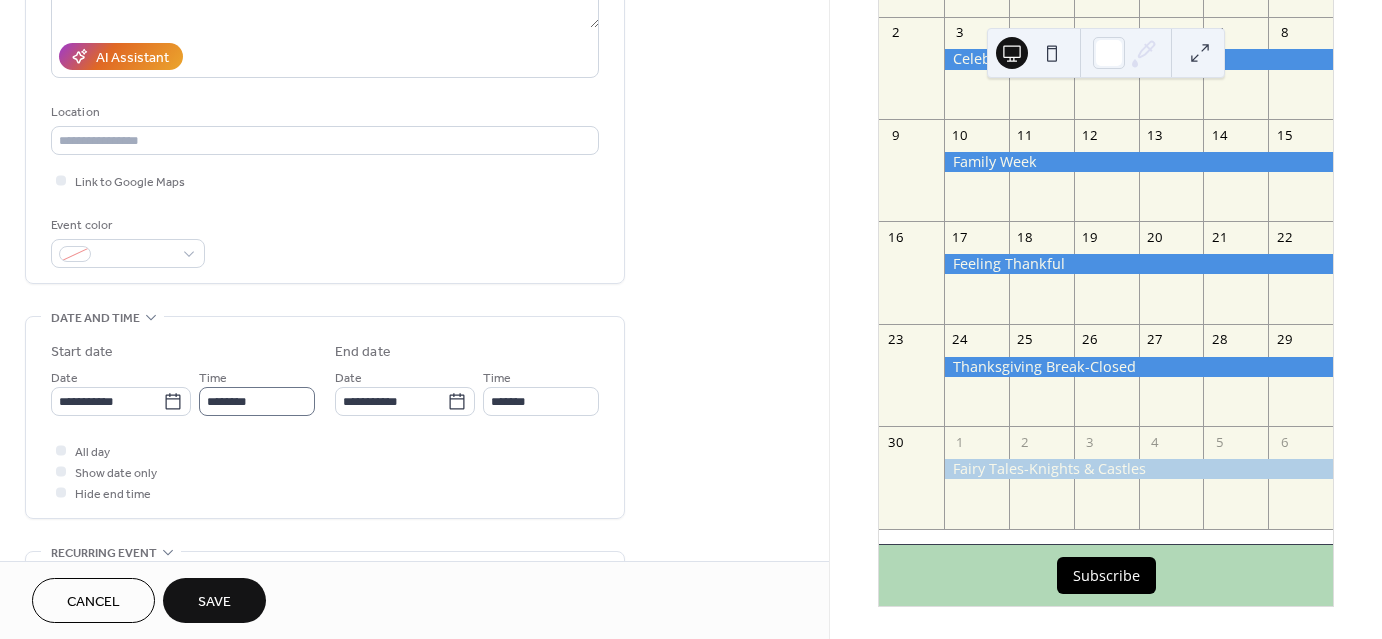 scroll, scrollTop: 400, scrollLeft: 0, axis: vertical 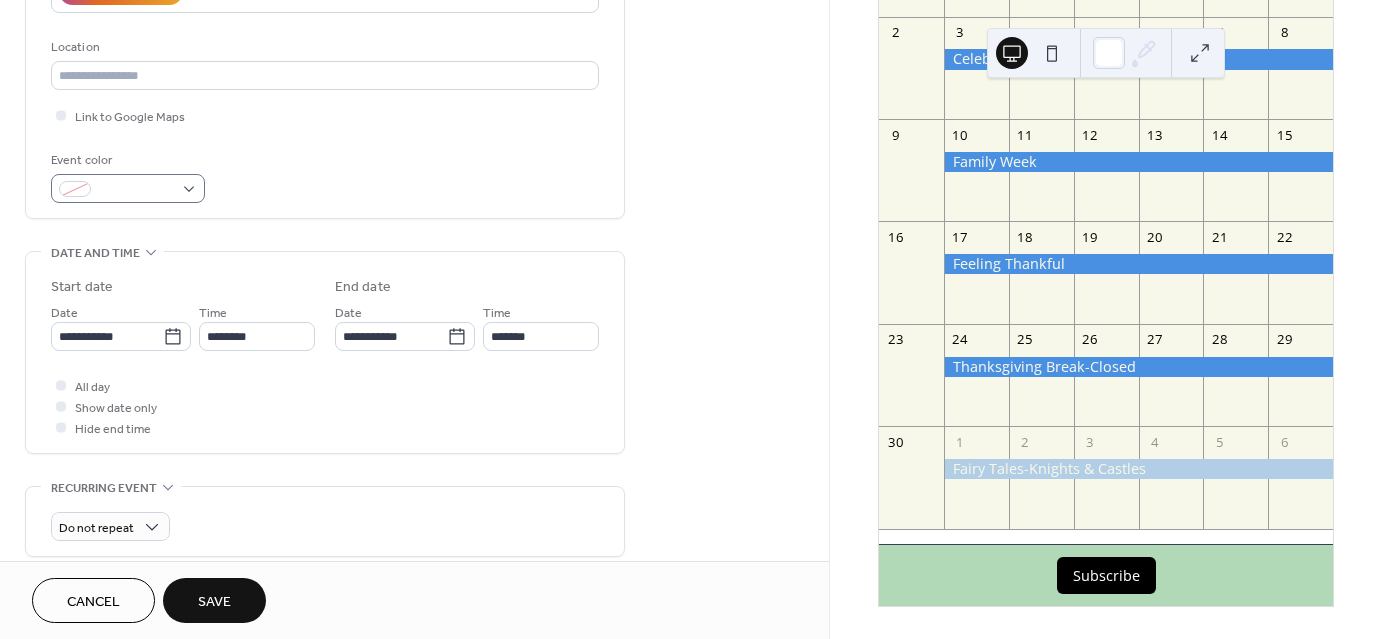type on "**********" 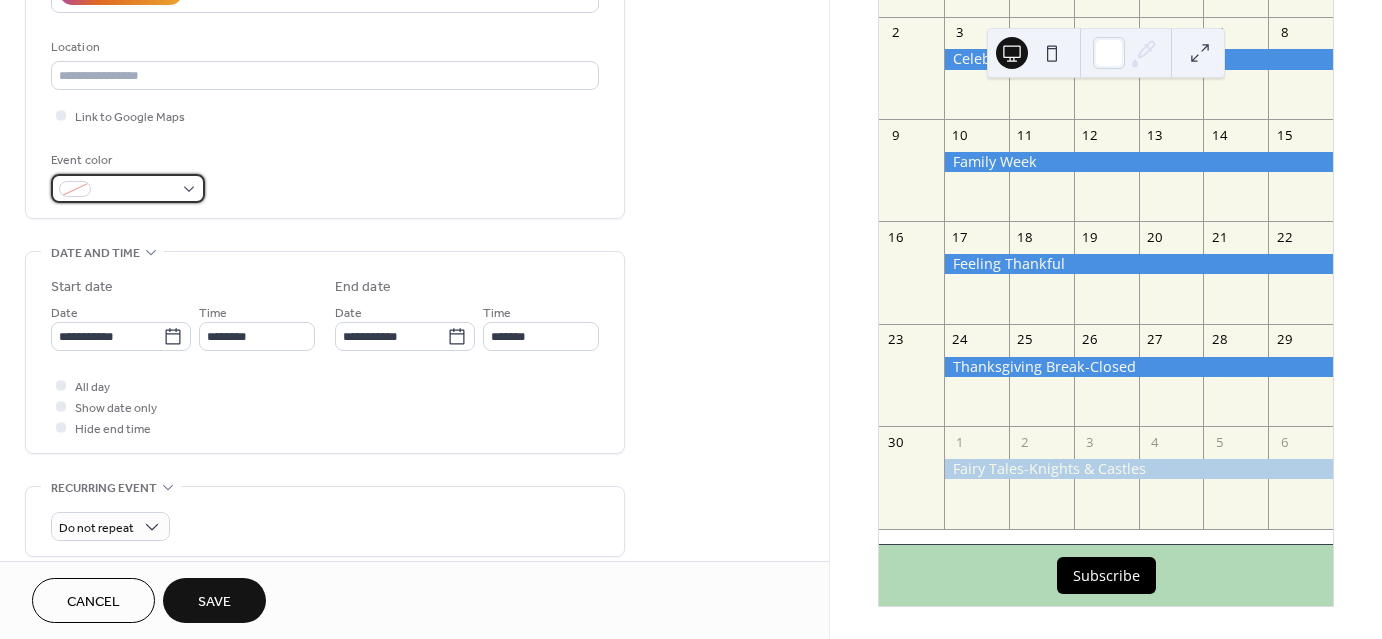 click at bounding box center (128, 188) 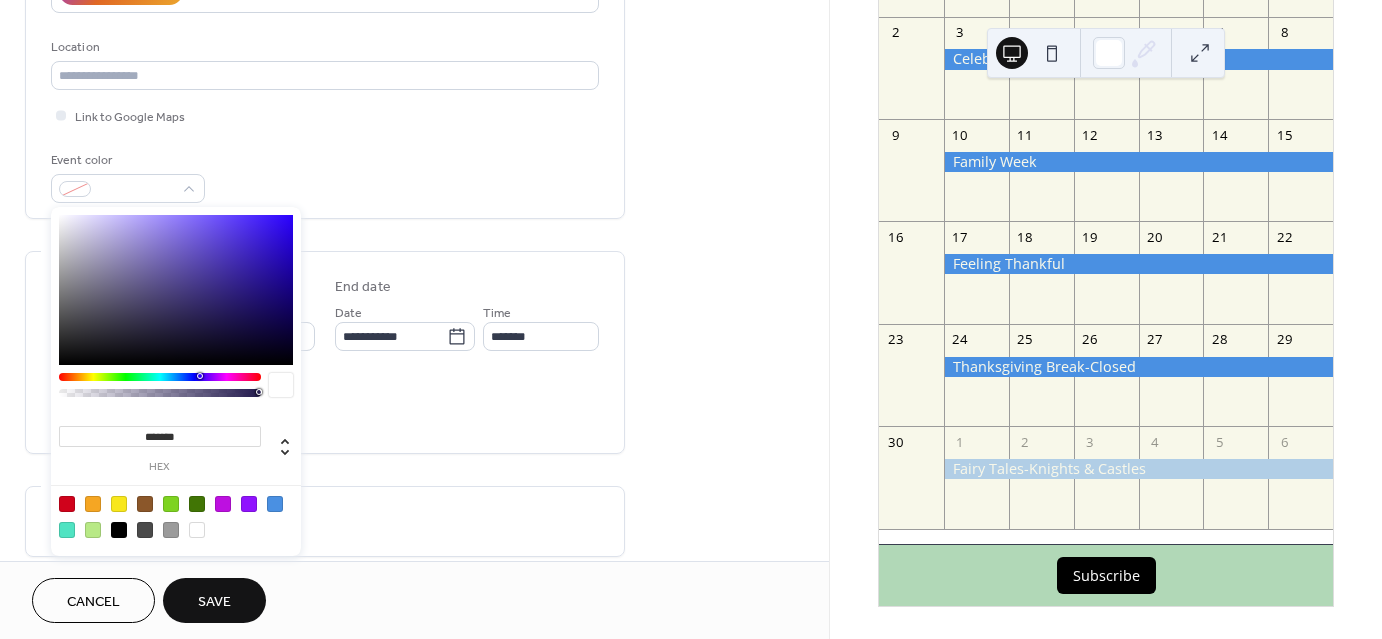 click at bounding box center [275, 504] 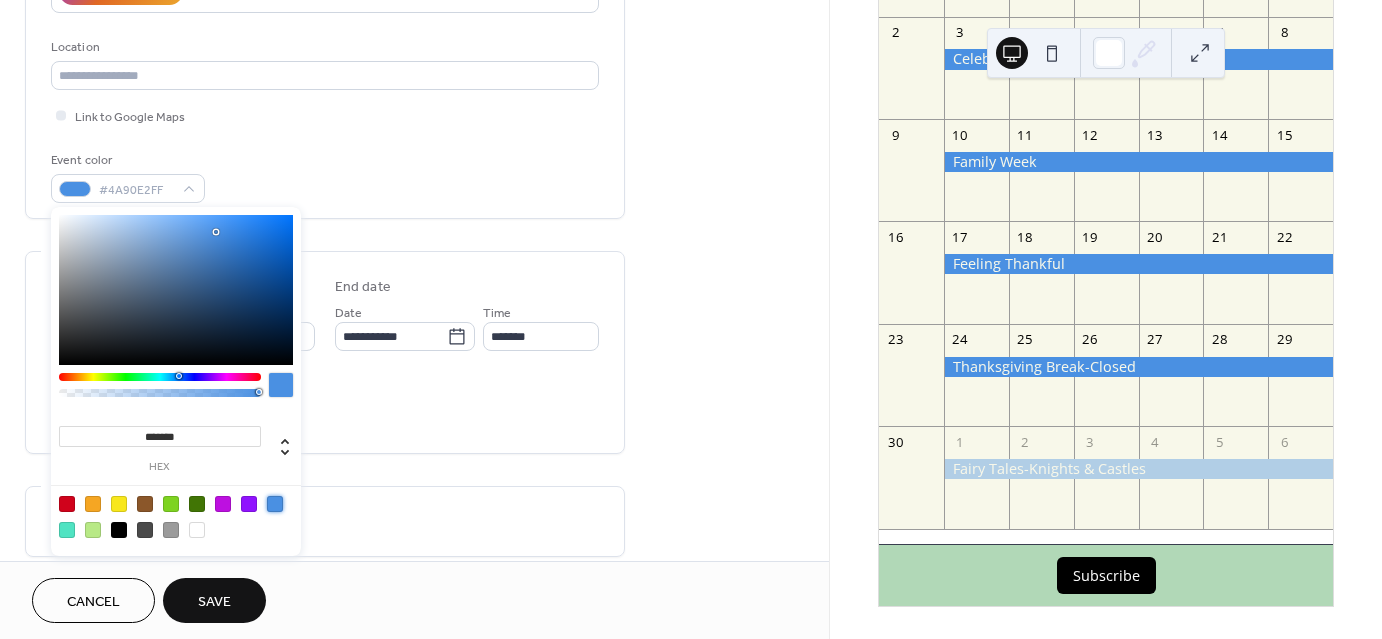 click on "All day Show date only Hide end time" at bounding box center (325, 406) 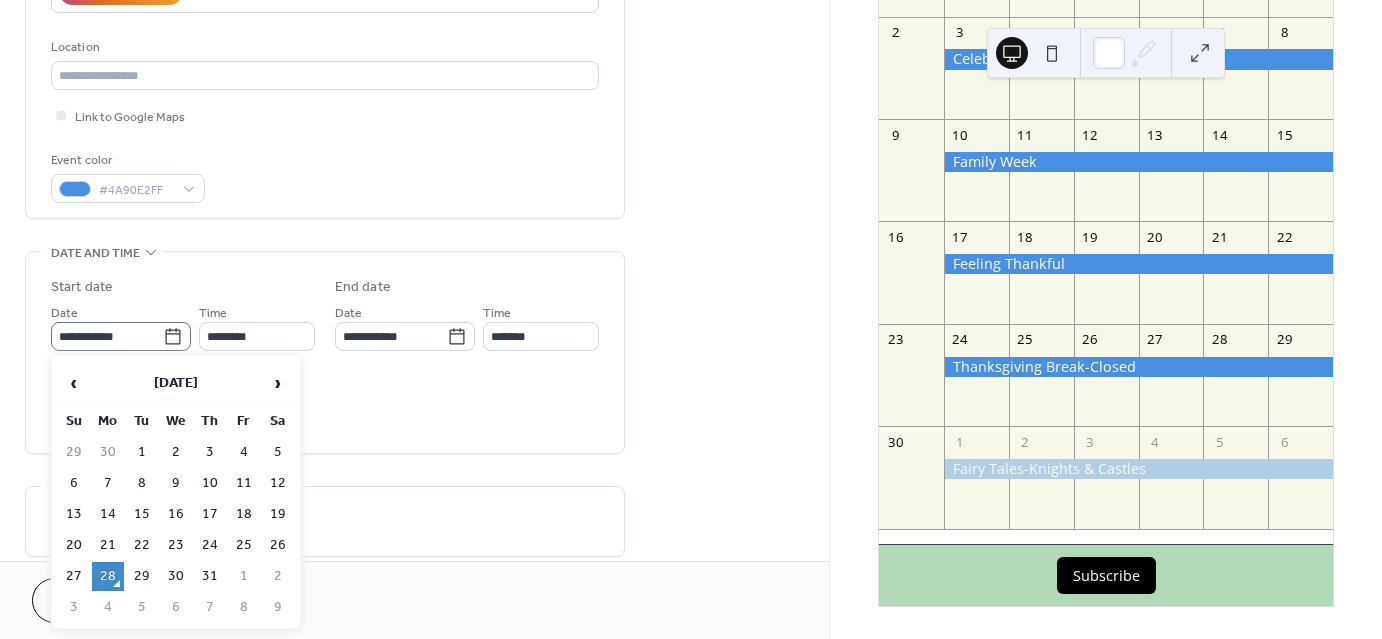 click 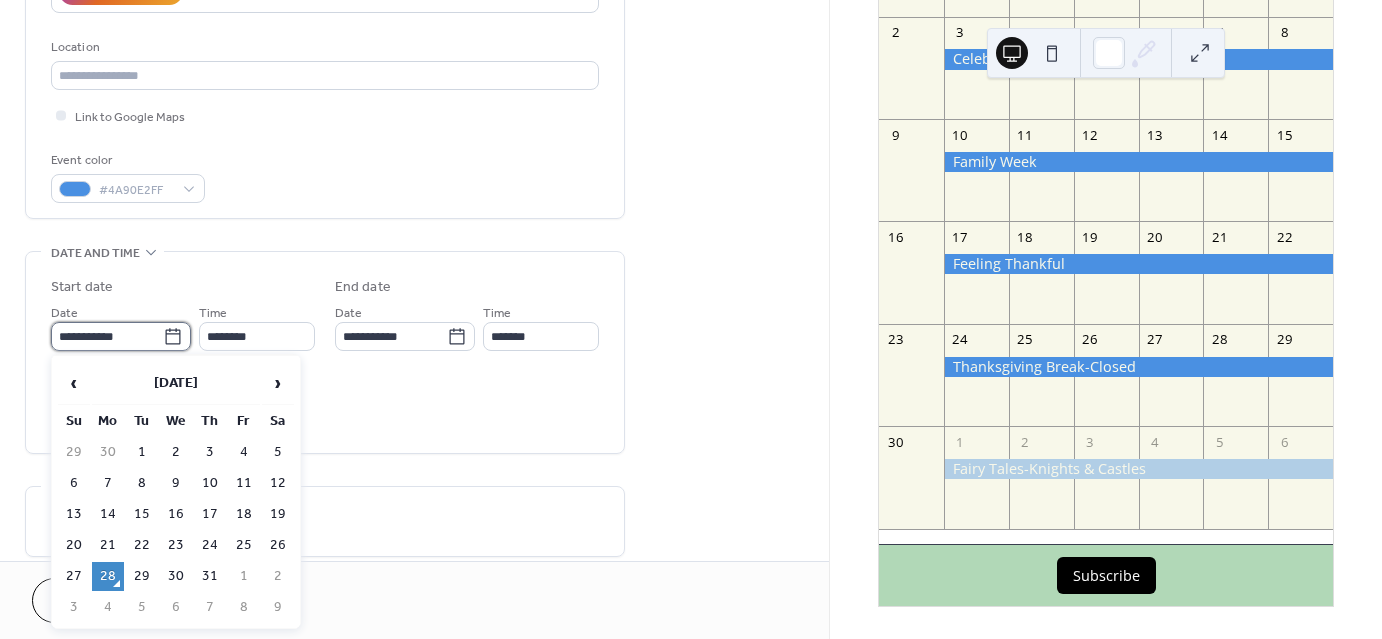 click on "**********" at bounding box center [107, 336] 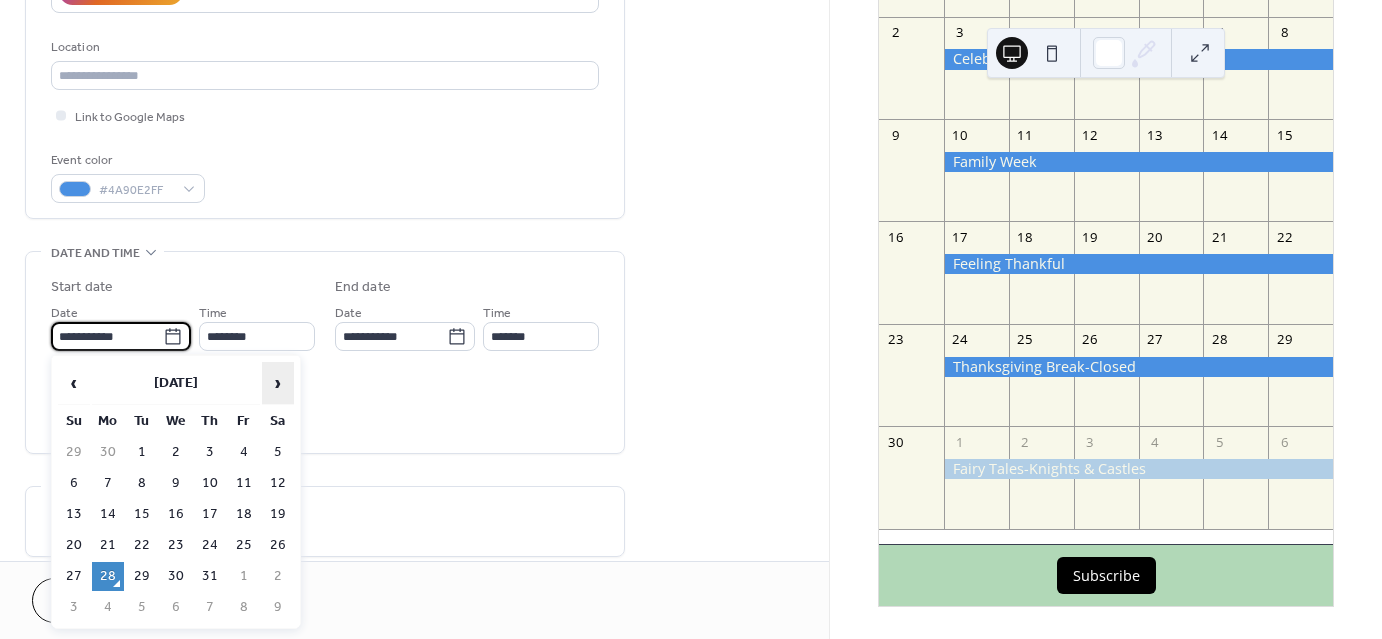 click on "›" at bounding box center [278, 383] 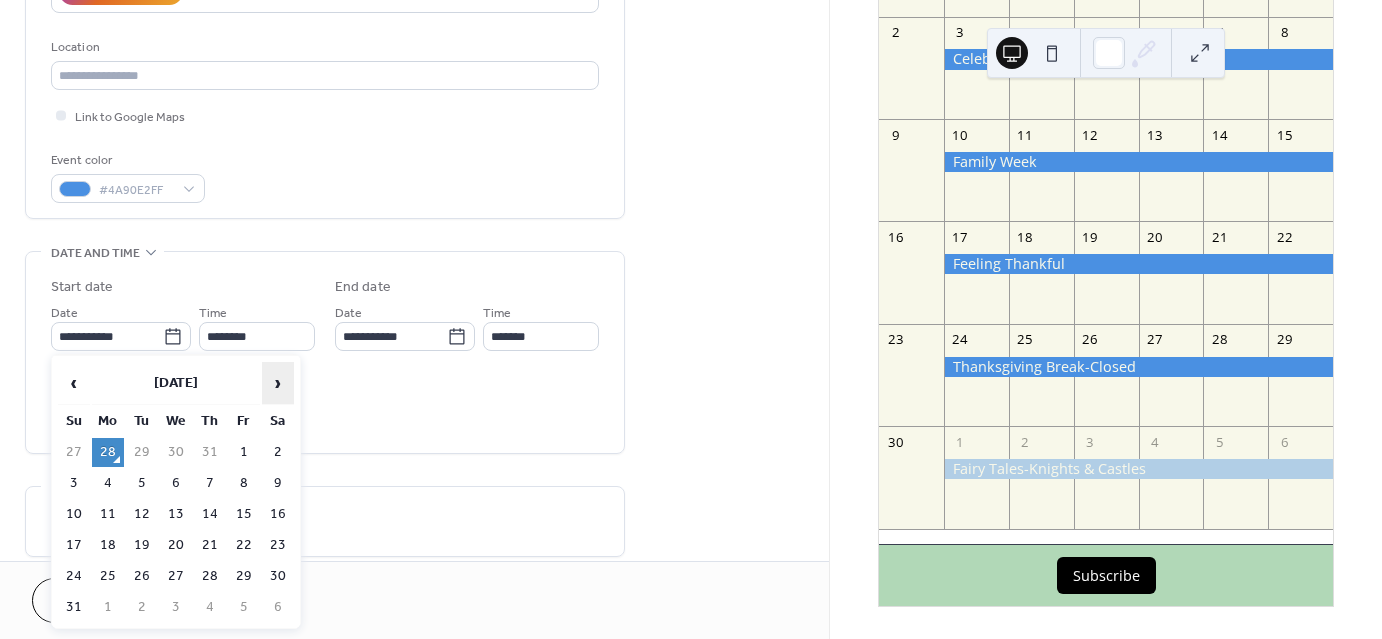 click on "›" at bounding box center (278, 383) 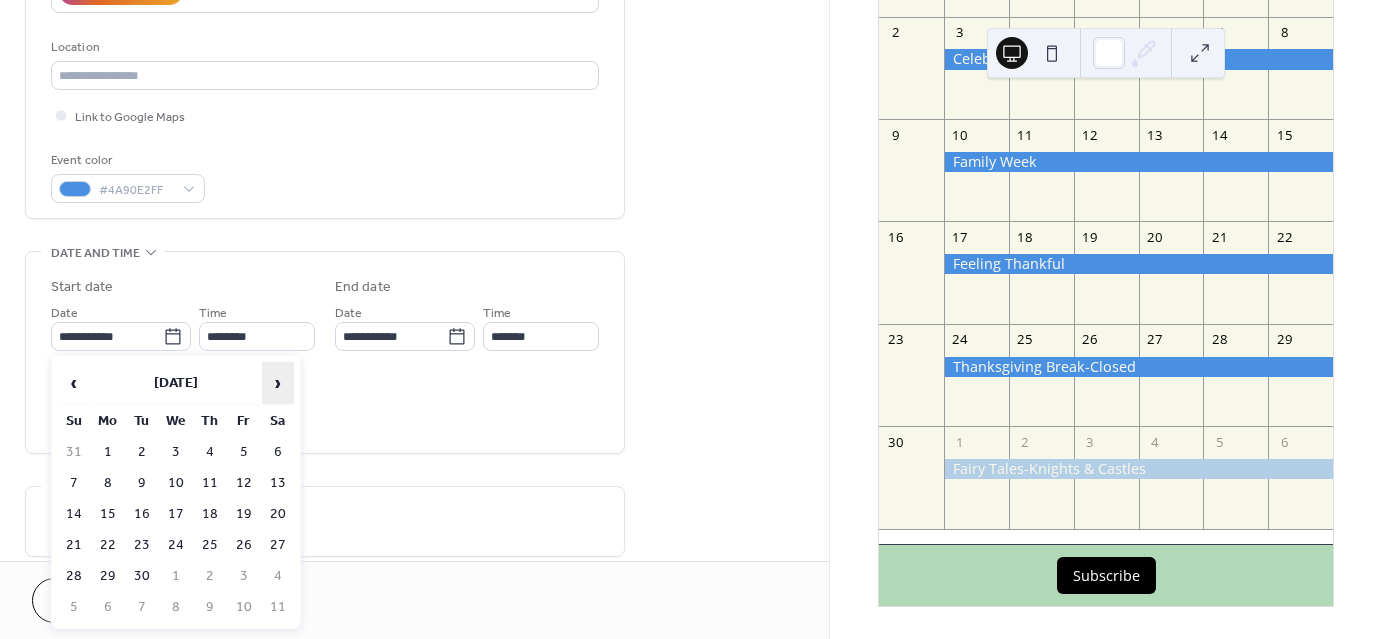 click on "›" at bounding box center [278, 383] 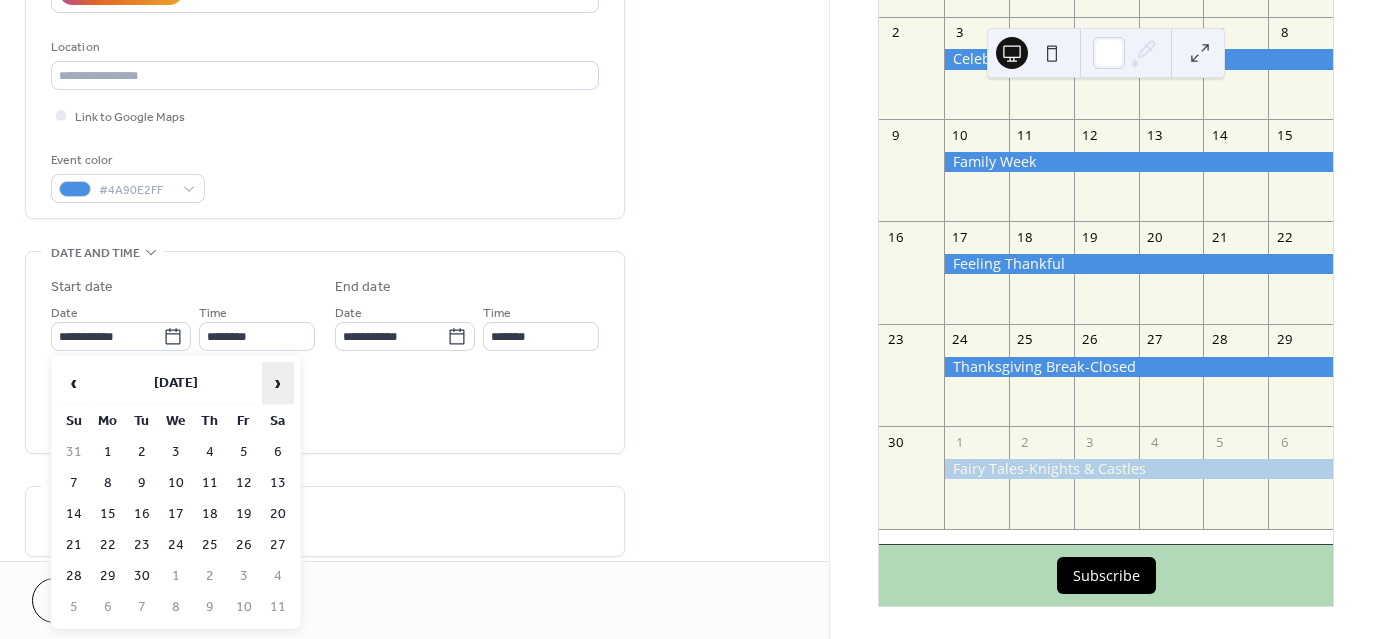 click on "›" at bounding box center [278, 383] 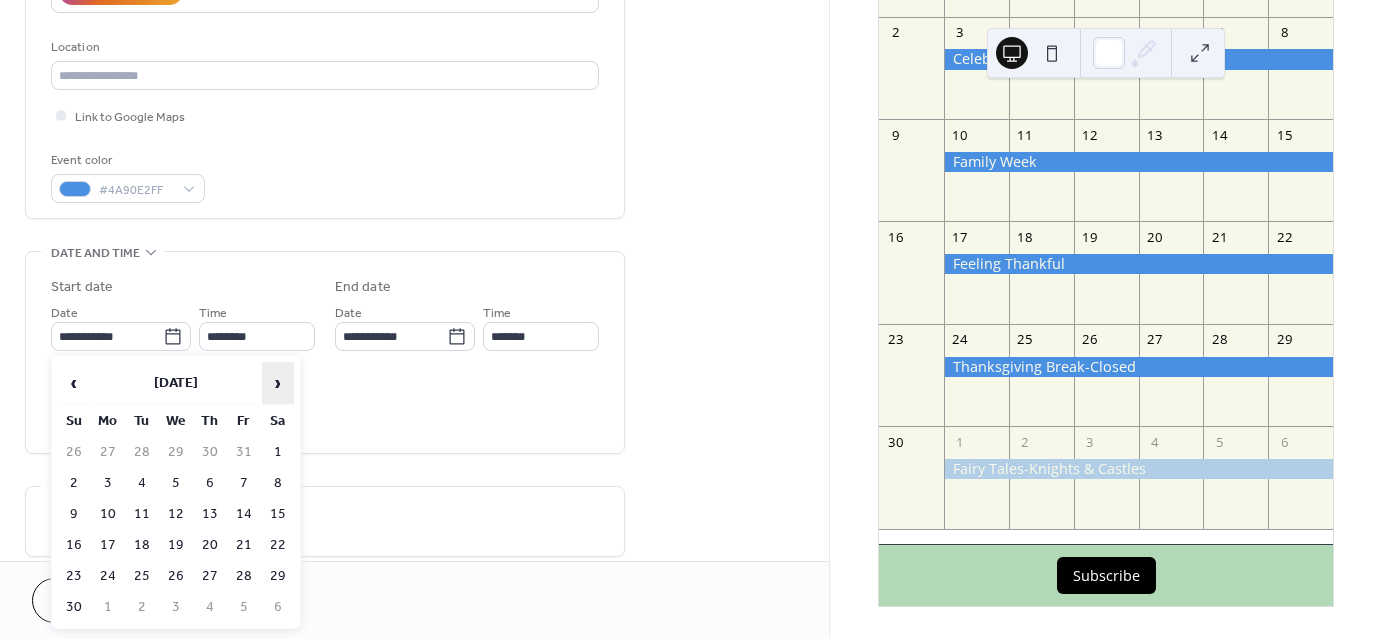 click on "›" at bounding box center (278, 383) 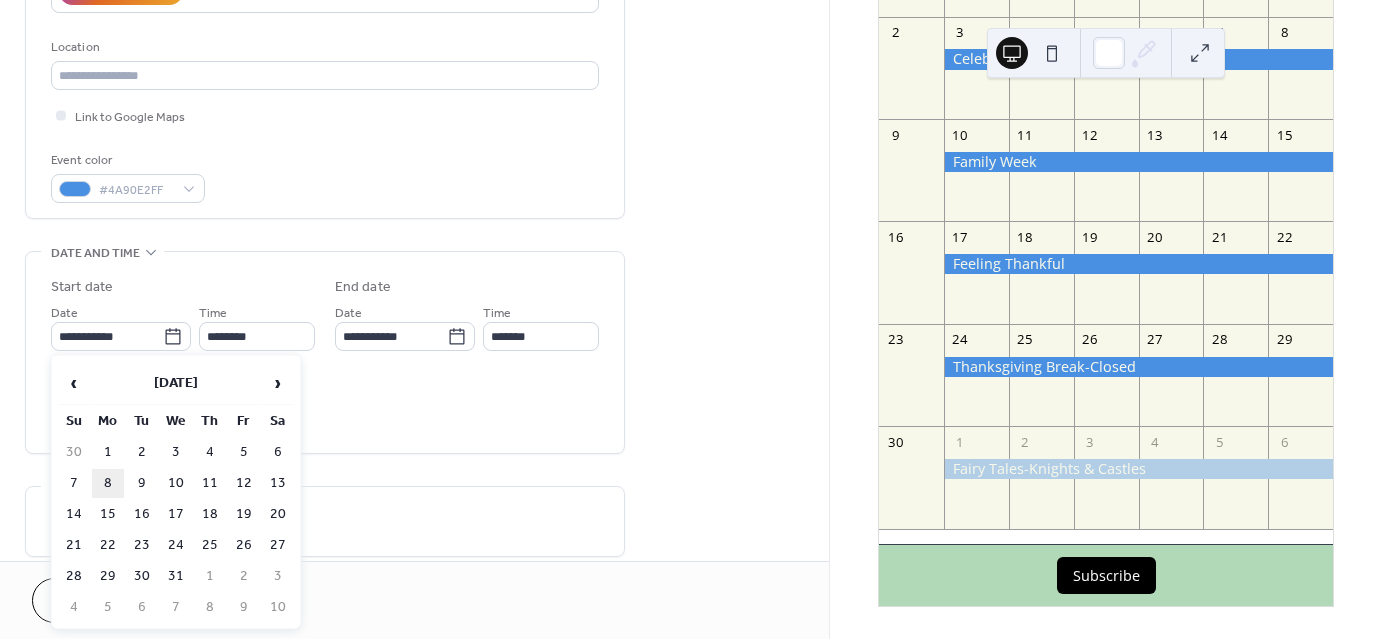 click on "8" at bounding box center (108, 483) 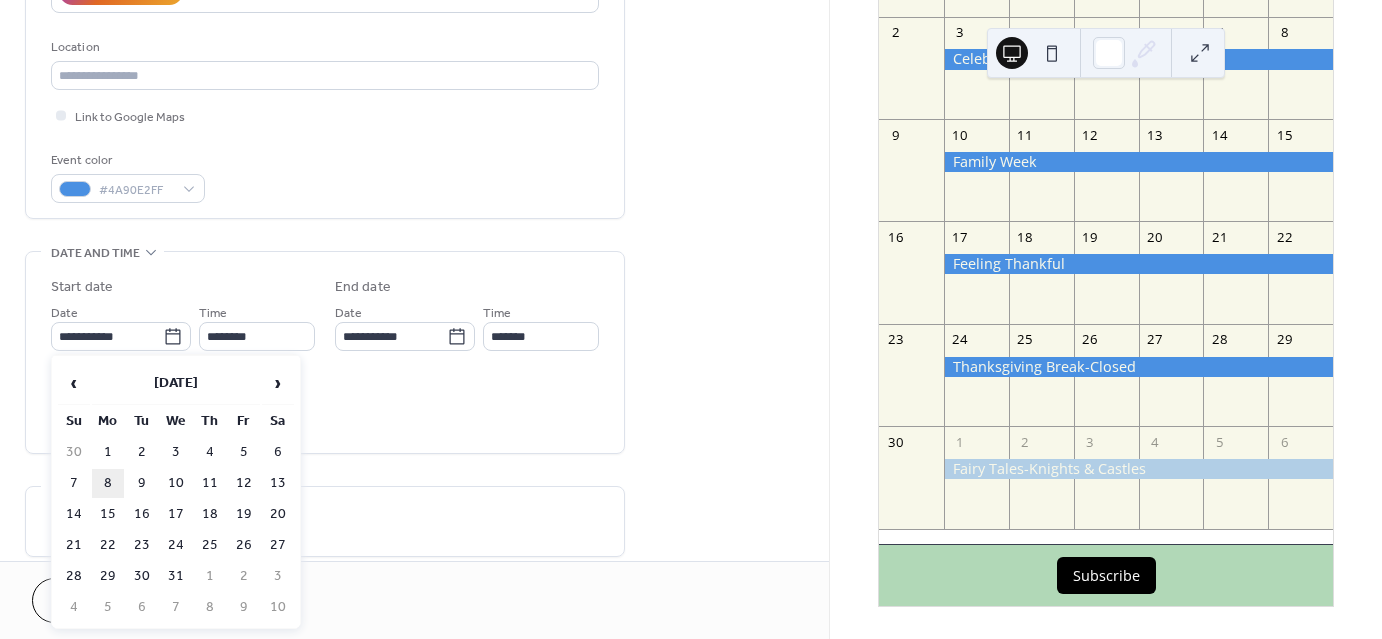 type on "**********" 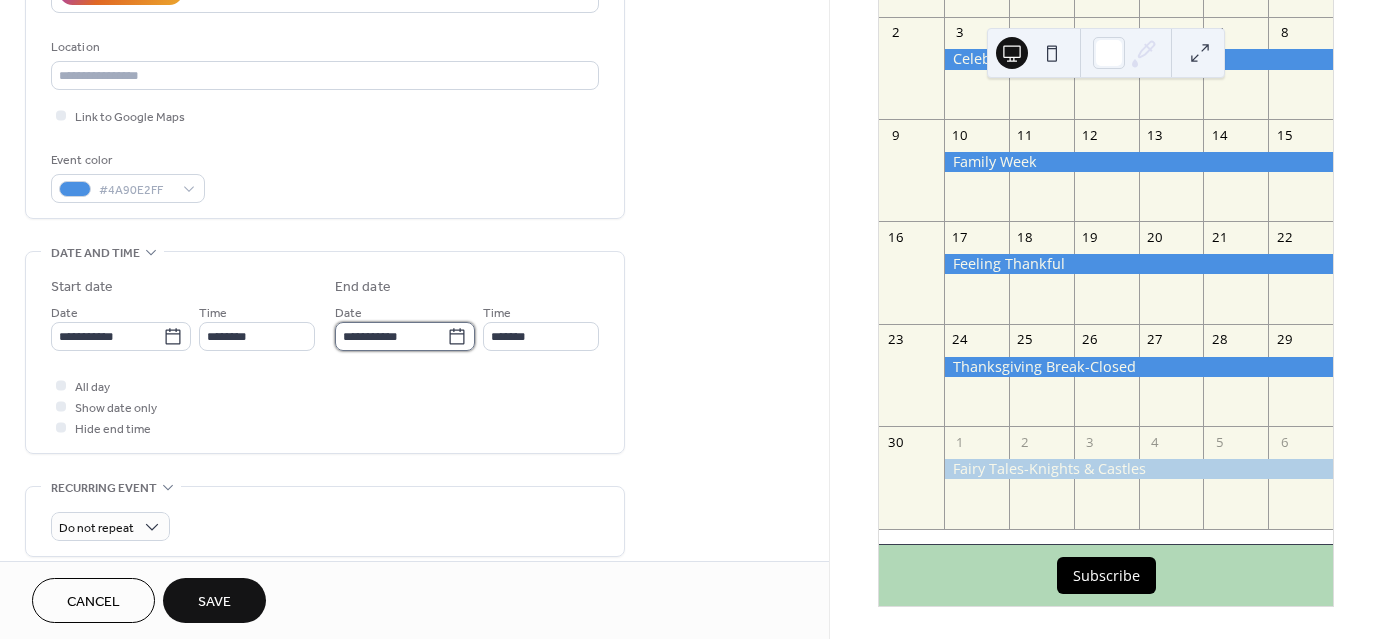 click on "**********" at bounding box center [391, 336] 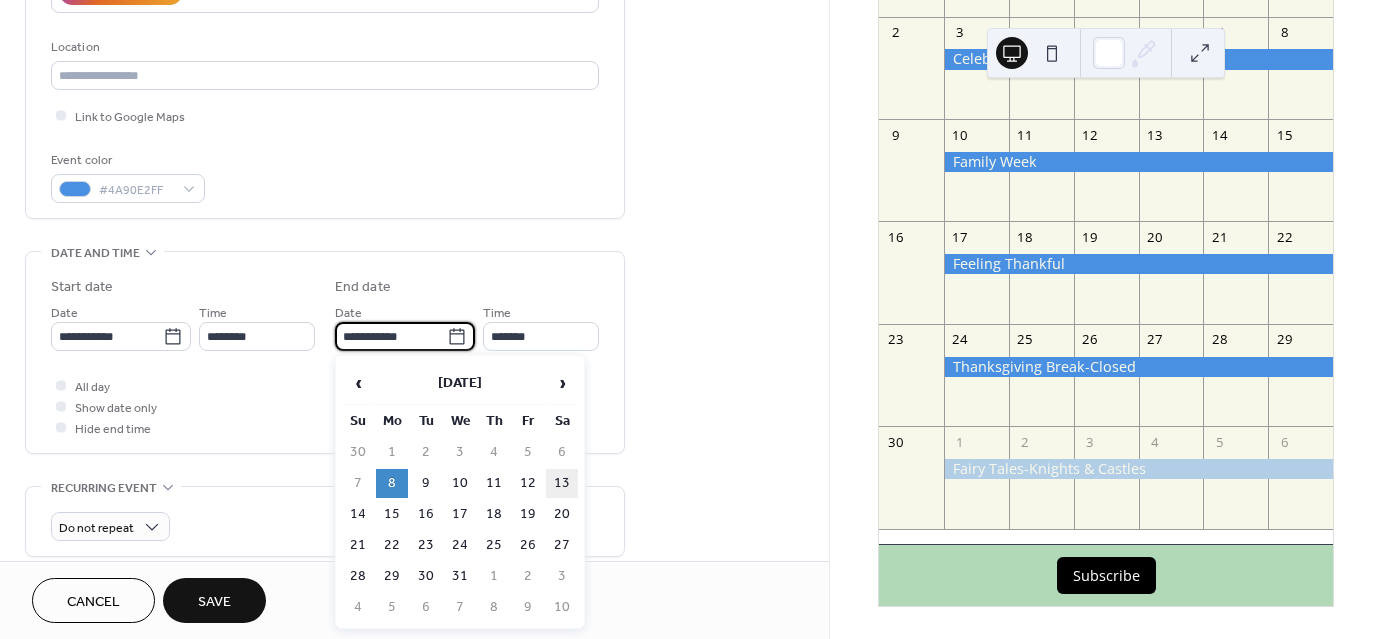 click on "13" at bounding box center [562, 483] 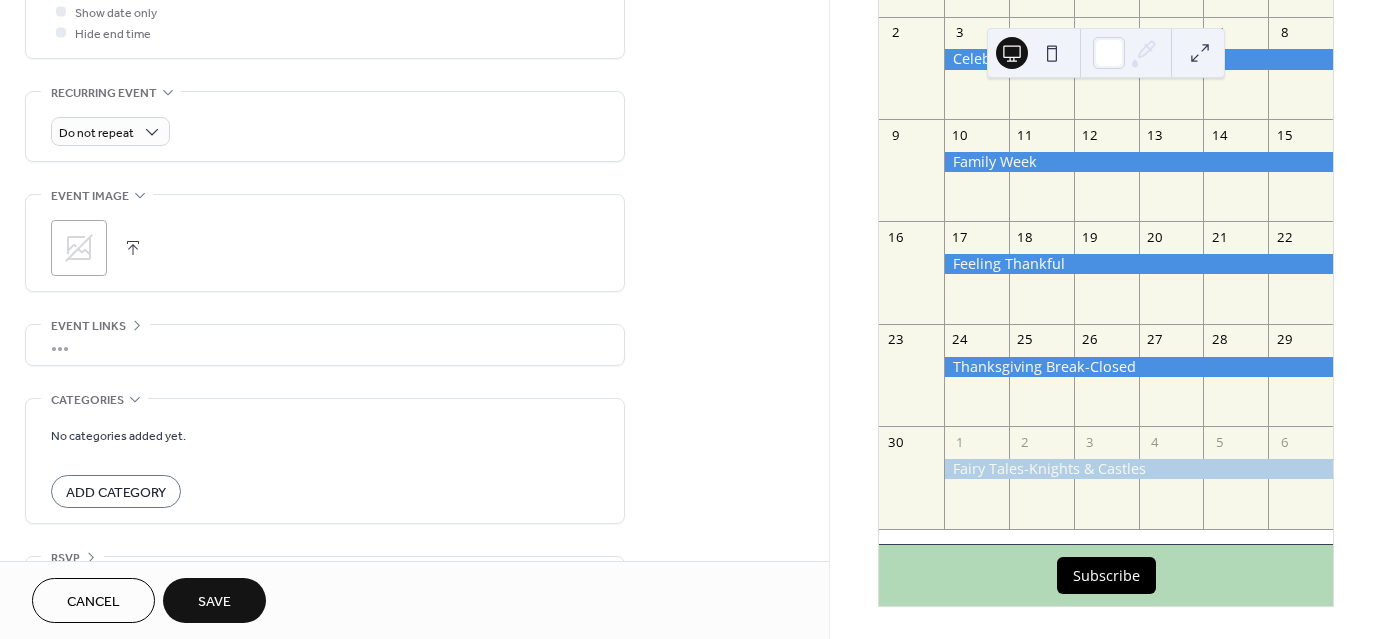 scroll, scrollTop: 800, scrollLeft: 0, axis: vertical 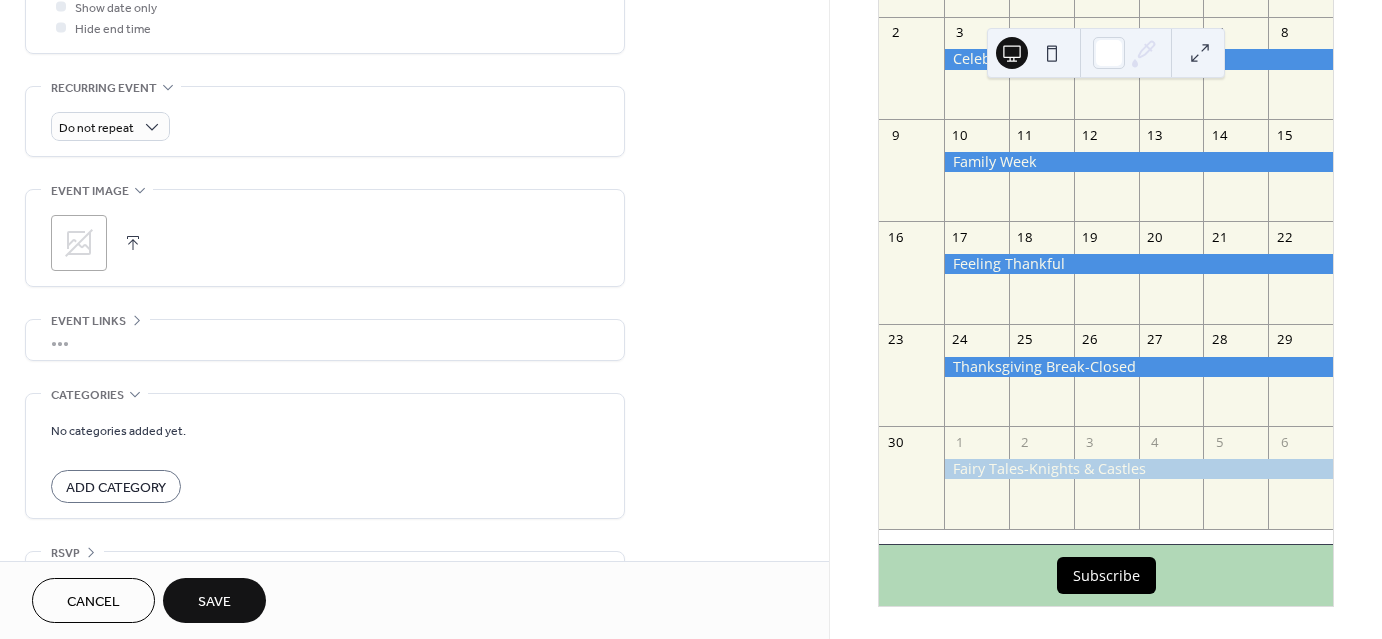 click at bounding box center [133, 243] 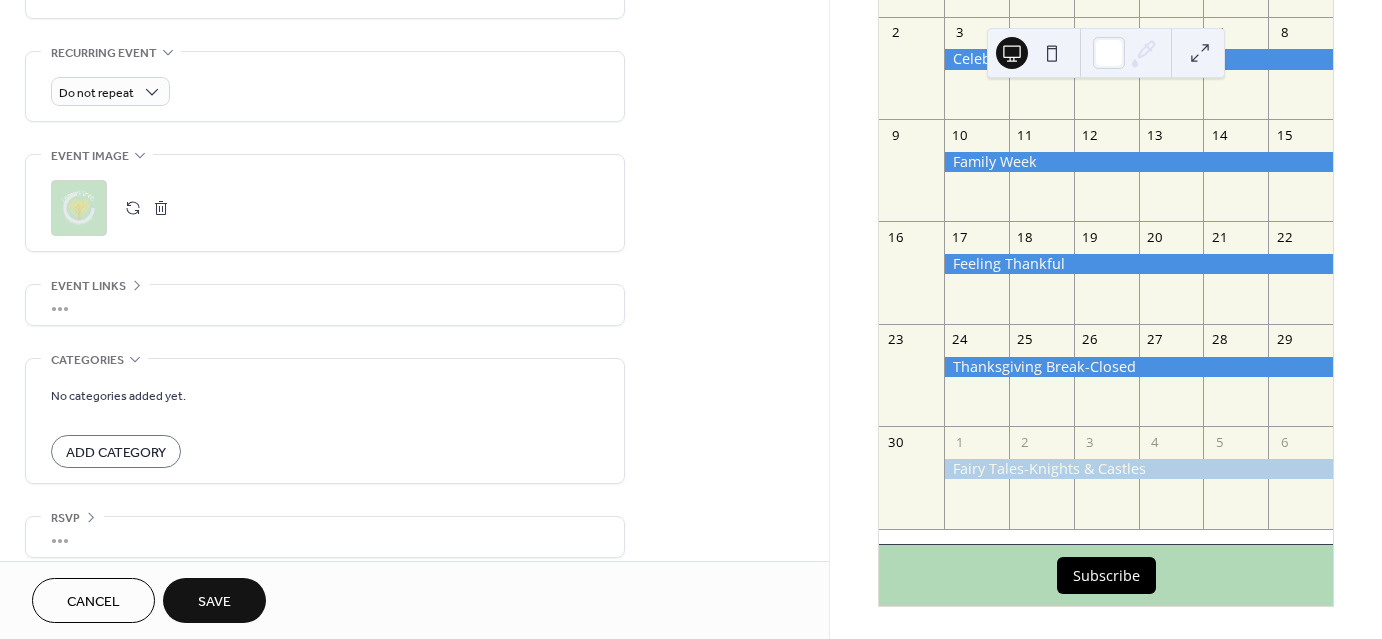 scroll, scrollTop: 849, scrollLeft: 0, axis: vertical 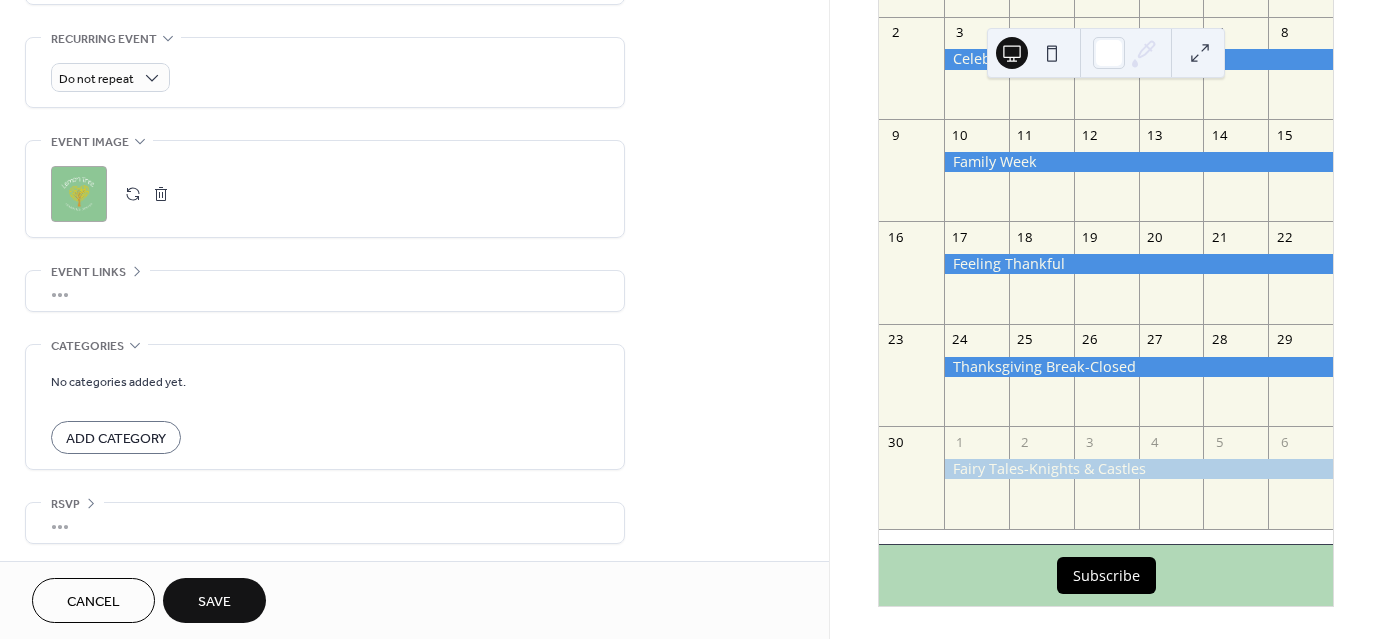 click on "Save" at bounding box center [214, 602] 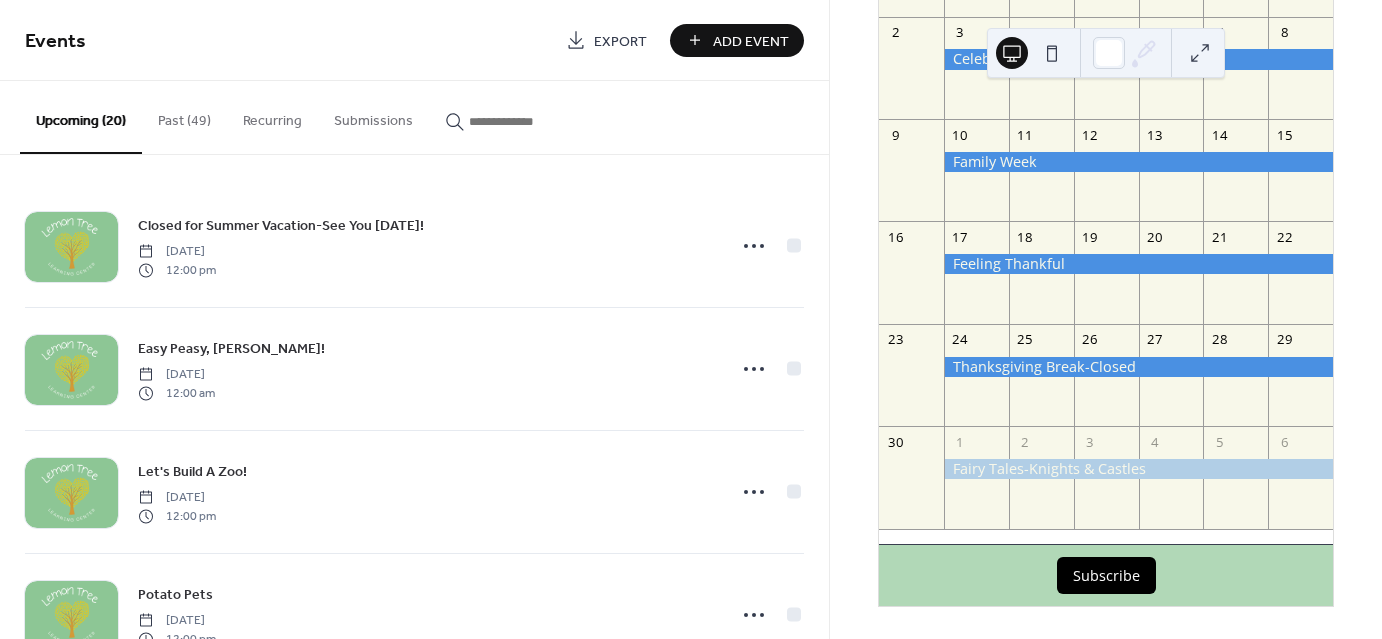 click on "Add Event" at bounding box center [751, 41] 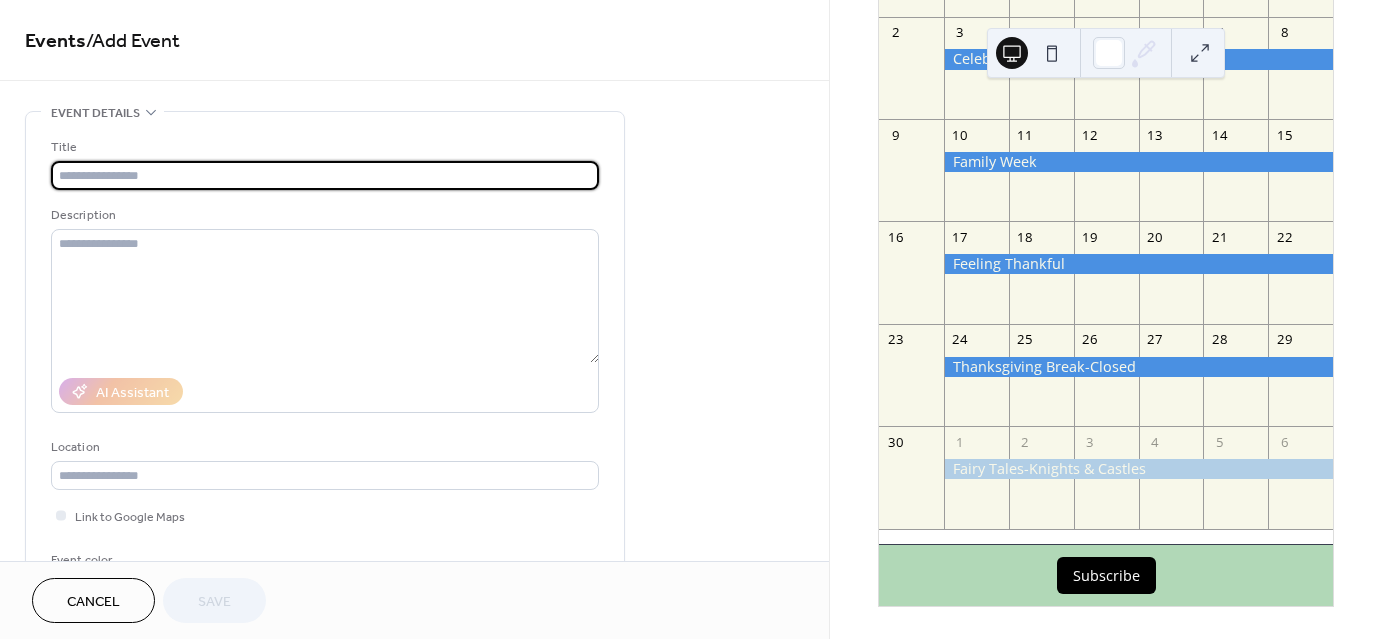 click at bounding box center [325, 175] 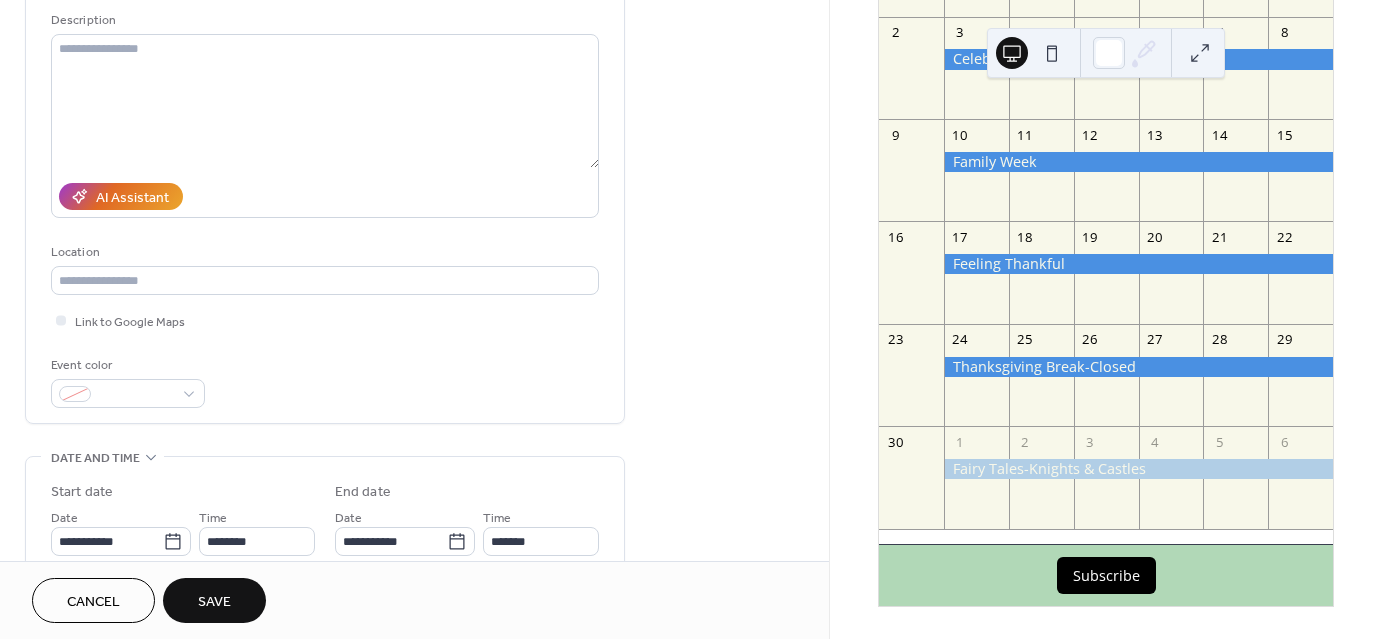 scroll, scrollTop: 200, scrollLeft: 0, axis: vertical 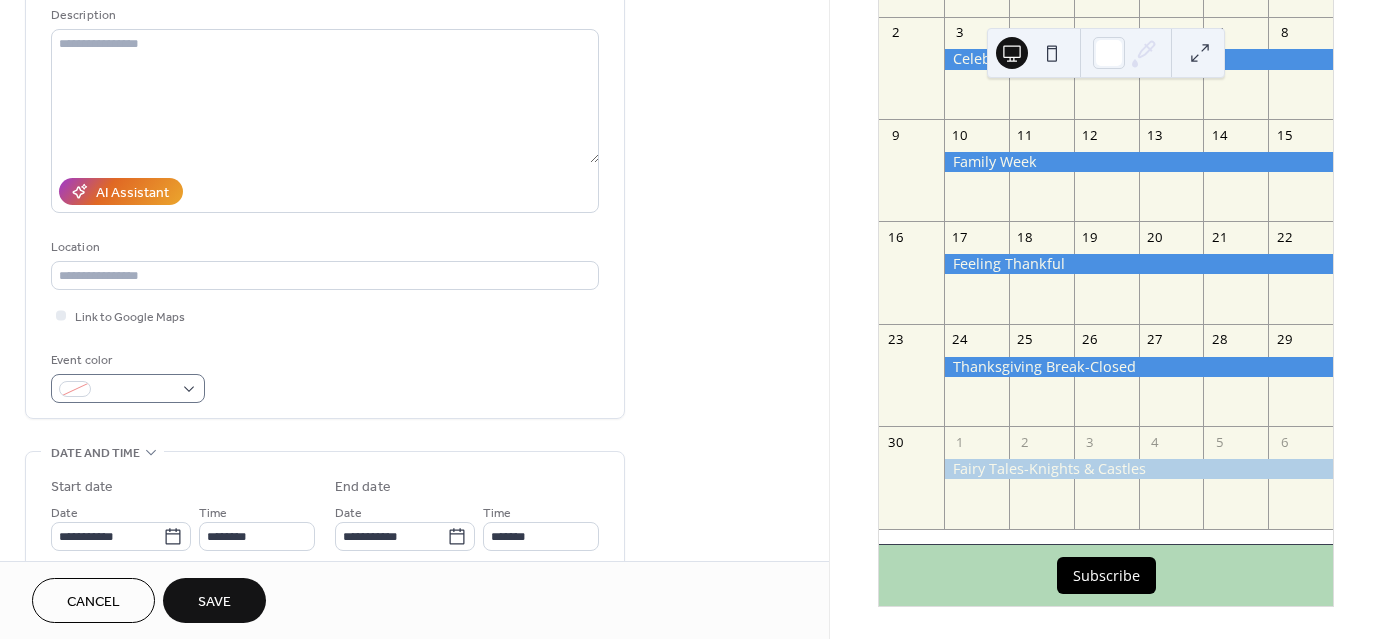 type on "**********" 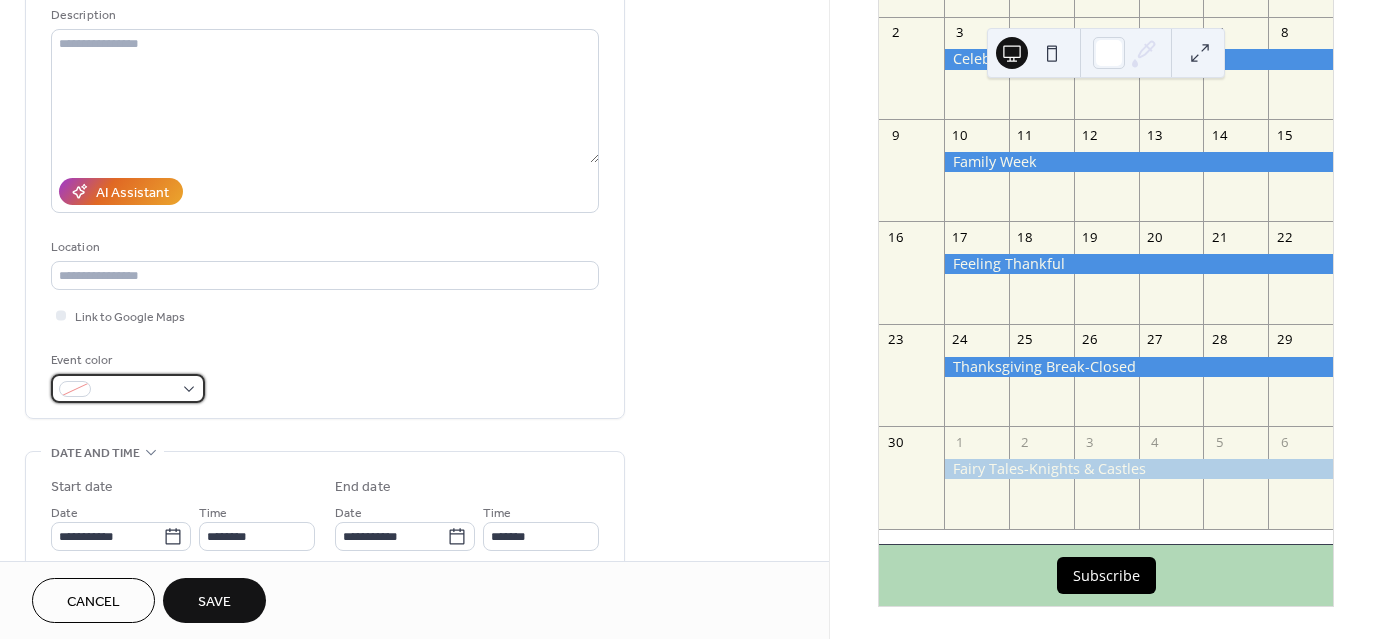 click at bounding box center (128, 388) 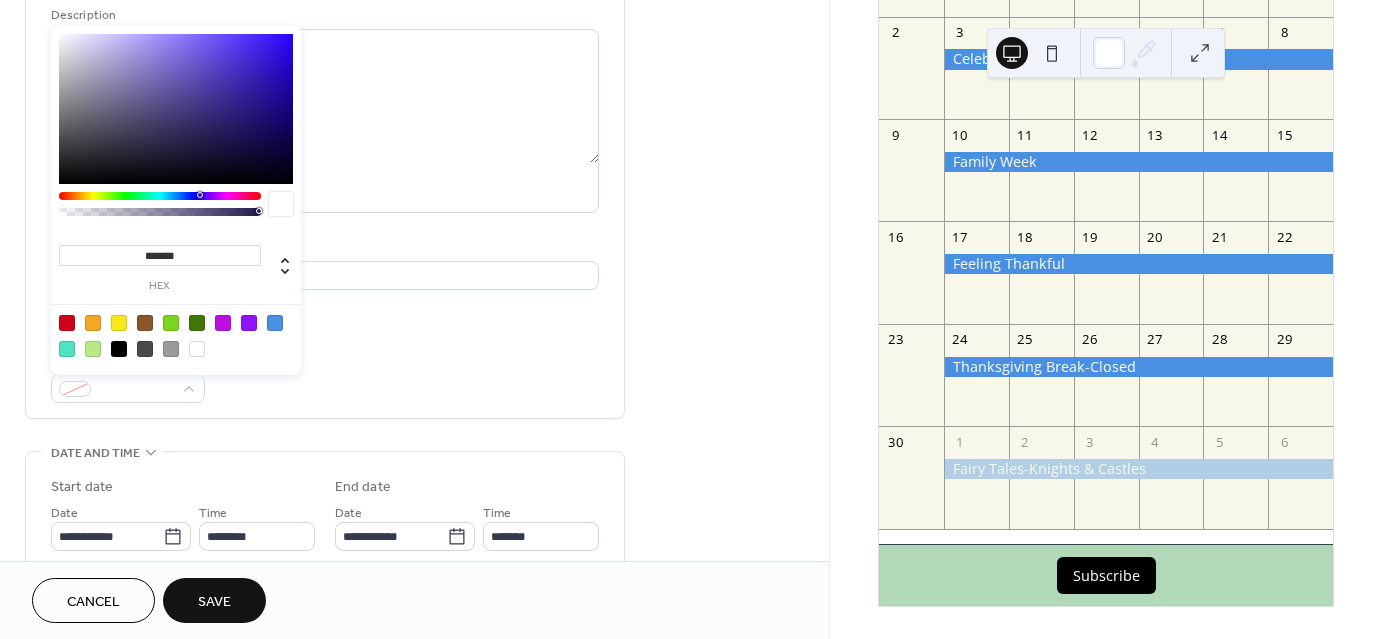 click at bounding box center [275, 323] 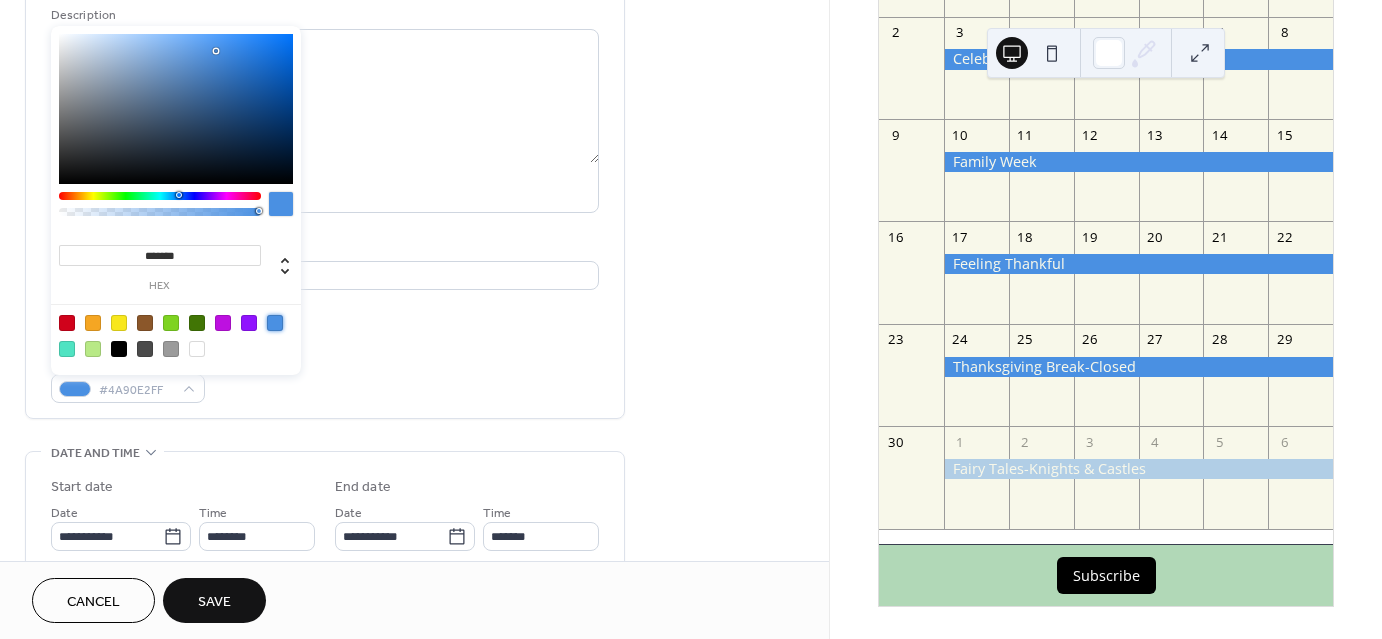 click on "Event color #4A90E2FF" at bounding box center (325, 376) 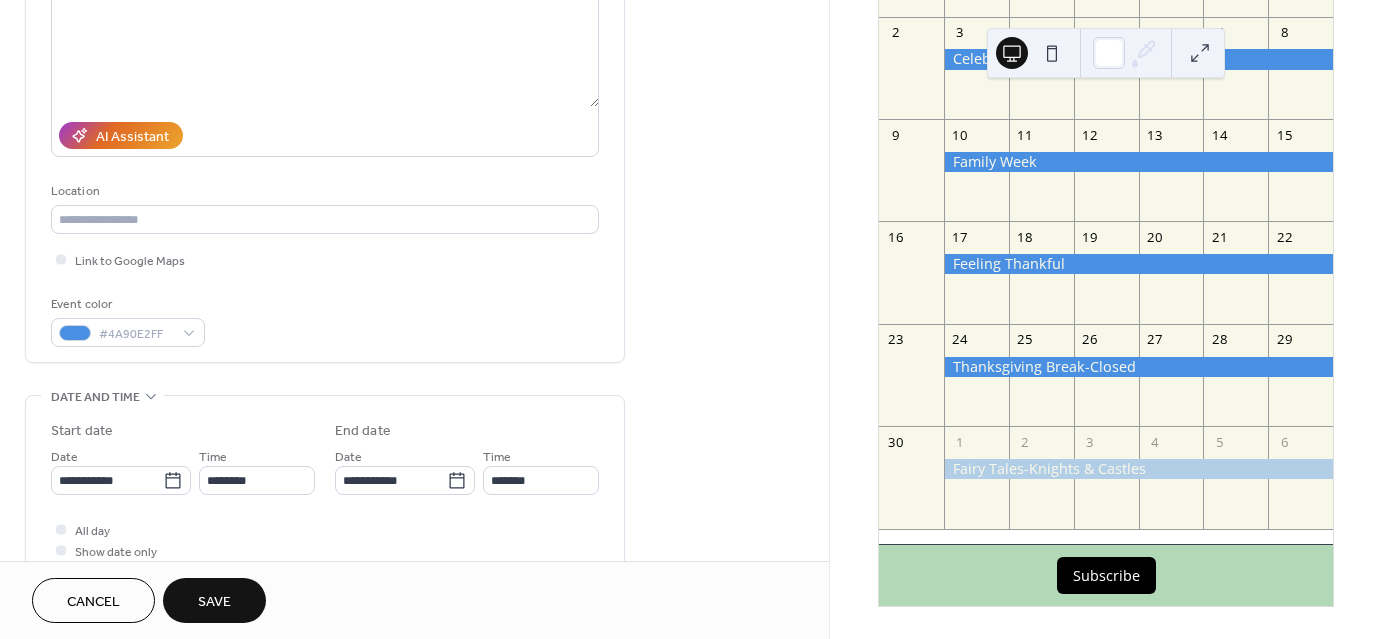 scroll, scrollTop: 400, scrollLeft: 0, axis: vertical 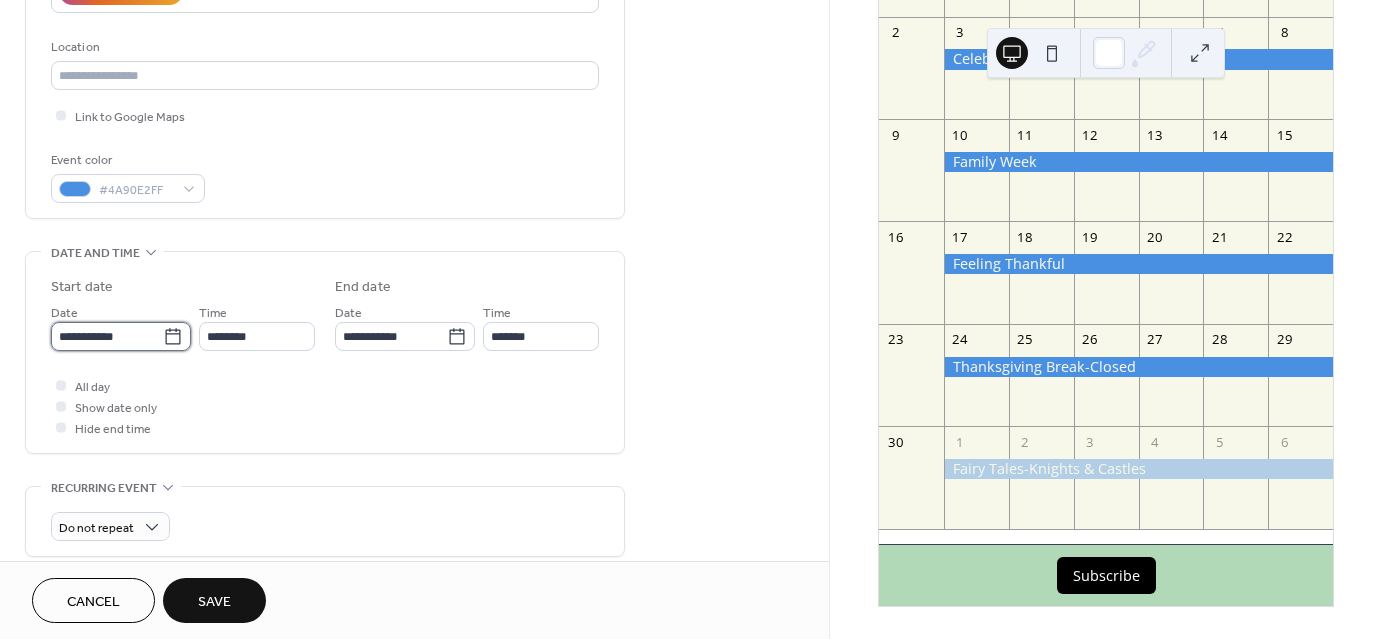 click on "**********" at bounding box center [107, 336] 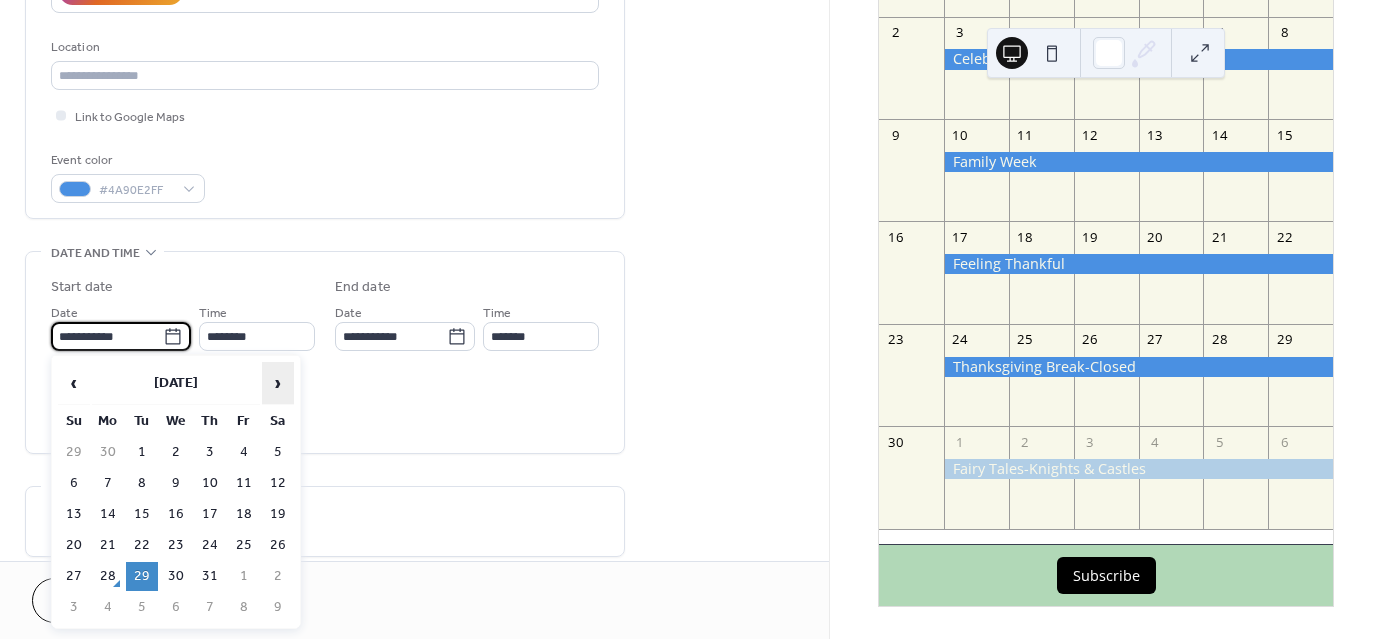 click on "›" at bounding box center (278, 383) 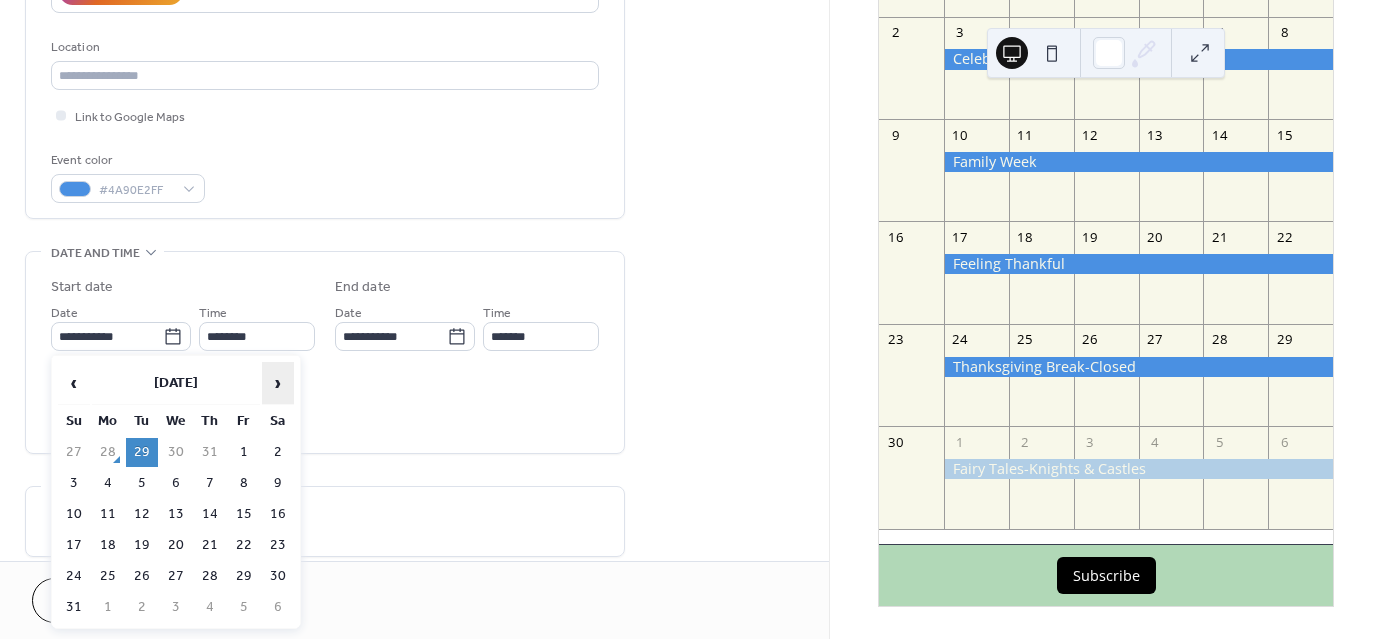click on "›" at bounding box center [278, 383] 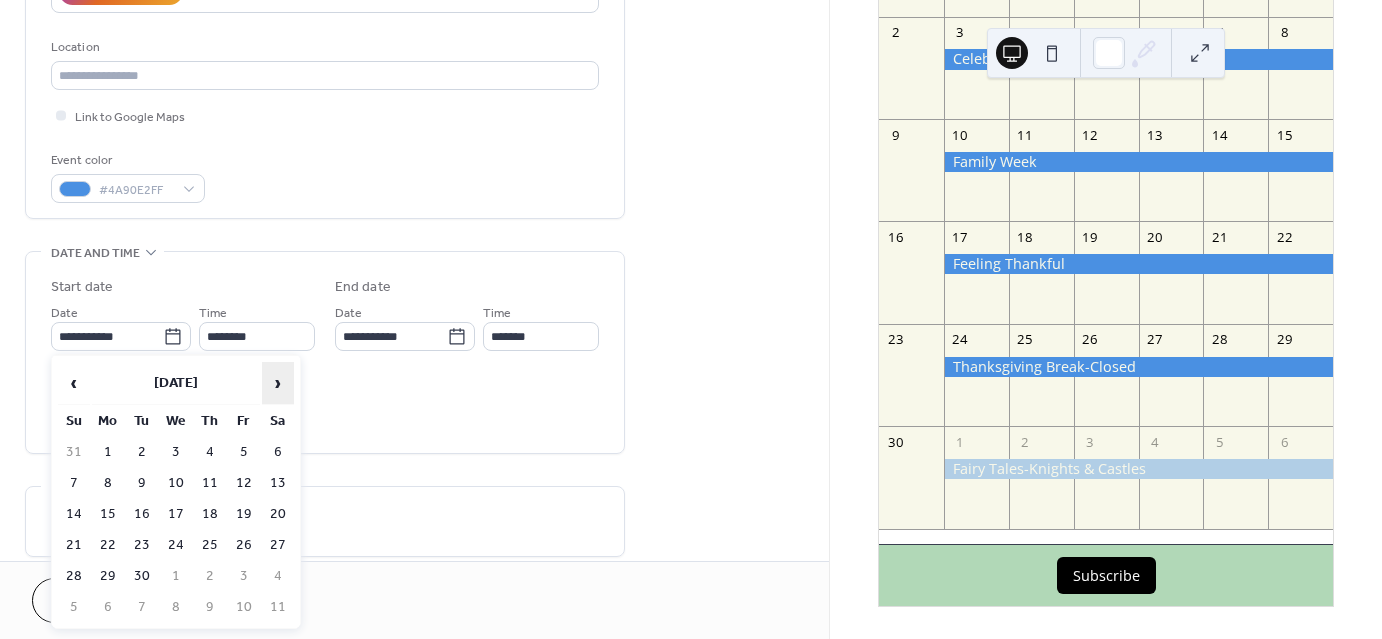 click on "›" at bounding box center [278, 383] 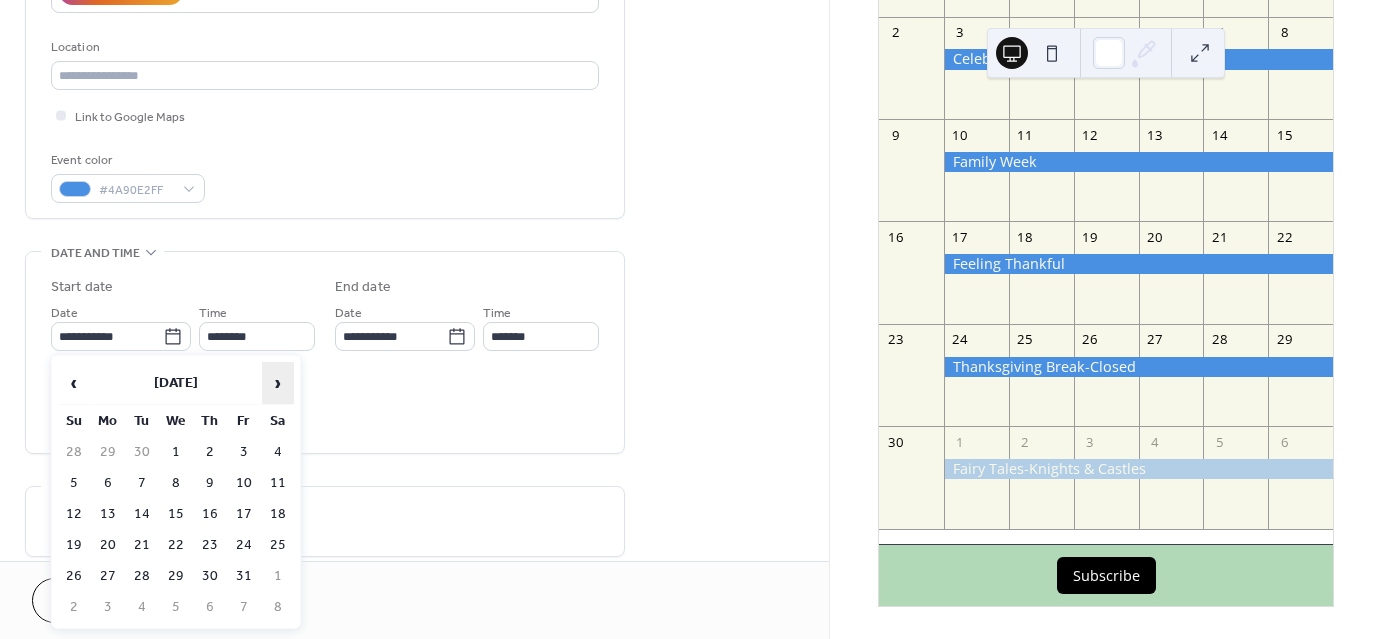 click on "›" at bounding box center [278, 383] 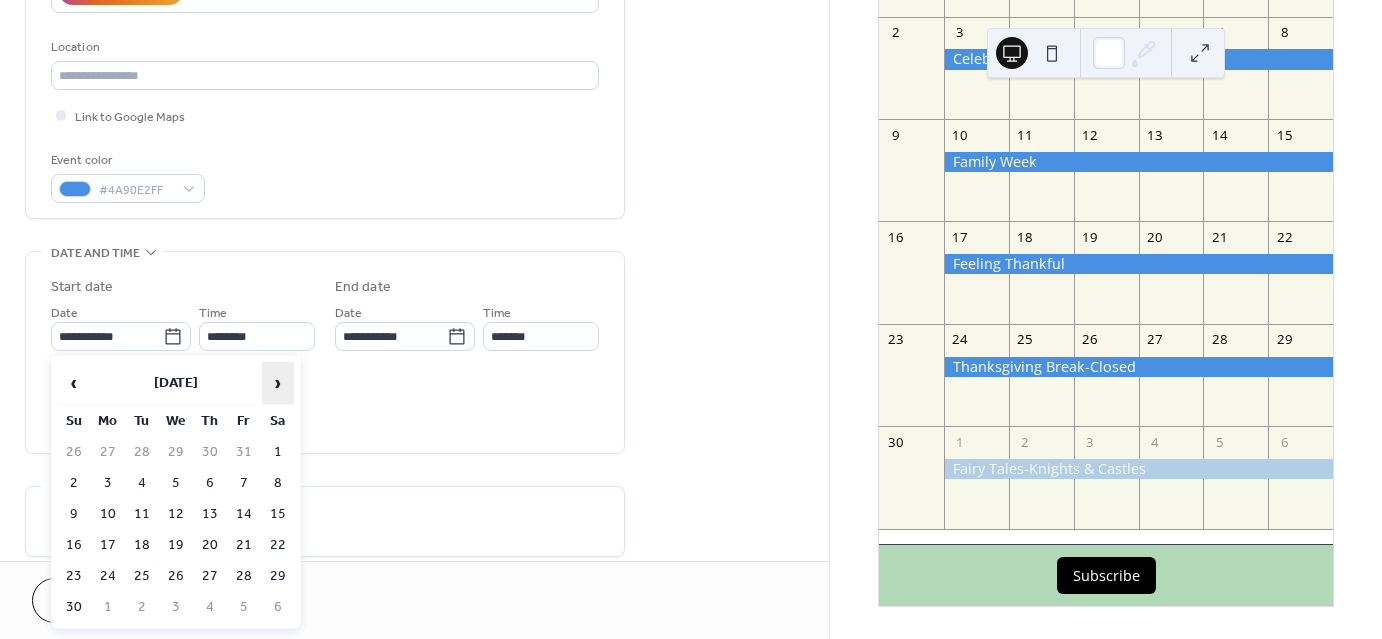 click on "›" at bounding box center [278, 383] 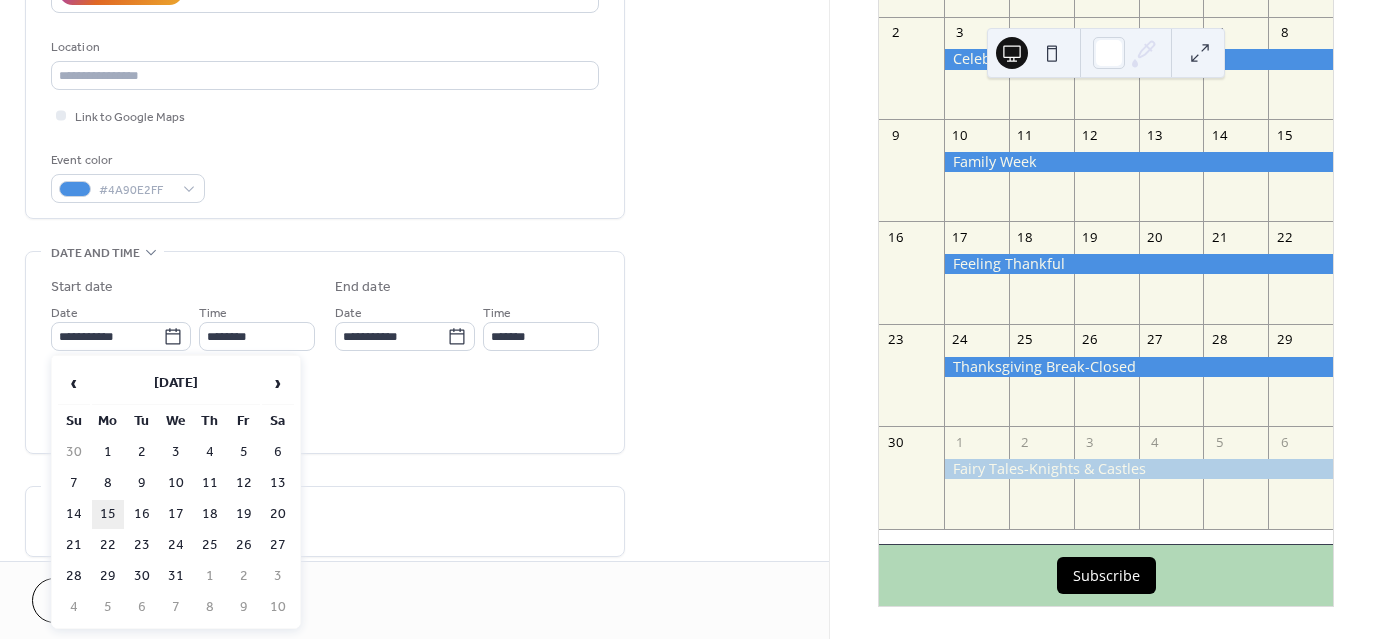 click on "15" at bounding box center [108, 514] 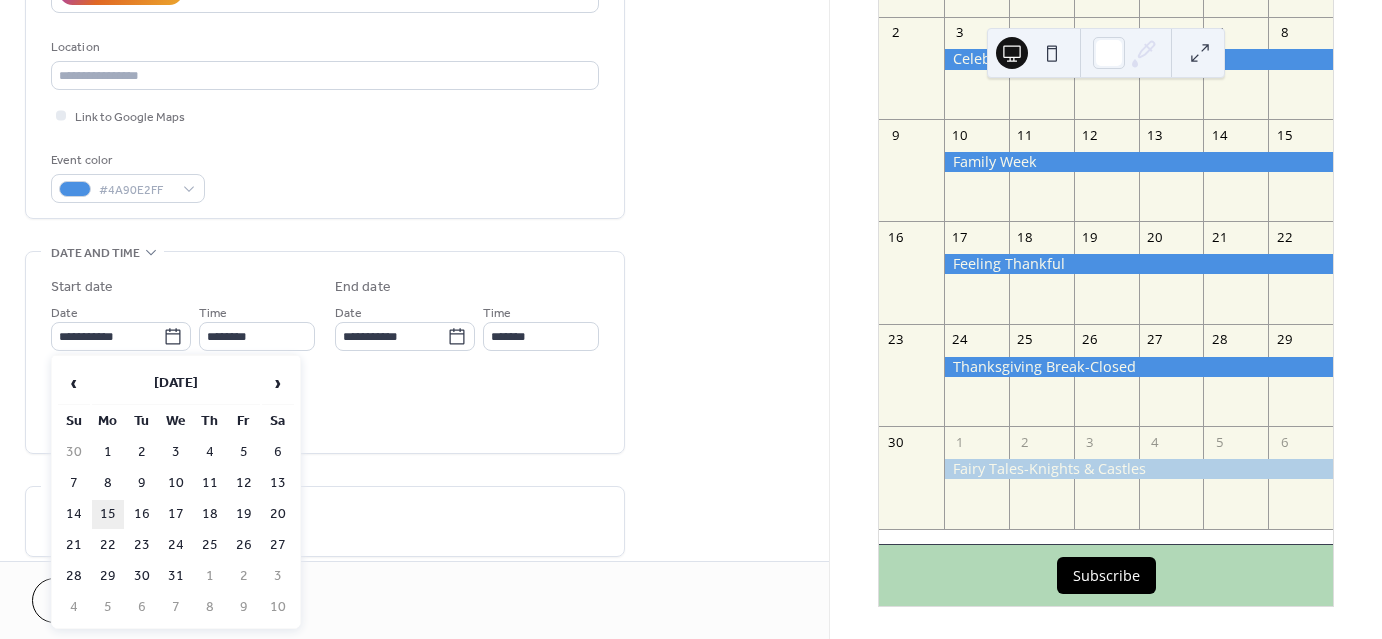 type on "**********" 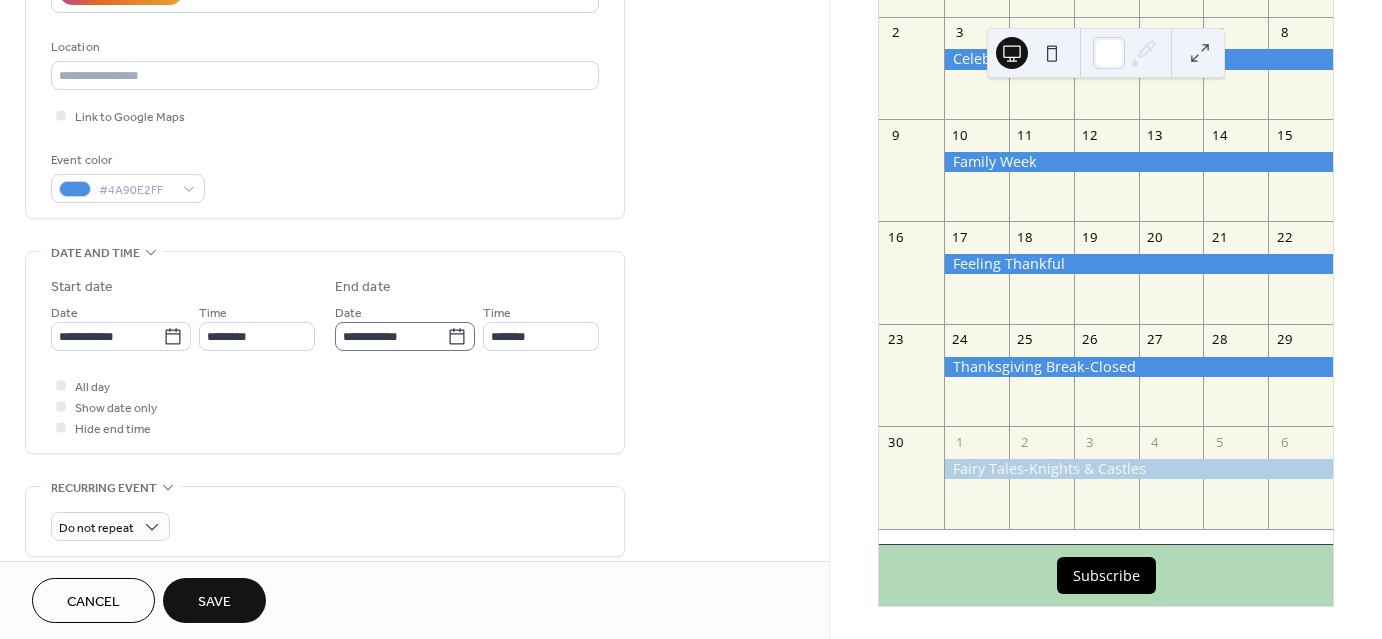 click 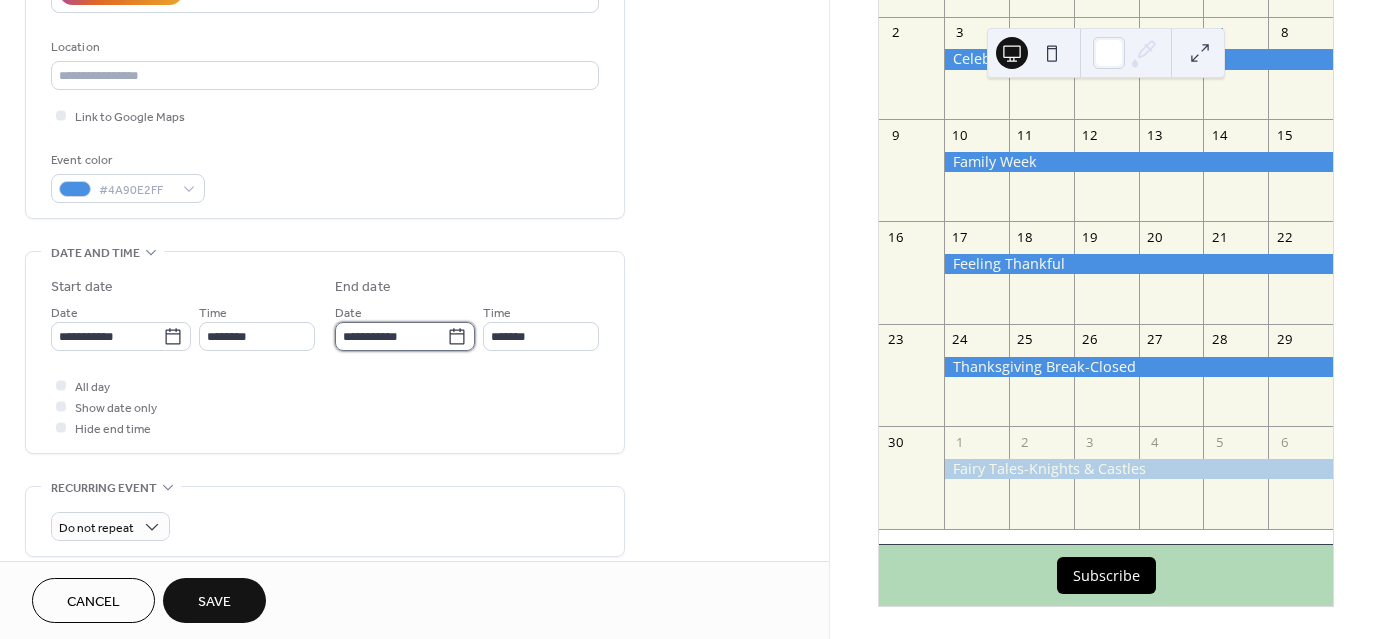 click on "**********" at bounding box center (391, 336) 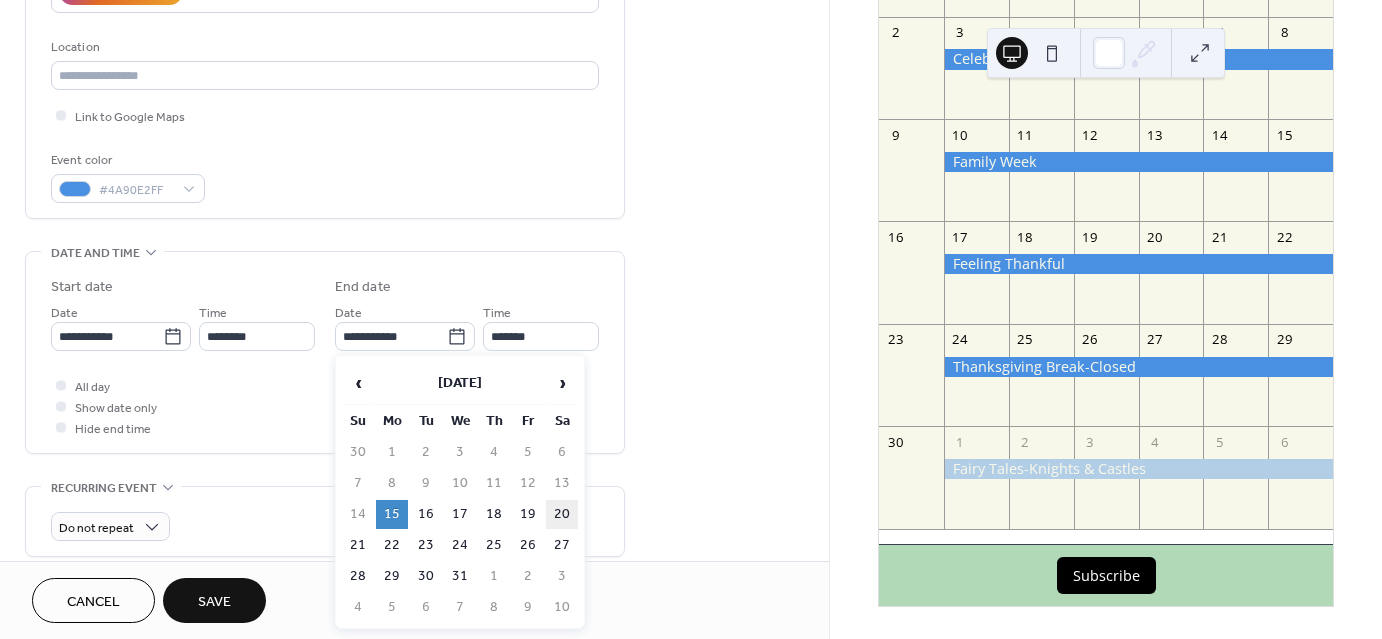 click on "20" at bounding box center [562, 514] 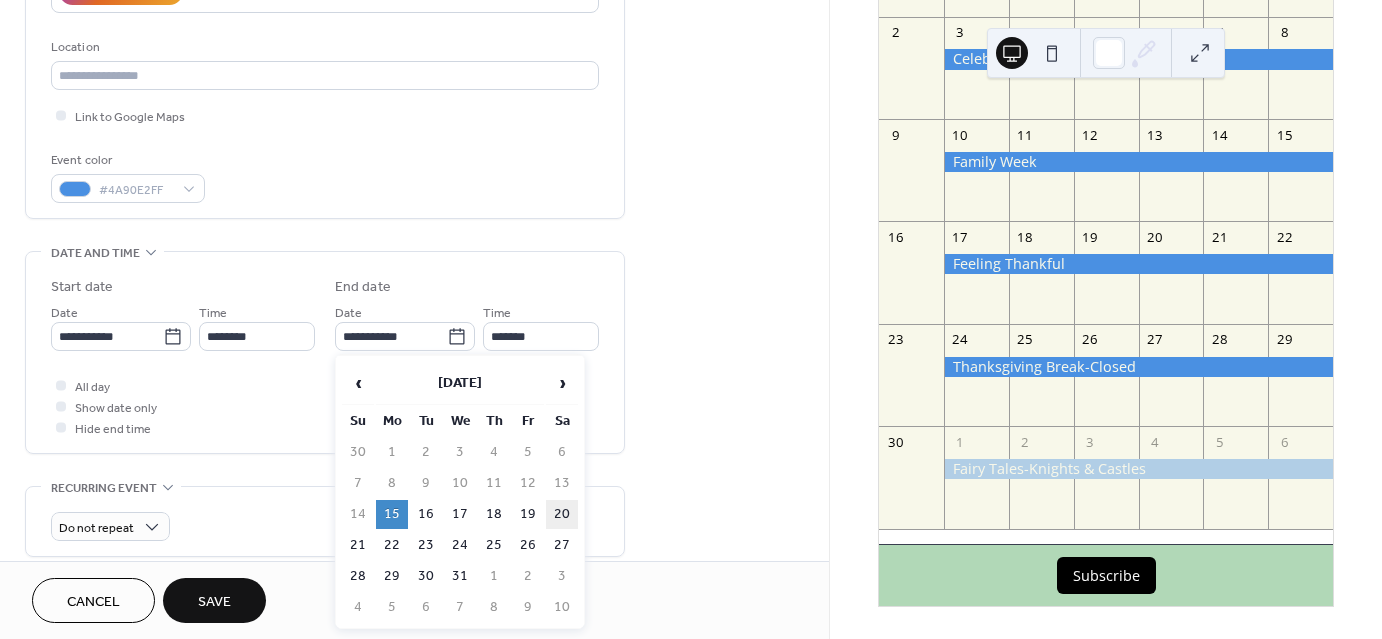 type on "**********" 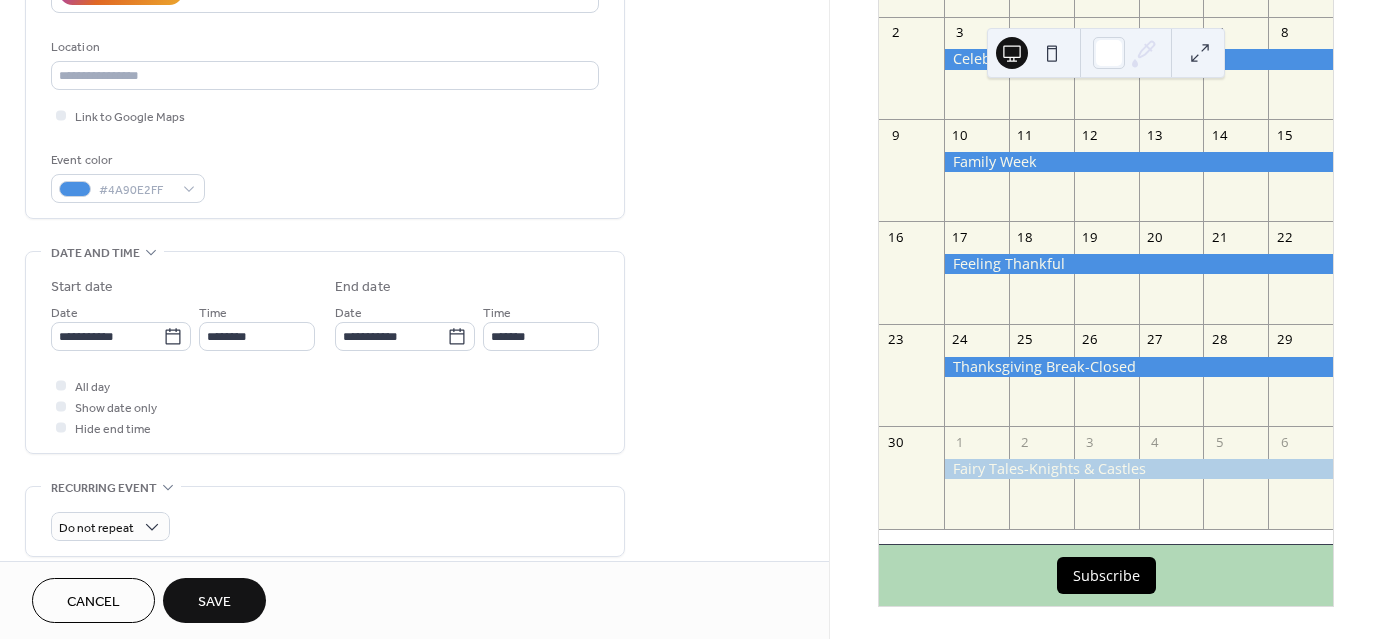 click on "**********" at bounding box center [325, 352] 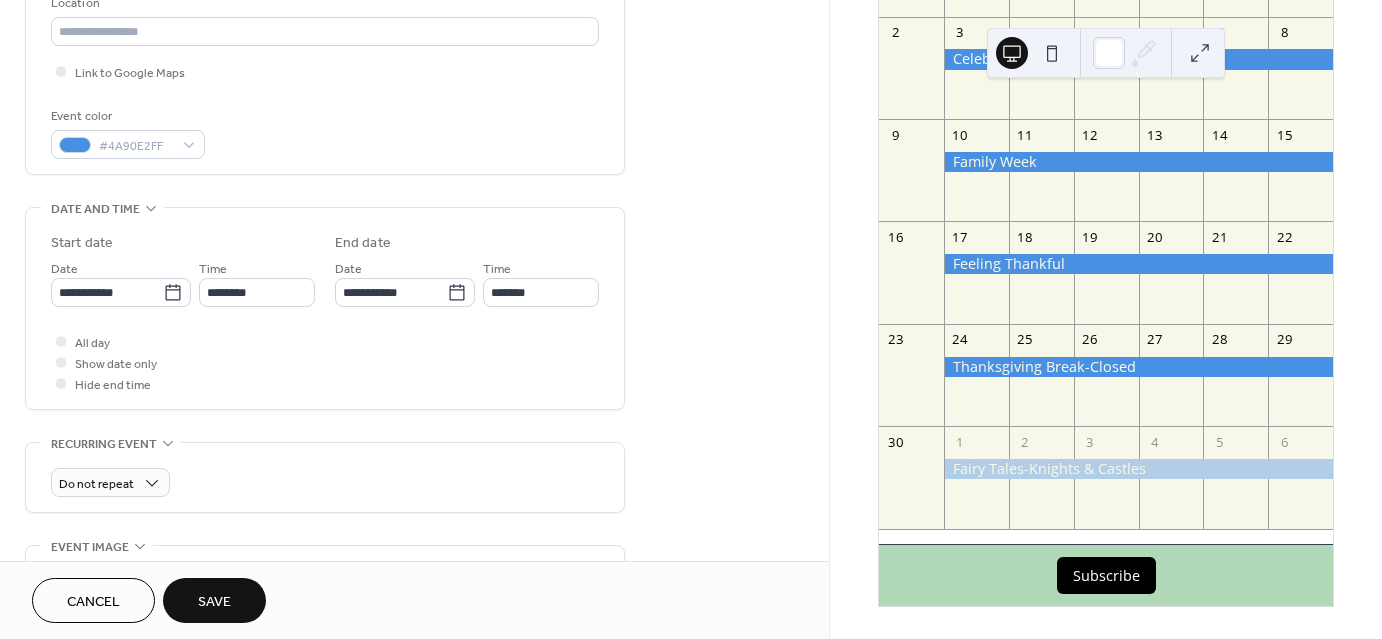 scroll, scrollTop: 600, scrollLeft: 0, axis: vertical 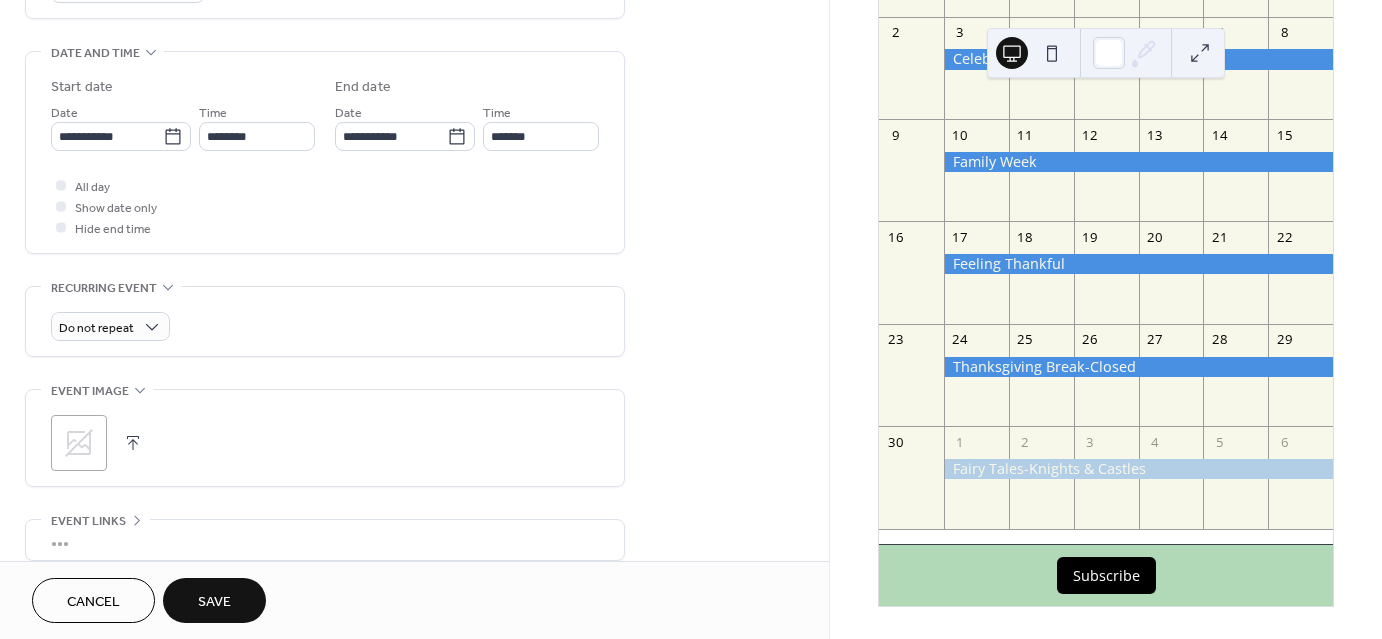 click at bounding box center (133, 443) 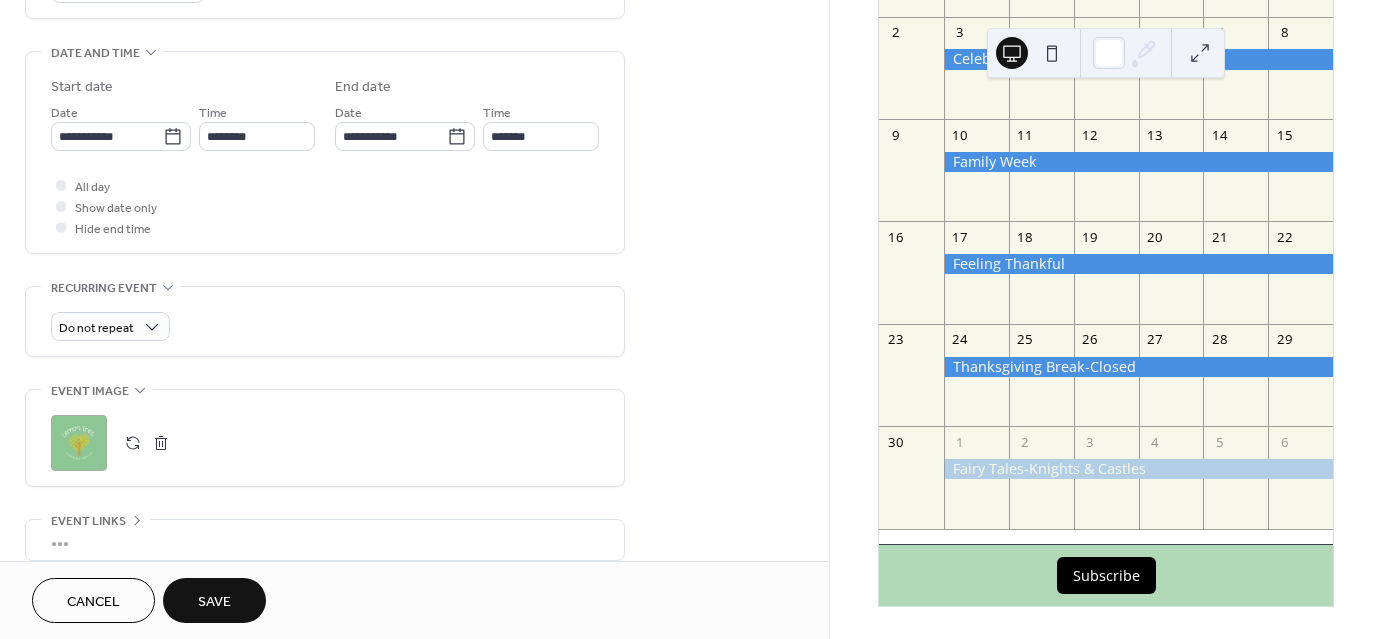 click on "Save" at bounding box center (214, 602) 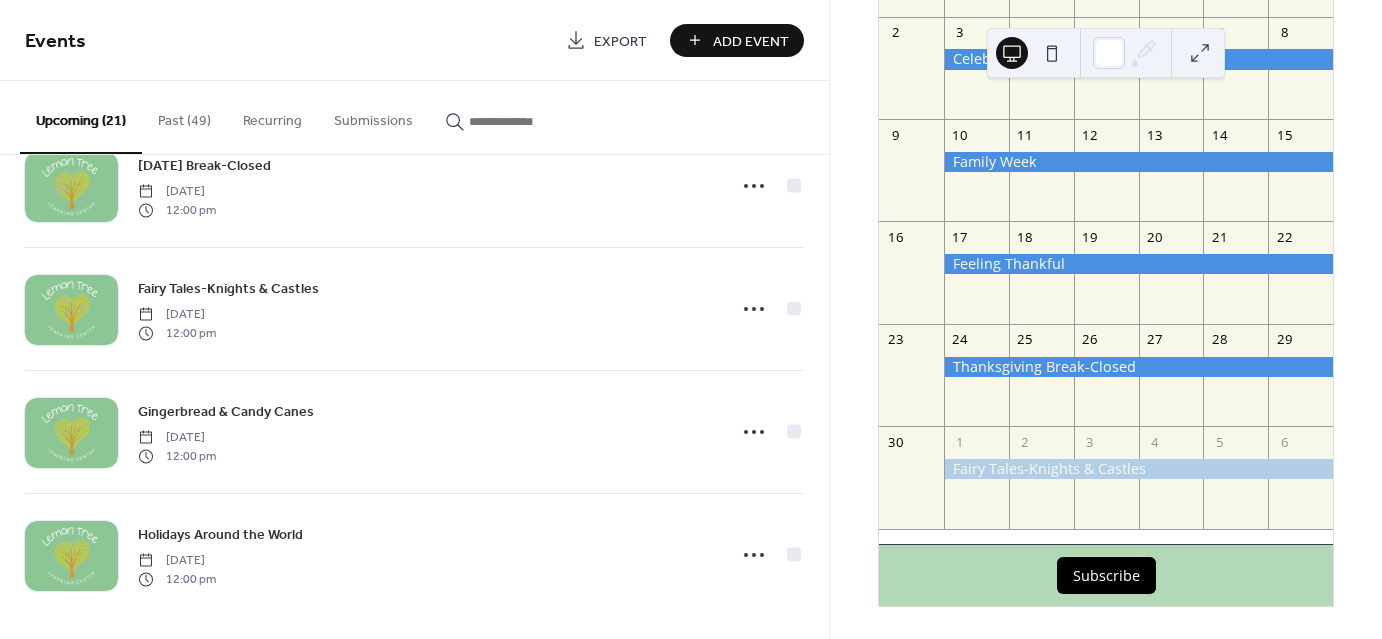 scroll, scrollTop: 2152, scrollLeft: 0, axis: vertical 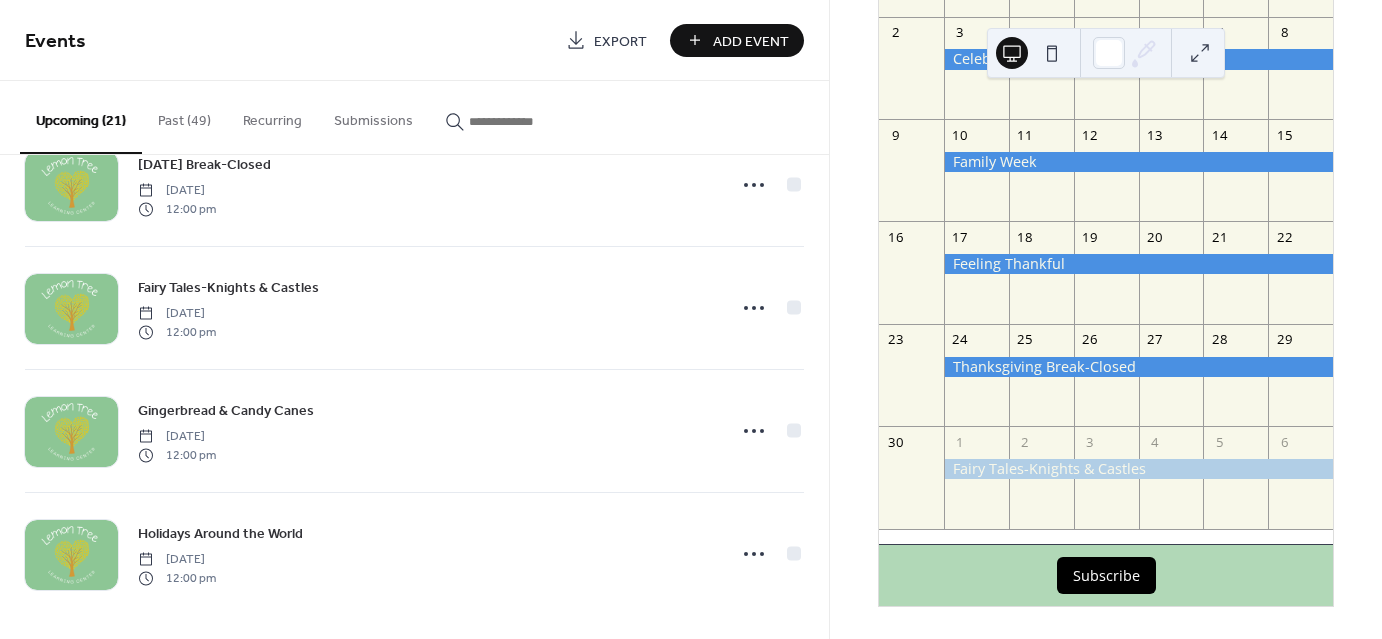 click on "Add Event" at bounding box center (751, 41) 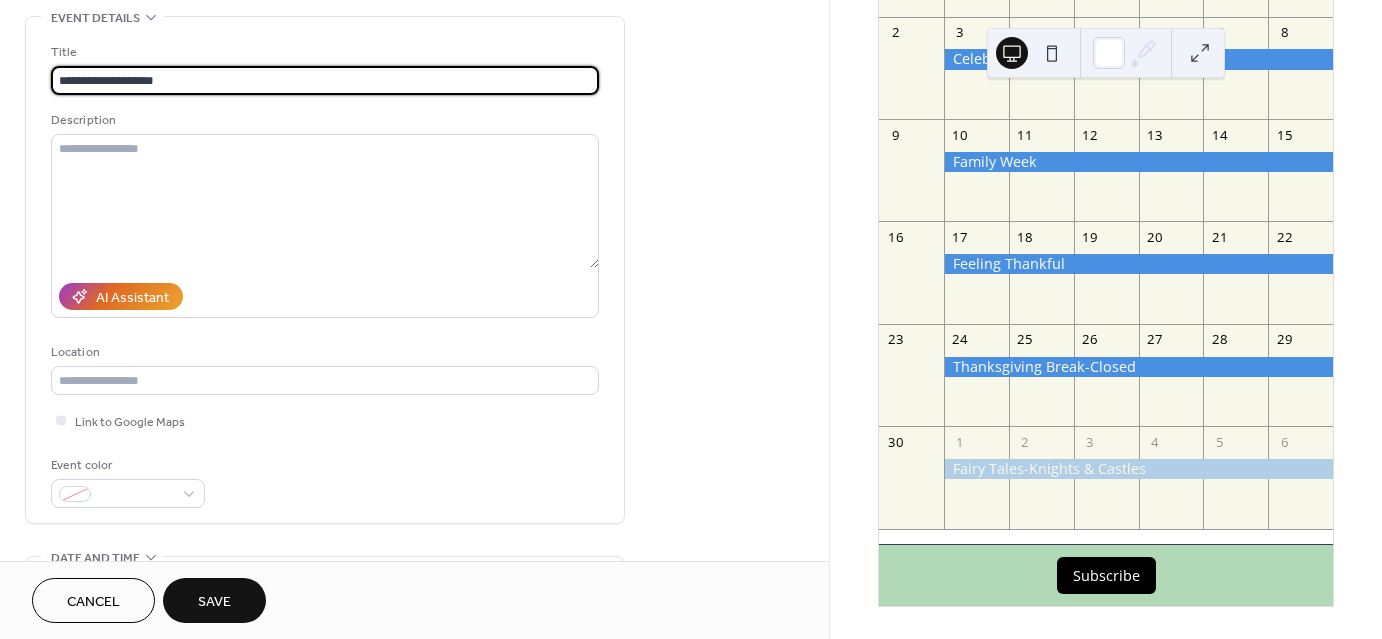 scroll, scrollTop: 100, scrollLeft: 0, axis: vertical 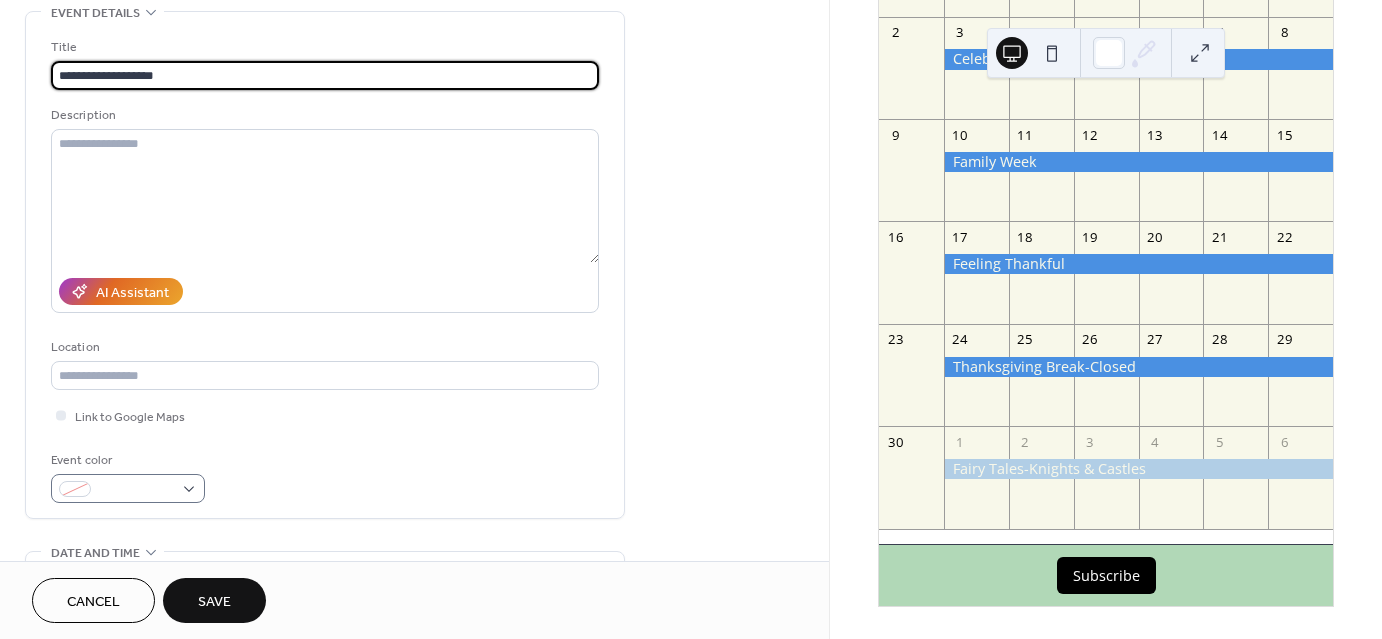 type on "**********" 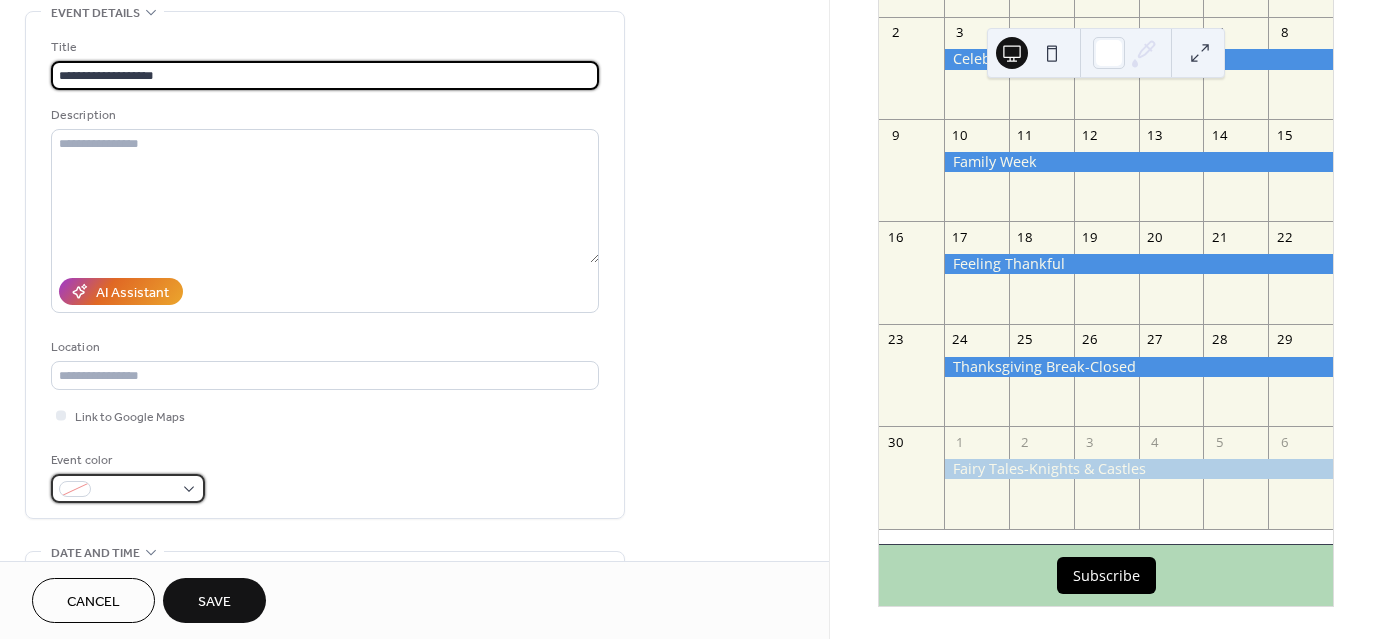click at bounding box center (136, 490) 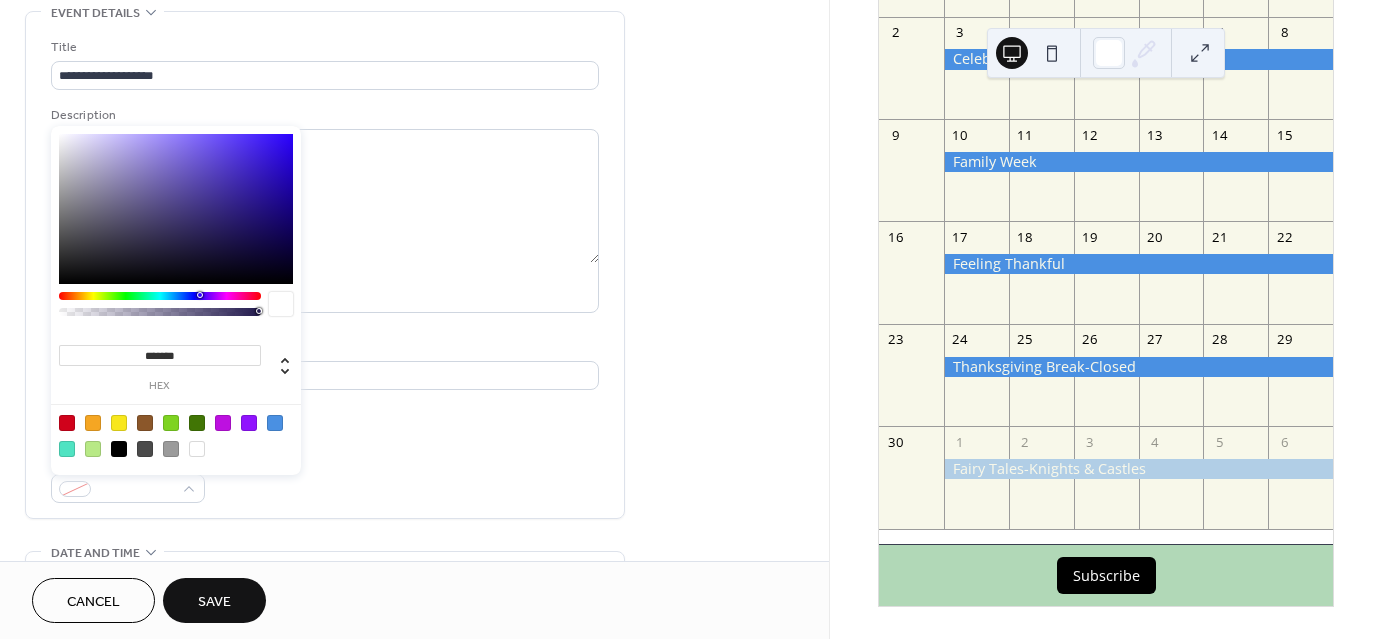 click at bounding box center (176, 435) 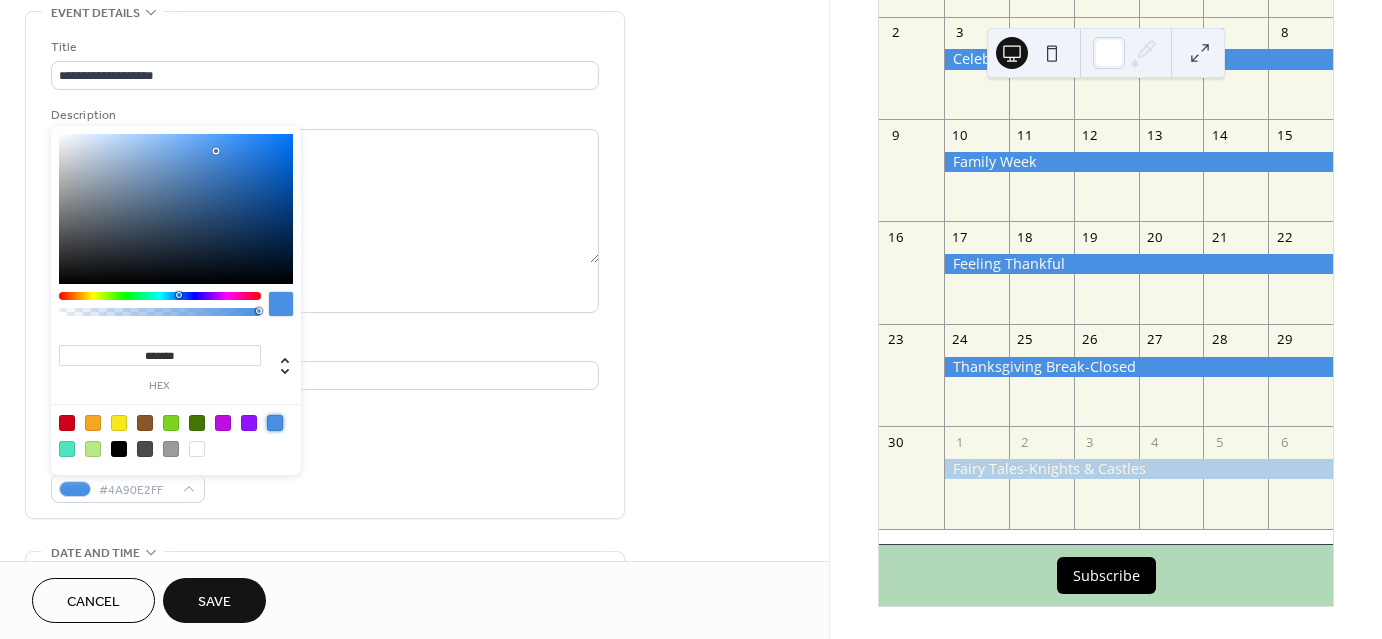 click on "Event color #4A90E2FF" at bounding box center (325, 476) 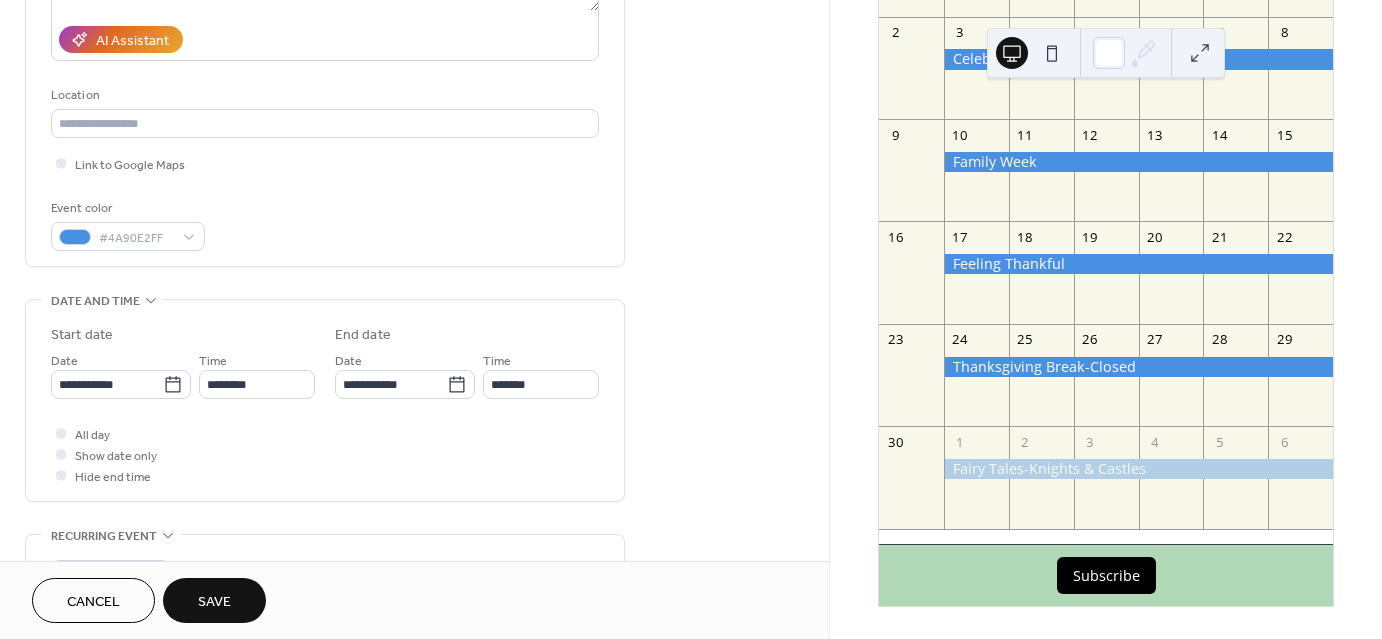 scroll, scrollTop: 400, scrollLeft: 0, axis: vertical 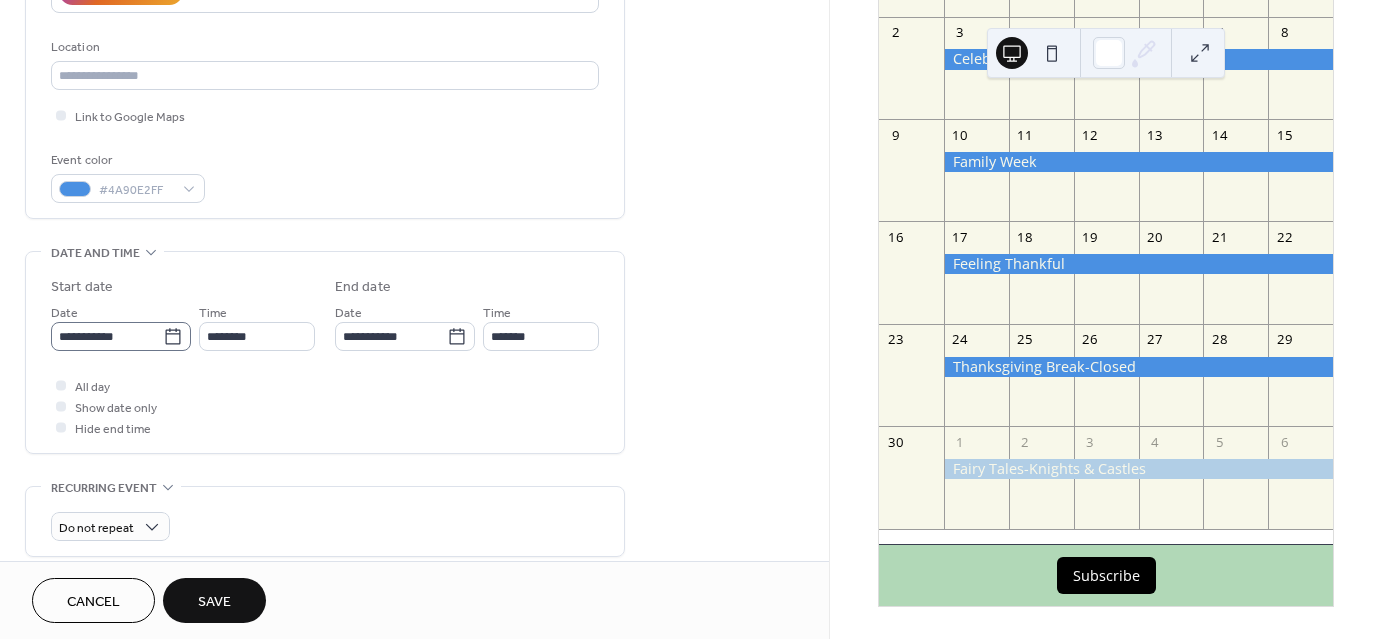 click 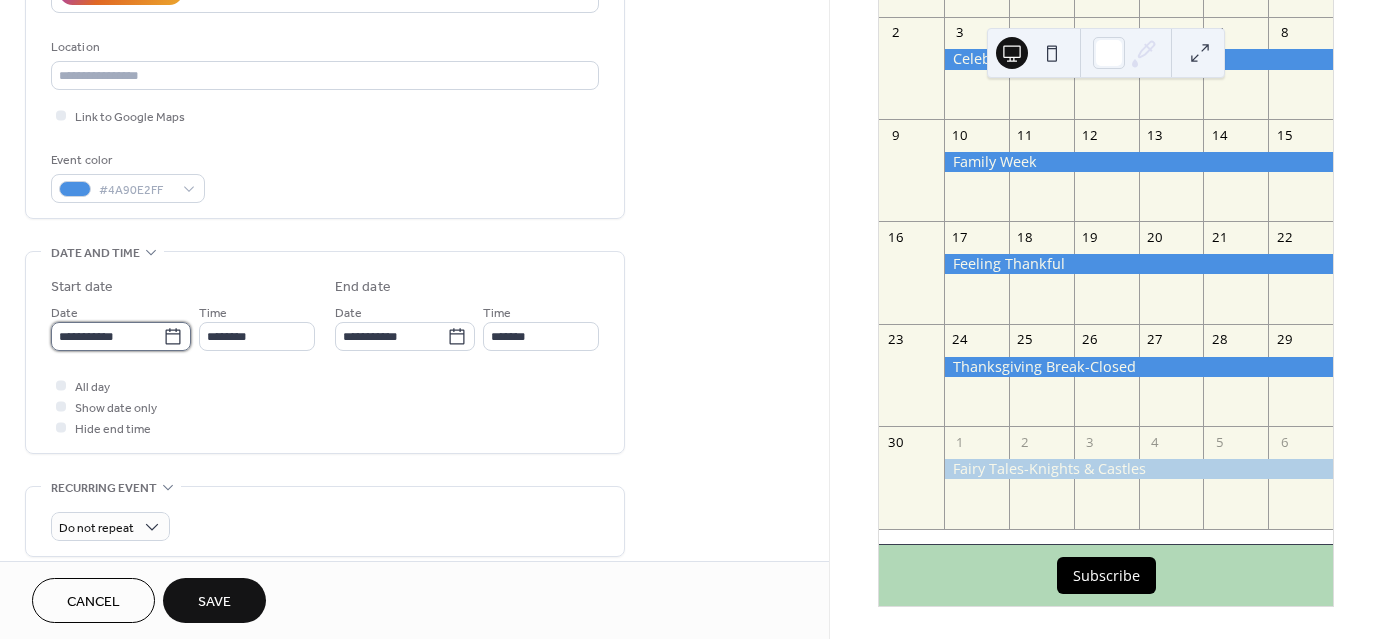 click on "**********" at bounding box center [107, 336] 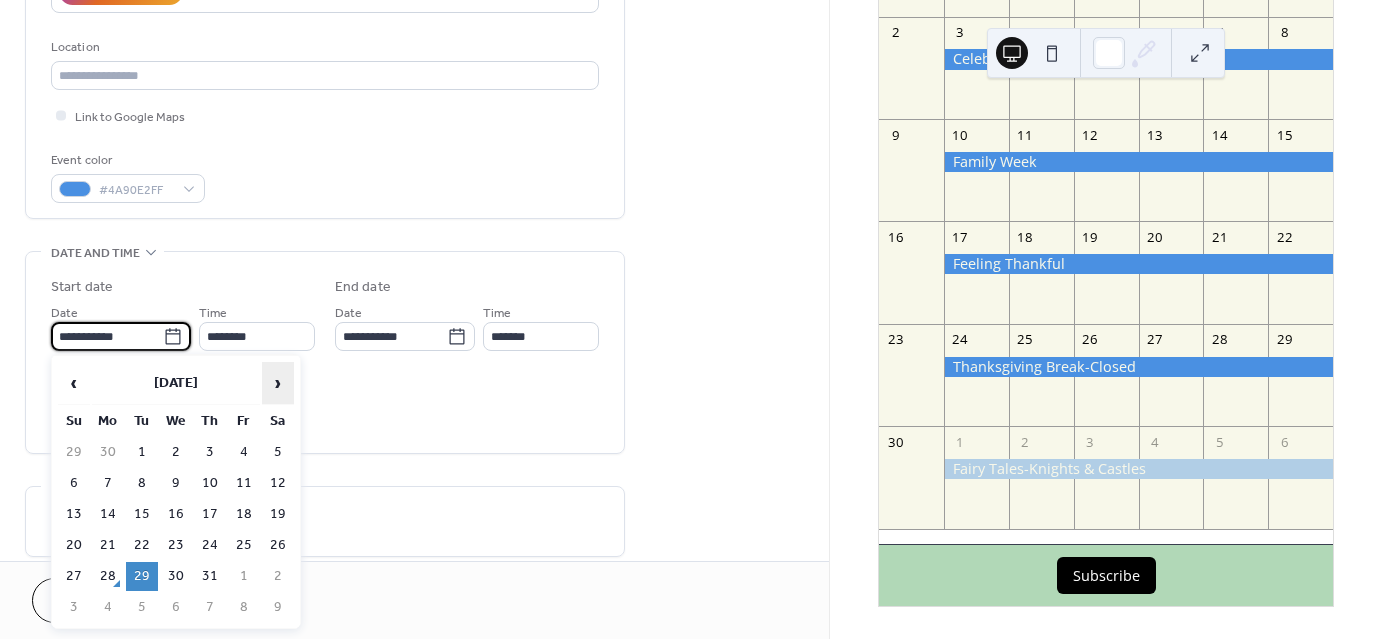 click on "›" at bounding box center [278, 383] 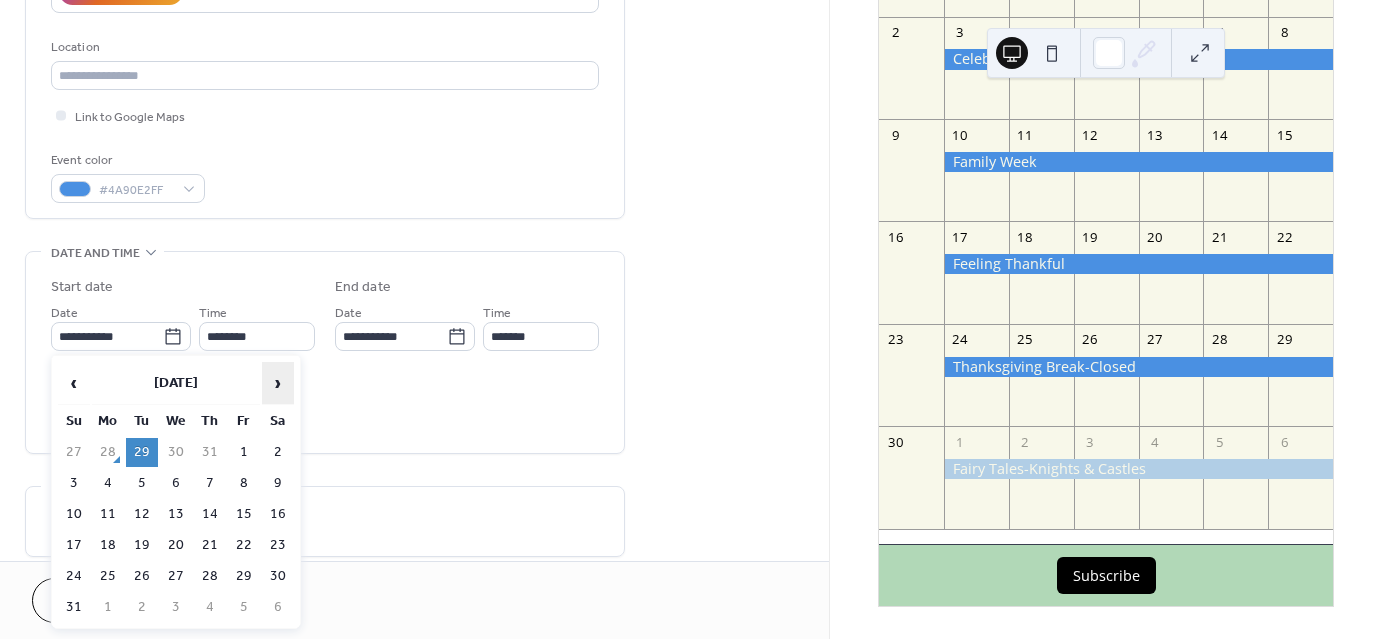 click on "›" at bounding box center (278, 383) 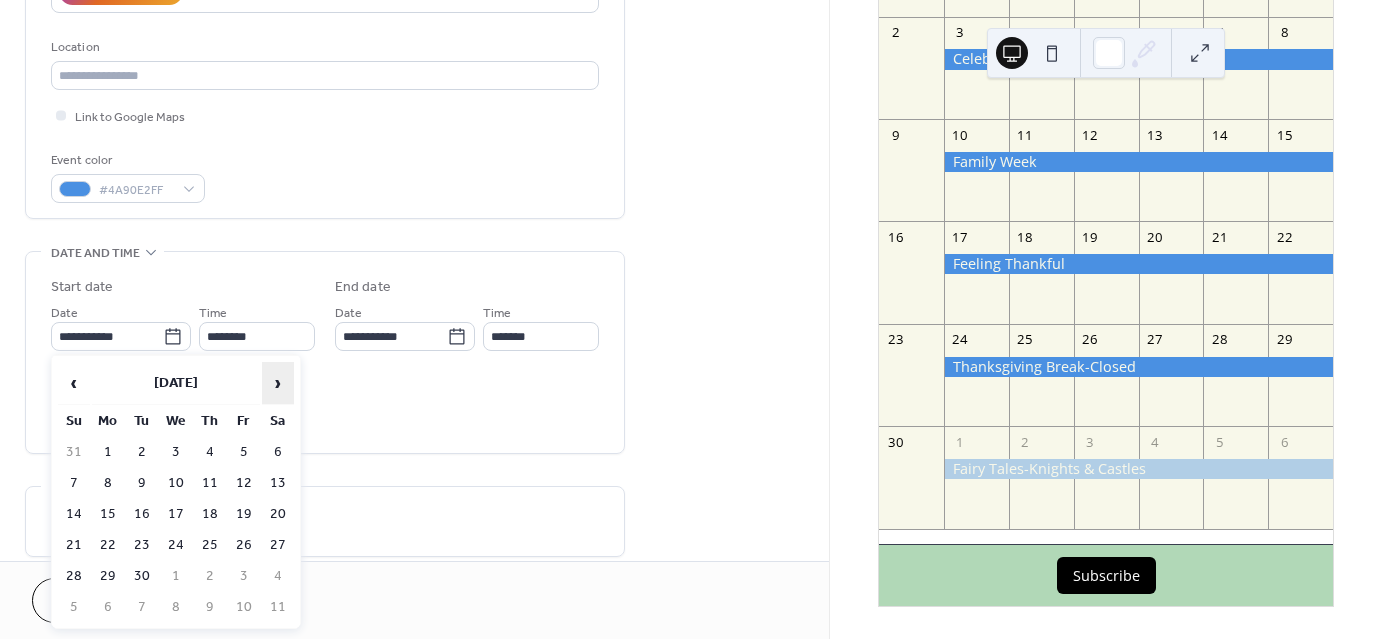 click on "›" at bounding box center [278, 383] 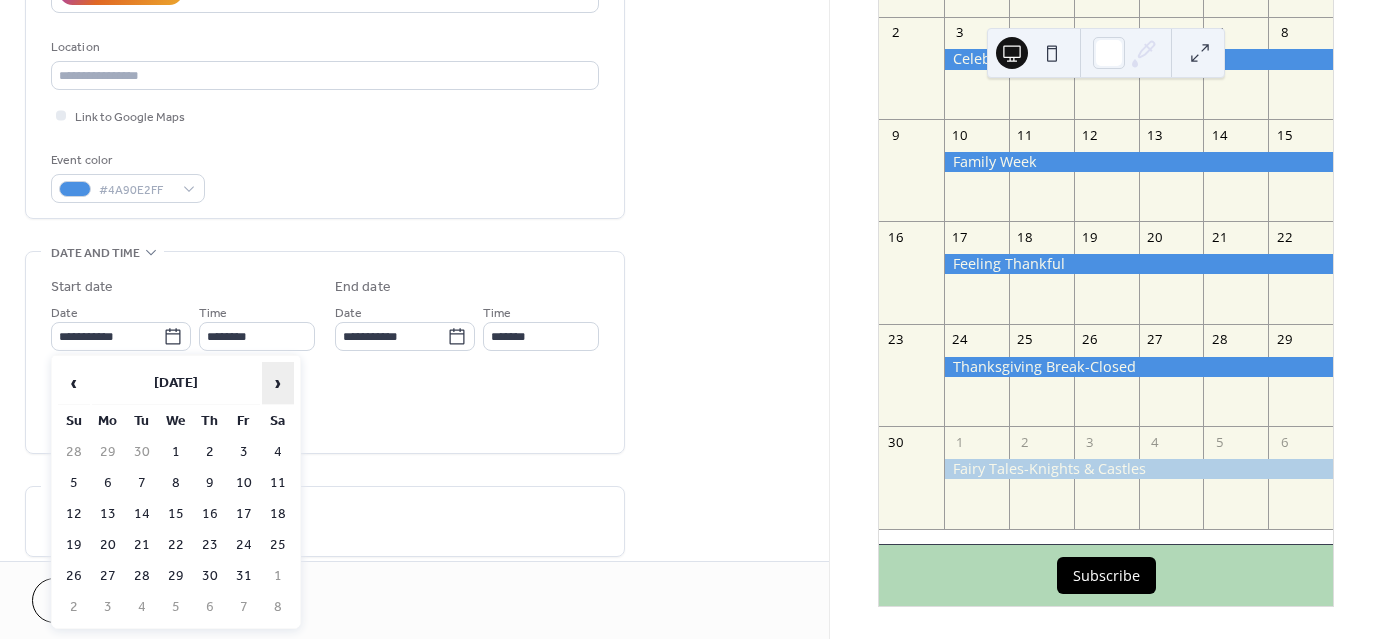 click on "›" at bounding box center (278, 383) 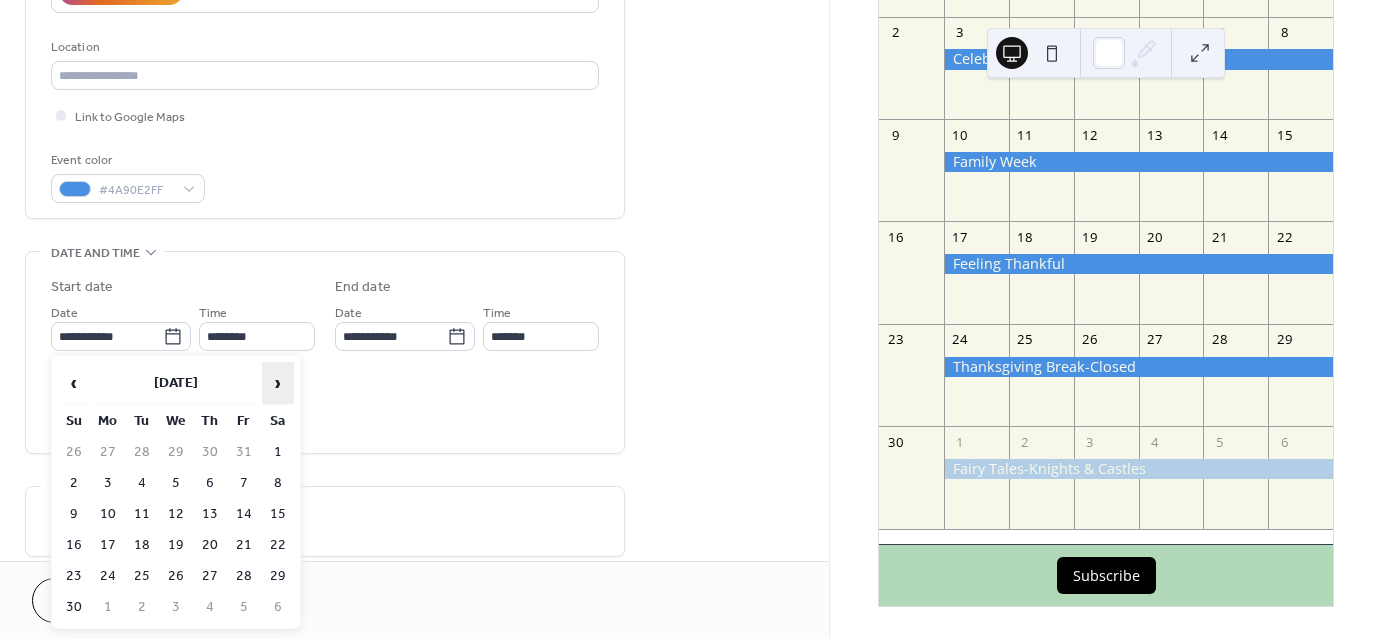 click on "›" at bounding box center [278, 383] 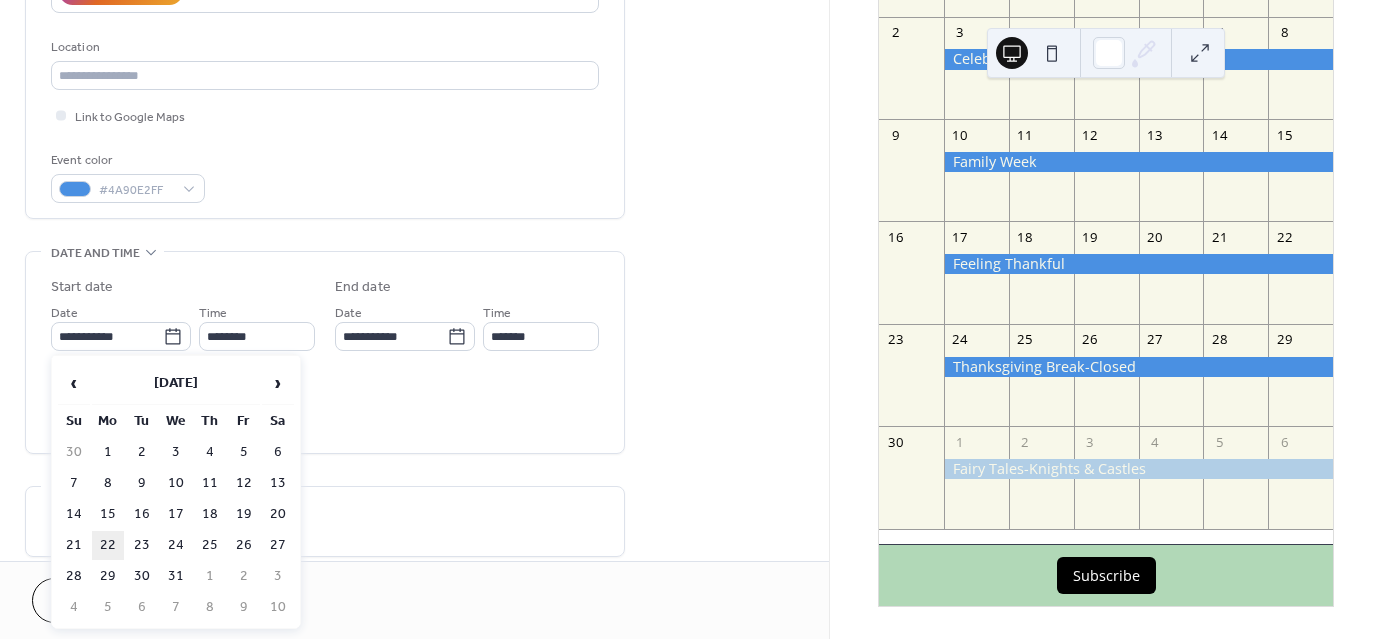click on "22" at bounding box center (108, 545) 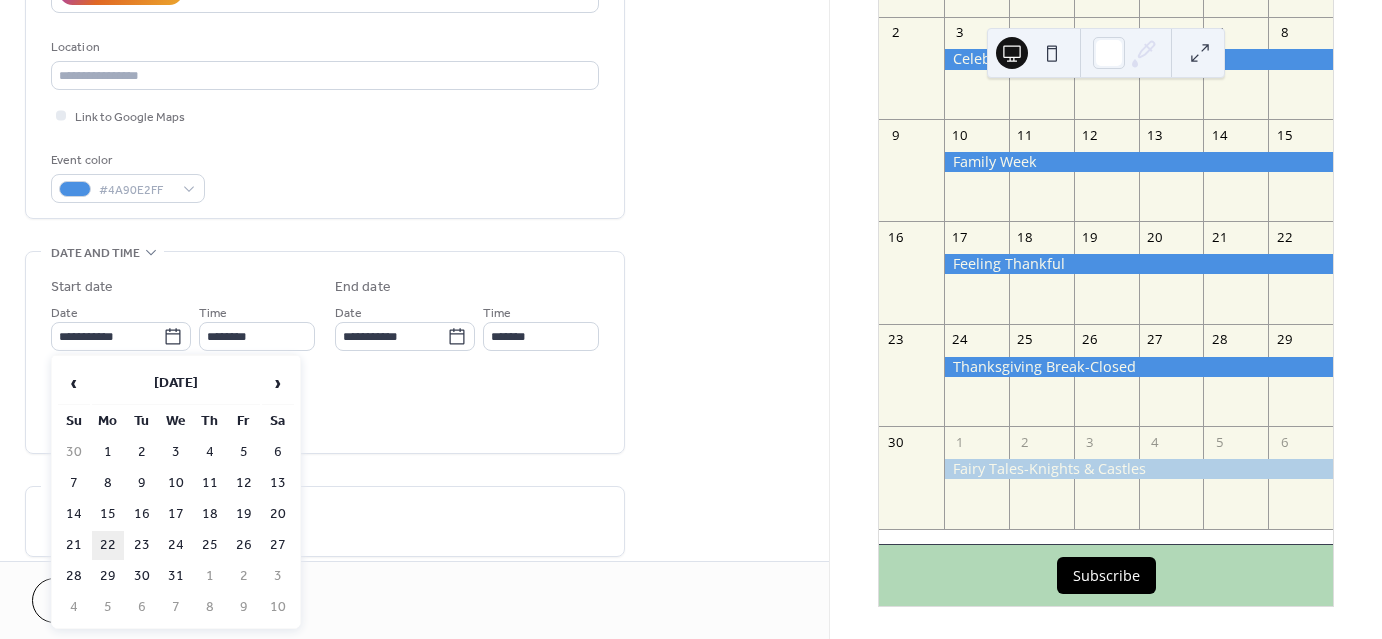 type on "**********" 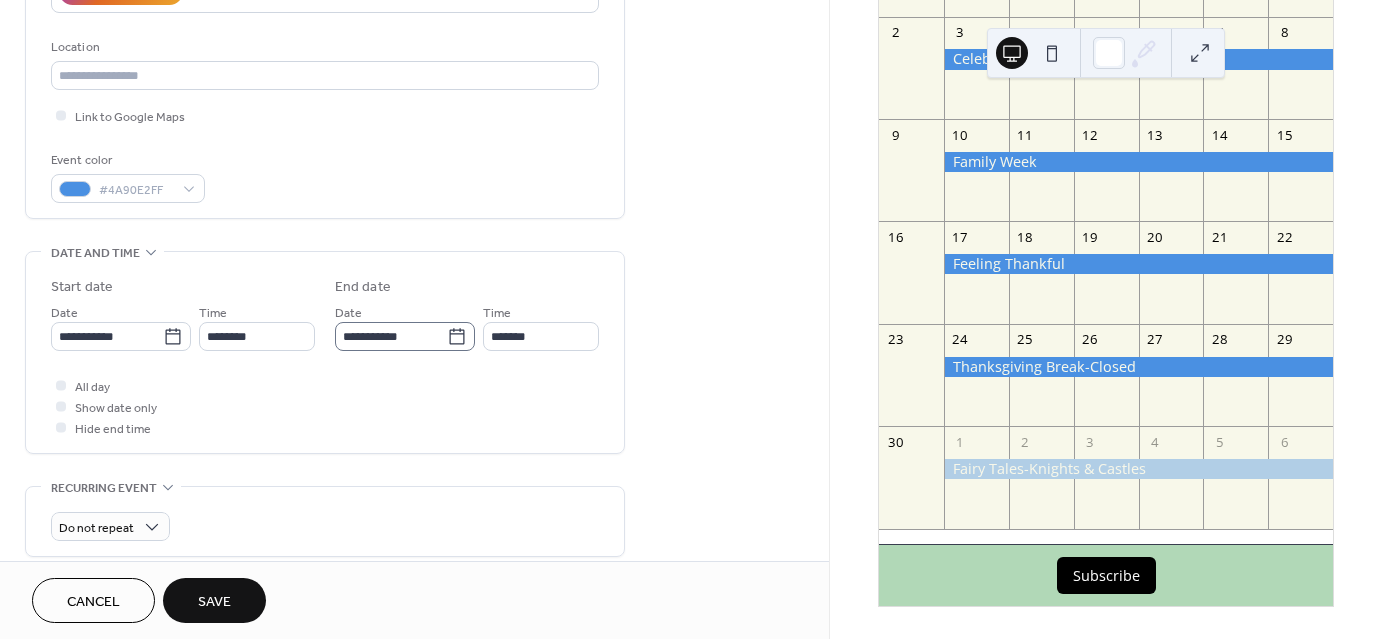 click 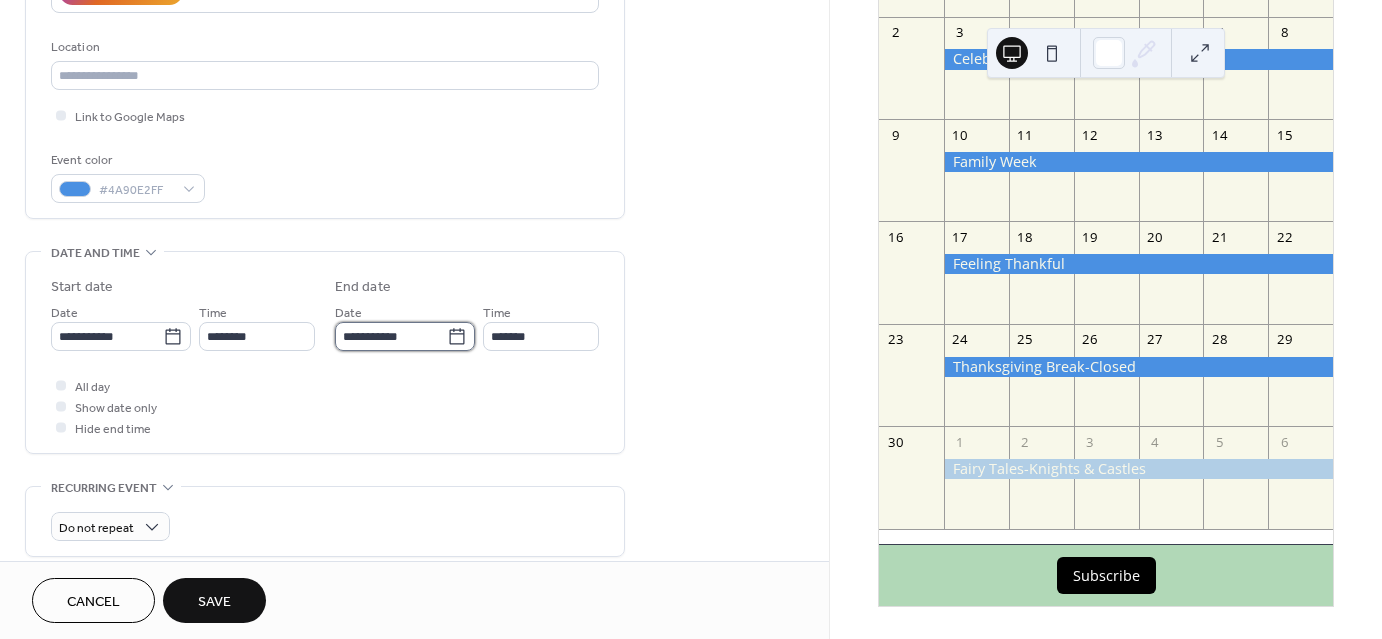 click on "**********" at bounding box center (391, 336) 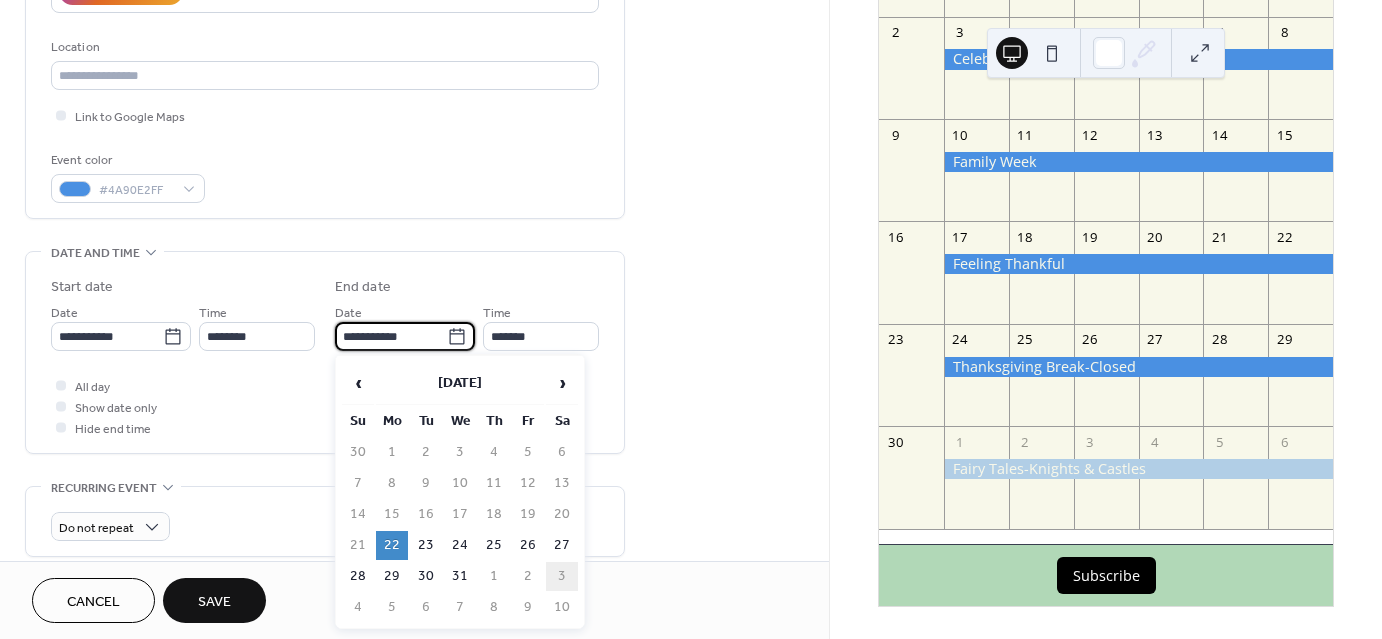 click on "3" at bounding box center (562, 576) 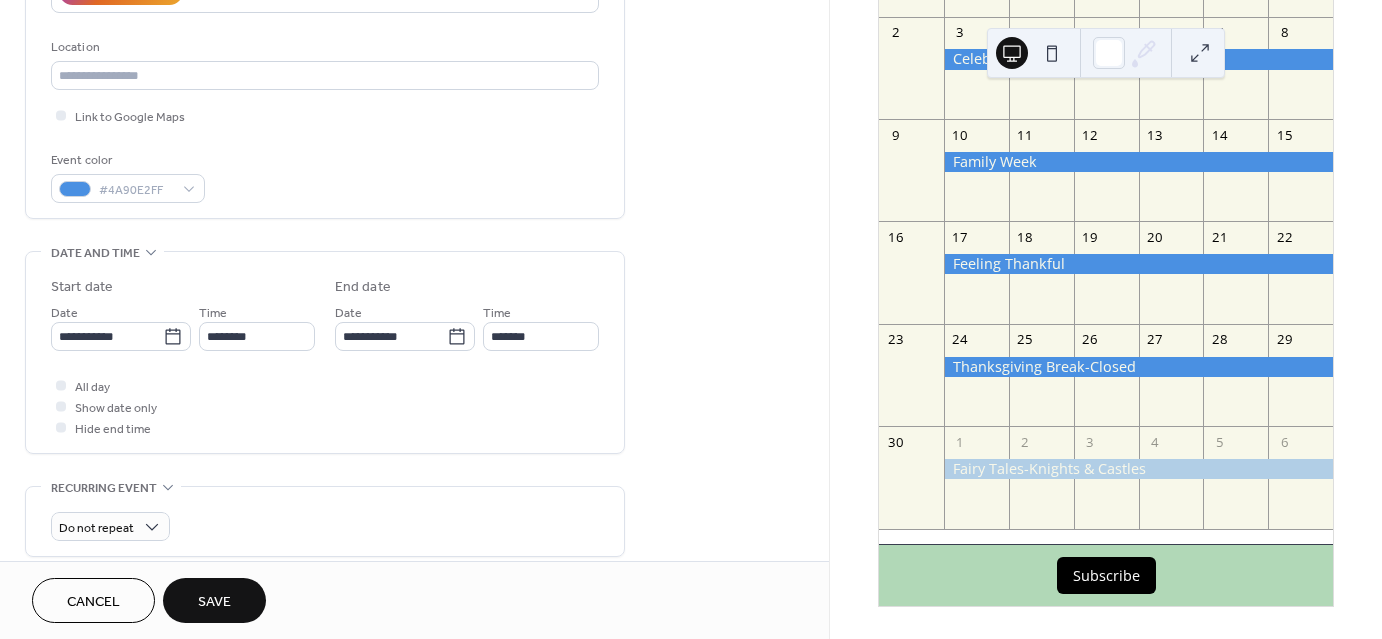 click on "Save" at bounding box center (214, 602) 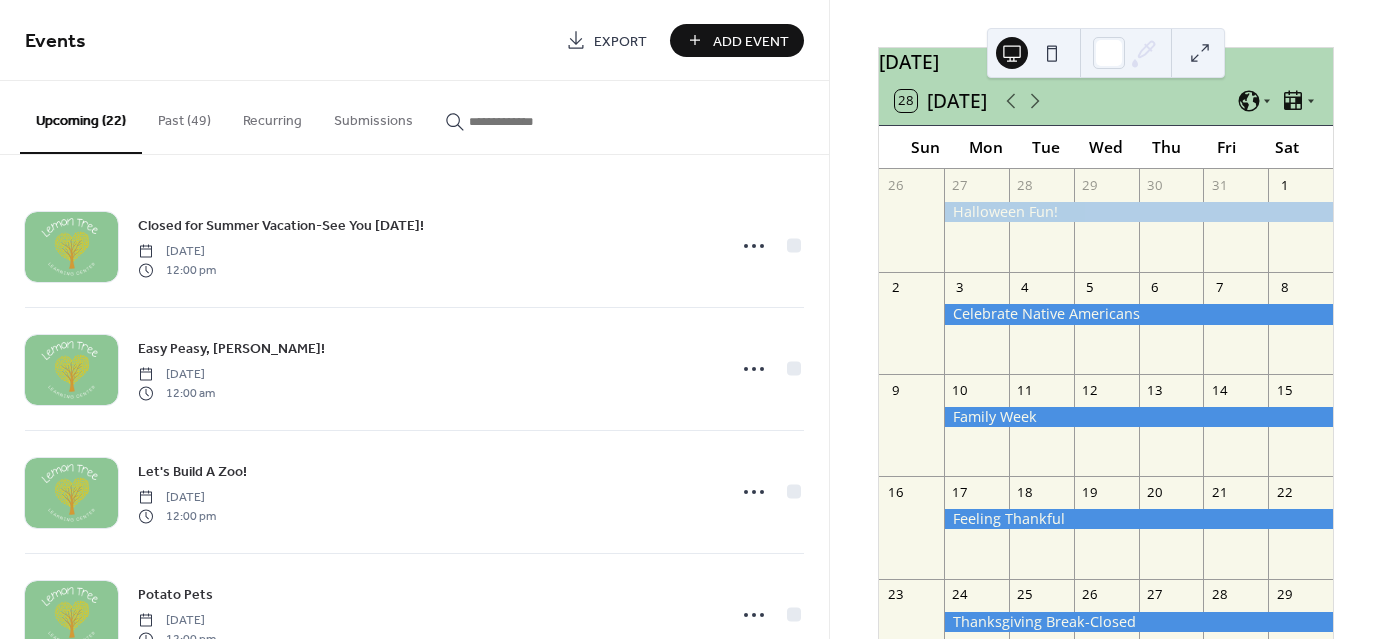 scroll, scrollTop: 25, scrollLeft: 0, axis: vertical 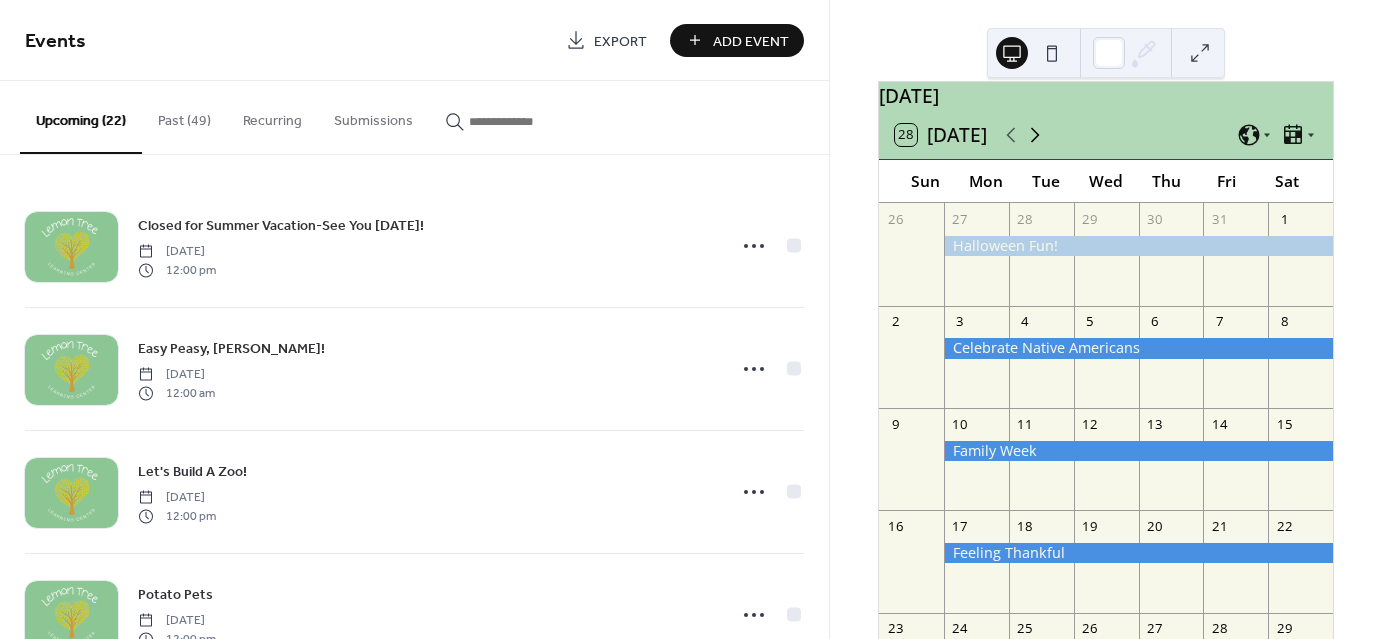 click 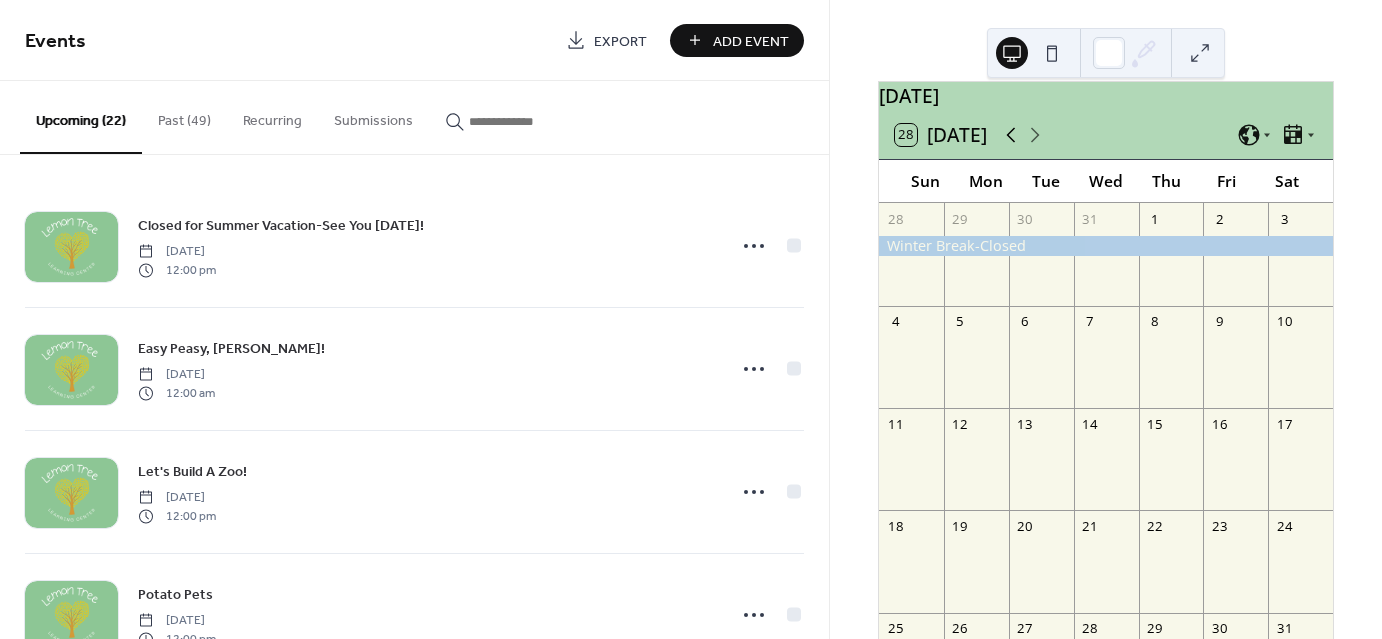 click 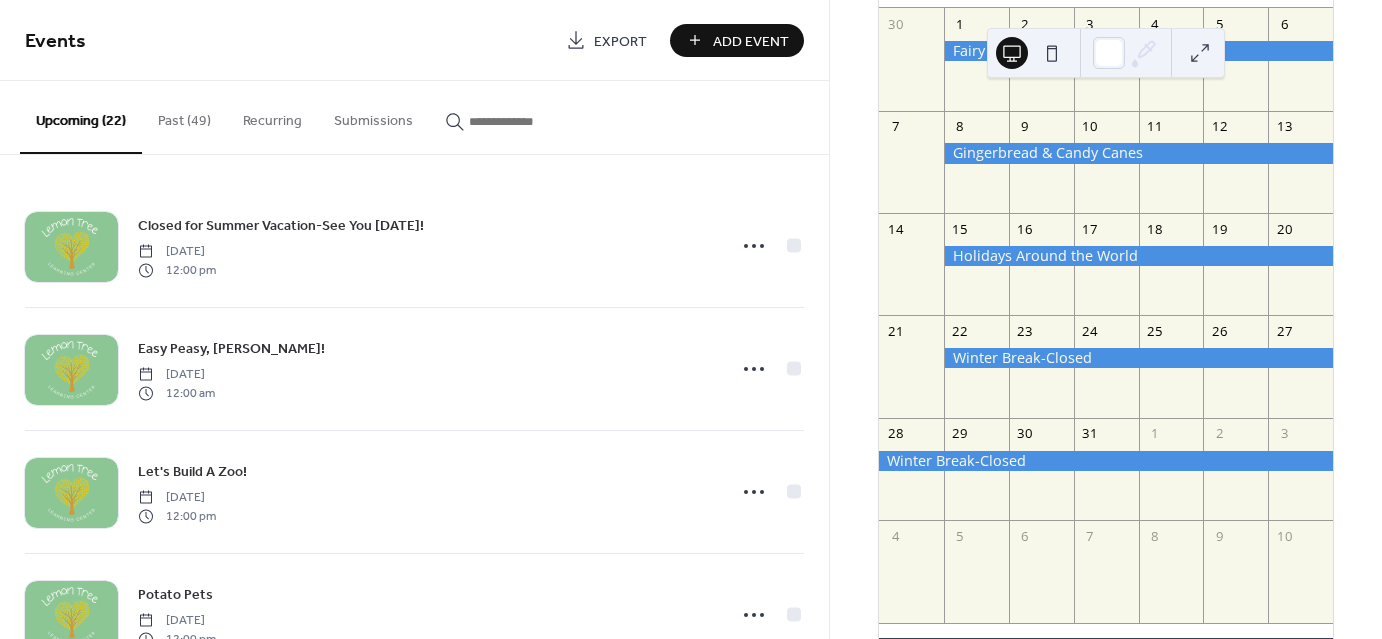 scroll, scrollTop: 225, scrollLeft: 0, axis: vertical 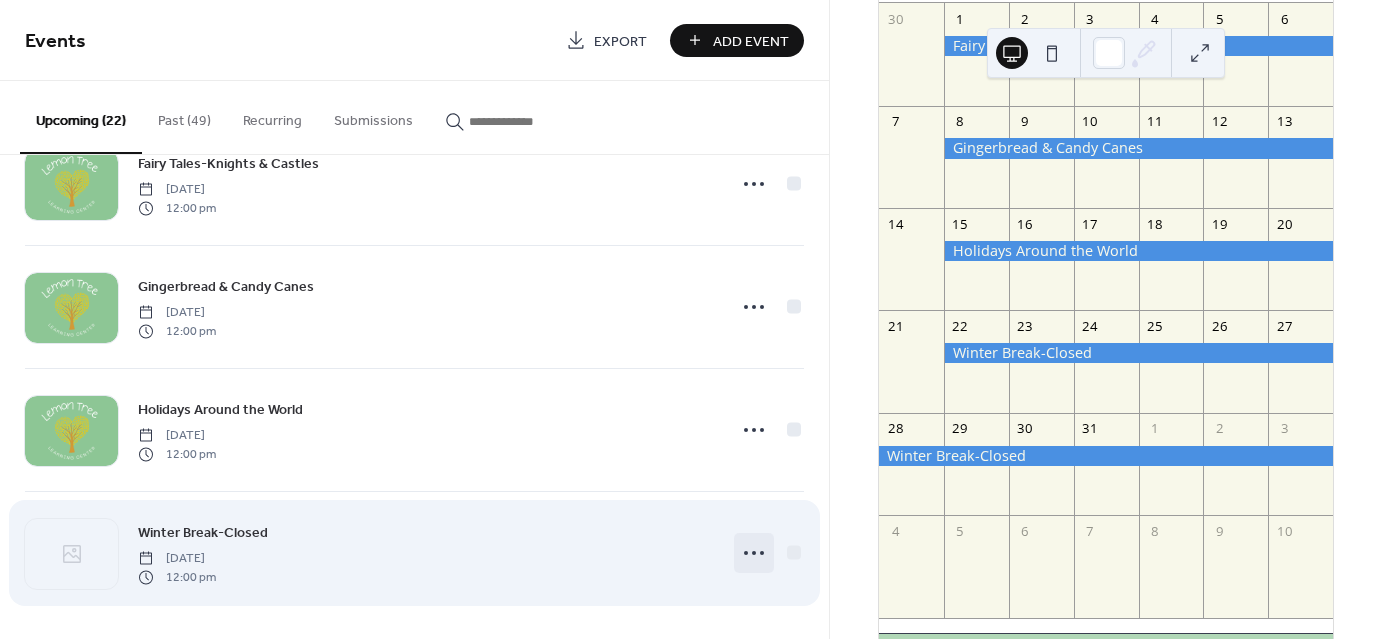 click 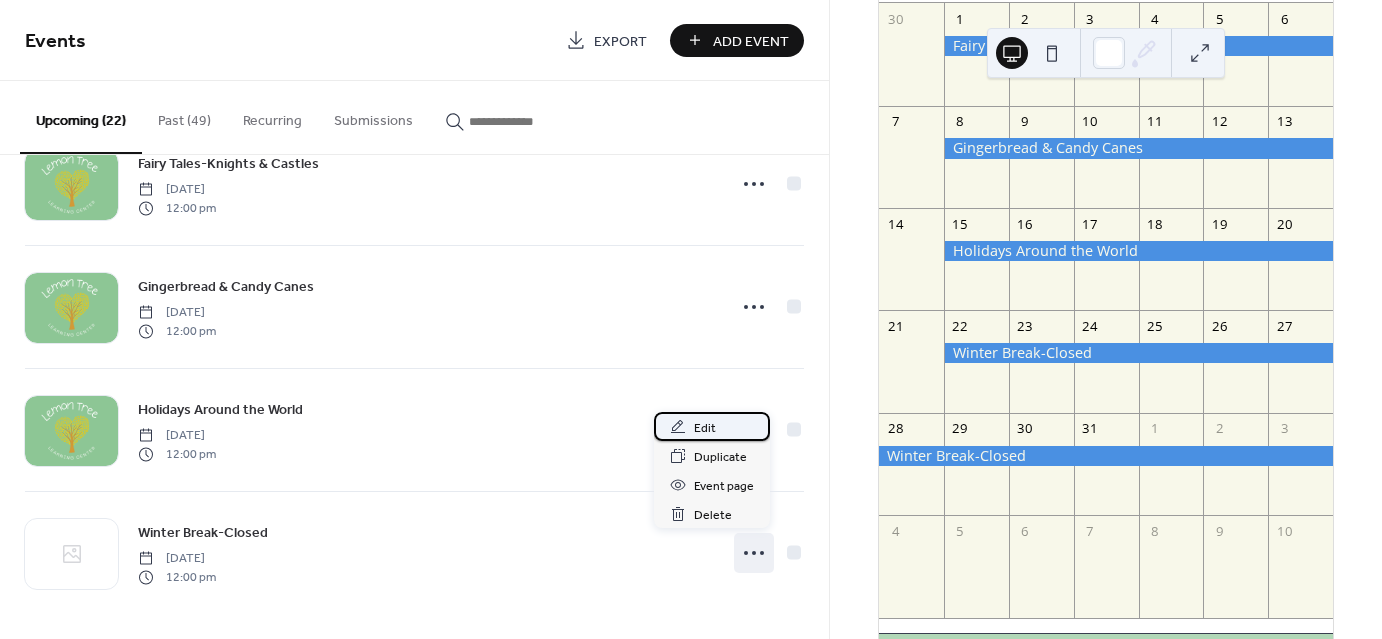 click on "Edit" at bounding box center (712, 426) 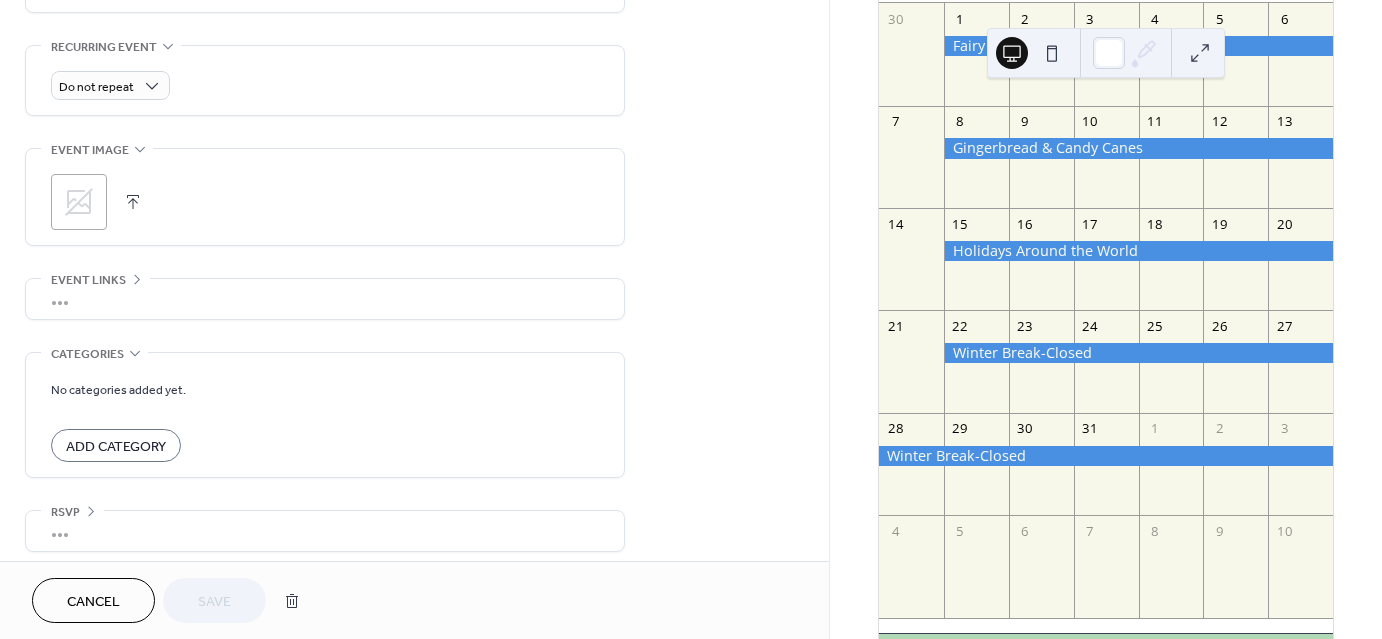 scroll, scrollTop: 849, scrollLeft: 0, axis: vertical 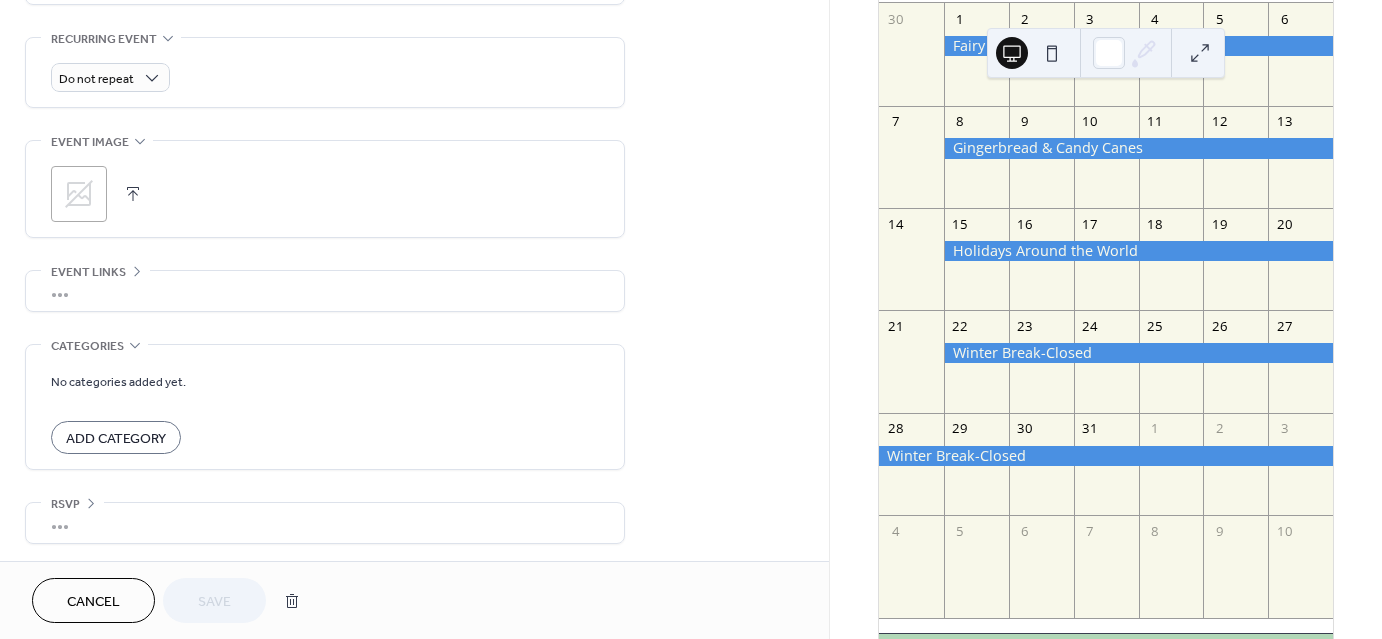 click at bounding box center (133, 194) 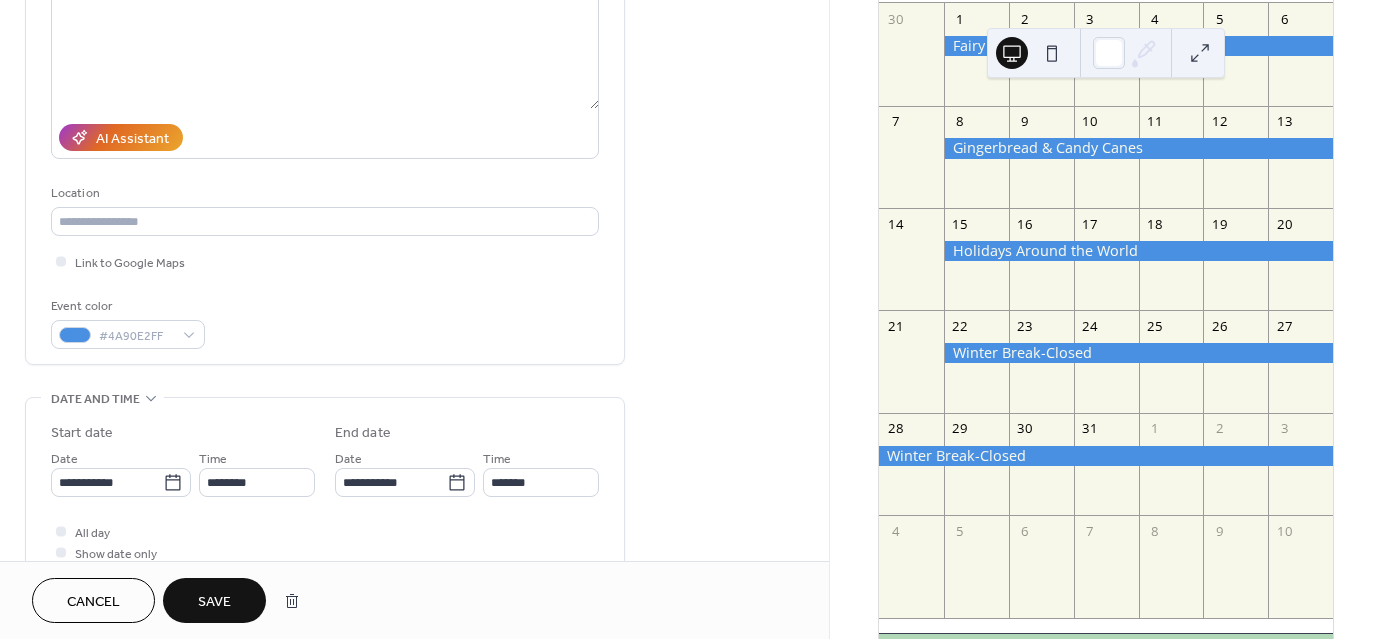 scroll, scrollTop: 249, scrollLeft: 0, axis: vertical 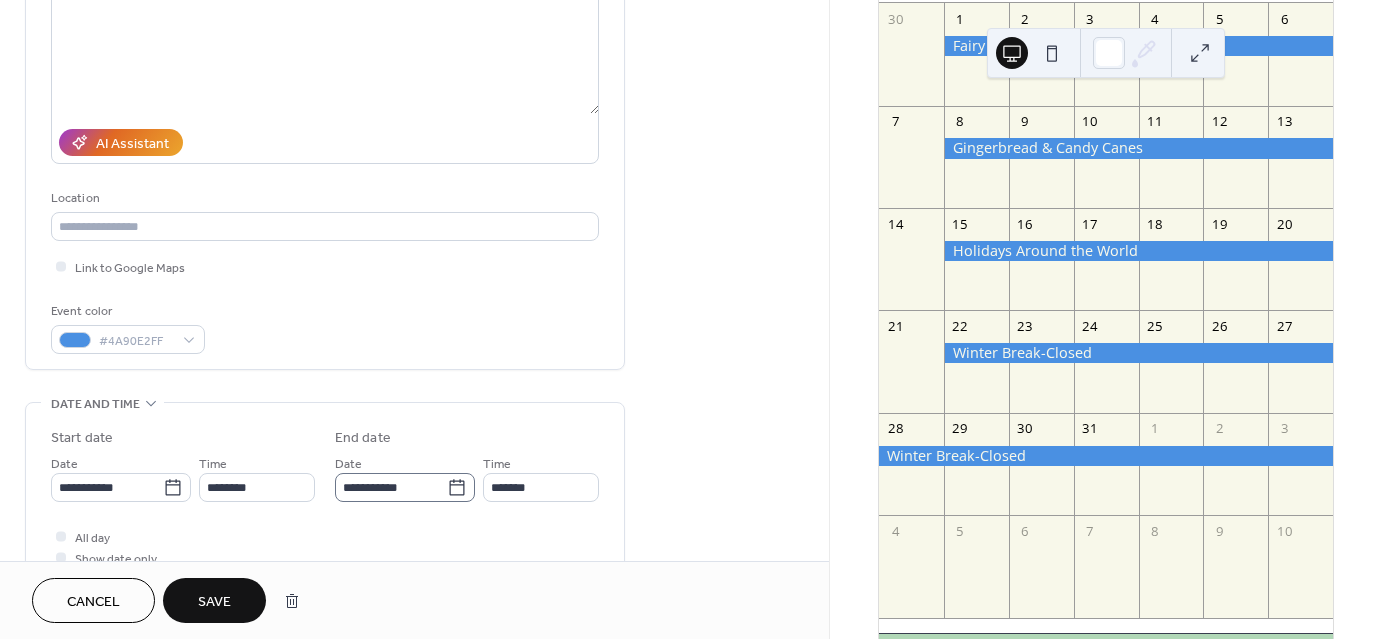 click 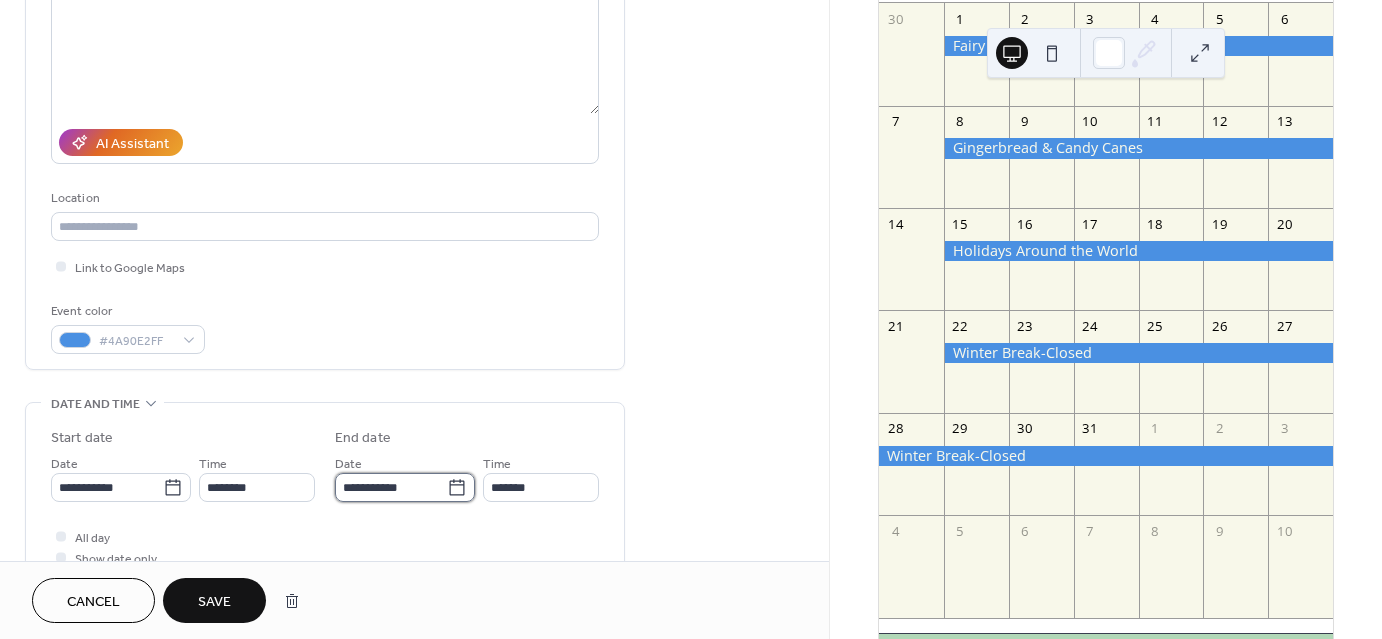 click on "**********" at bounding box center (391, 487) 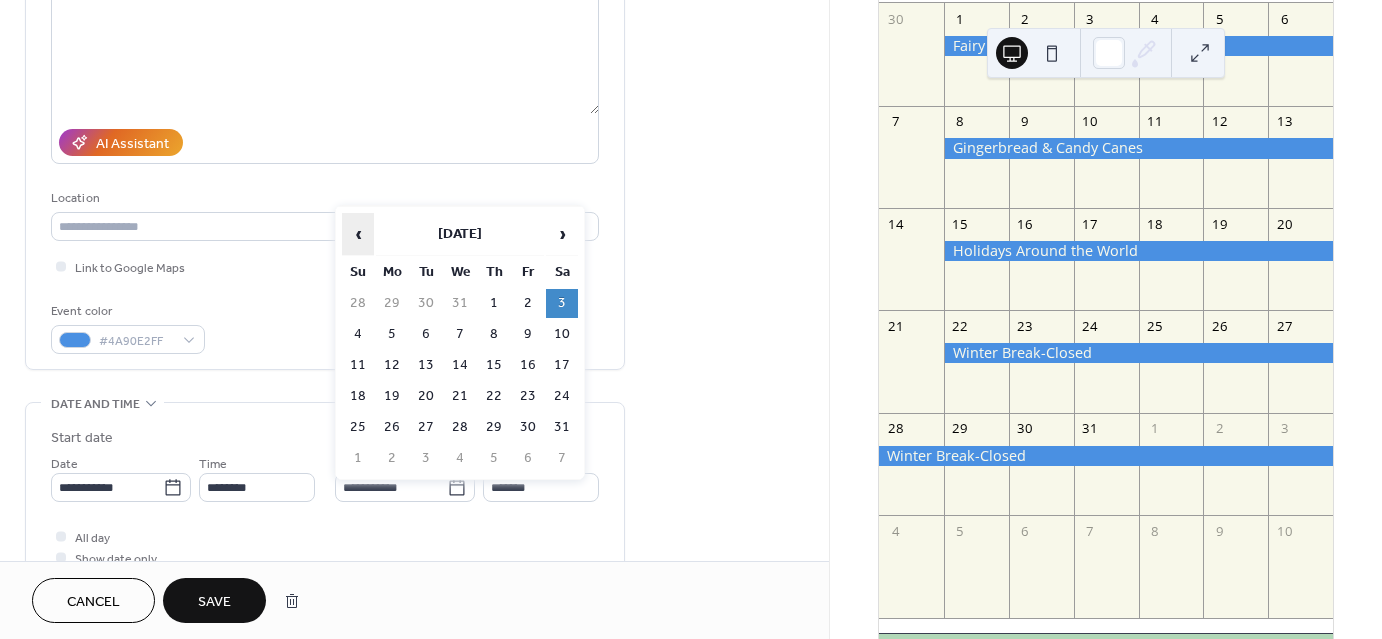click on "‹" at bounding box center (358, 234) 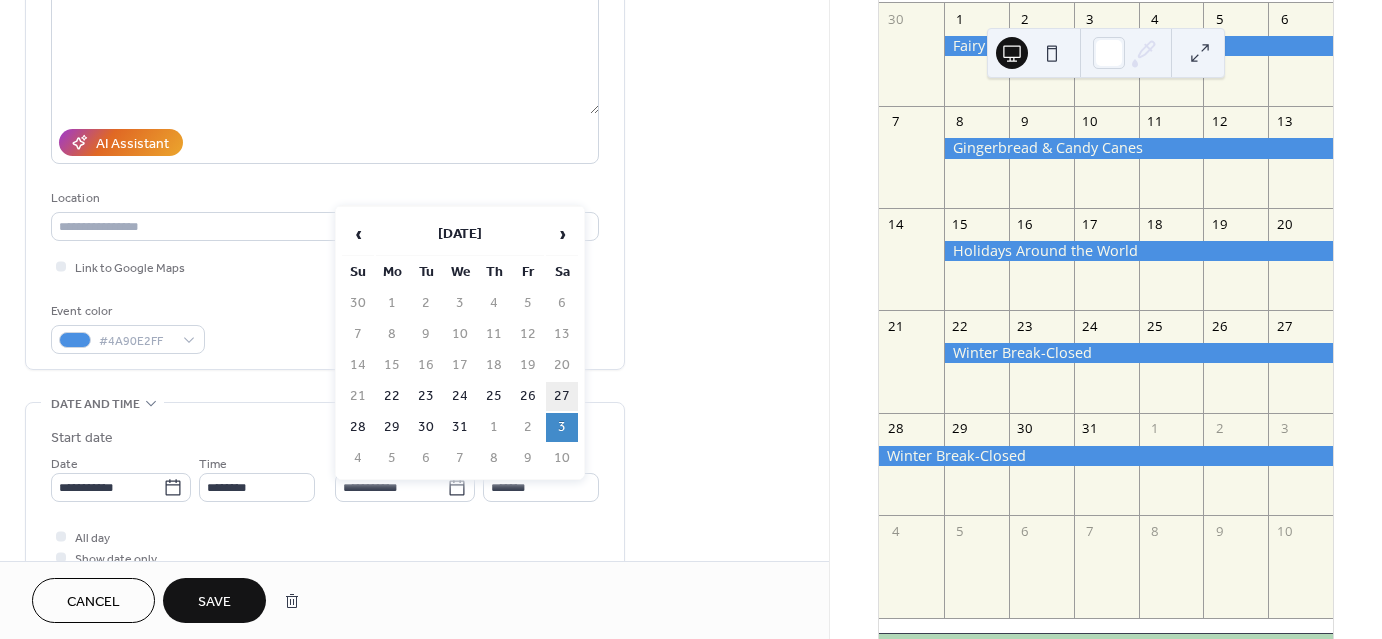 click on "27" at bounding box center [562, 396] 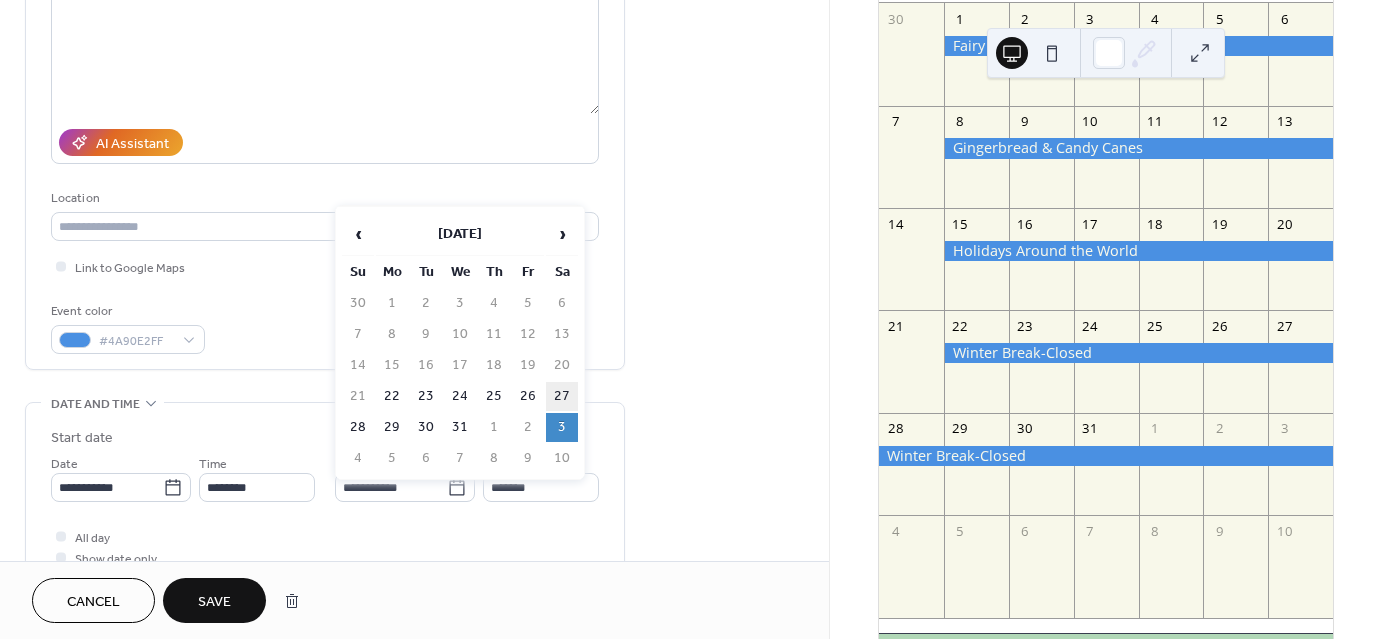 type on "**********" 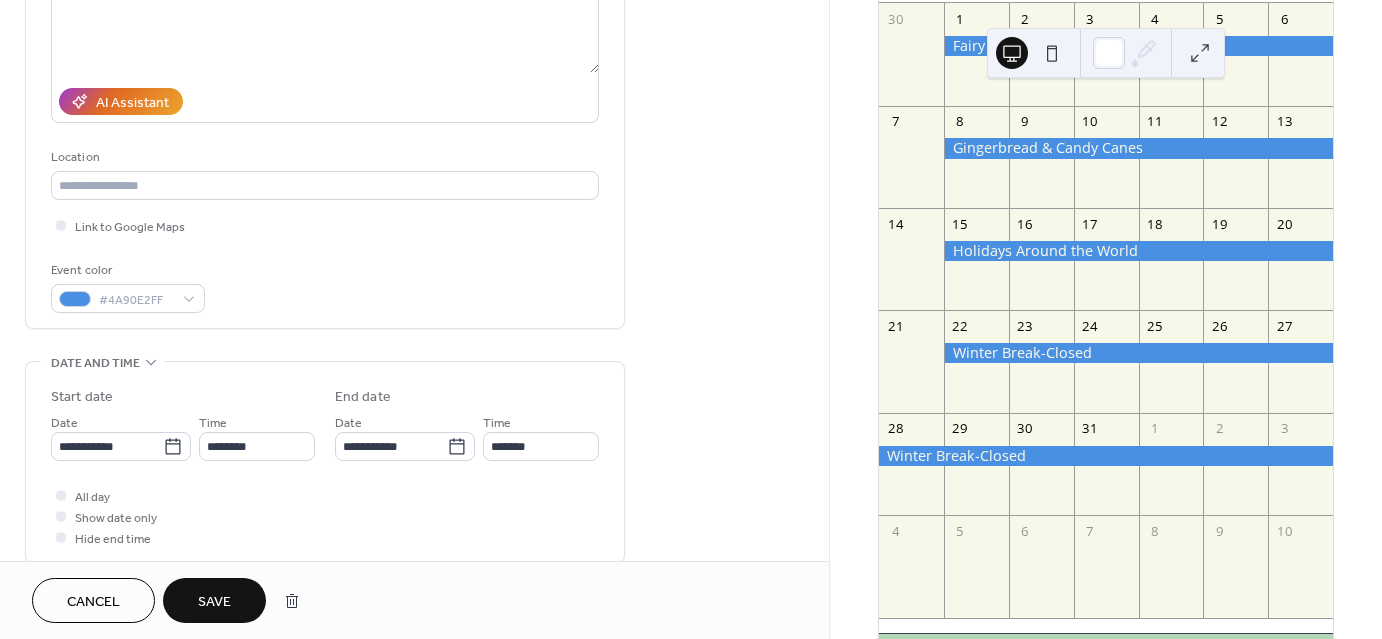 scroll, scrollTop: 349, scrollLeft: 0, axis: vertical 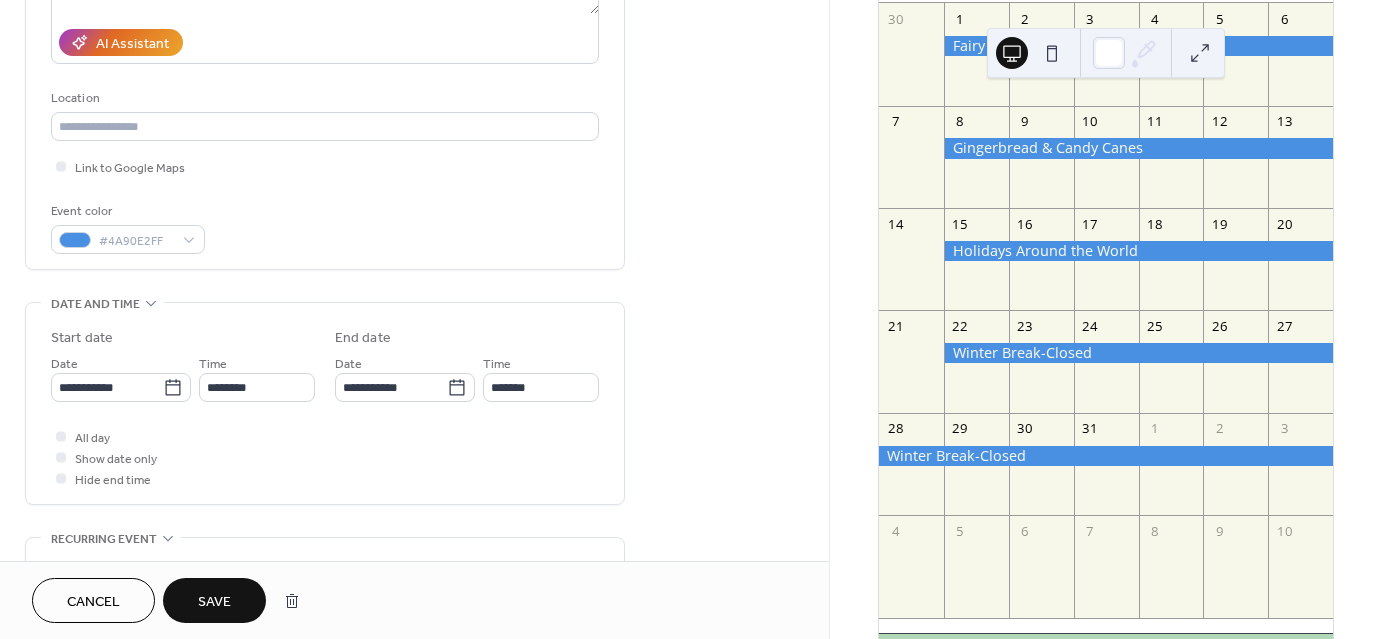 click on "Save" at bounding box center (214, 602) 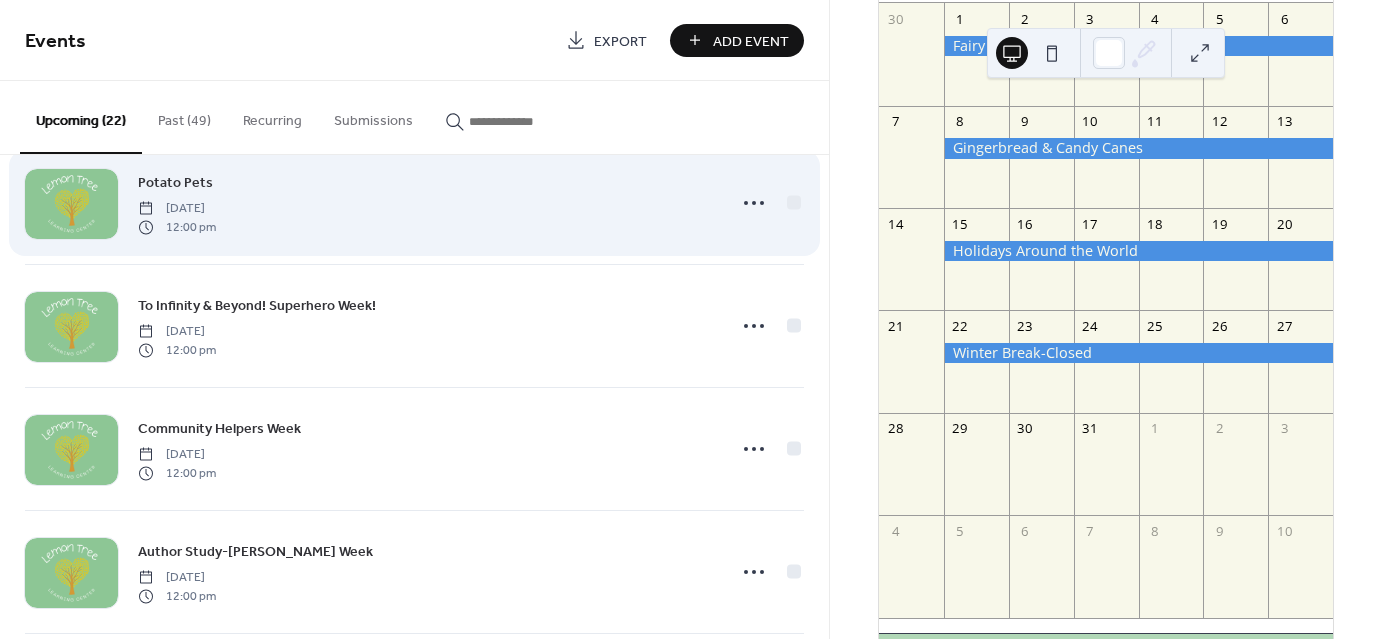scroll, scrollTop: 400, scrollLeft: 0, axis: vertical 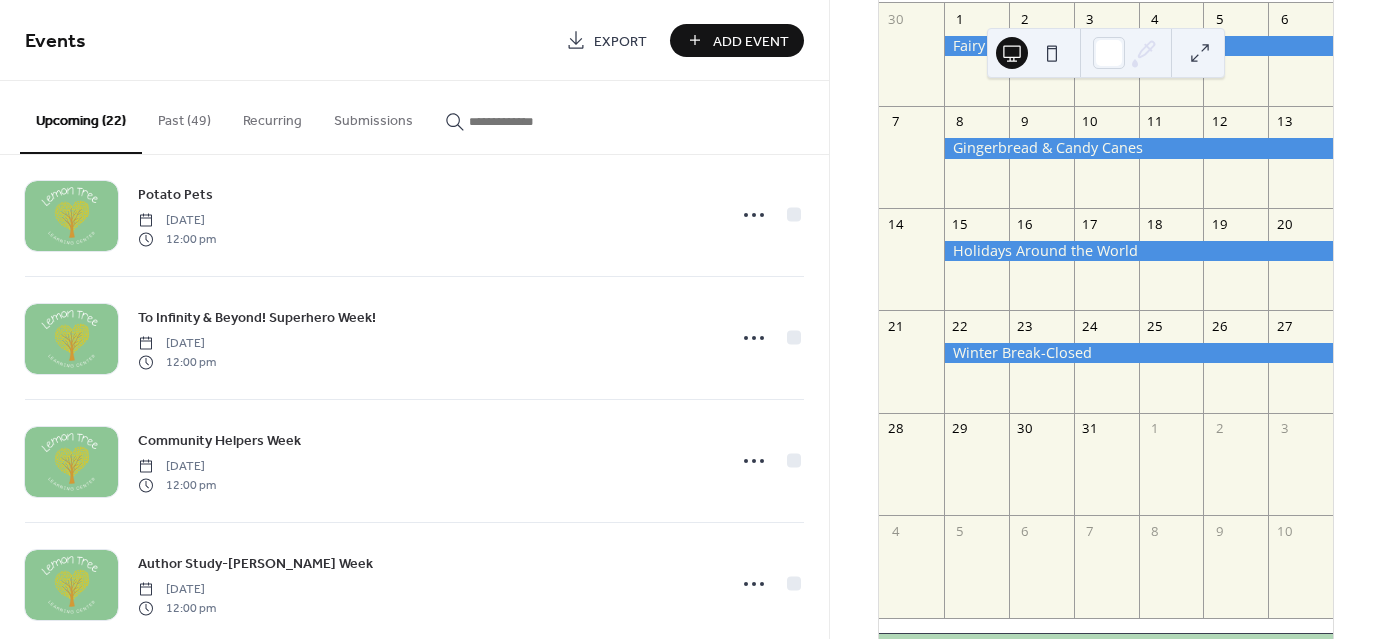 click on "Add Event" at bounding box center (751, 41) 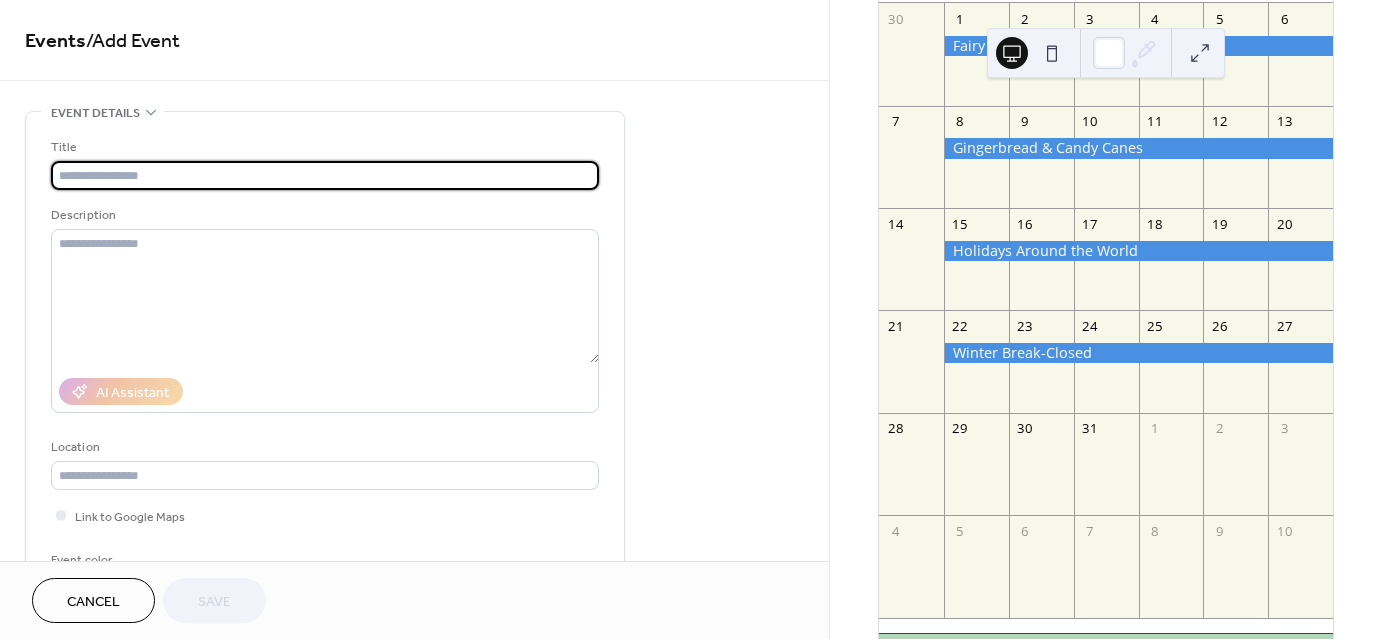 click at bounding box center [325, 175] 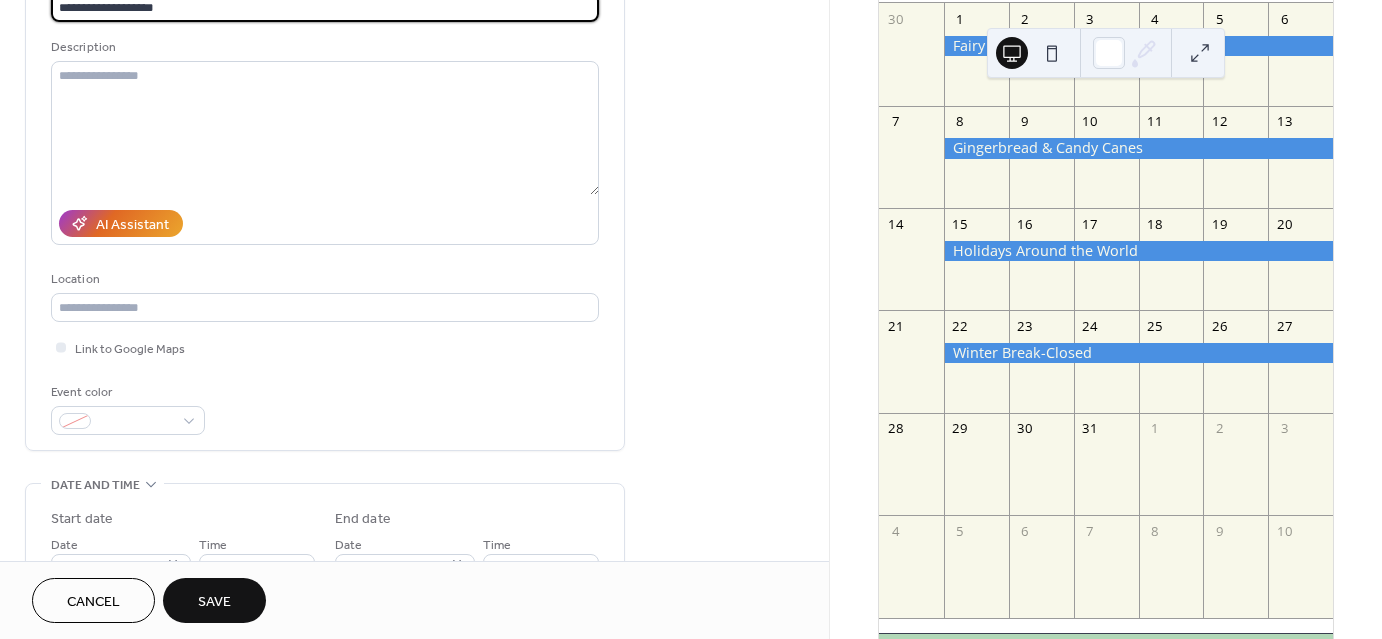 scroll, scrollTop: 200, scrollLeft: 0, axis: vertical 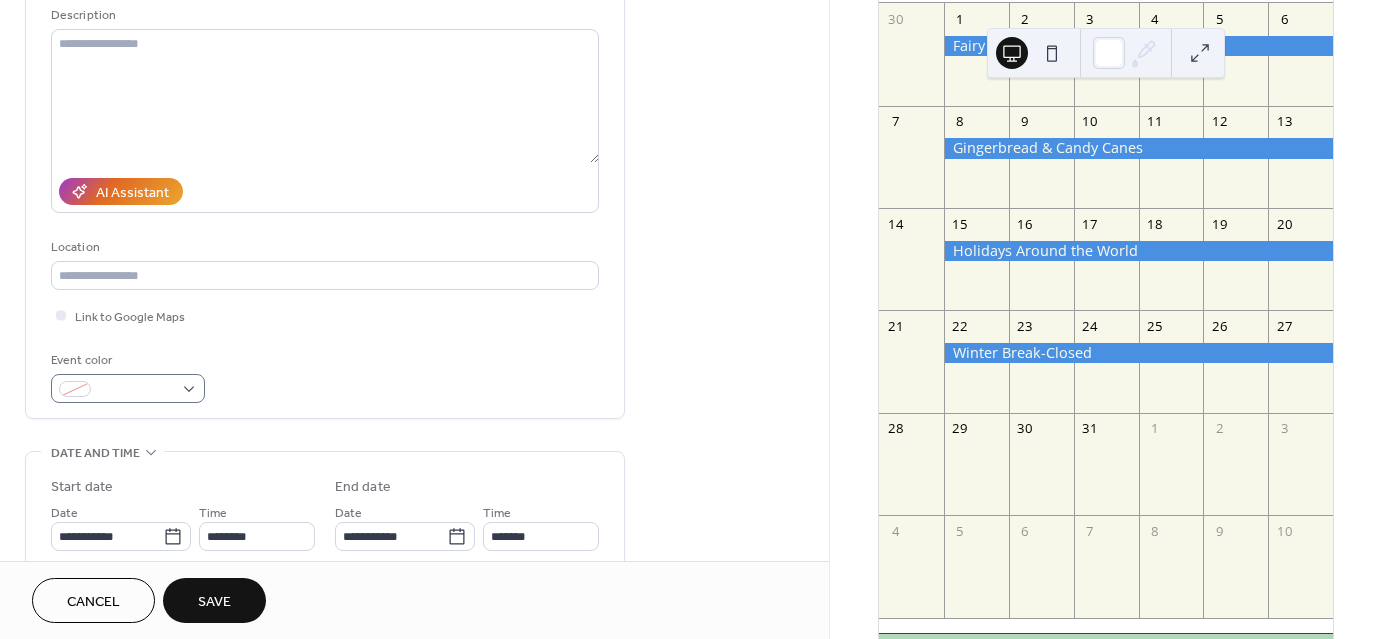type on "**********" 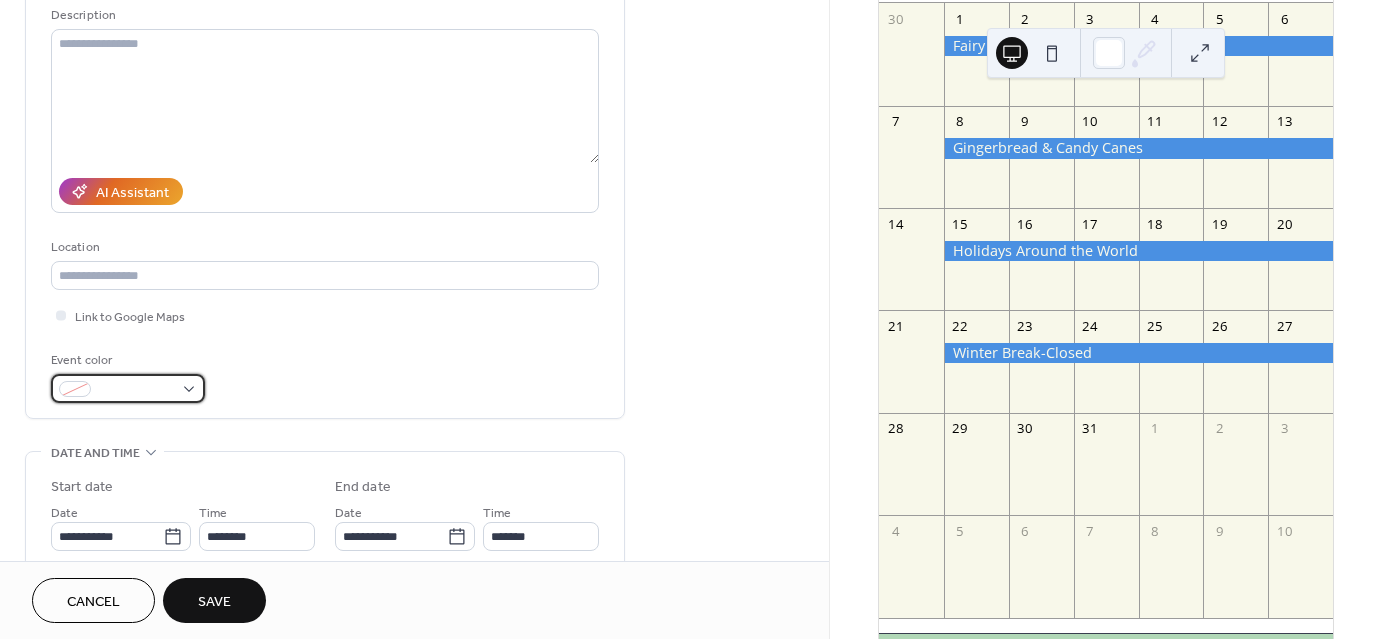 click at bounding box center [128, 388] 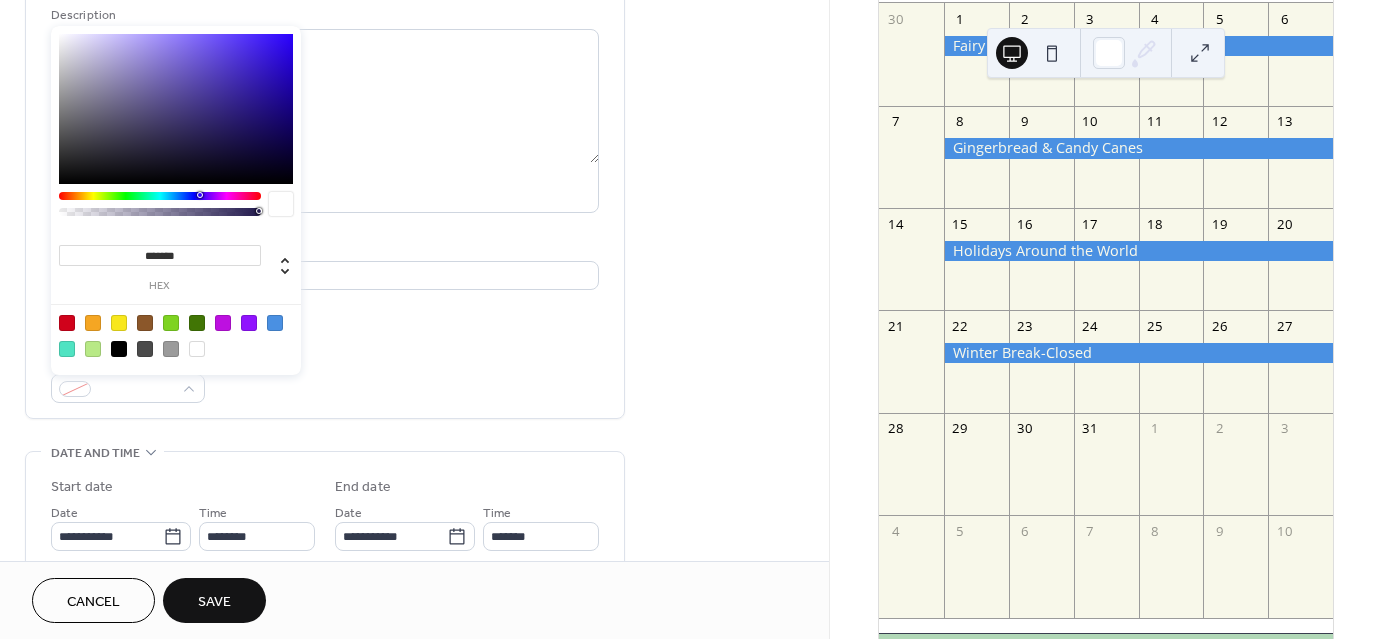 click at bounding box center (275, 323) 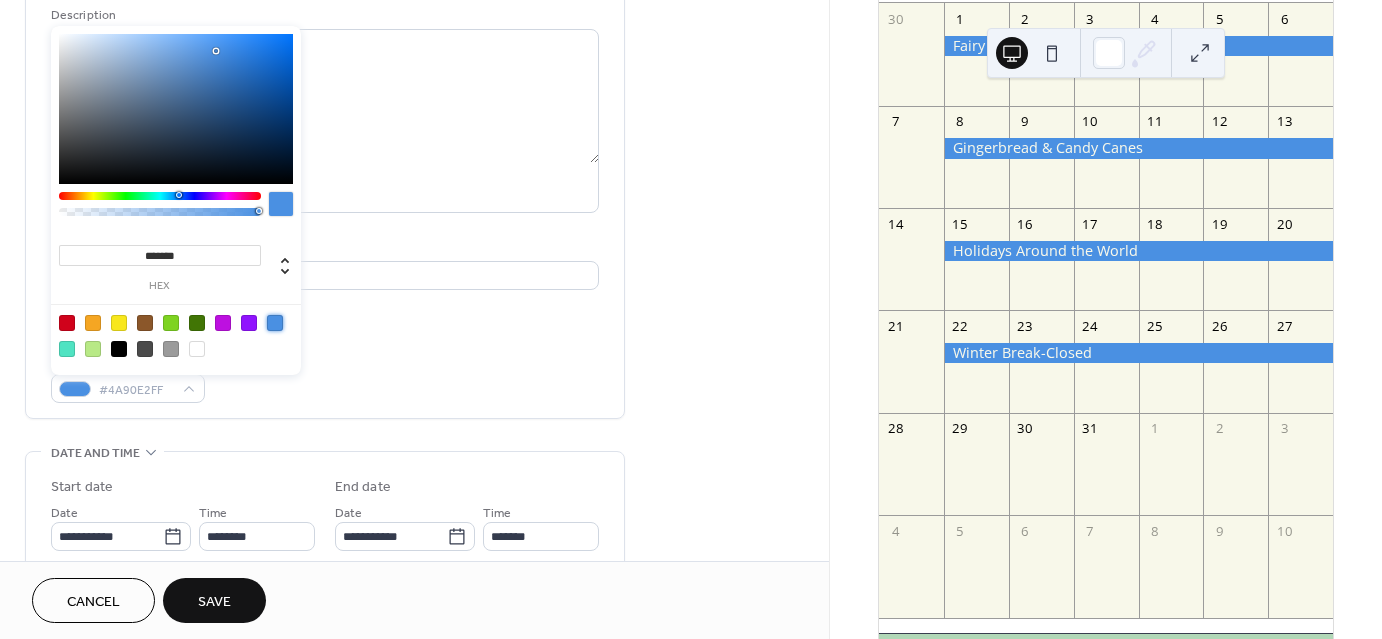click on "Event color #4A90E2FF" at bounding box center [325, 376] 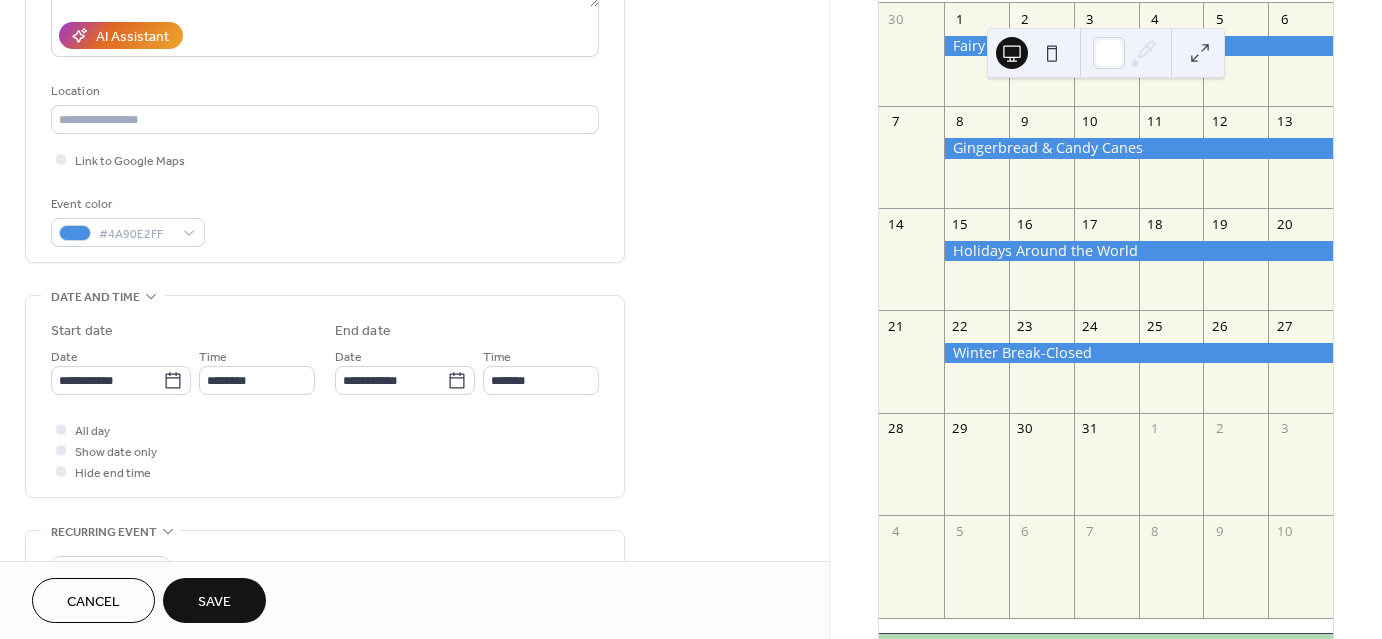 scroll, scrollTop: 400, scrollLeft: 0, axis: vertical 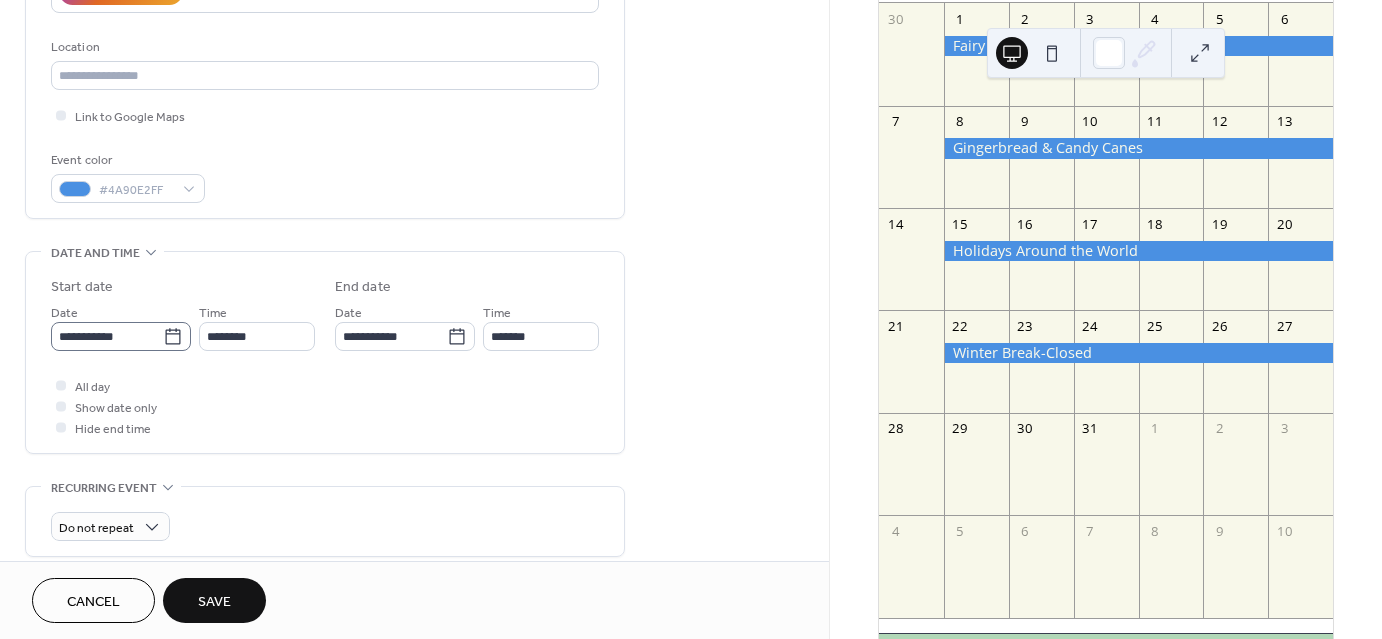 click 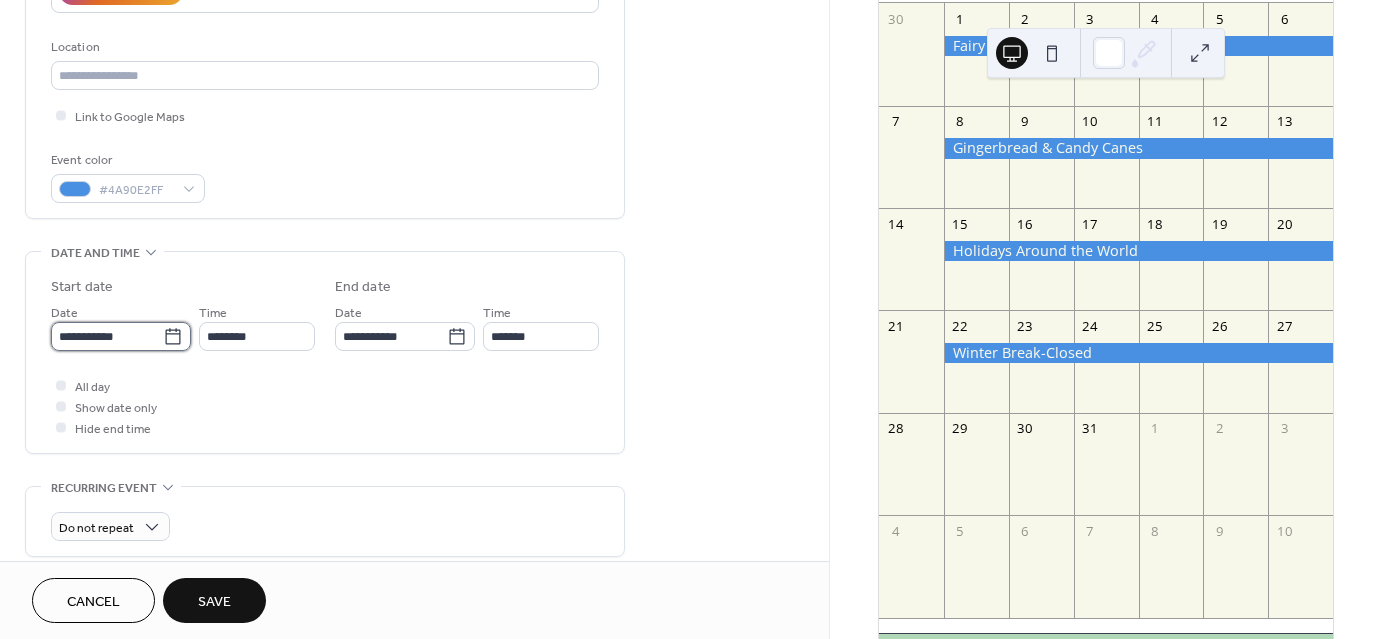 click on "**********" at bounding box center [107, 336] 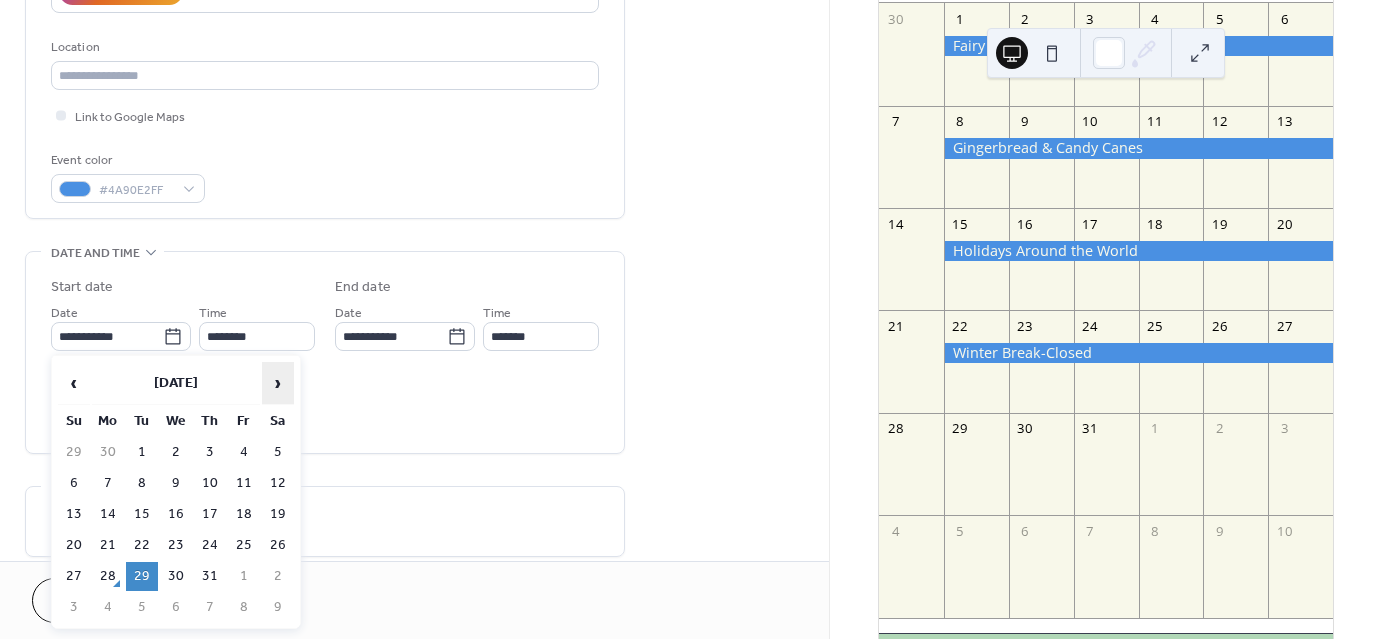 click on "›" at bounding box center (278, 383) 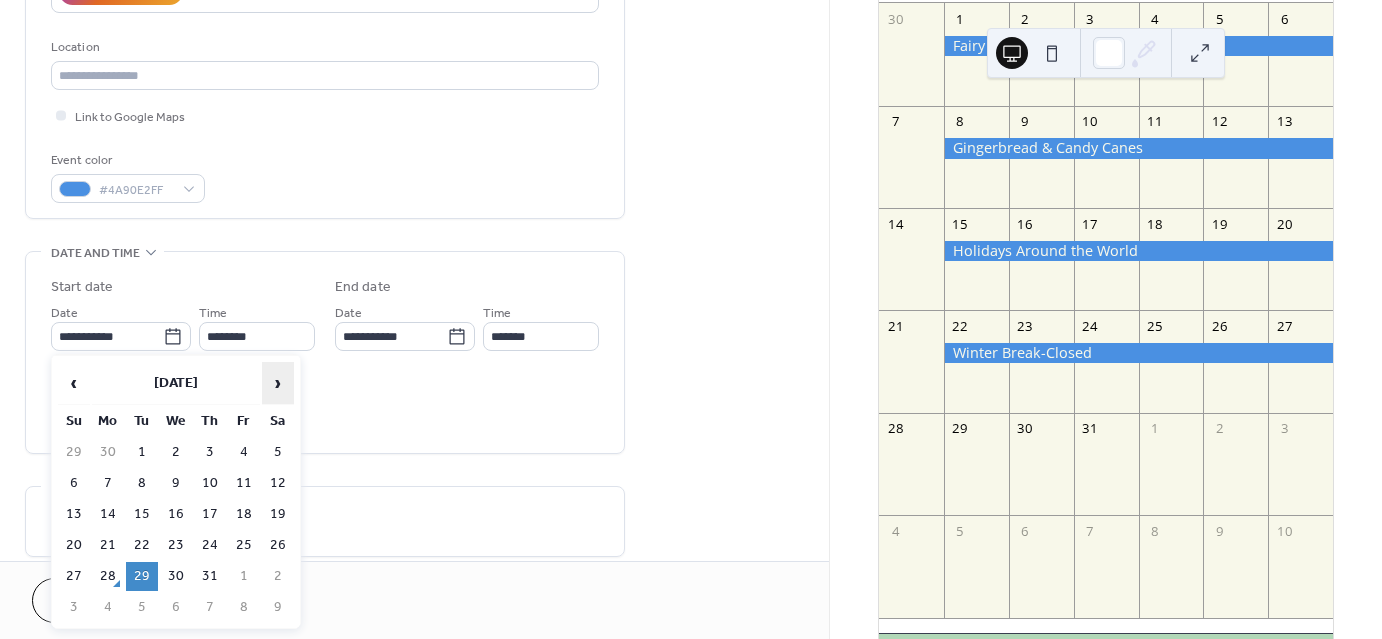 click on "›" at bounding box center [278, 383] 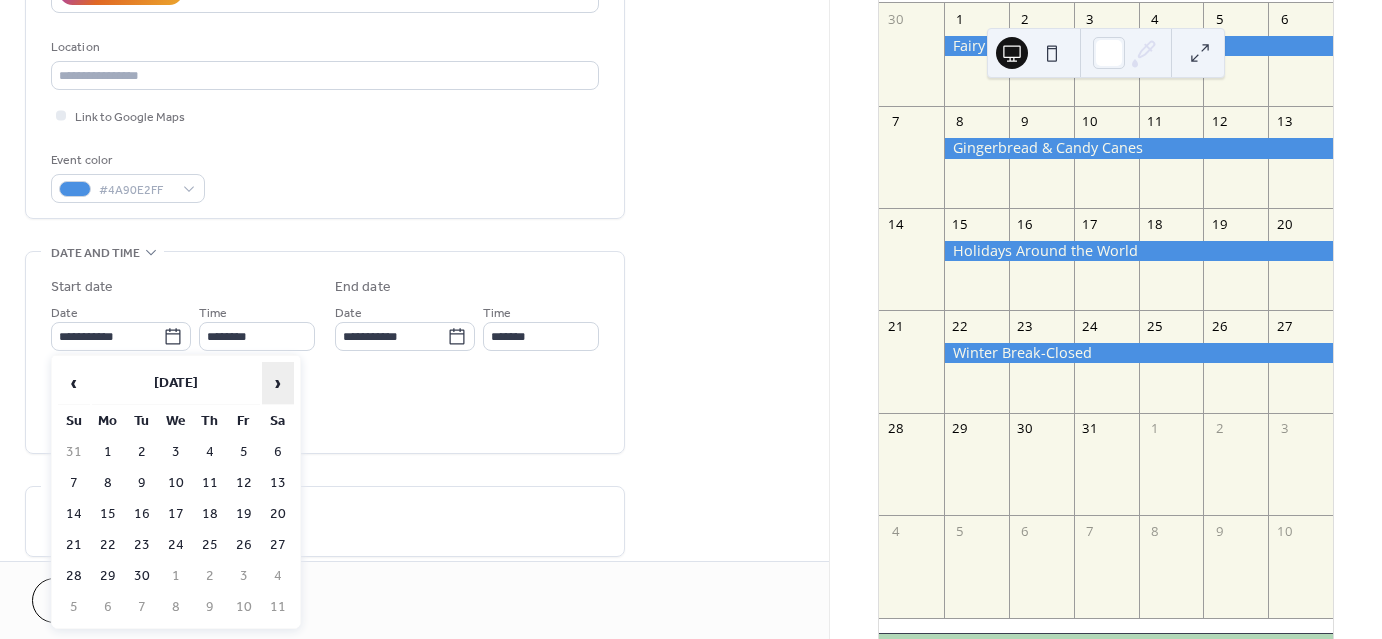 click on "›" at bounding box center [278, 383] 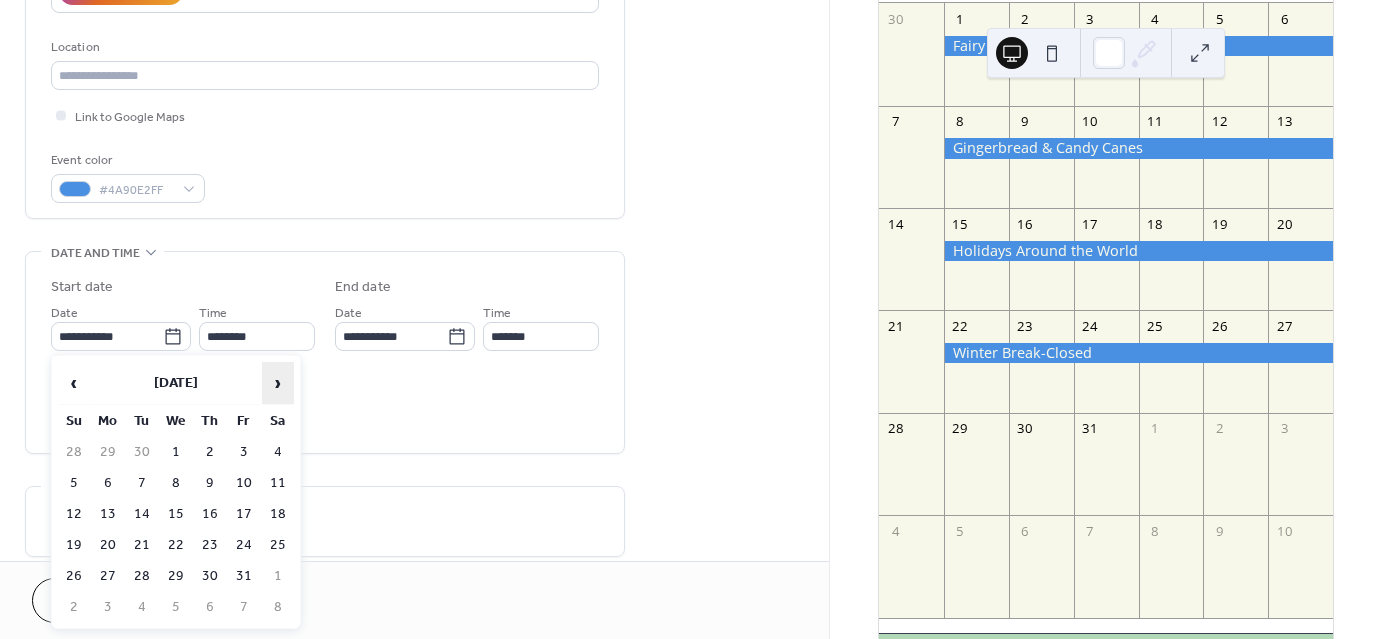 click on "›" at bounding box center (278, 383) 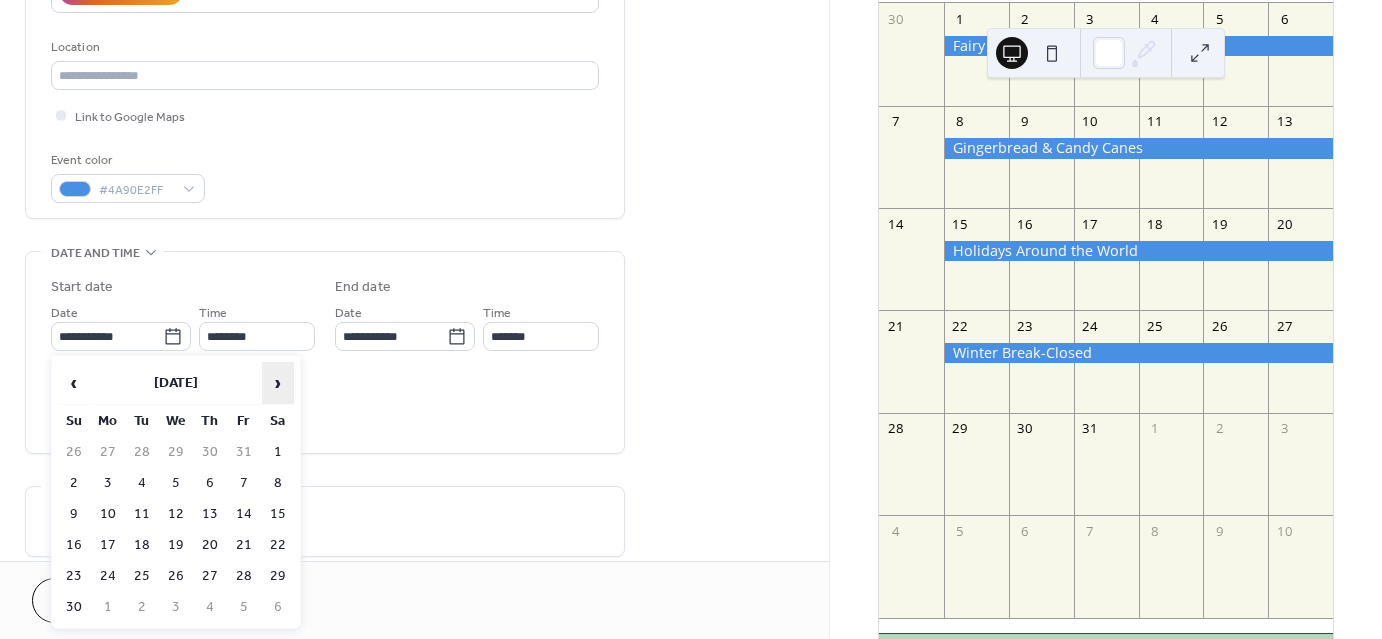 click on "›" at bounding box center [278, 383] 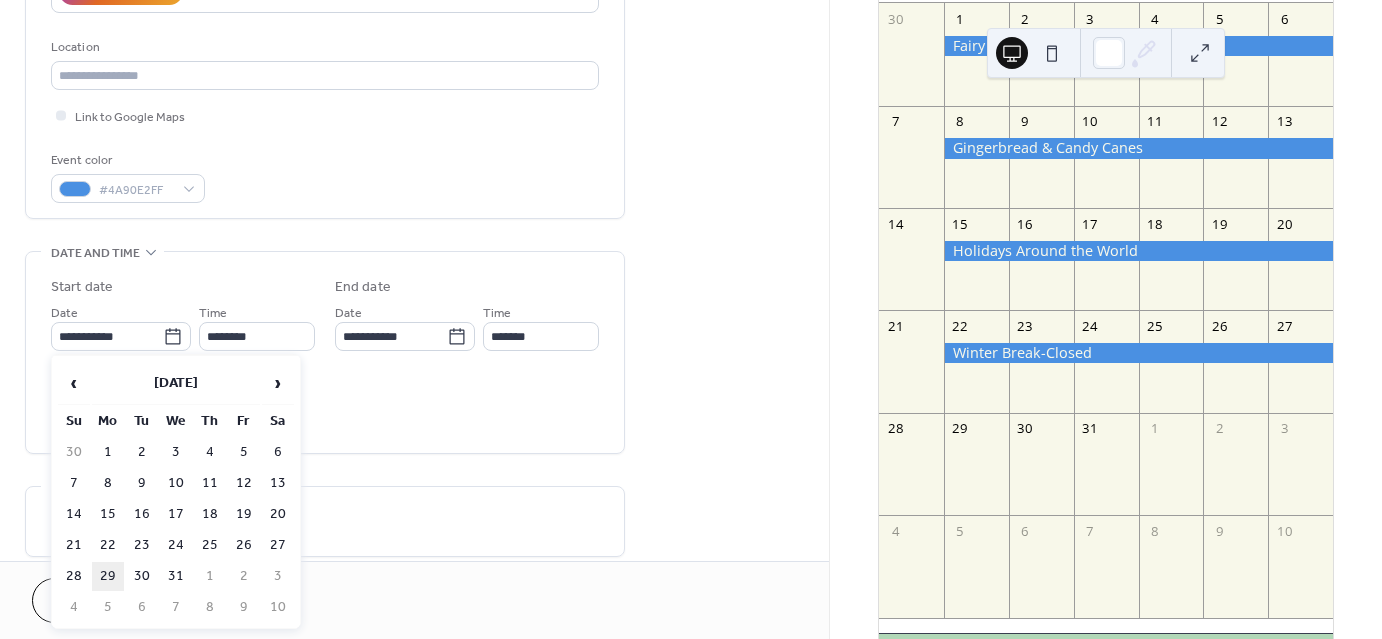 click on "29" at bounding box center [108, 576] 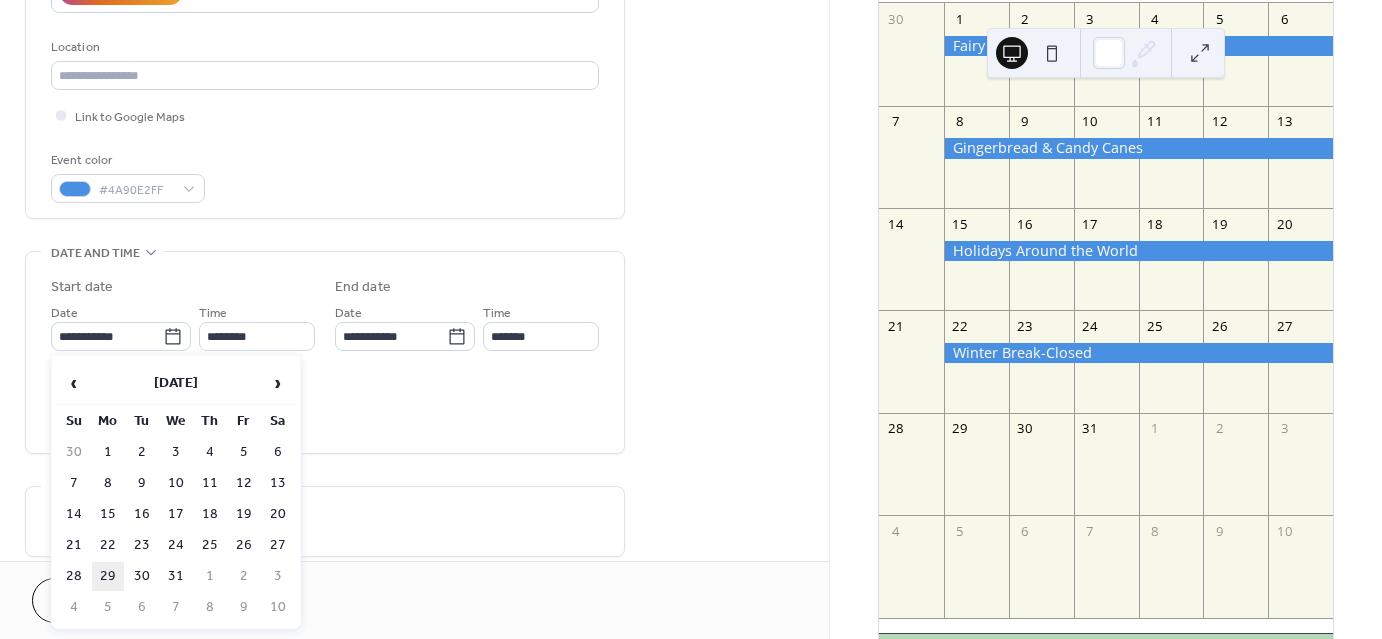 type on "**********" 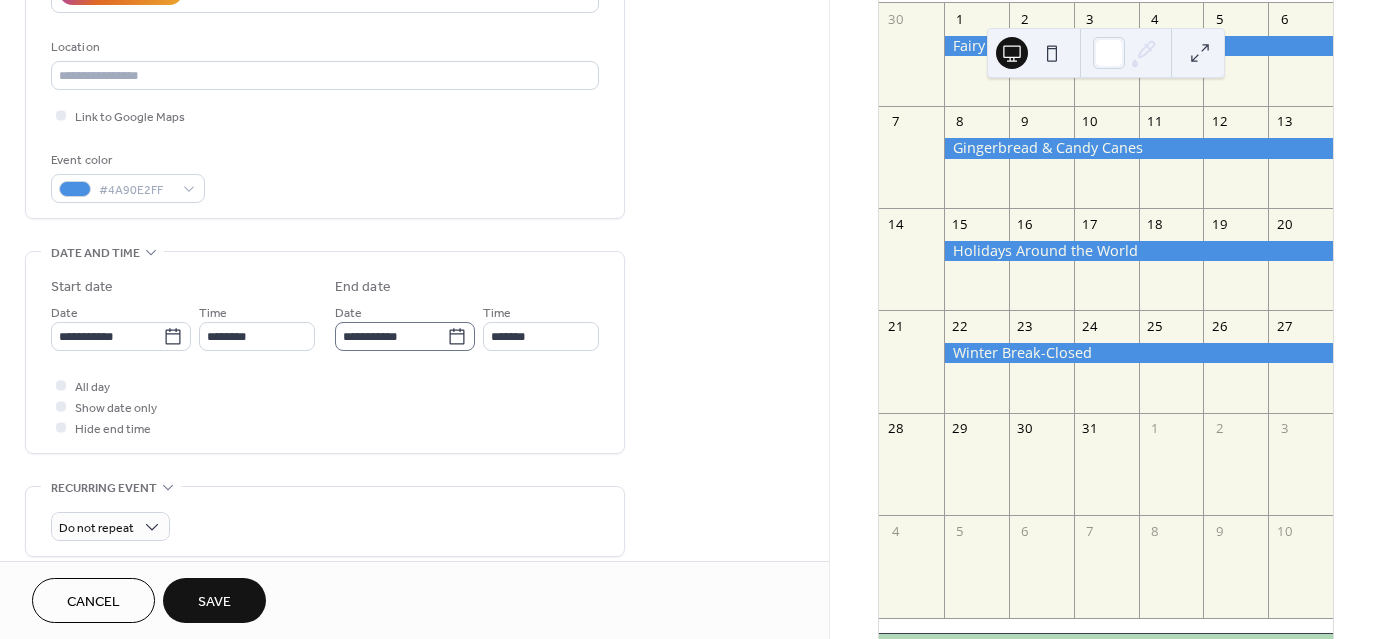 click 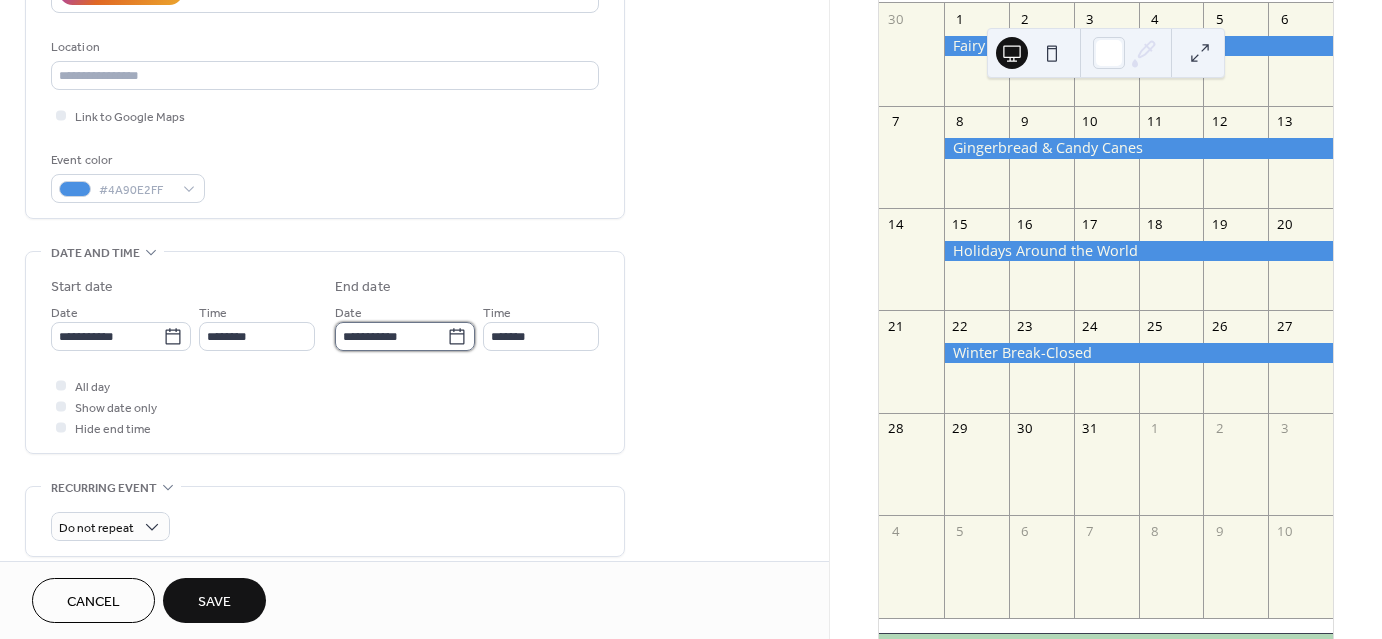 click on "**********" at bounding box center [391, 336] 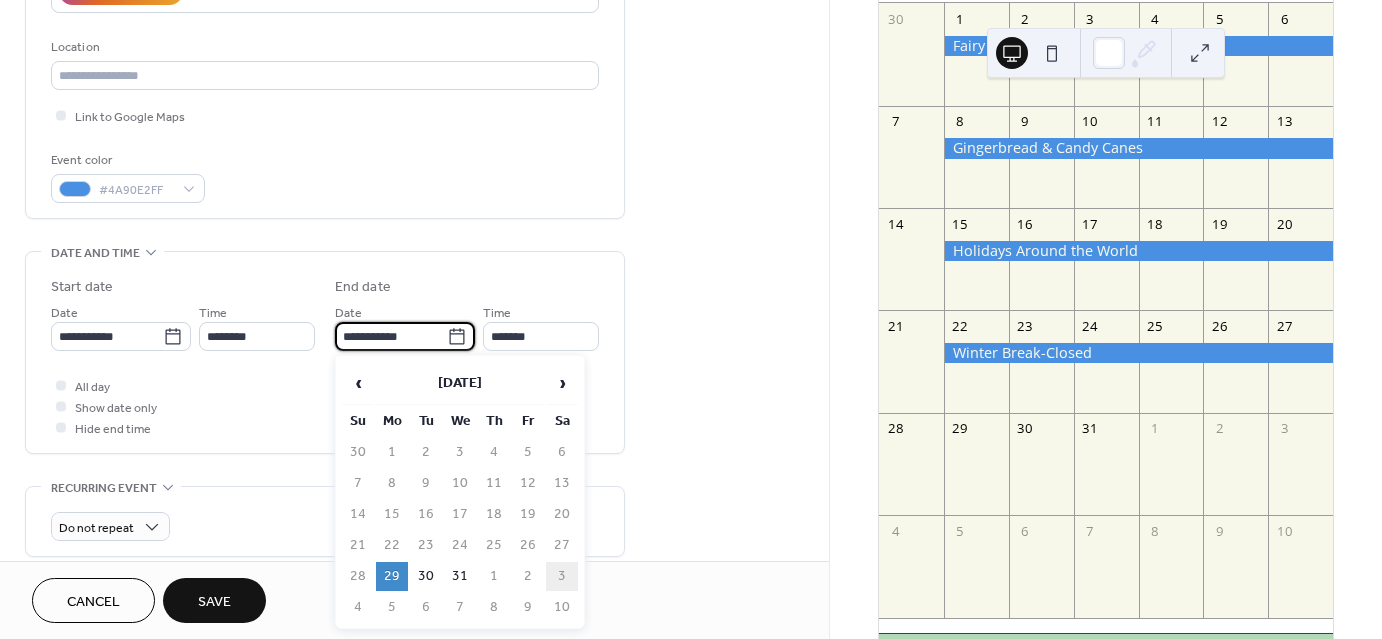 click on "3" at bounding box center (562, 576) 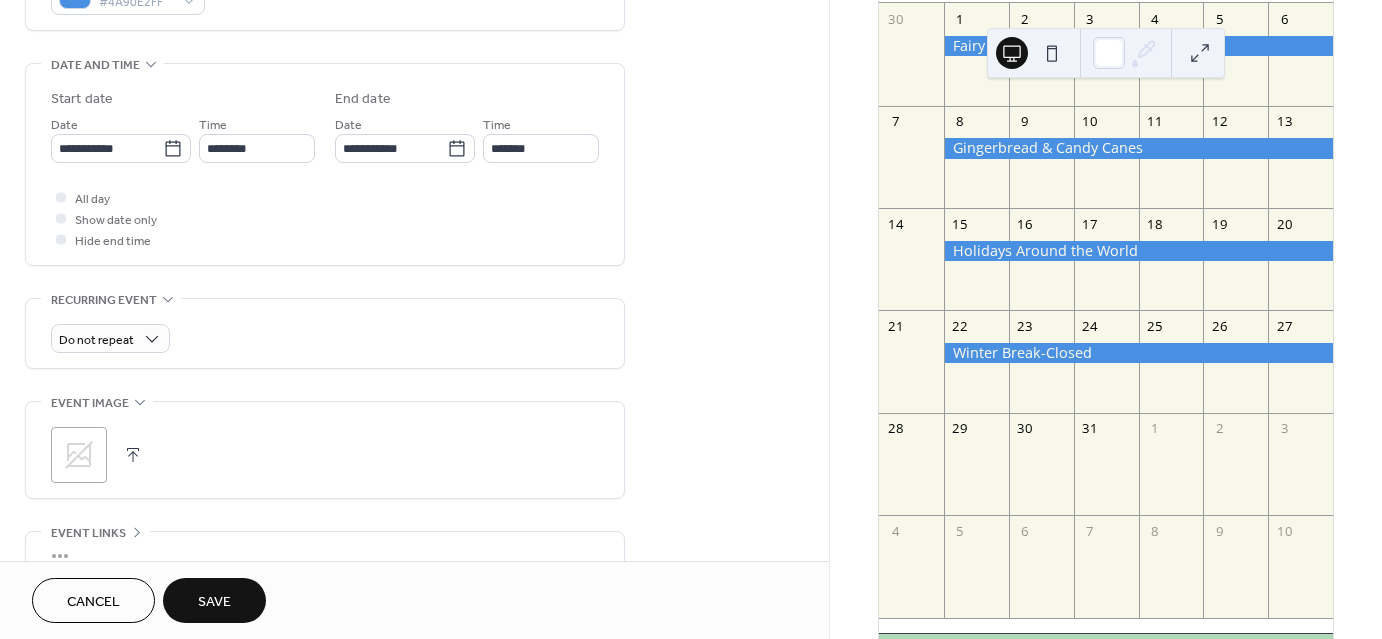 scroll, scrollTop: 600, scrollLeft: 0, axis: vertical 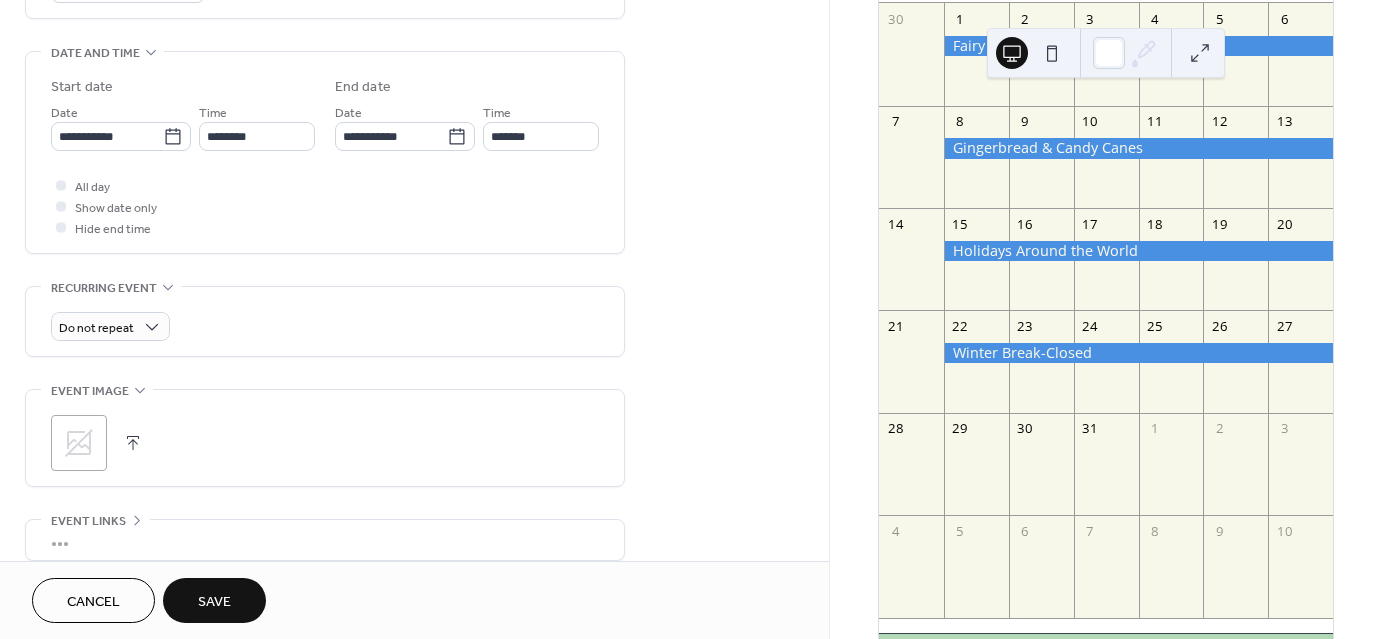 click at bounding box center [133, 443] 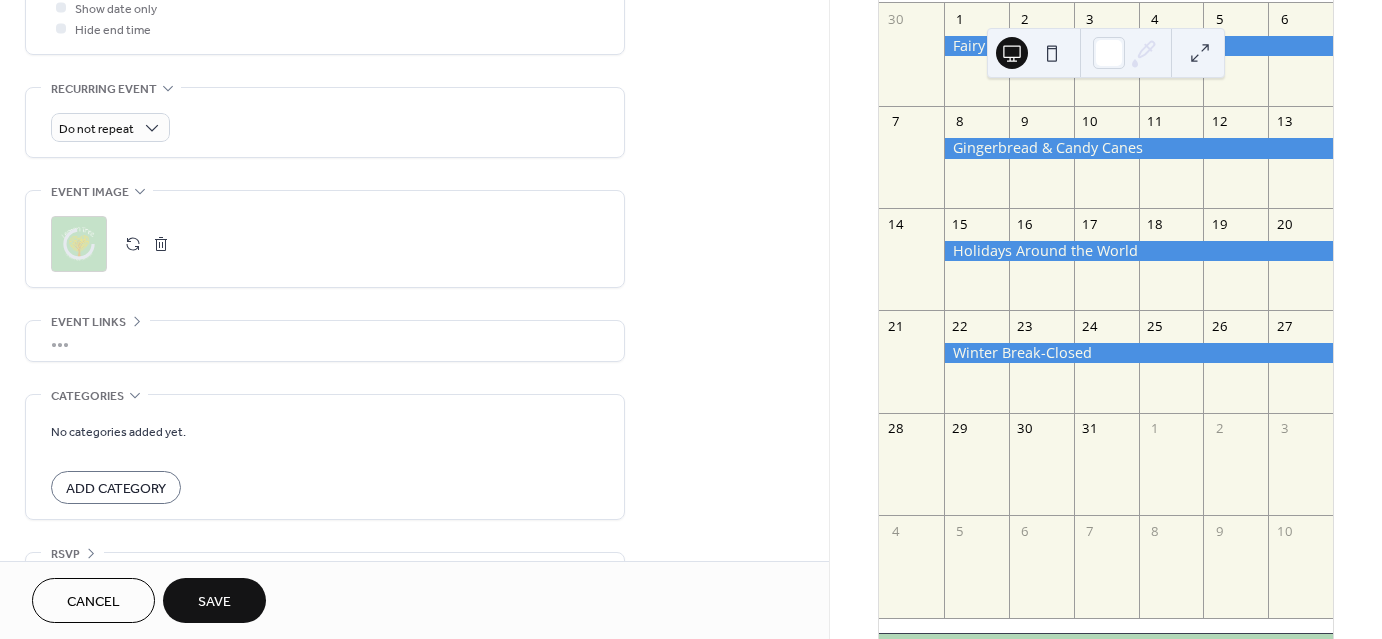 scroll, scrollTop: 800, scrollLeft: 0, axis: vertical 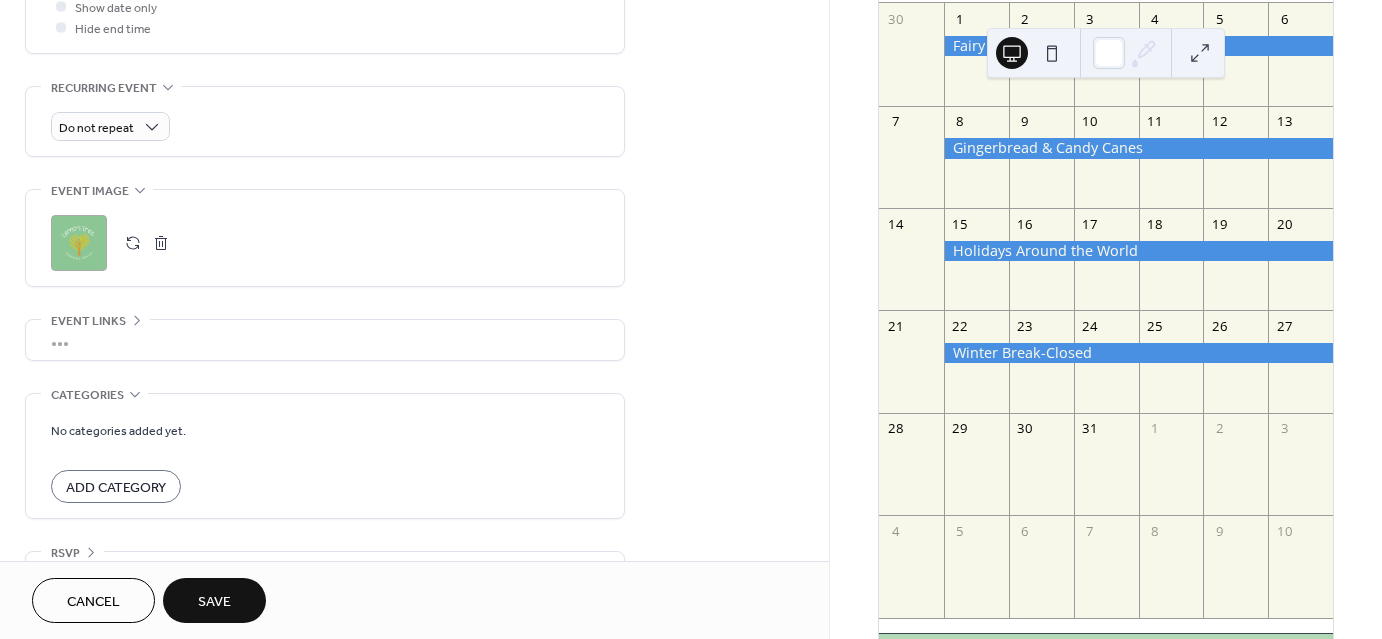 click on "Save" at bounding box center (214, 602) 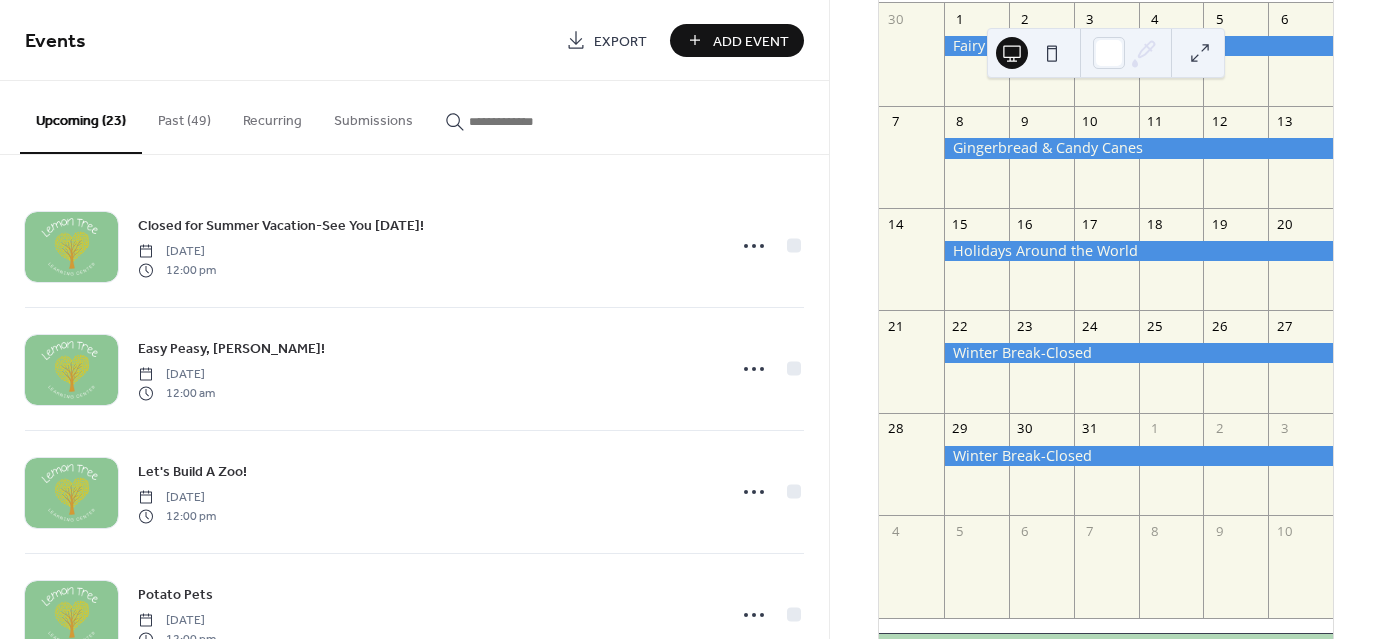 click on "Add Event" at bounding box center [737, 40] 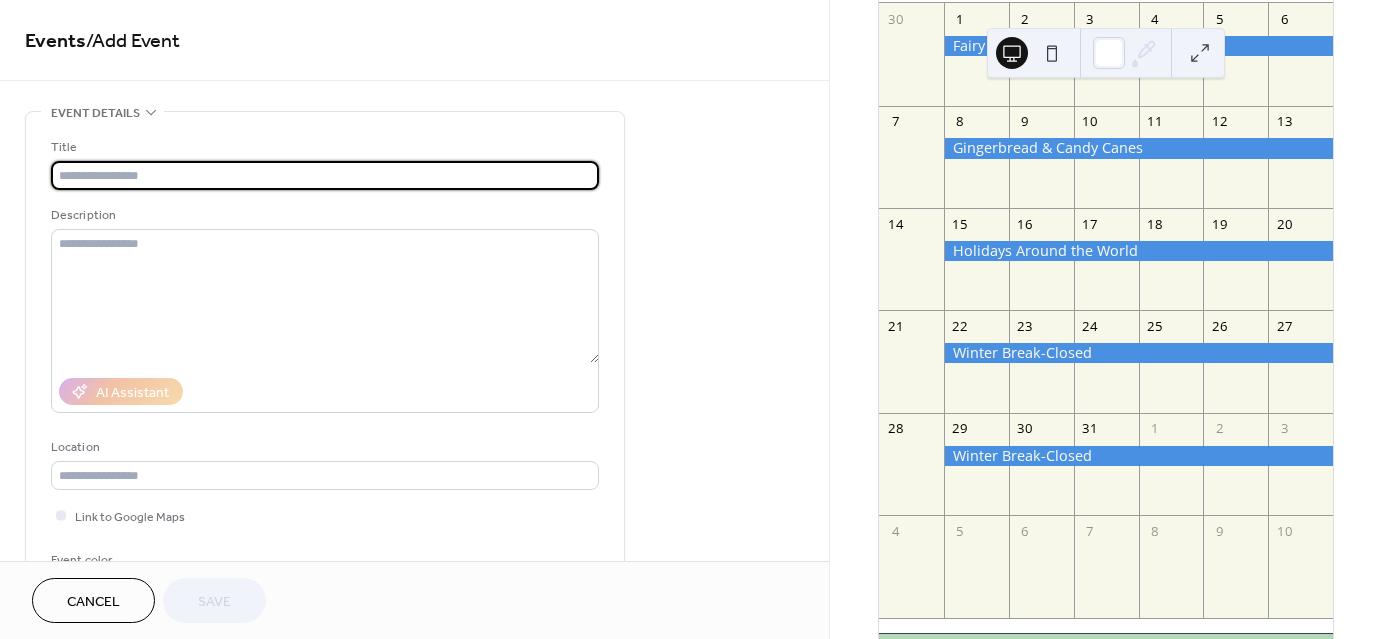 click at bounding box center [325, 175] 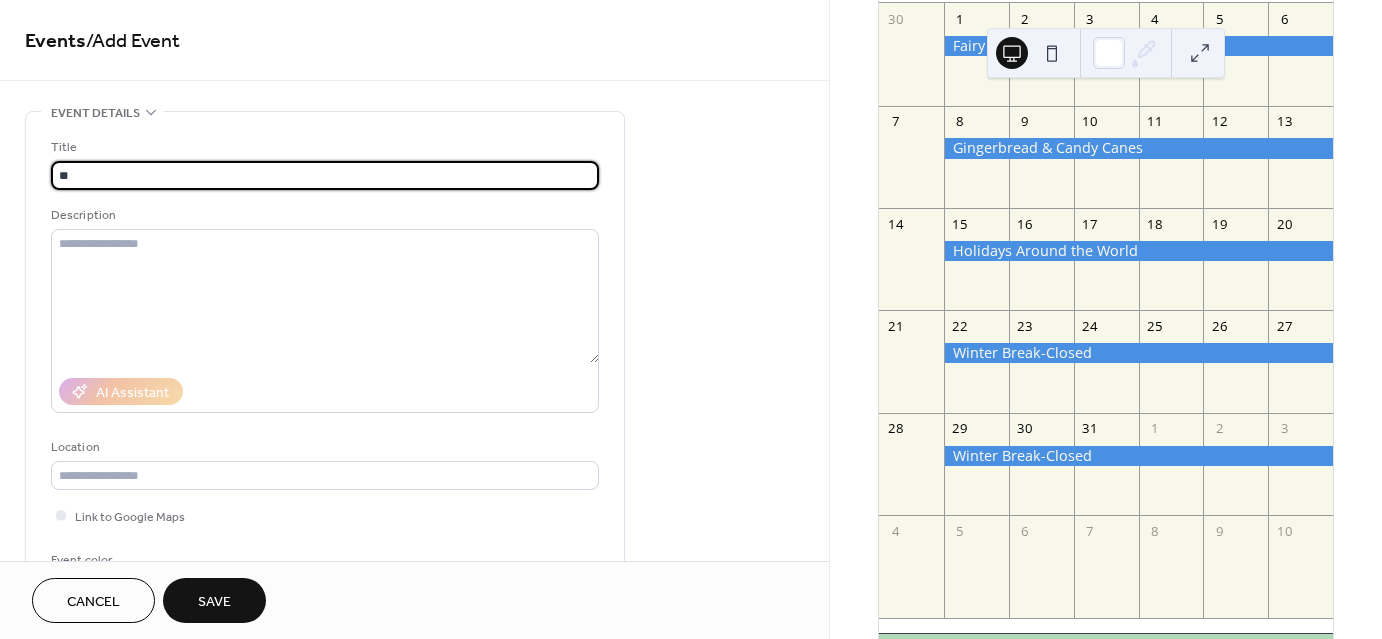 type on "*" 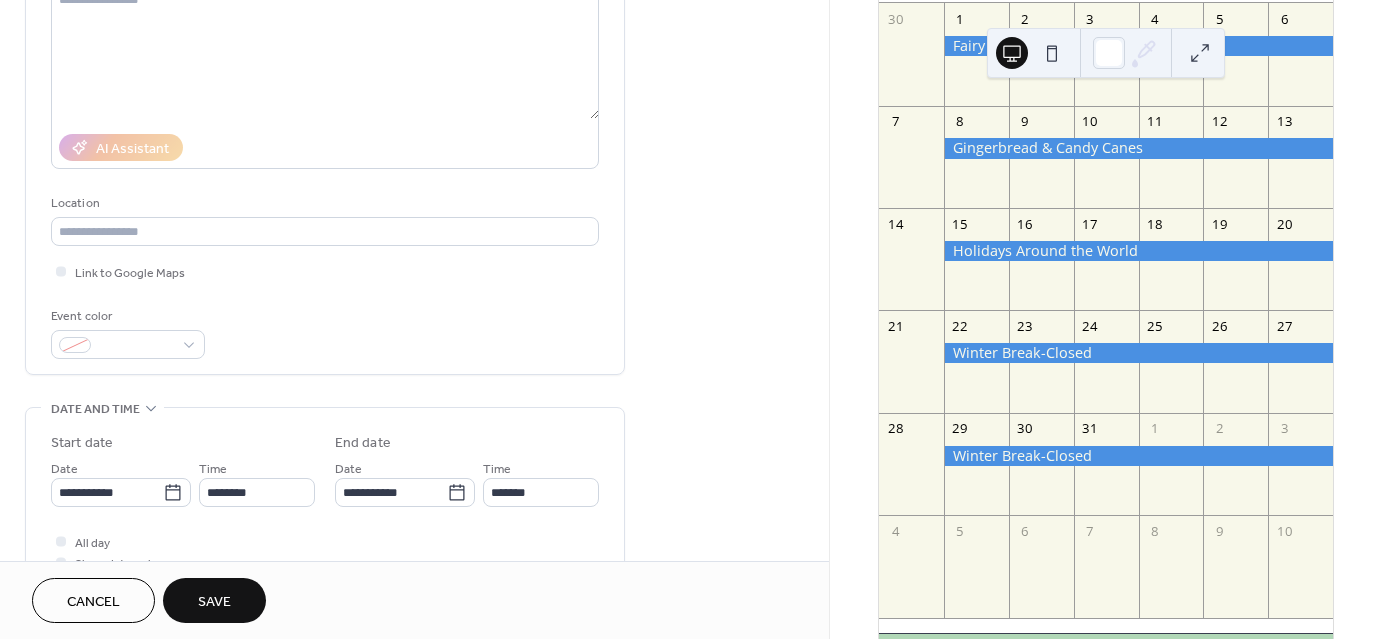 scroll, scrollTop: 400, scrollLeft: 0, axis: vertical 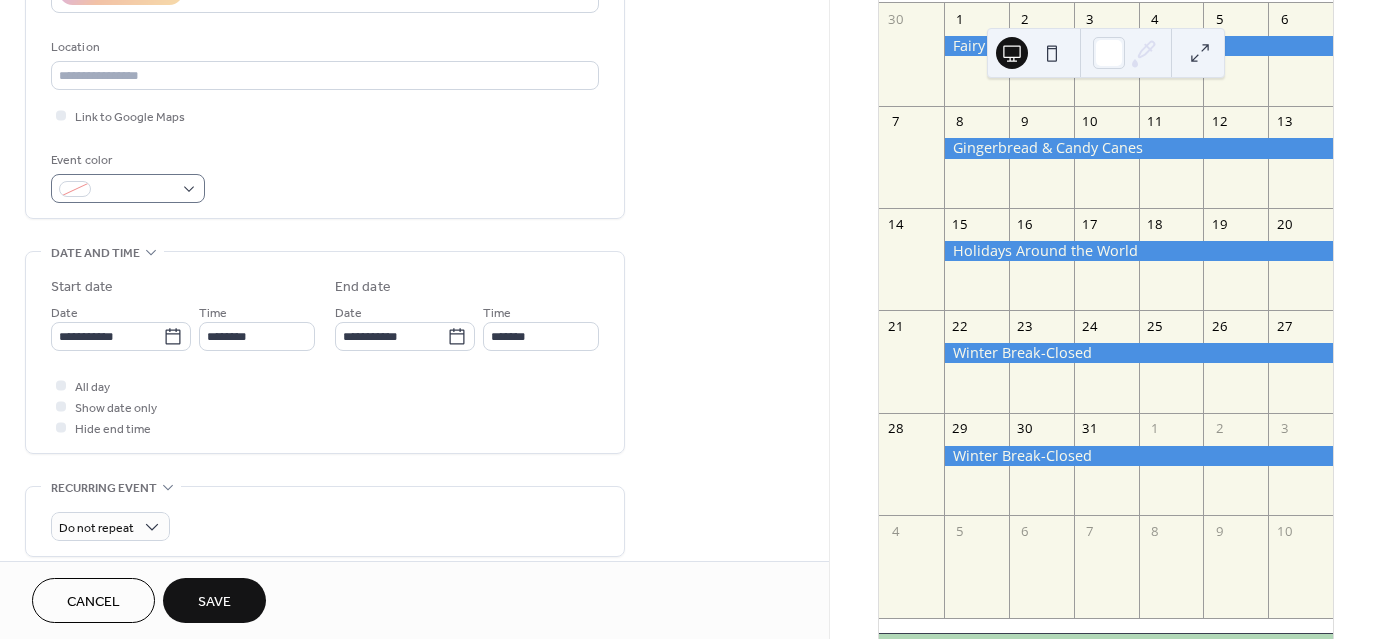 type on "**********" 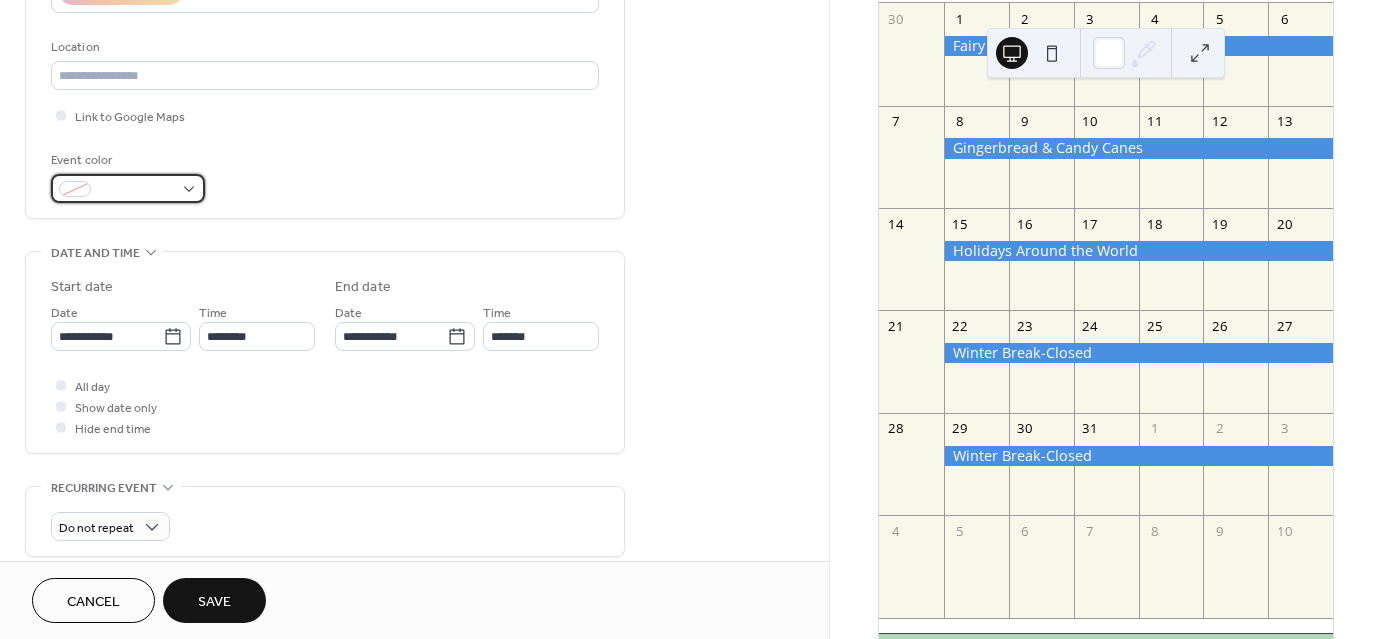 click at bounding box center [128, 188] 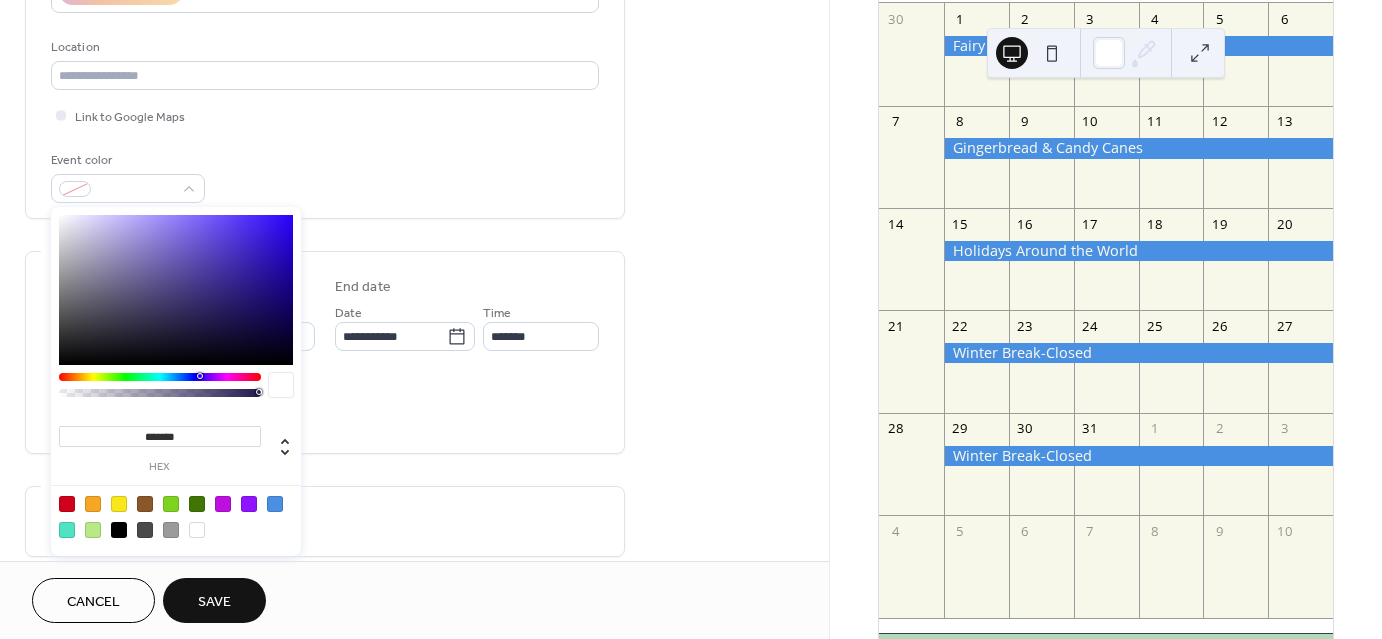 click at bounding box center (275, 504) 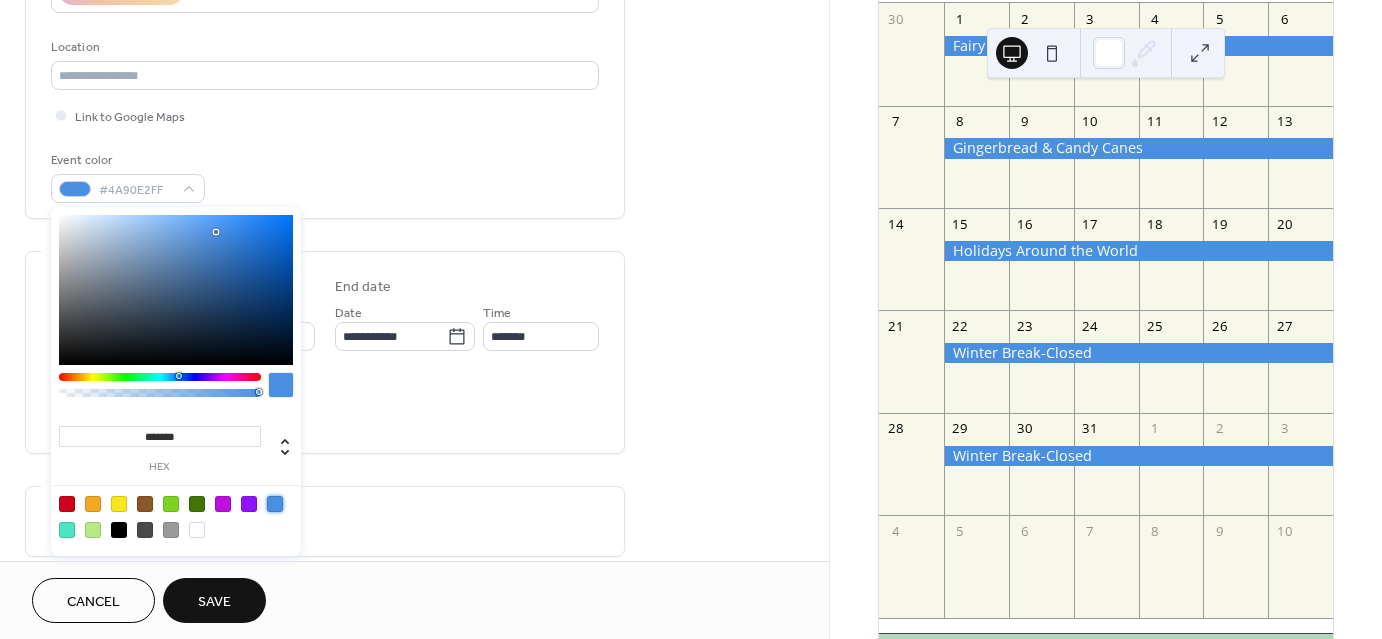 click on "All day Show date only Hide end time" at bounding box center [325, 406] 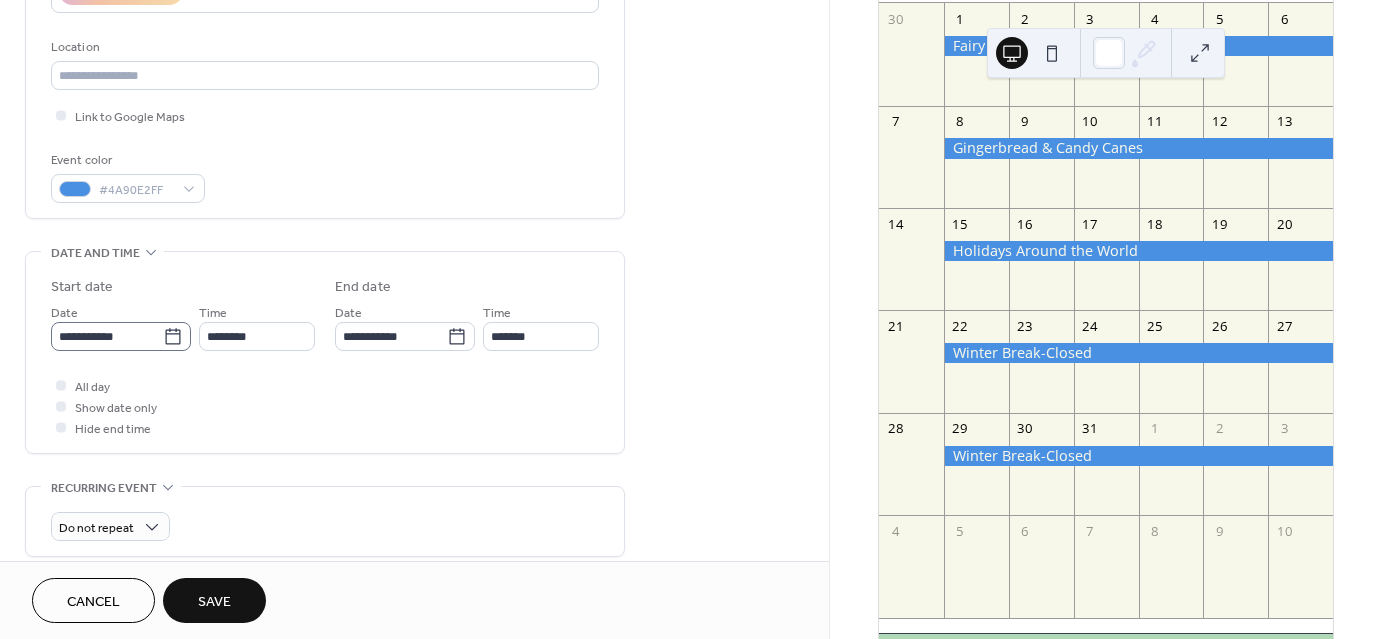 click 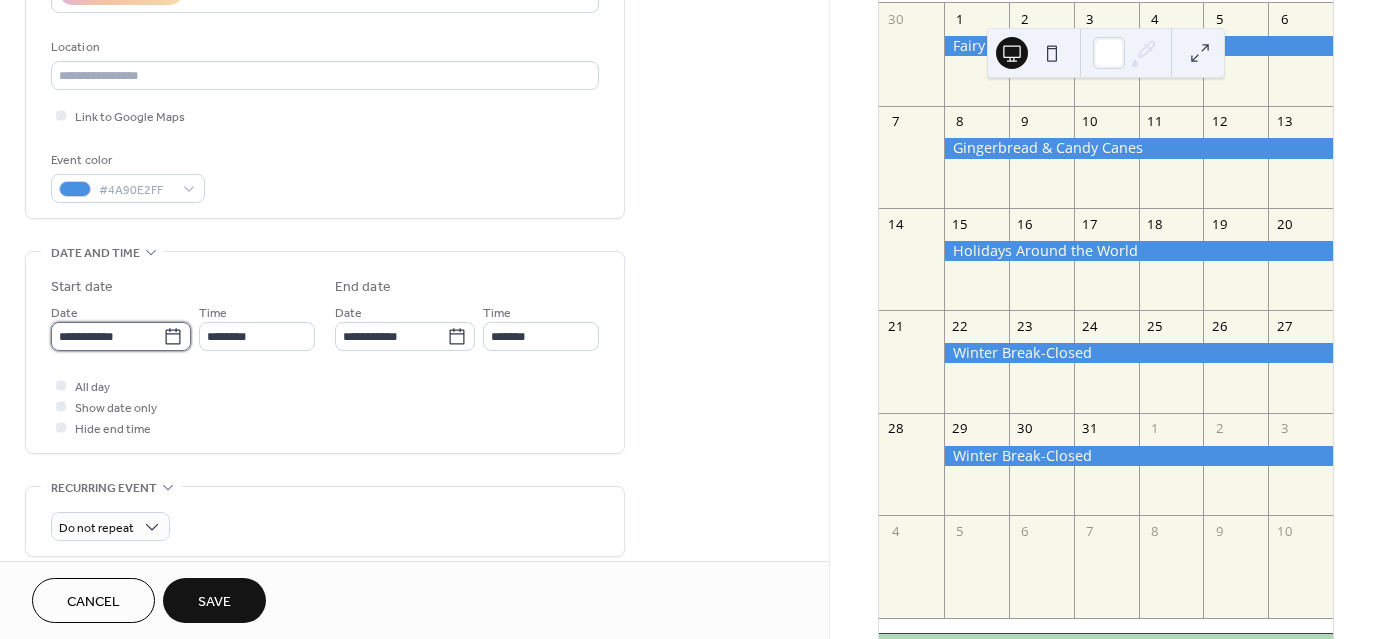 click on "**********" at bounding box center [107, 336] 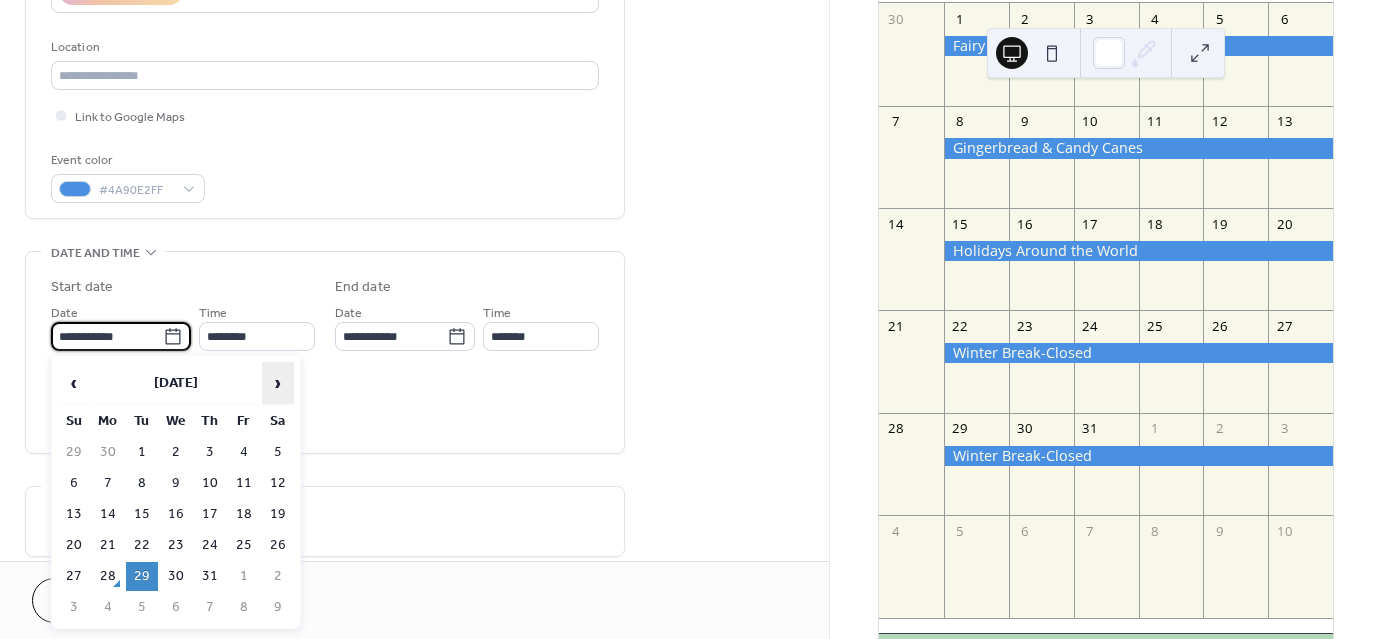 click on "›" at bounding box center (278, 383) 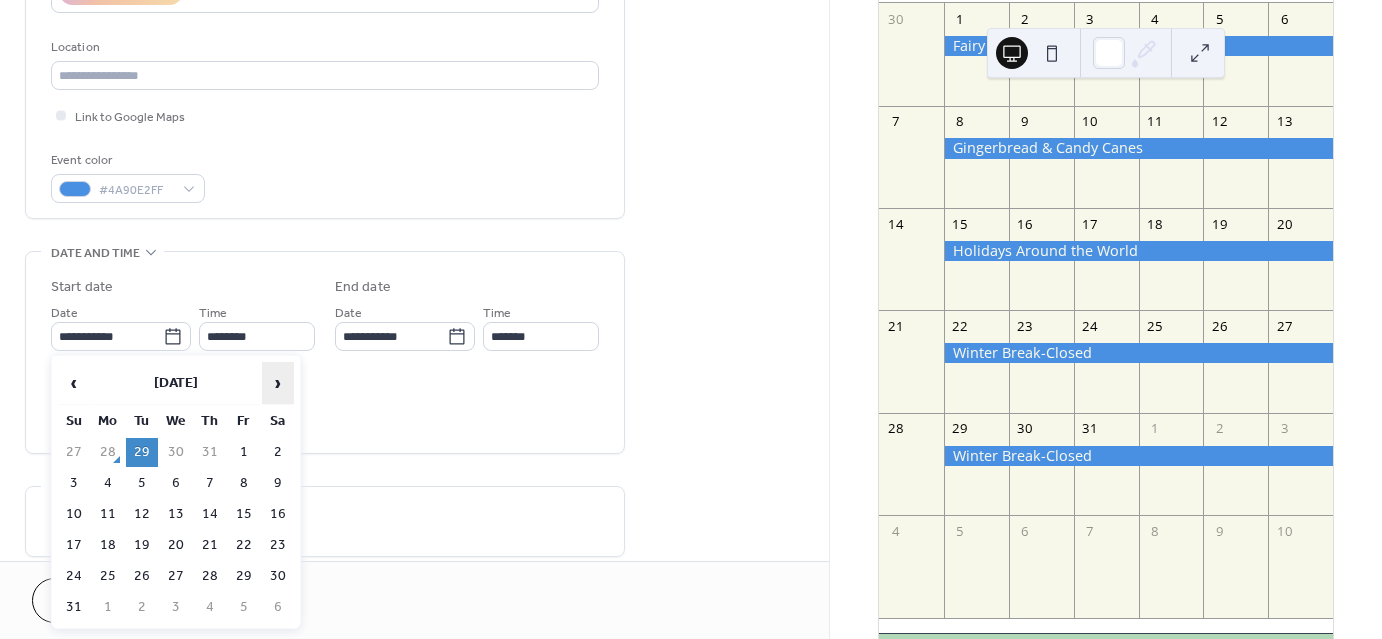 click on "›" at bounding box center (278, 383) 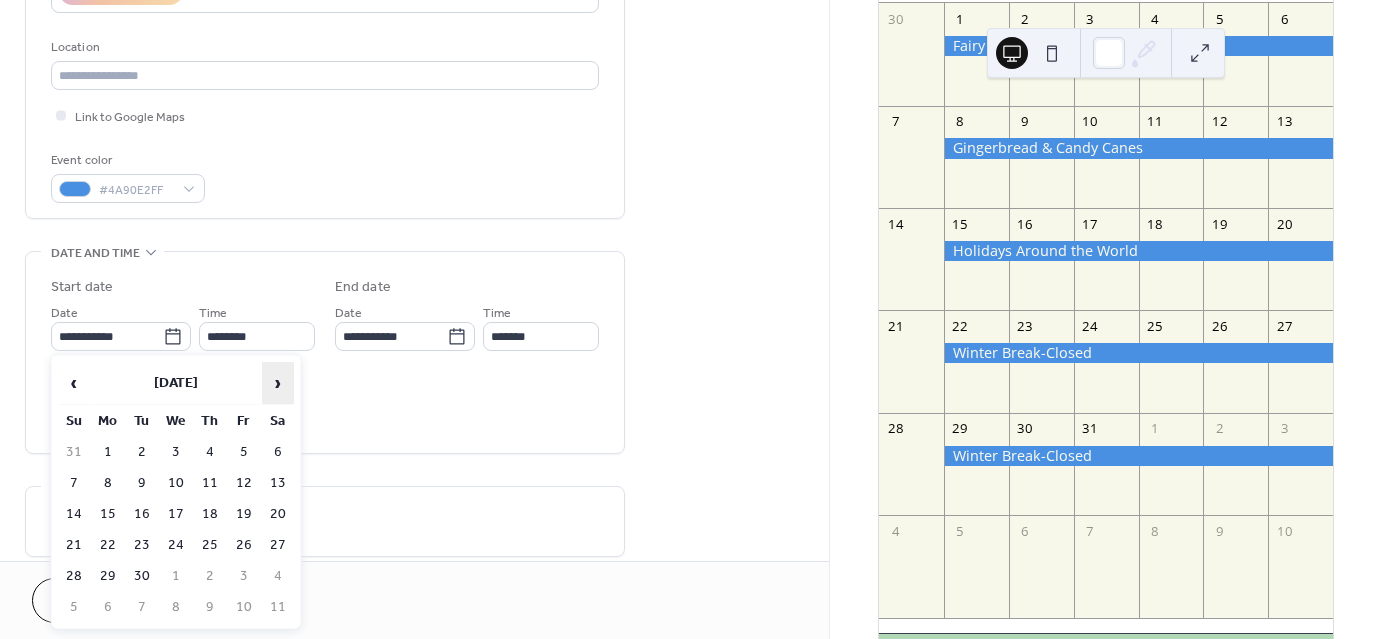 click on "›" at bounding box center [278, 383] 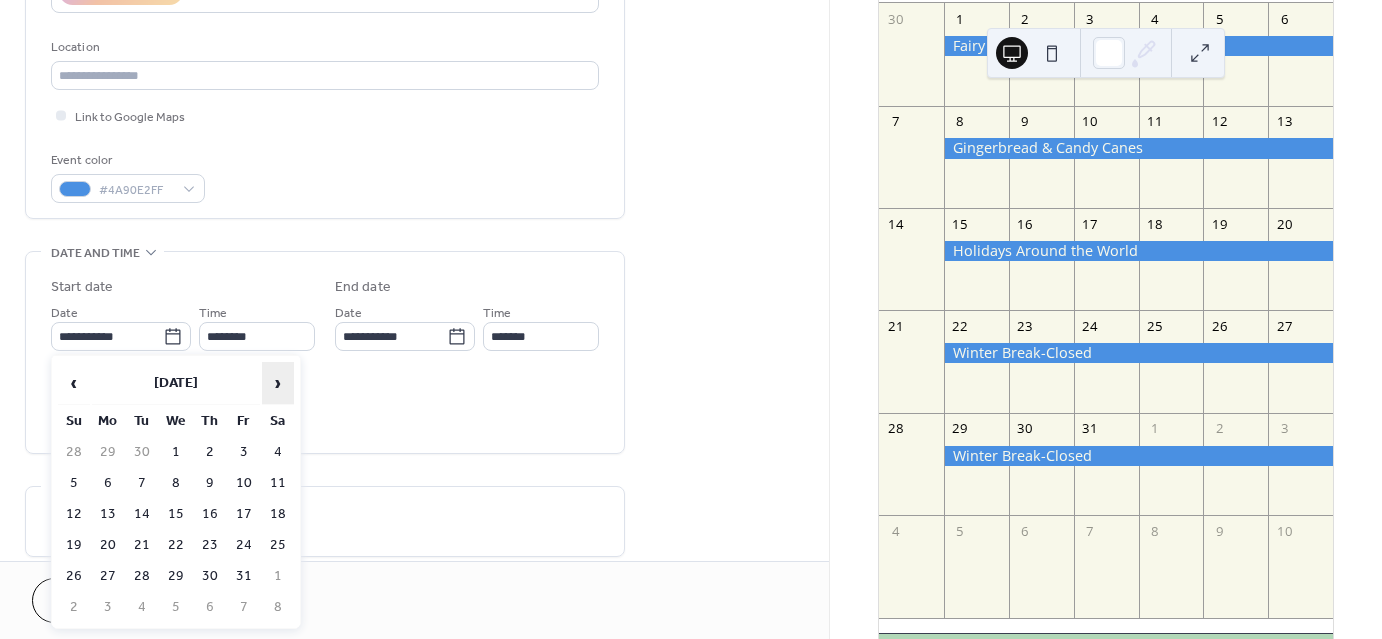 click on "›" at bounding box center [278, 383] 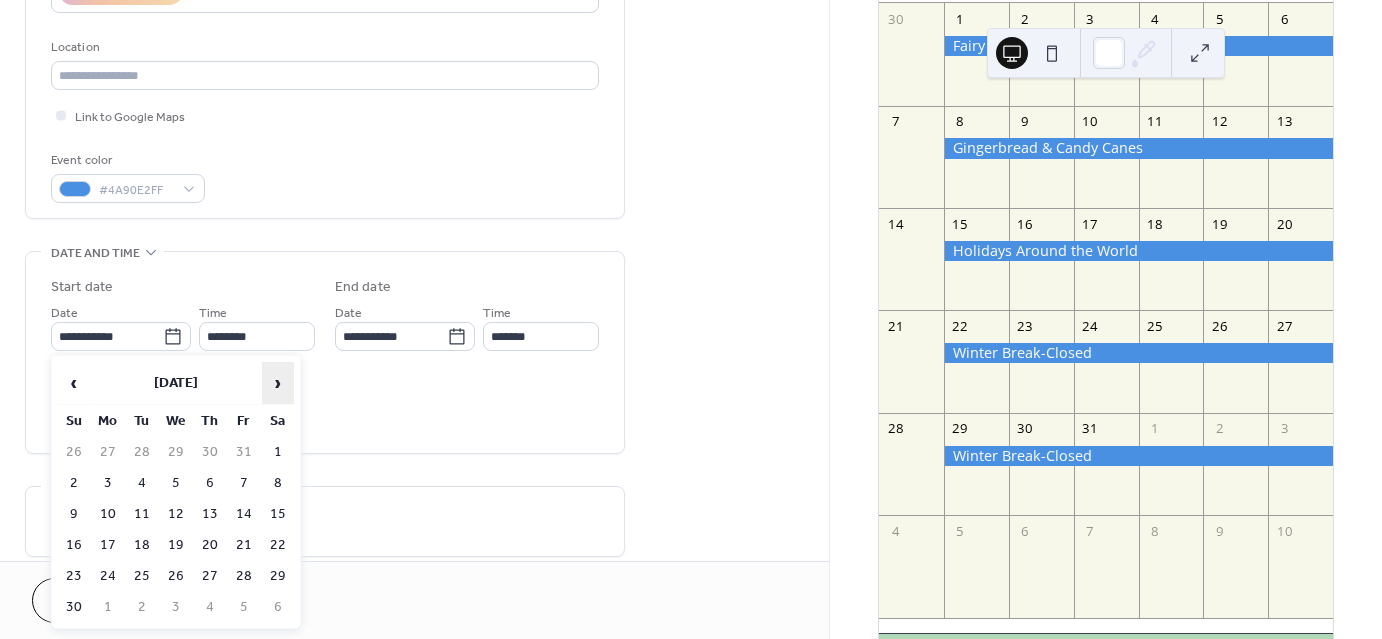 click on "›" at bounding box center [278, 383] 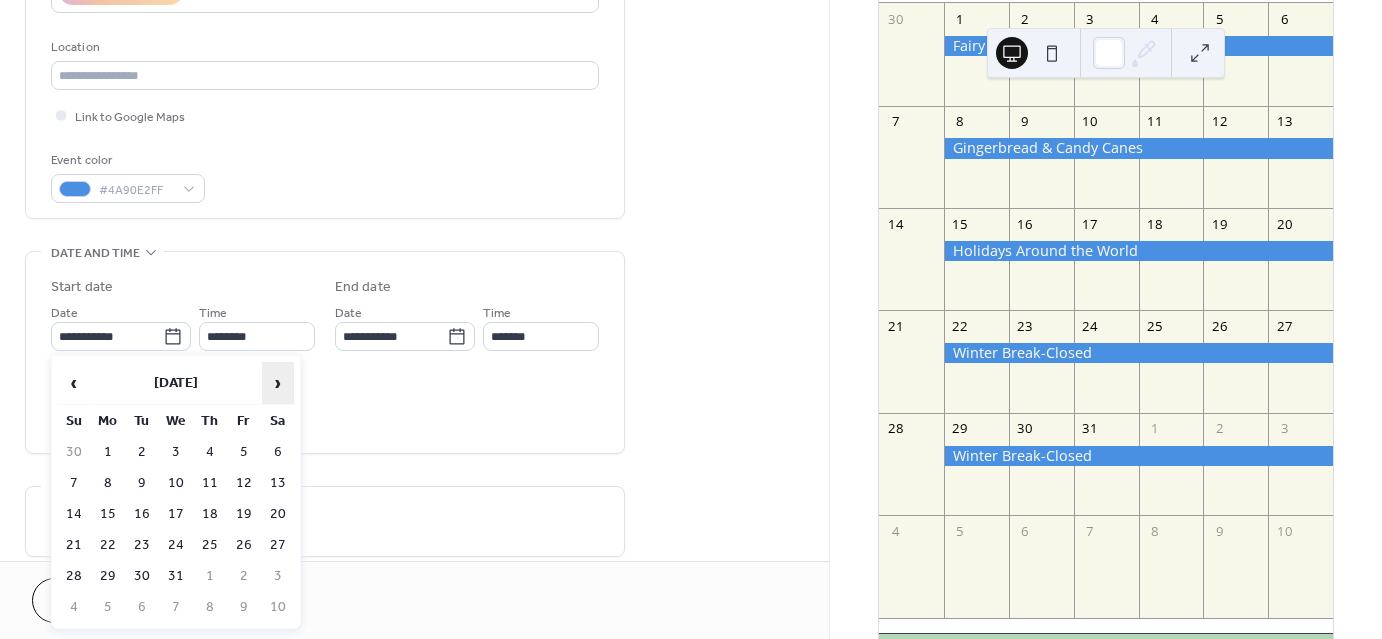 click on "›" at bounding box center [278, 383] 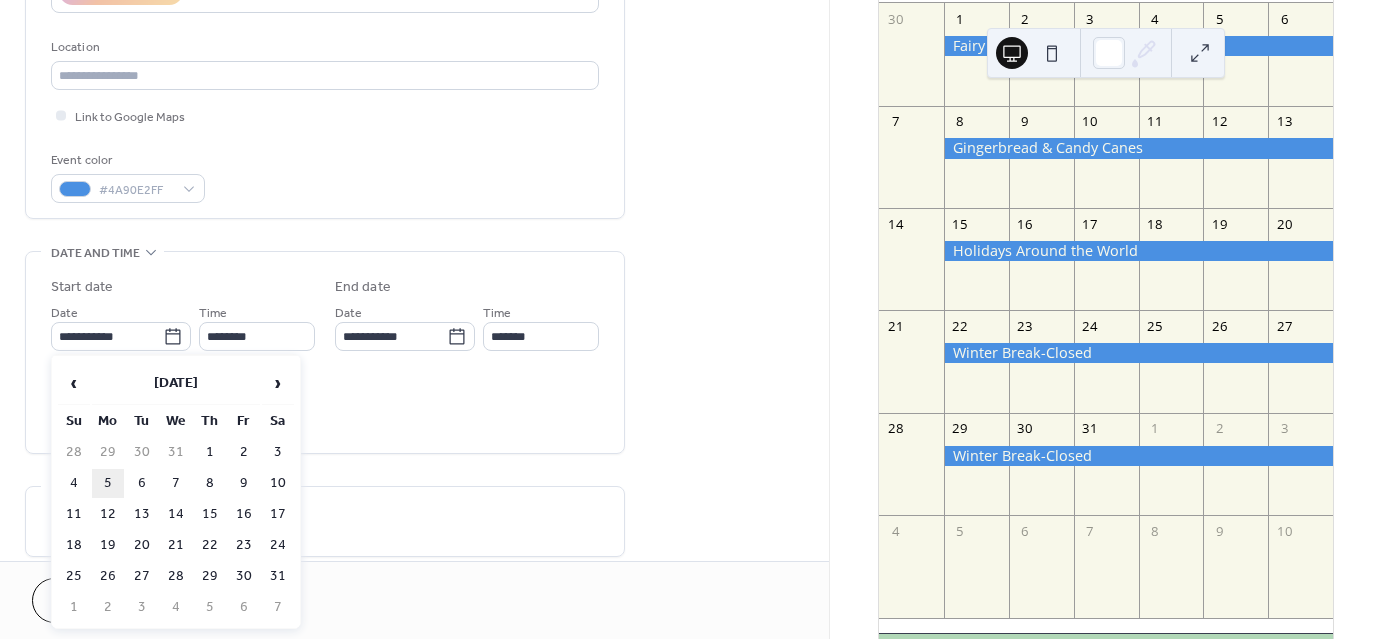 click on "5" at bounding box center (108, 483) 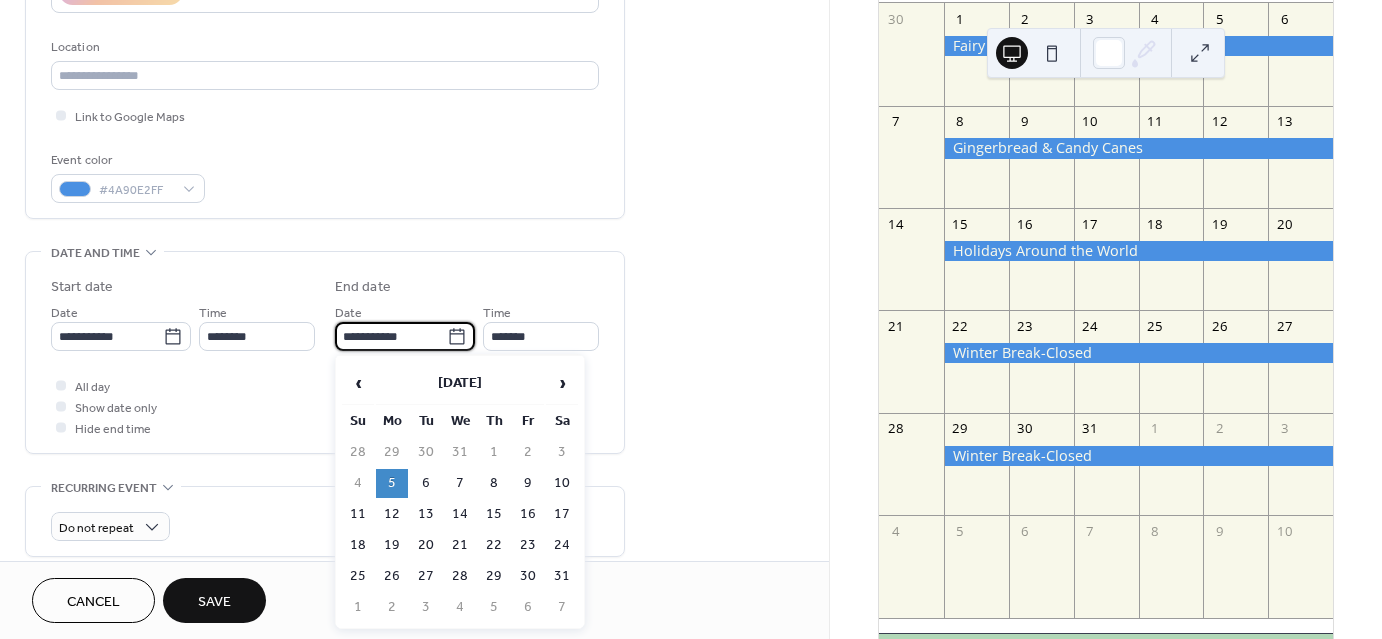 click on "**********" at bounding box center [391, 336] 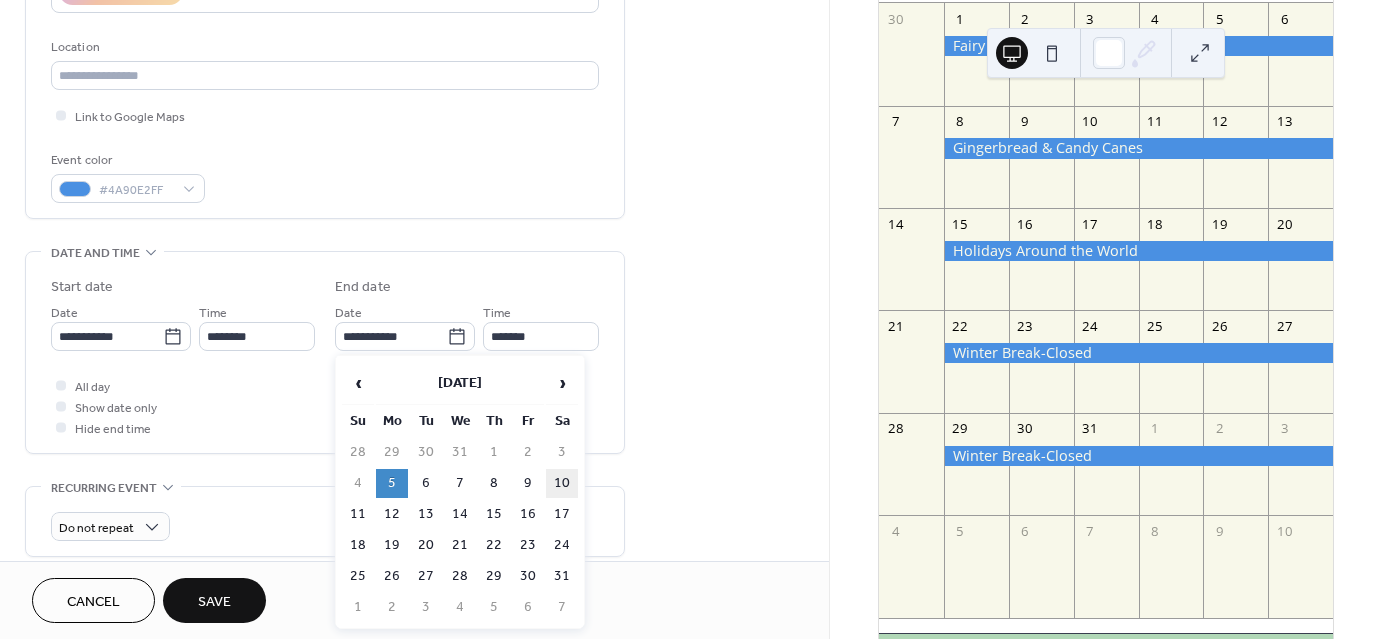 click on "10" at bounding box center (562, 483) 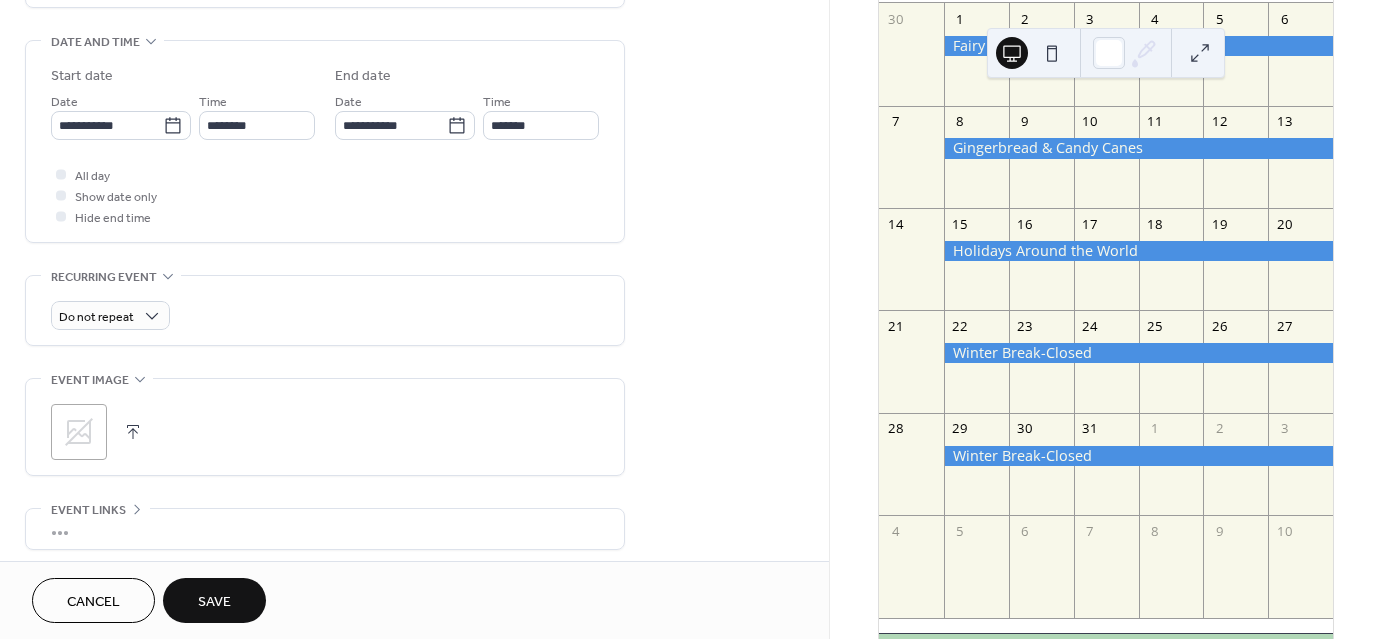 scroll, scrollTop: 700, scrollLeft: 0, axis: vertical 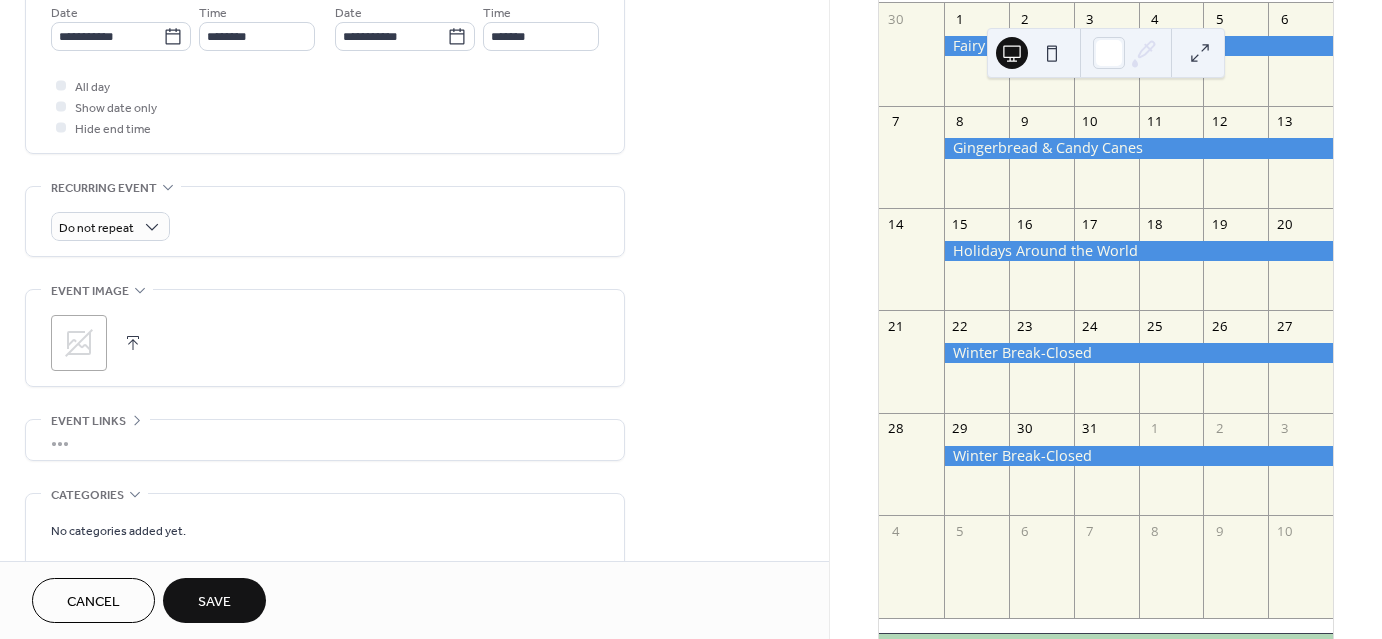 click at bounding box center [133, 343] 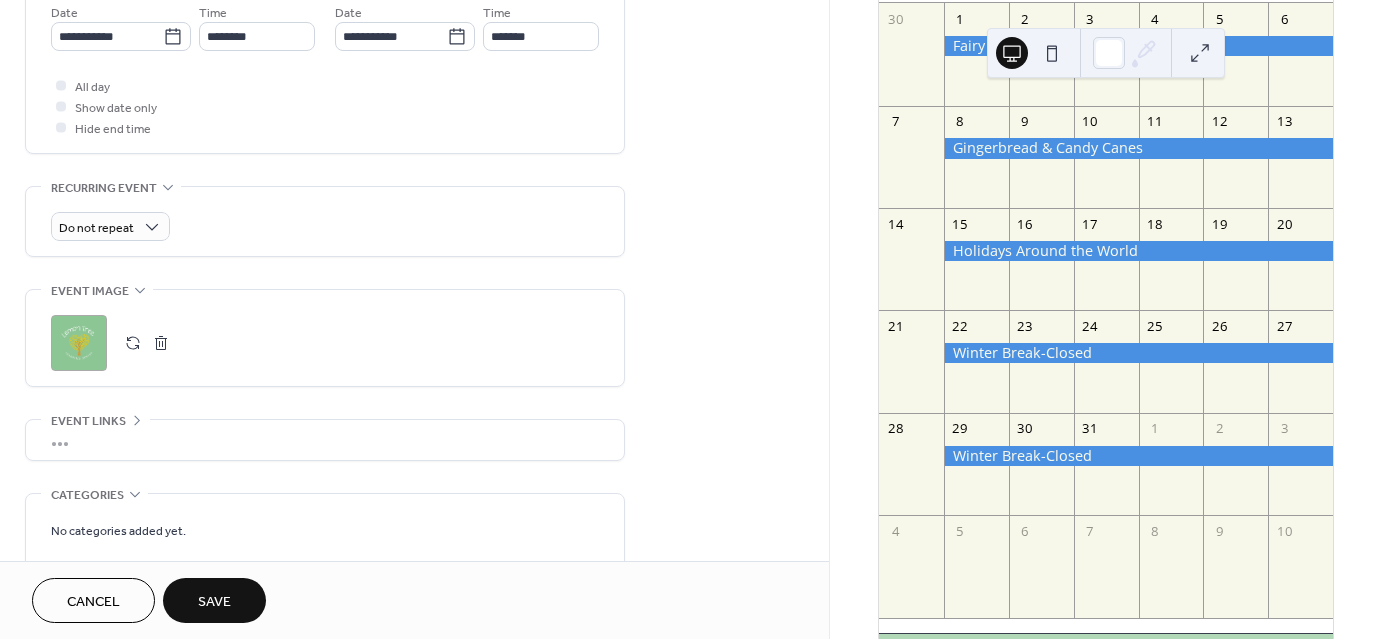 click on "Save" at bounding box center (214, 600) 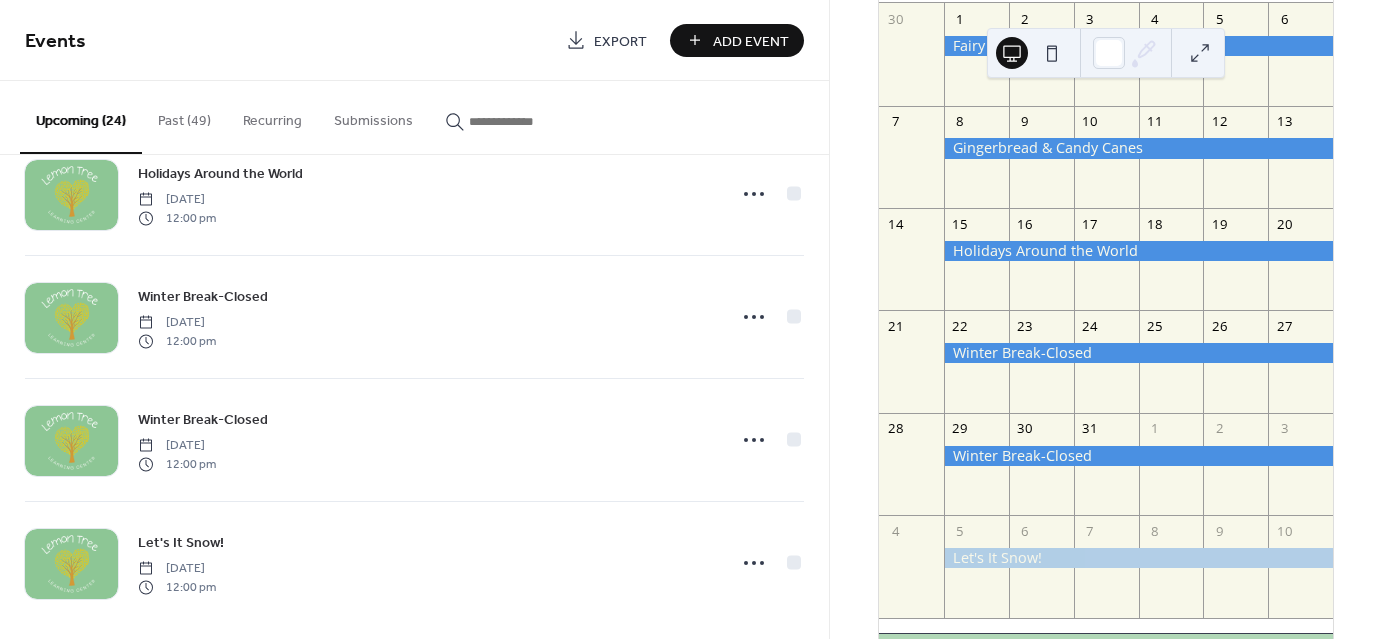 scroll, scrollTop: 2521, scrollLeft: 0, axis: vertical 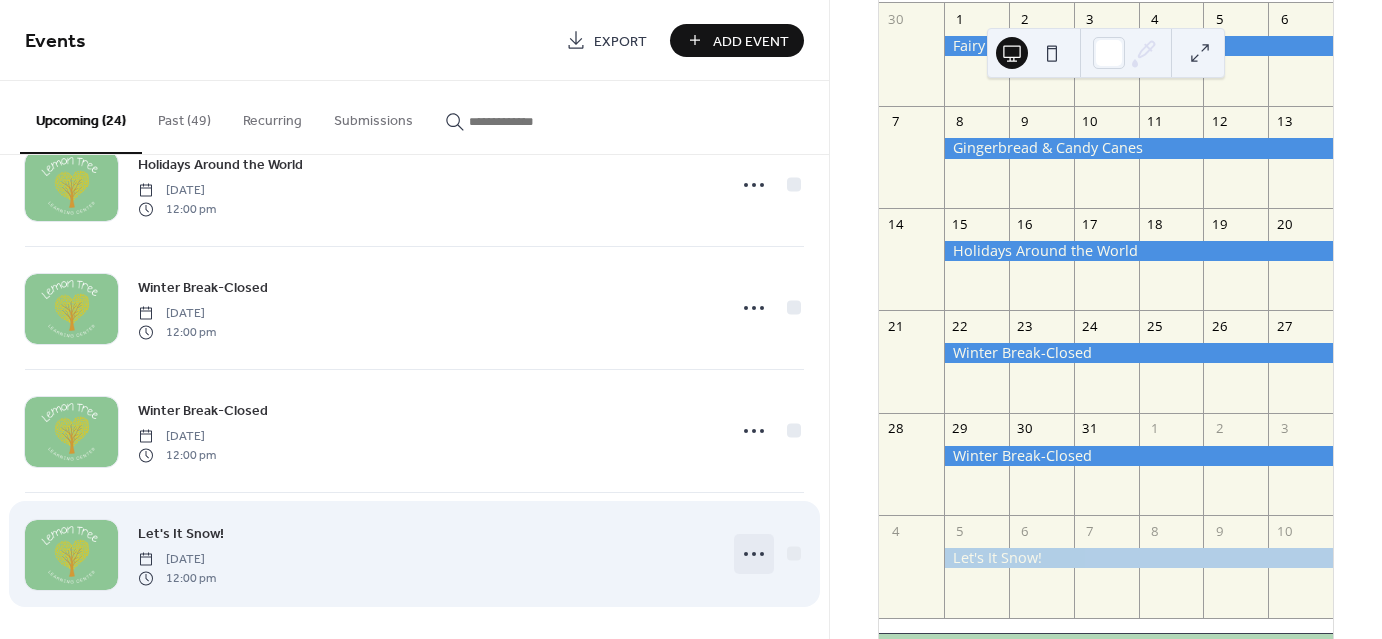 click at bounding box center [754, 554] 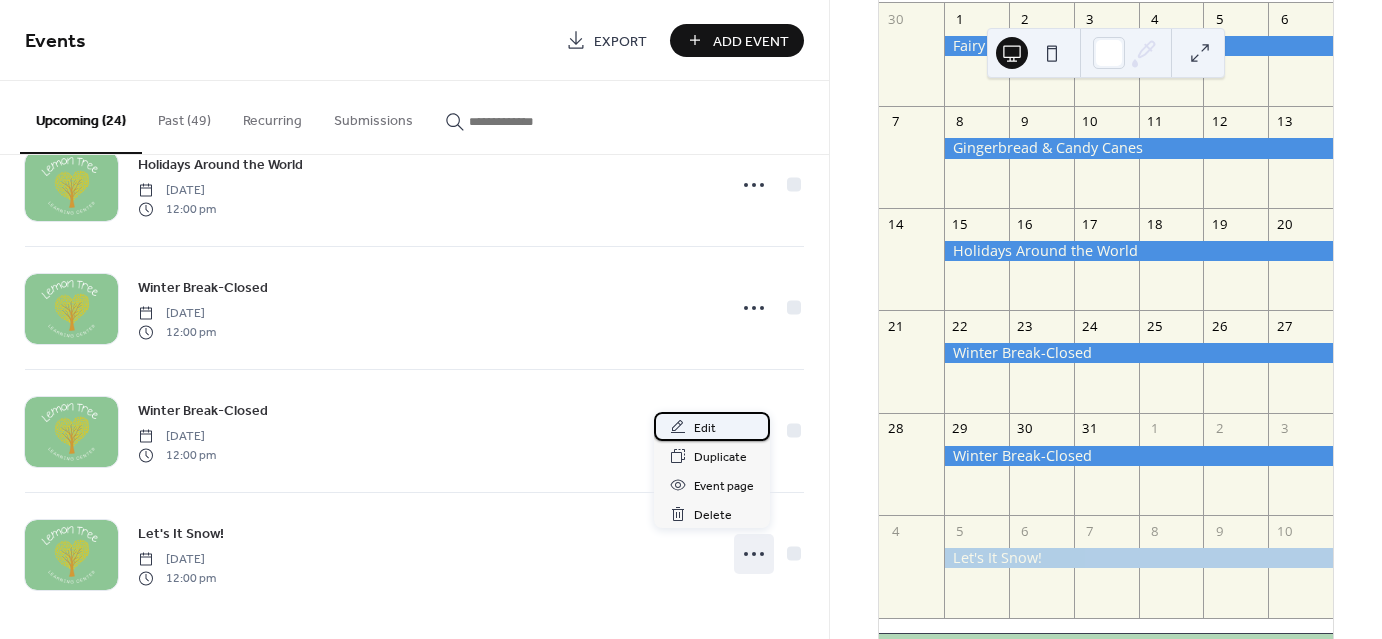 click on "Edit" at bounding box center (712, 426) 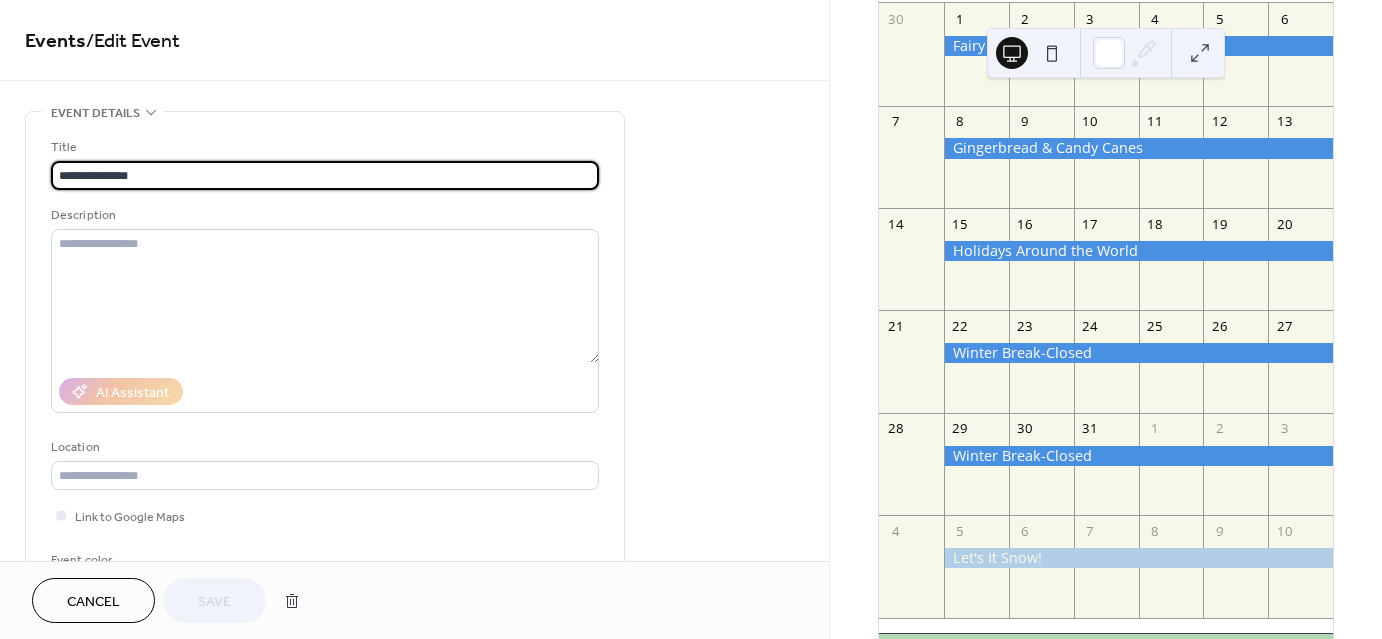 click on "**********" at bounding box center (325, 175) 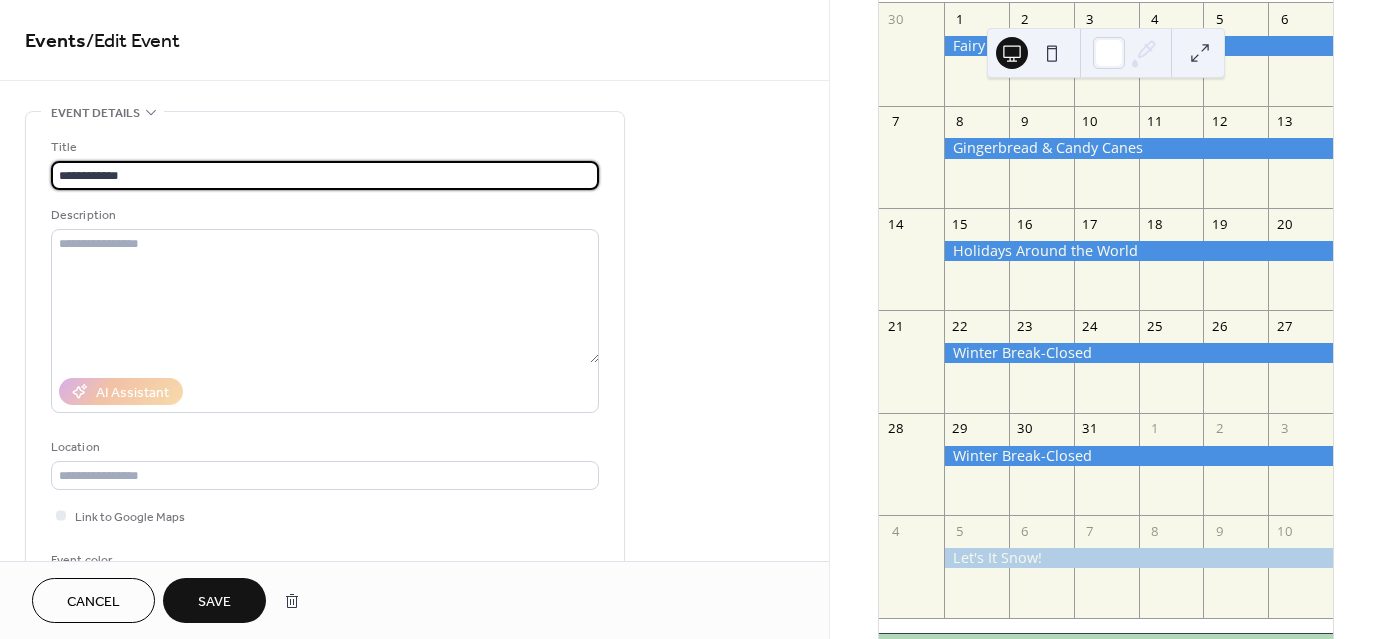 click on "**********" at bounding box center [325, 175] 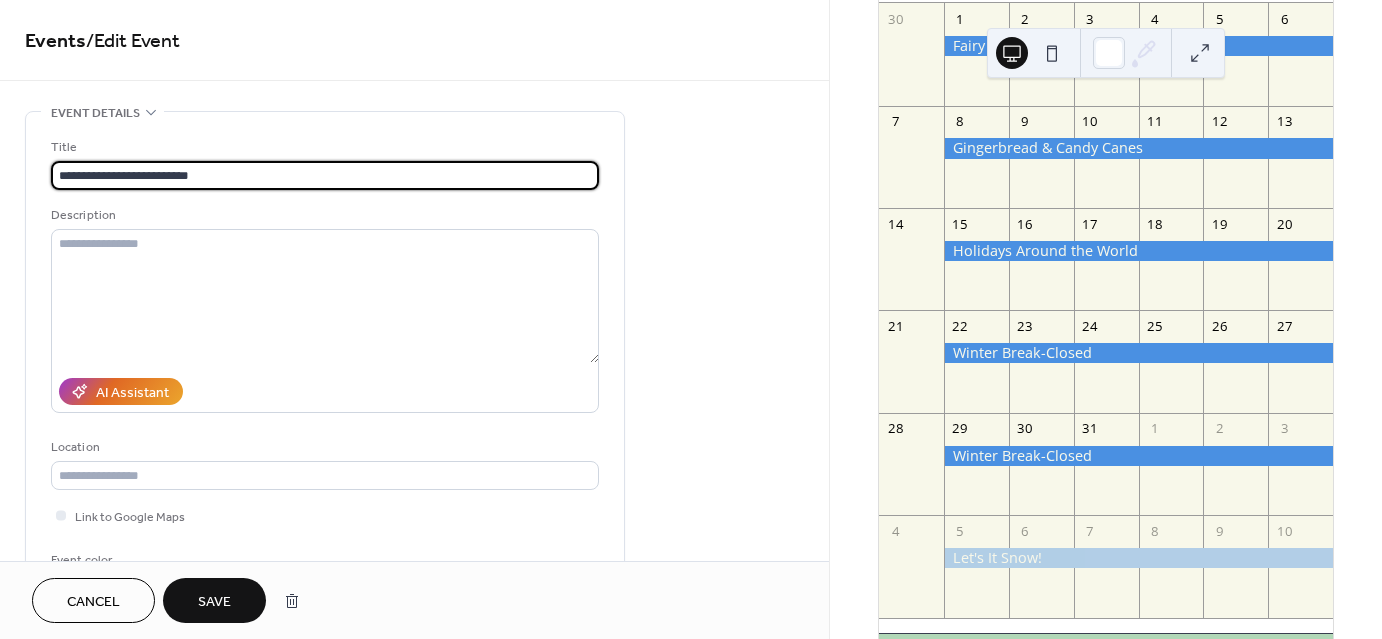 type on "**********" 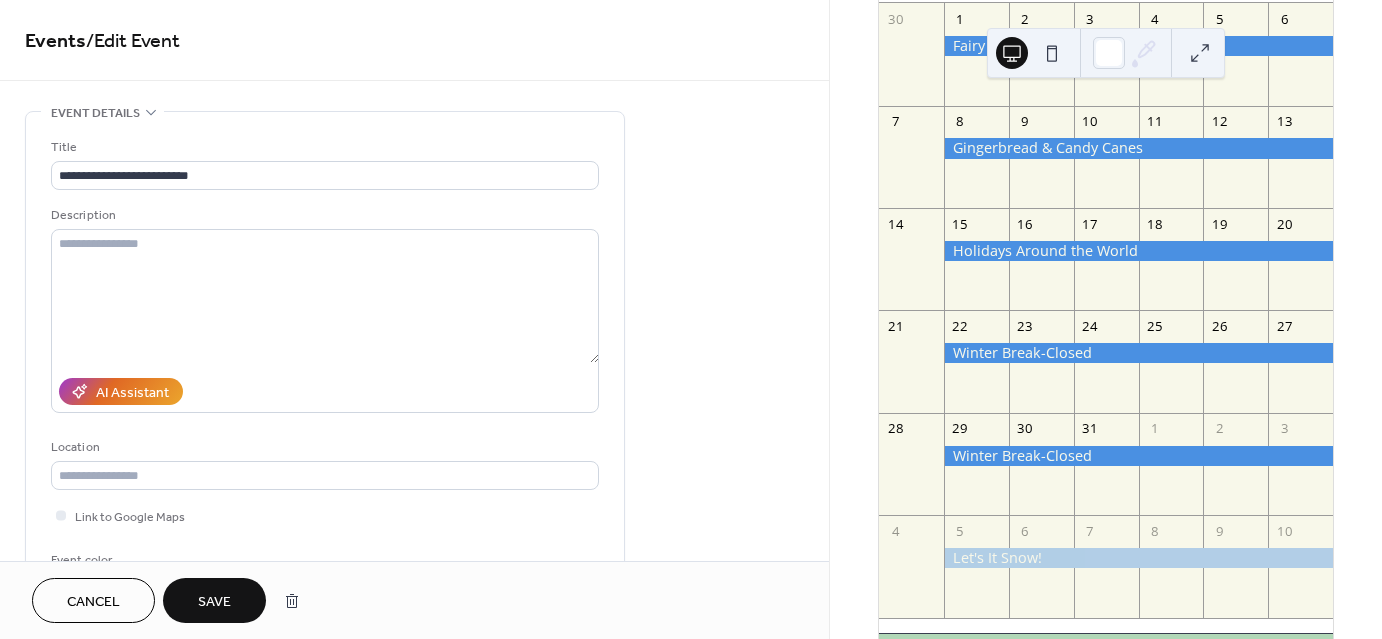 click on "Save" at bounding box center [214, 602] 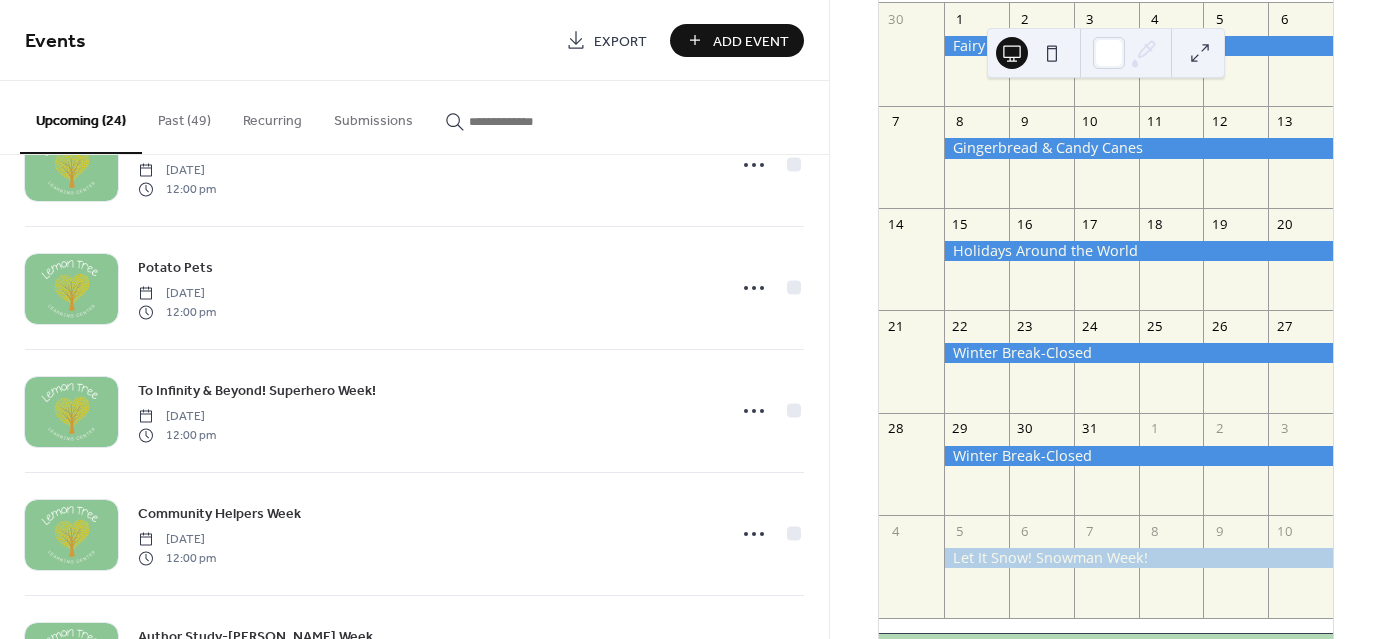 scroll, scrollTop: 368, scrollLeft: 0, axis: vertical 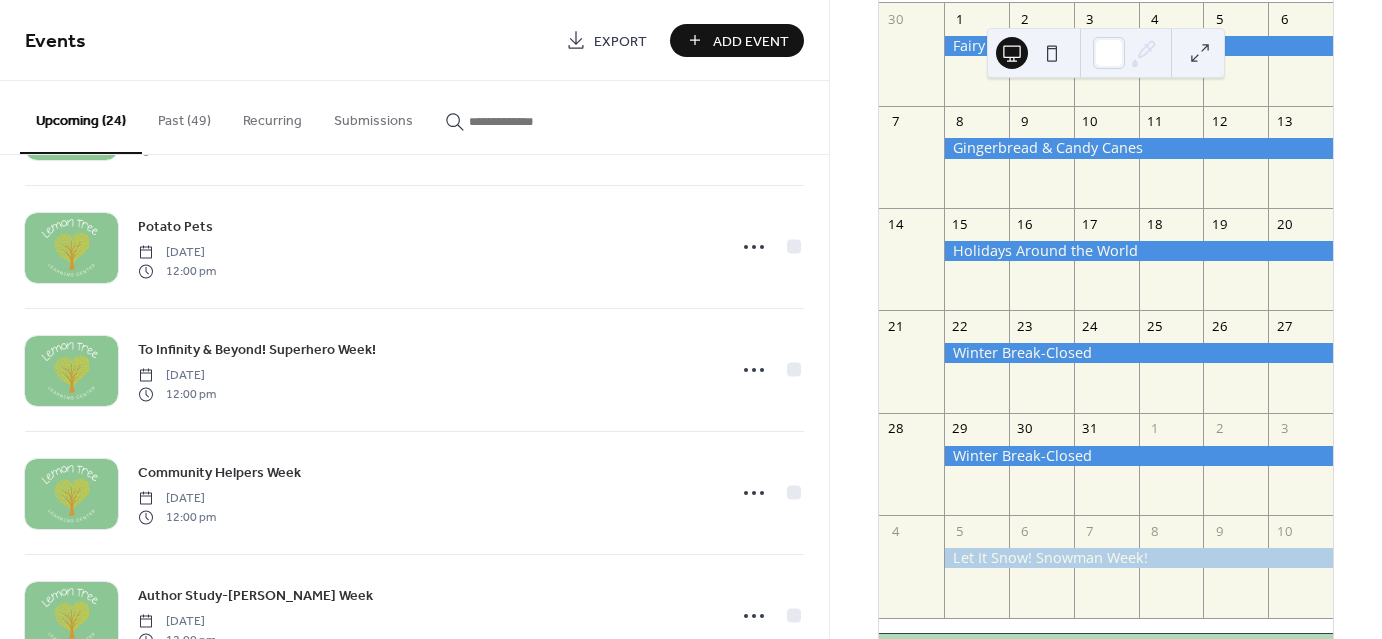 click on "Add Event" at bounding box center (751, 41) 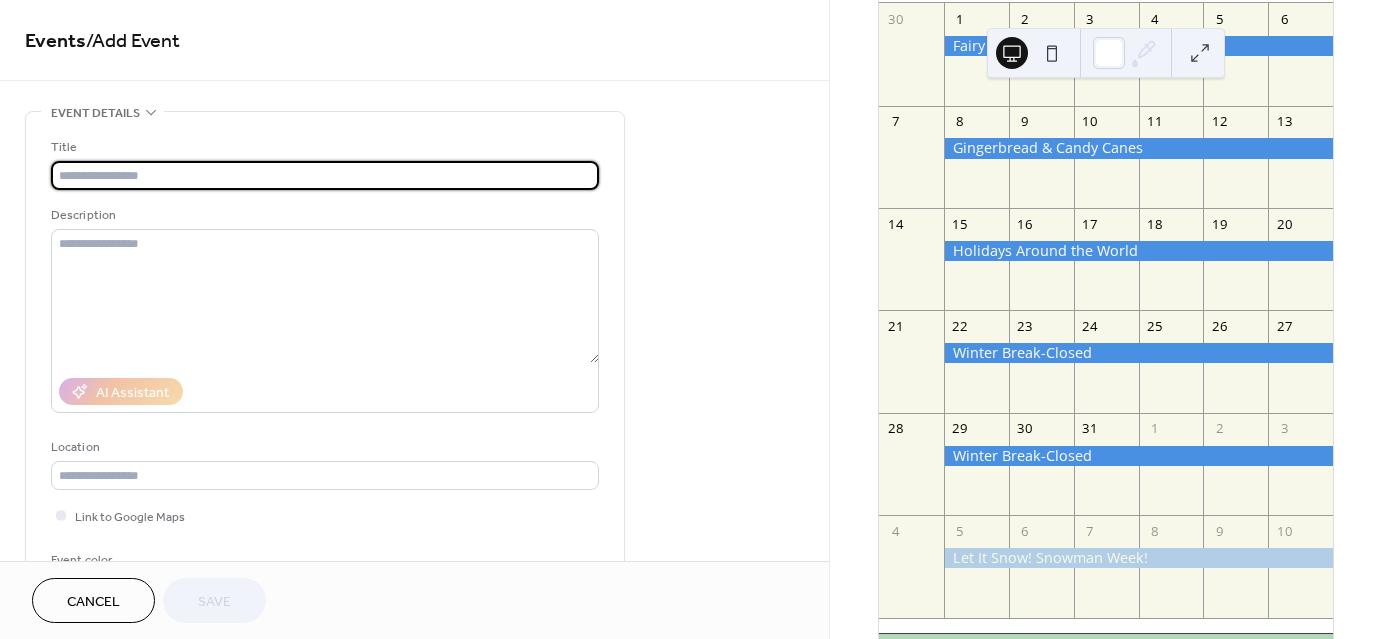 click at bounding box center [325, 175] 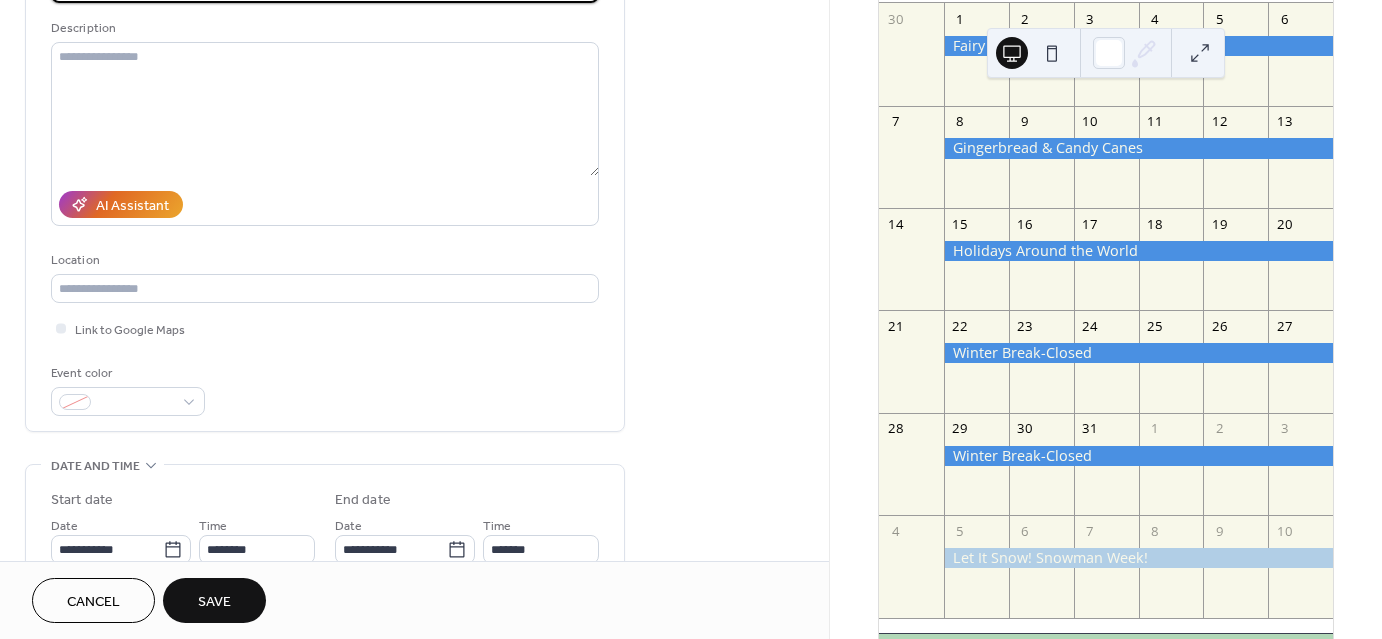 scroll, scrollTop: 200, scrollLeft: 0, axis: vertical 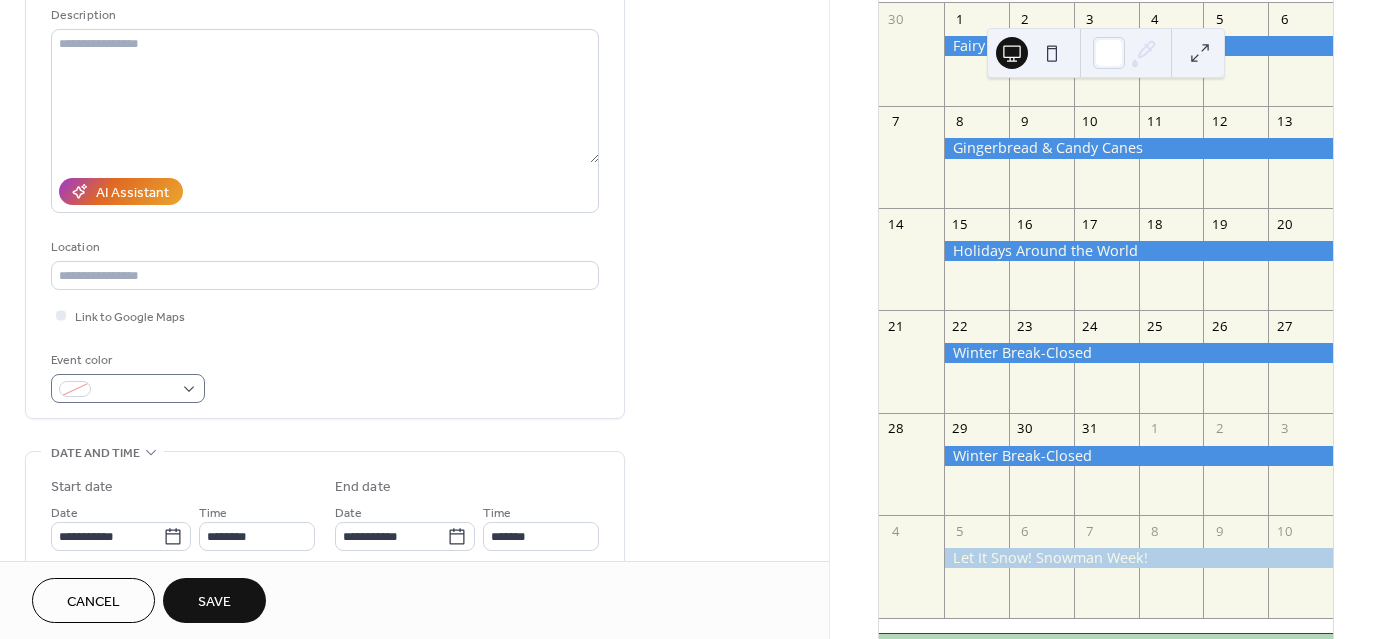 type on "**********" 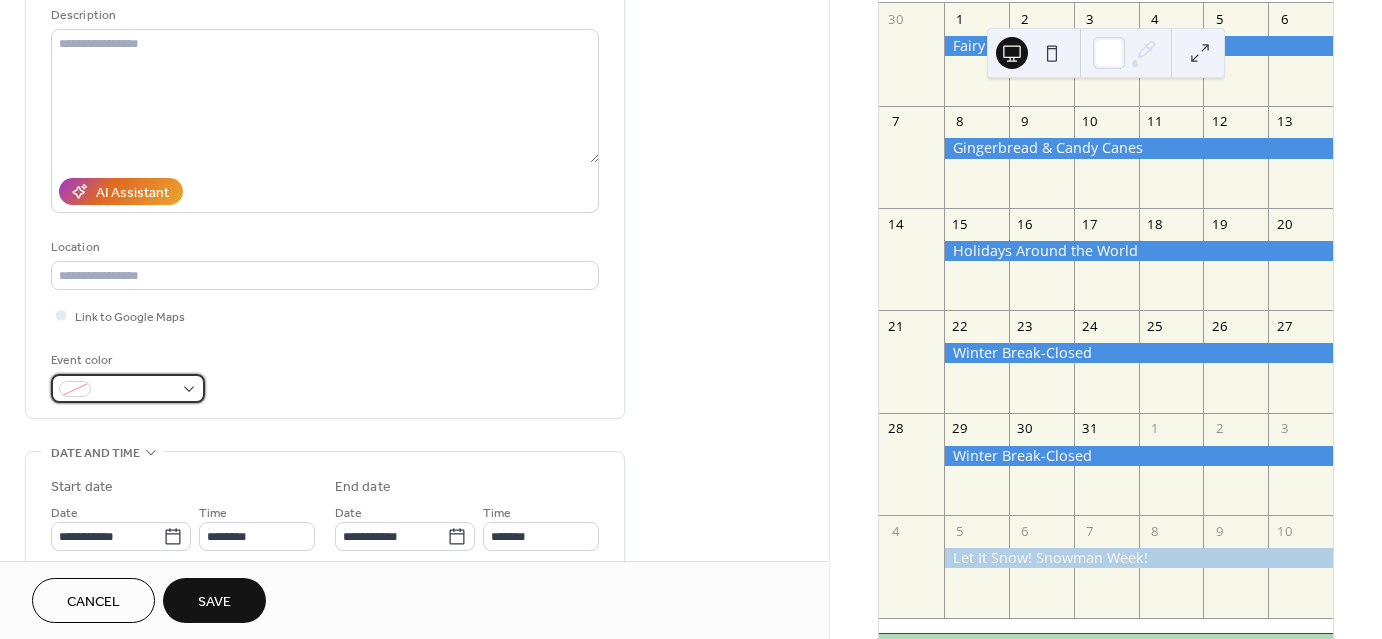 click at bounding box center (128, 388) 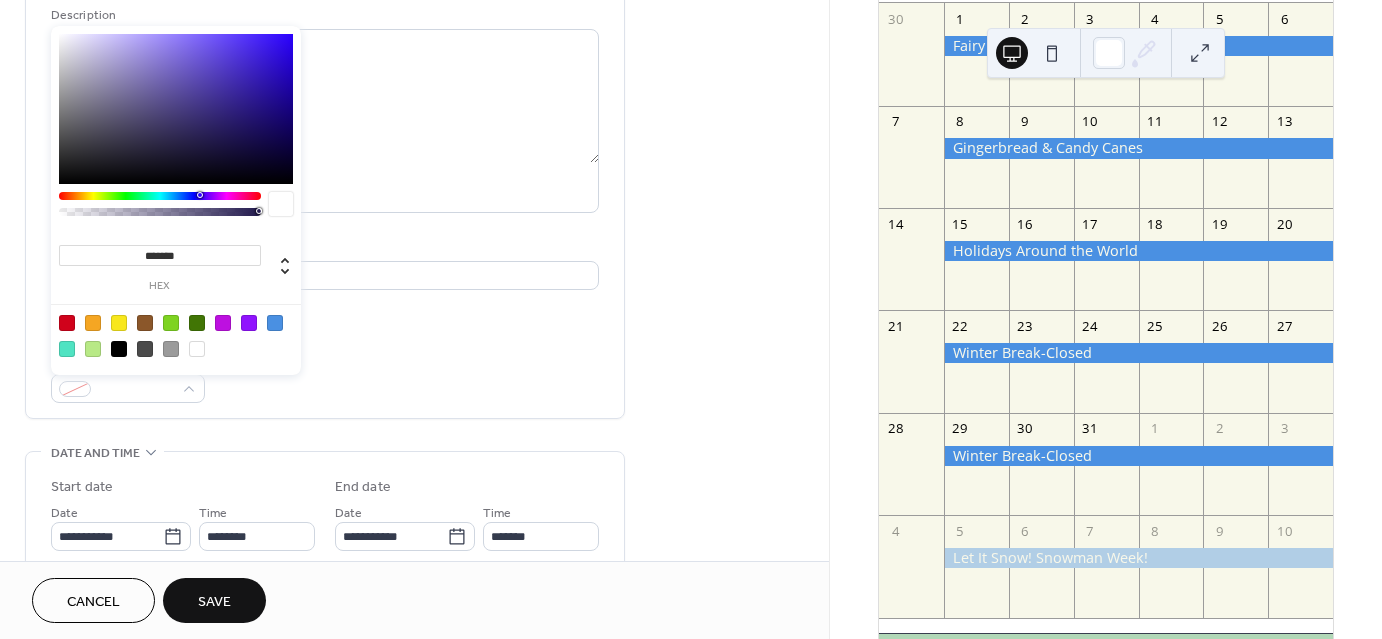 click at bounding box center [275, 323] 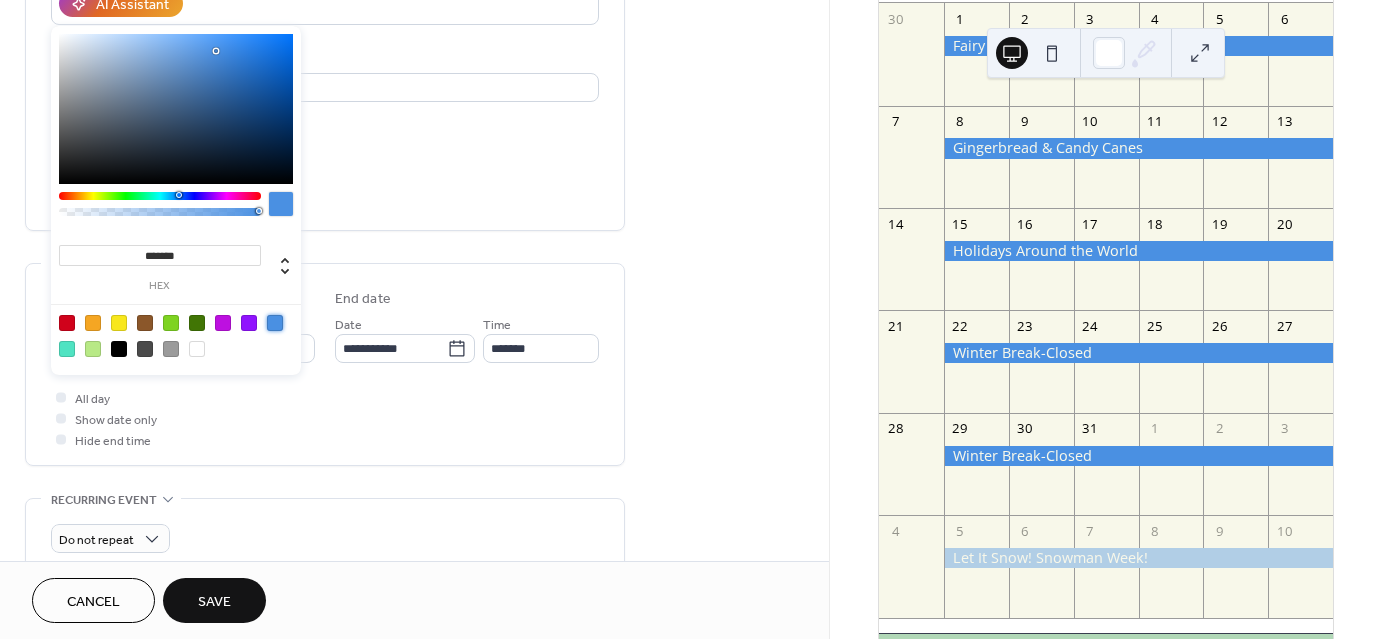 scroll, scrollTop: 400, scrollLeft: 0, axis: vertical 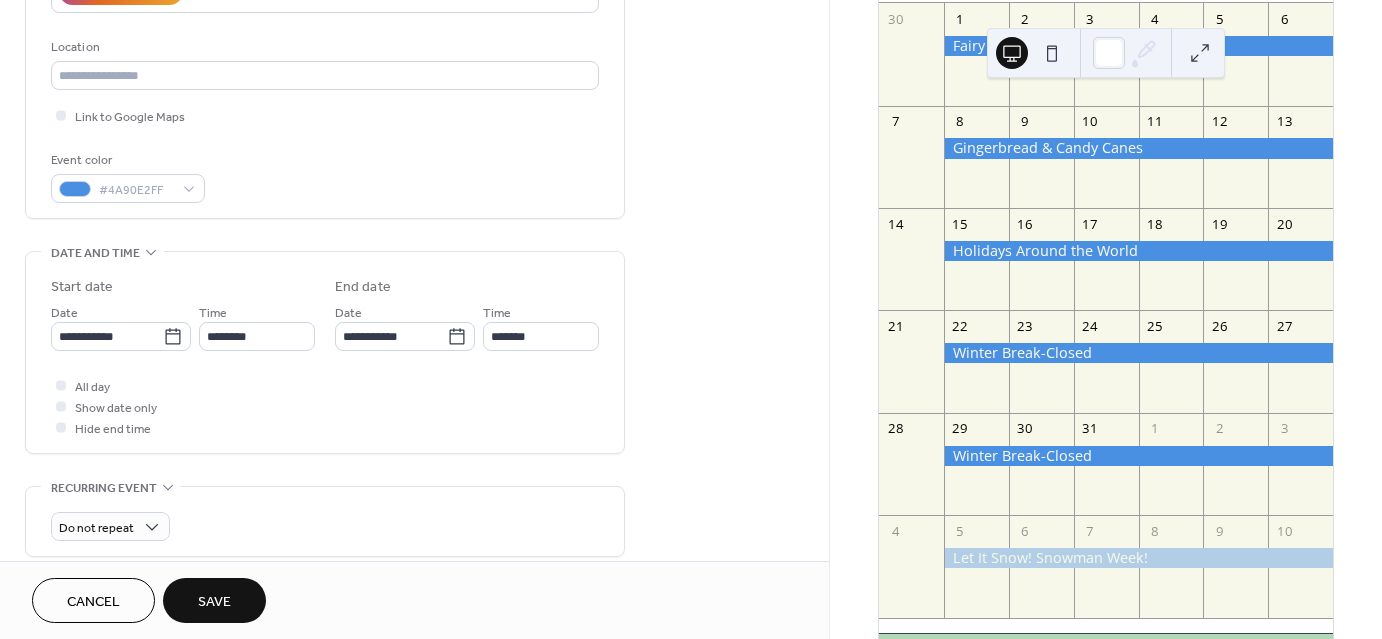 click on "All day Show date only Hide end time" at bounding box center (325, 406) 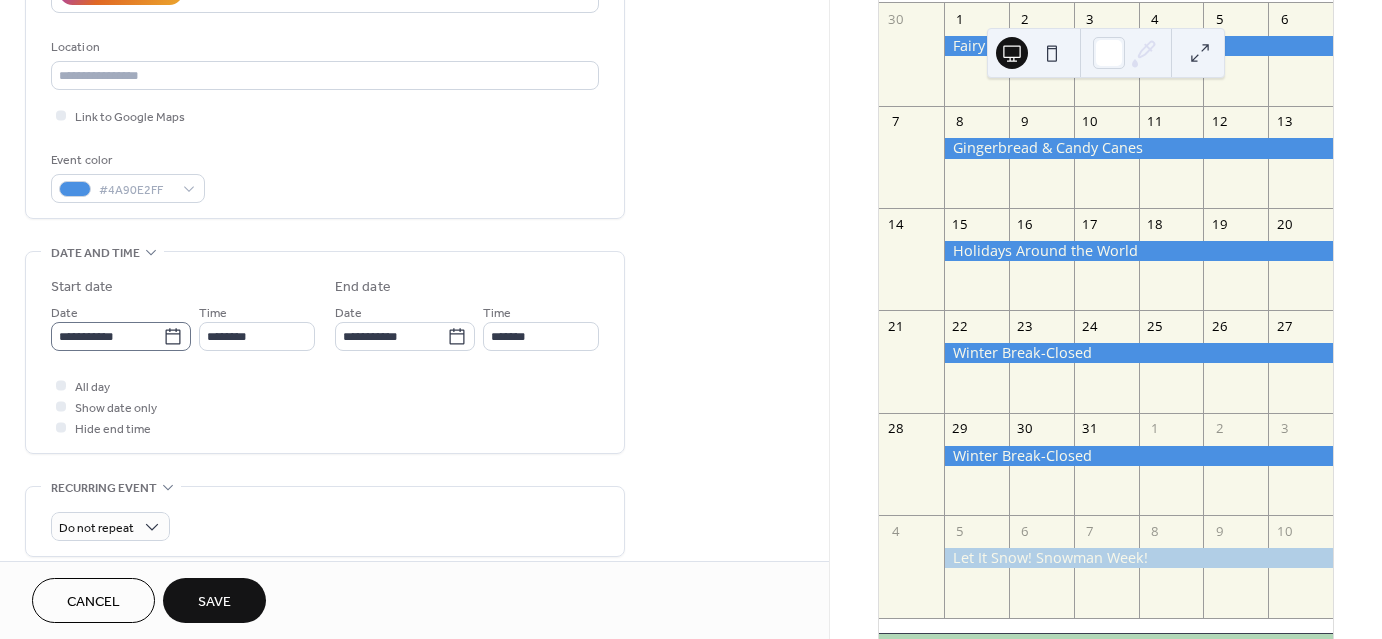 click 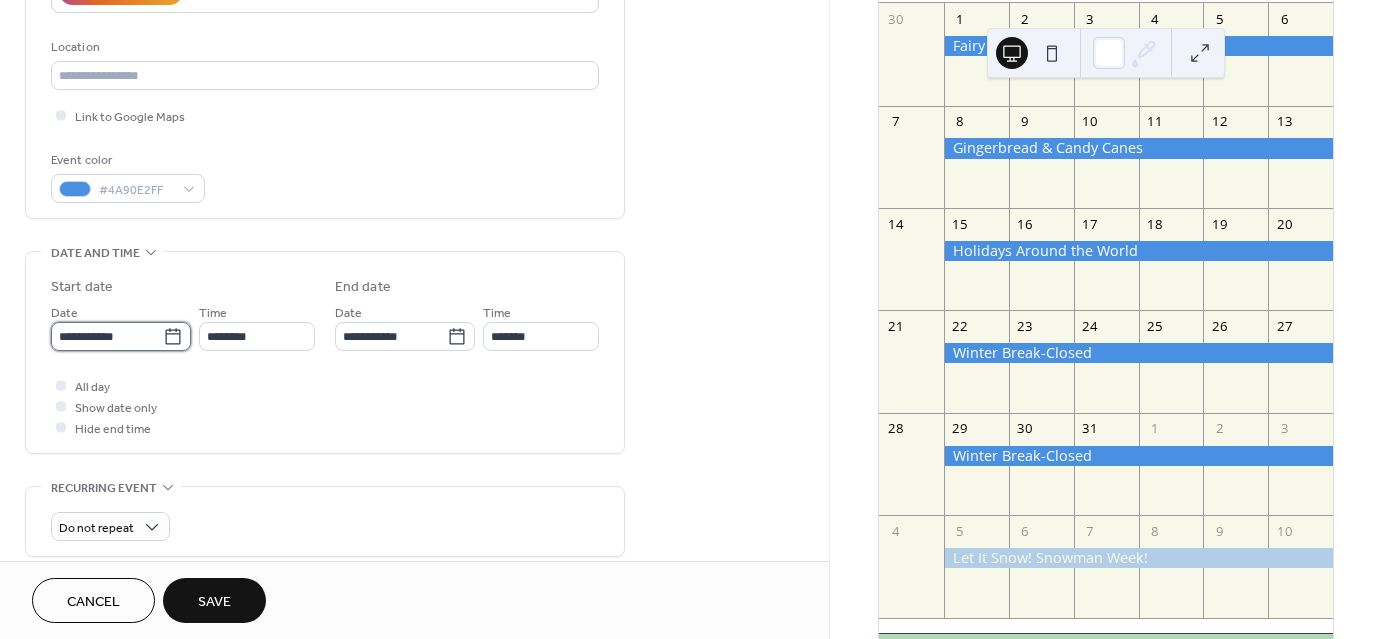 click on "**********" at bounding box center [107, 336] 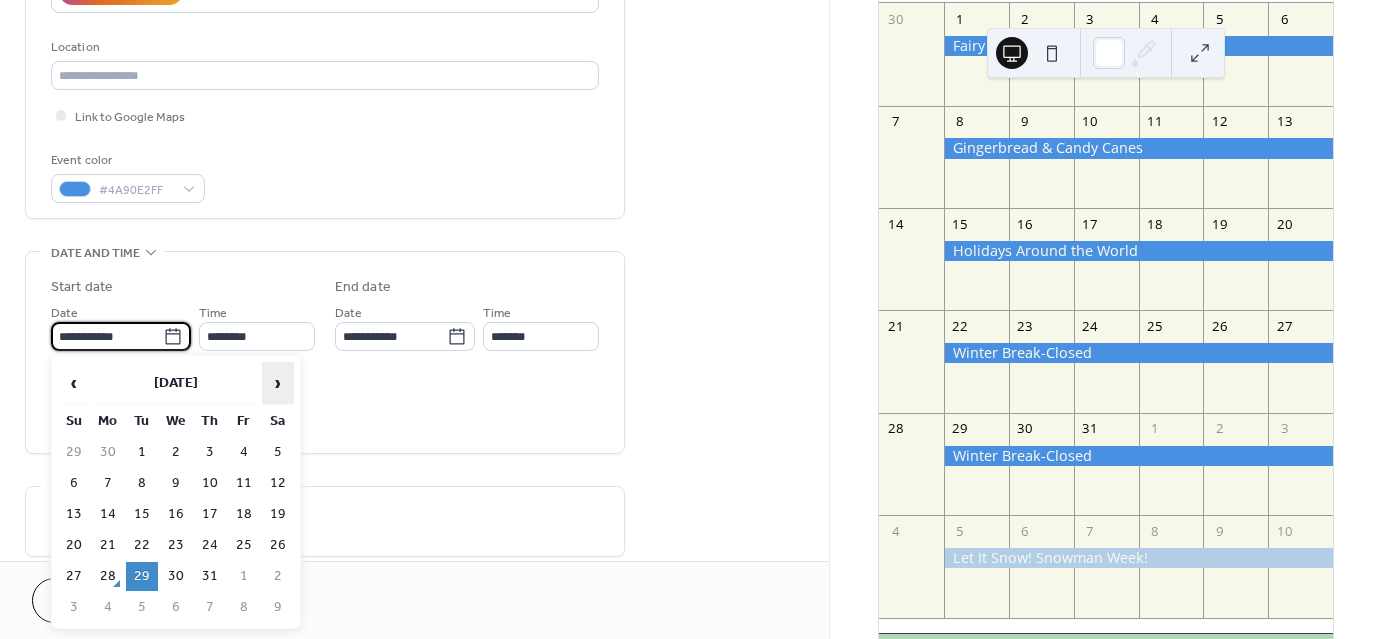 click on "›" at bounding box center (278, 383) 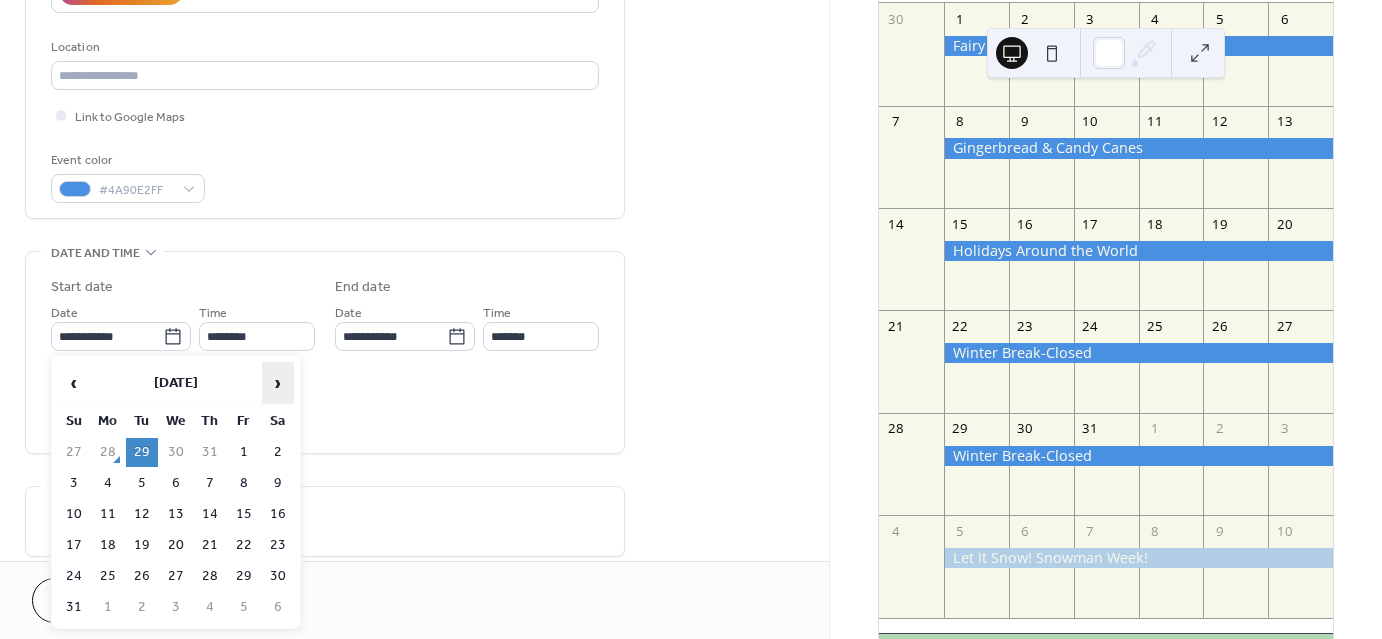 click on "›" at bounding box center (278, 383) 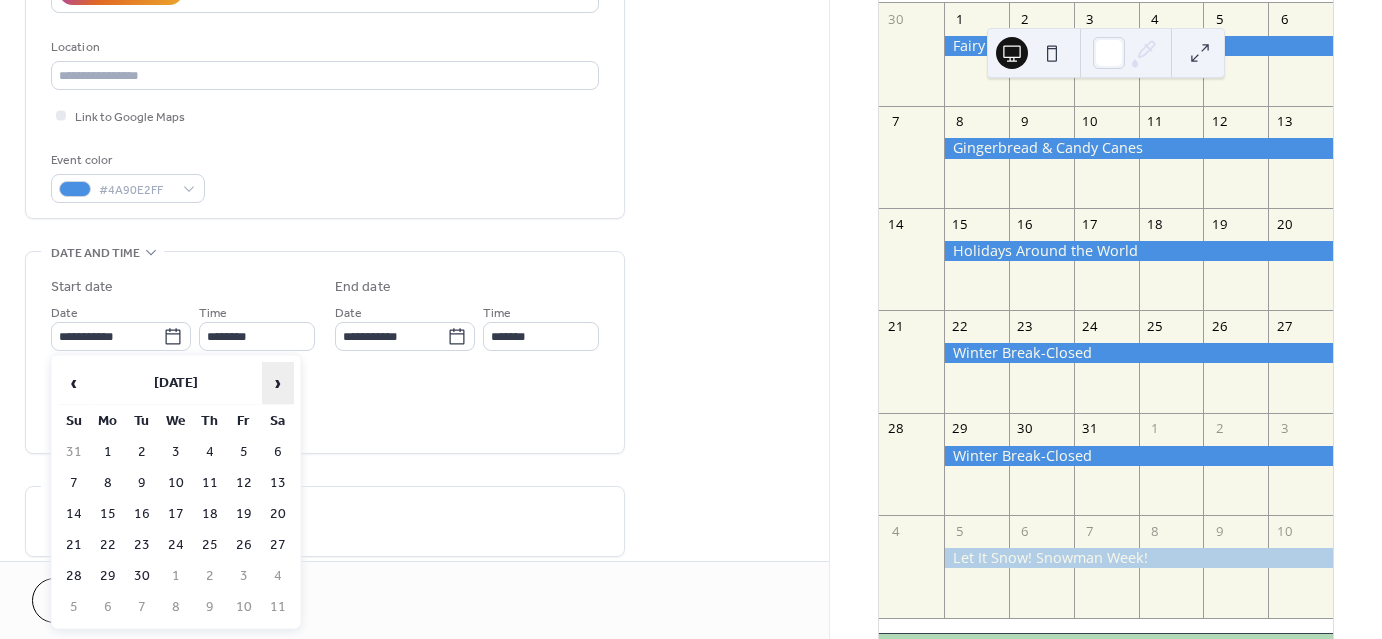 click on "›" at bounding box center [278, 383] 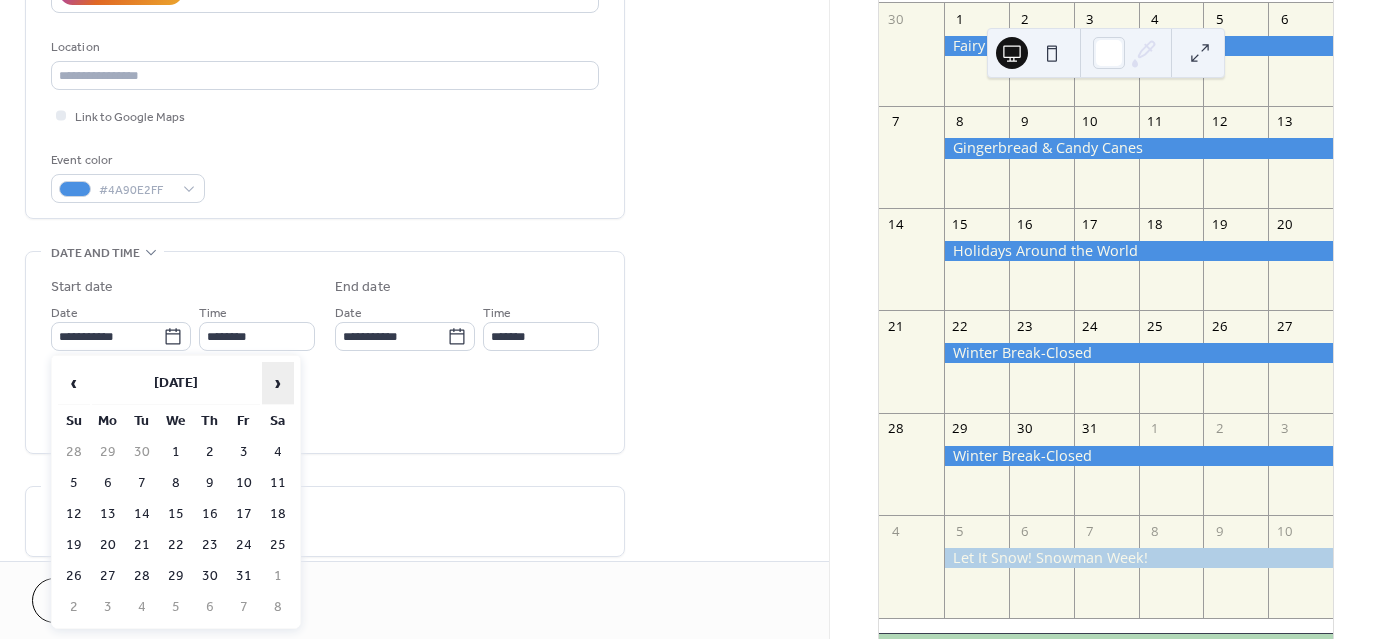 click on "›" at bounding box center (278, 383) 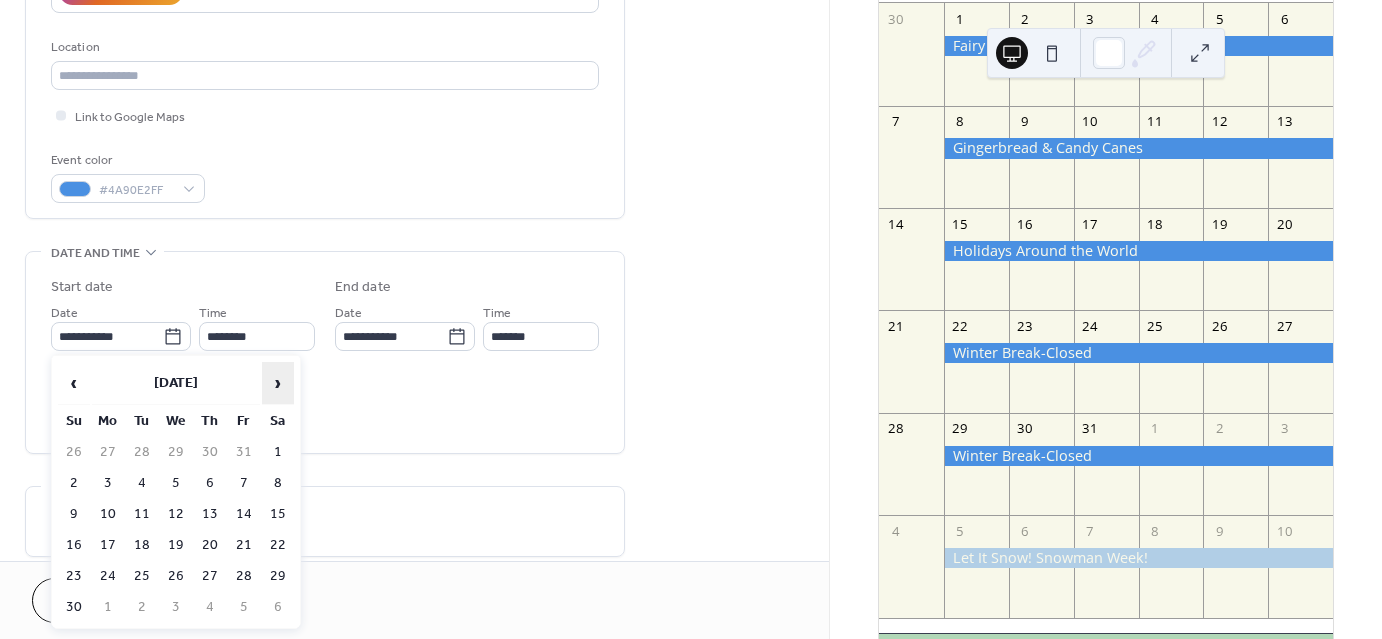 click on "›" at bounding box center [278, 383] 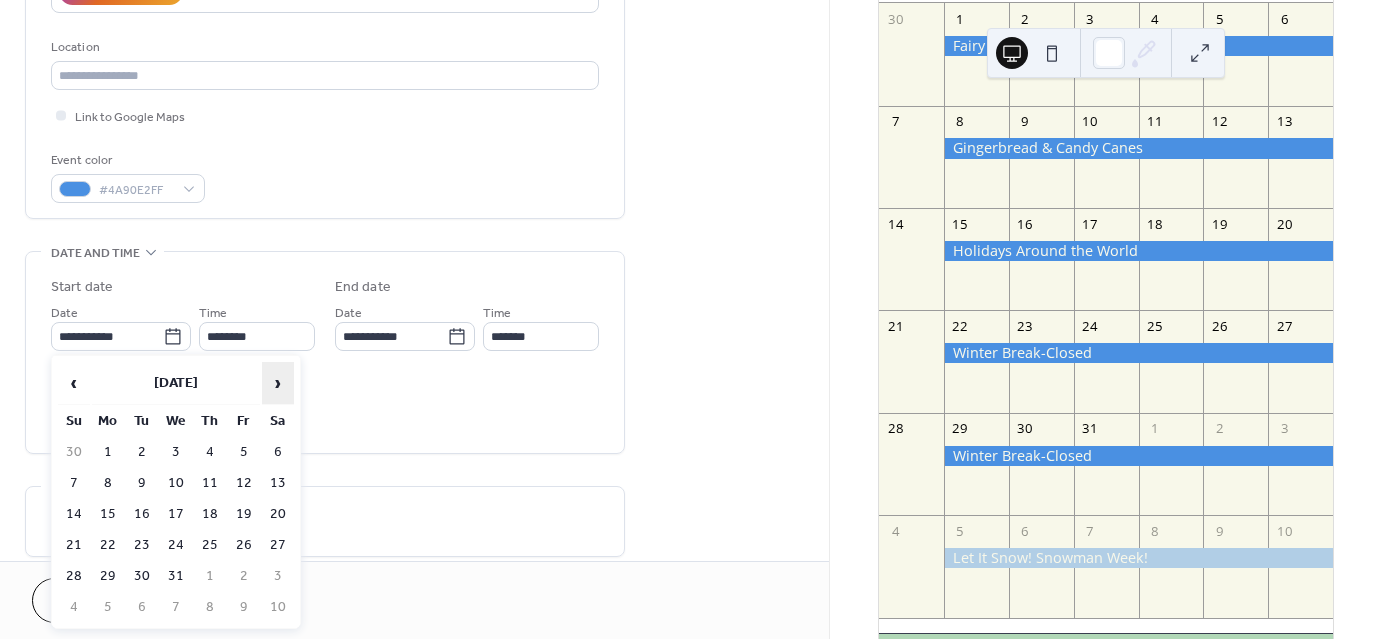 click on "›" at bounding box center (278, 383) 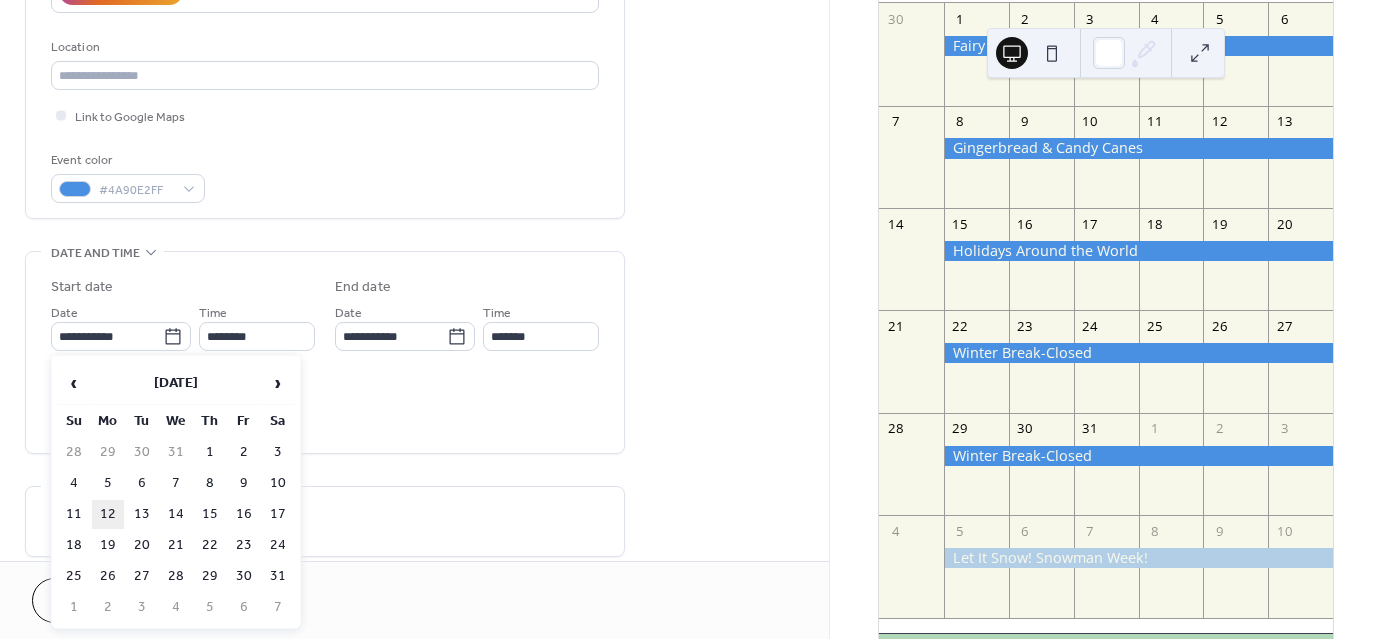 click on "12" at bounding box center [108, 514] 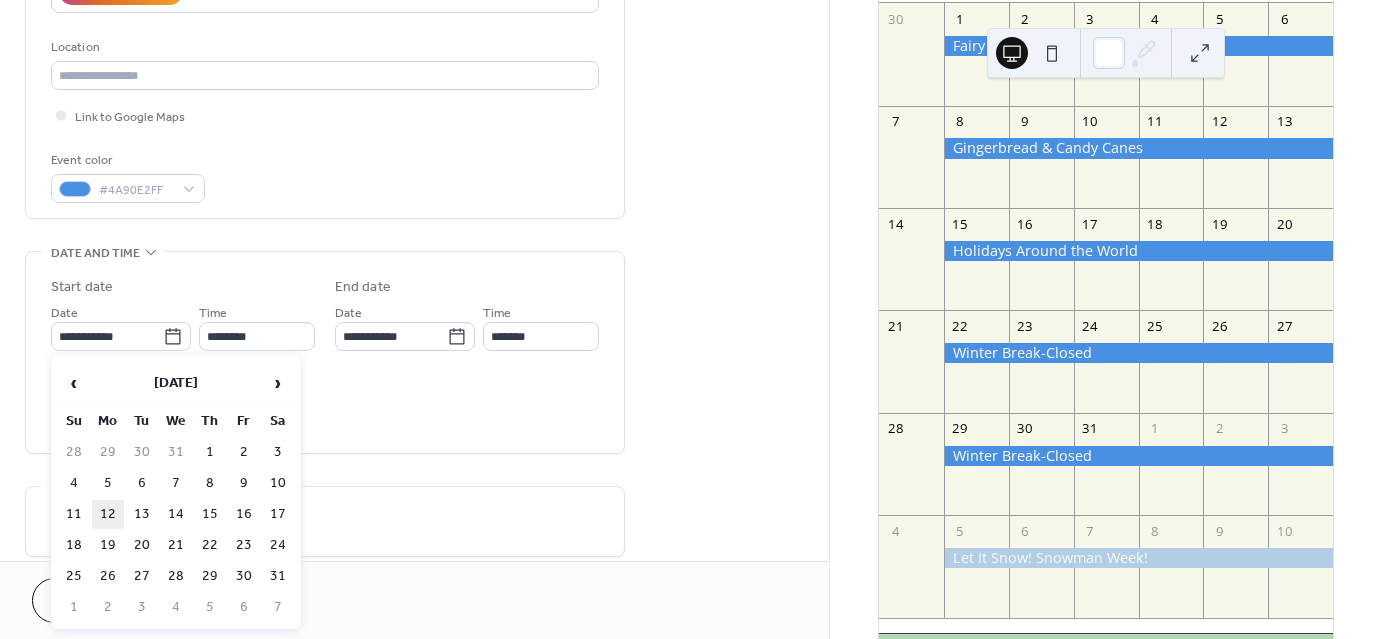 type on "**********" 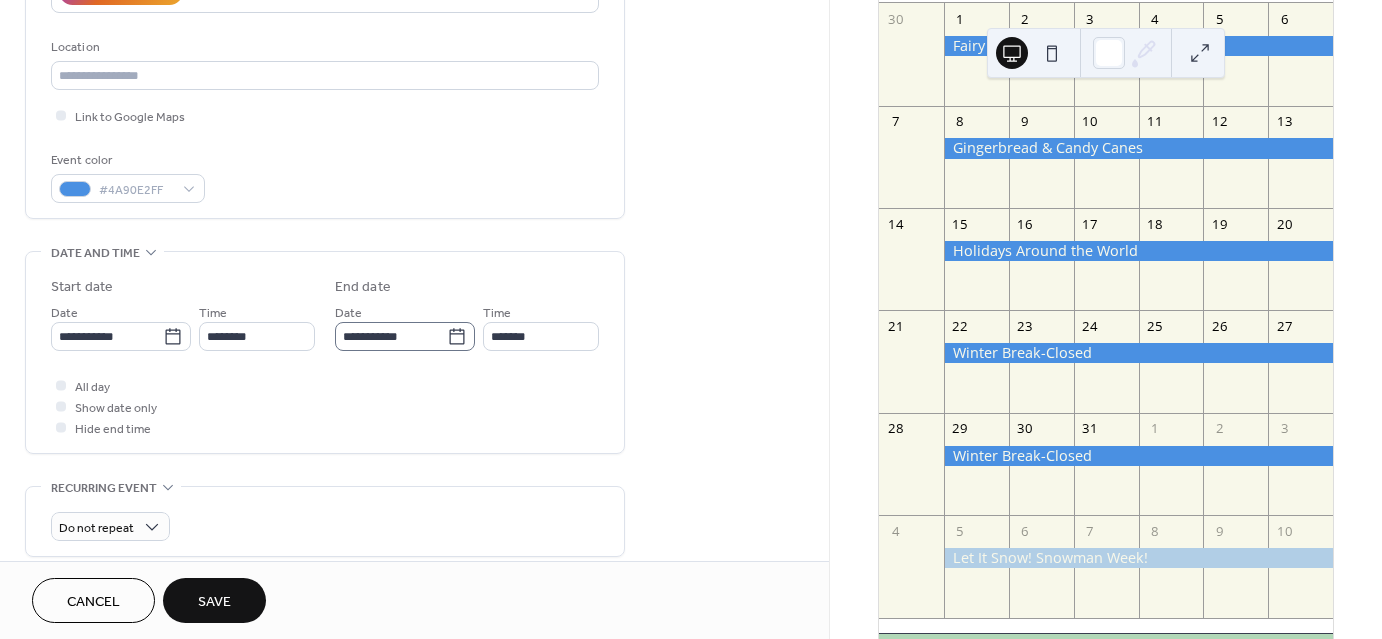 click 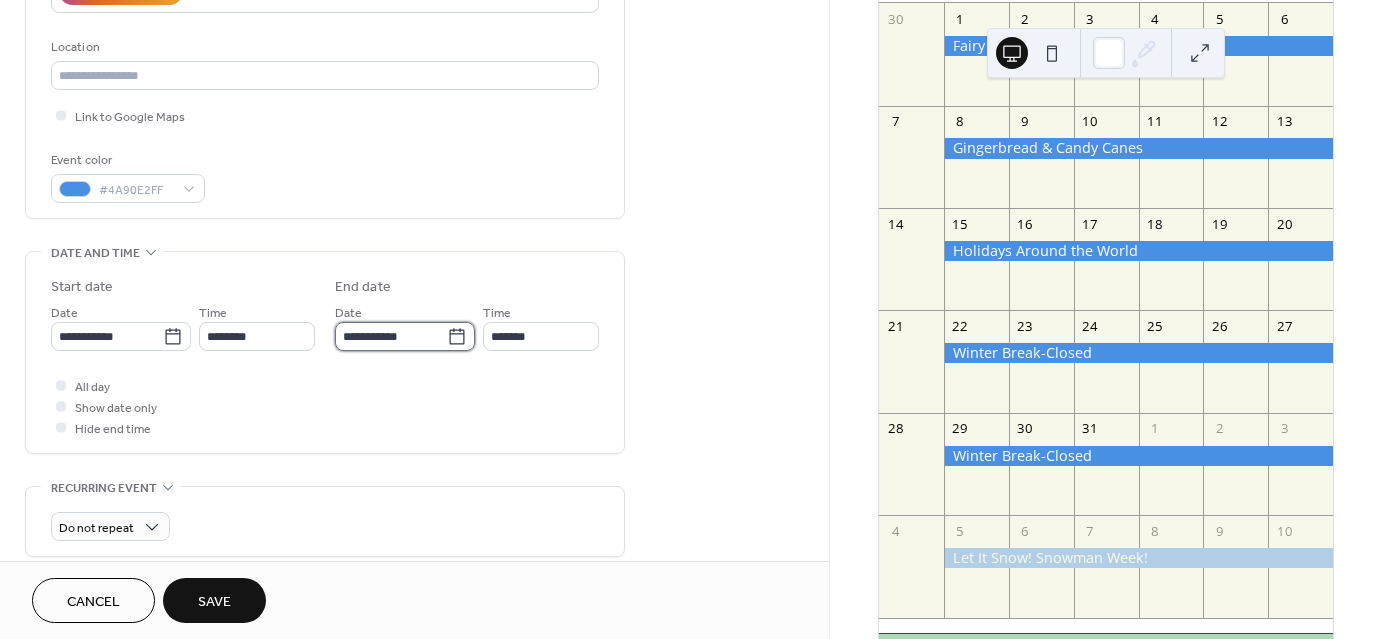 click on "**********" at bounding box center (391, 336) 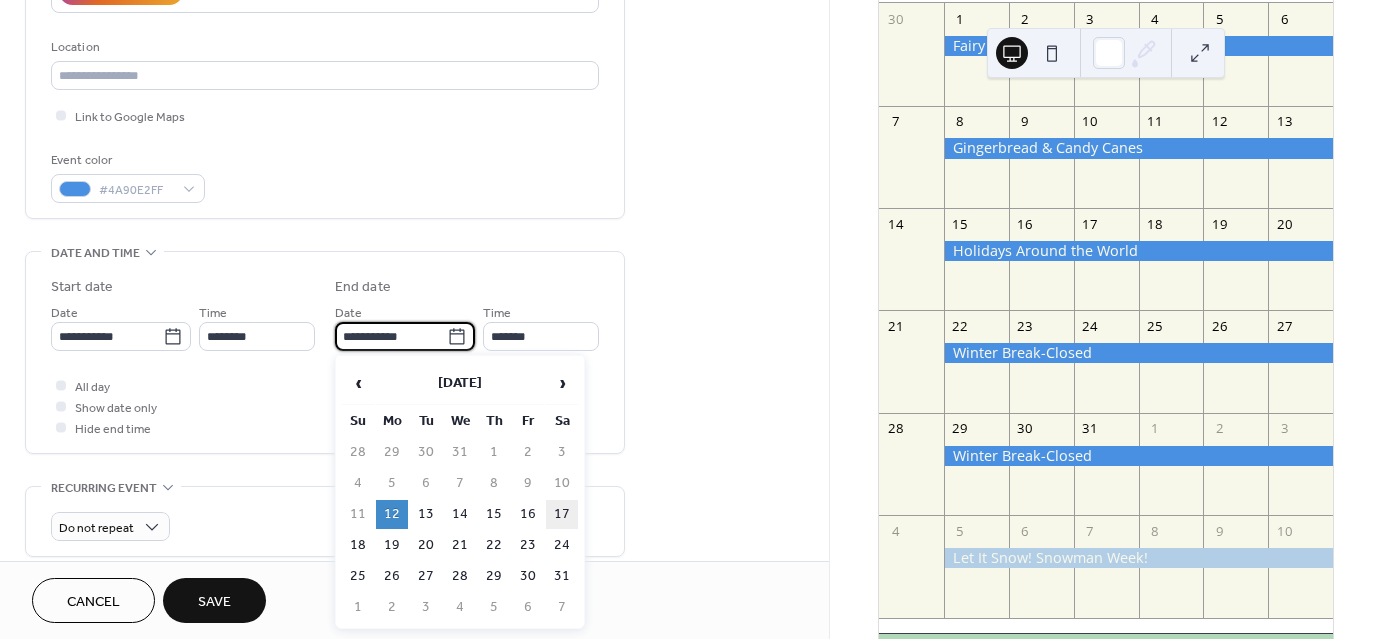 click on "17" at bounding box center [562, 514] 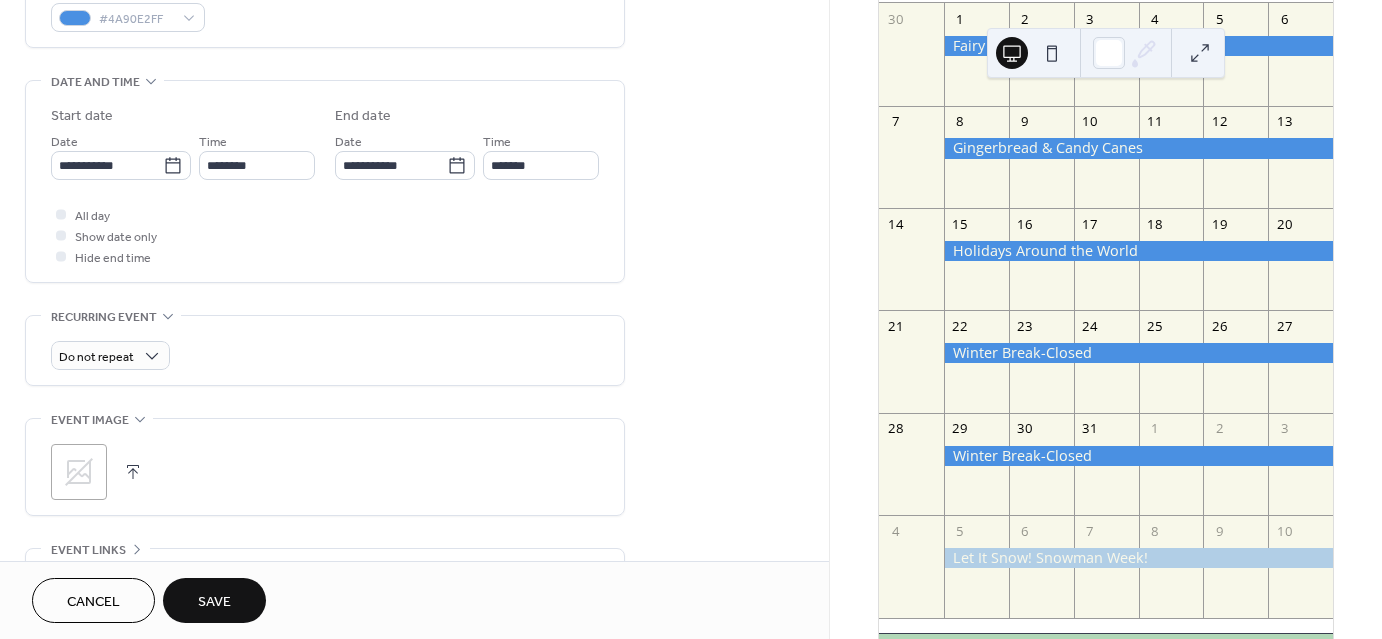 scroll, scrollTop: 600, scrollLeft: 0, axis: vertical 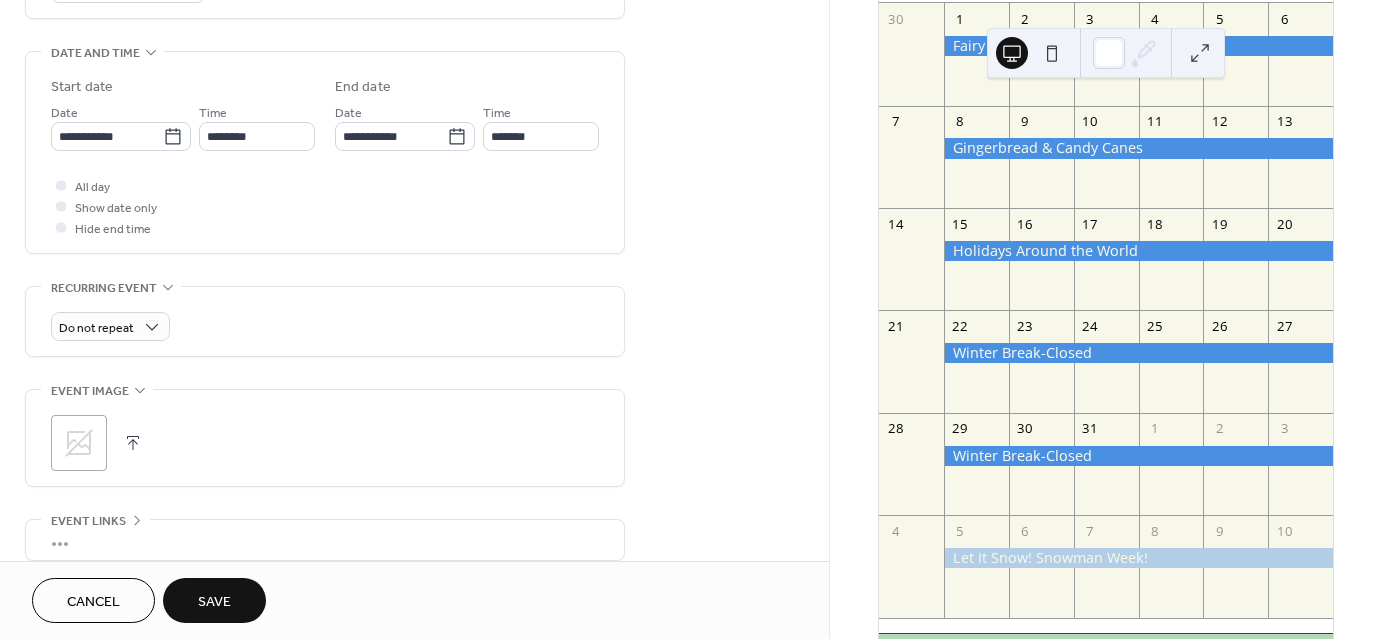 click at bounding box center (133, 443) 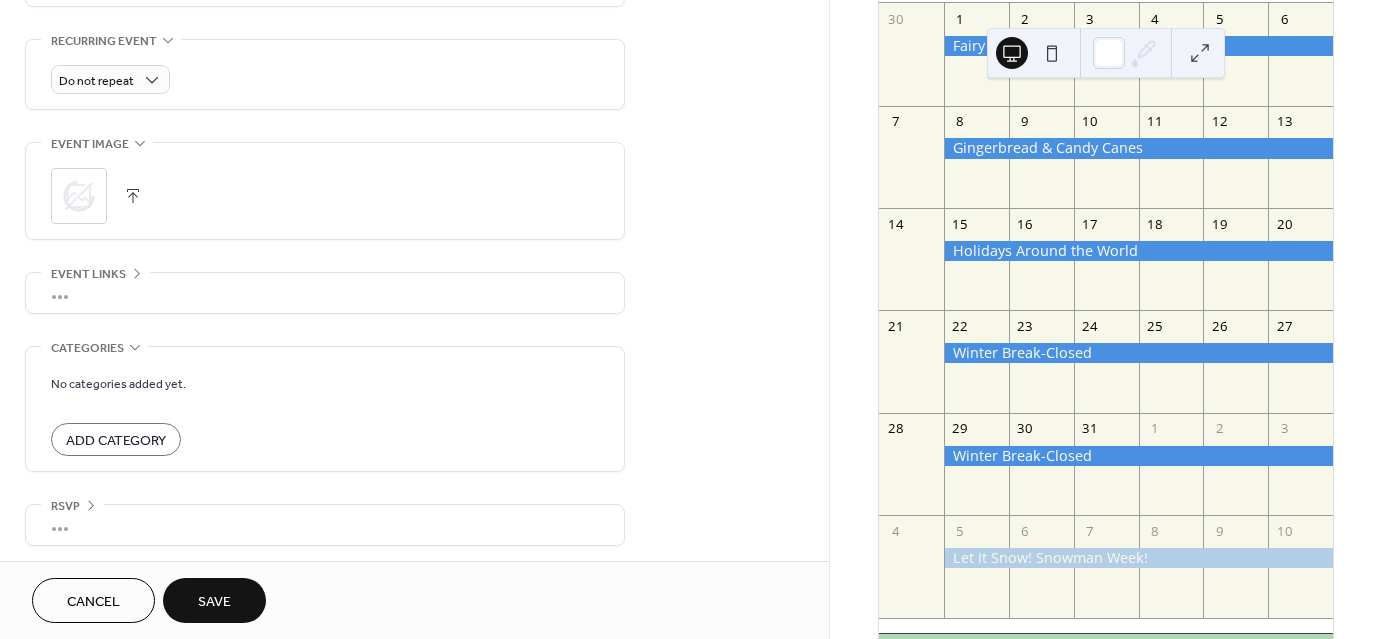 scroll, scrollTop: 849, scrollLeft: 0, axis: vertical 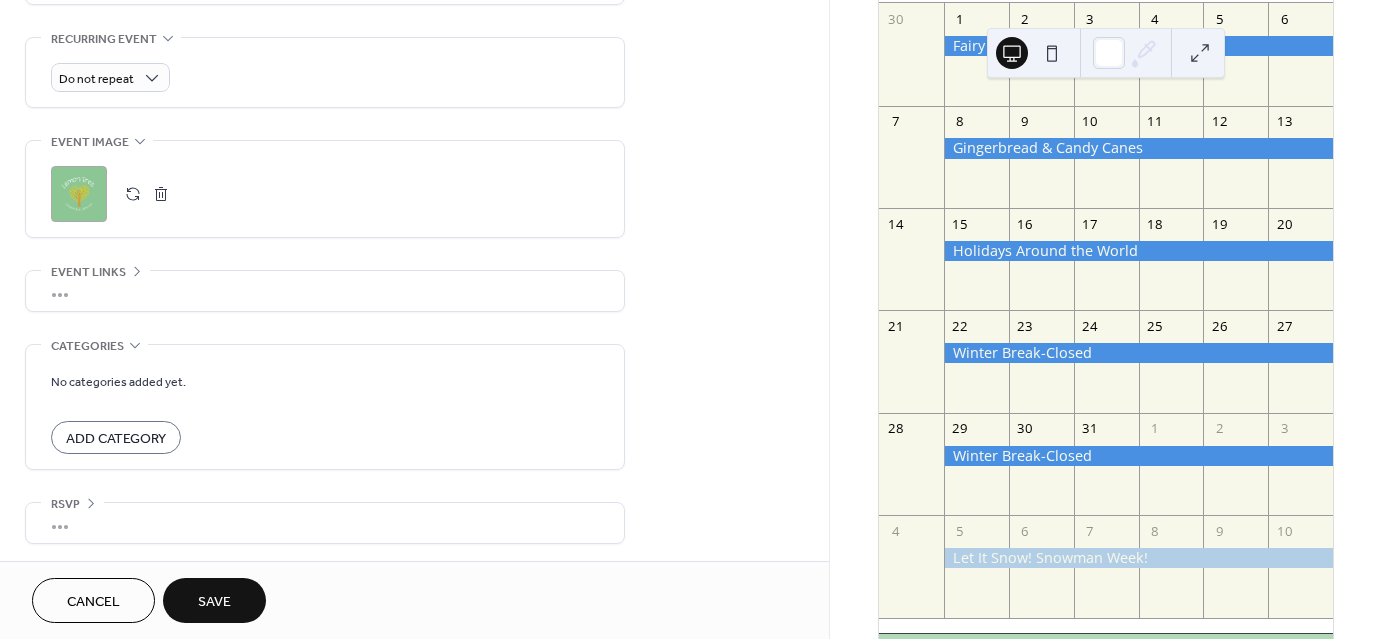 click on "Save" at bounding box center (214, 602) 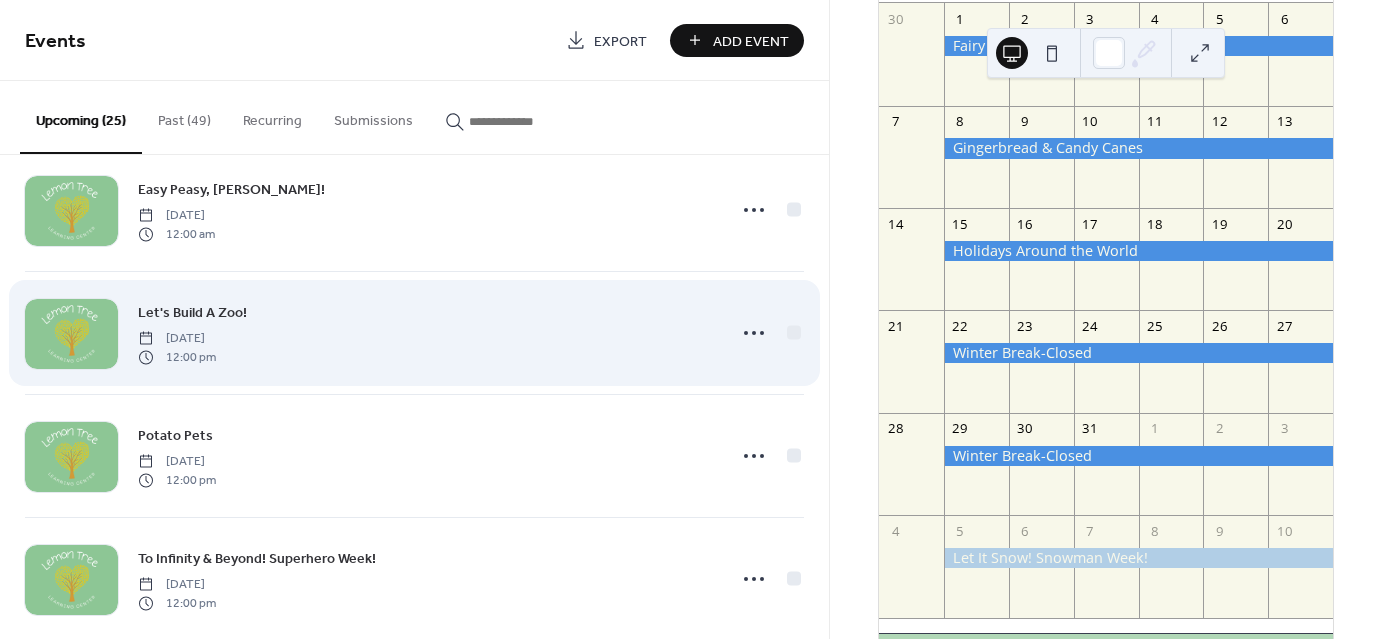 scroll, scrollTop: 200, scrollLeft: 0, axis: vertical 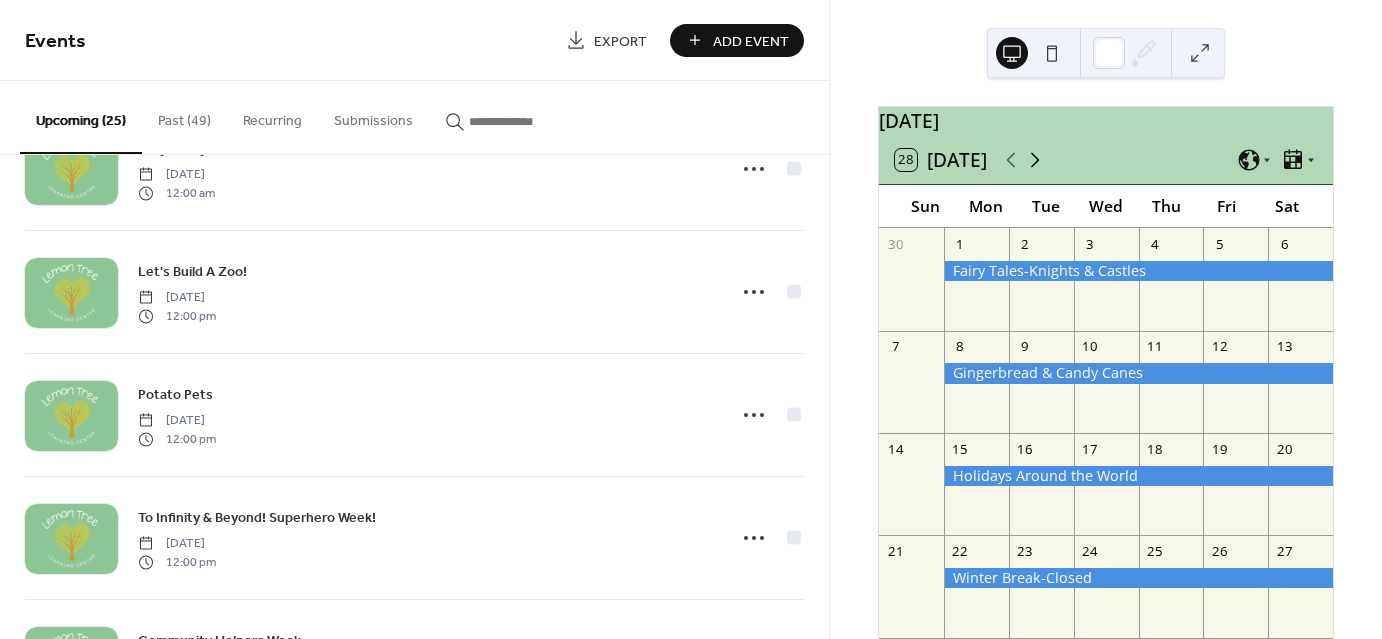 click 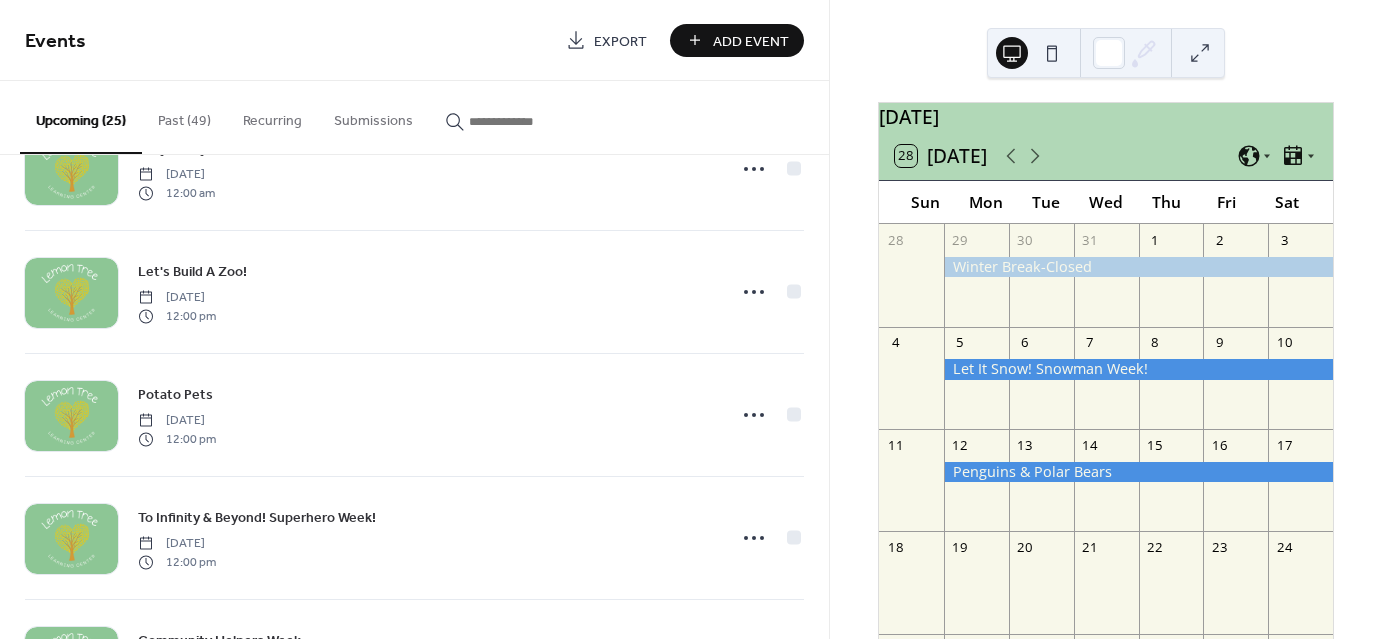 scroll, scrollTop: 0, scrollLeft: 0, axis: both 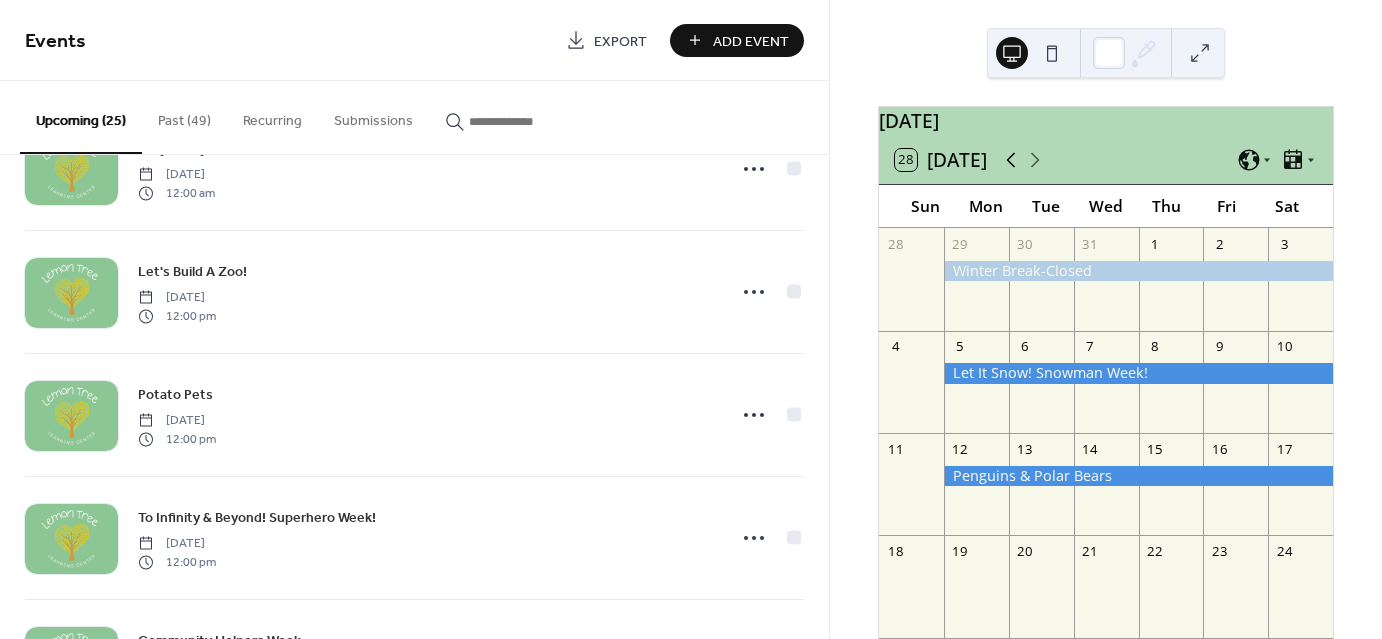 click 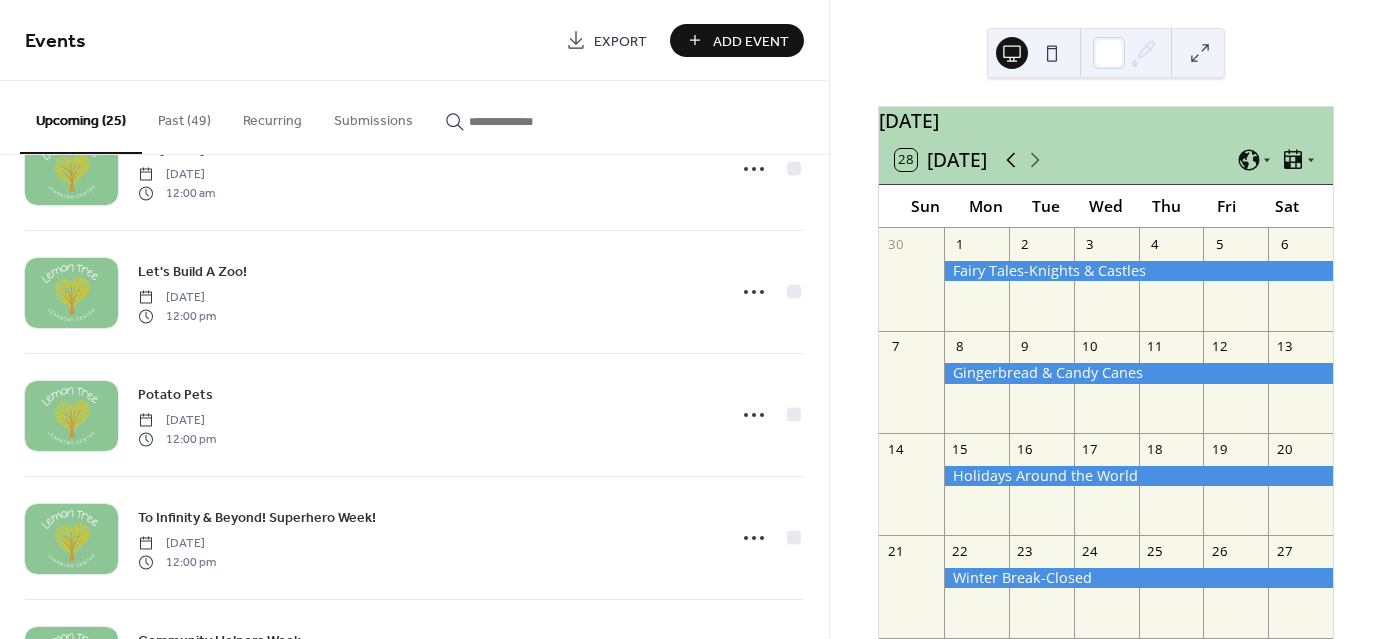 click 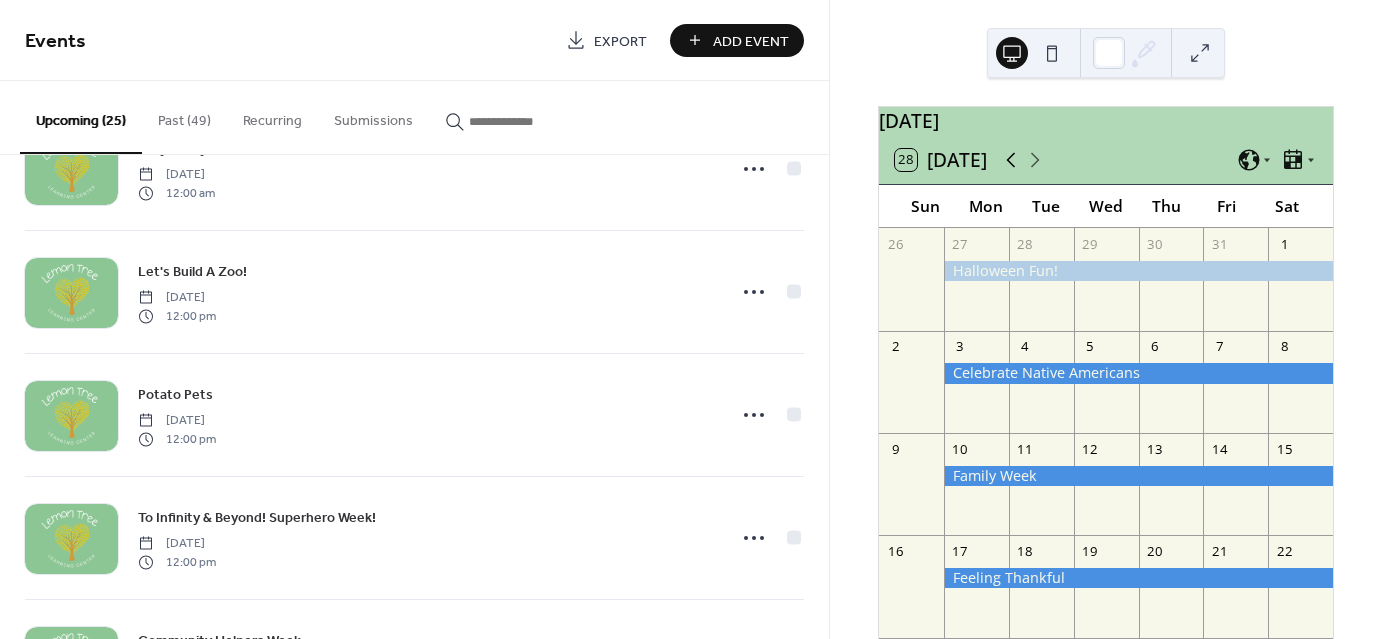 click 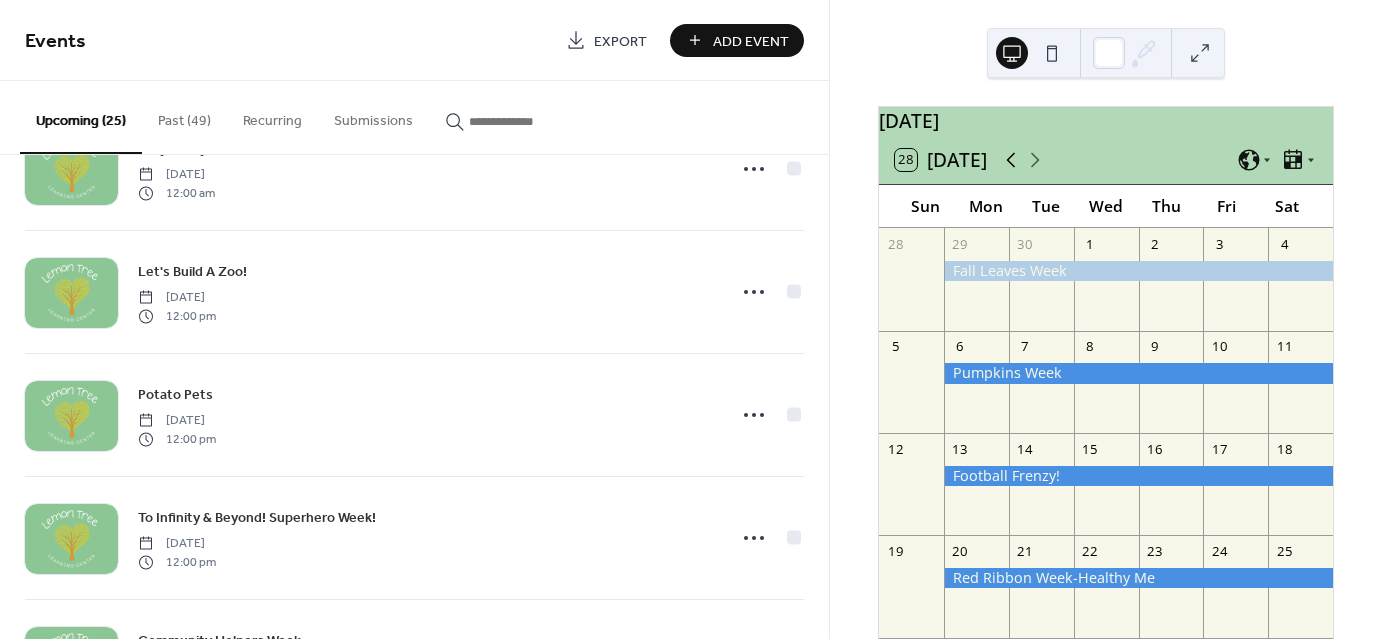 click 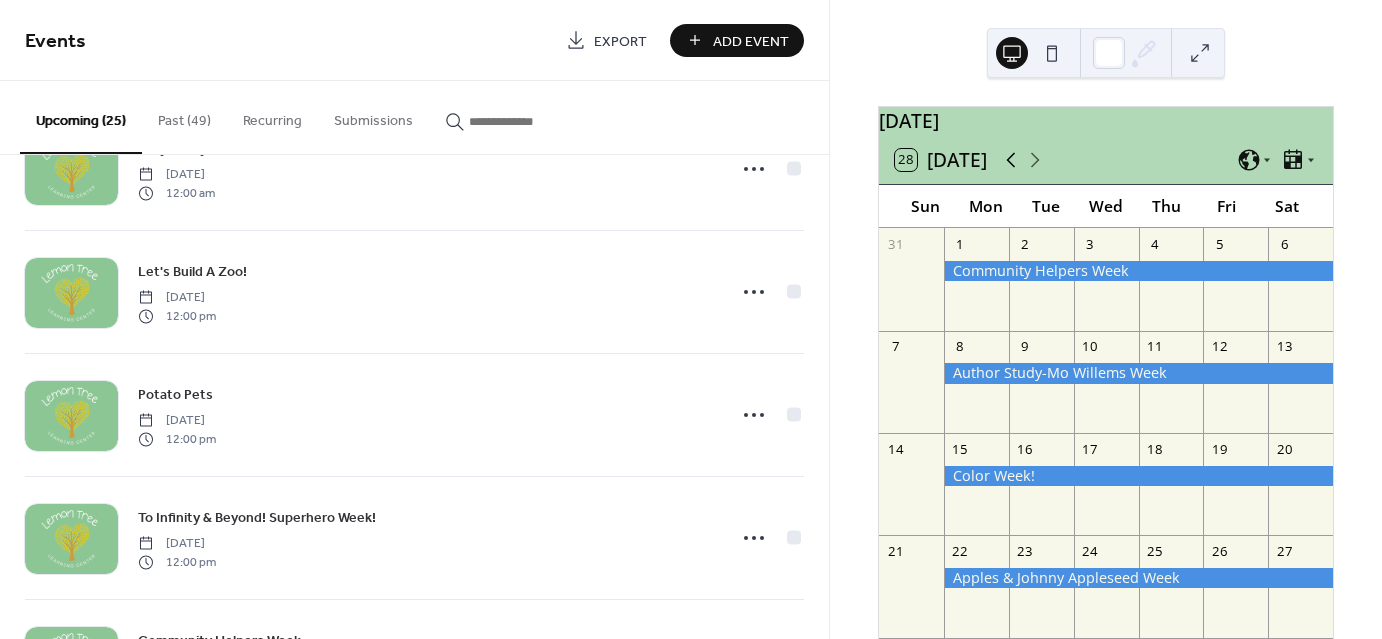 click 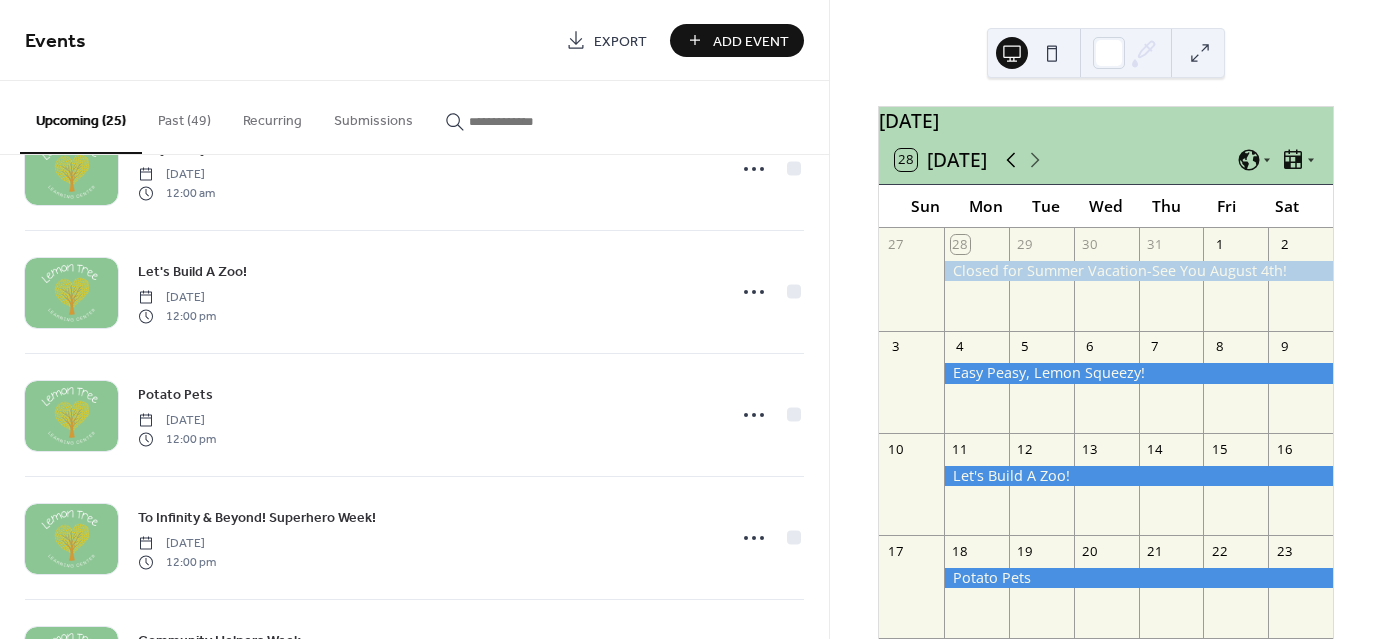 click 